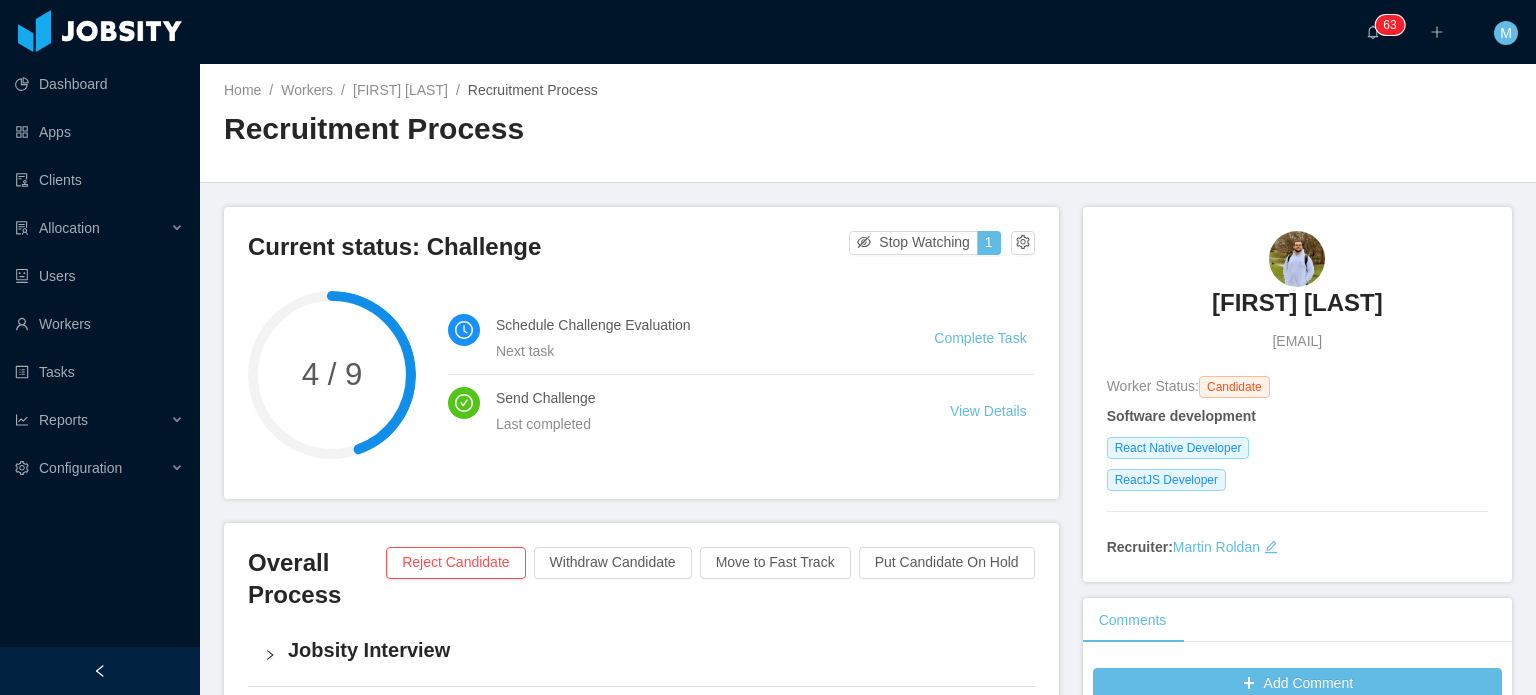 scroll, scrollTop: 0, scrollLeft: 0, axis: both 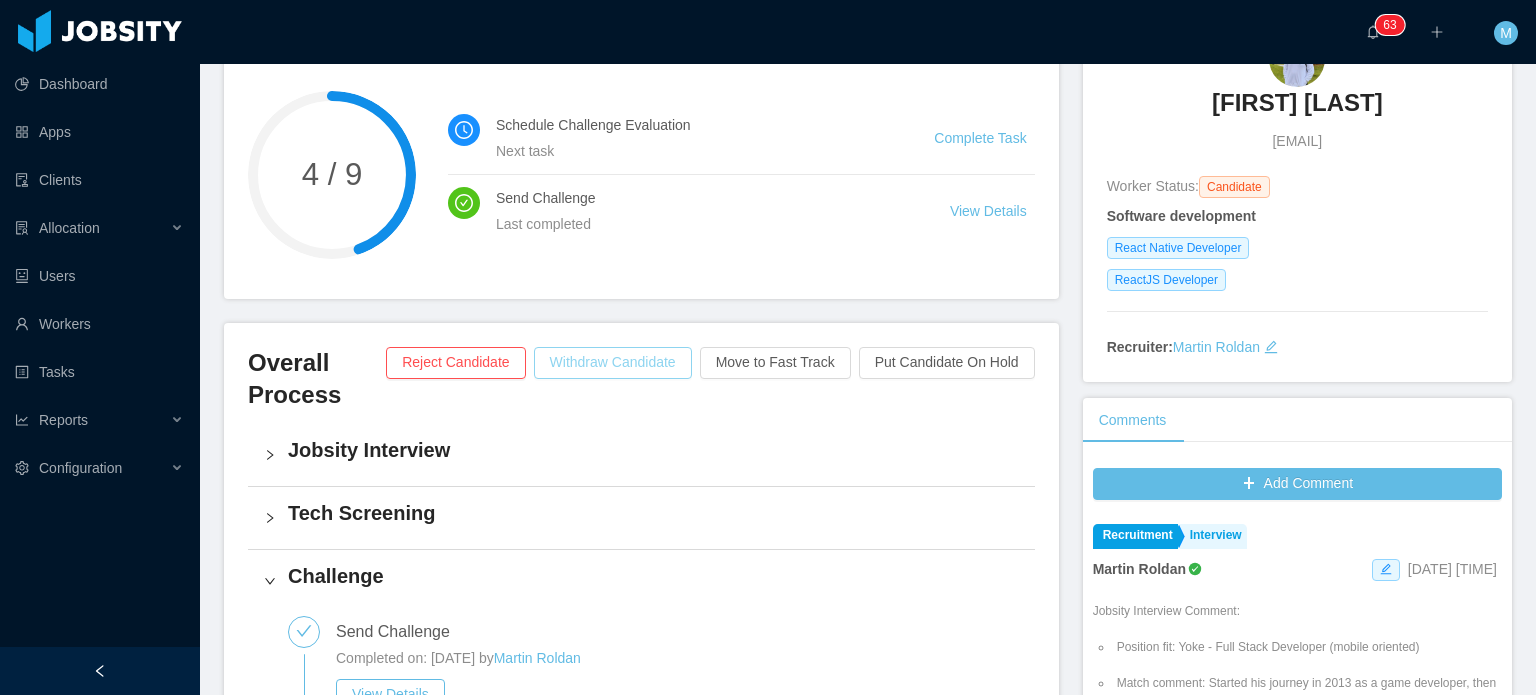 click on "Withdraw Candidate" at bounding box center [613, 363] 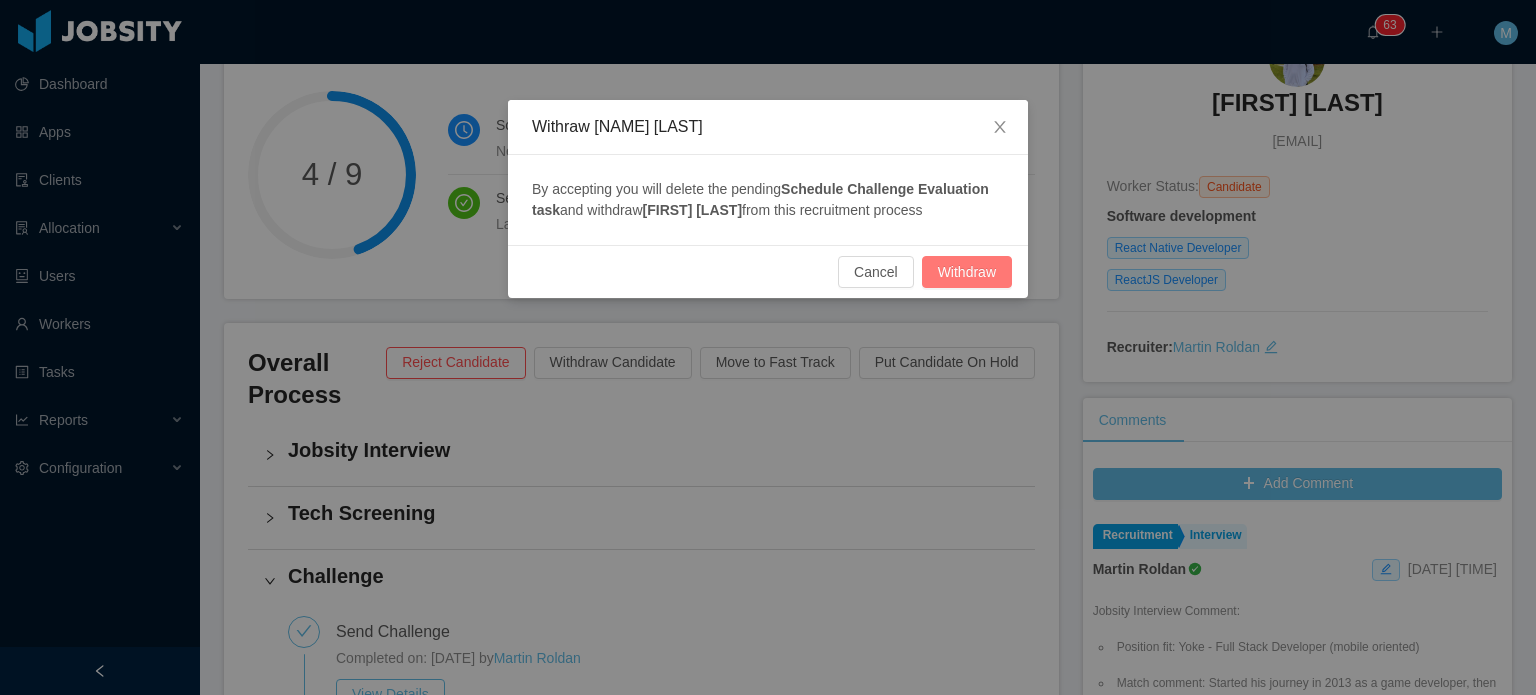 click on "Withdraw" at bounding box center (967, 272) 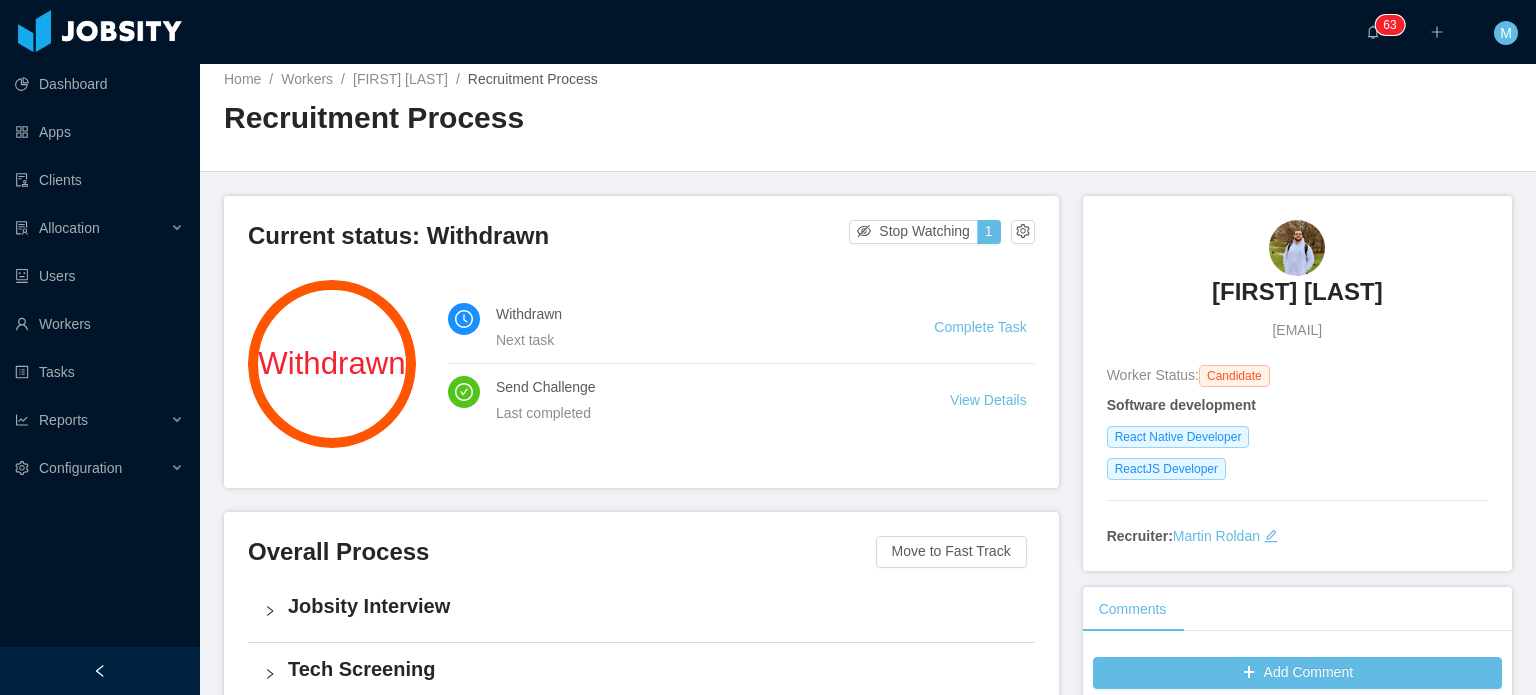 scroll, scrollTop: 0, scrollLeft: 0, axis: both 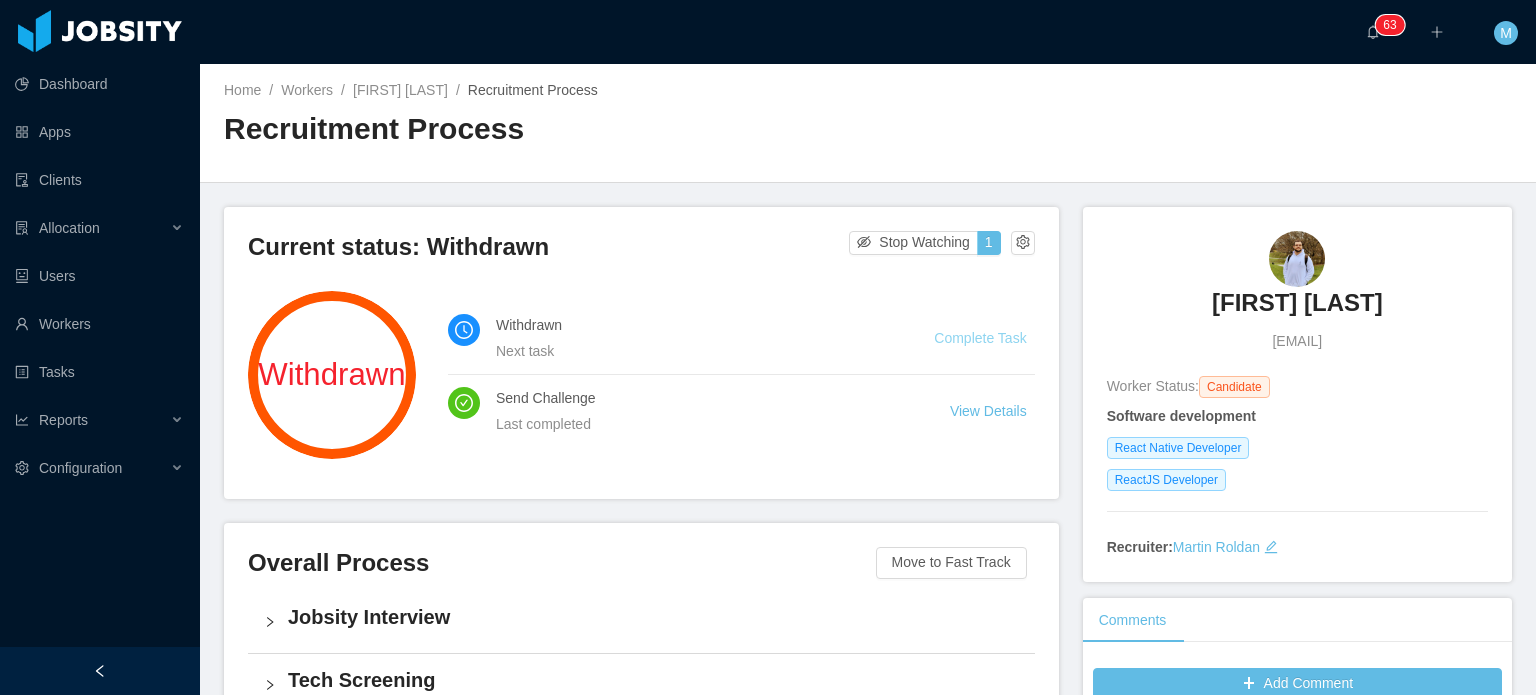 click on "Complete Task" at bounding box center [980, 338] 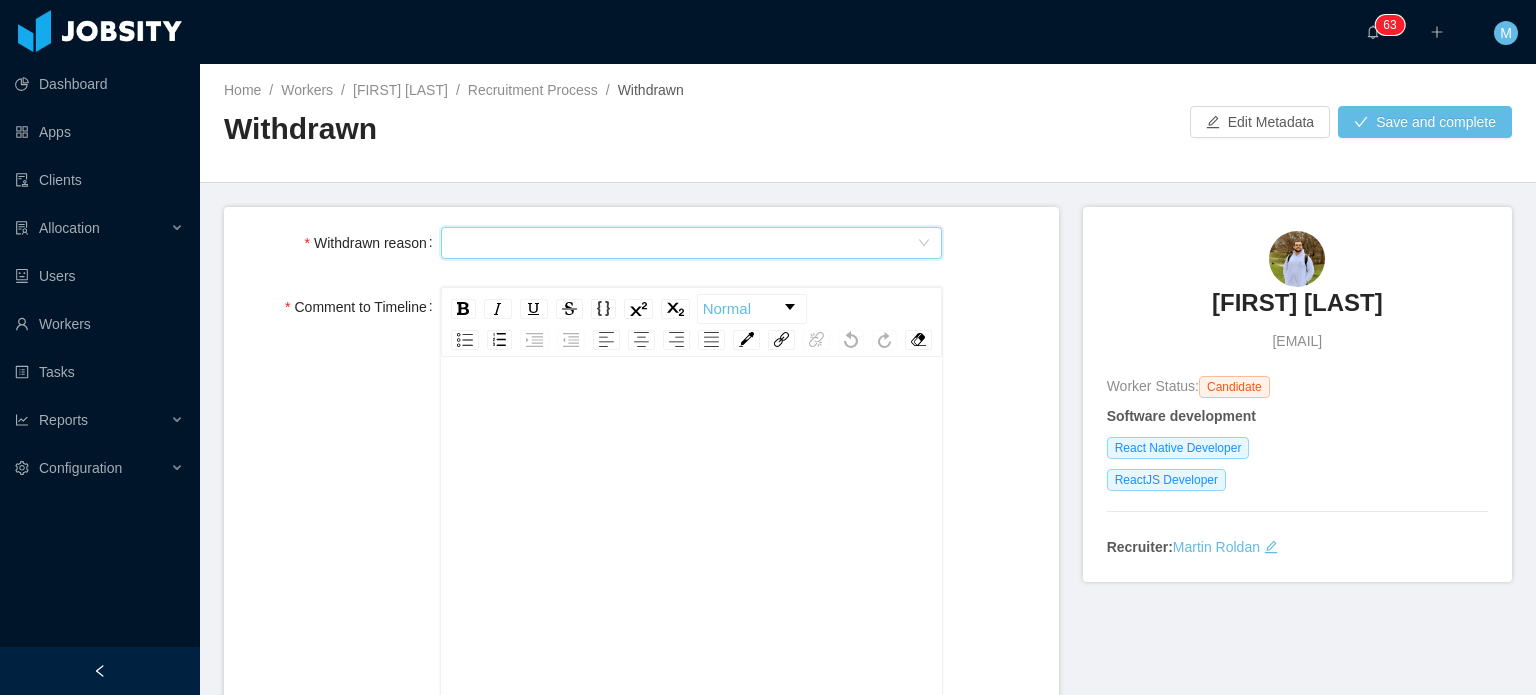 click on "Select Type" at bounding box center [685, 243] 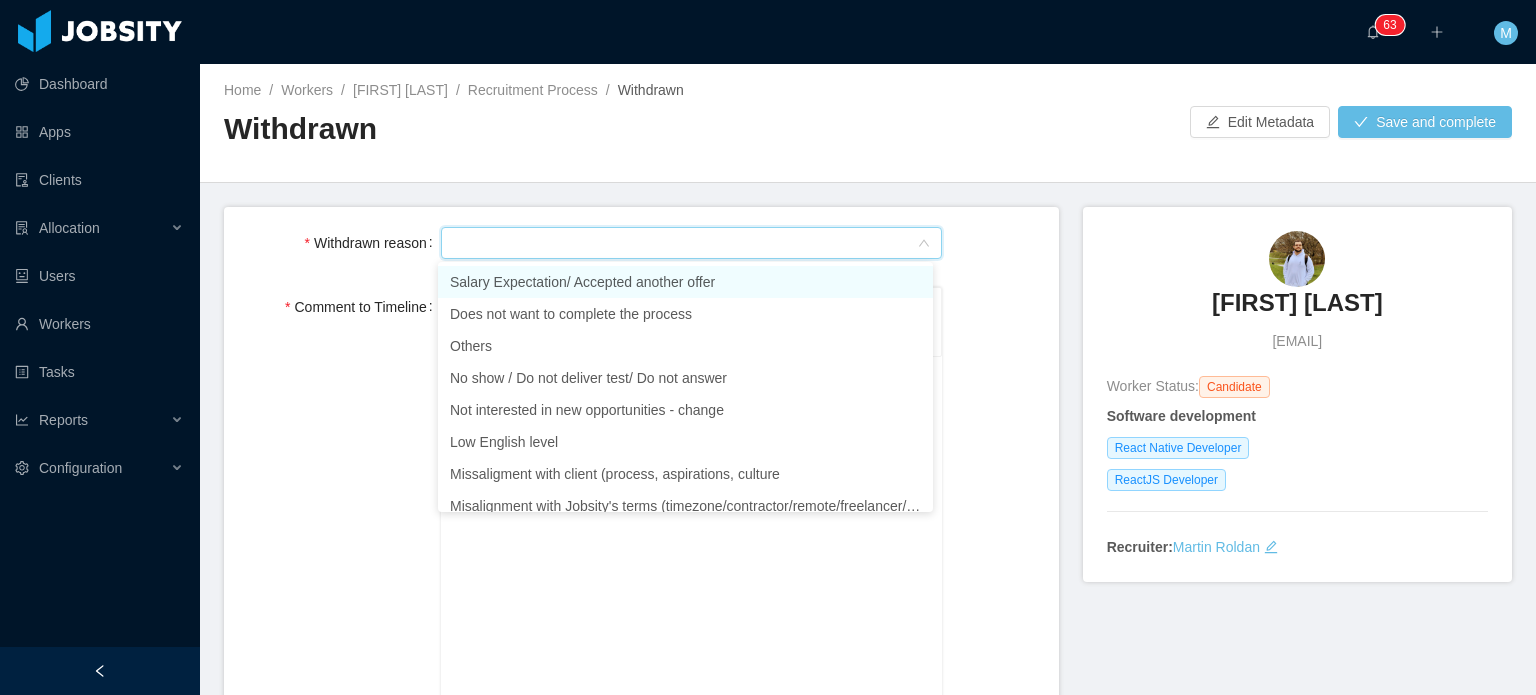 click on "Salary Expectation/ Accepted another offer" at bounding box center (685, 282) 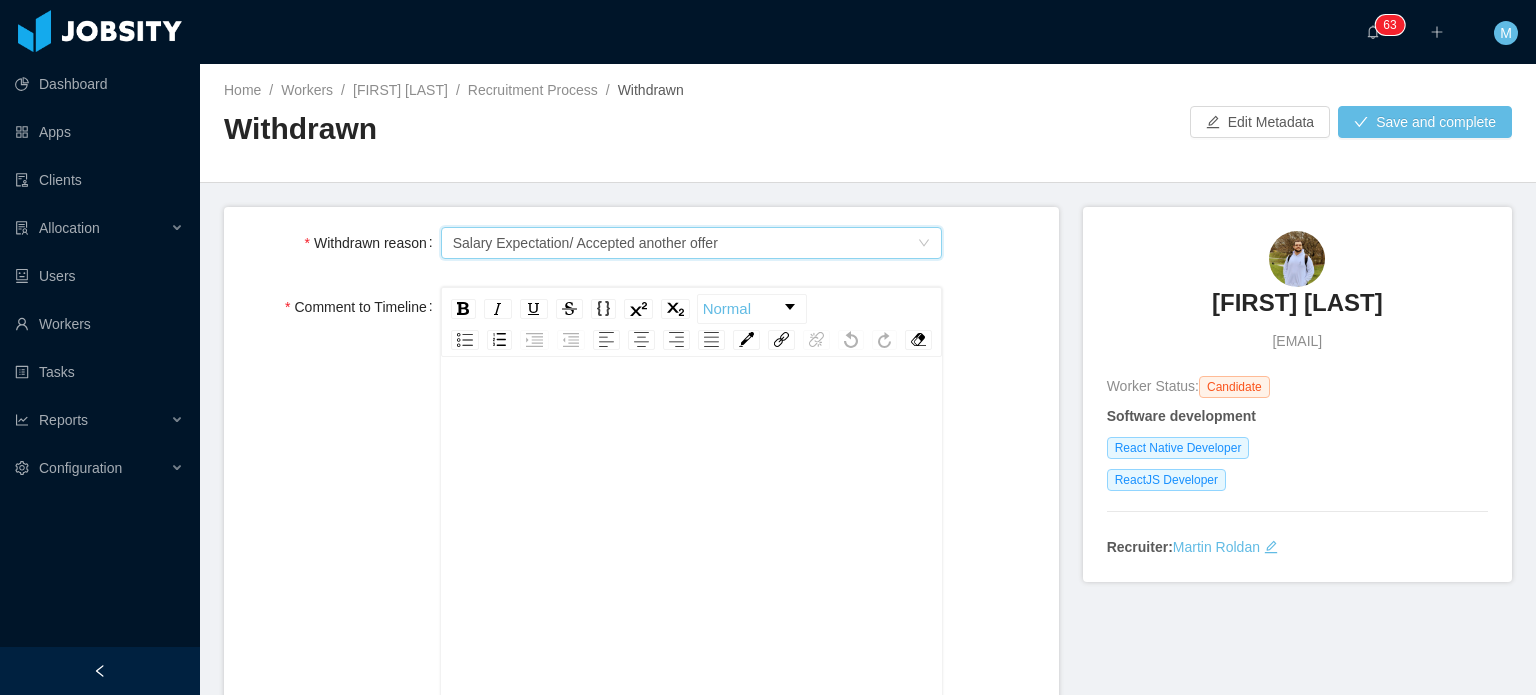 click at bounding box center [692, 566] 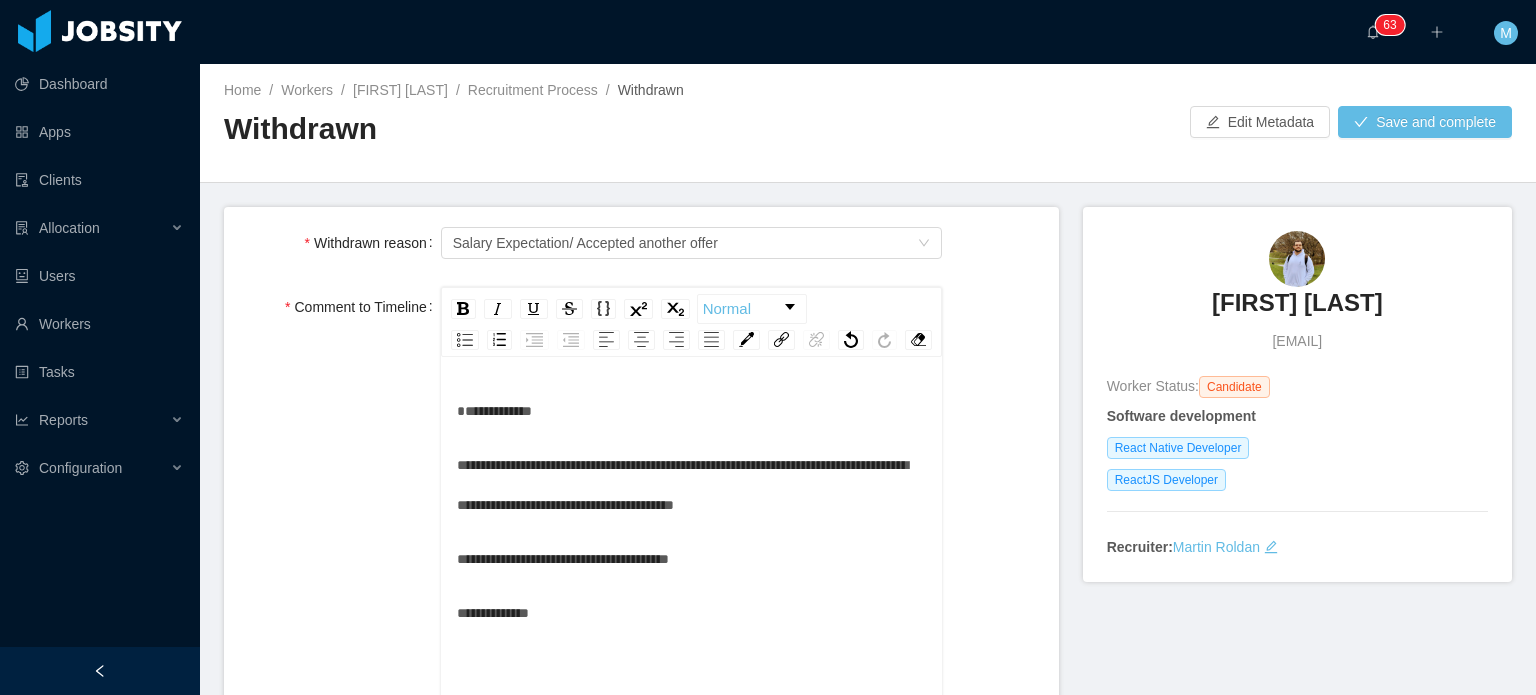 scroll, scrollTop: 22, scrollLeft: 0, axis: vertical 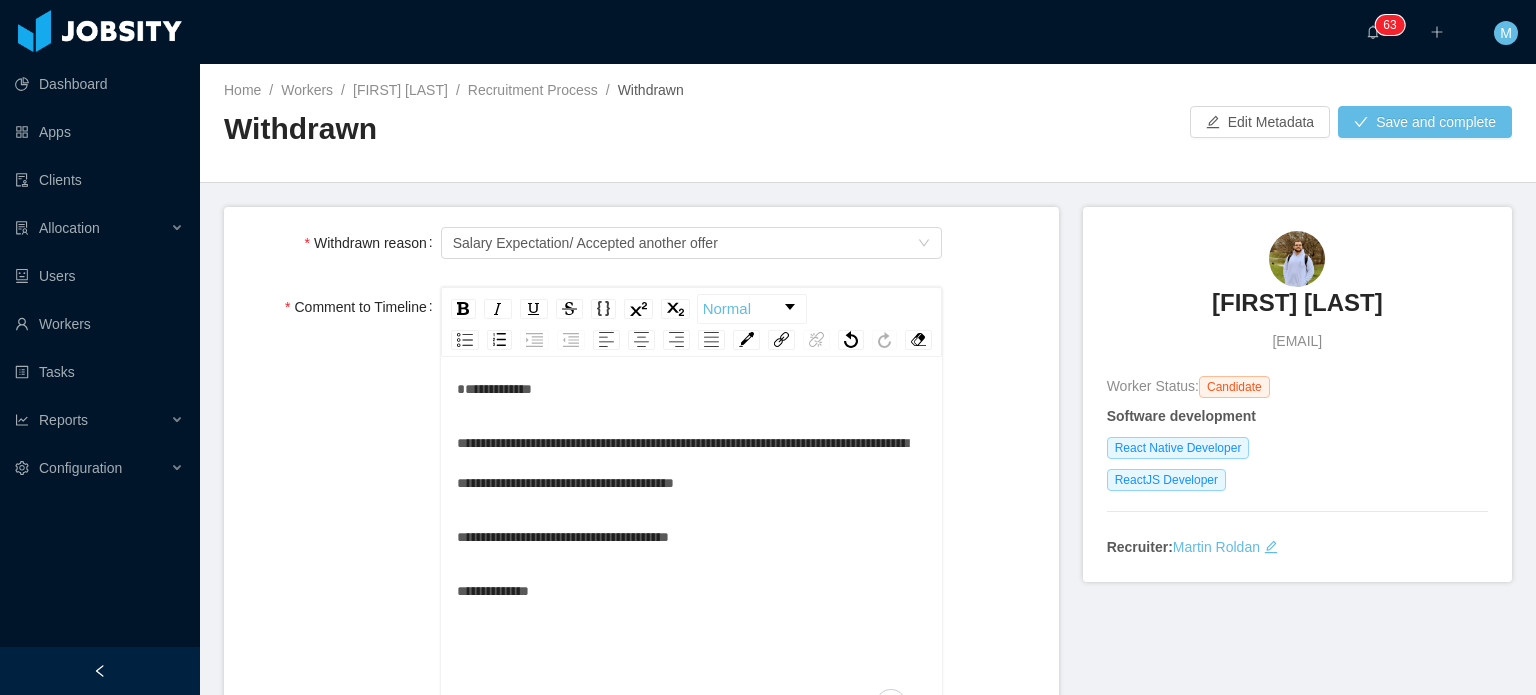 click on "**********" at bounding box center [692, 490] 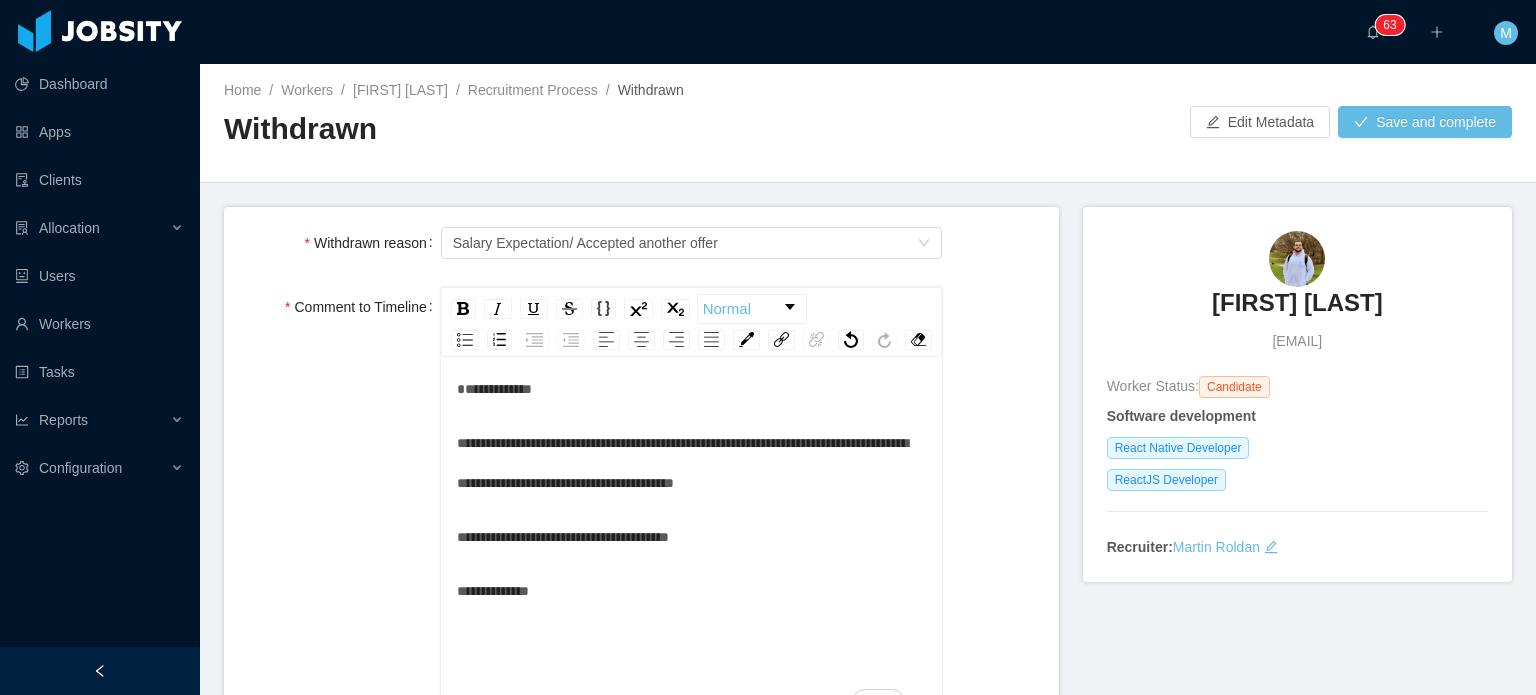 click on "**********" at bounding box center (692, 389) 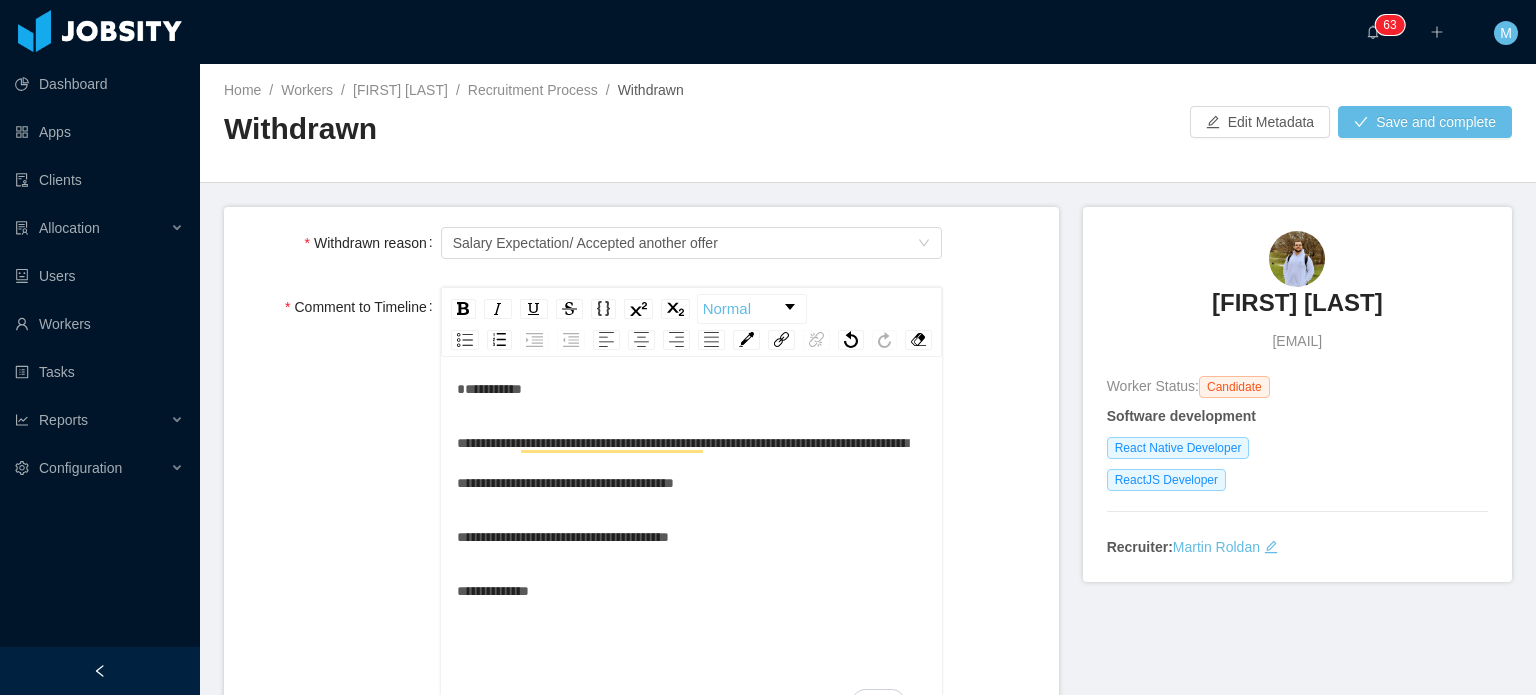 scroll, scrollTop: 22, scrollLeft: 0, axis: vertical 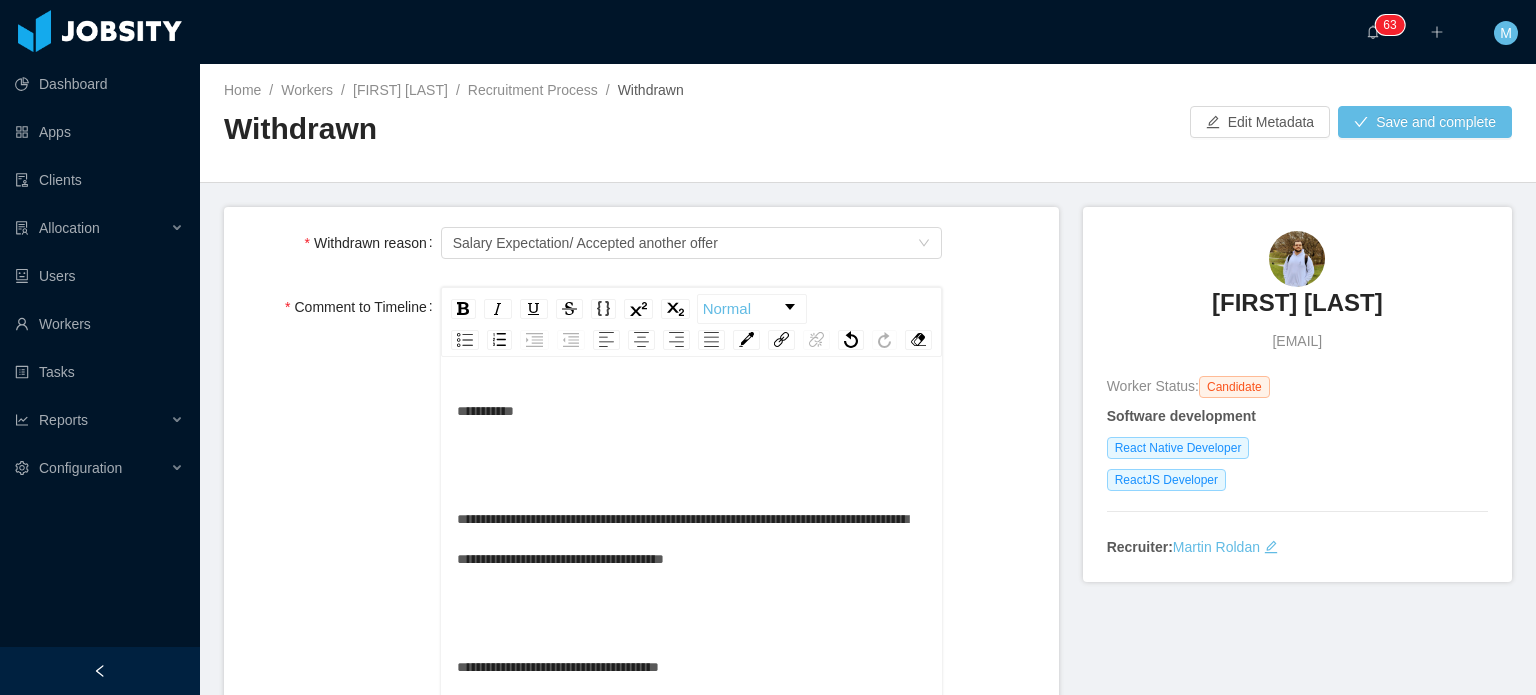 click on "**********" at bounding box center (692, 593) 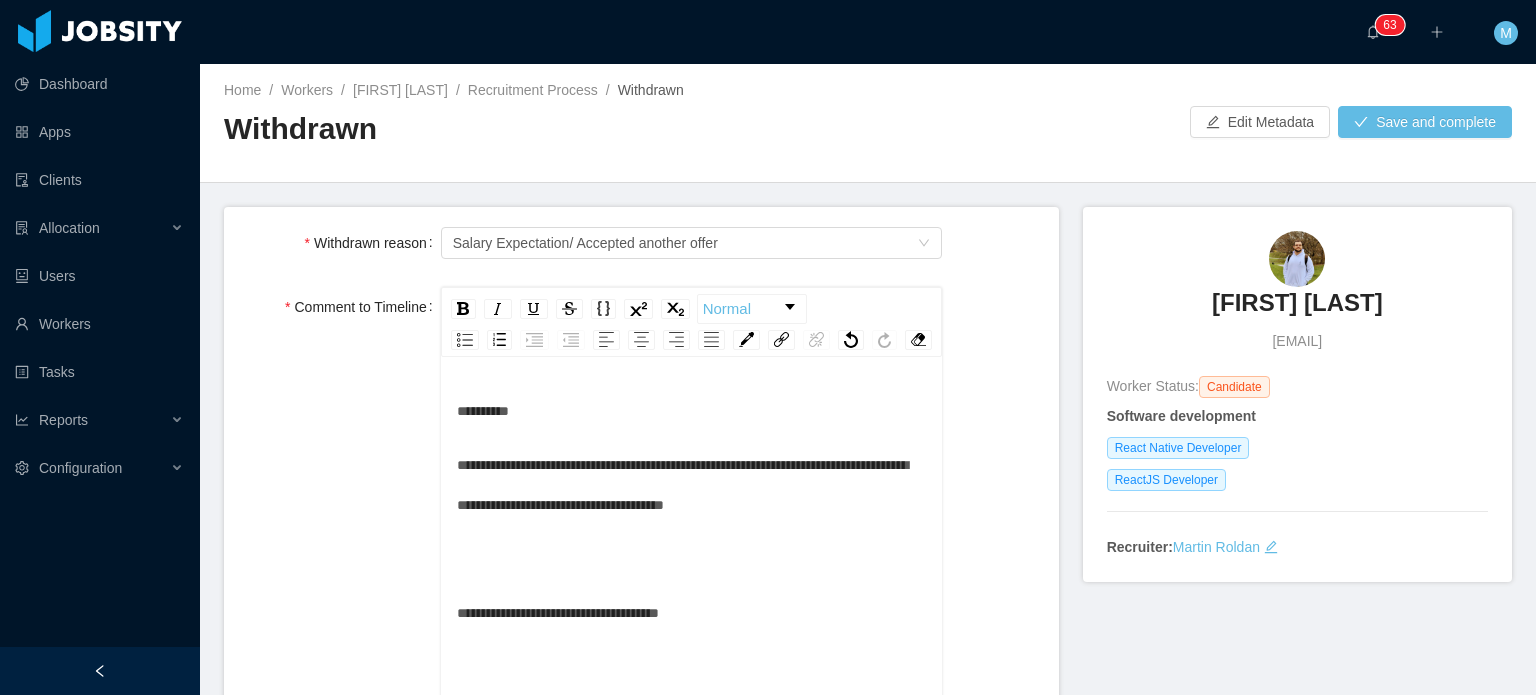 type 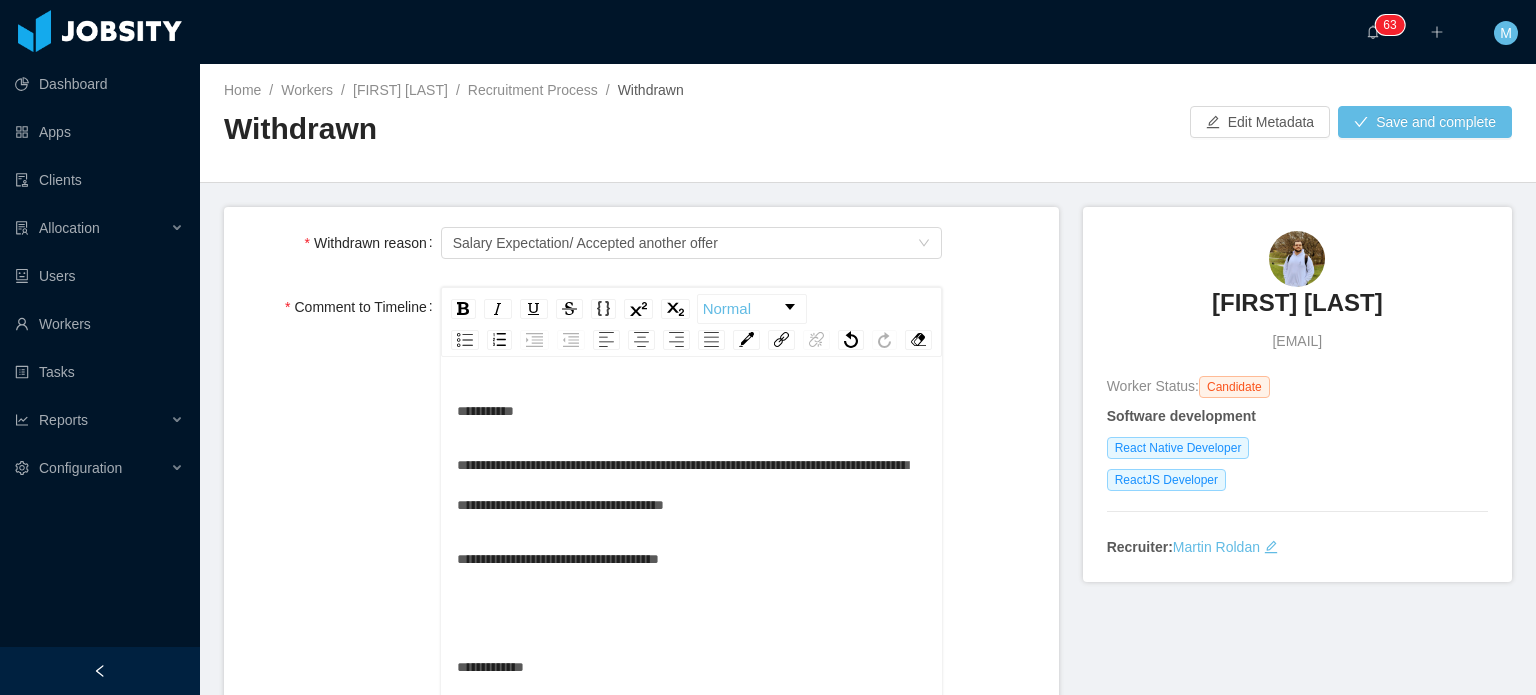 scroll, scrollTop: 44, scrollLeft: 0, axis: vertical 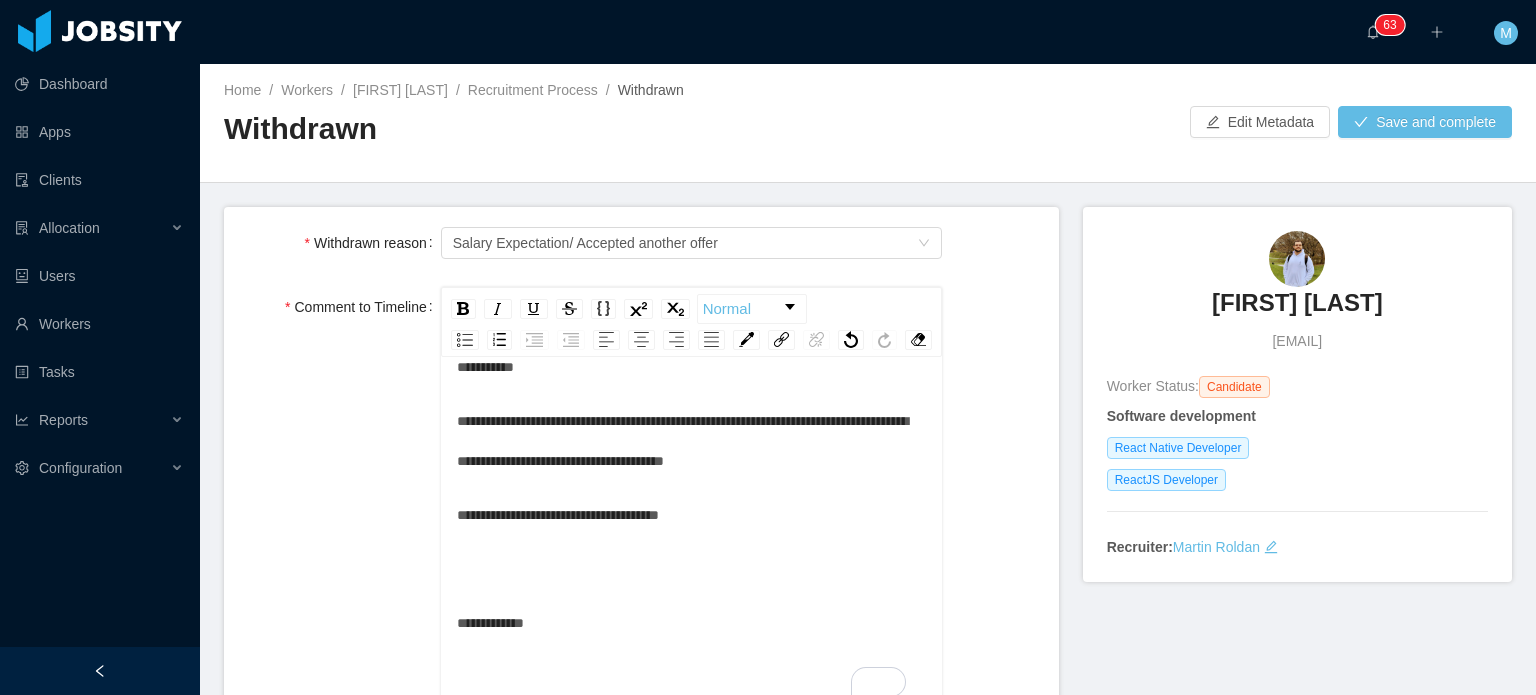 click on "**********" at bounding box center [692, 623] 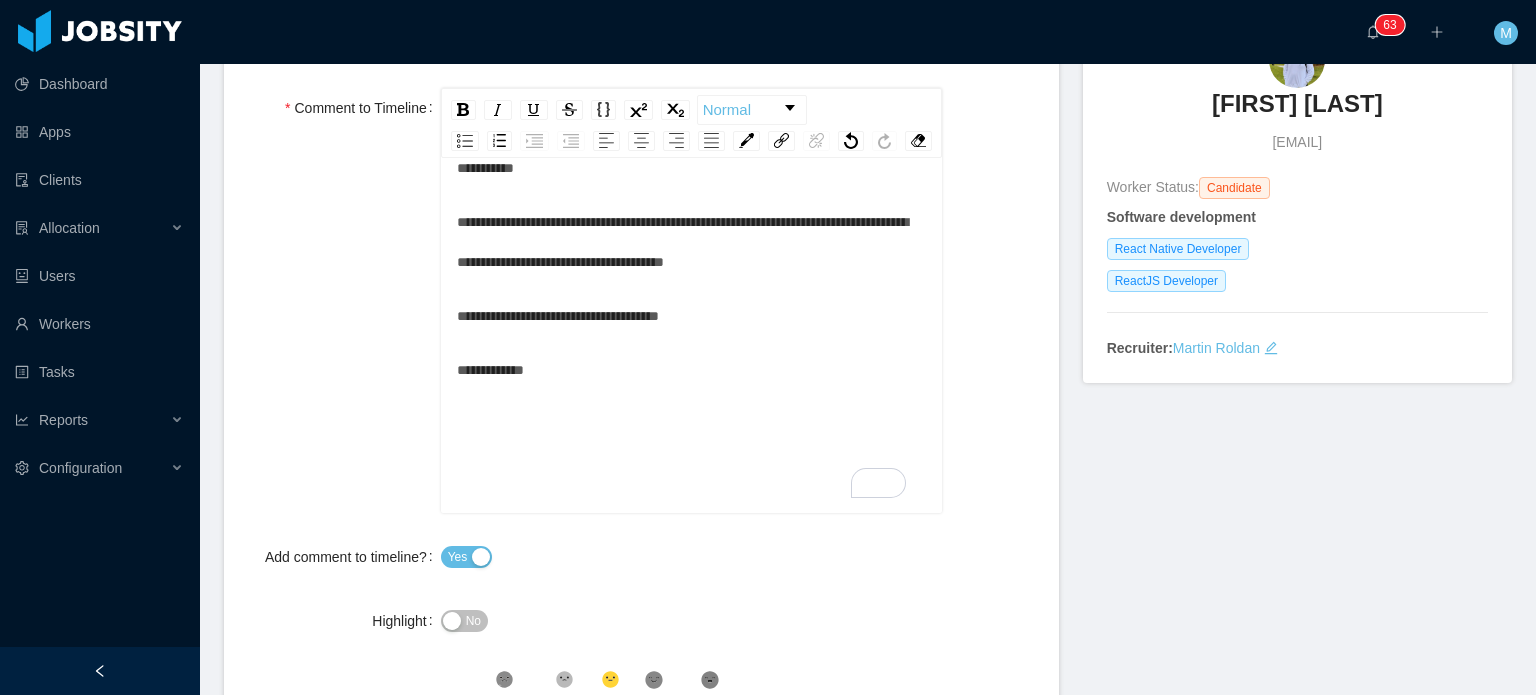 scroll, scrollTop: 0, scrollLeft: 0, axis: both 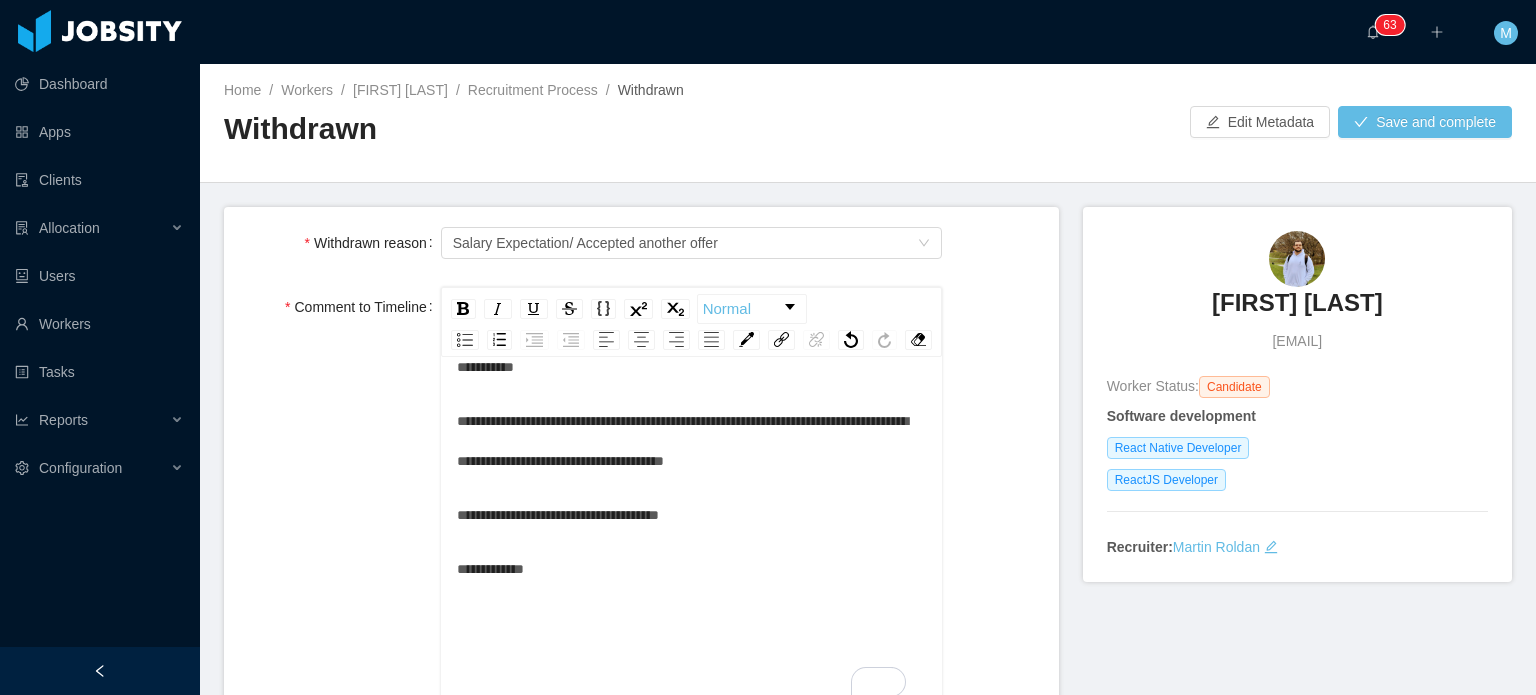 drag, startPoint x: 644, startPoint y: 594, endPoint x: 466, endPoint y: 420, distance: 248.91766 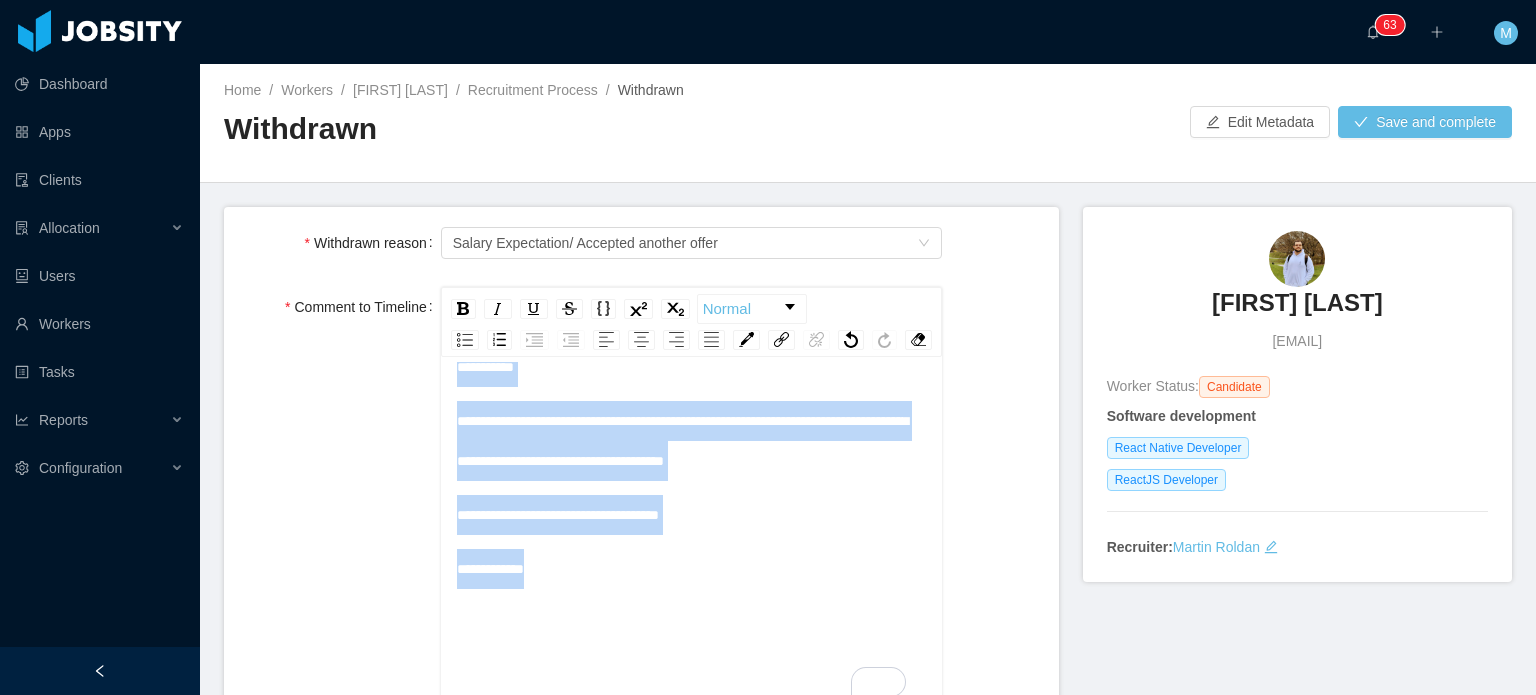 scroll, scrollTop: 0, scrollLeft: 0, axis: both 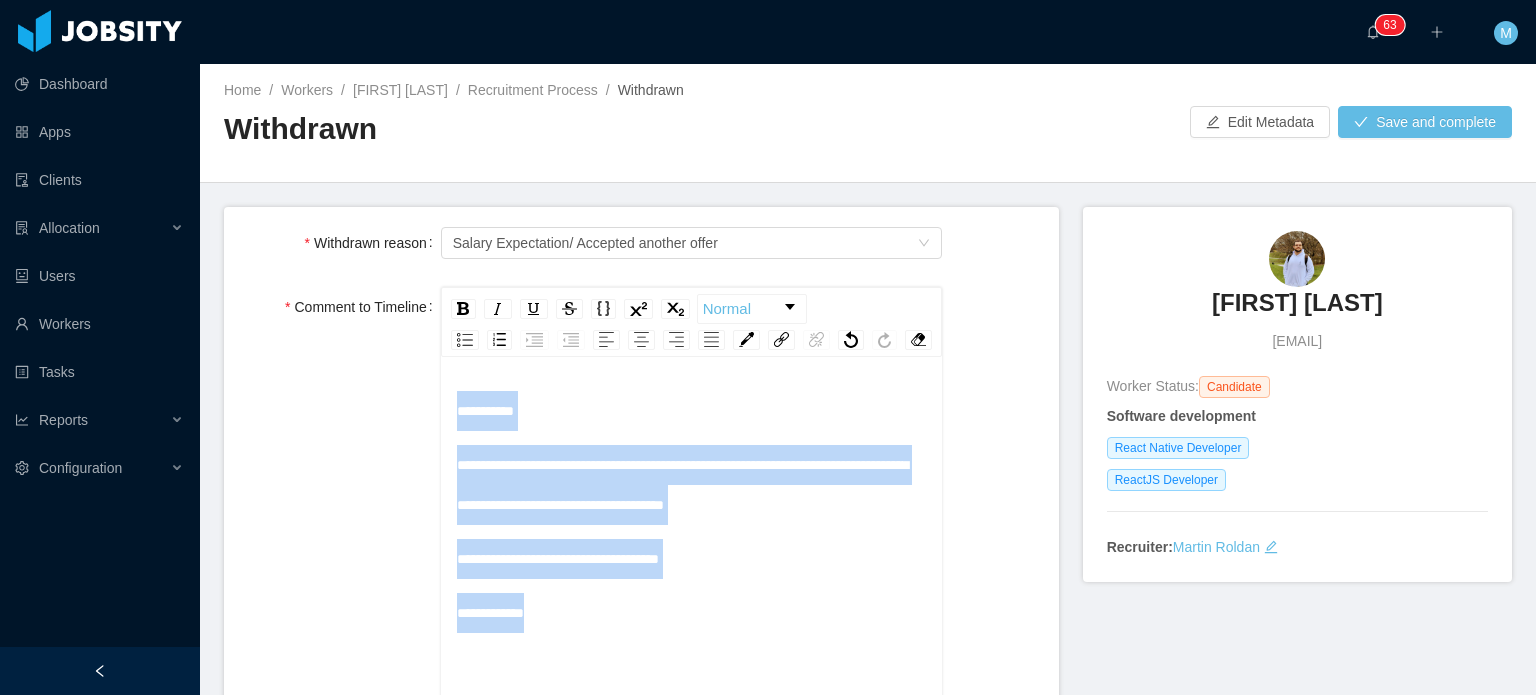 drag, startPoint x: 617, startPoint y: 621, endPoint x: 376, endPoint y: 360, distance: 355.2492 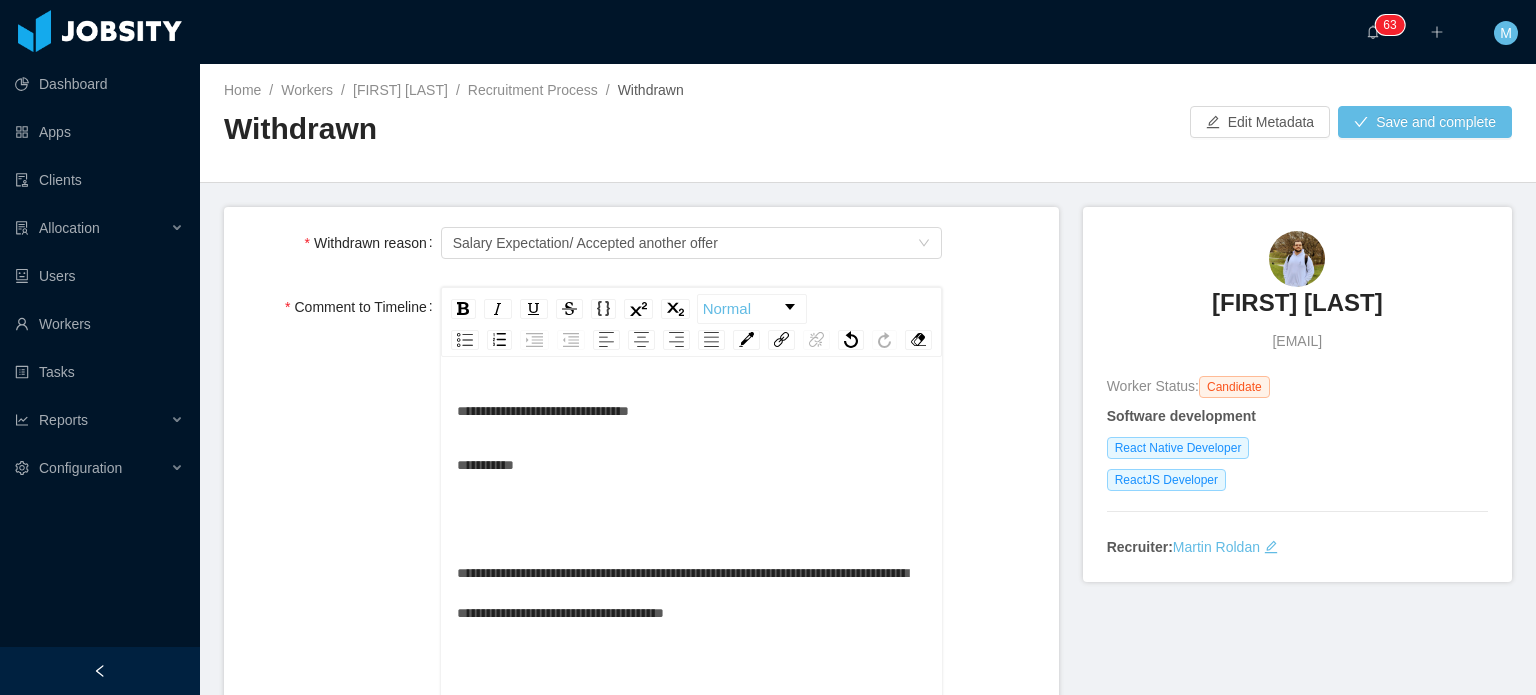 scroll, scrollTop: 118, scrollLeft: 0, axis: vertical 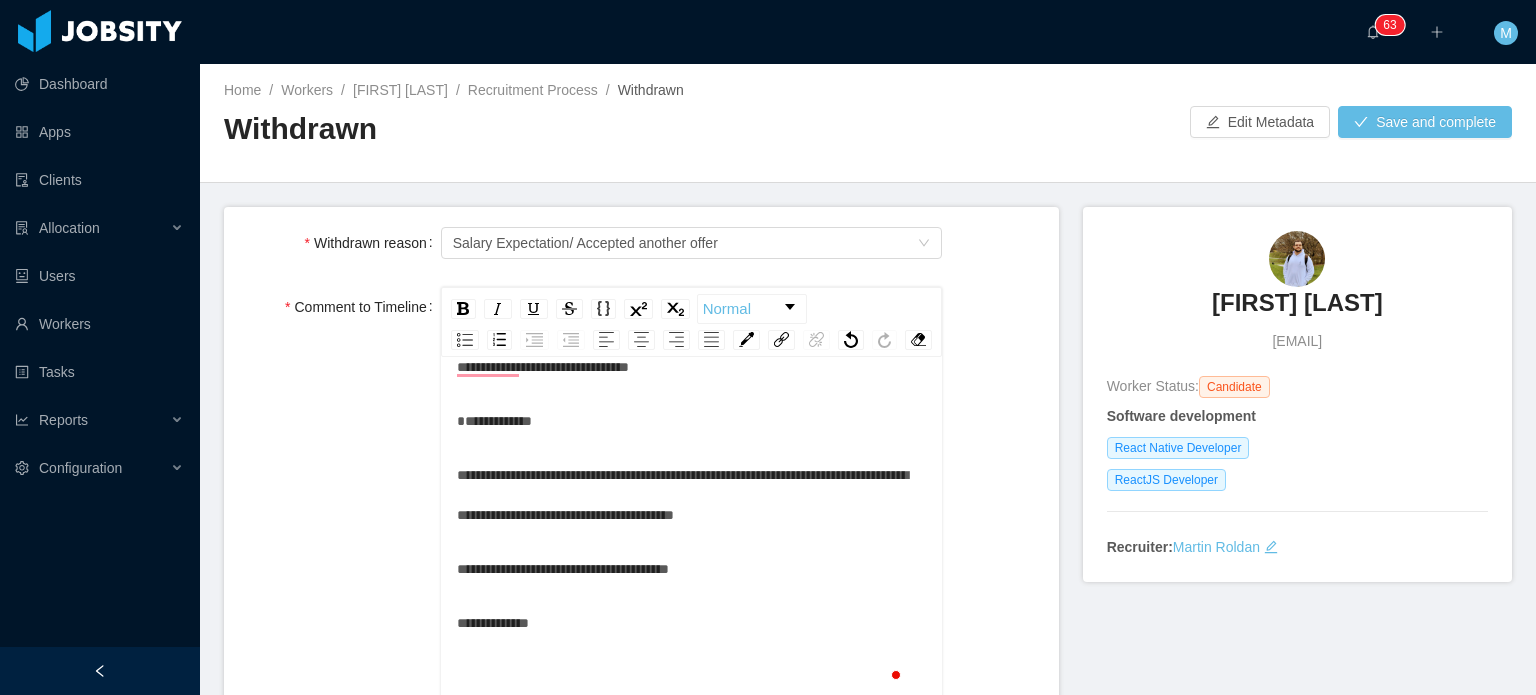 click on "**********" at bounding box center (692, 495) 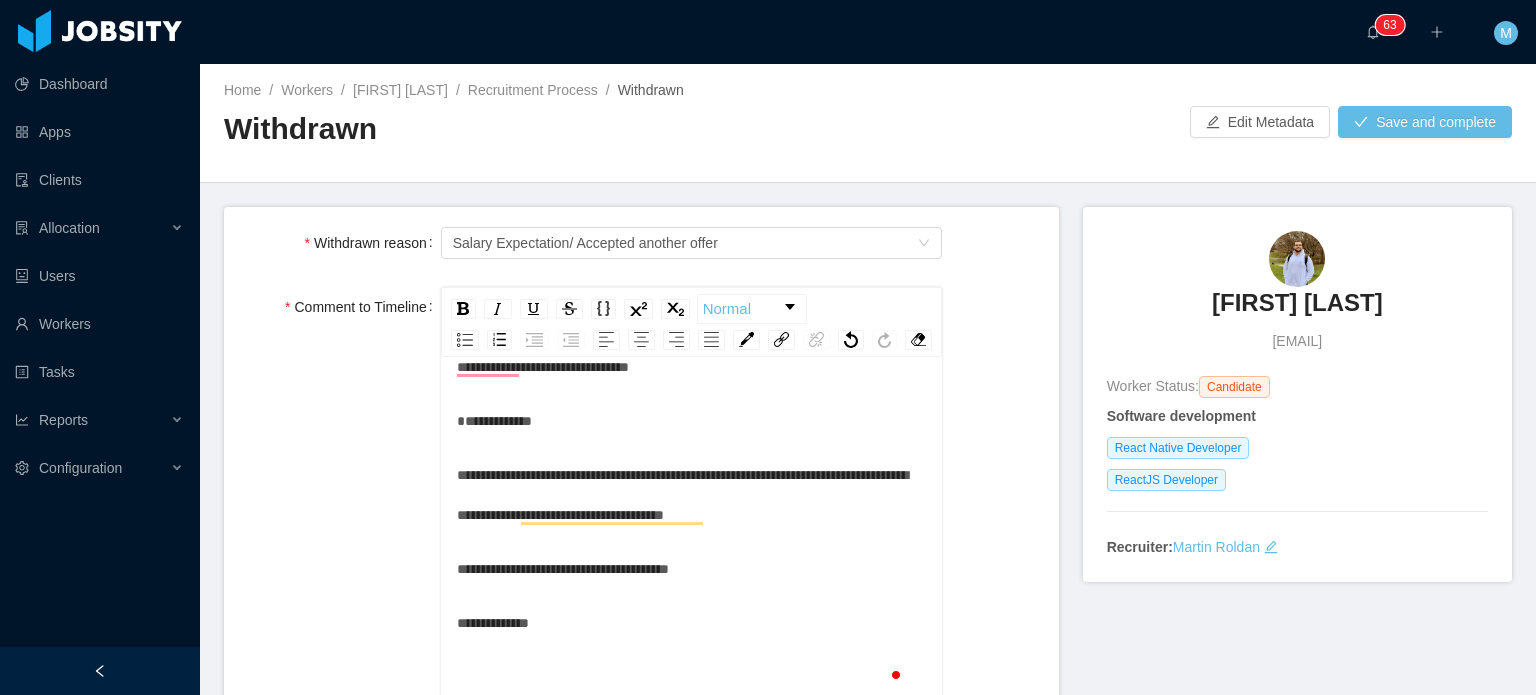 scroll, scrollTop: 54, scrollLeft: 0, axis: vertical 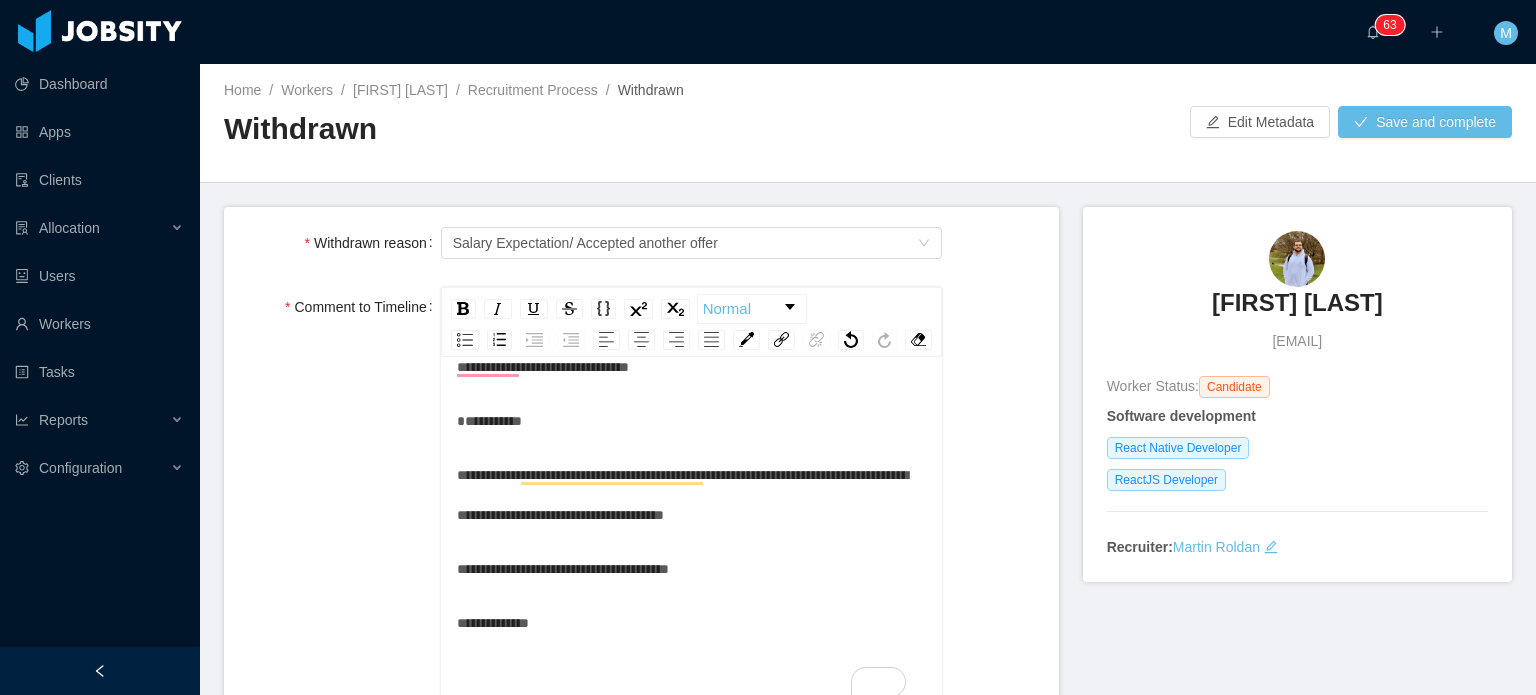 click on "**********" at bounding box center [692, 495] 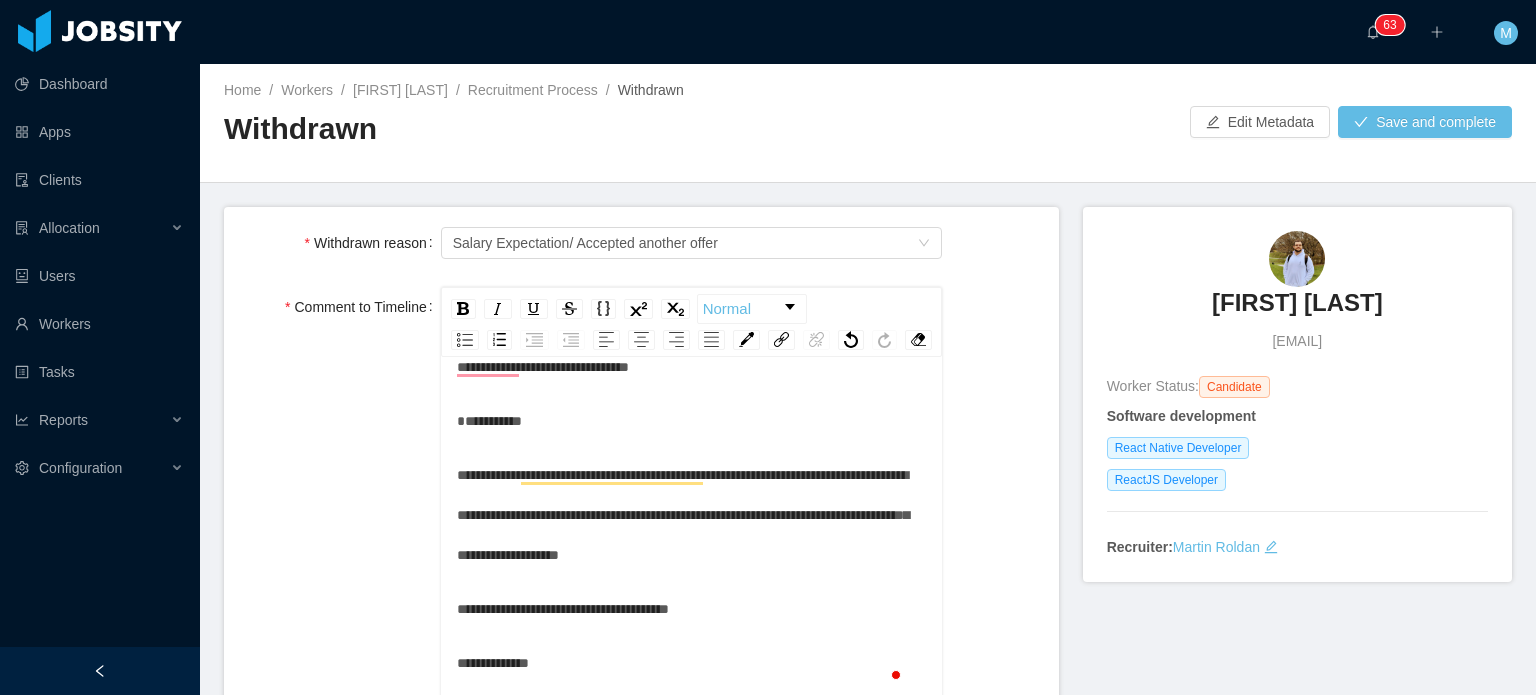 scroll, scrollTop: 54, scrollLeft: 0, axis: vertical 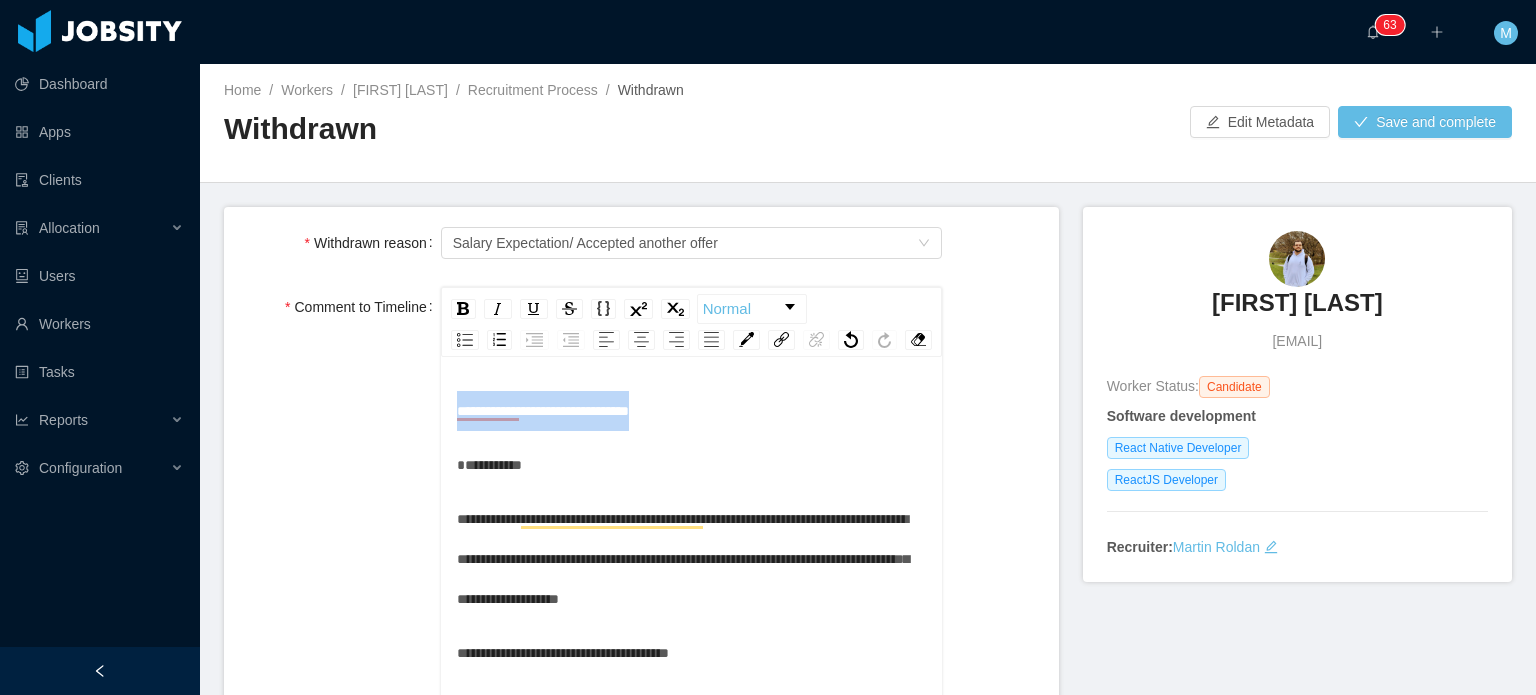 drag, startPoint x: 720, startPoint y: 435, endPoint x: 341, endPoint y: 424, distance: 379.1596 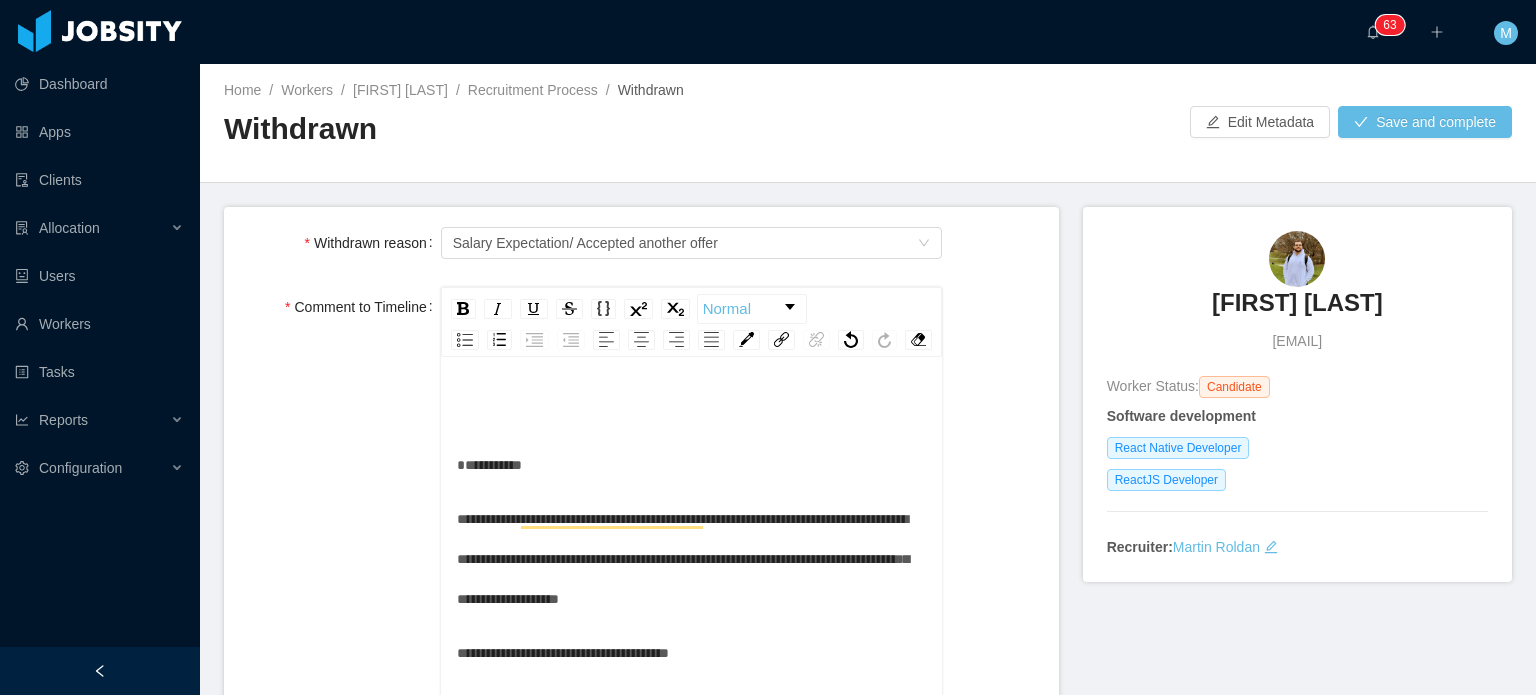 click on "**********" at bounding box center [692, 537] 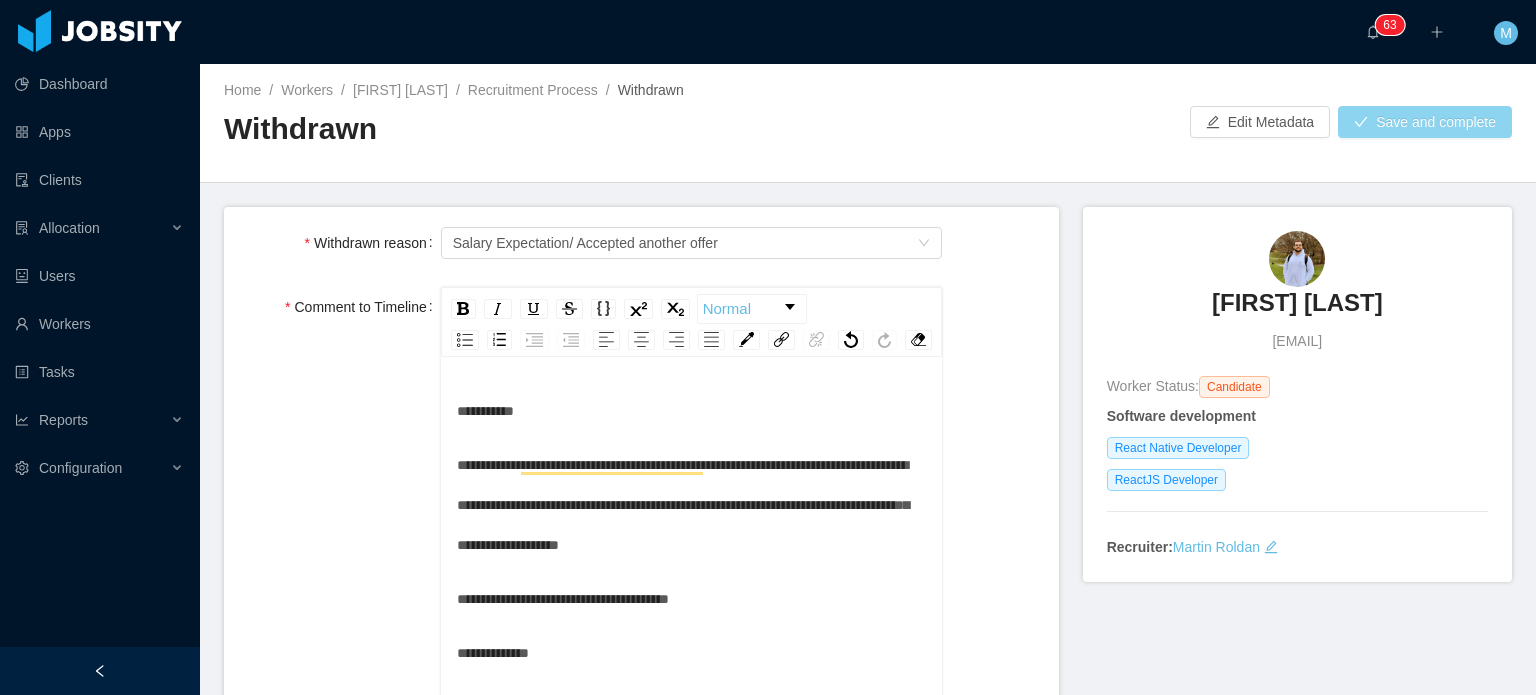 click on "Save and complete" at bounding box center (1425, 122) 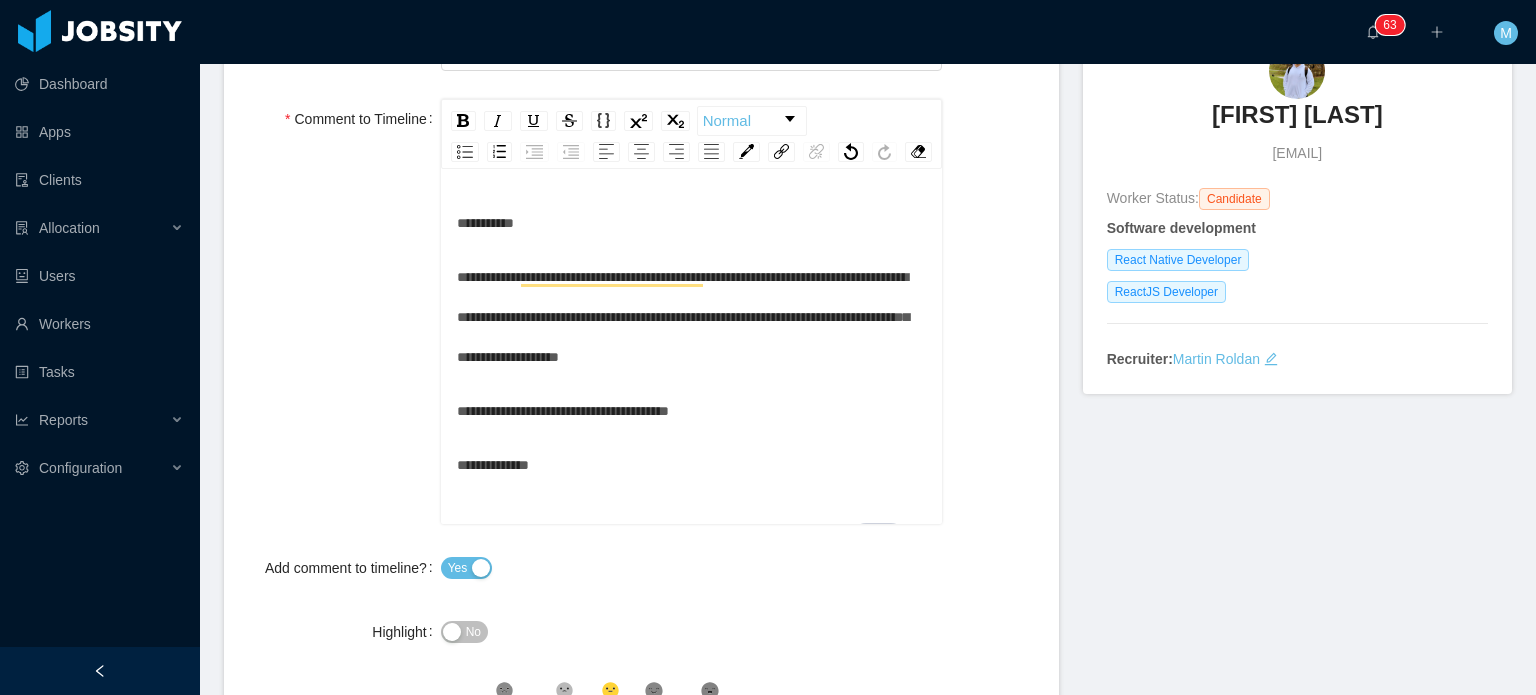 scroll 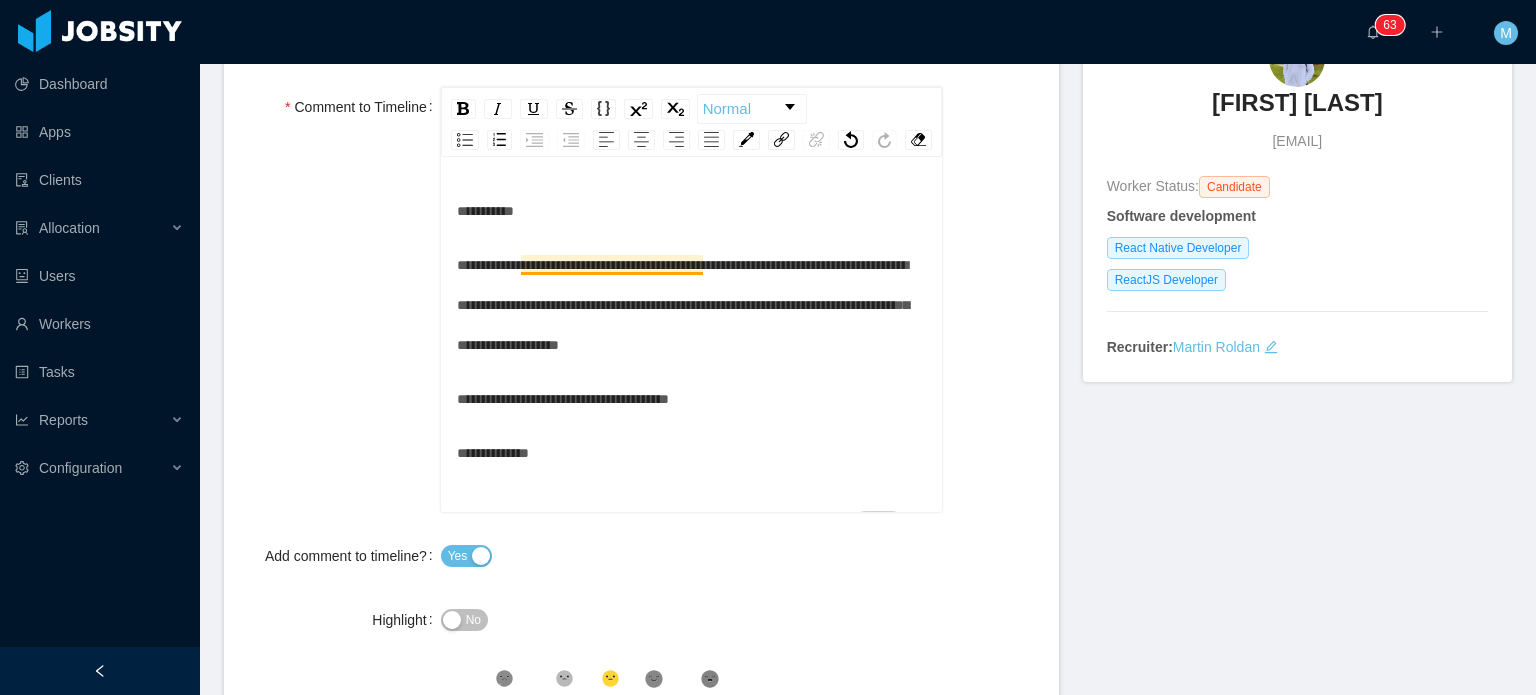click on "**********" at bounding box center (692, 399) 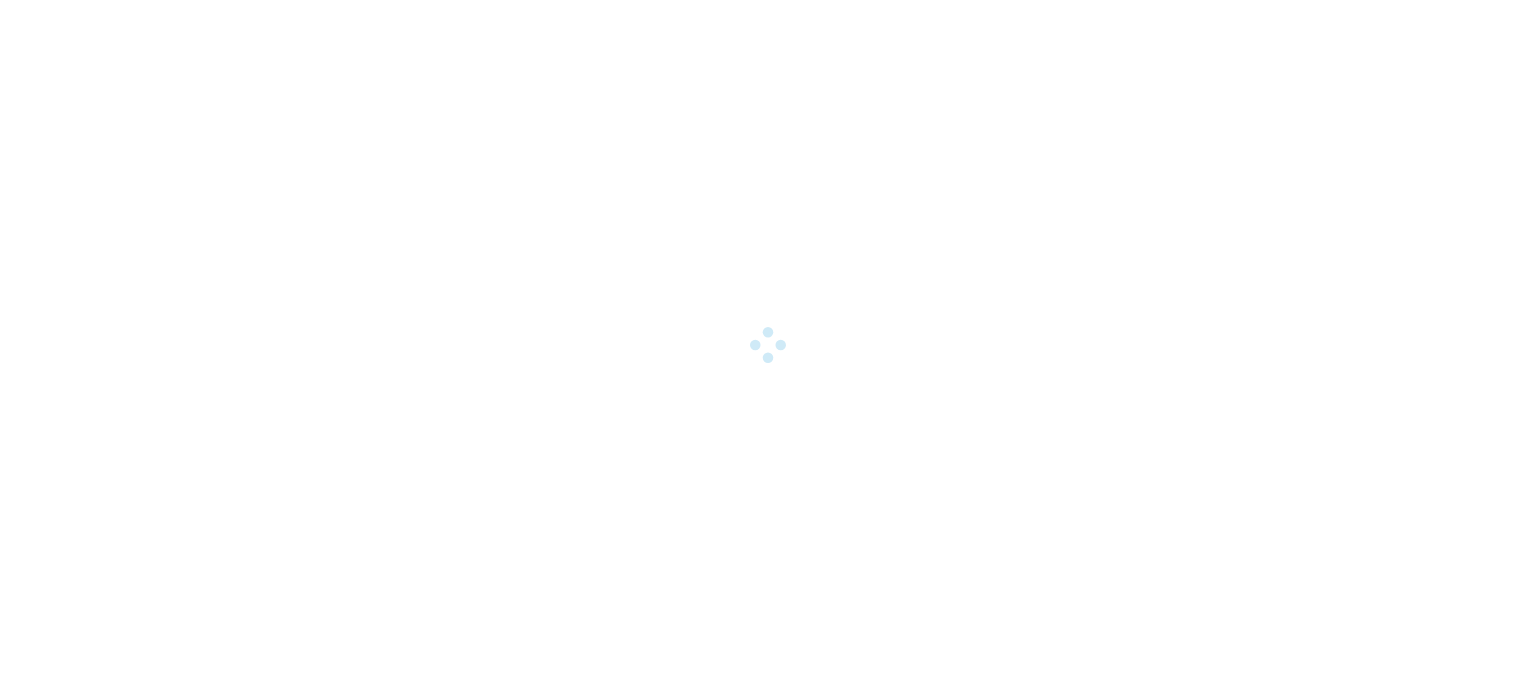 scroll, scrollTop: 0, scrollLeft: 0, axis: both 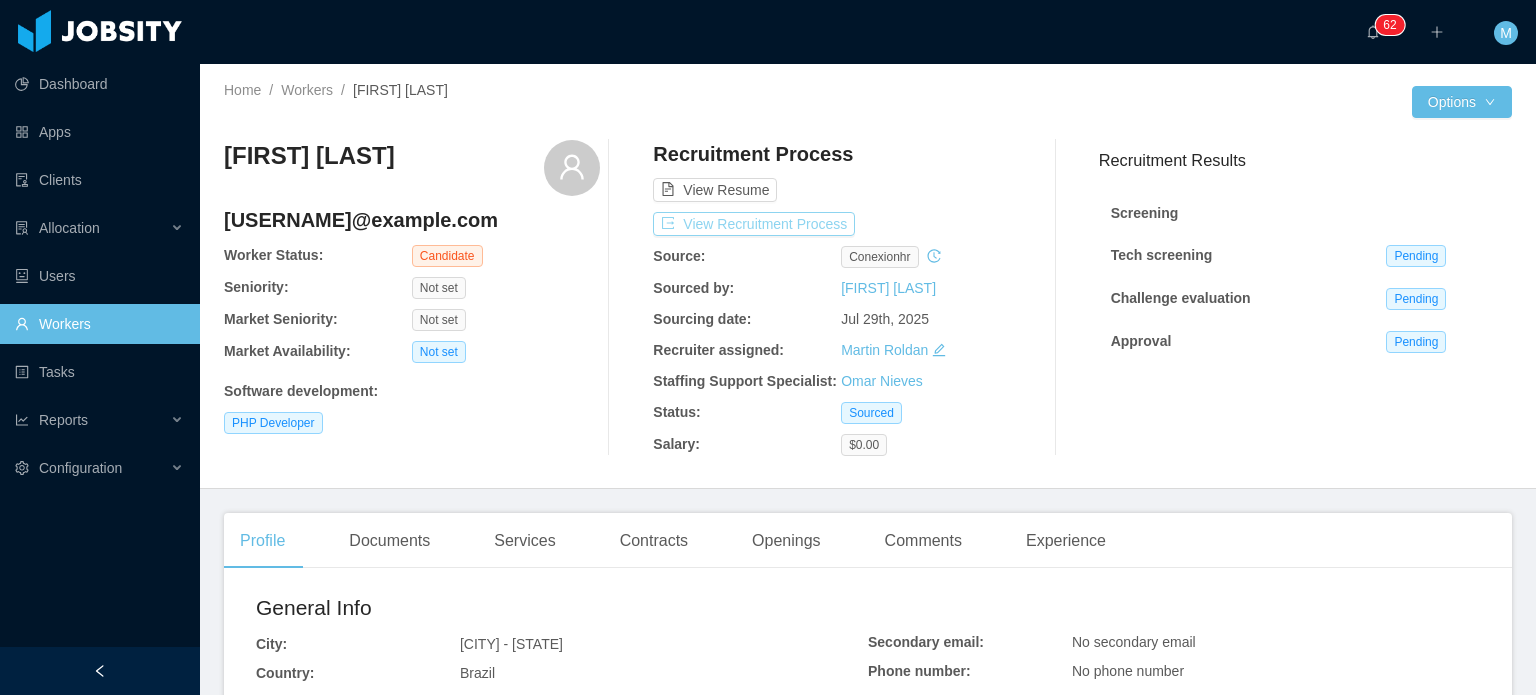 click on "View Recruitment Process" at bounding box center [754, 224] 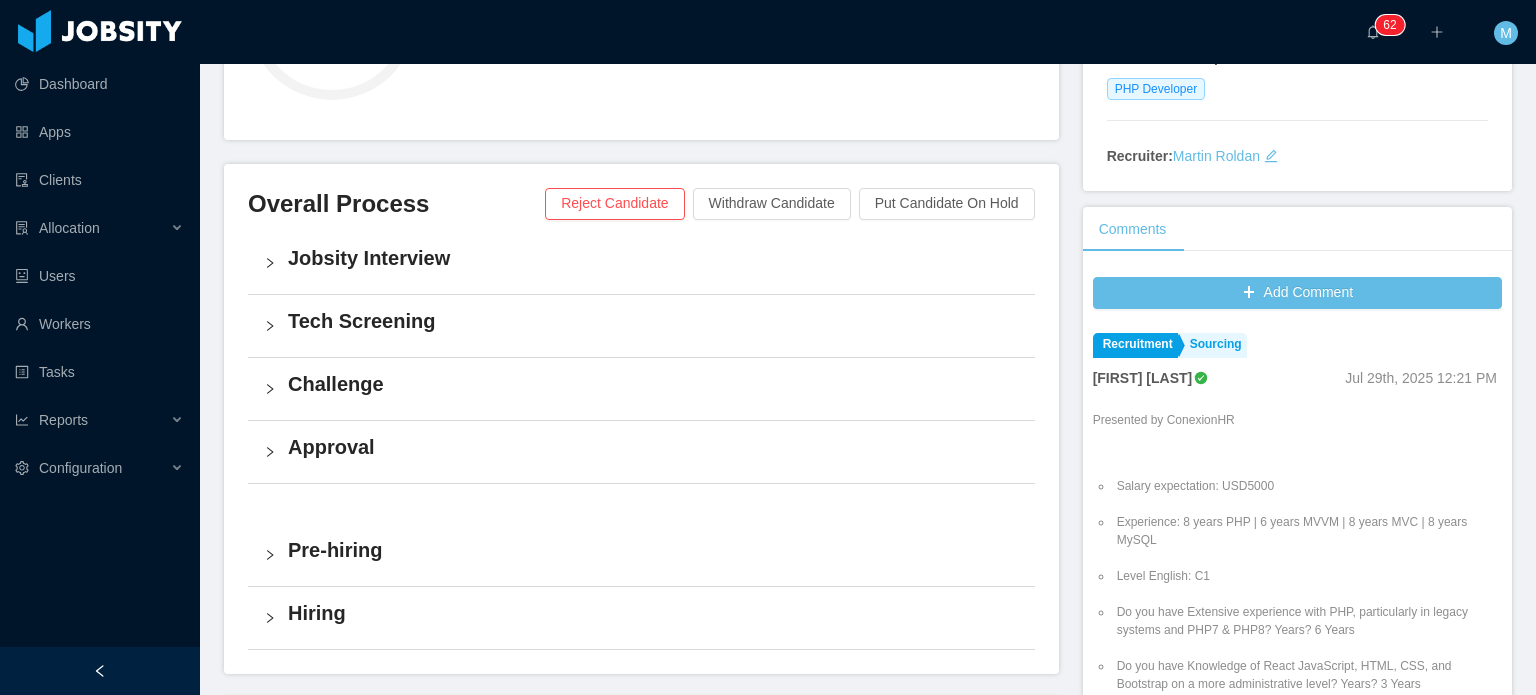 scroll, scrollTop: 0, scrollLeft: 0, axis: both 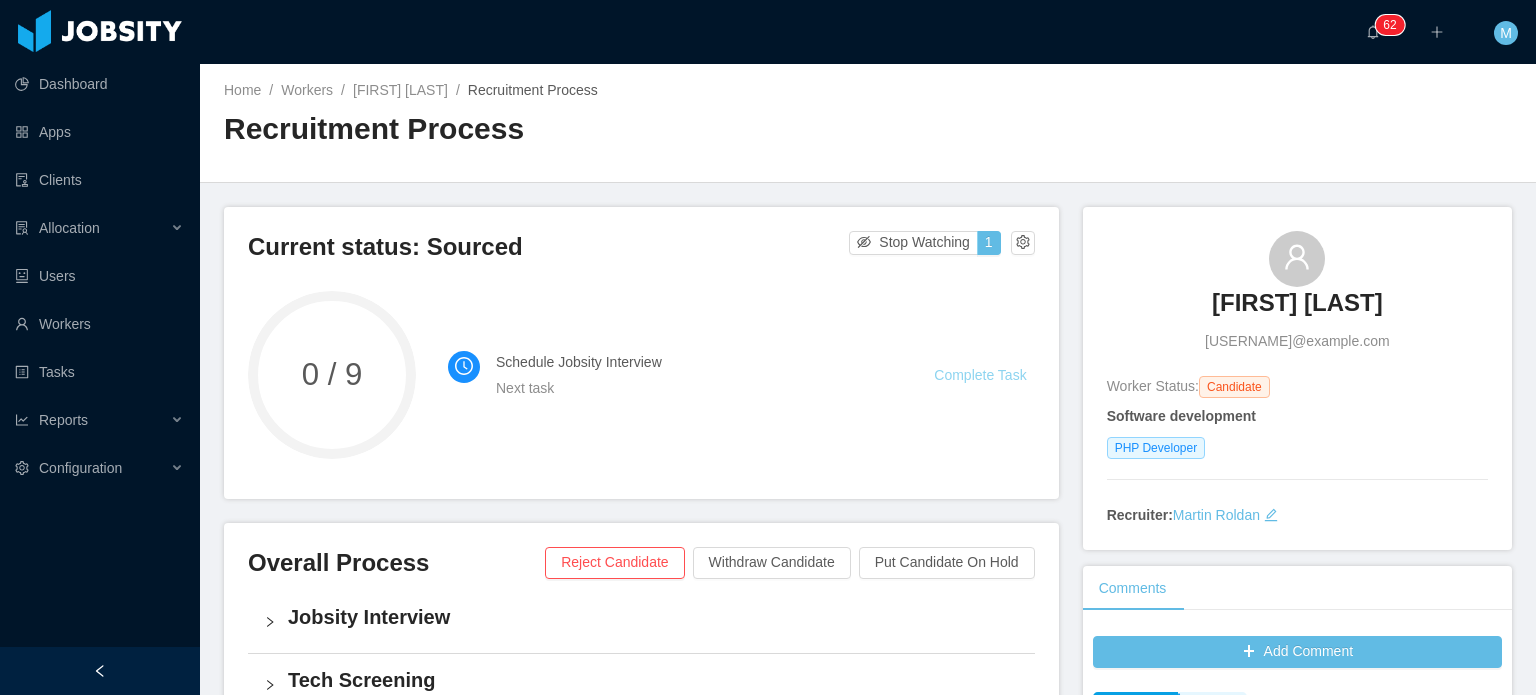 click on "Complete Task" at bounding box center (980, 375) 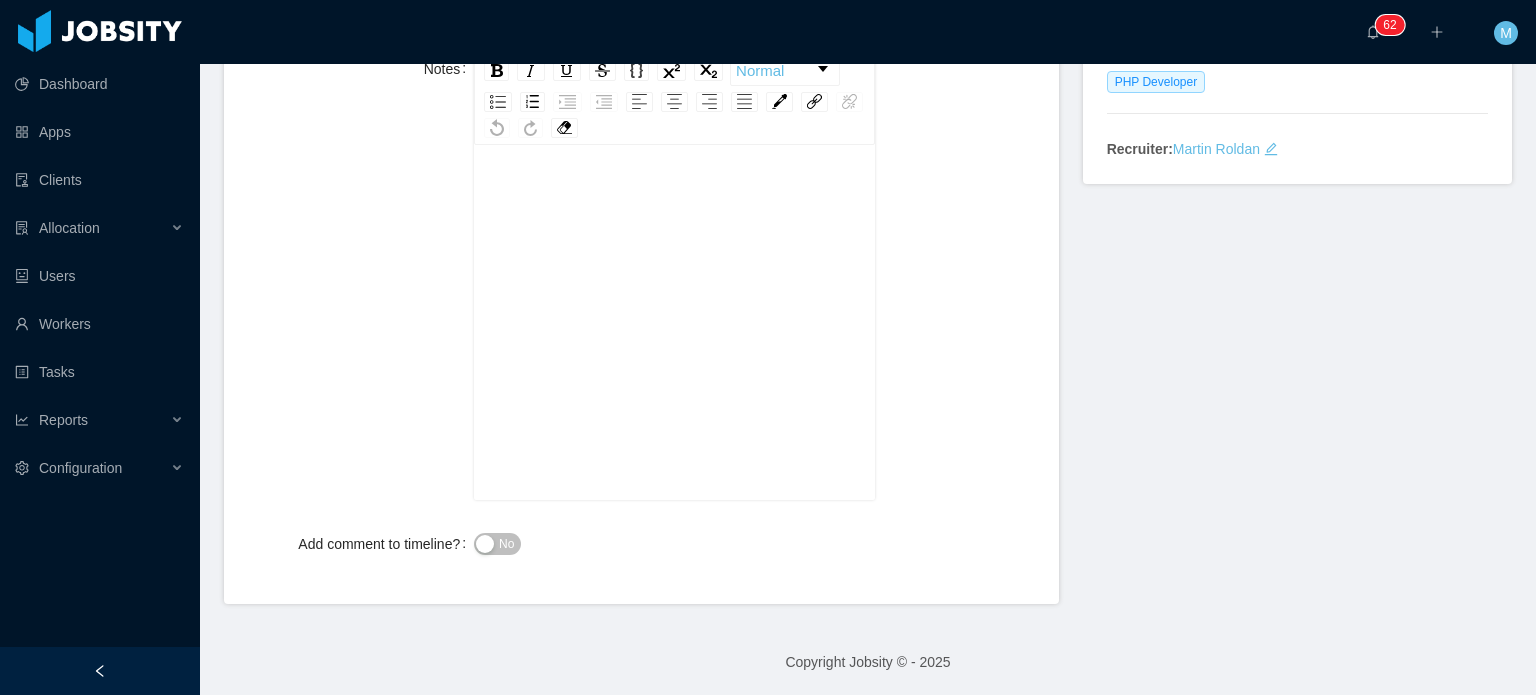 click at bounding box center [675, 354] 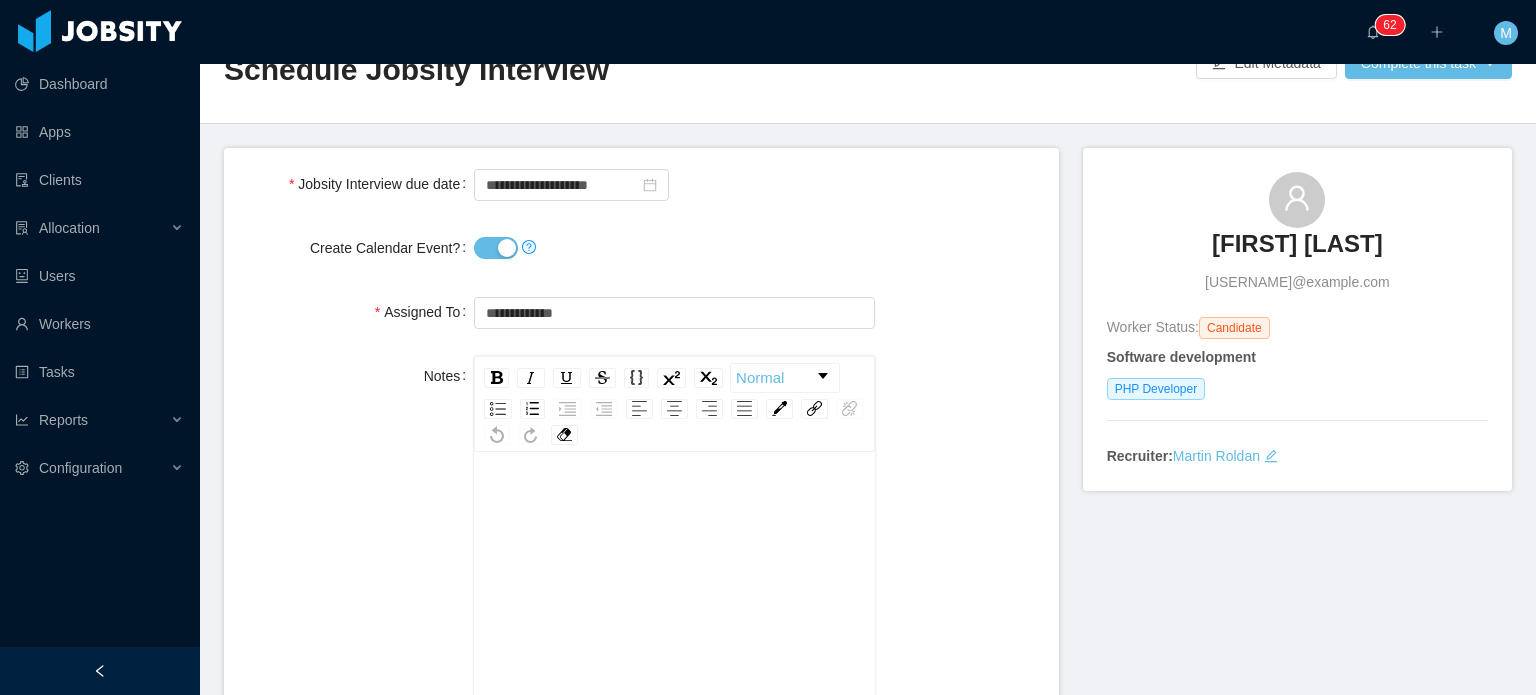 scroll, scrollTop: 0, scrollLeft: 0, axis: both 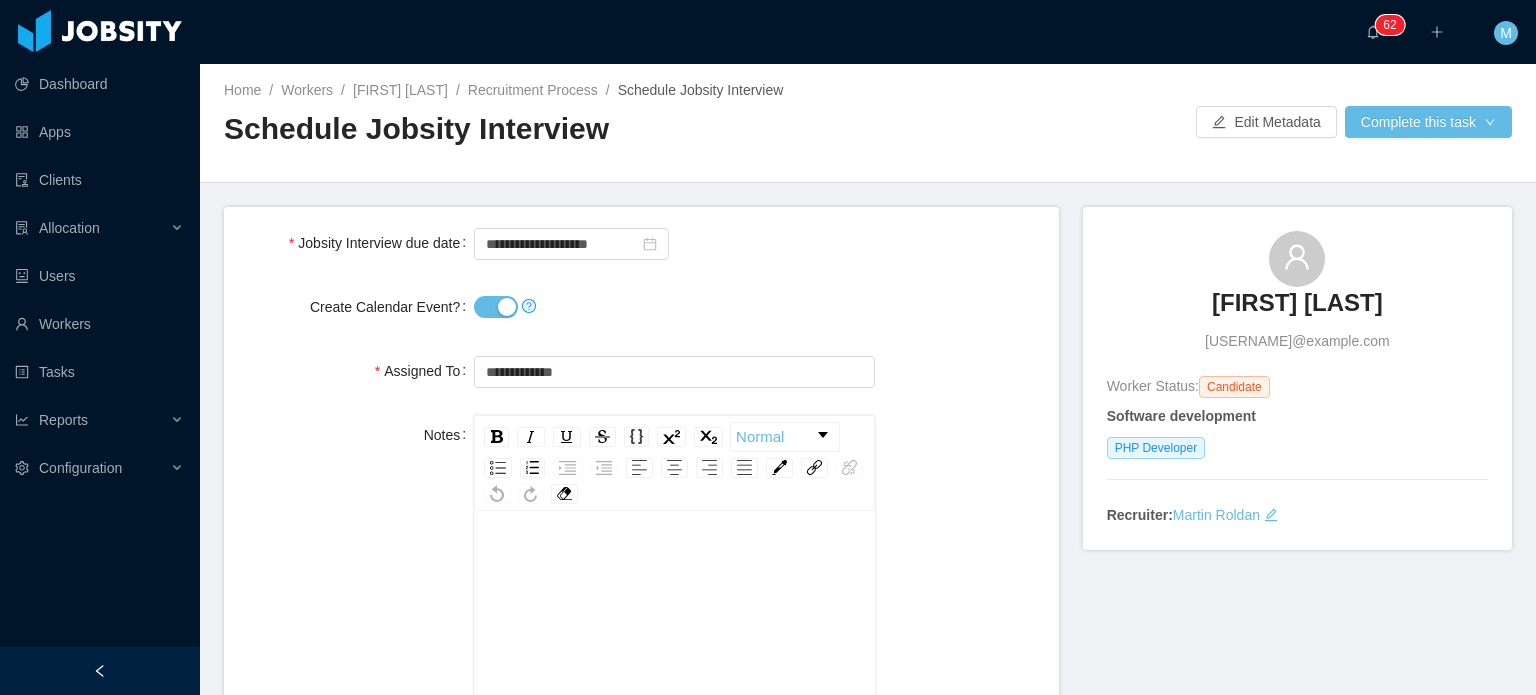 click on "Create Calendar Event?" at bounding box center [496, 307] 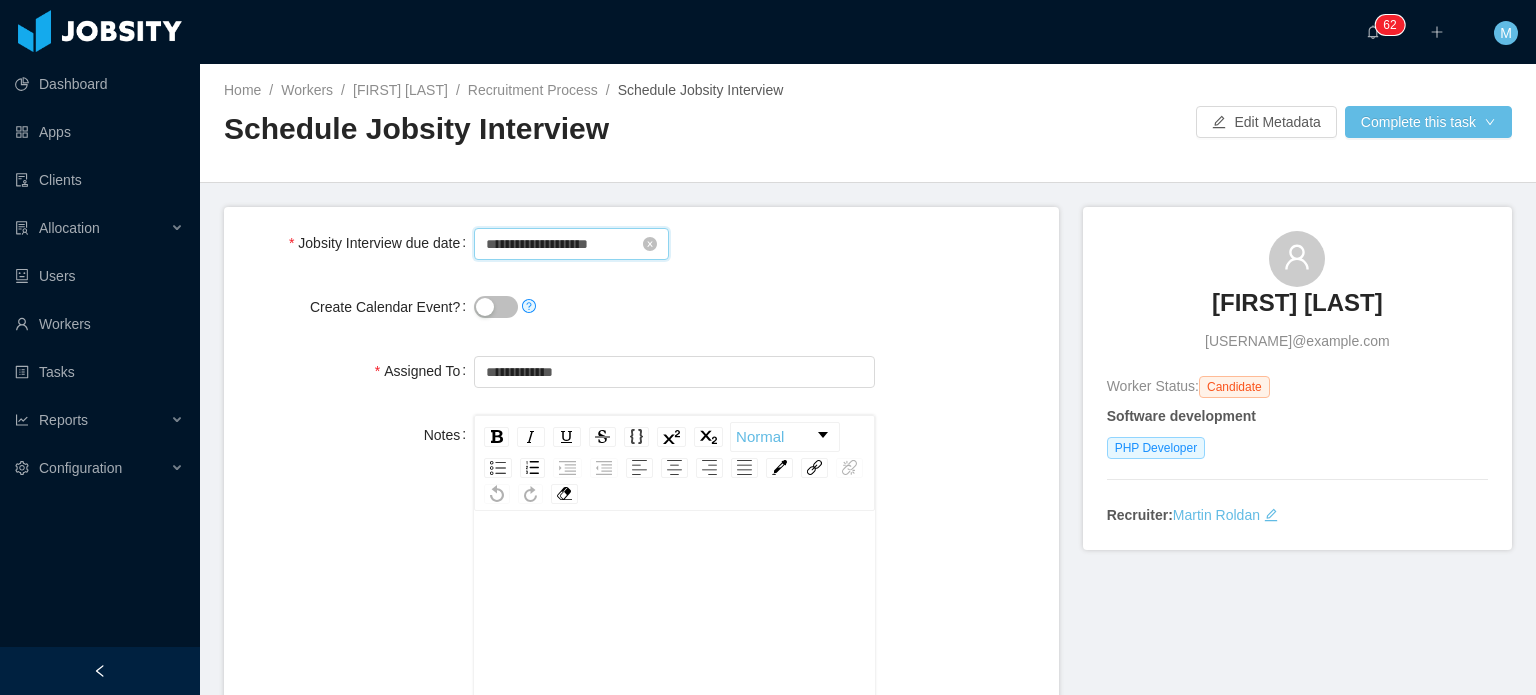 click on "**********" at bounding box center [571, 244] 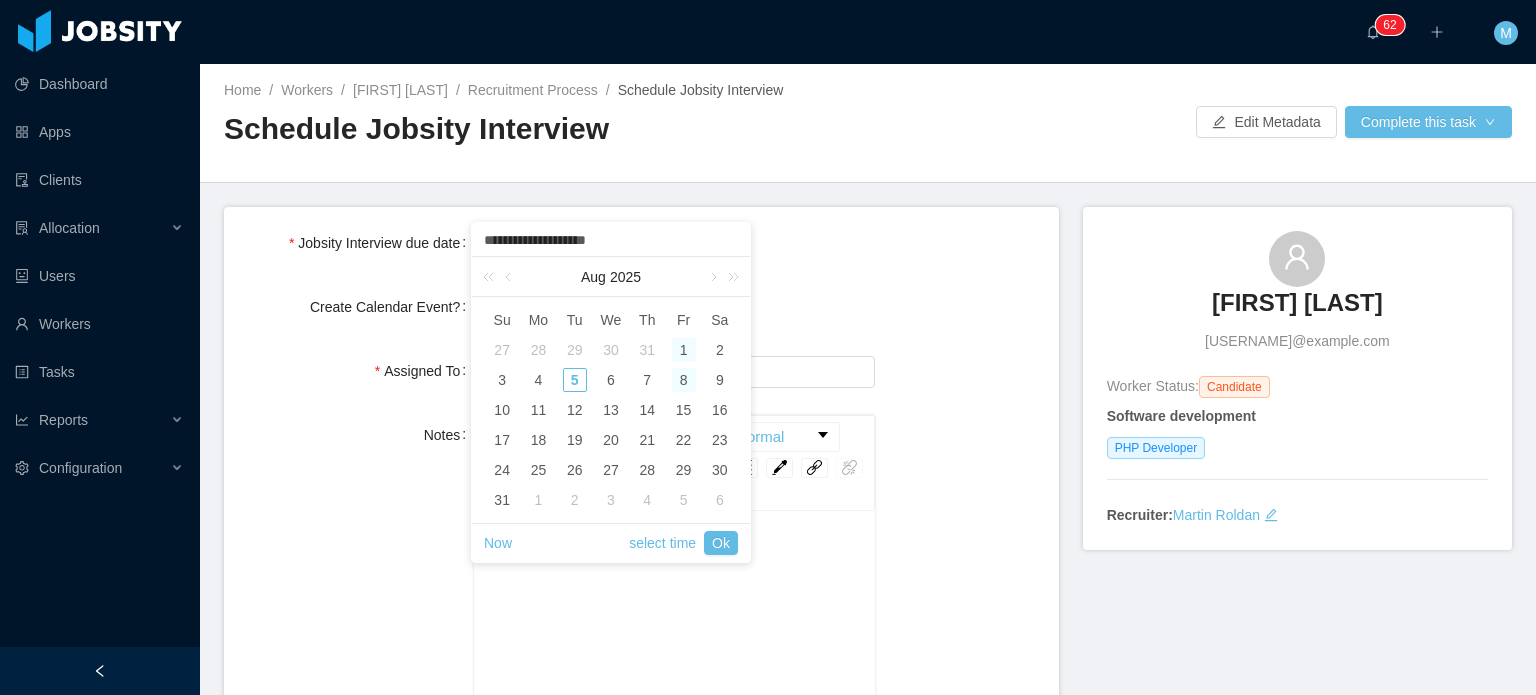click on "8" at bounding box center (684, 380) 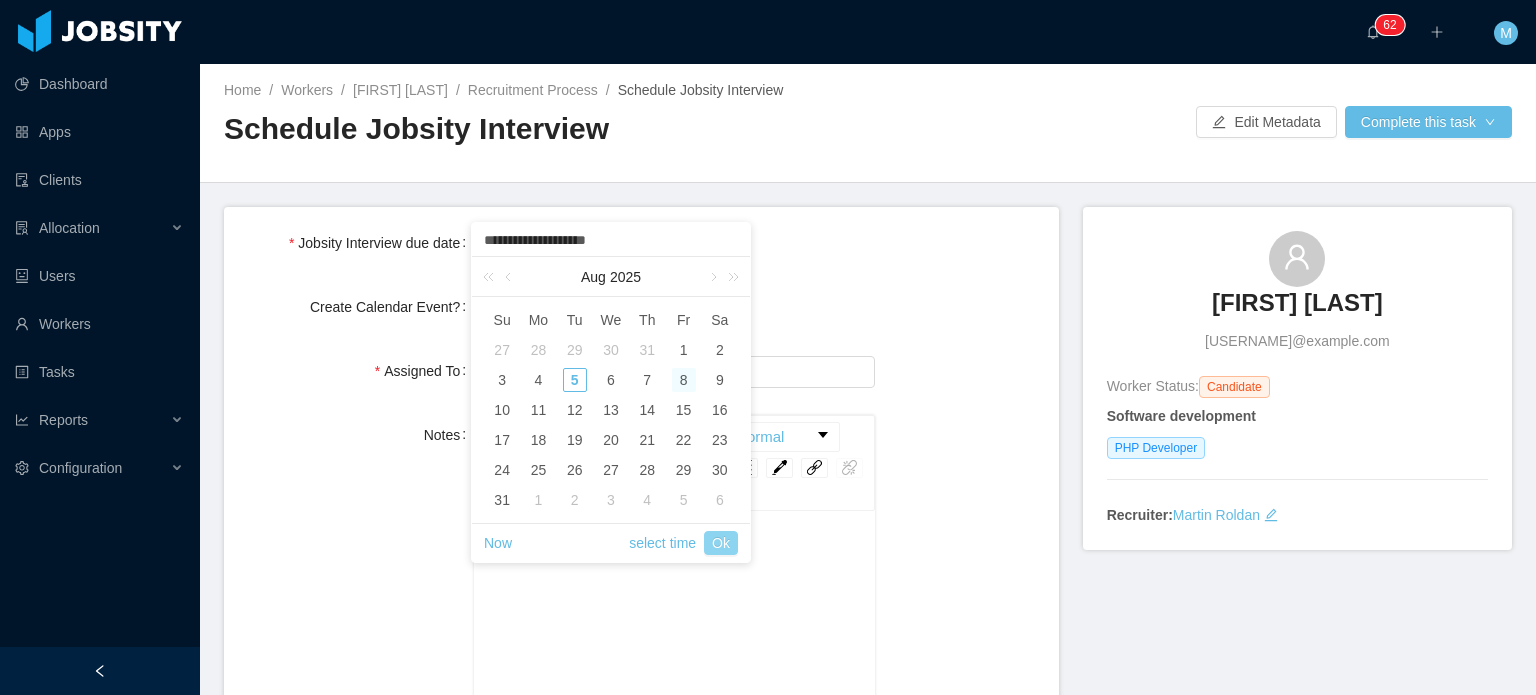 click on "Ok" at bounding box center [721, 543] 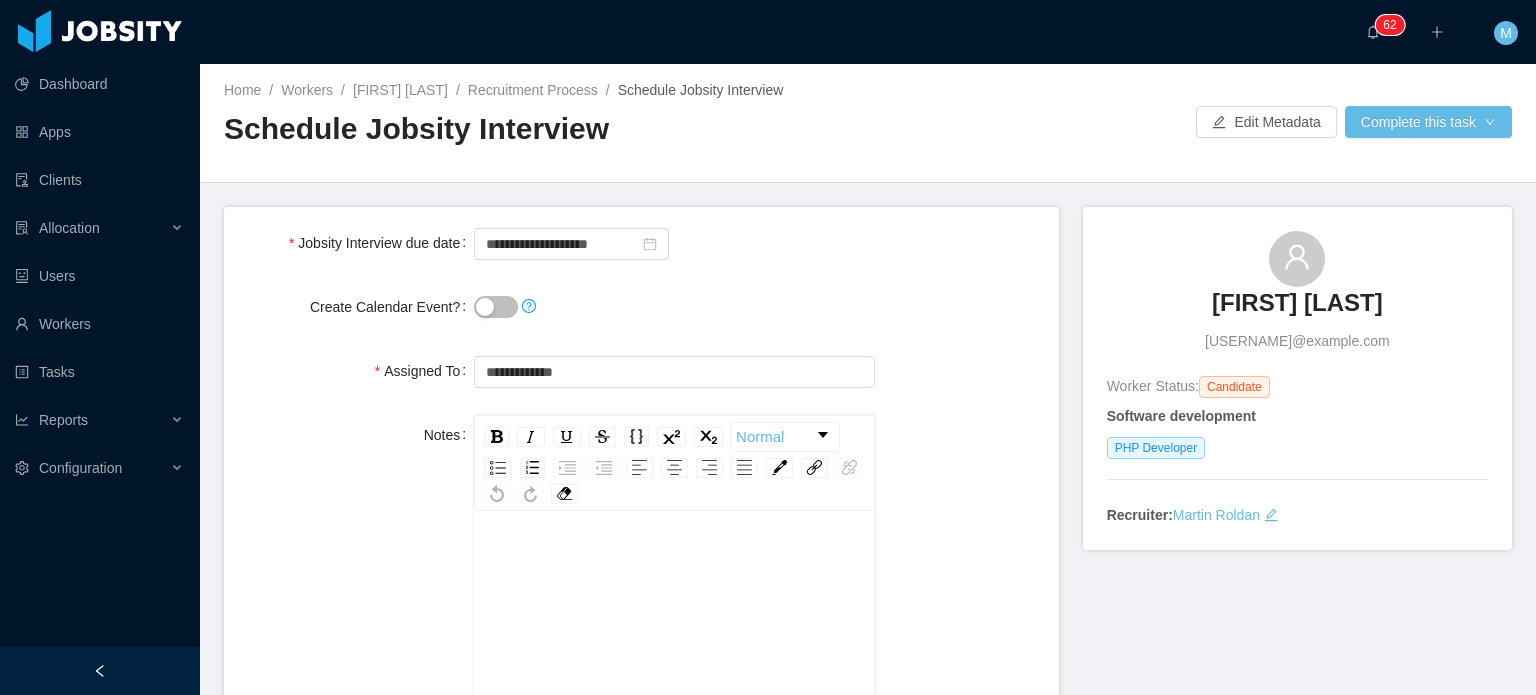 click on "Home / Workers / Yuri Ferreira / Recruitment Process / Schedule Jobsity Interview / Schedule Jobsity Interview Edit Metadata Complete this task" at bounding box center (868, 123) 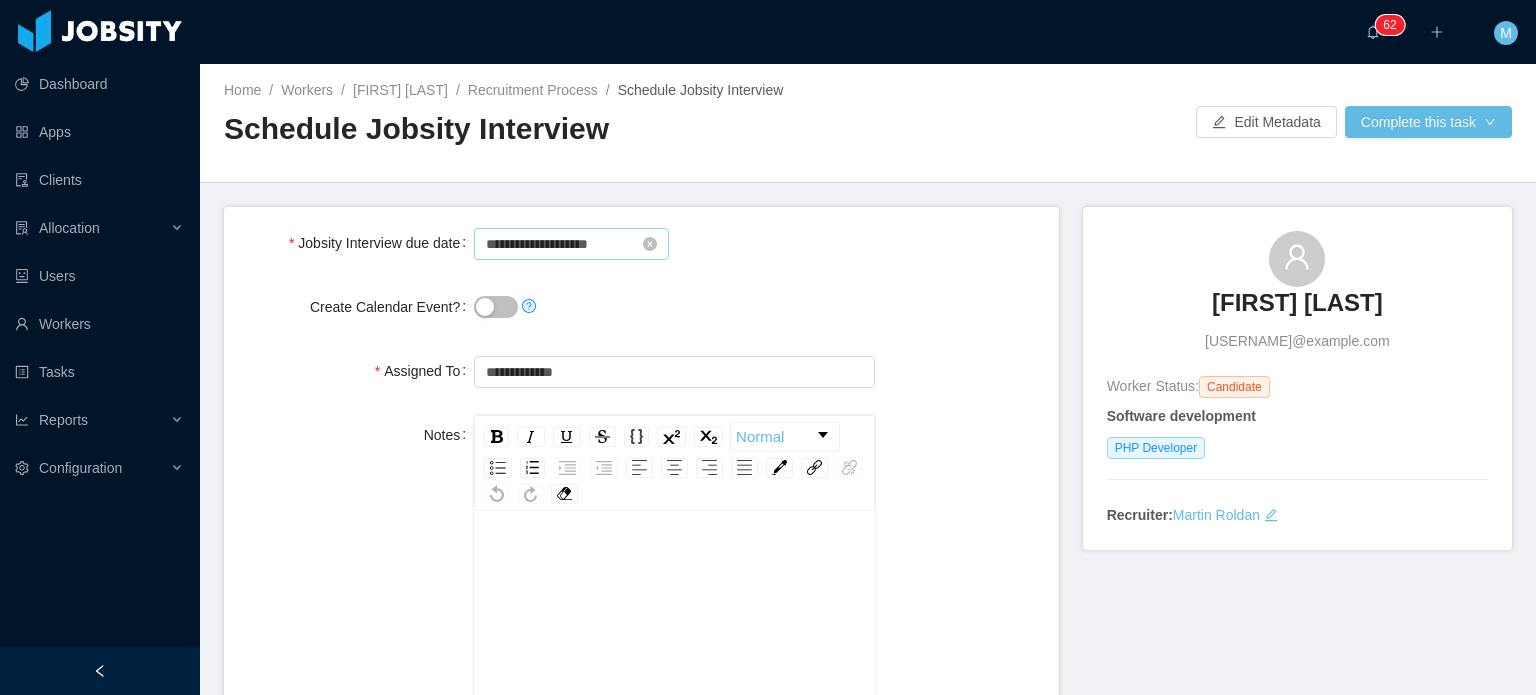 drag, startPoint x: 565, startPoint y: 211, endPoint x: 570, endPoint y: 227, distance: 16.763054 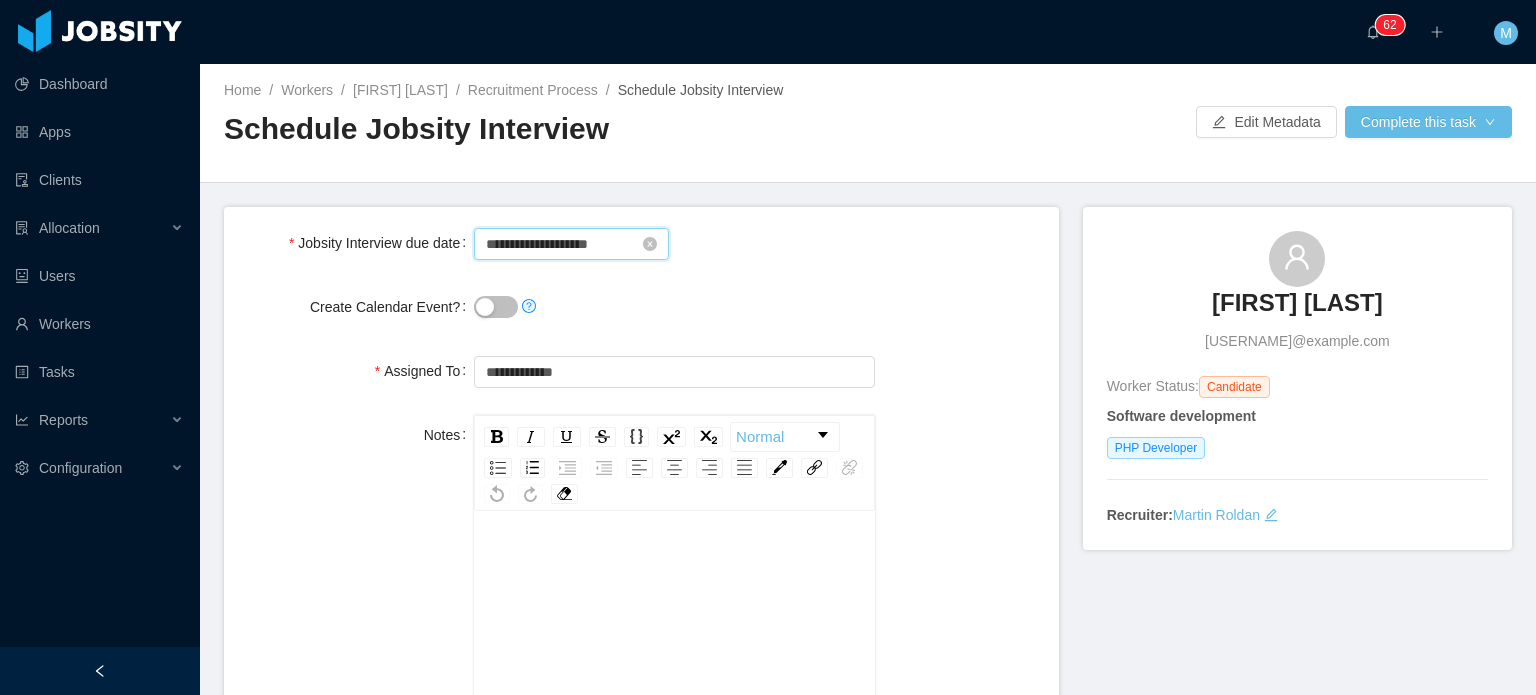 click on "**********" at bounding box center [571, 244] 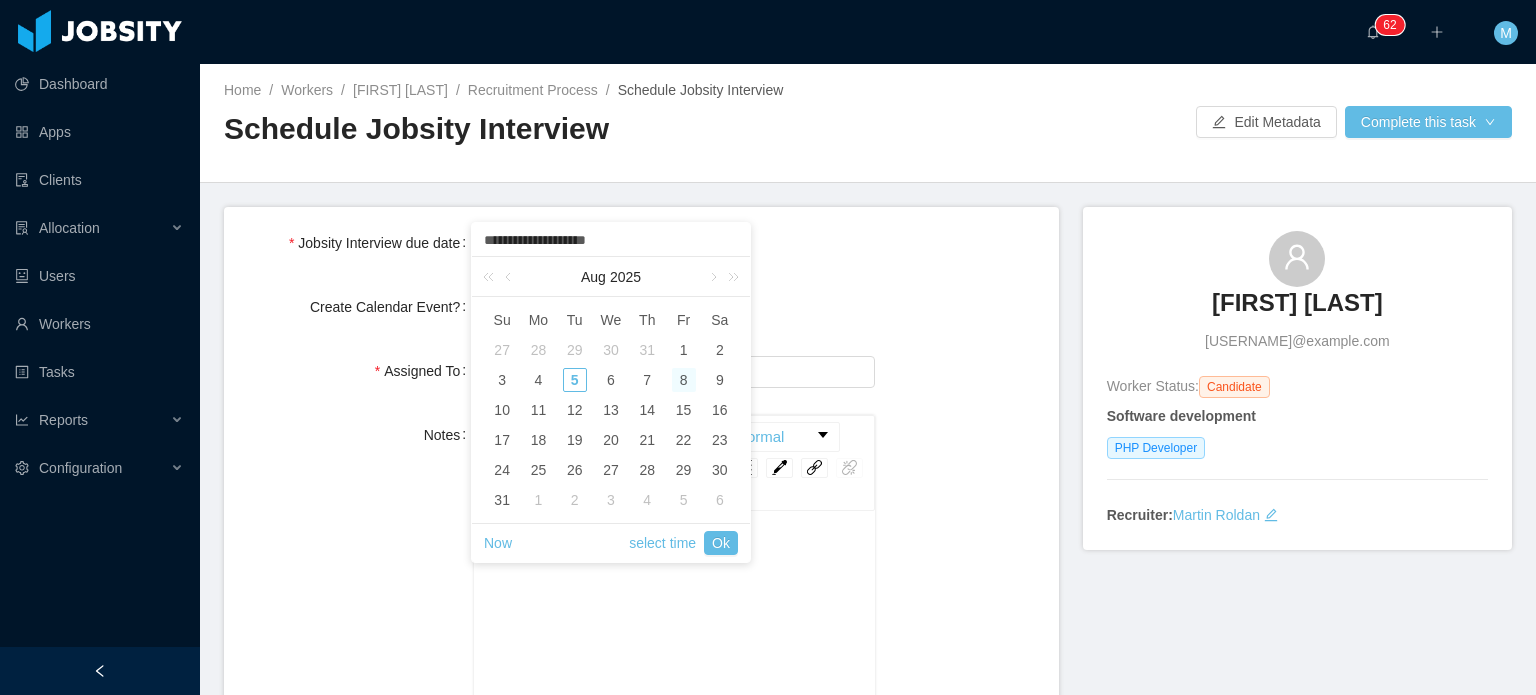 click on "**********" at bounding box center (611, 240) 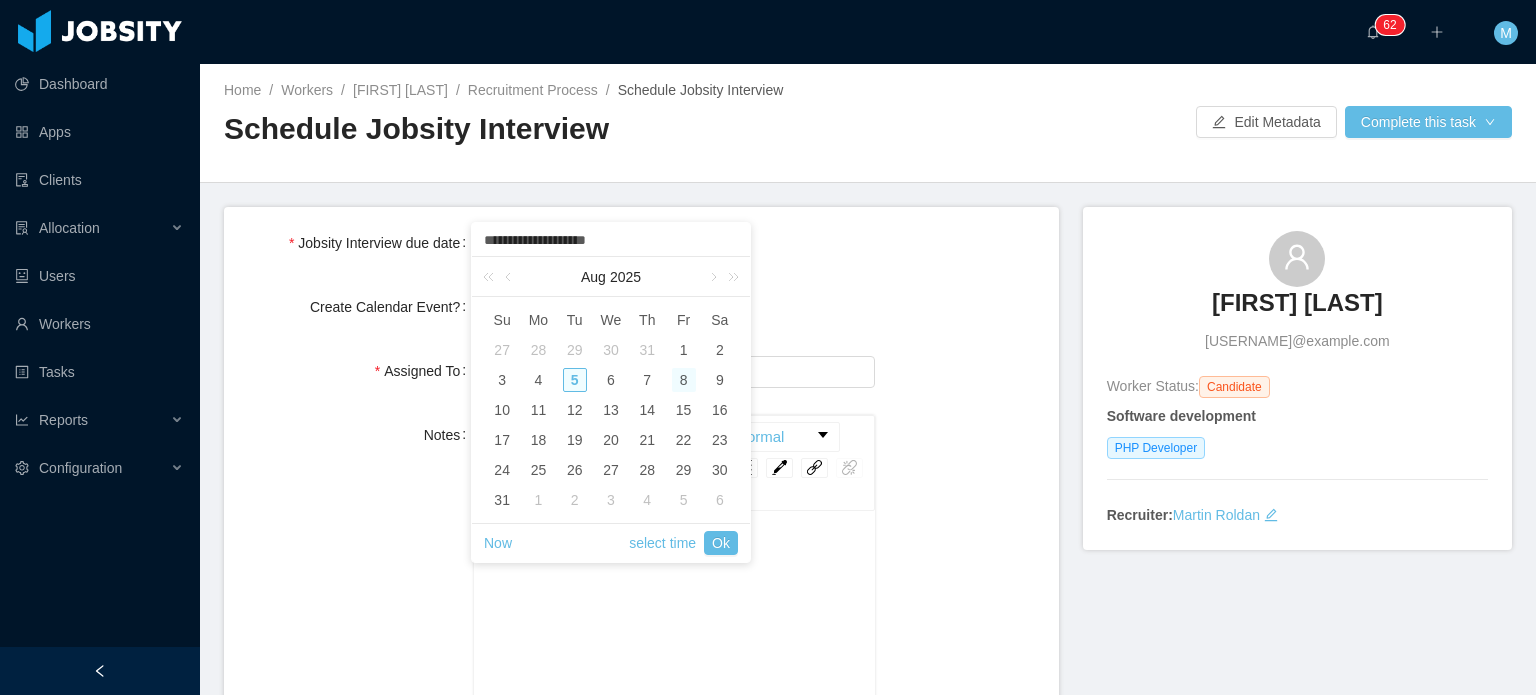 click on "5" at bounding box center [575, 380] 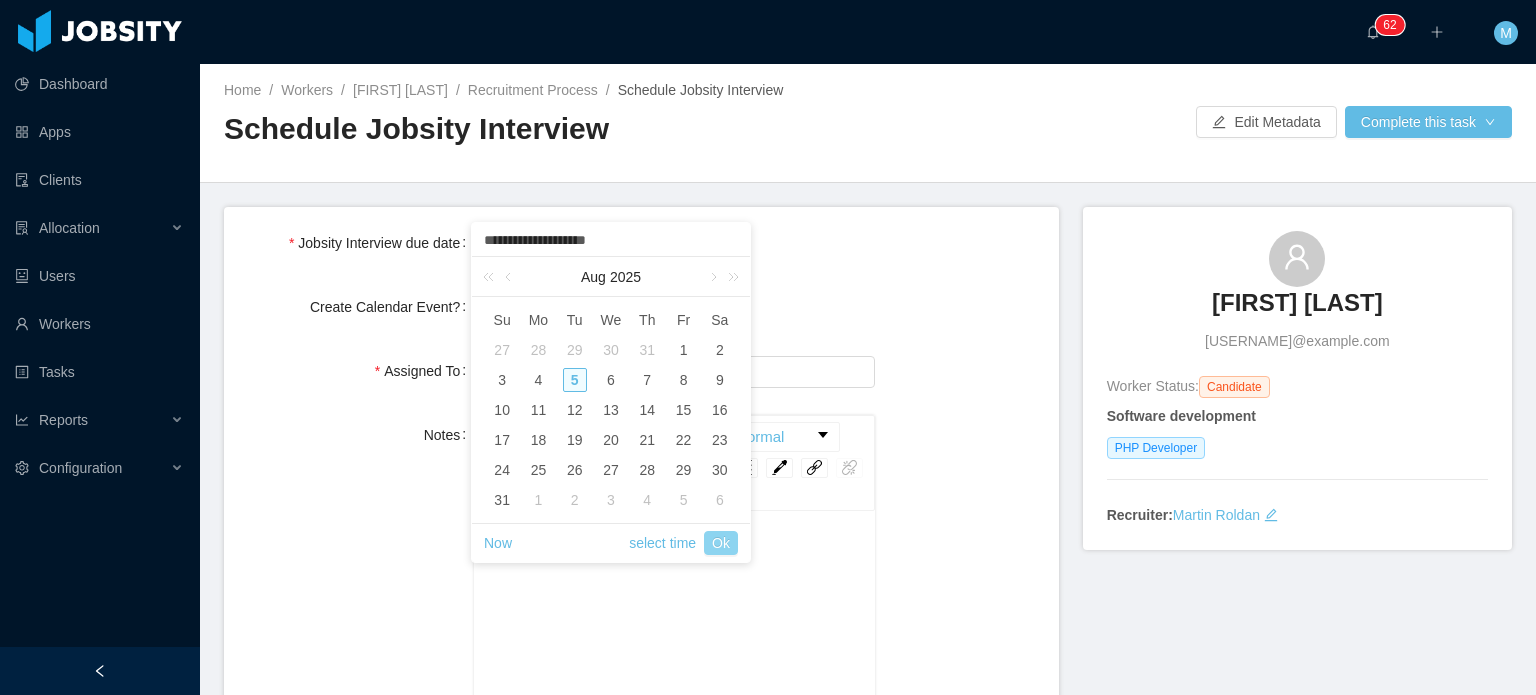 click on "Ok" at bounding box center (721, 543) 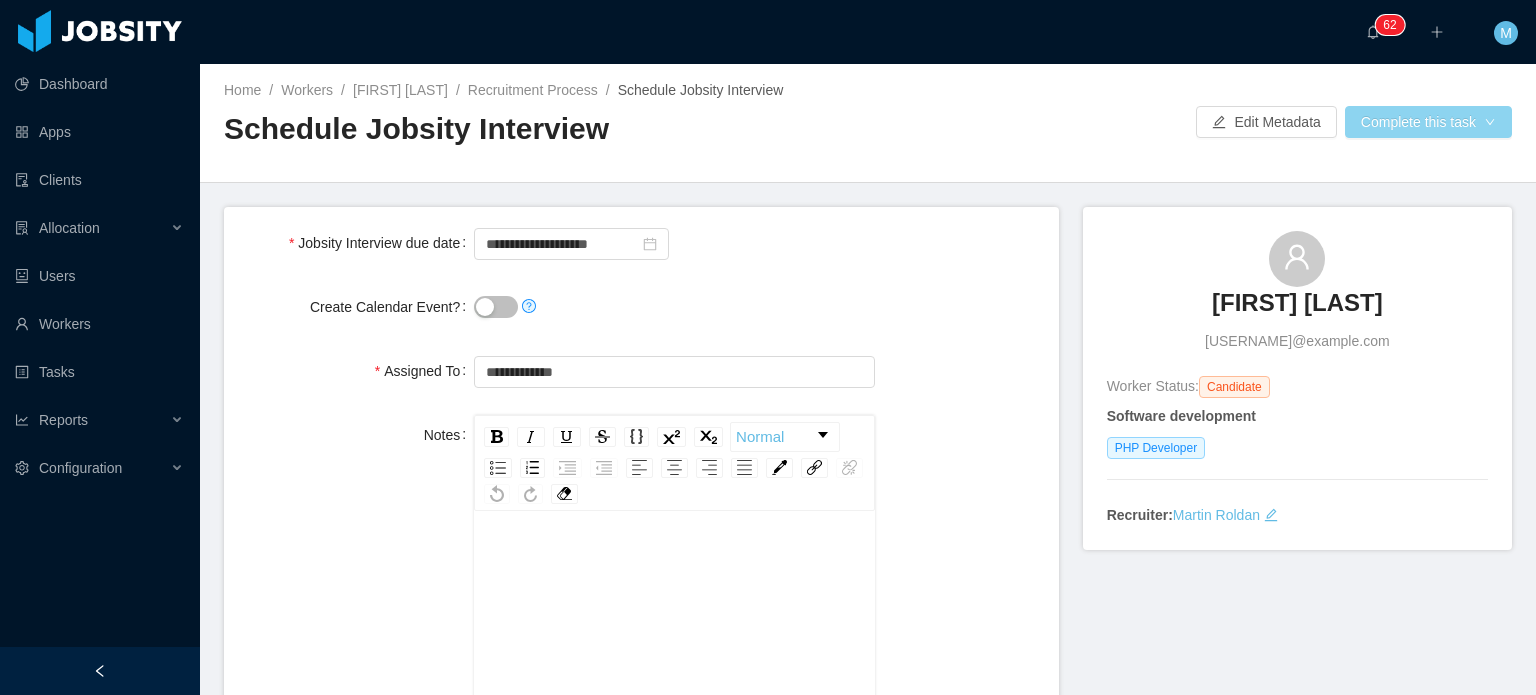 click on "Complete this task" at bounding box center [1428, 122] 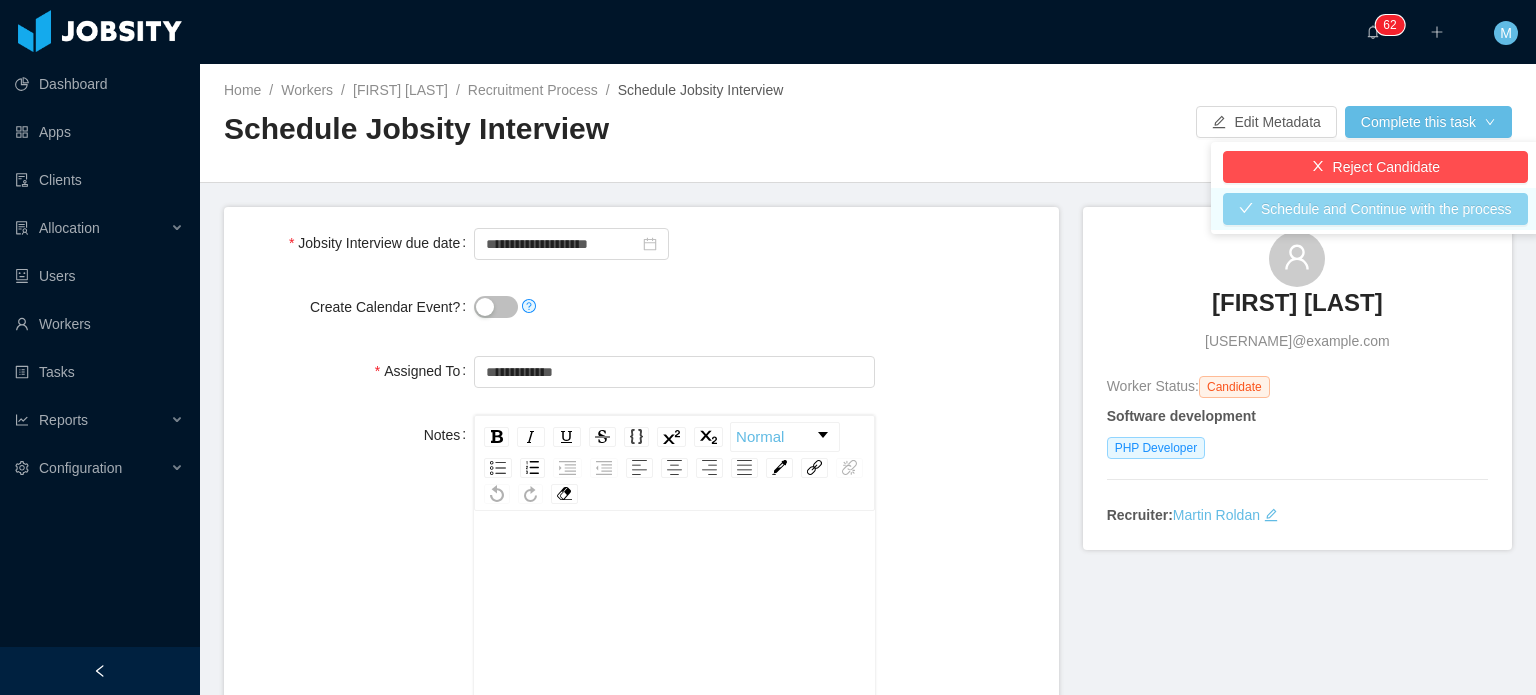 click on "Schedule and Continue with the process" at bounding box center (1375, 209) 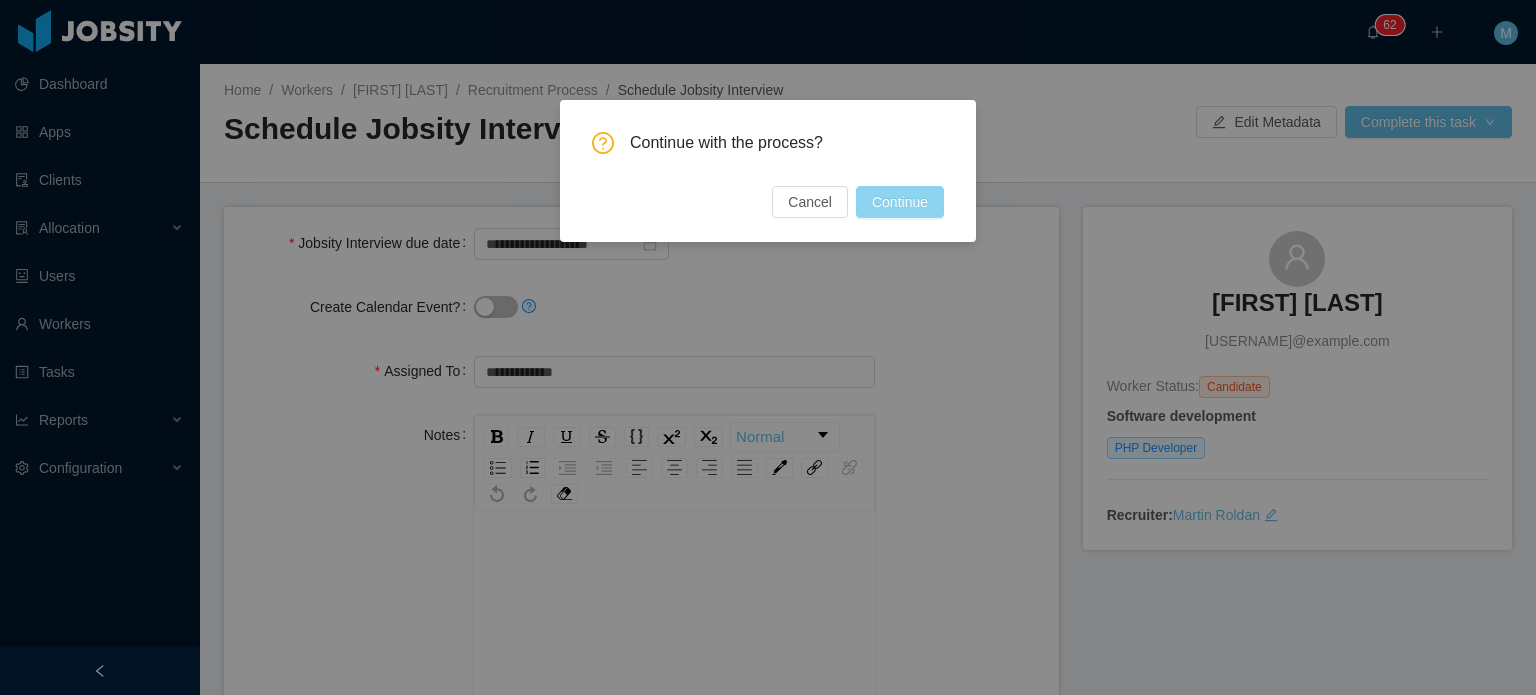 click on "Continue" at bounding box center [900, 202] 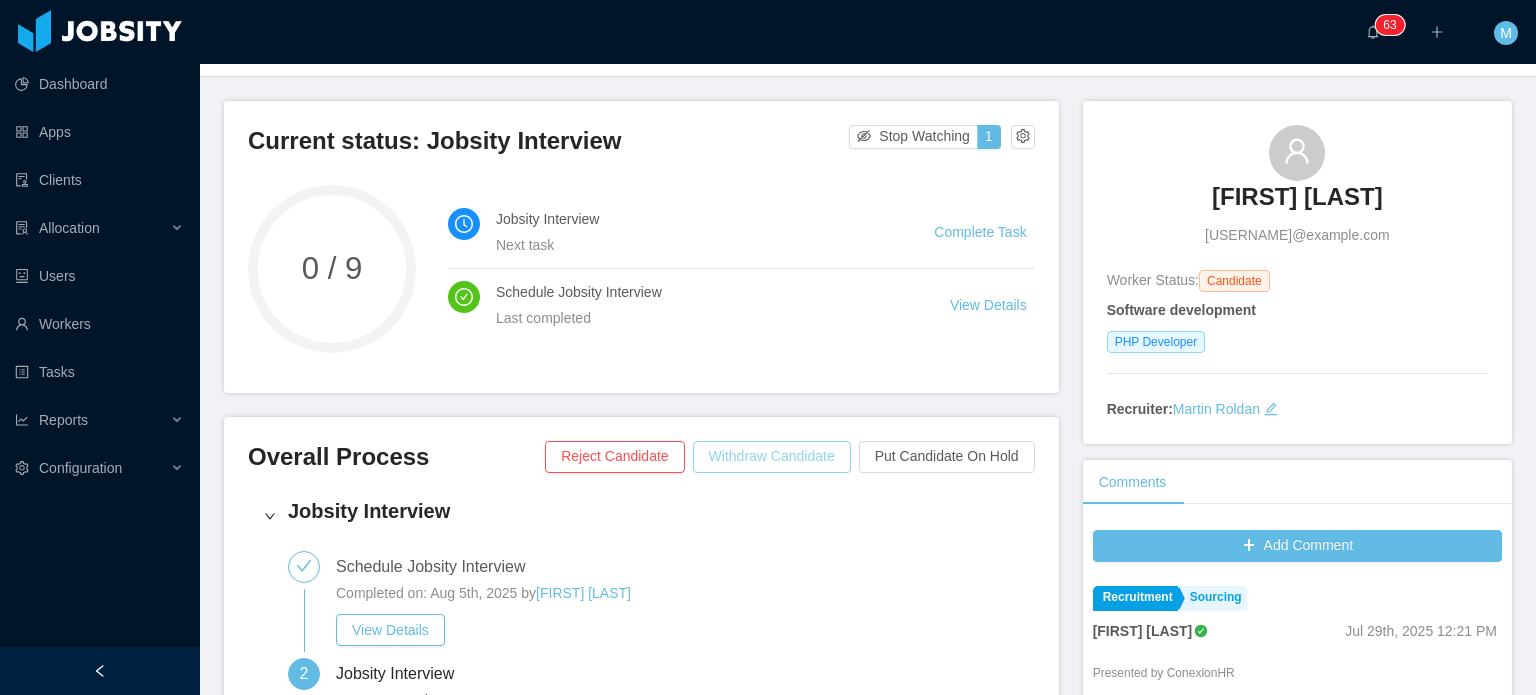 scroll, scrollTop: 100, scrollLeft: 0, axis: vertical 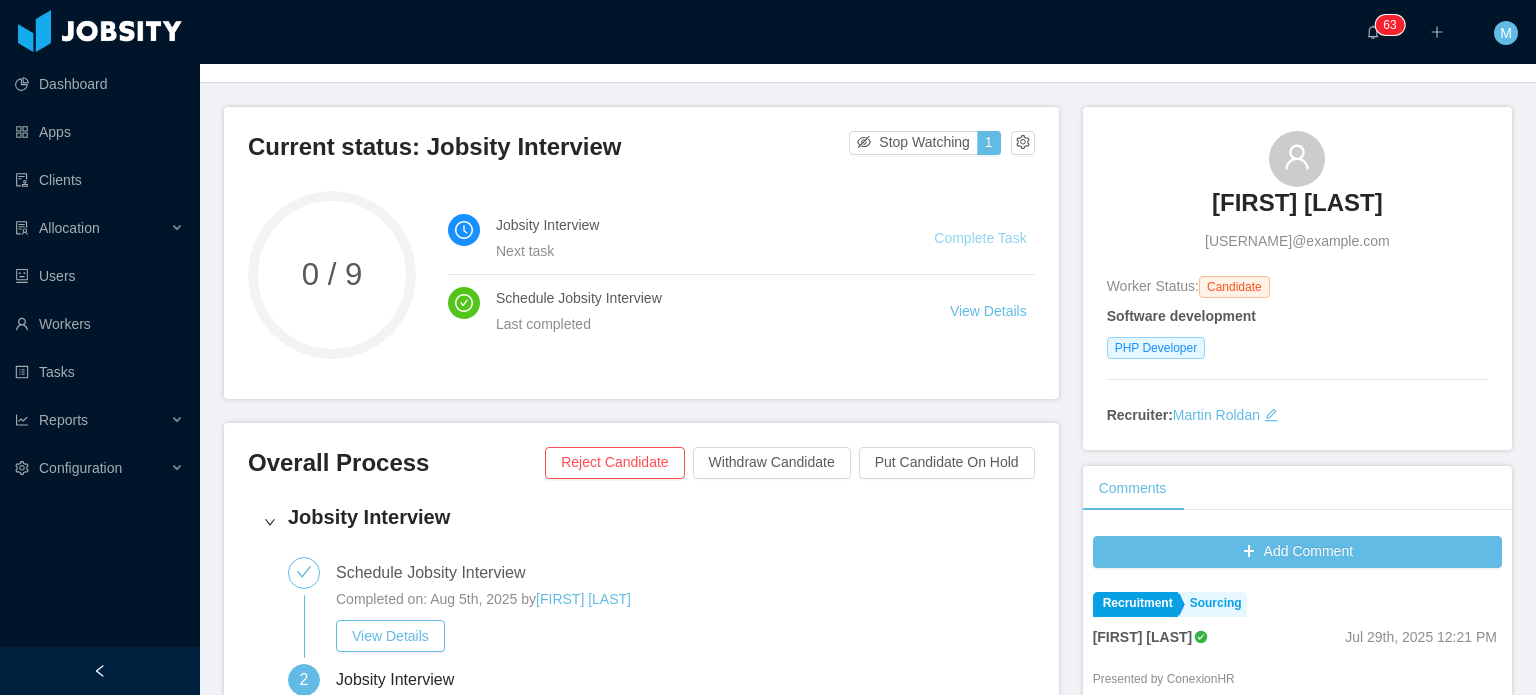 click on "Complete Task" at bounding box center [980, 238] 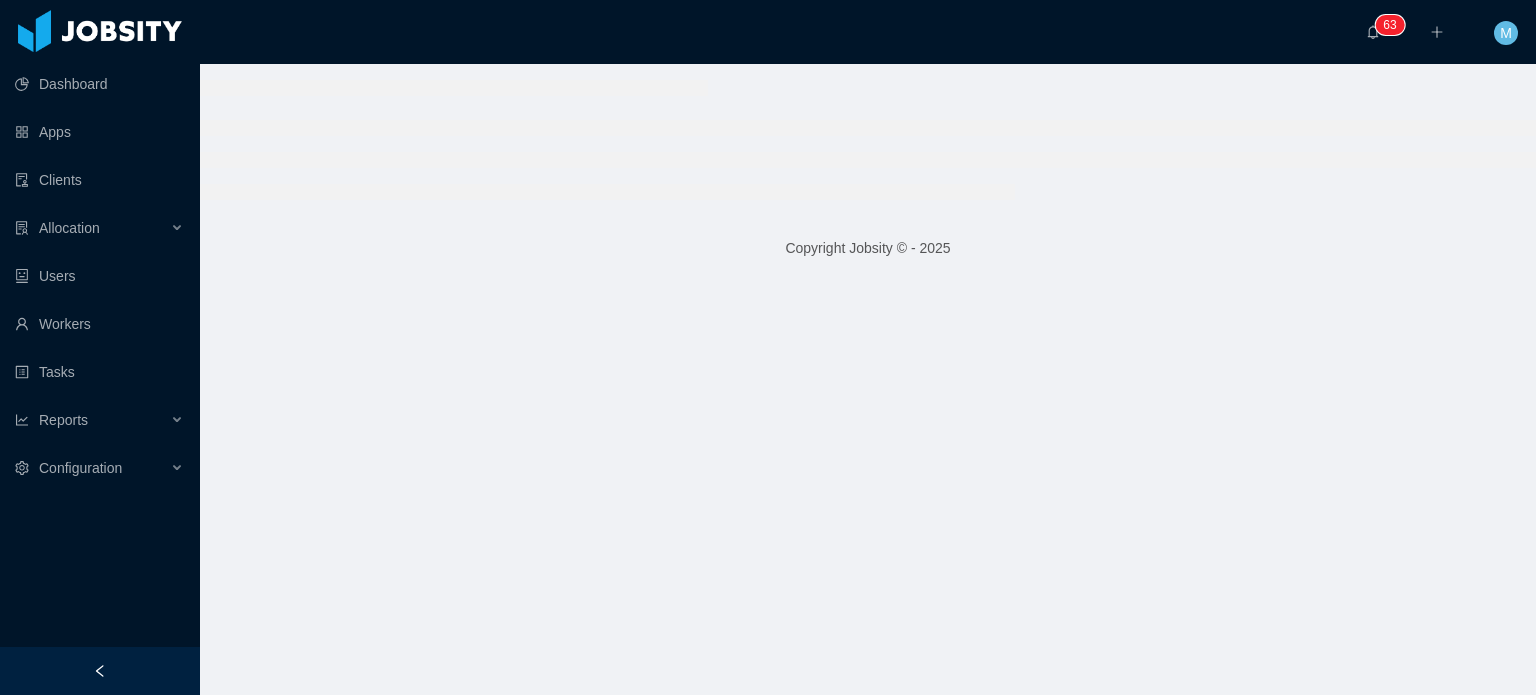 scroll, scrollTop: 0, scrollLeft: 0, axis: both 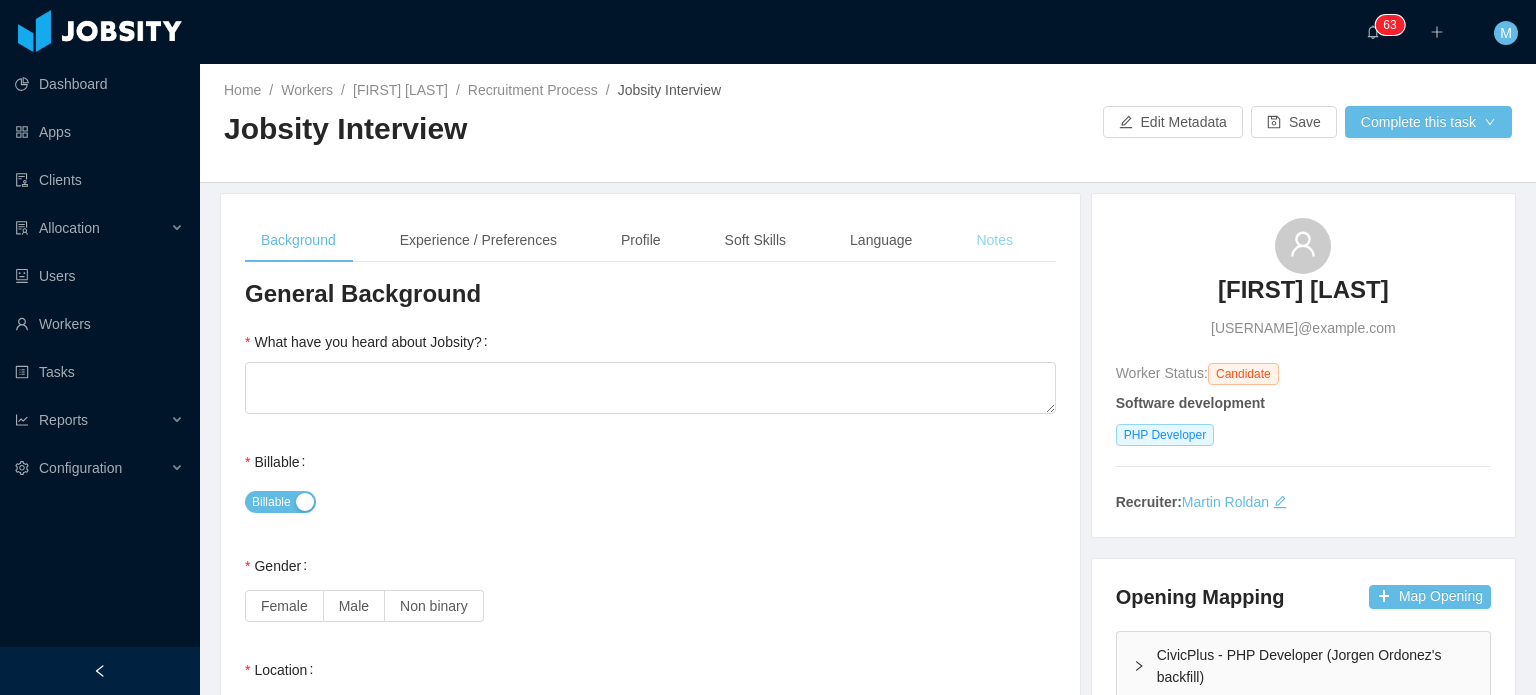 click on "Notes" at bounding box center (994, 240) 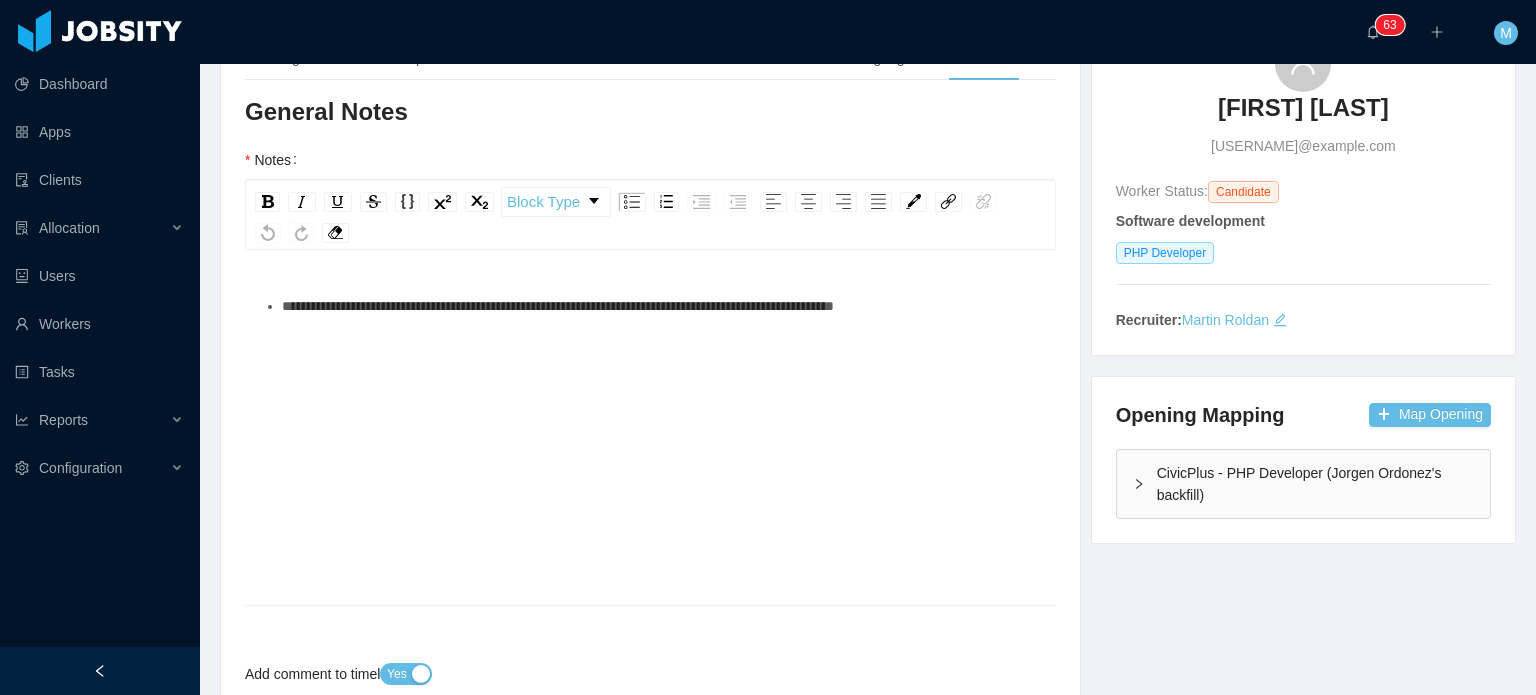 scroll, scrollTop: 200, scrollLeft: 0, axis: vertical 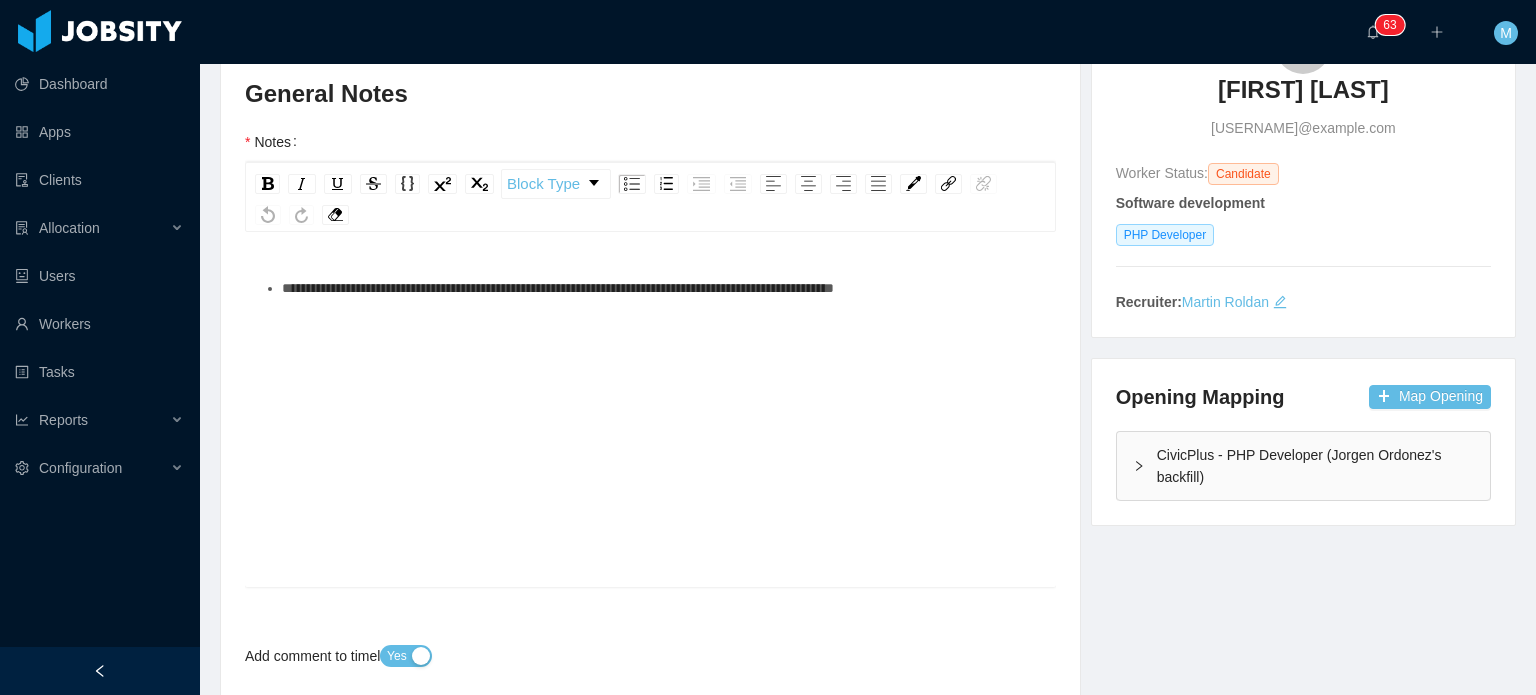 click on "**********" at bounding box center (558, 288) 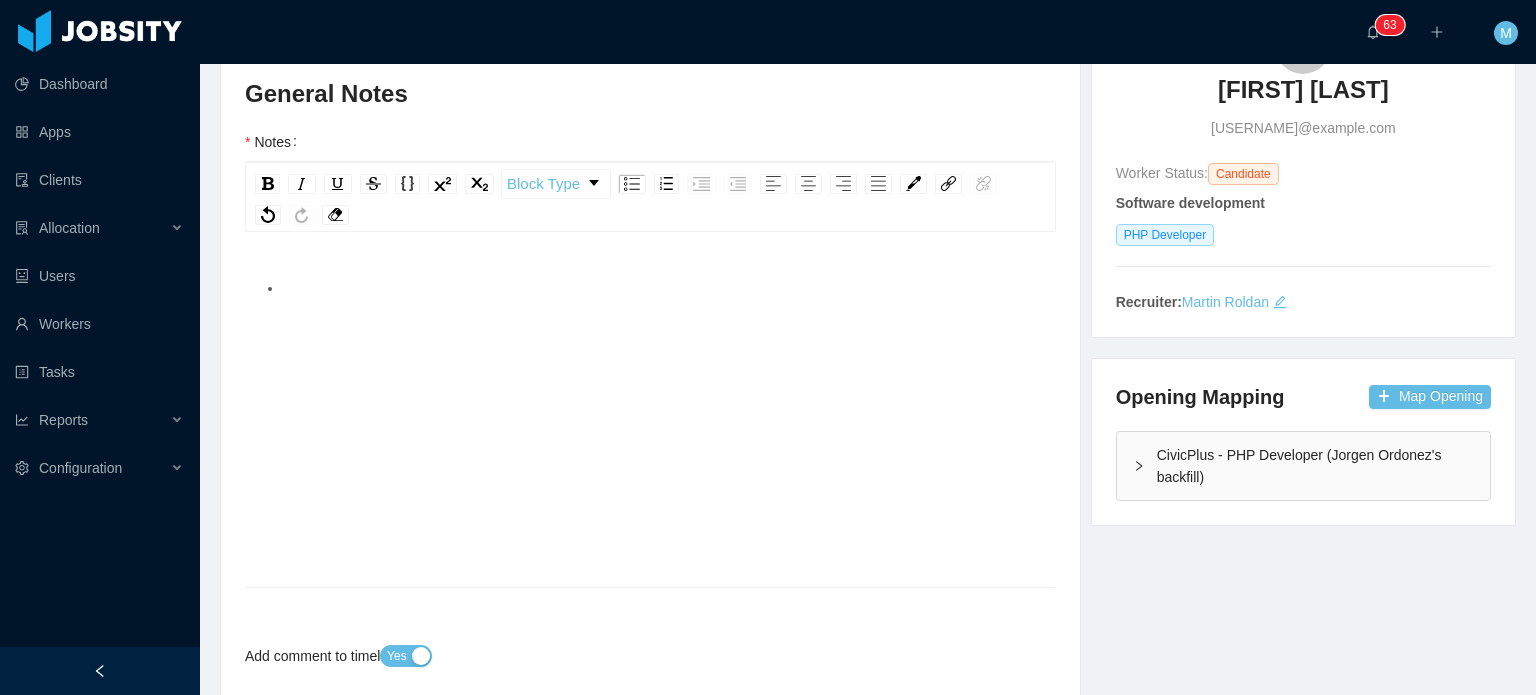 type 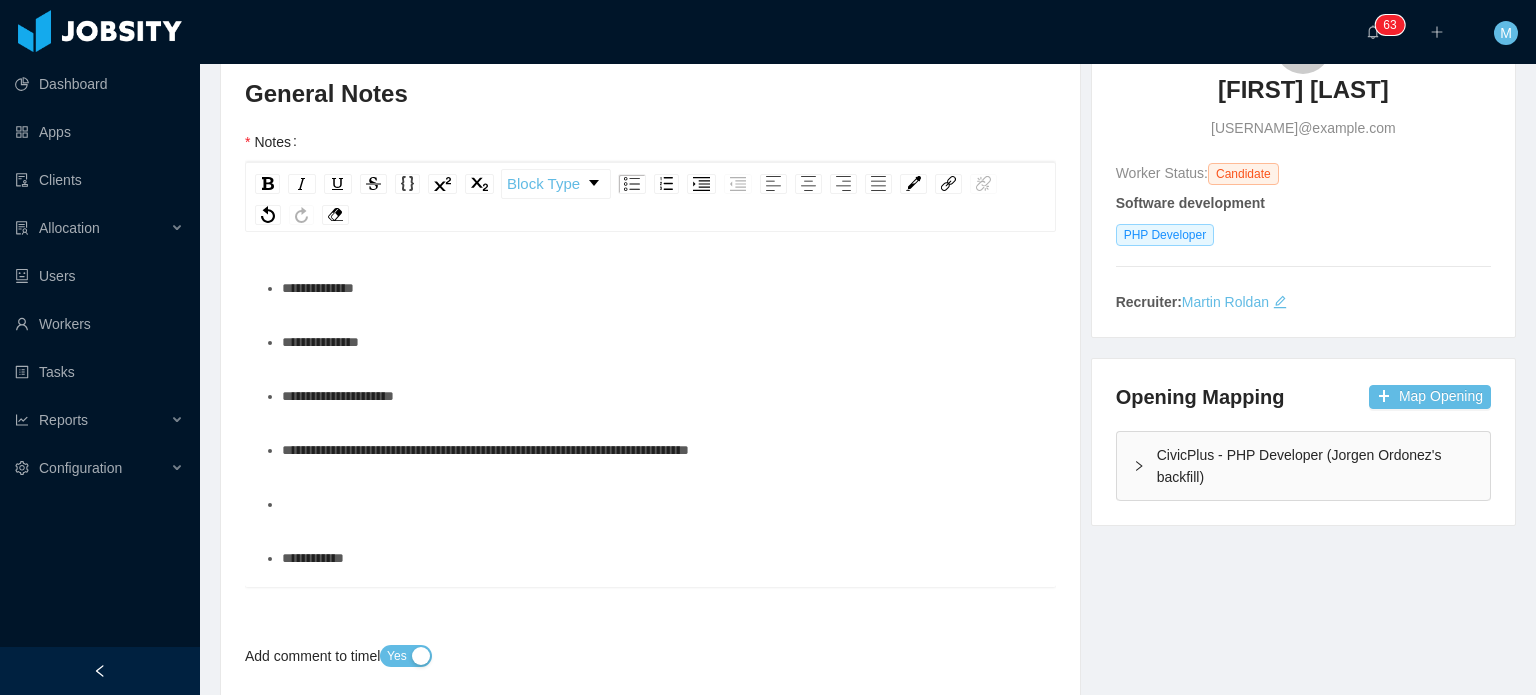 click on "**********" at bounding box center [661, 450] 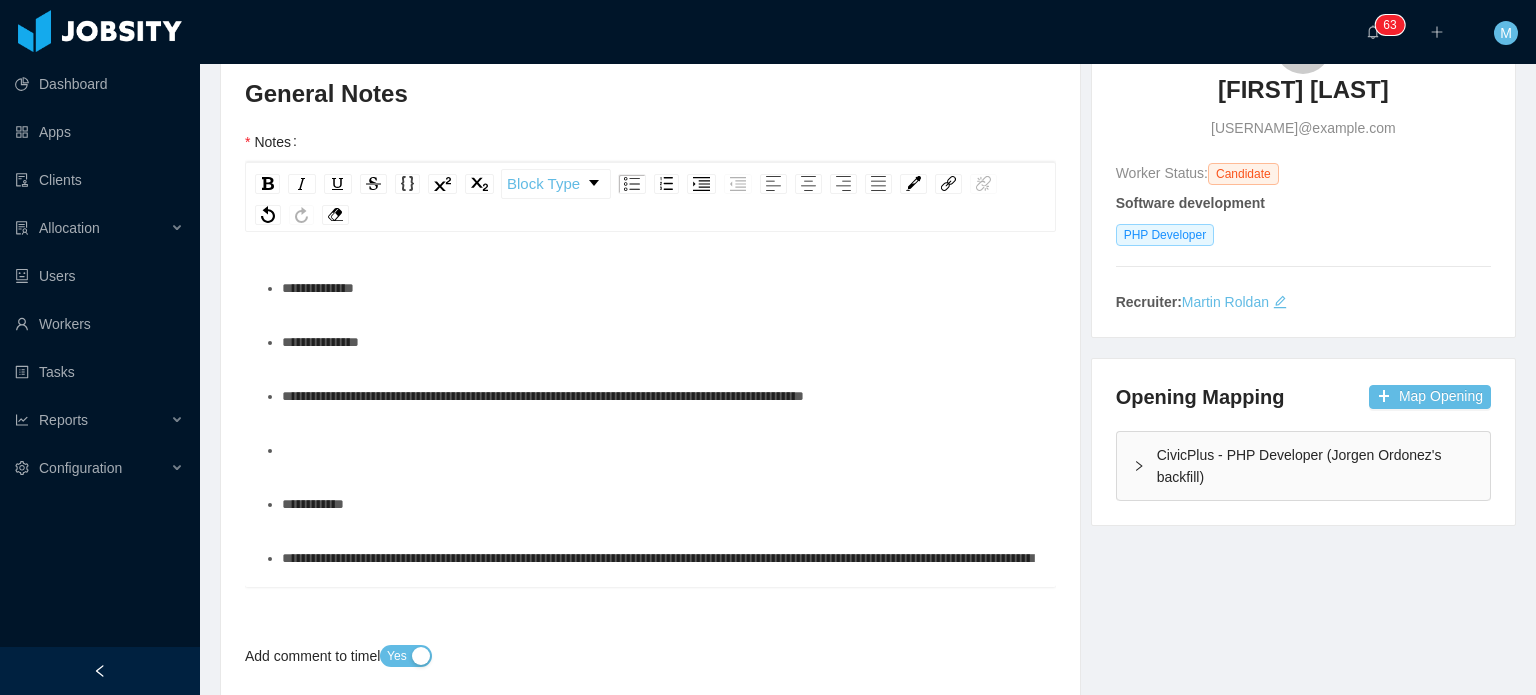 click on "**********" at bounding box center [651, 1636] 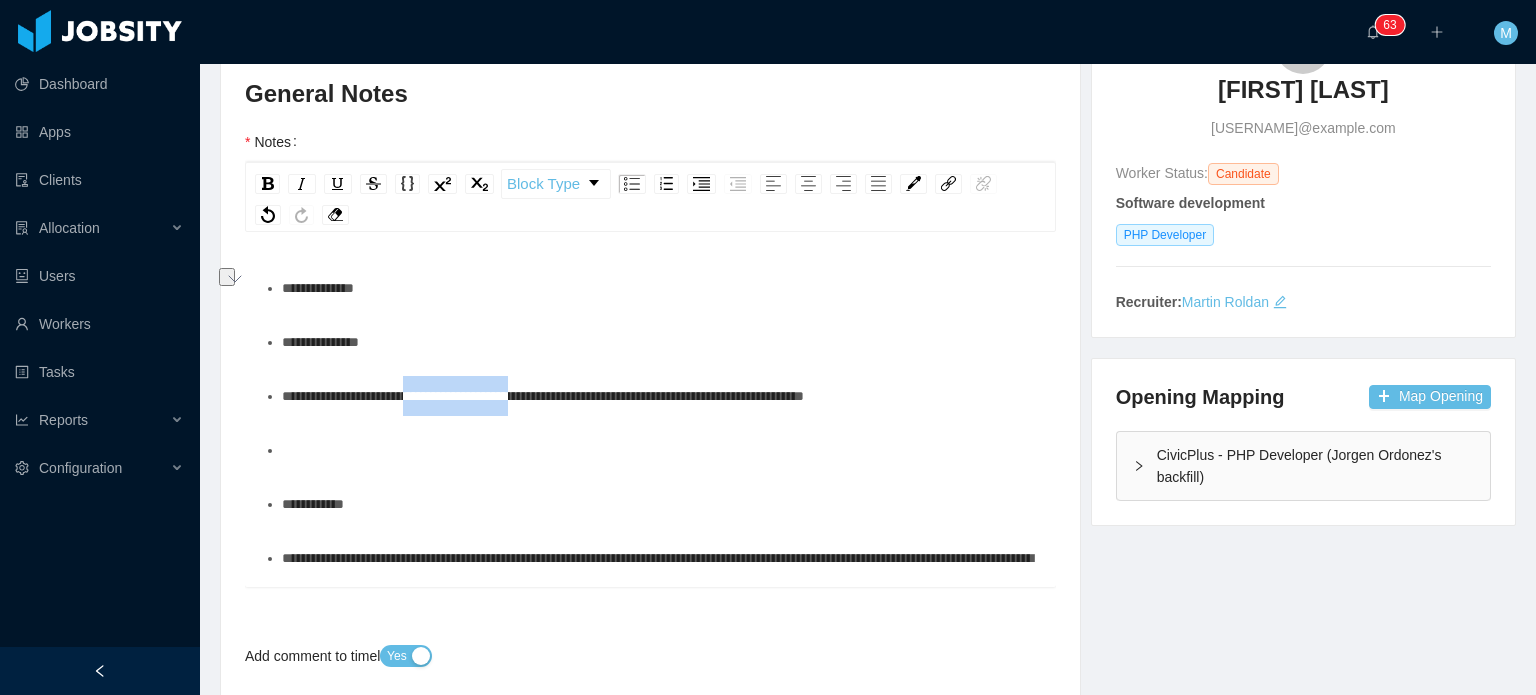 drag, startPoint x: 546, startPoint y: 398, endPoint x: 426, endPoint y: 399, distance: 120.004166 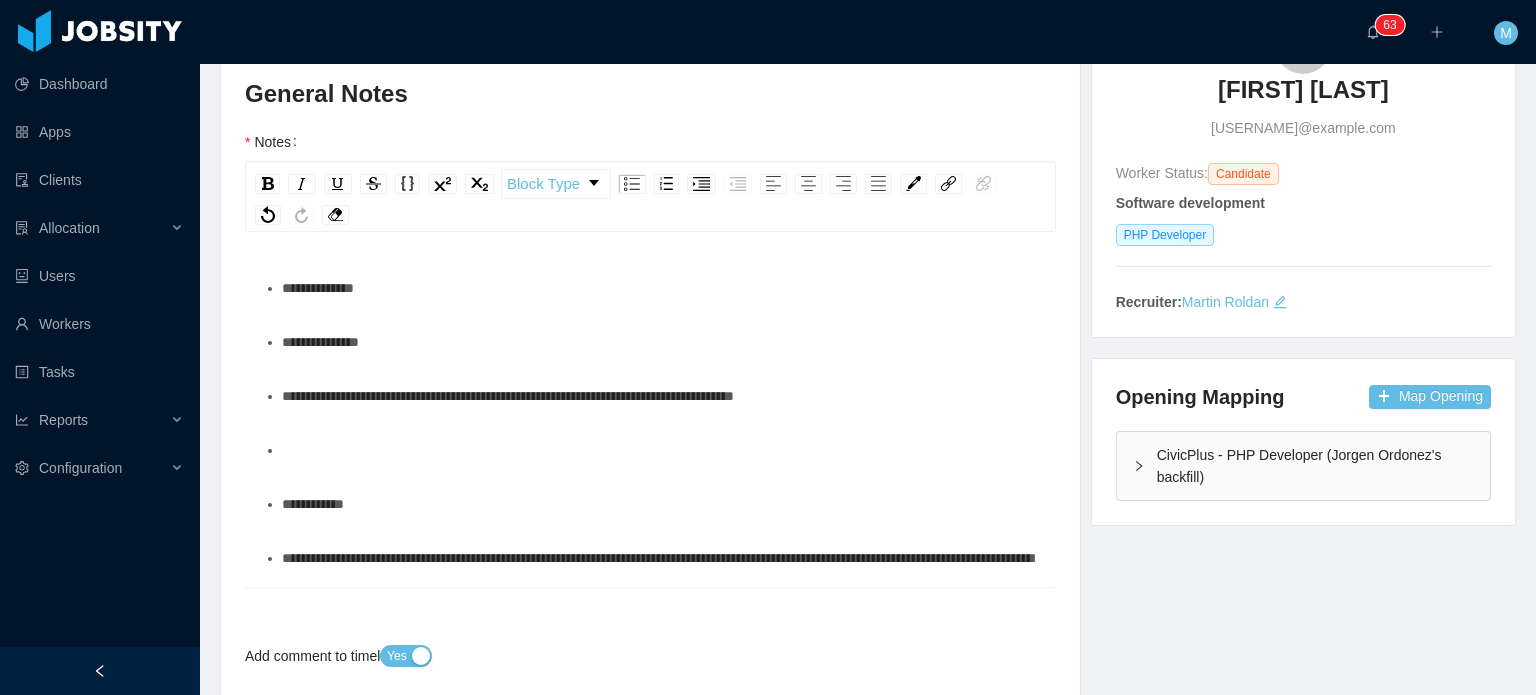 click on "Dashboard Apps Clients Allocation Users Workers Tasks Reports Configuration" at bounding box center (100, 299) 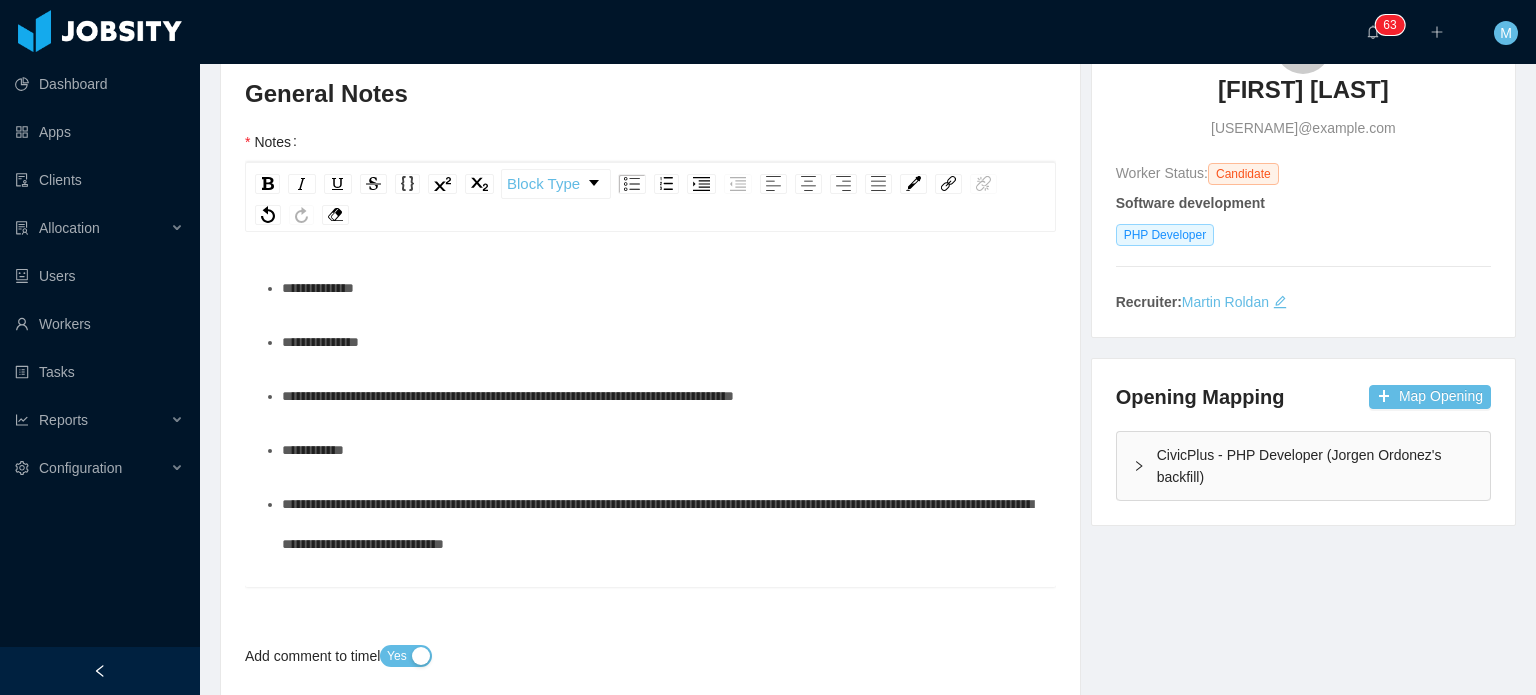 scroll, scrollTop: 24, scrollLeft: 0, axis: vertical 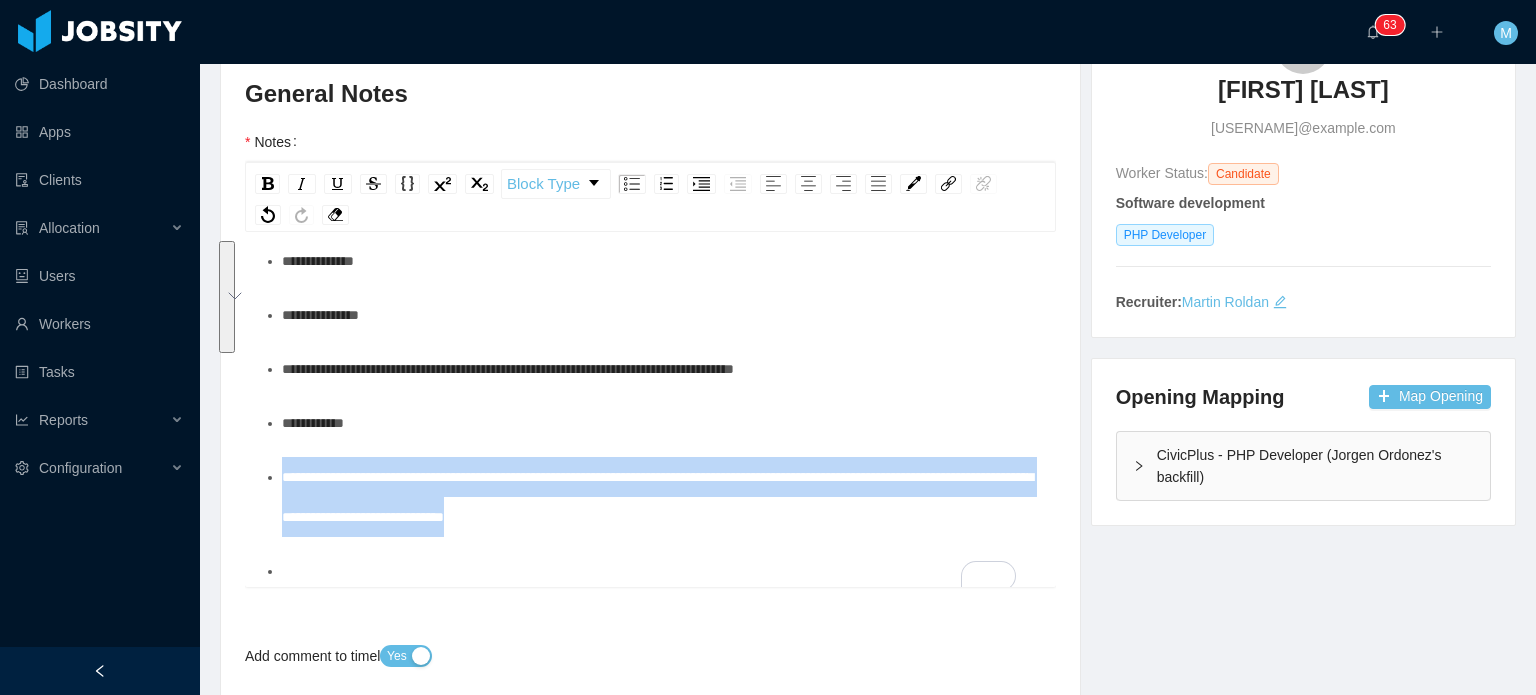 drag, startPoint x: 756, startPoint y: 518, endPoint x: 276, endPoint y: 471, distance: 482.29556 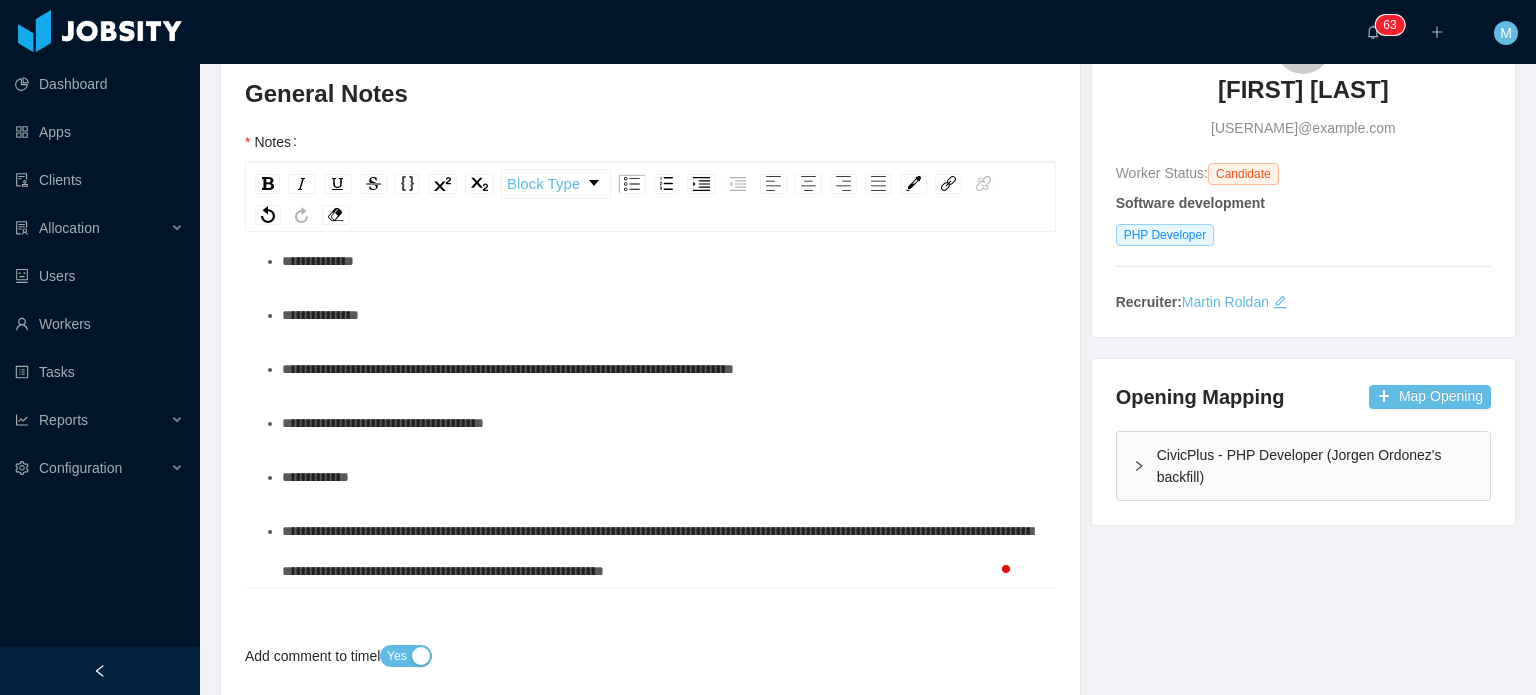 scroll, scrollTop: 90, scrollLeft: 0, axis: vertical 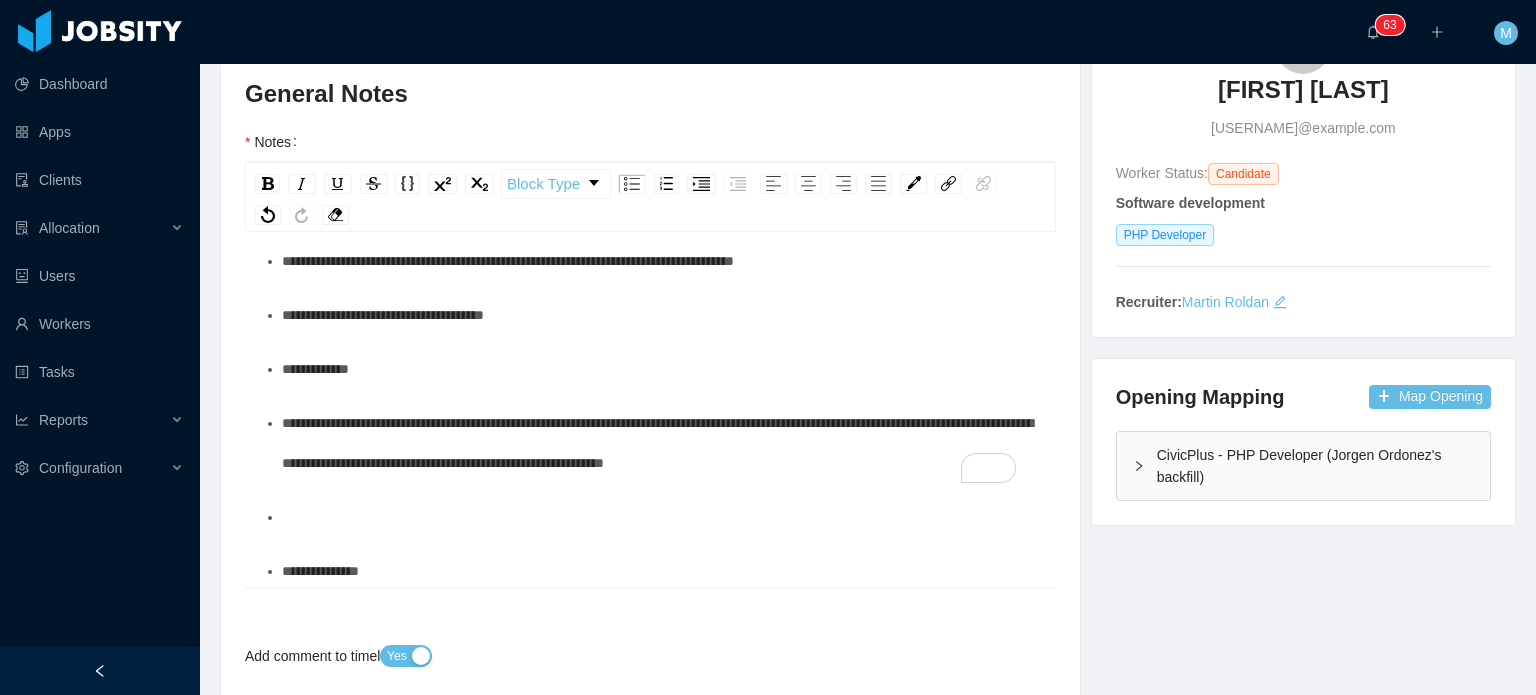 click on "**********" at bounding box center [651, 1400] 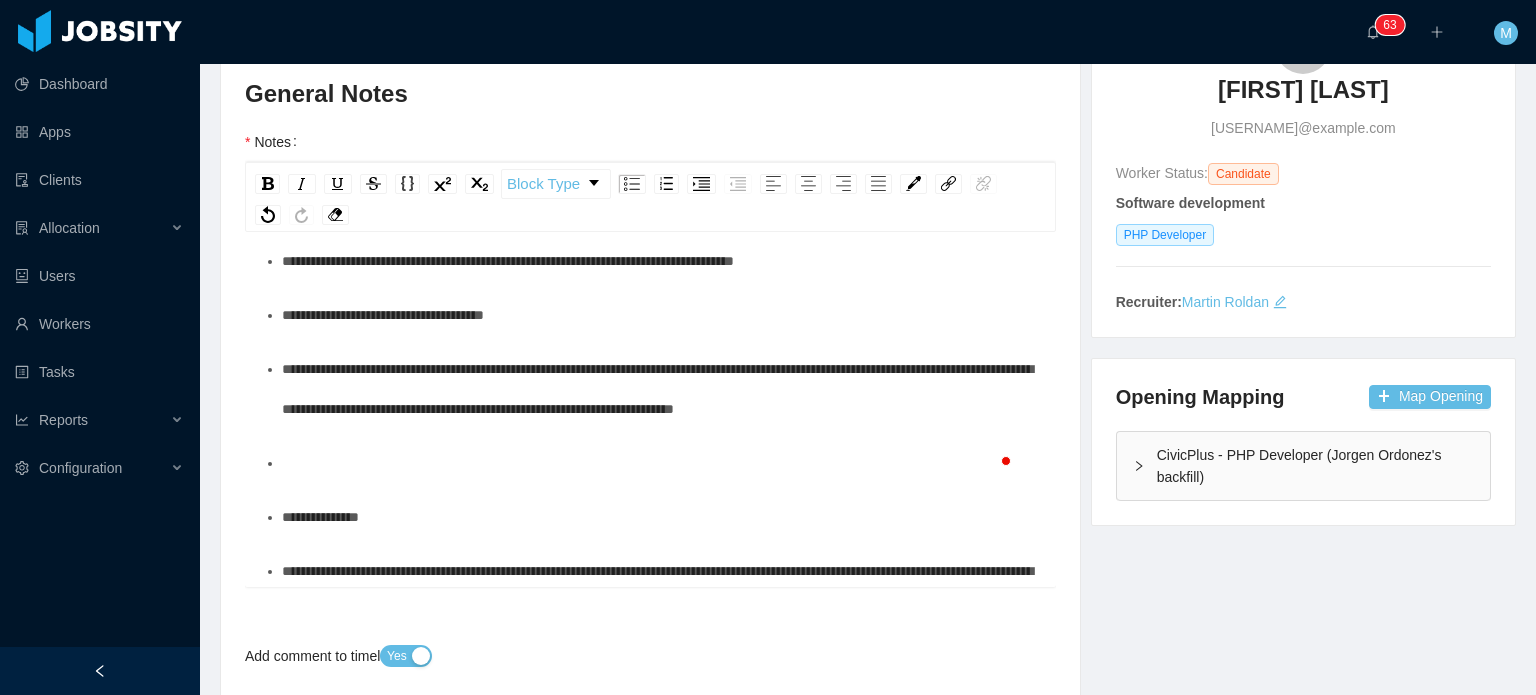click at bounding box center [661, 463] 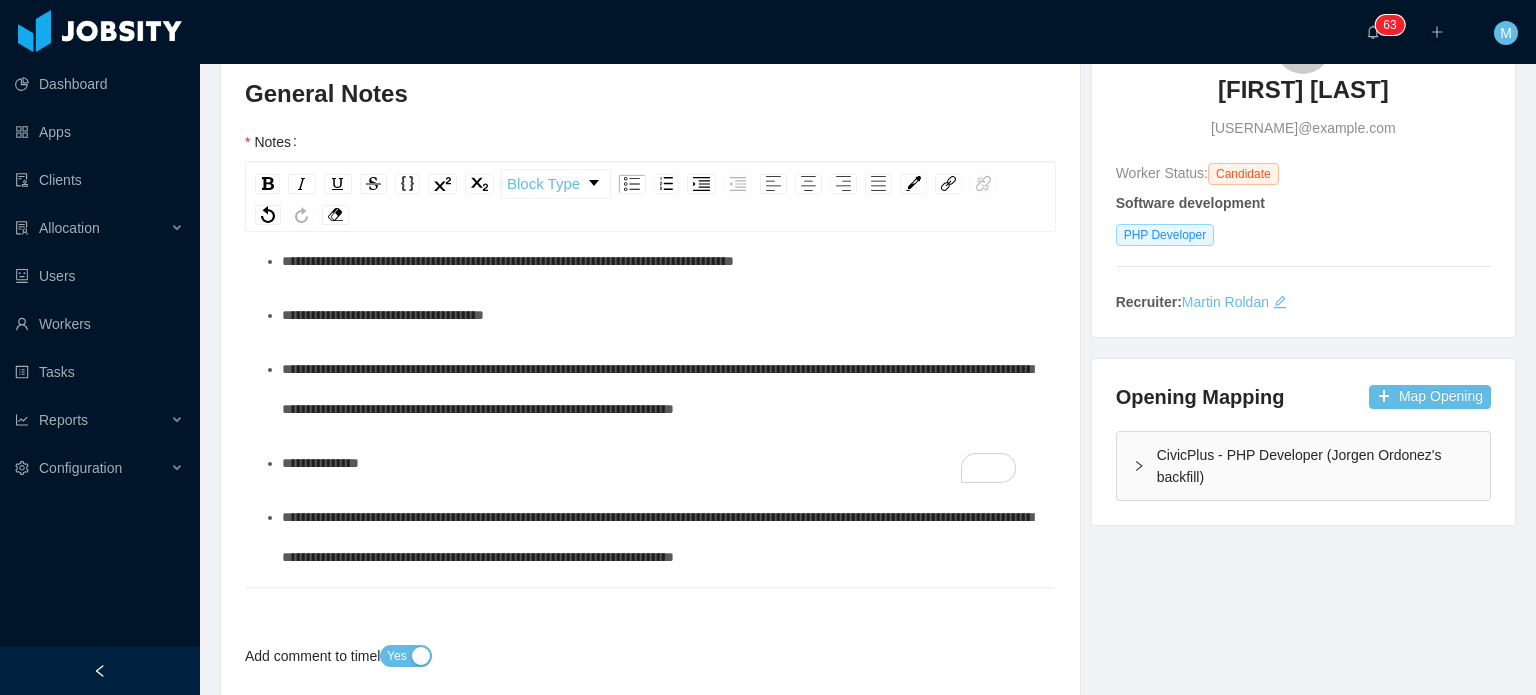 scroll, scrollTop: 292, scrollLeft: 0, axis: vertical 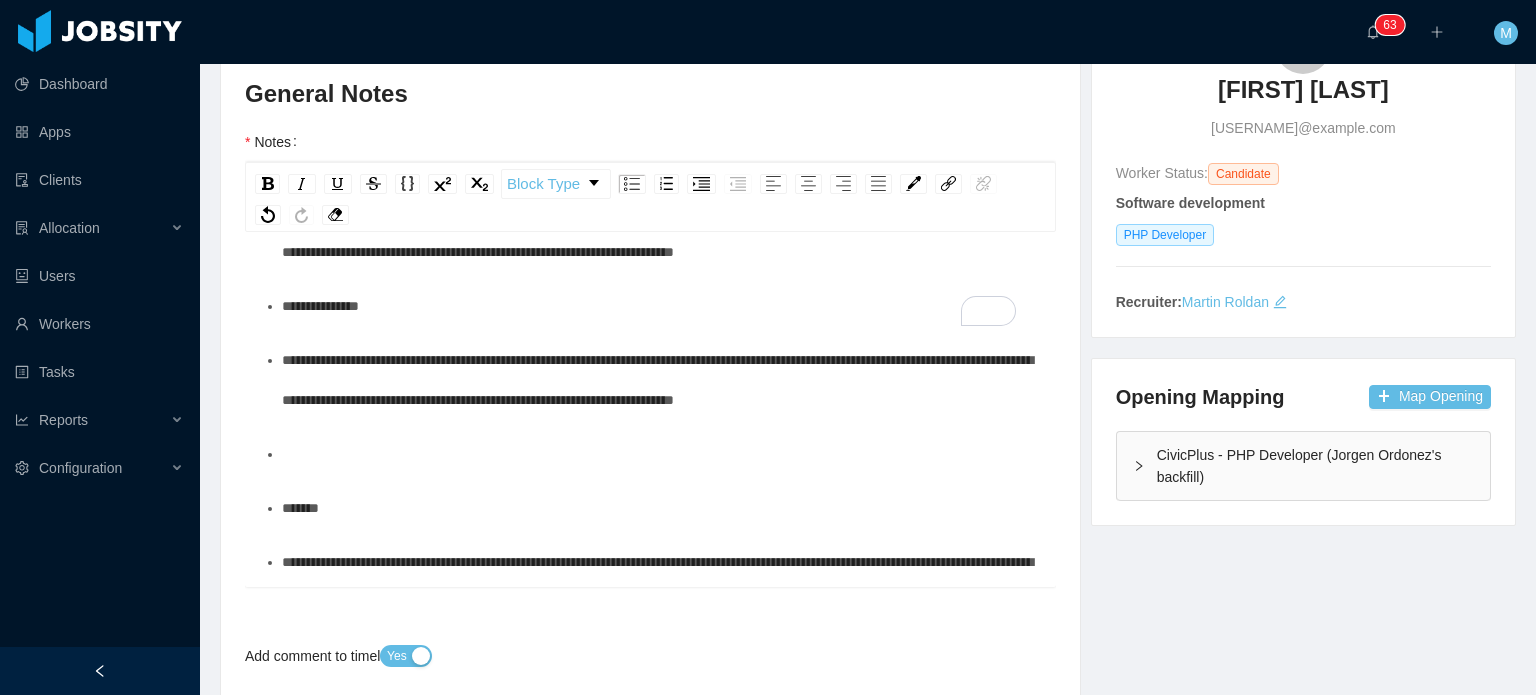 click on "**********" at bounding box center (657, 380) 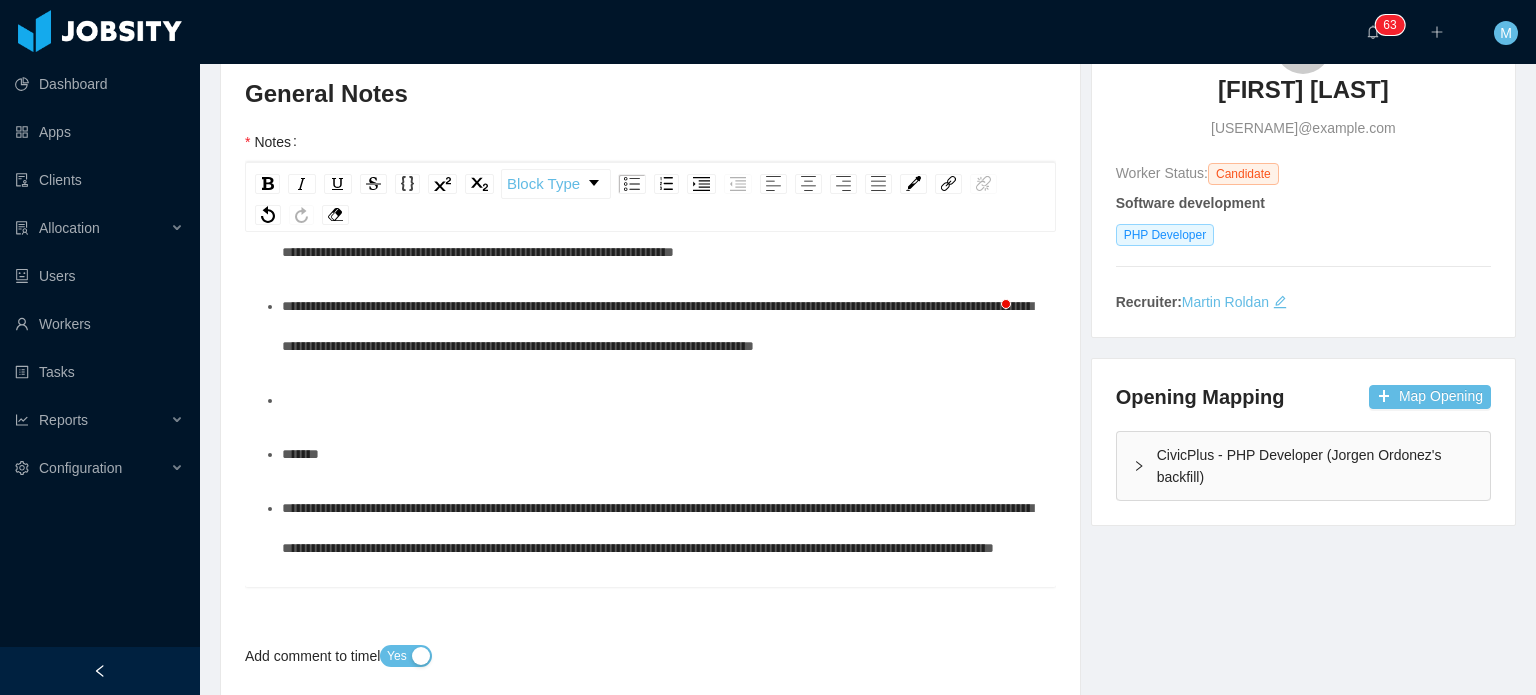 click on "**********" at bounding box center (661, 326) 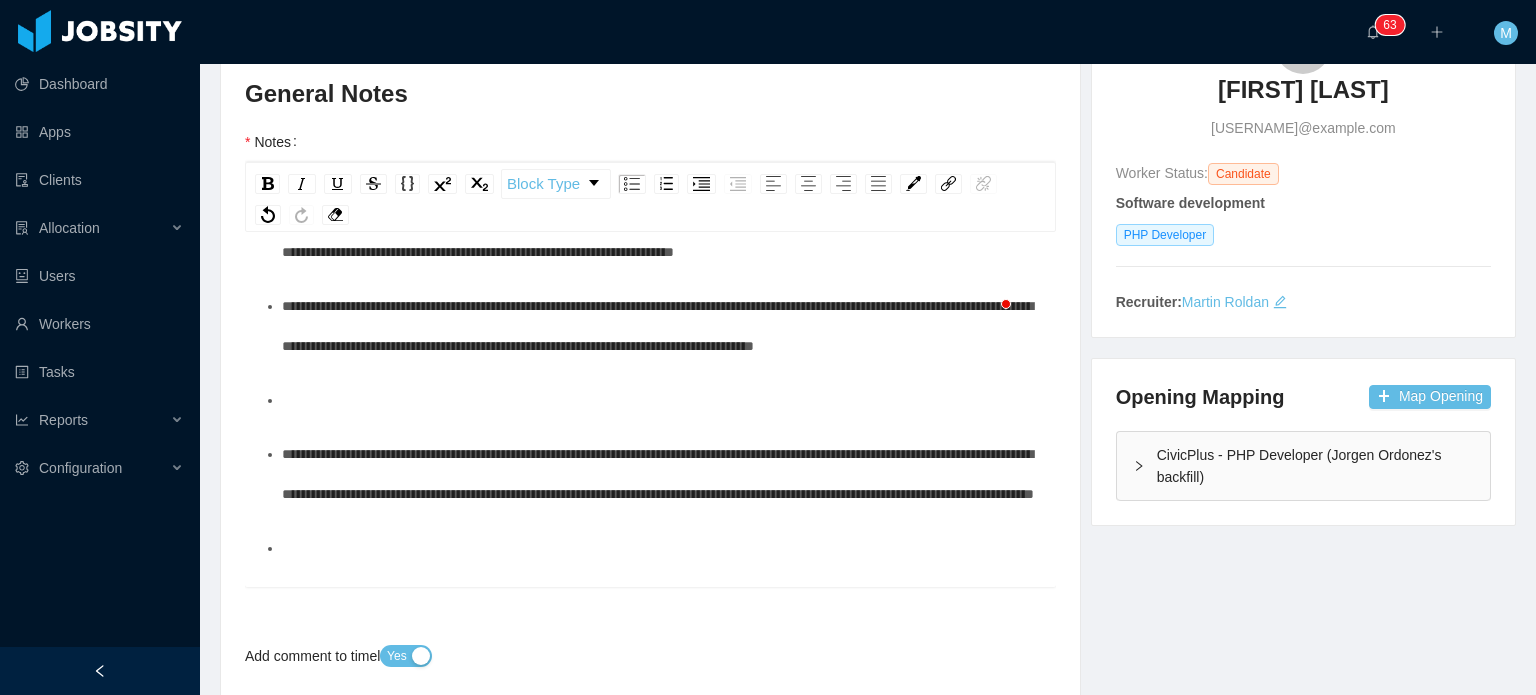 click at bounding box center (661, 400) 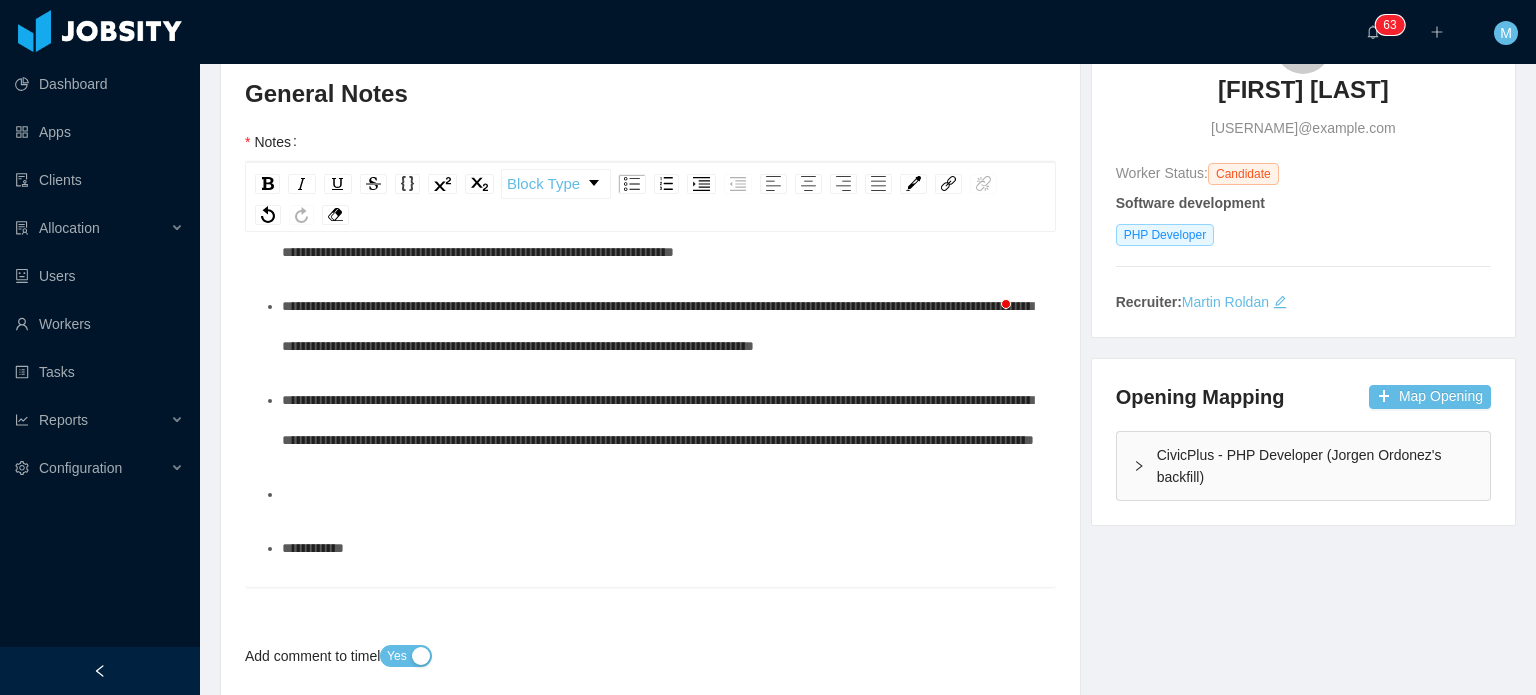 scroll, scrollTop: 372, scrollLeft: 0, axis: vertical 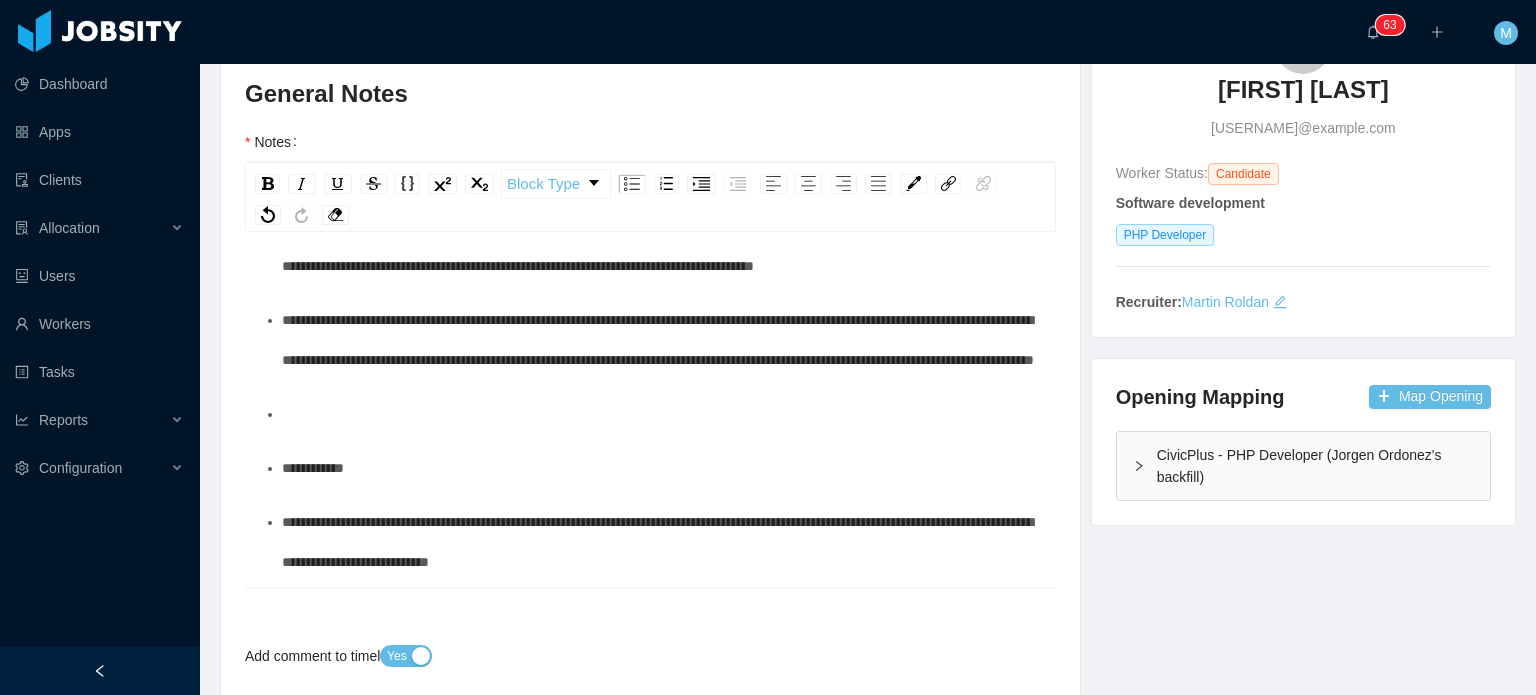 click at bounding box center (661, 414) 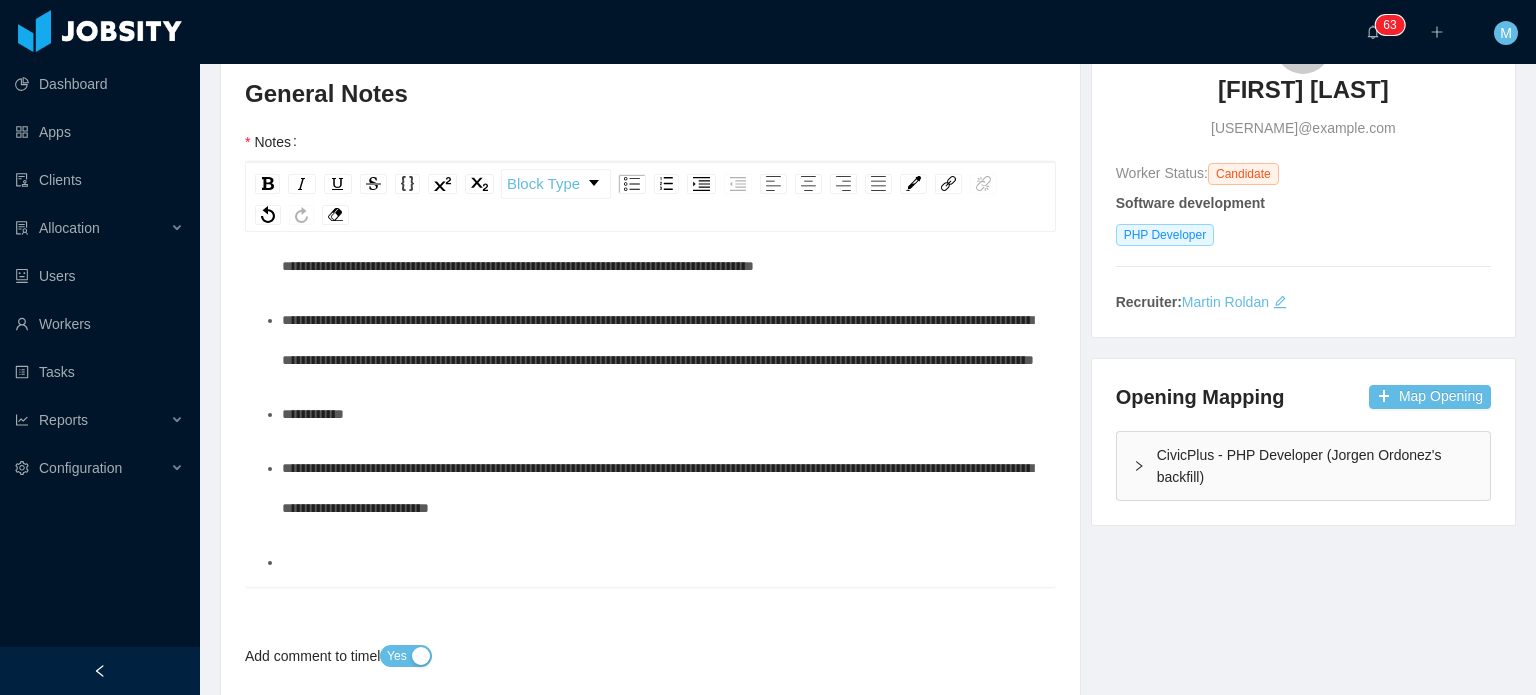 scroll, scrollTop: 391, scrollLeft: 0, axis: vertical 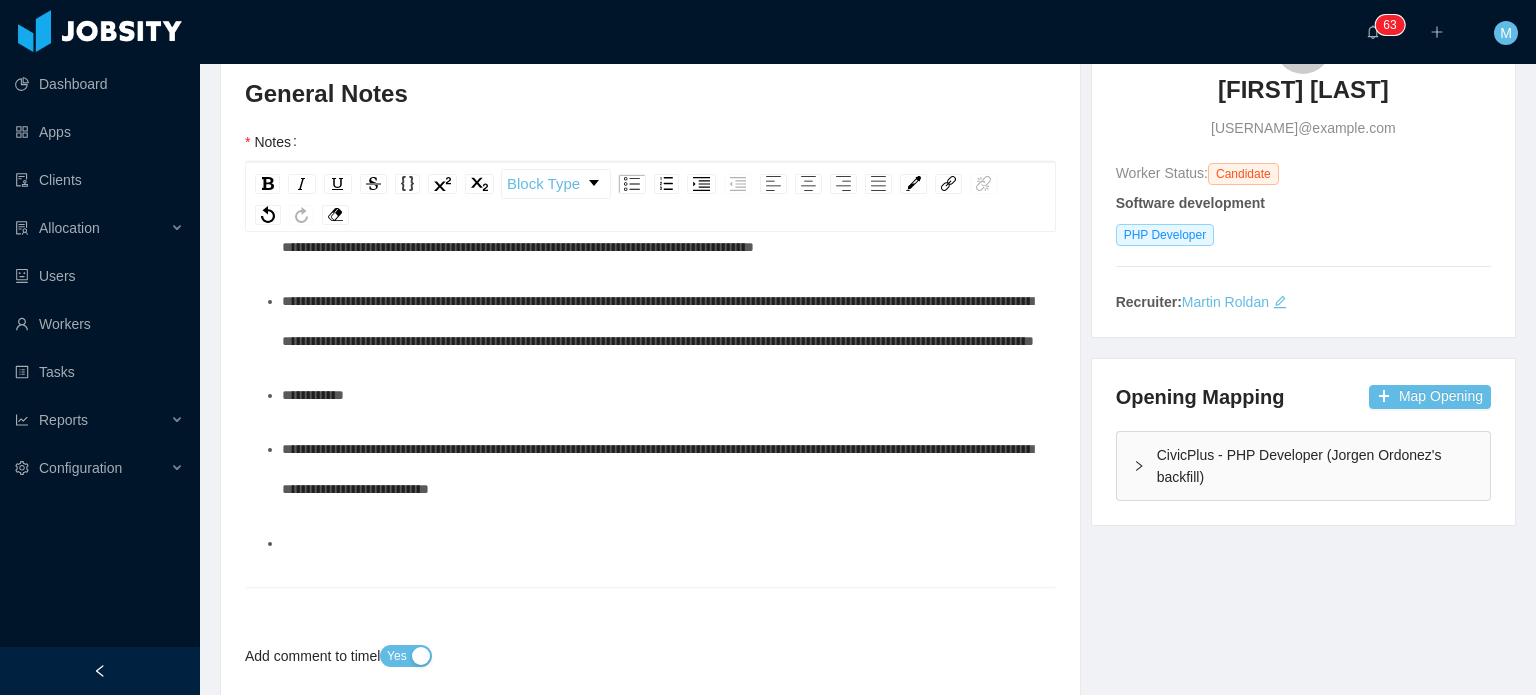 click on "**********" at bounding box center (661, 395) 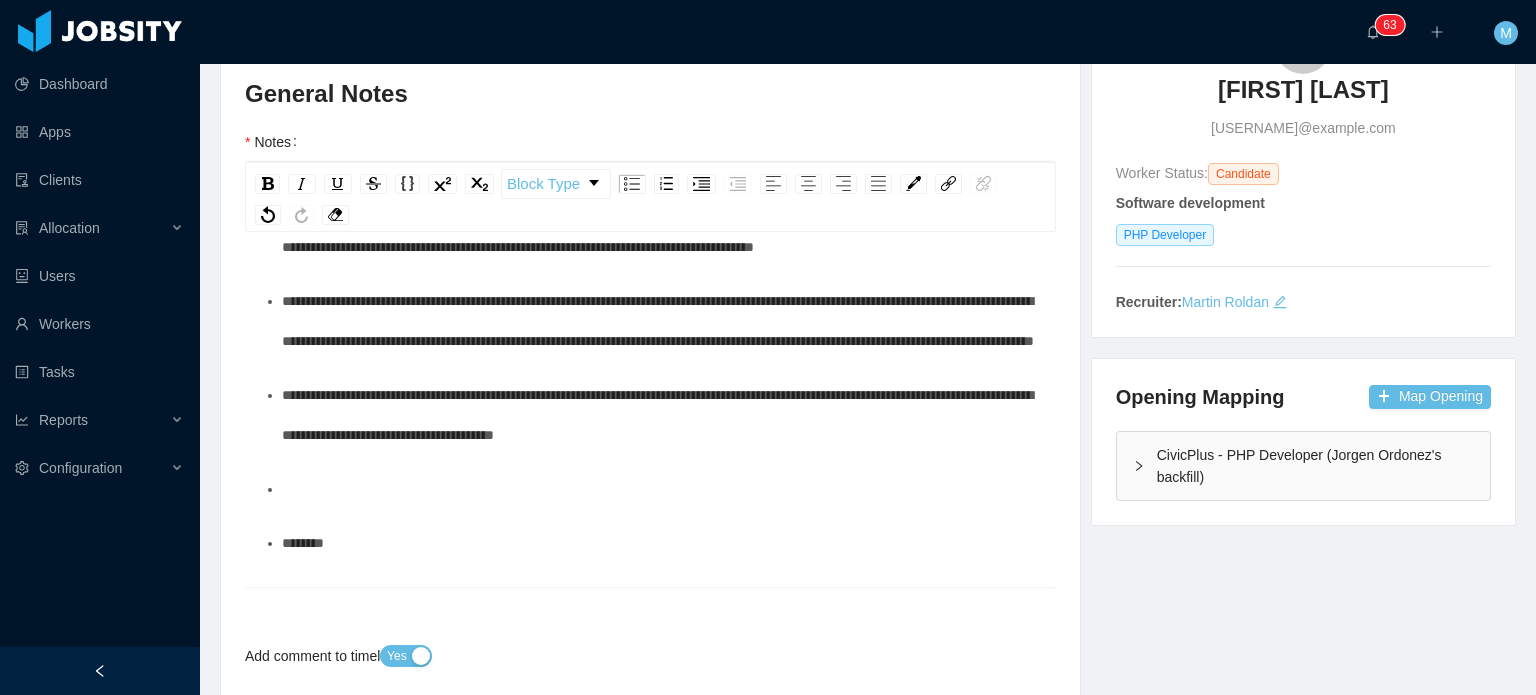 scroll, scrollTop: 432, scrollLeft: 0, axis: vertical 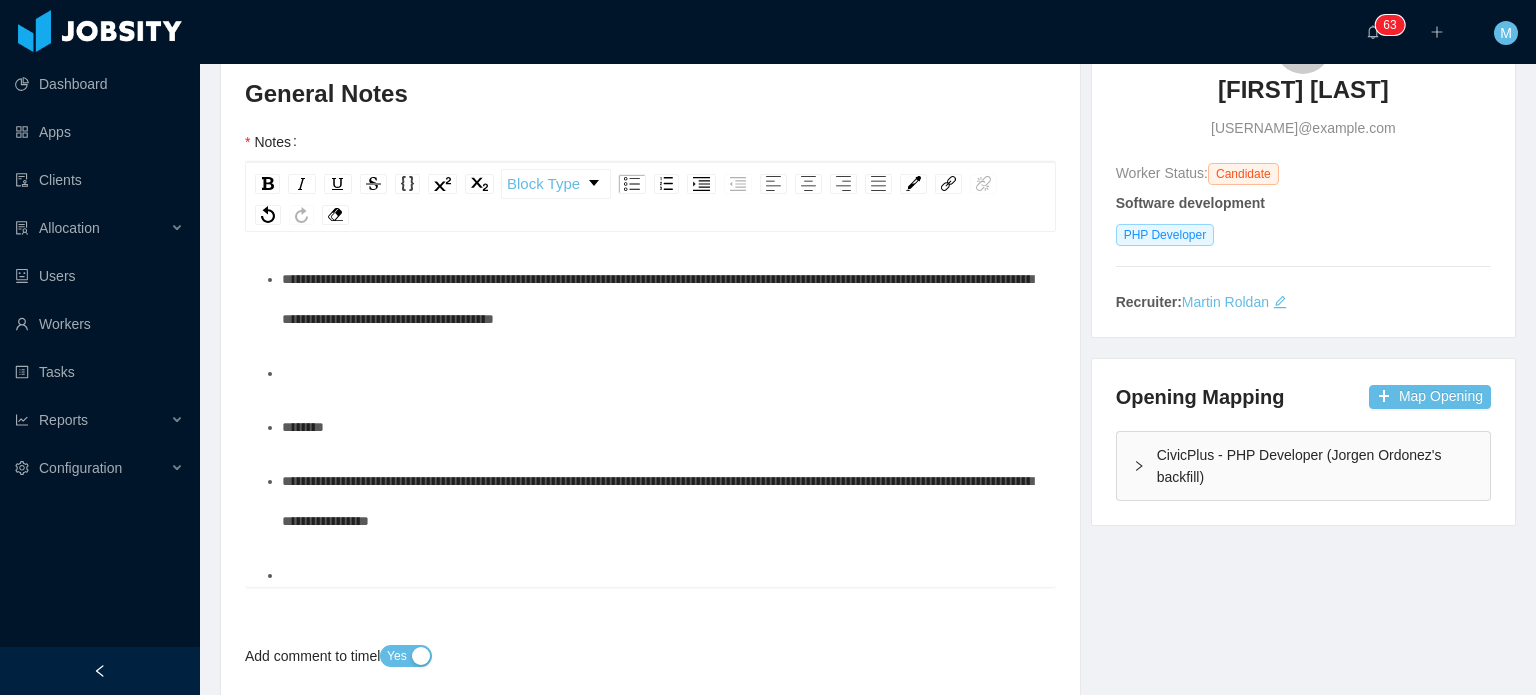 click on "********" at bounding box center (303, 427) 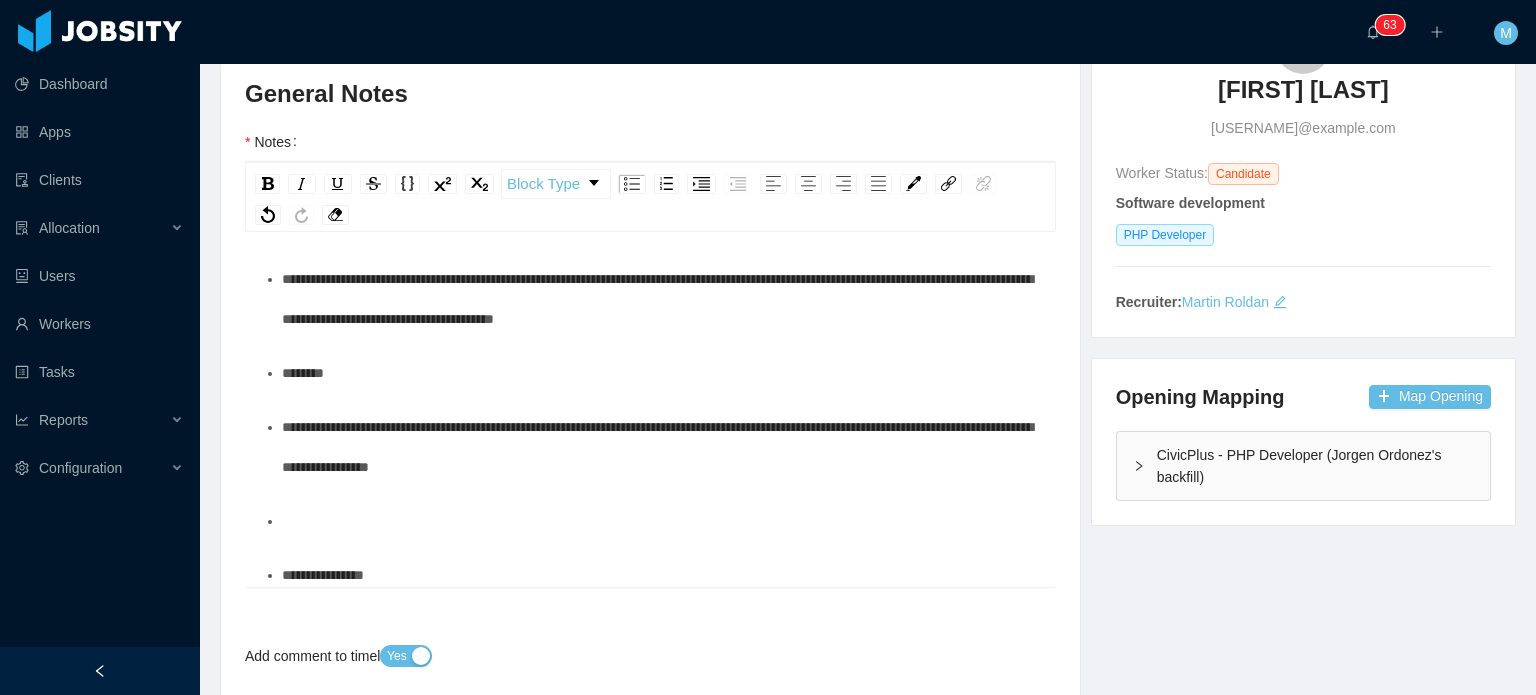 click on "**********" at bounding box center [657, 447] 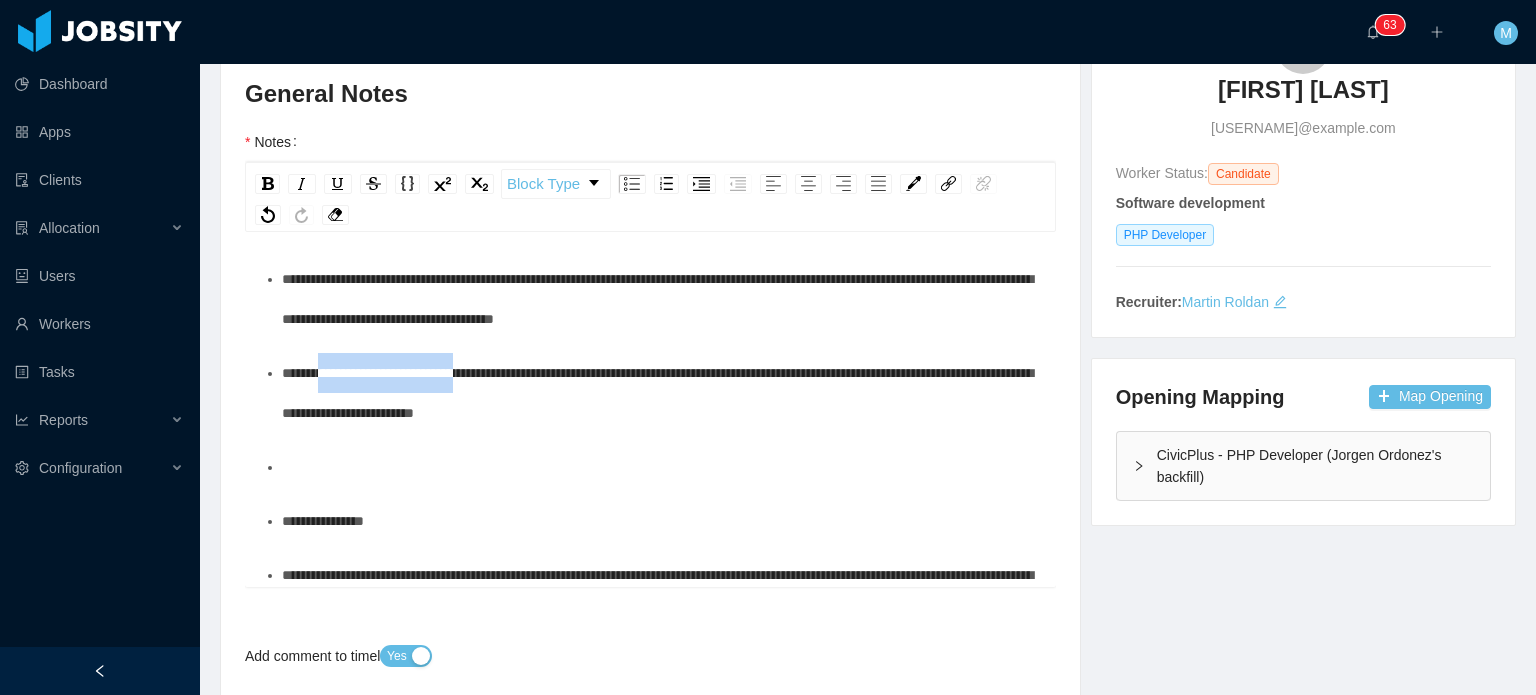 drag, startPoint x: 481, startPoint y: 451, endPoint x: 324, endPoint y: 450, distance: 157.00319 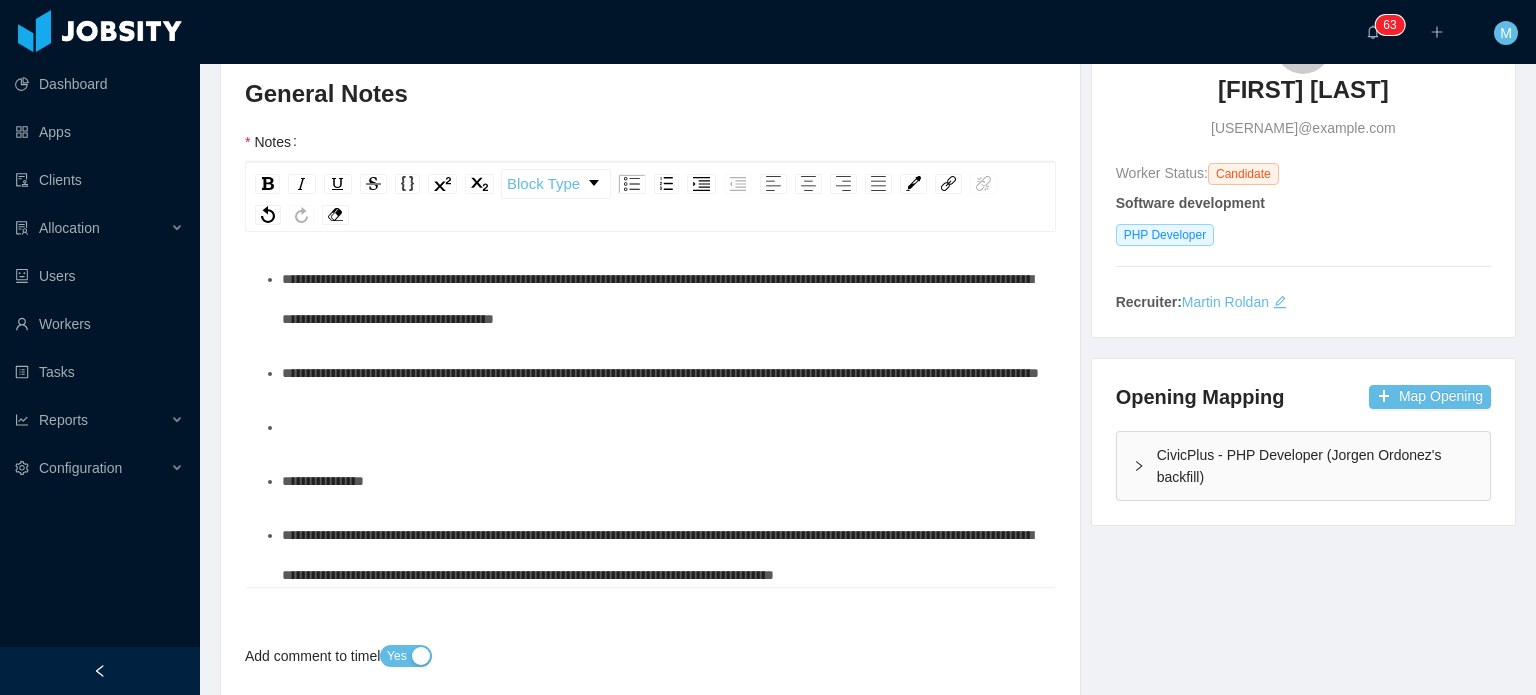 scroll, scrollTop: 642, scrollLeft: 0, axis: vertical 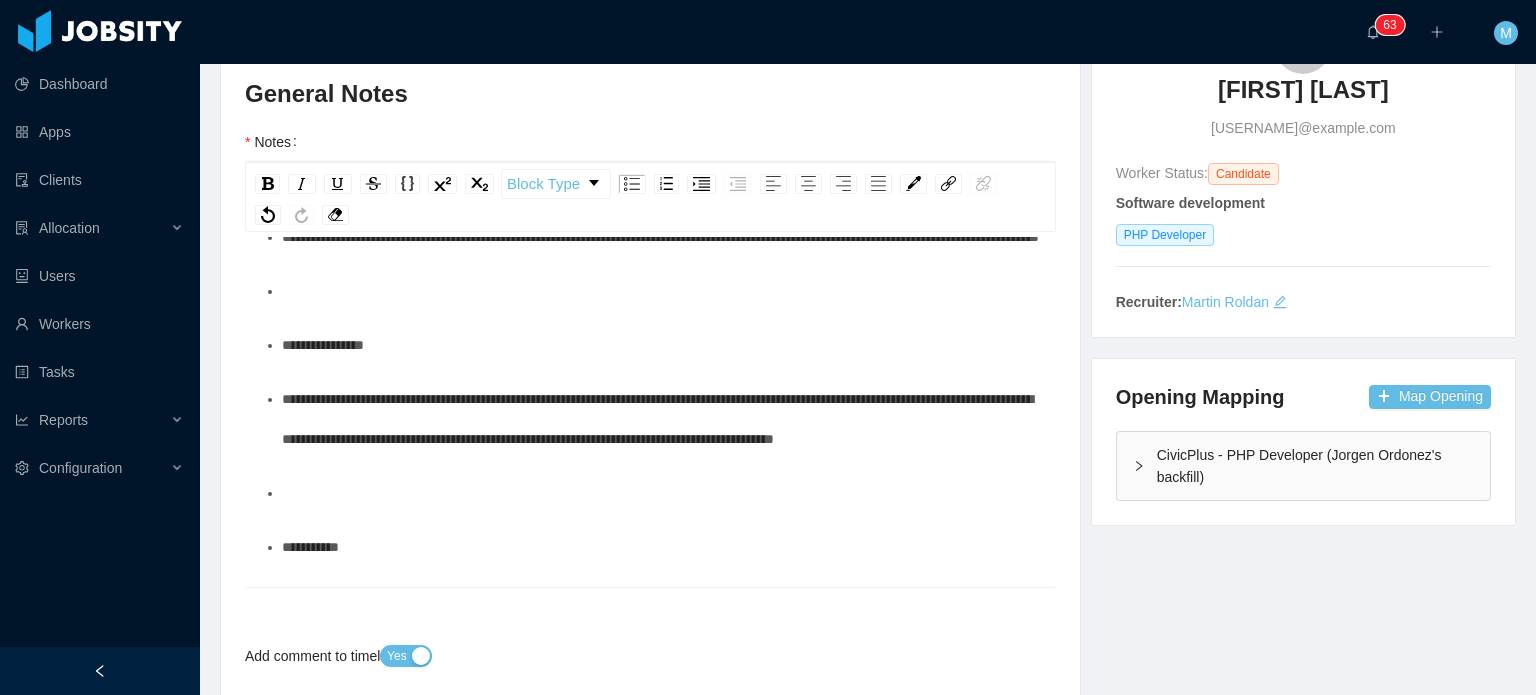click on "**********" at bounding box center [651, 629] 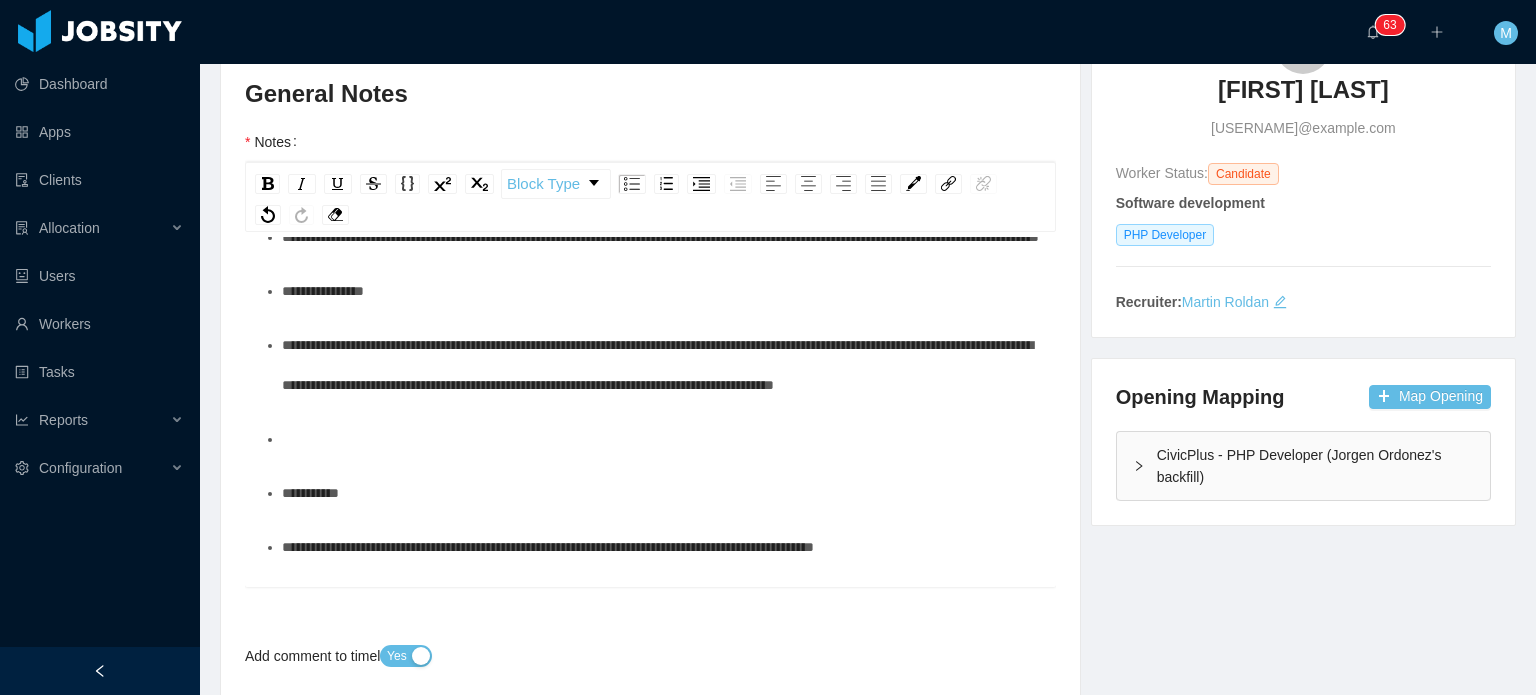 scroll, scrollTop: 683, scrollLeft: 0, axis: vertical 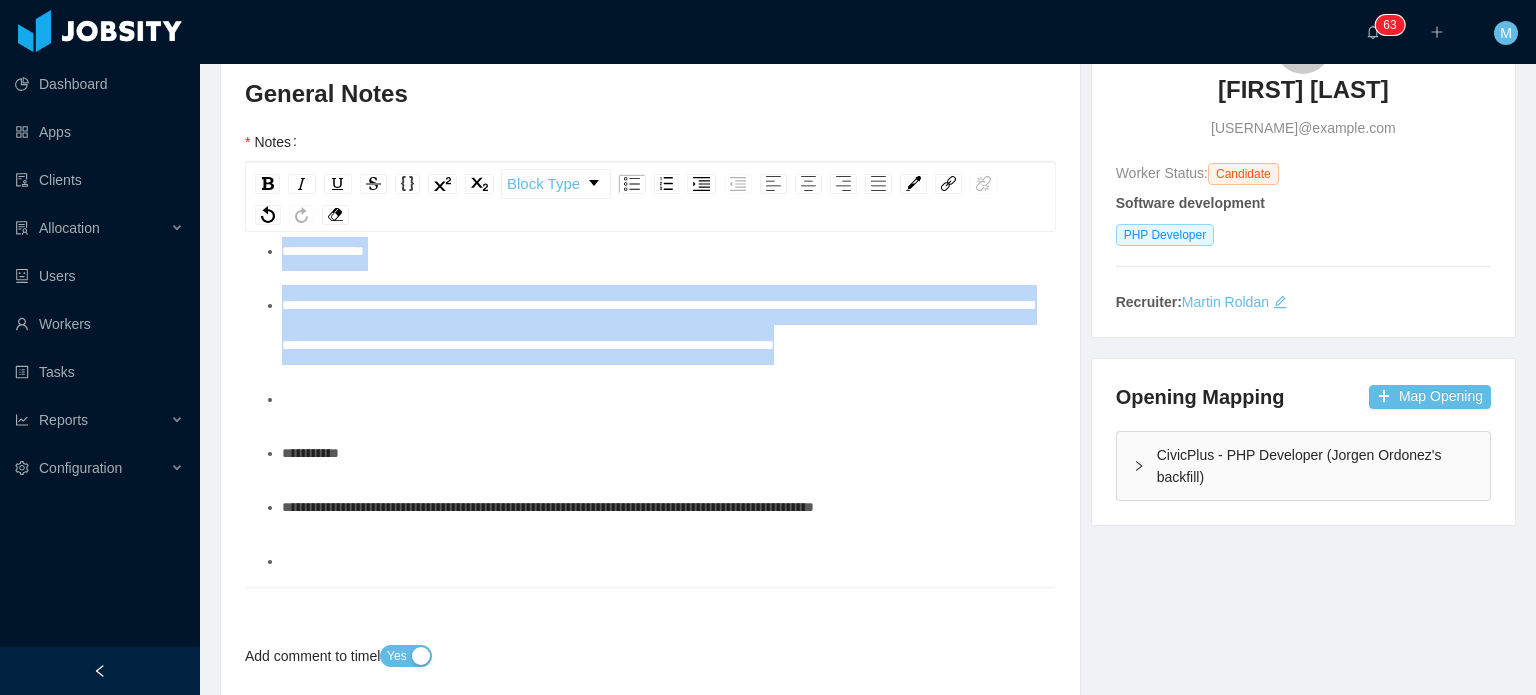 drag, startPoint x: 466, startPoint y: 504, endPoint x: 273, endPoint y: 363, distance: 239.01883 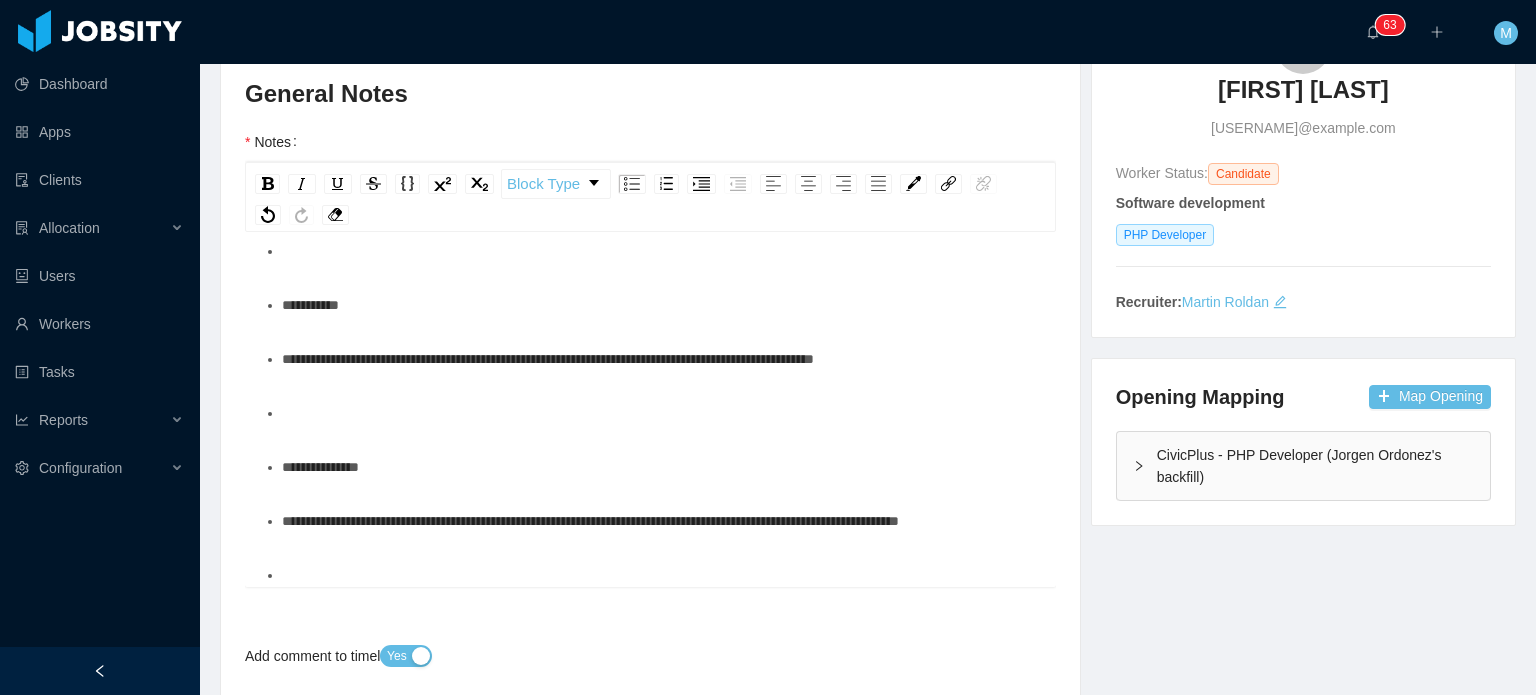 click on "**********" at bounding box center (651, 488) 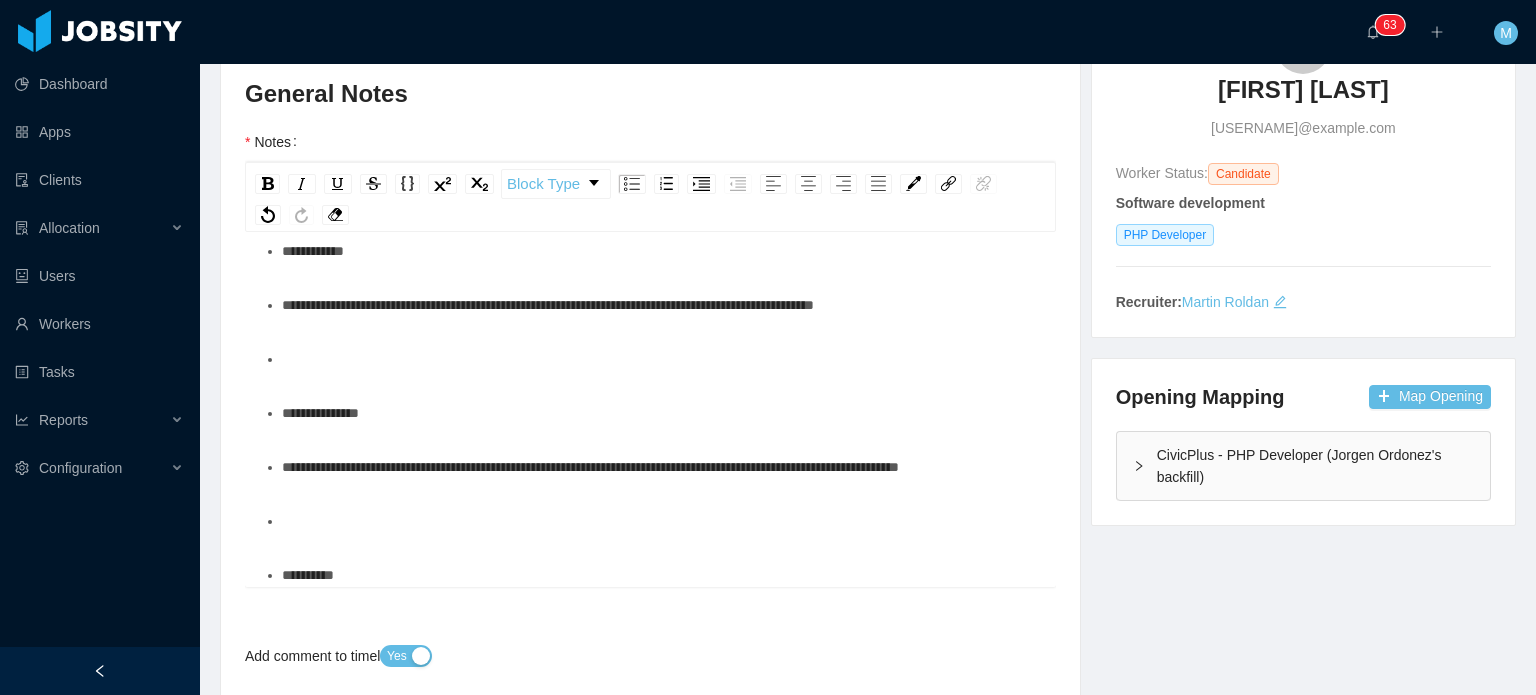 click at bounding box center (661, 359) 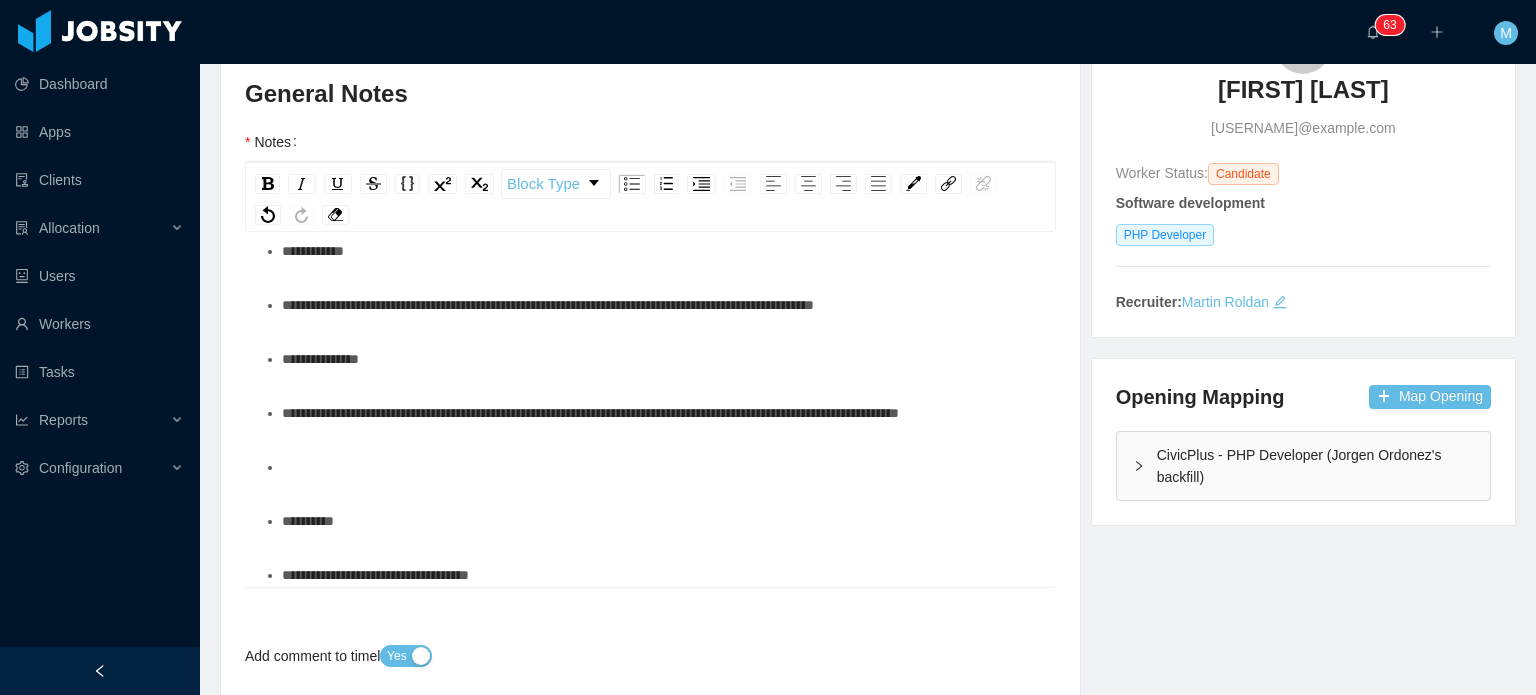click on "**********" at bounding box center (651, 434) 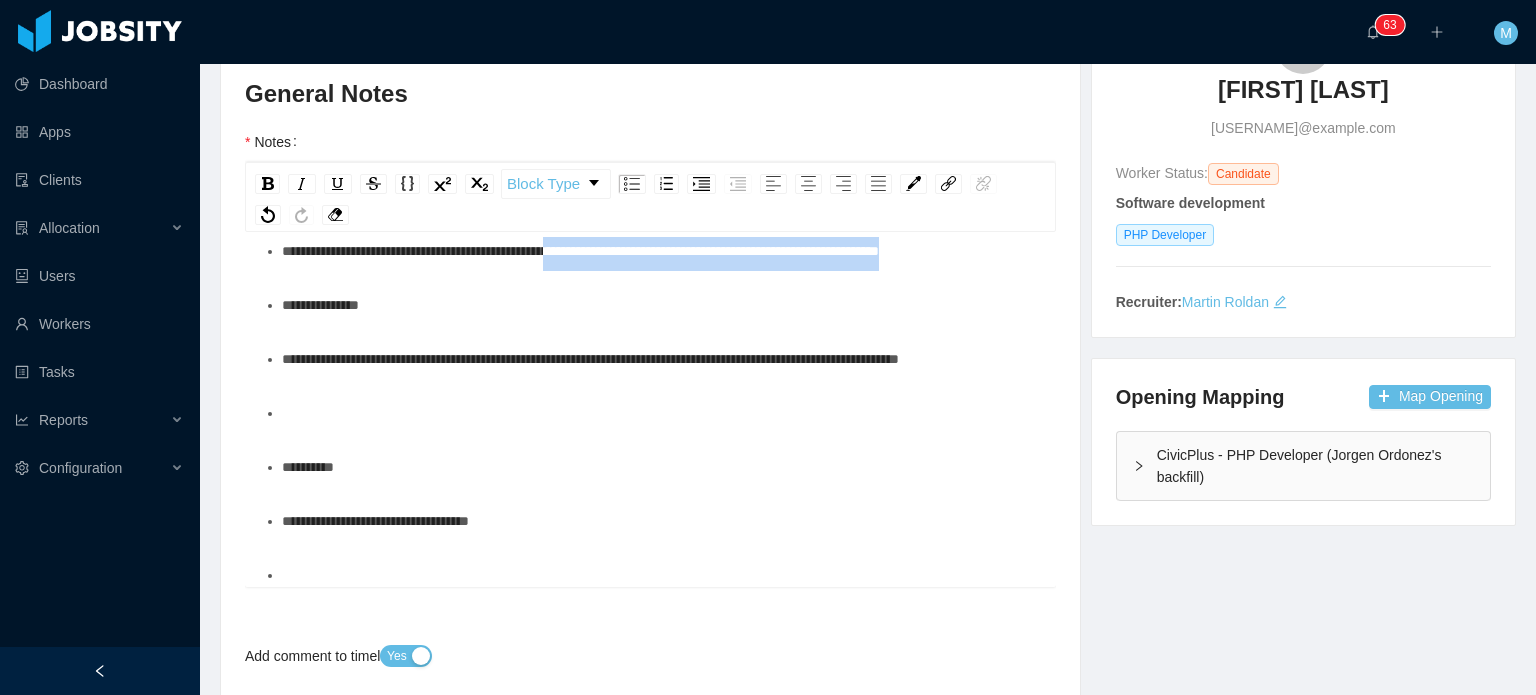 drag, startPoint x: 586, startPoint y: 371, endPoint x: 992, endPoint y: 375, distance: 406.0197 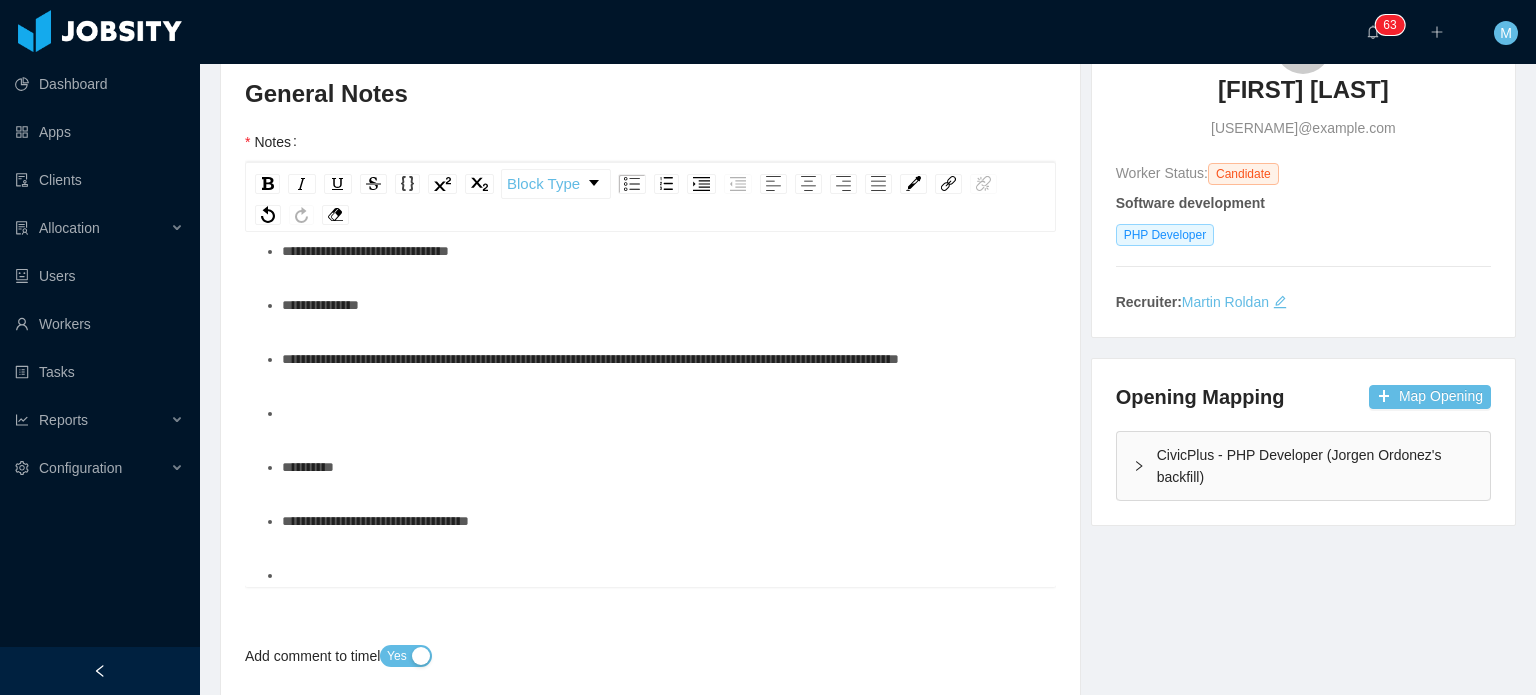 scroll, scrollTop: 736, scrollLeft: 0, axis: vertical 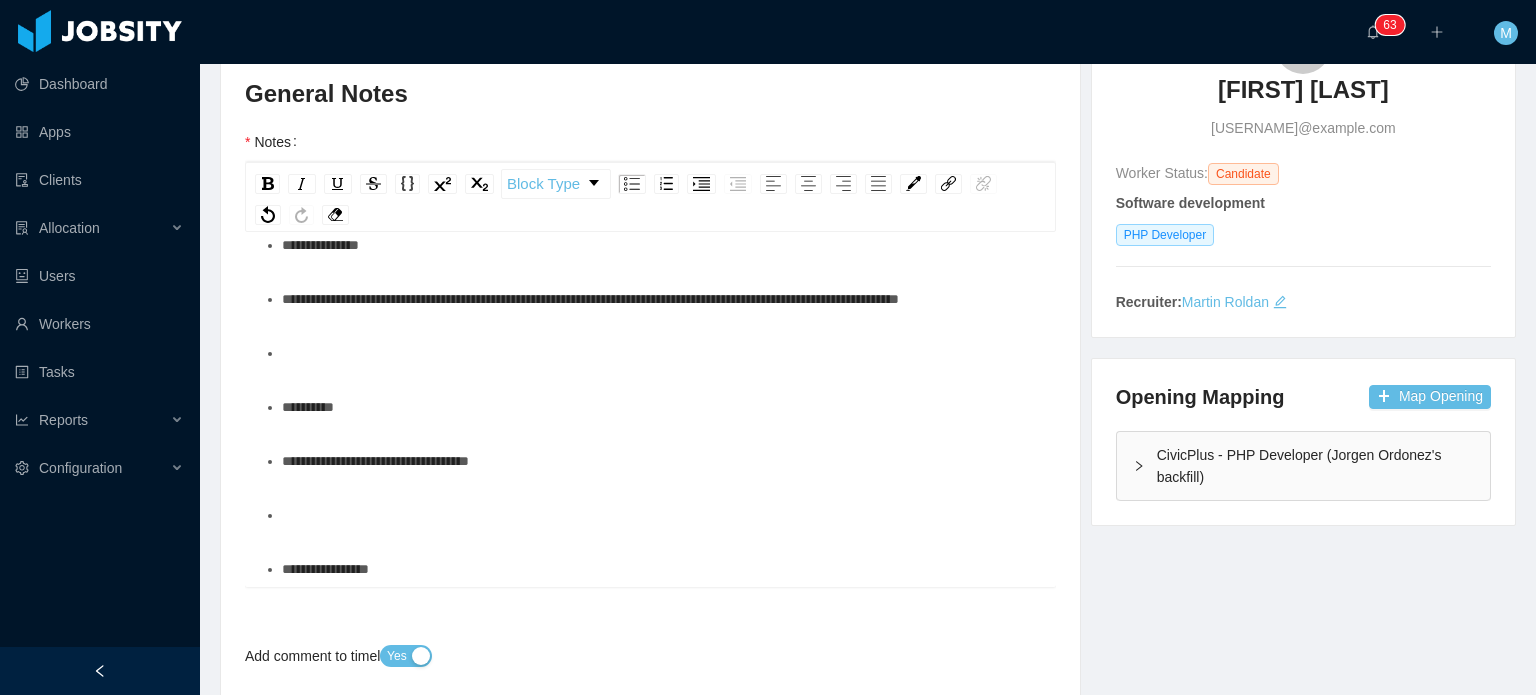 click on "**********" at bounding box center (651, 347) 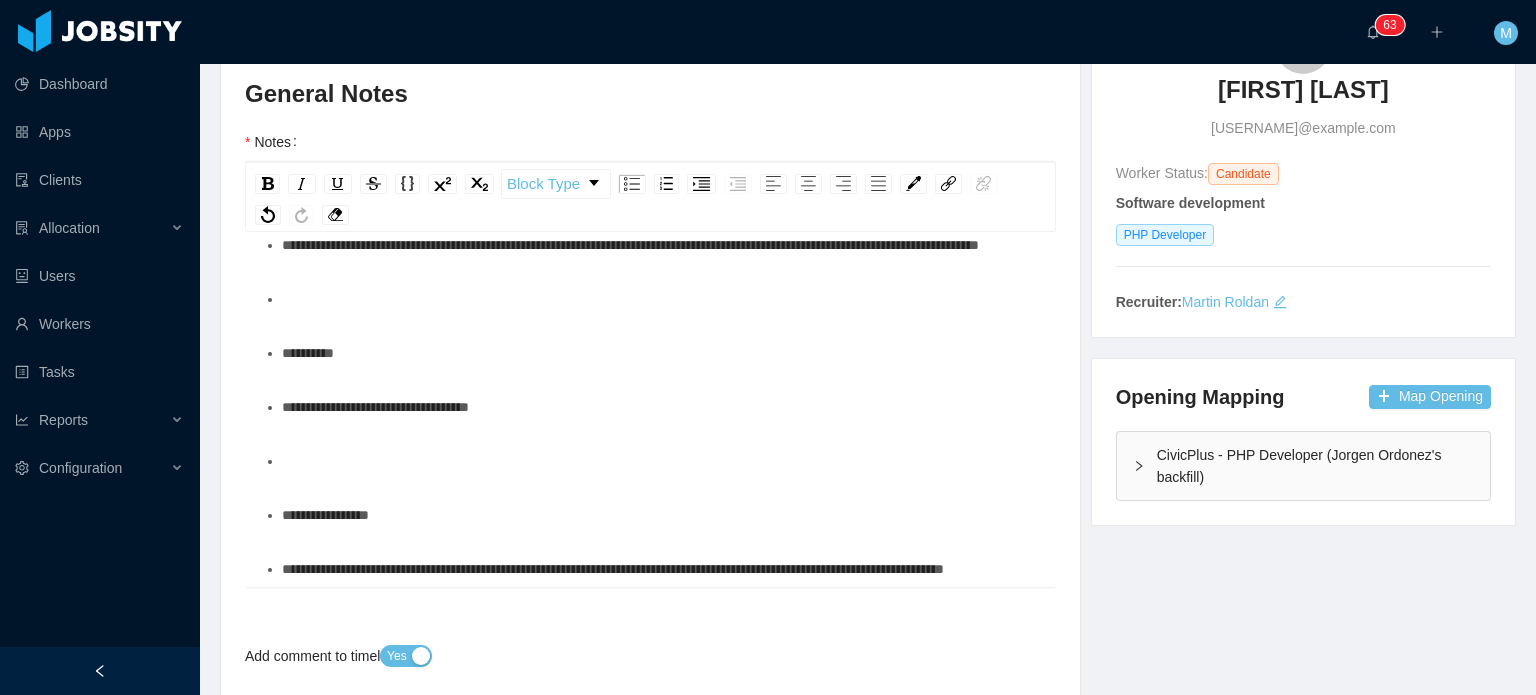 click at bounding box center (661, 299) 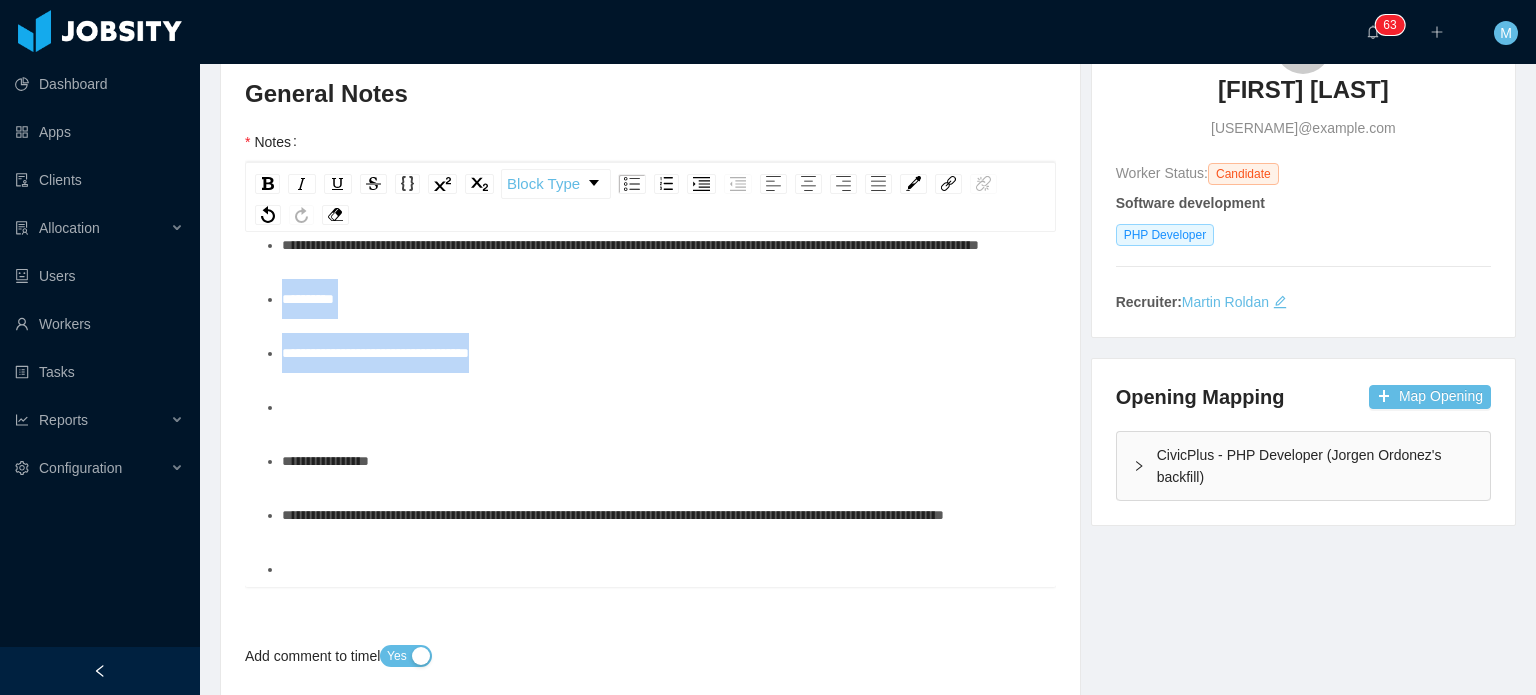 drag, startPoint x: 417, startPoint y: 489, endPoint x: 214, endPoint y: 438, distance: 209.30838 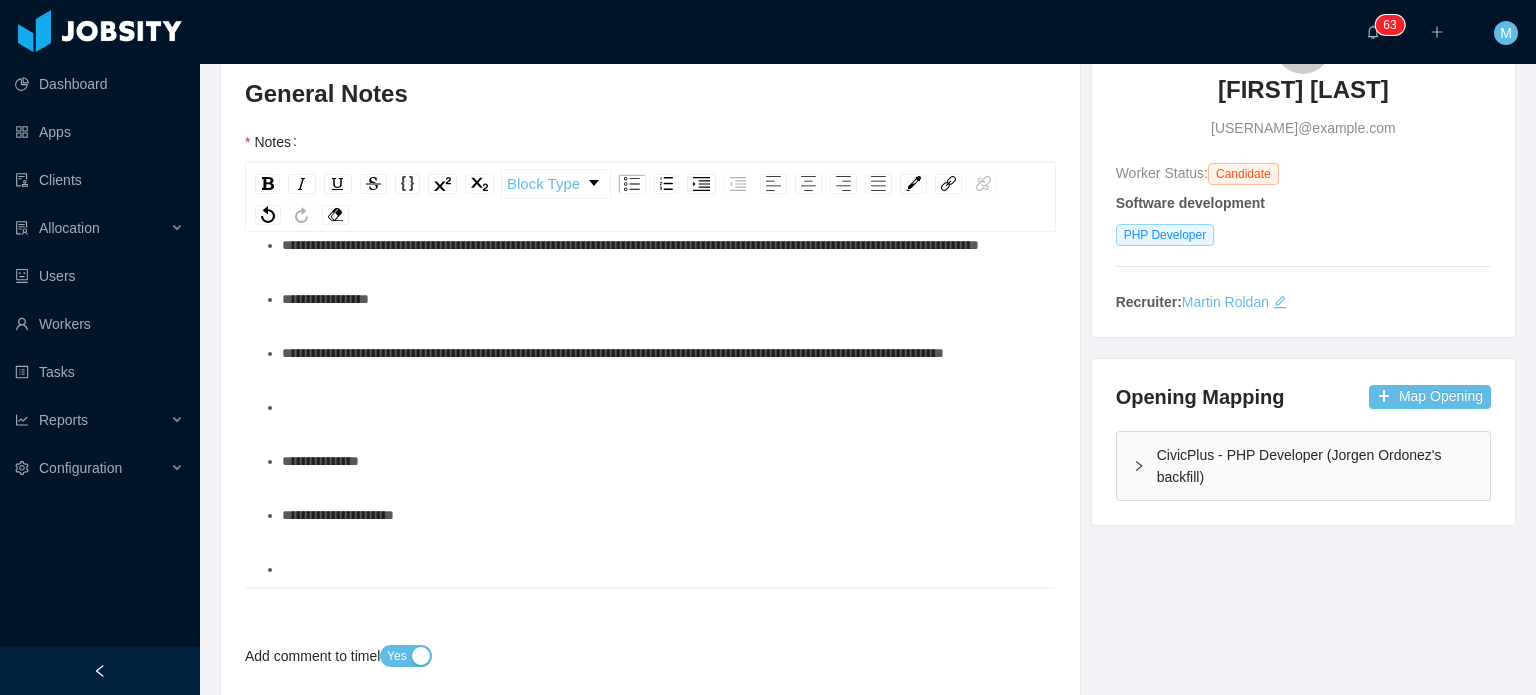 click on "**********" at bounding box center [613, 353] 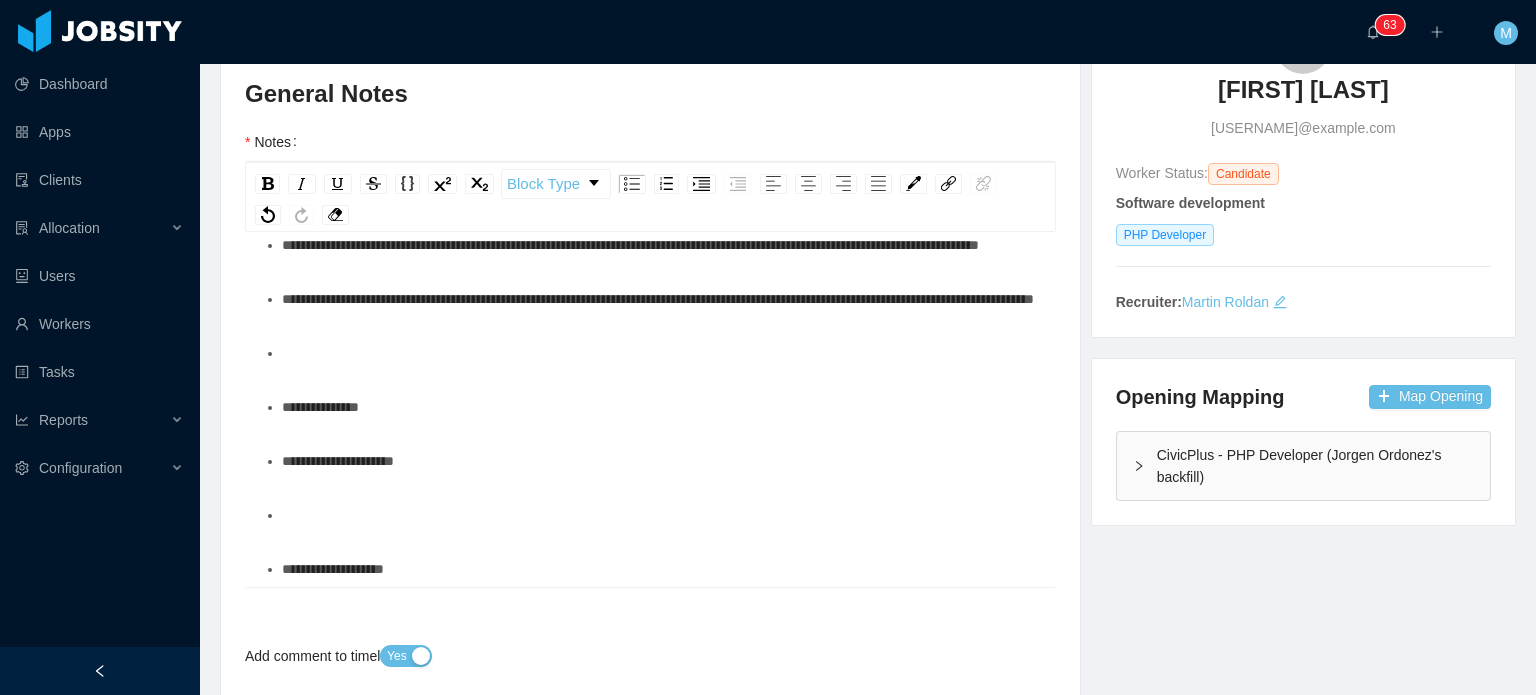 scroll, scrollTop: 824, scrollLeft: 0, axis: vertical 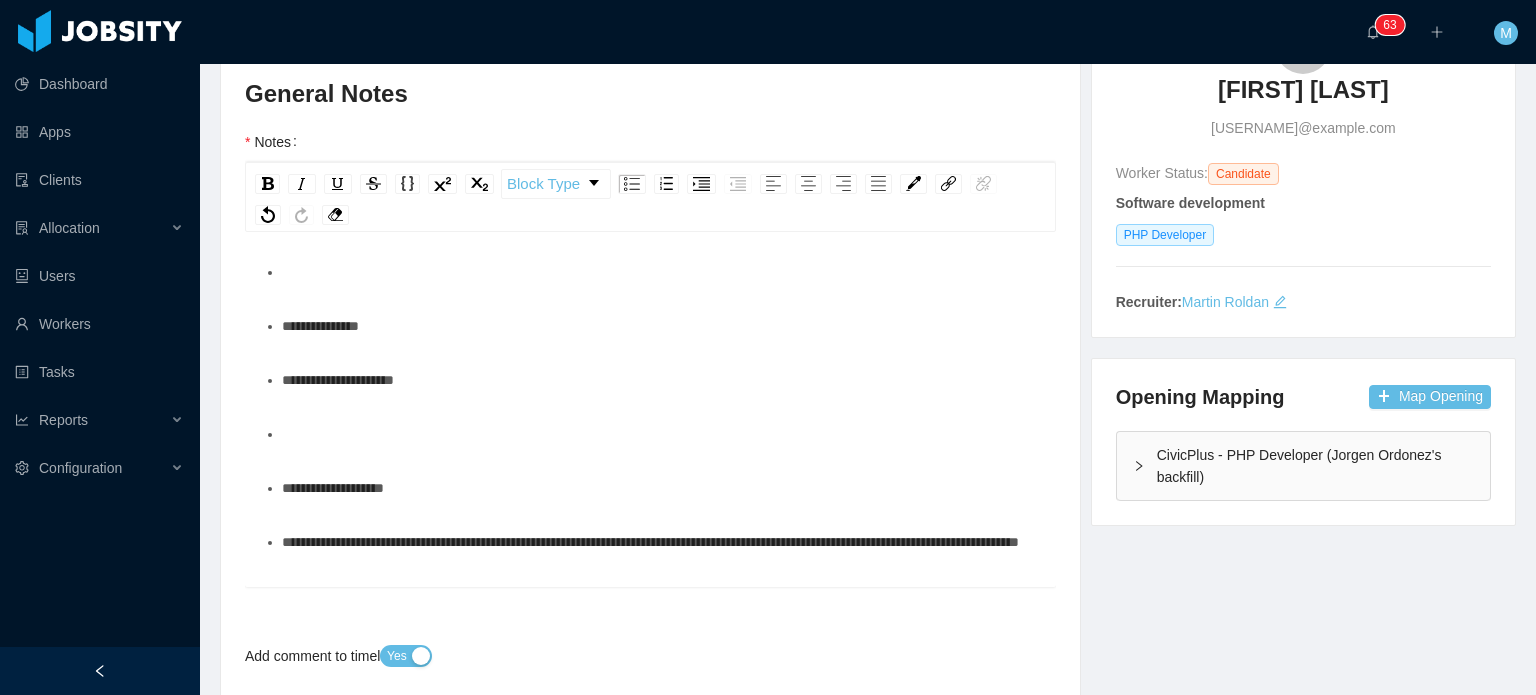 click at bounding box center [661, 272] 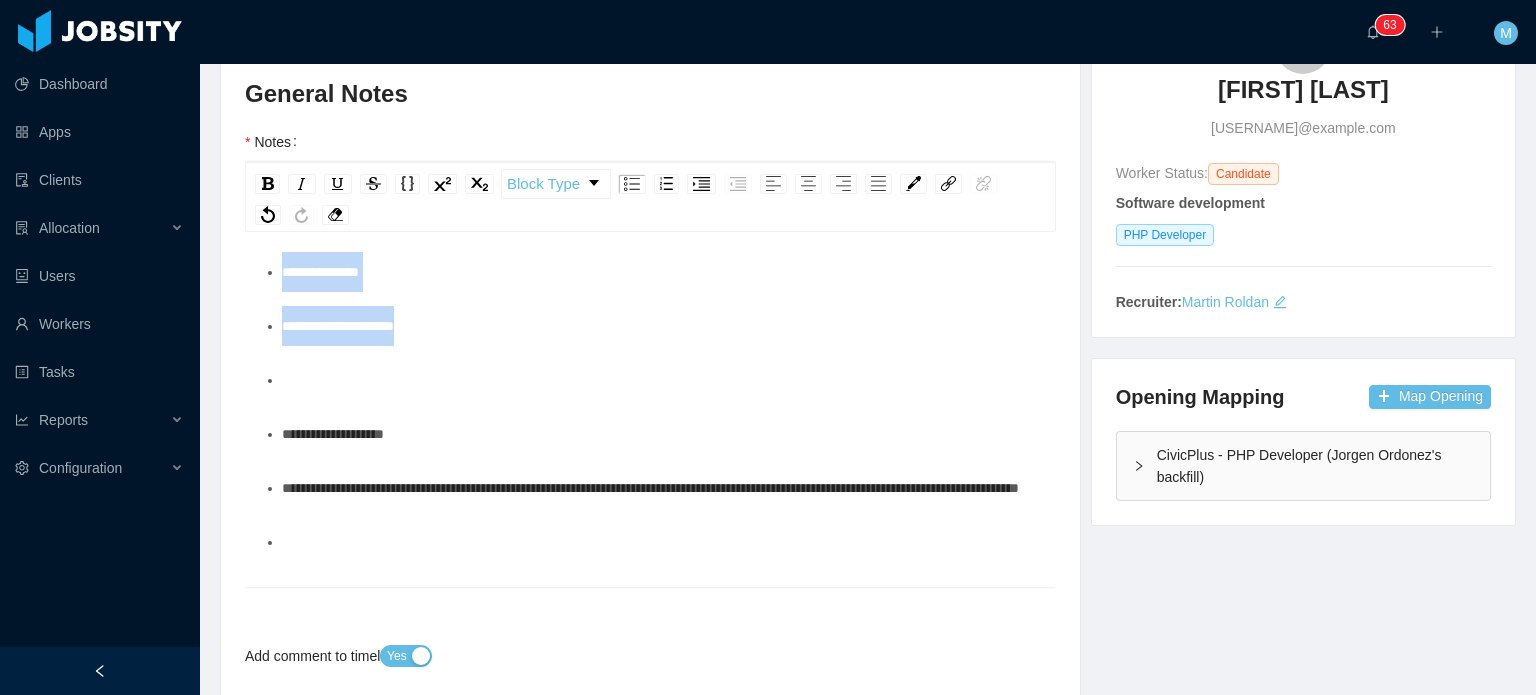 drag, startPoint x: 319, startPoint y: 513, endPoint x: 243, endPoint y: 477, distance: 84.095184 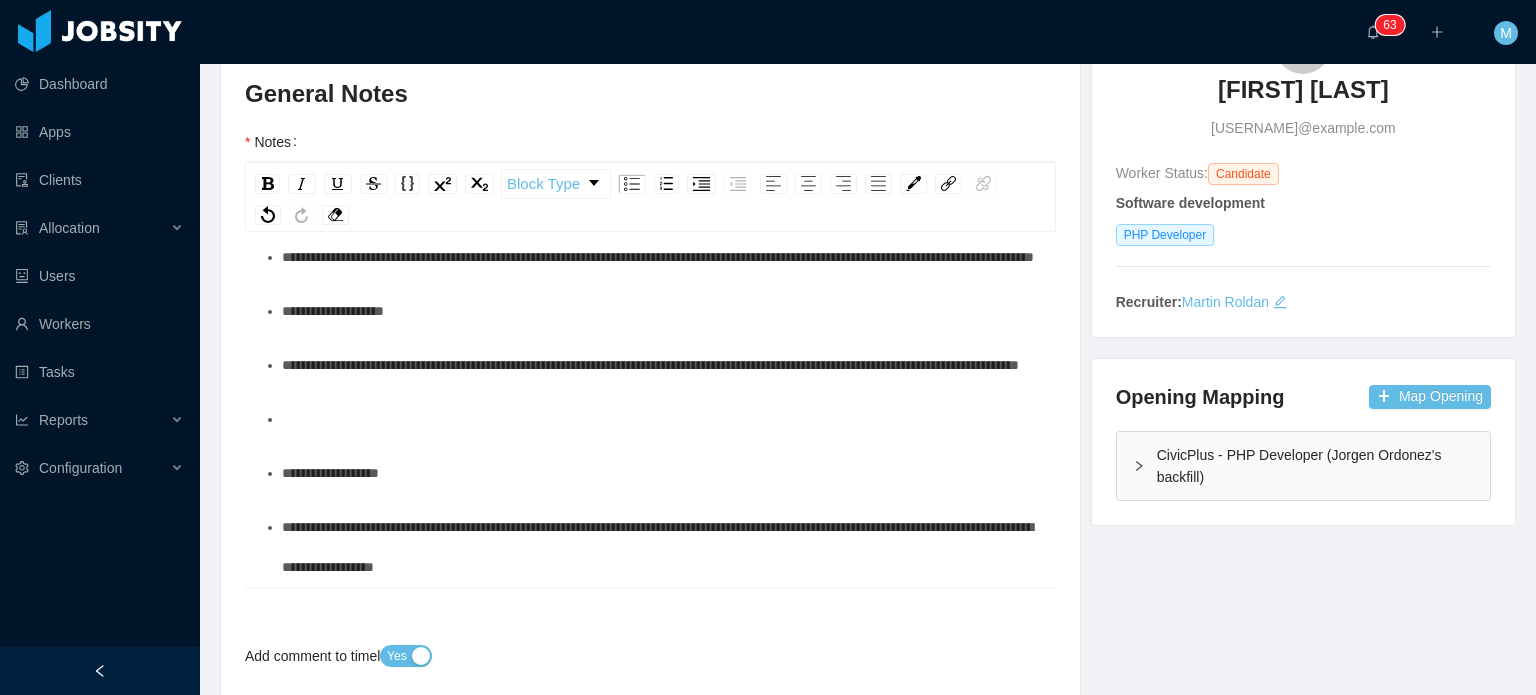 click on "**********" at bounding box center [650, 365] 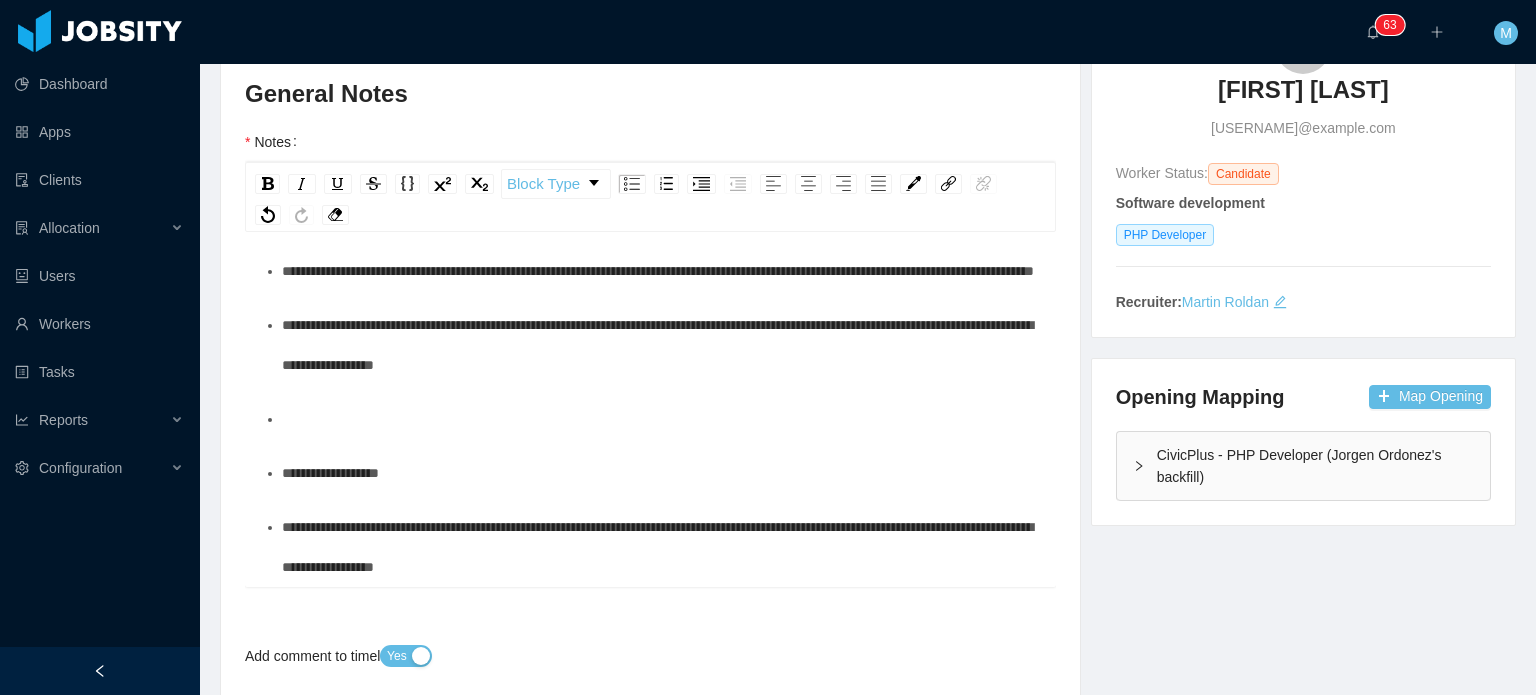 scroll, scrollTop: 960, scrollLeft: 0, axis: vertical 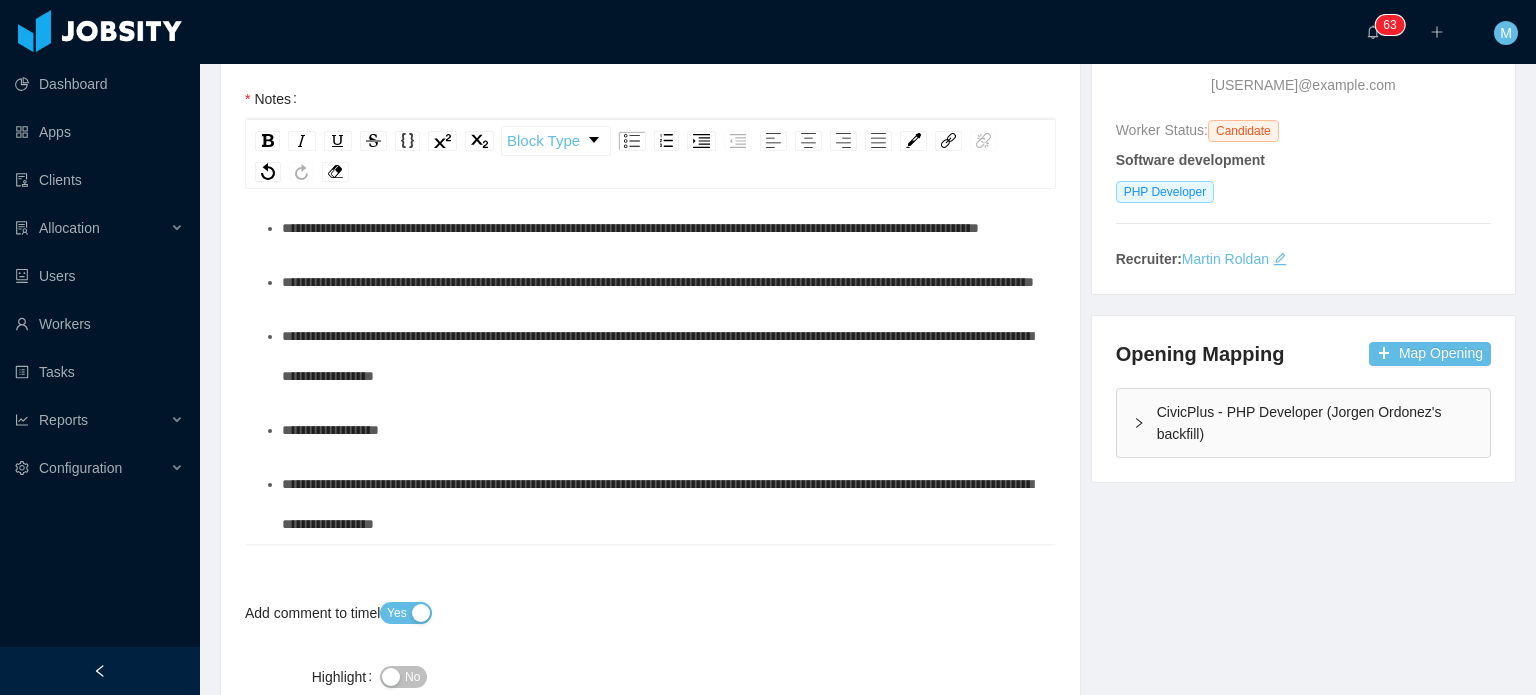 click on "**********" at bounding box center (657, 504) 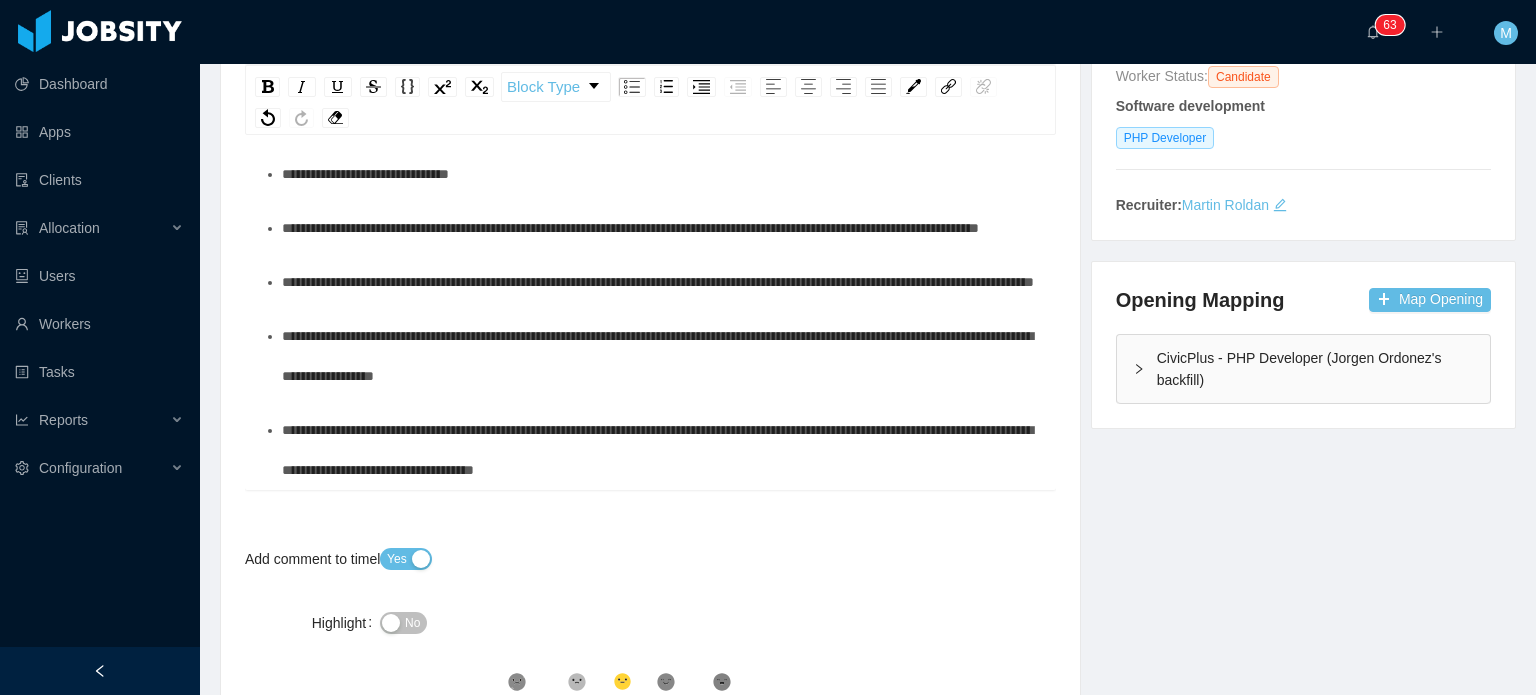 scroll, scrollTop: 359, scrollLeft: 0, axis: vertical 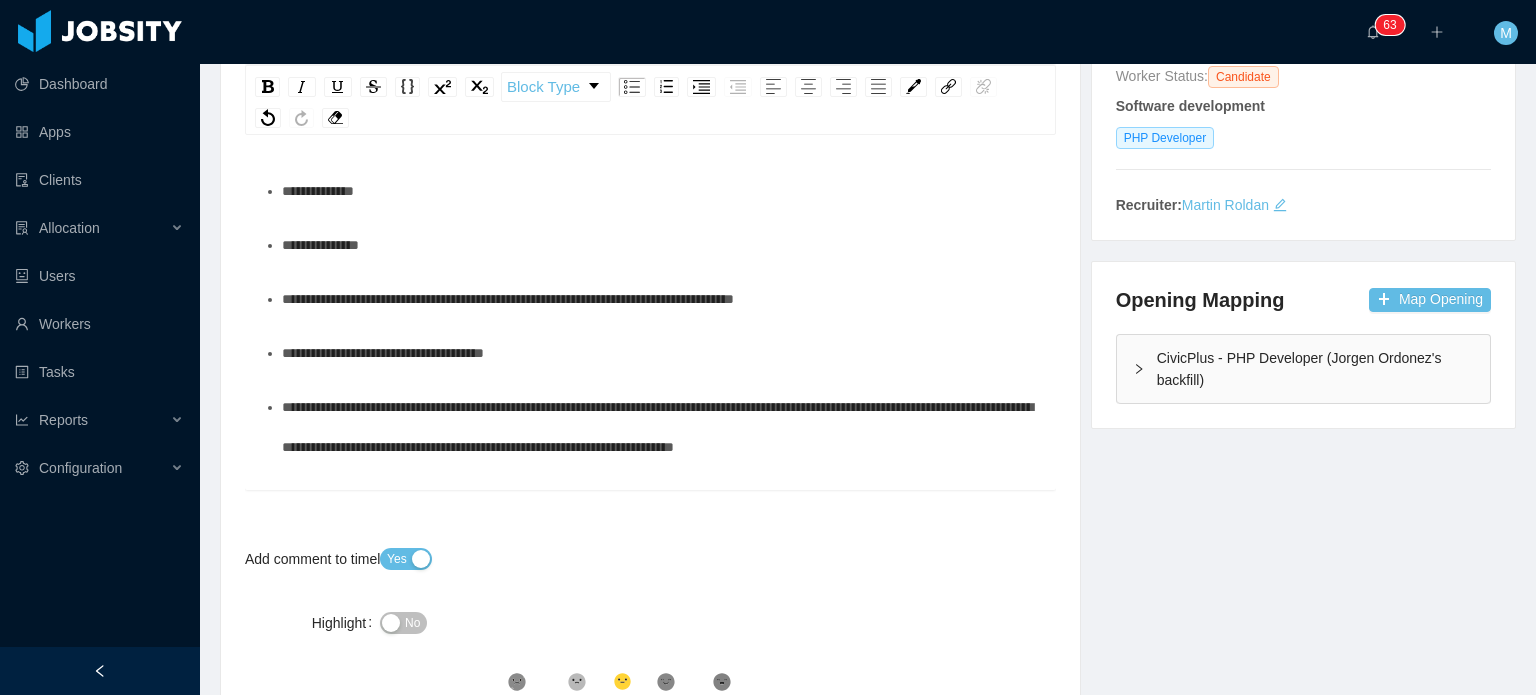click on "**********" at bounding box center [661, 245] 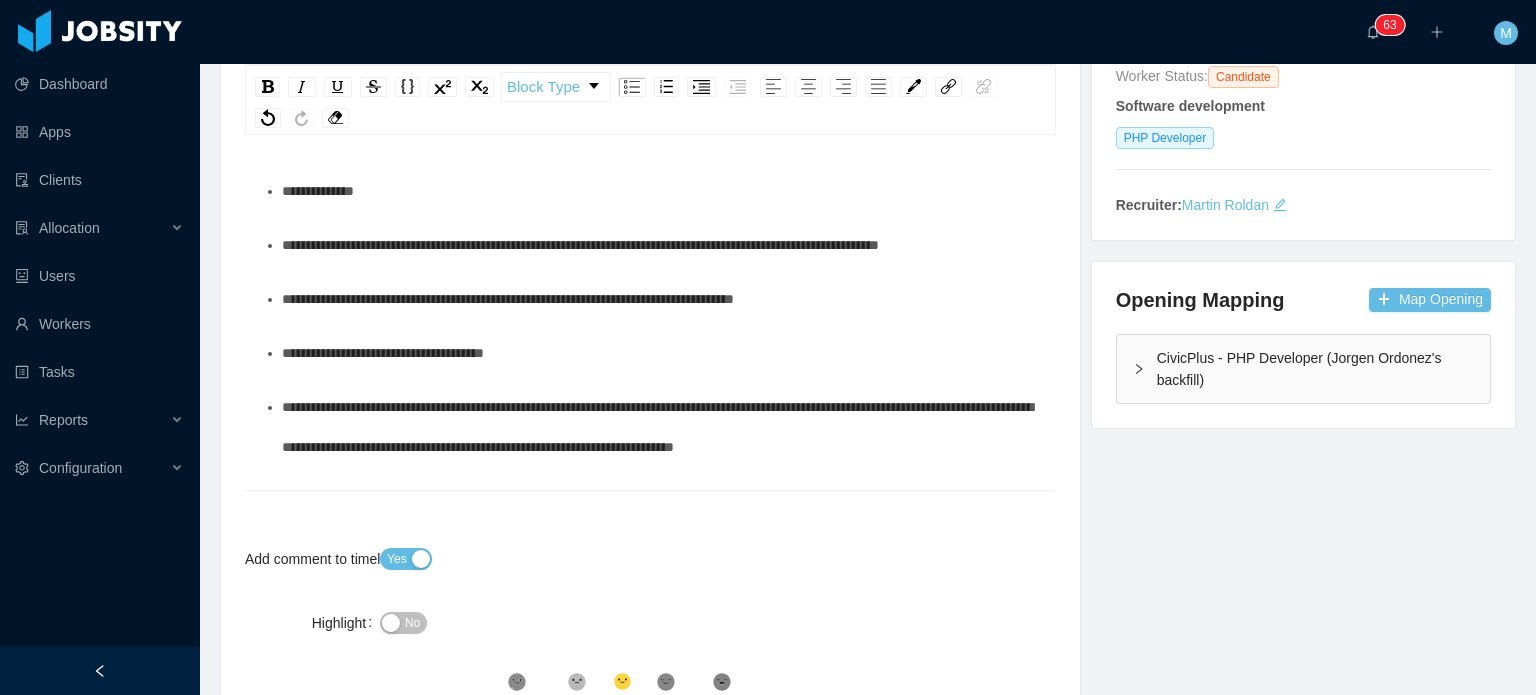 scroll, scrollTop: 277, scrollLeft: 0, axis: vertical 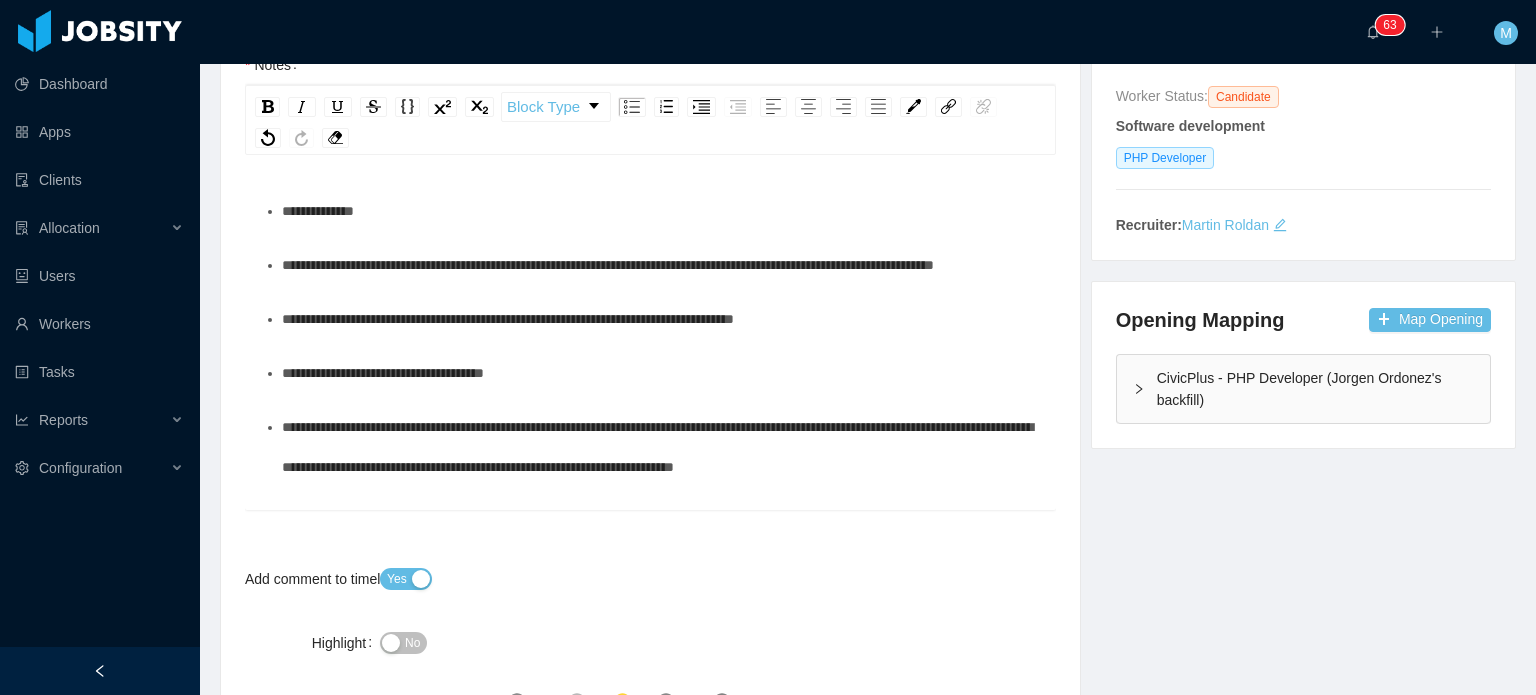 click on "Dashboard Apps Clients Allocation Users Workers Tasks Reports Configuration" at bounding box center (100, 299) 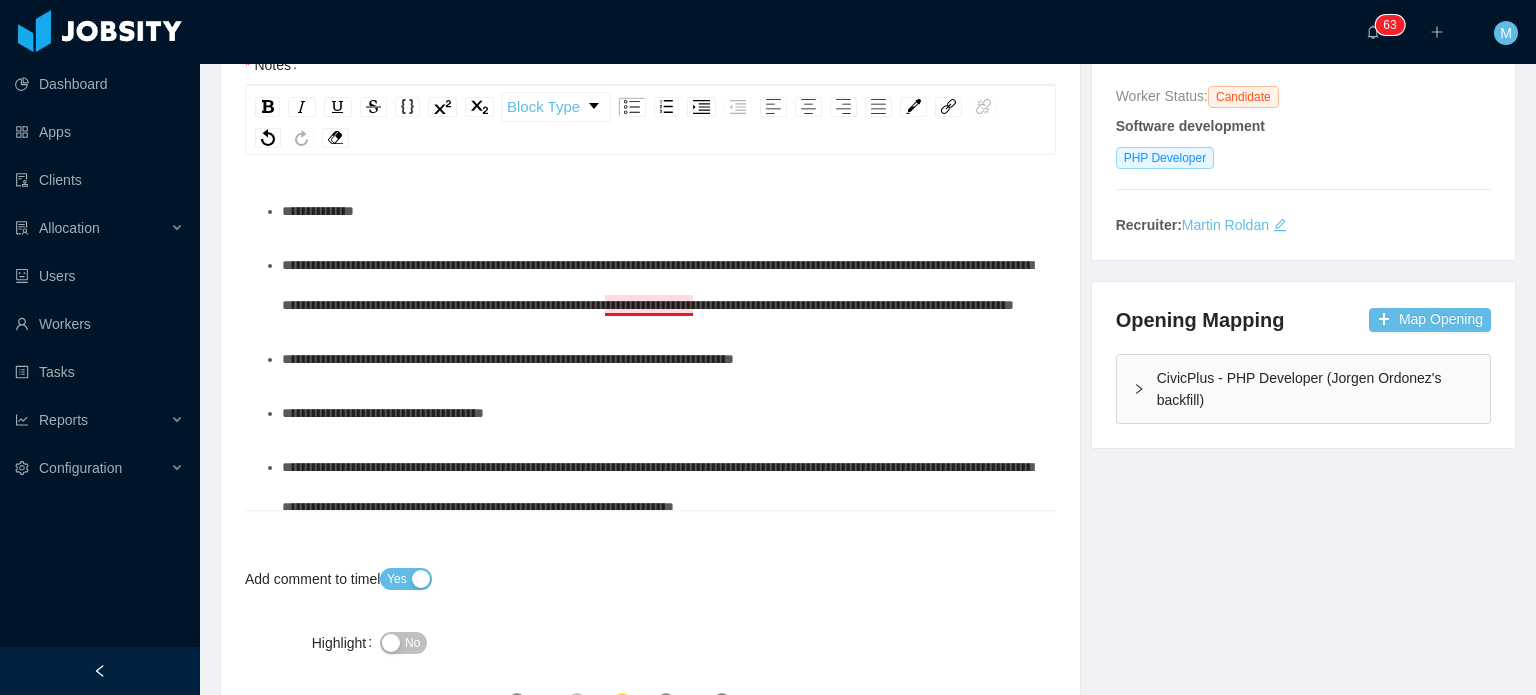 click on "**********" at bounding box center [657, 285] 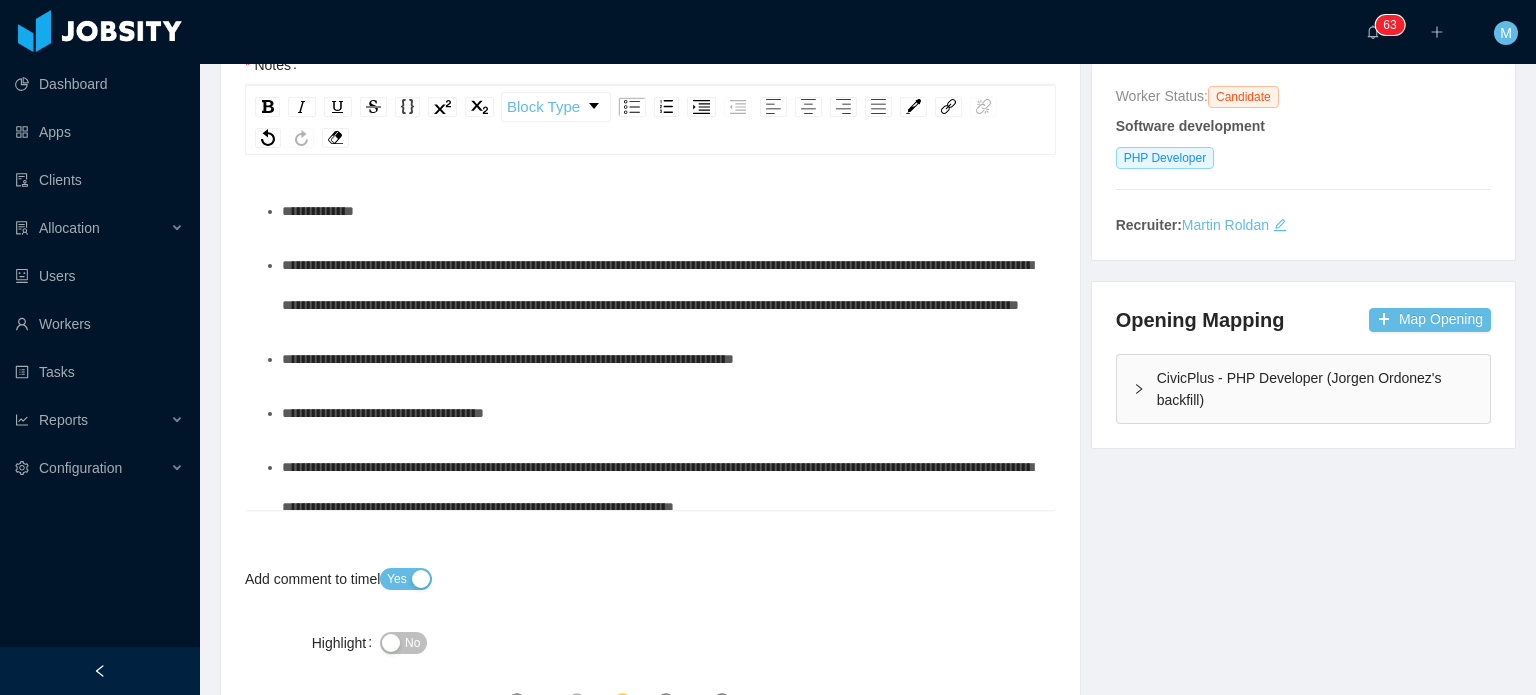 click on "**********" at bounding box center (661, 285) 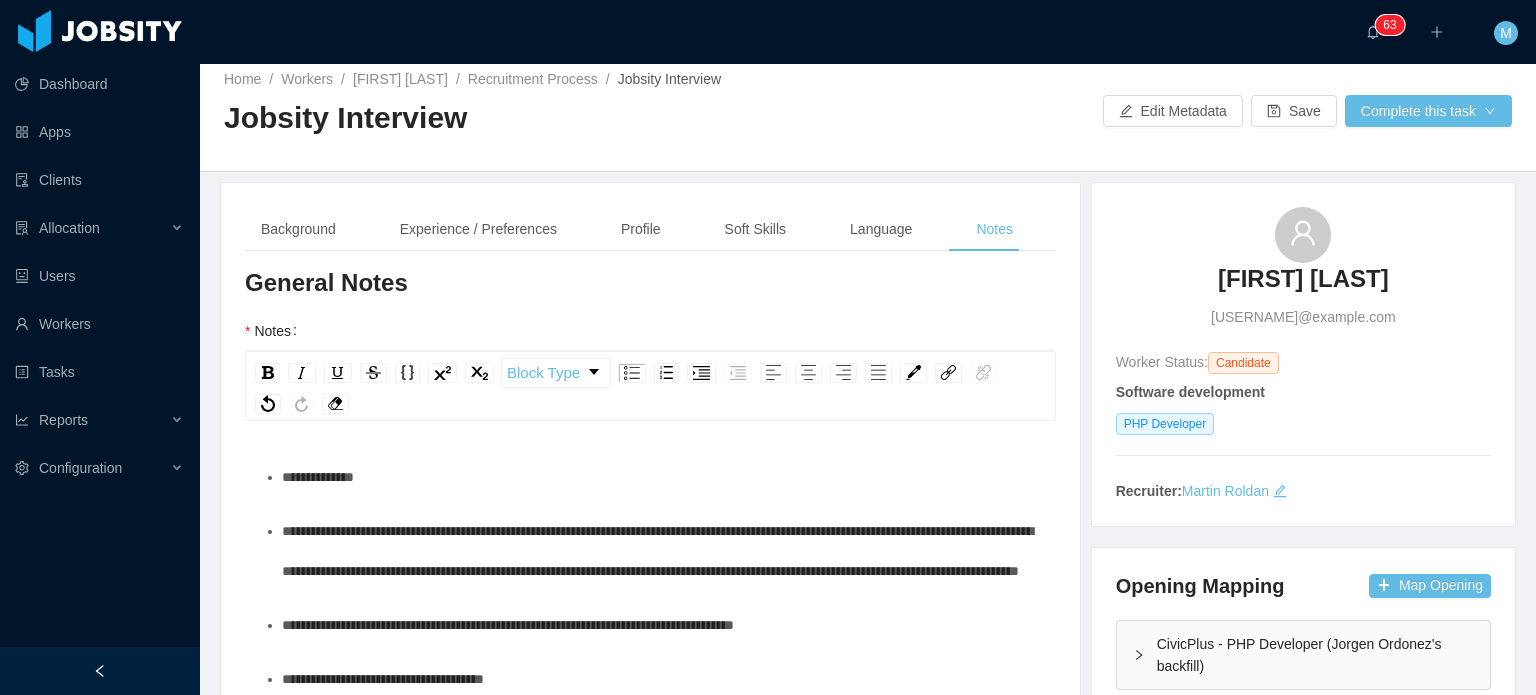 scroll, scrollTop: 0, scrollLeft: 0, axis: both 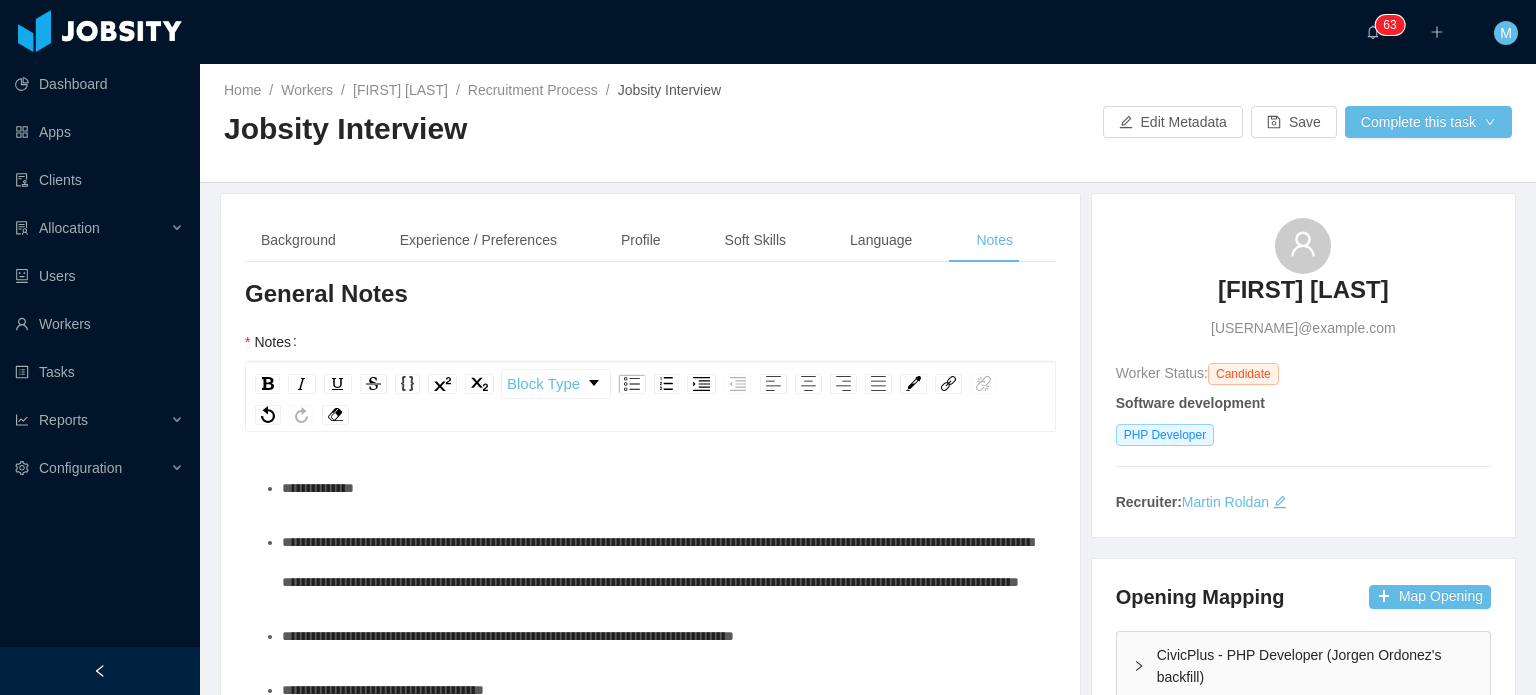 click on "**********" at bounding box center [661, 488] 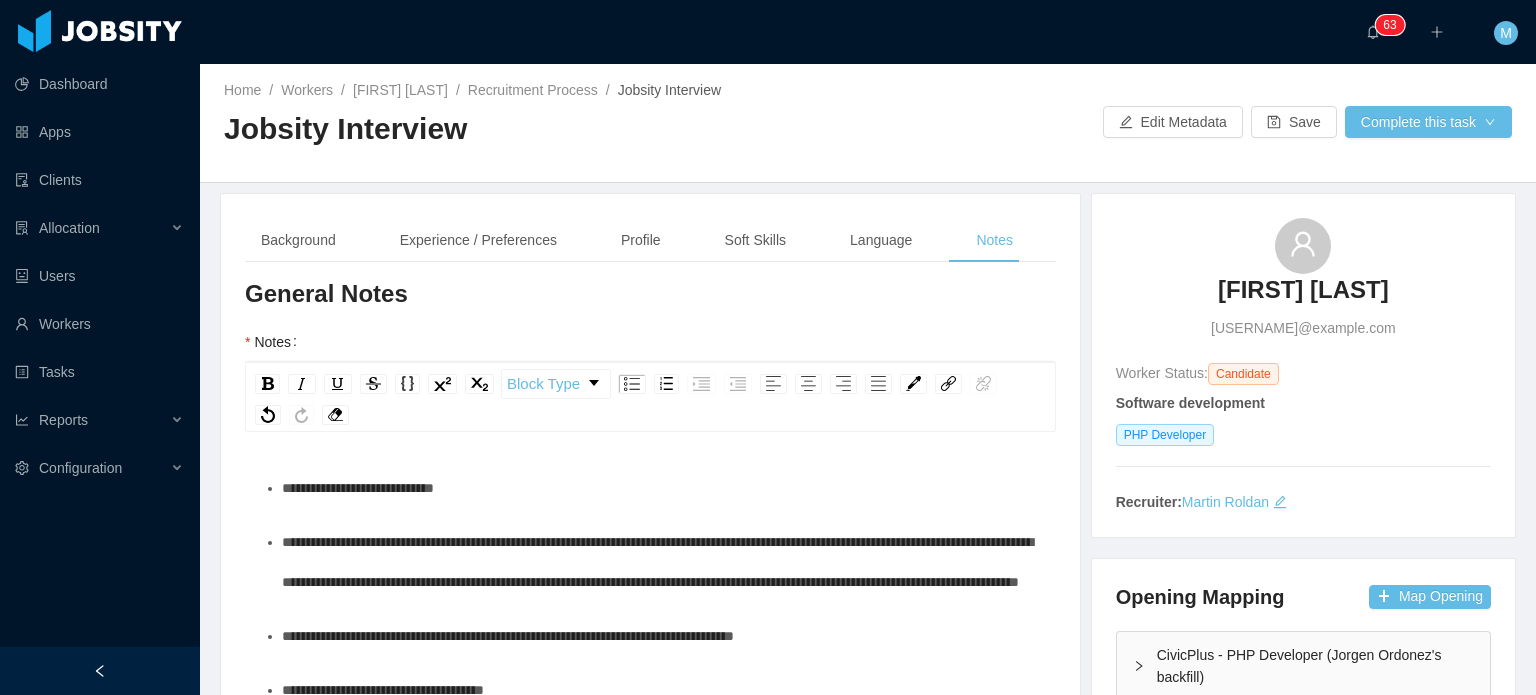 click on "Background Experience / Preferences Profile Soft Skills Language Notes General Background What have you heard about Jobsity? Billable Billable Gender Female Male Non binary Location Country ****** Brazil   City ******* Pelotas   Marital Status Marital Status Number of Children * Nationality Country   Education + Add Overall Years of Experience Date of Birth Technical Profile and Role Preference Which technologies have you been most involved and committed to? Software development Remove Edit PHP Developer Add Type In which technologies do you have experience with? PHP Developer Skills by Job Title Other Skills Skill Level Years experiences Skill Chronology Actions React.js Edit Remove Javascript Edit Remove Yii Edit Remove Lambdas Edit Remove GraphQL Edit Remove + Add Do you feel more comfortable in the BE, FE or in both, as a full stack? Select an option   Which technologies are you interested in working with? Select Job Titles PHP Developer   What skills are you interested in learning in the future?" at bounding box center (650, 799) 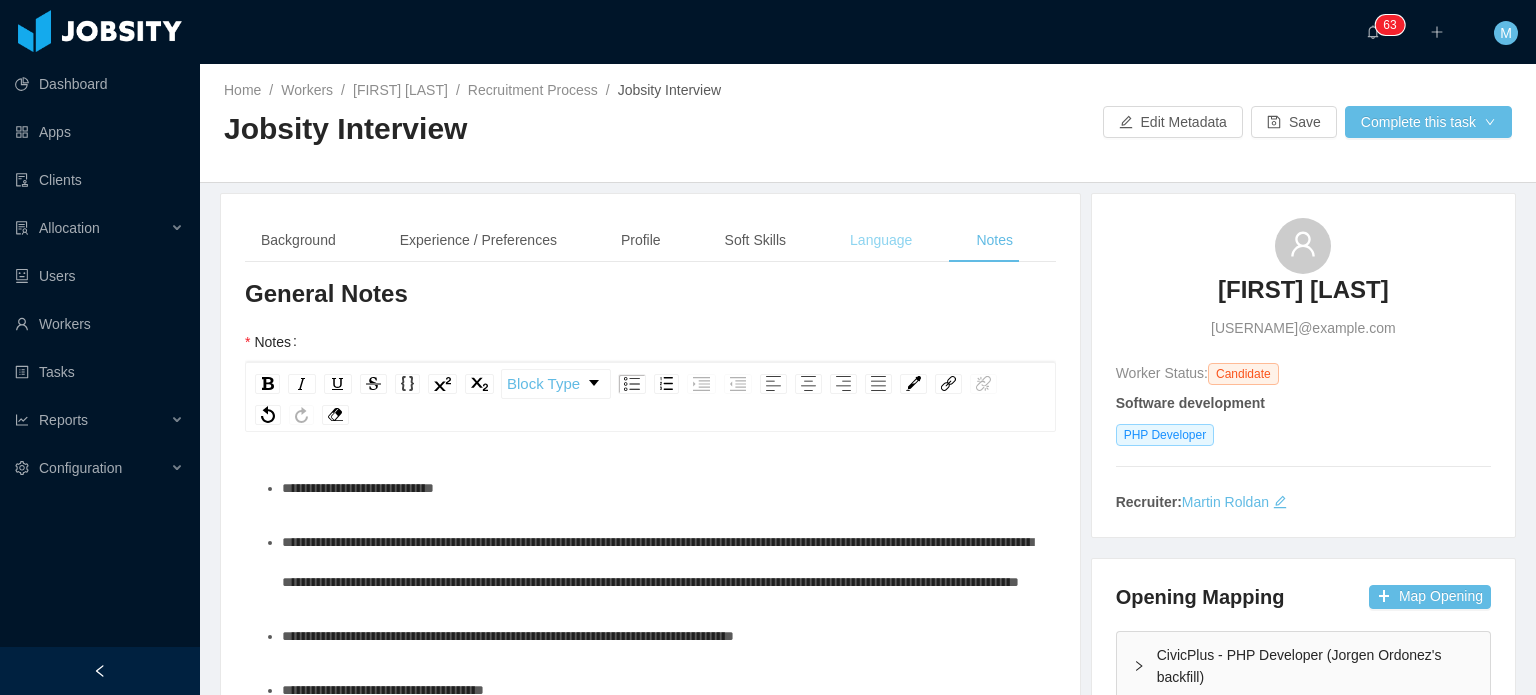 click on "Language" at bounding box center (881, 240) 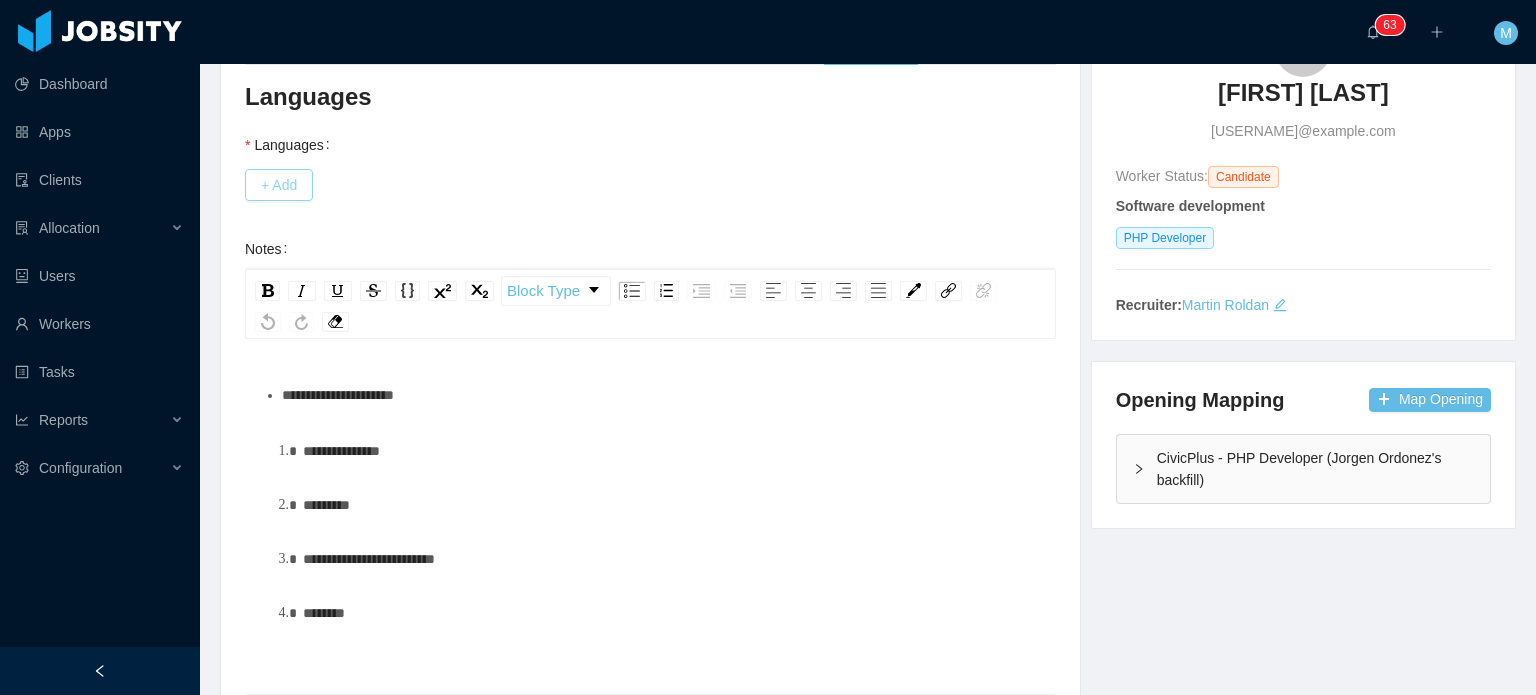 scroll, scrollTop: 200, scrollLeft: 0, axis: vertical 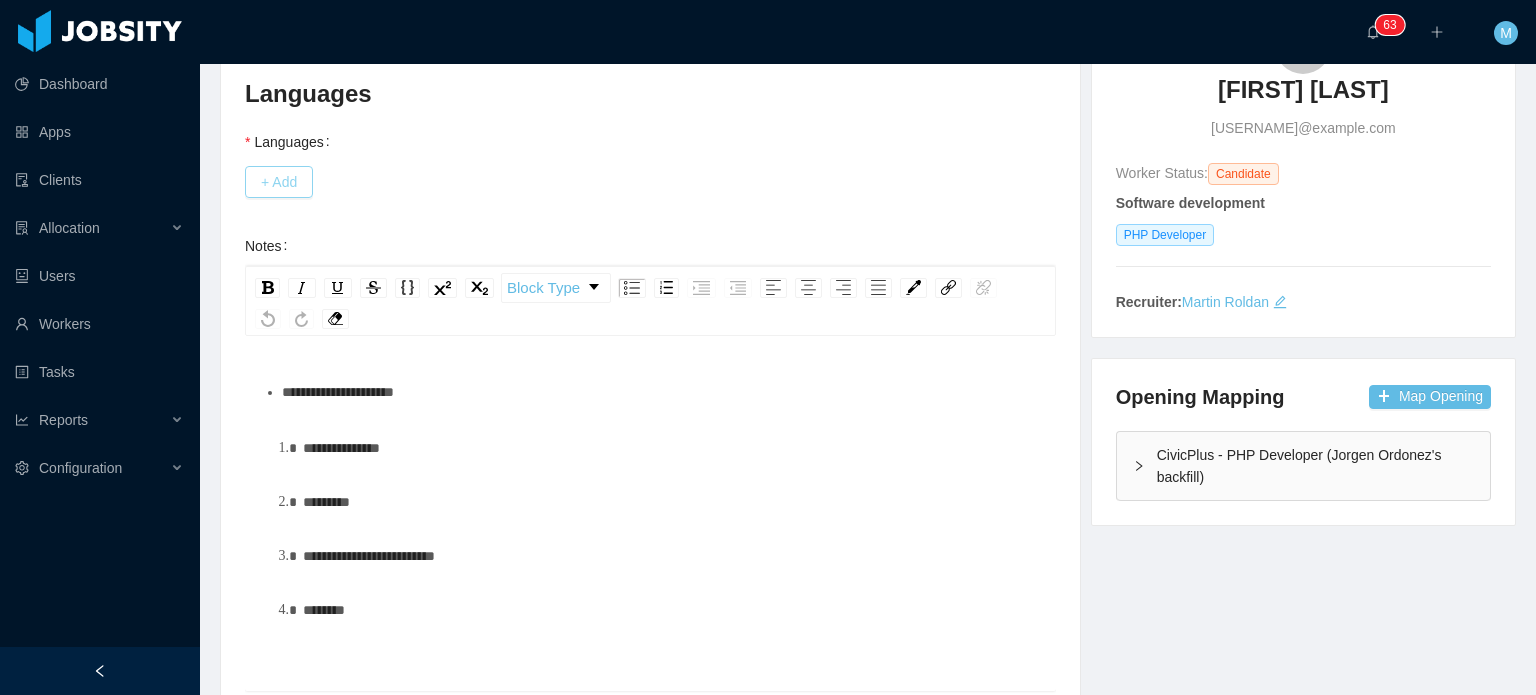 click on "+ Add" at bounding box center (279, 182) 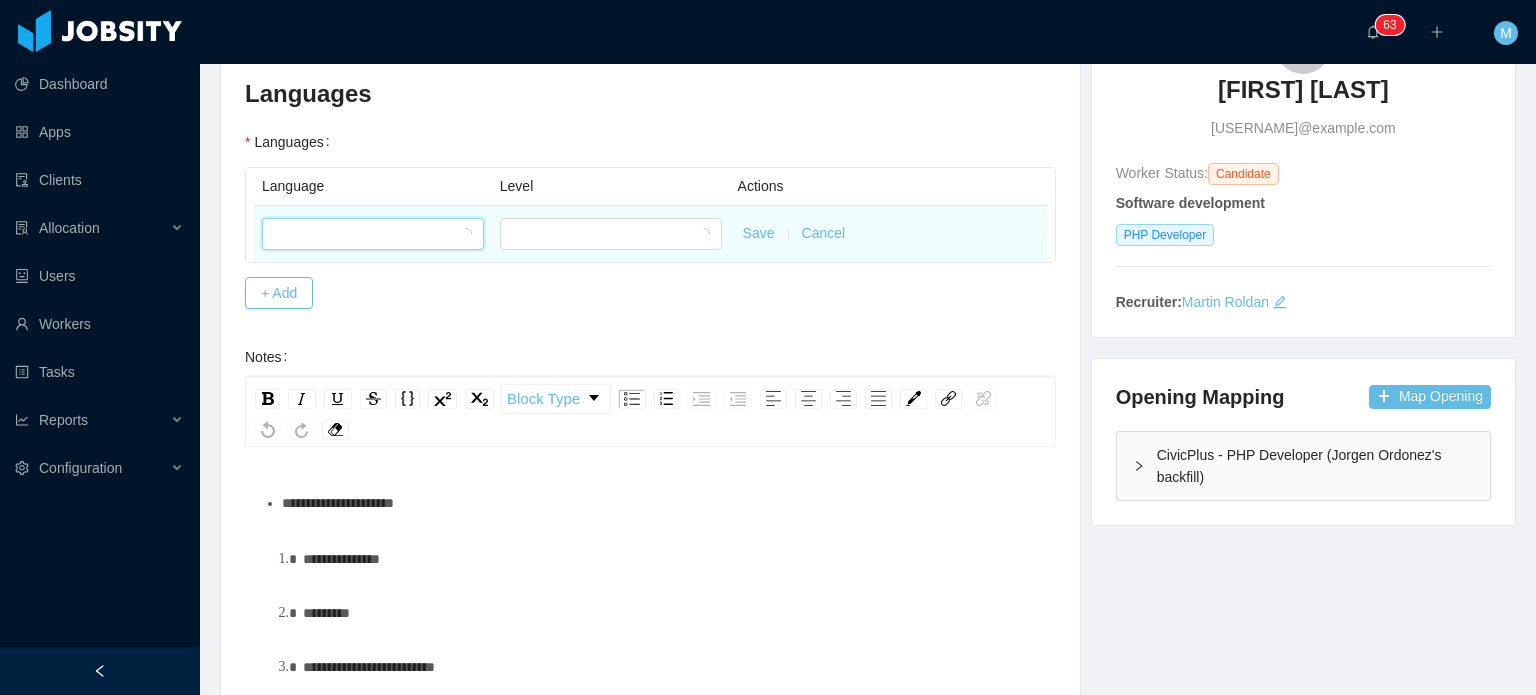 click at bounding box center [366, 234] 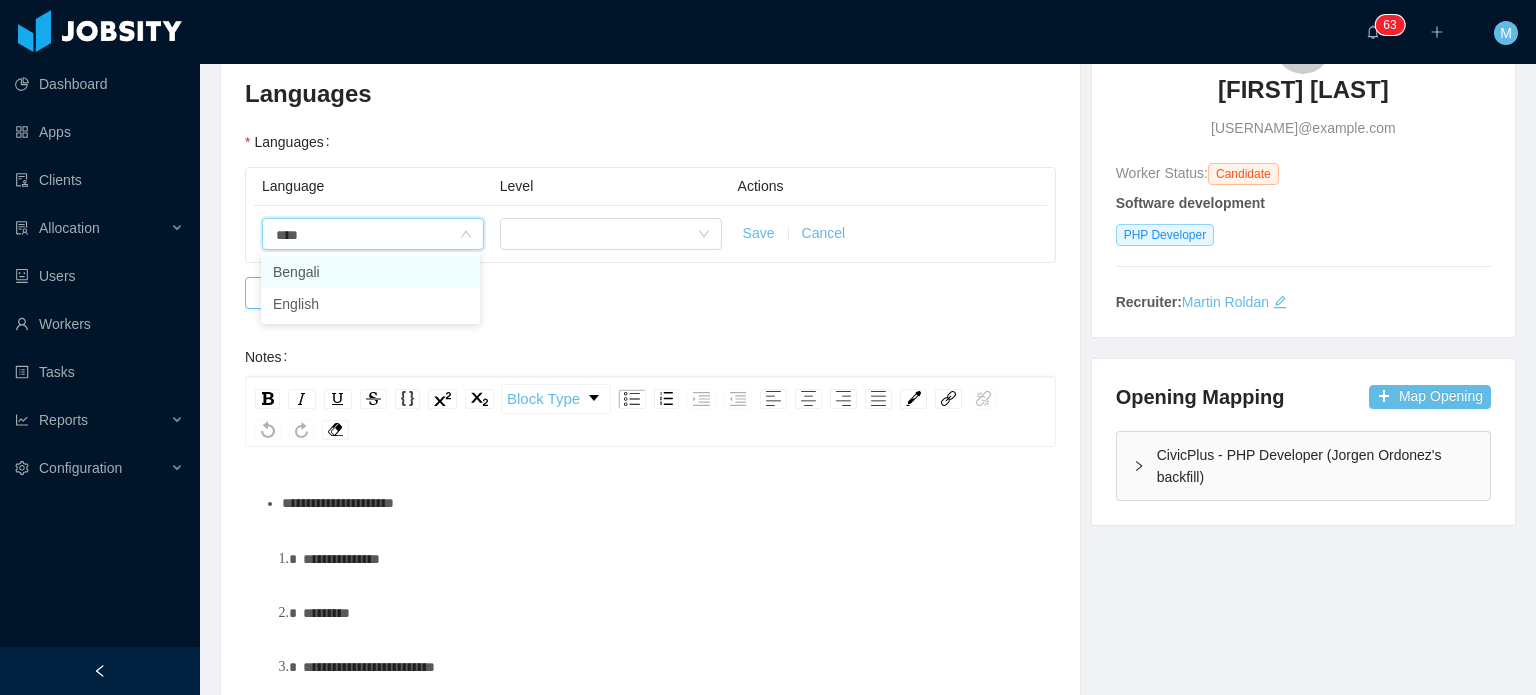 type on "*****" 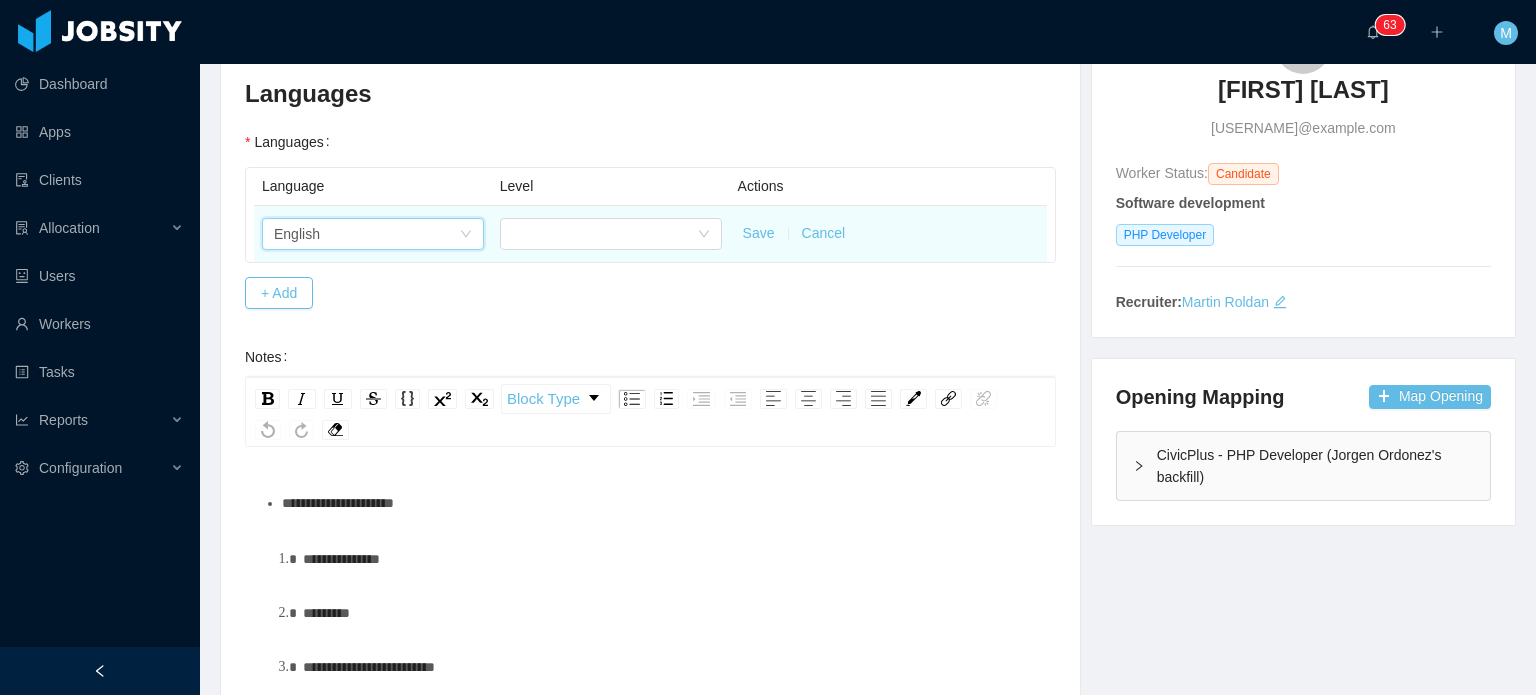 click on "English" at bounding box center (373, 234) 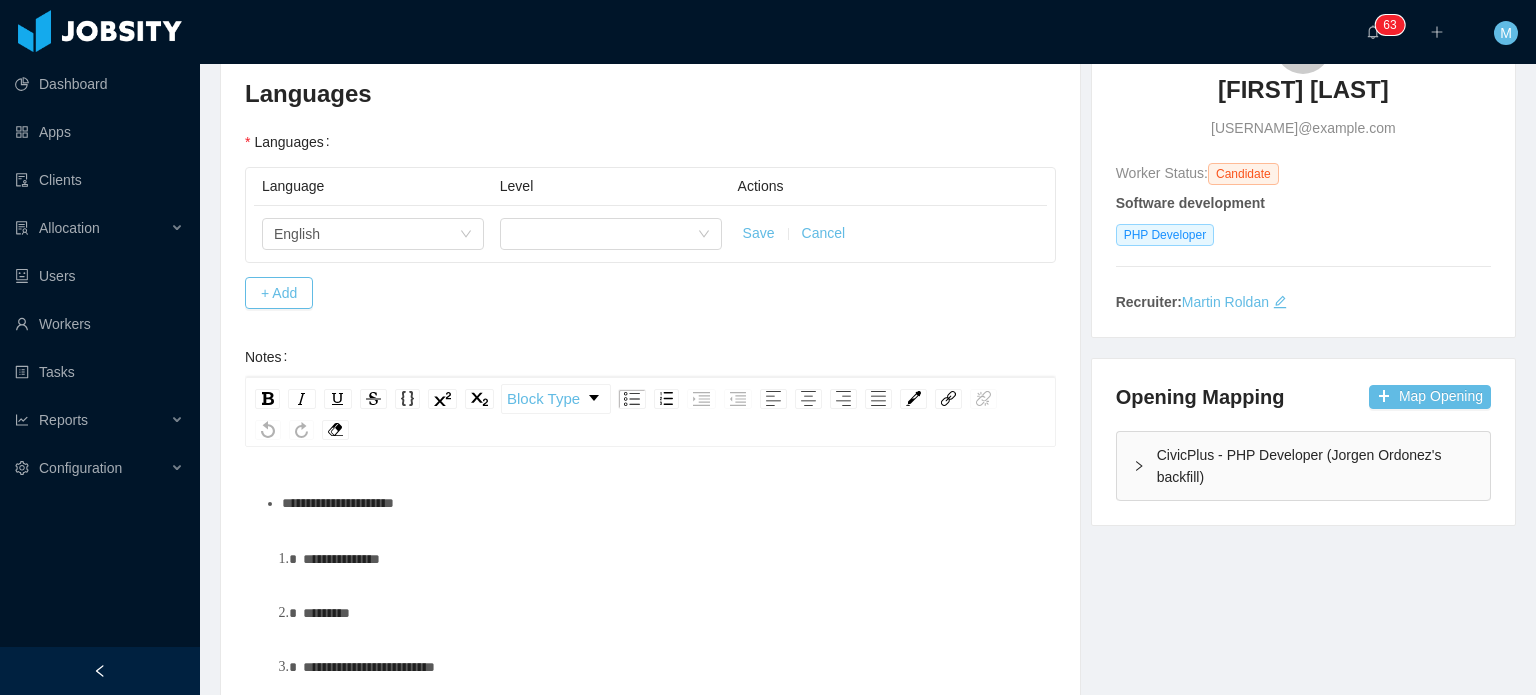click on "Language Level Actions English   Save Cancel" at bounding box center [650, 217] 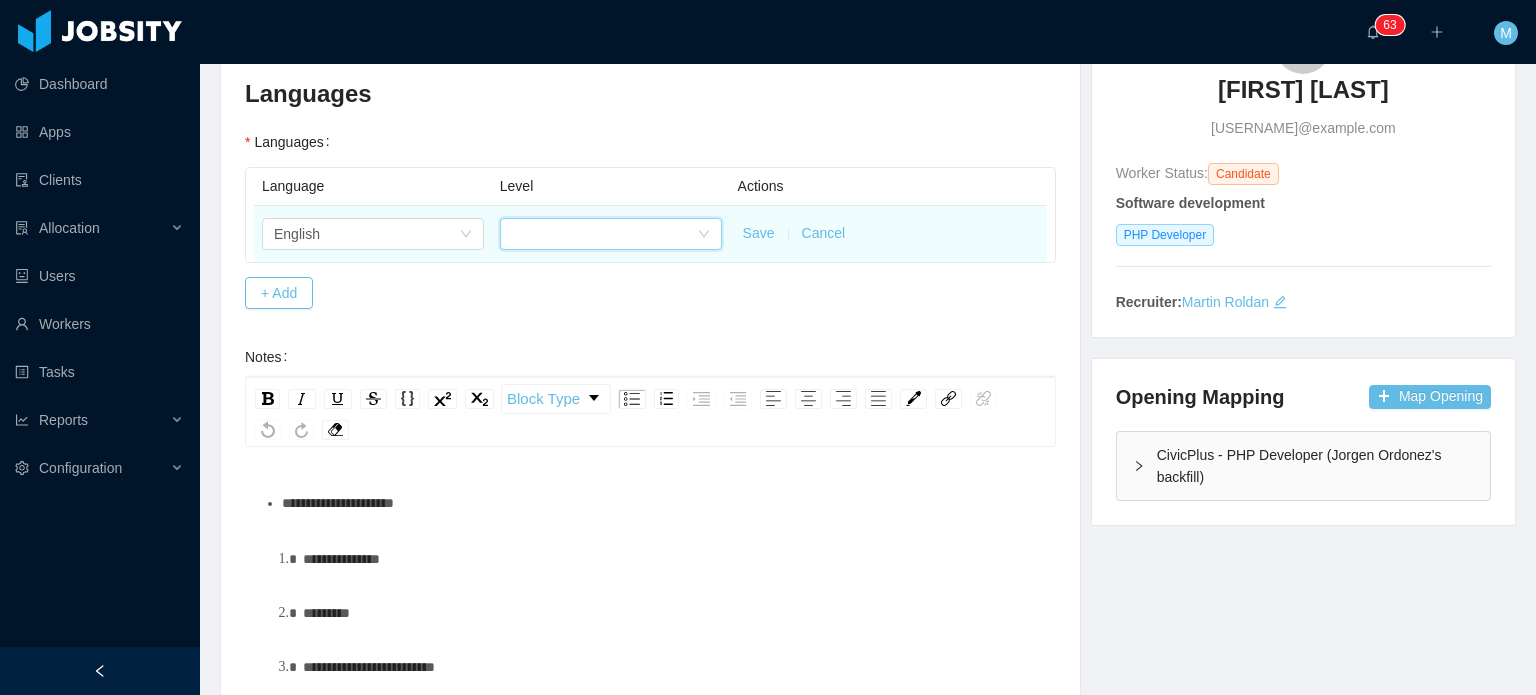 click at bounding box center (604, 234) 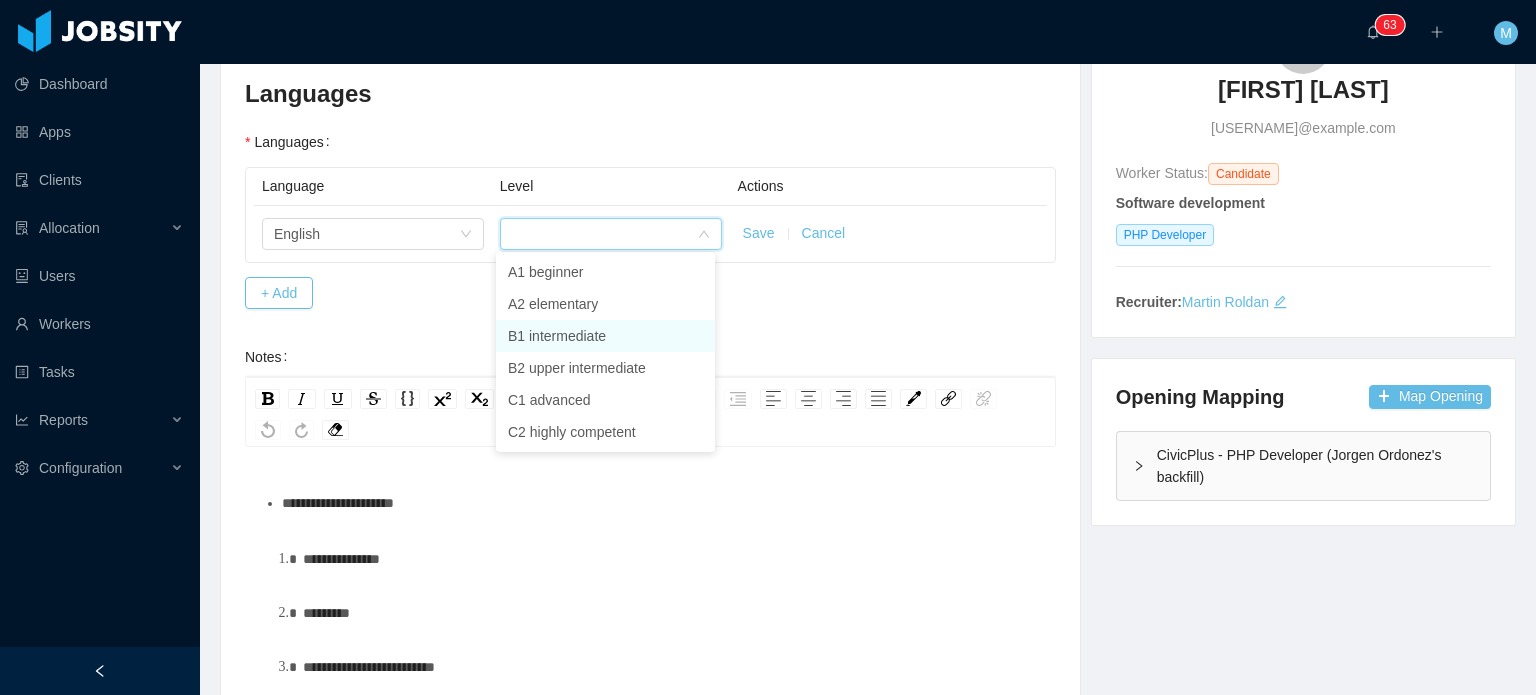 click on "B1 intermediate" at bounding box center [605, 336] 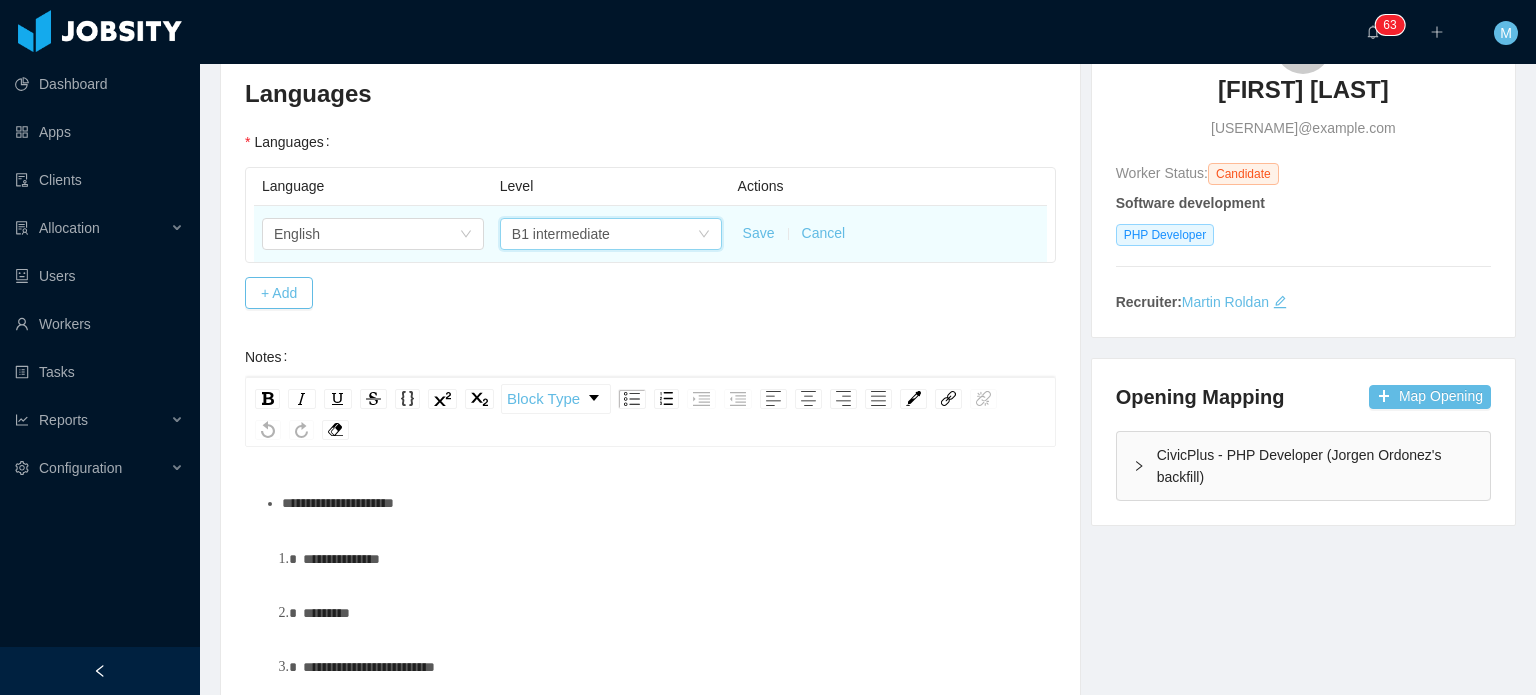 click on "B1 intermediate" at bounding box center (604, 234) 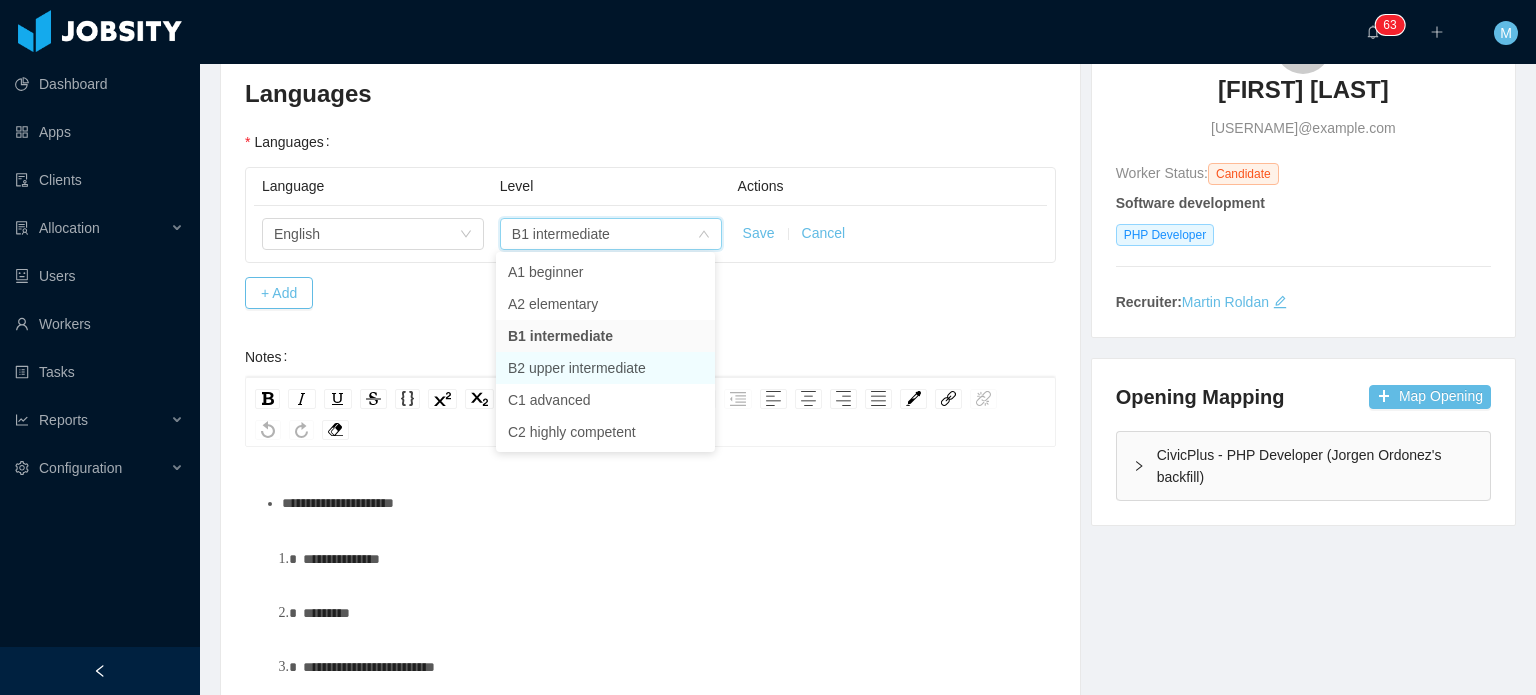 click on "B2 upper intermediate" at bounding box center [605, 368] 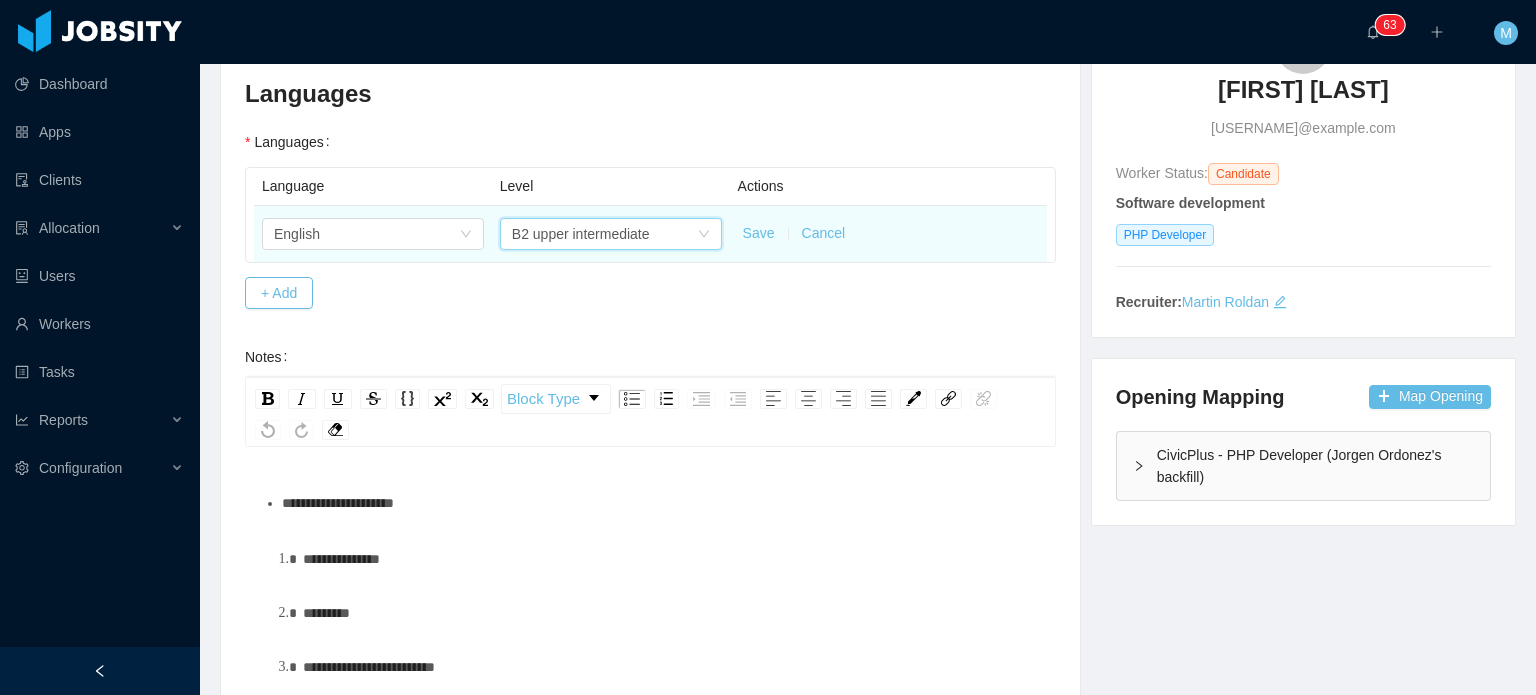 click on "Save" at bounding box center (759, 233) 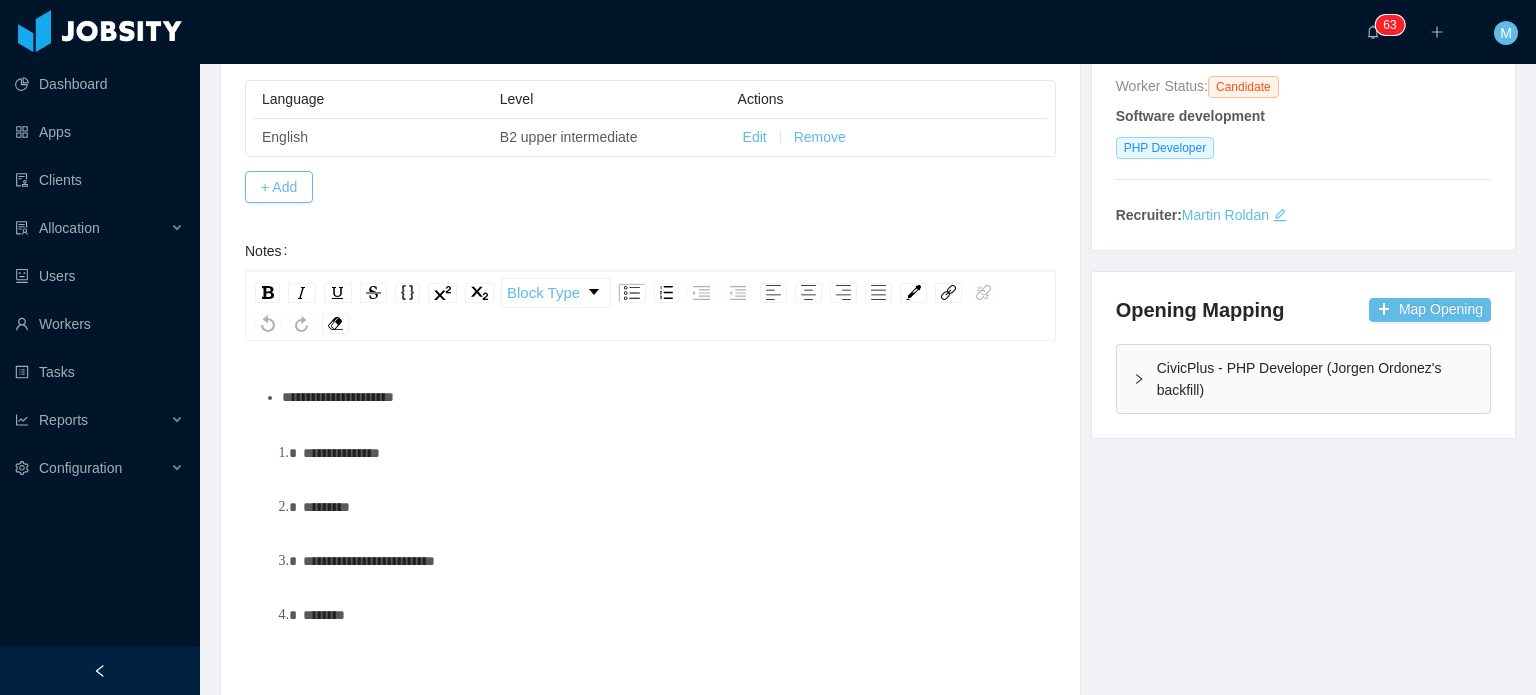 scroll, scrollTop: 288, scrollLeft: 0, axis: vertical 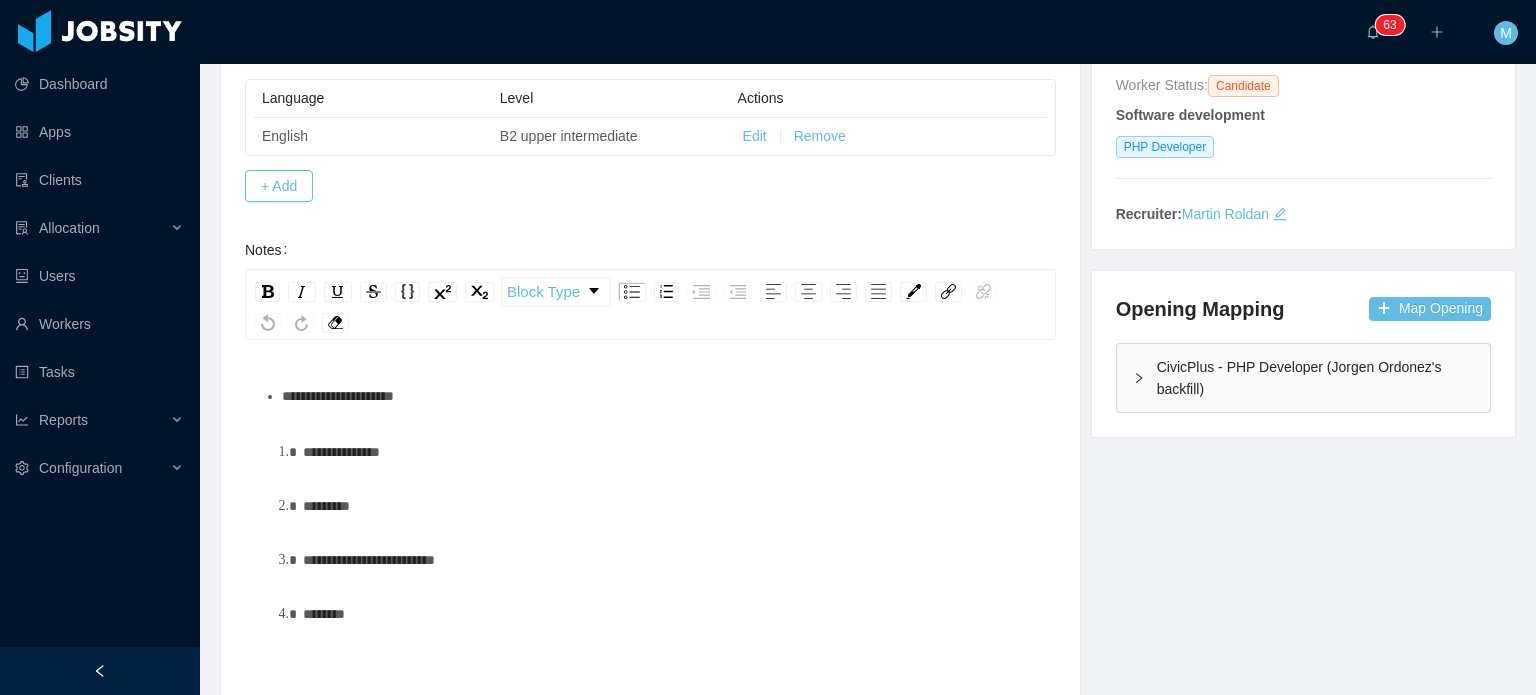 click on "**********" at bounding box center [650, 520] 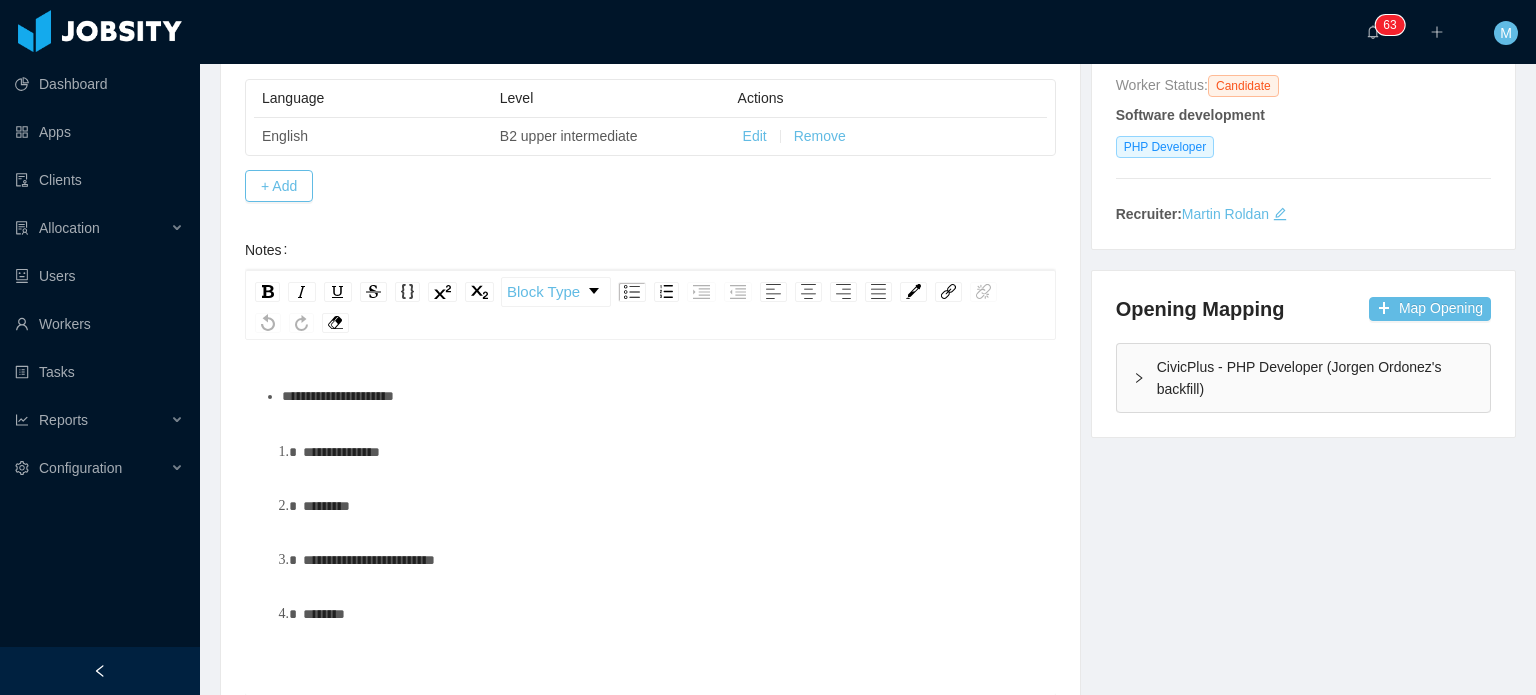 click on "**********" at bounding box center [661, 396] 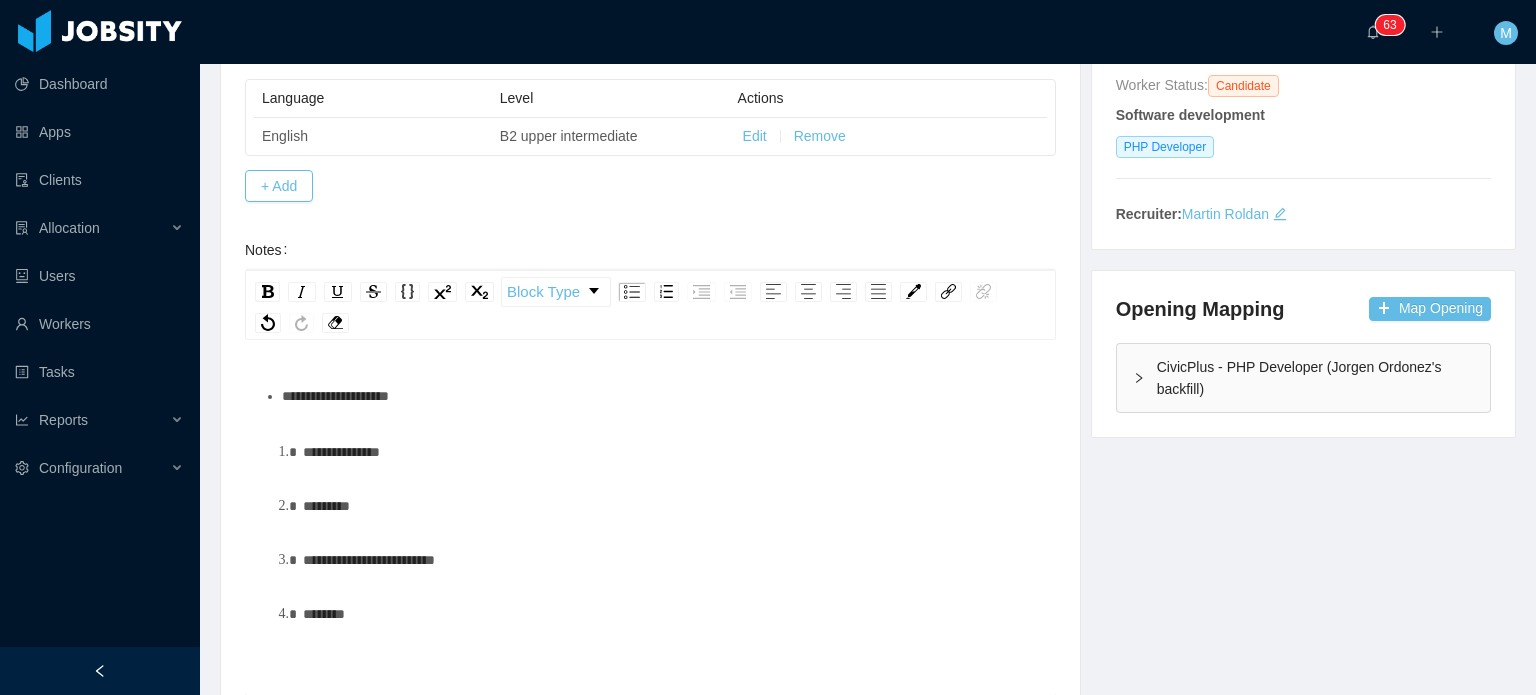 type 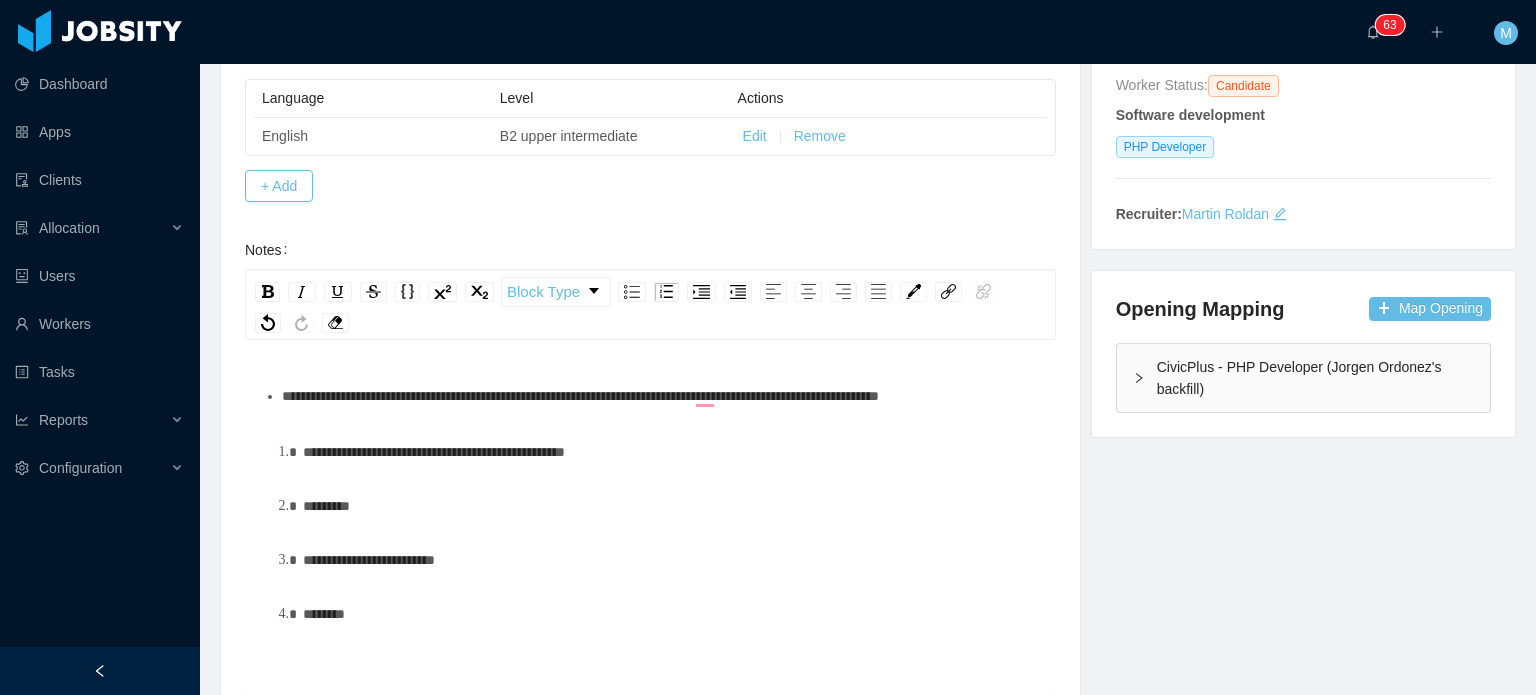 scroll, scrollTop: 45, scrollLeft: 0, axis: vertical 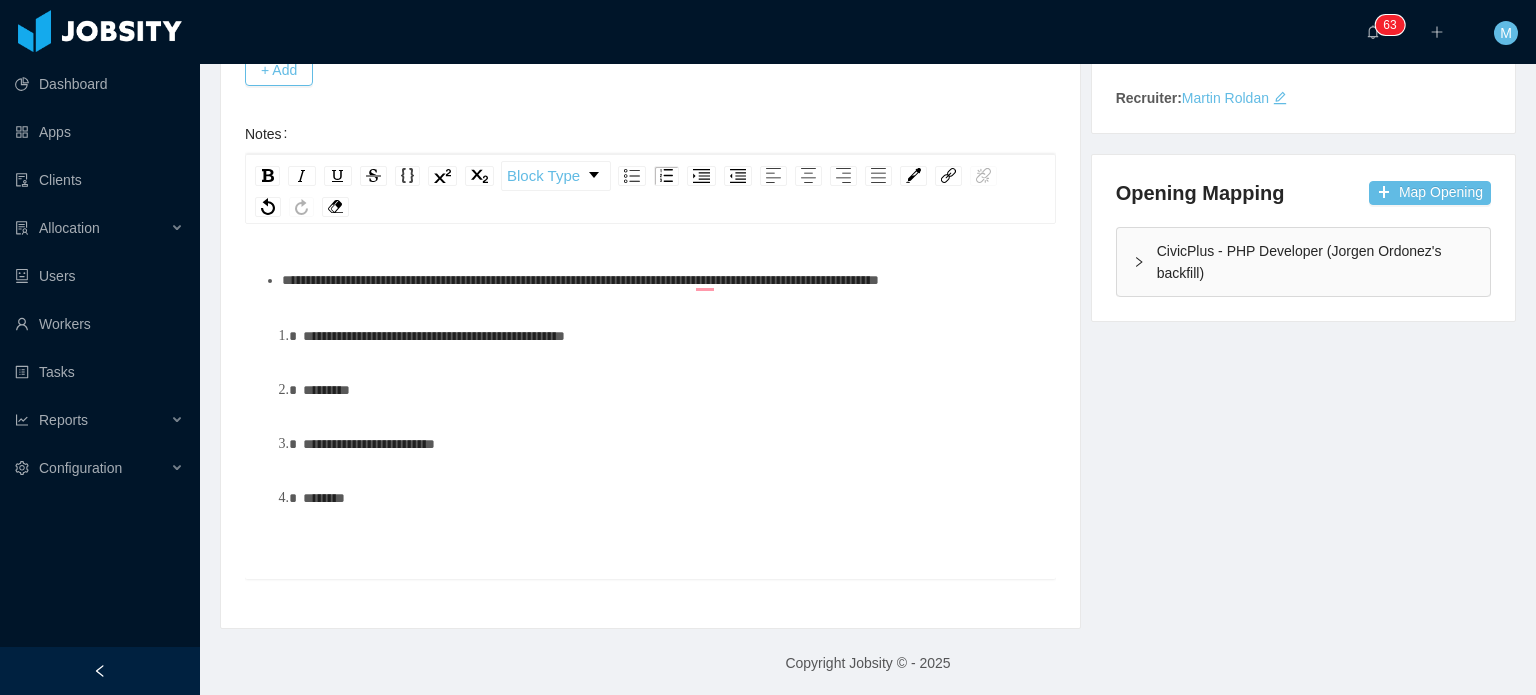 click on "**********" at bounding box center (672, 336) 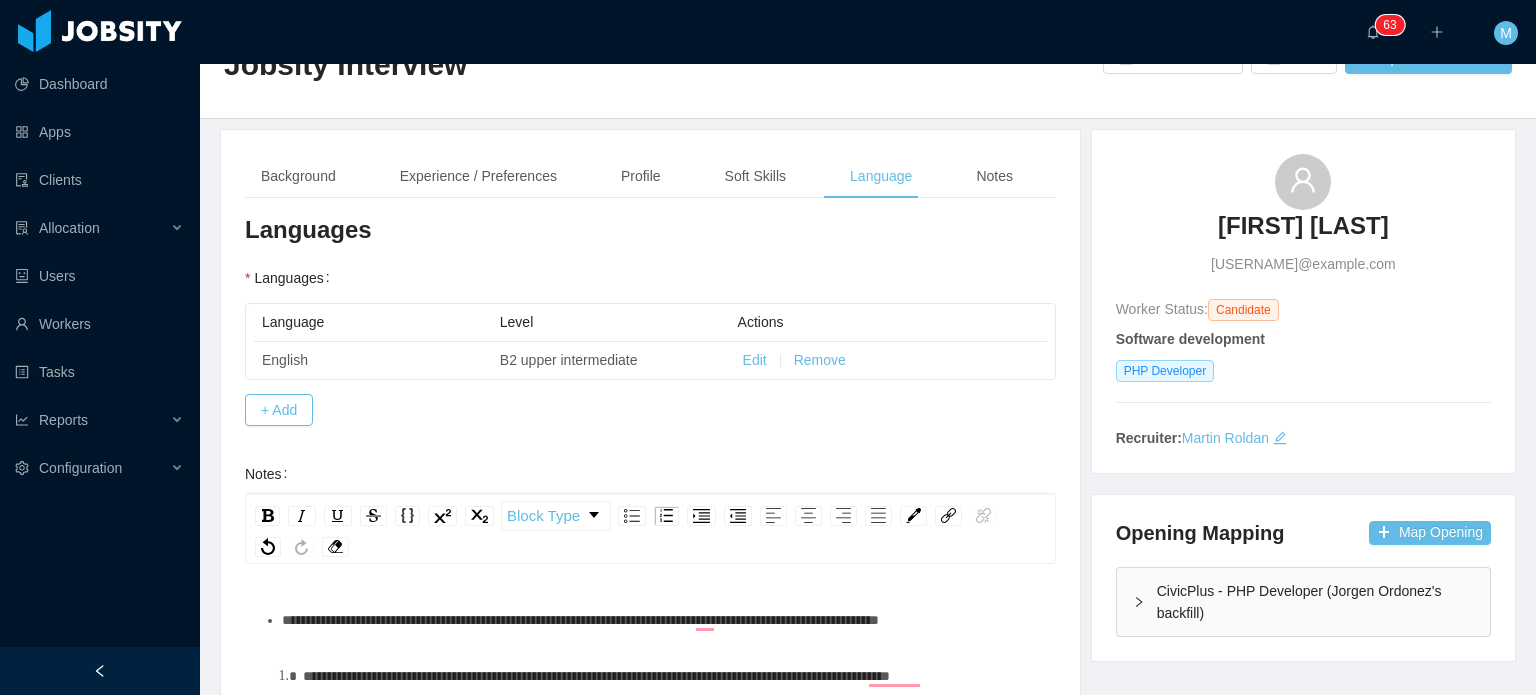 scroll, scrollTop: 20, scrollLeft: 0, axis: vertical 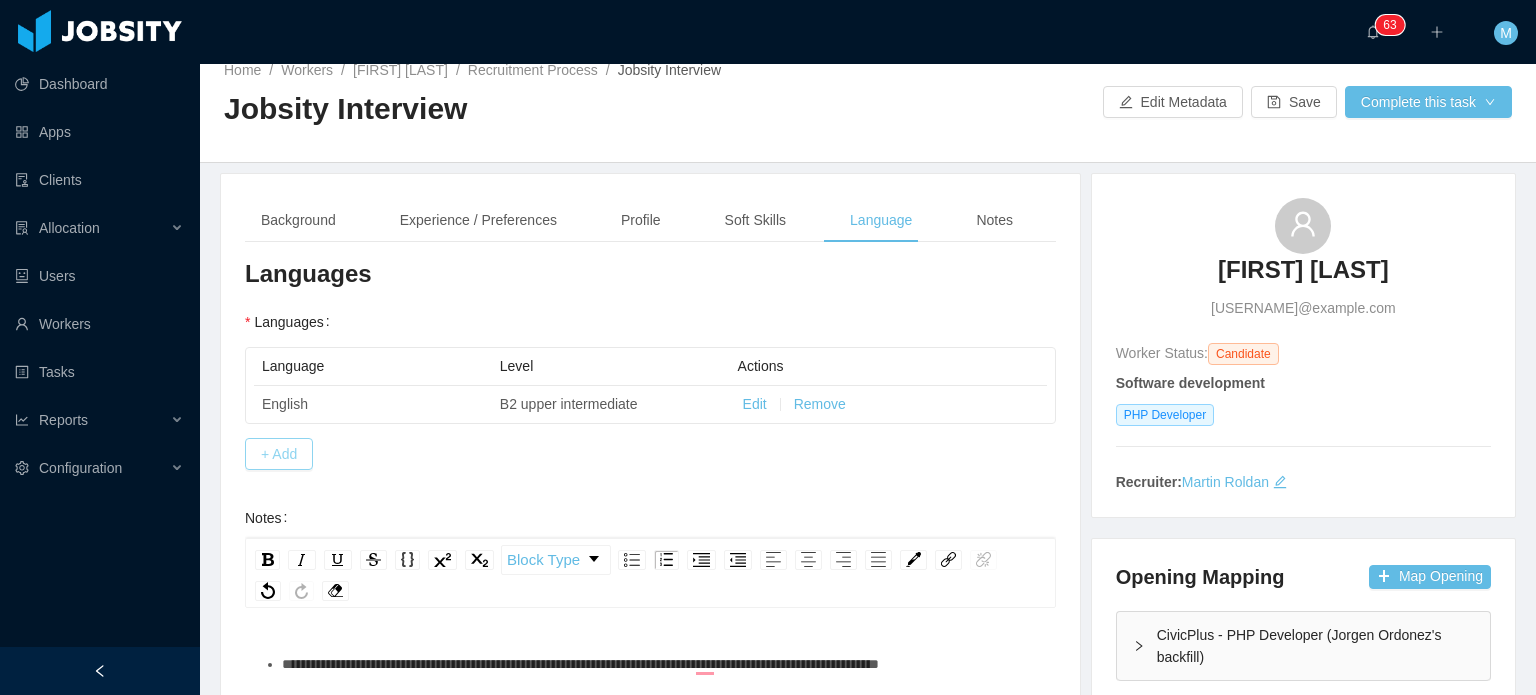 click on "+ Add" at bounding box center (279, 454) 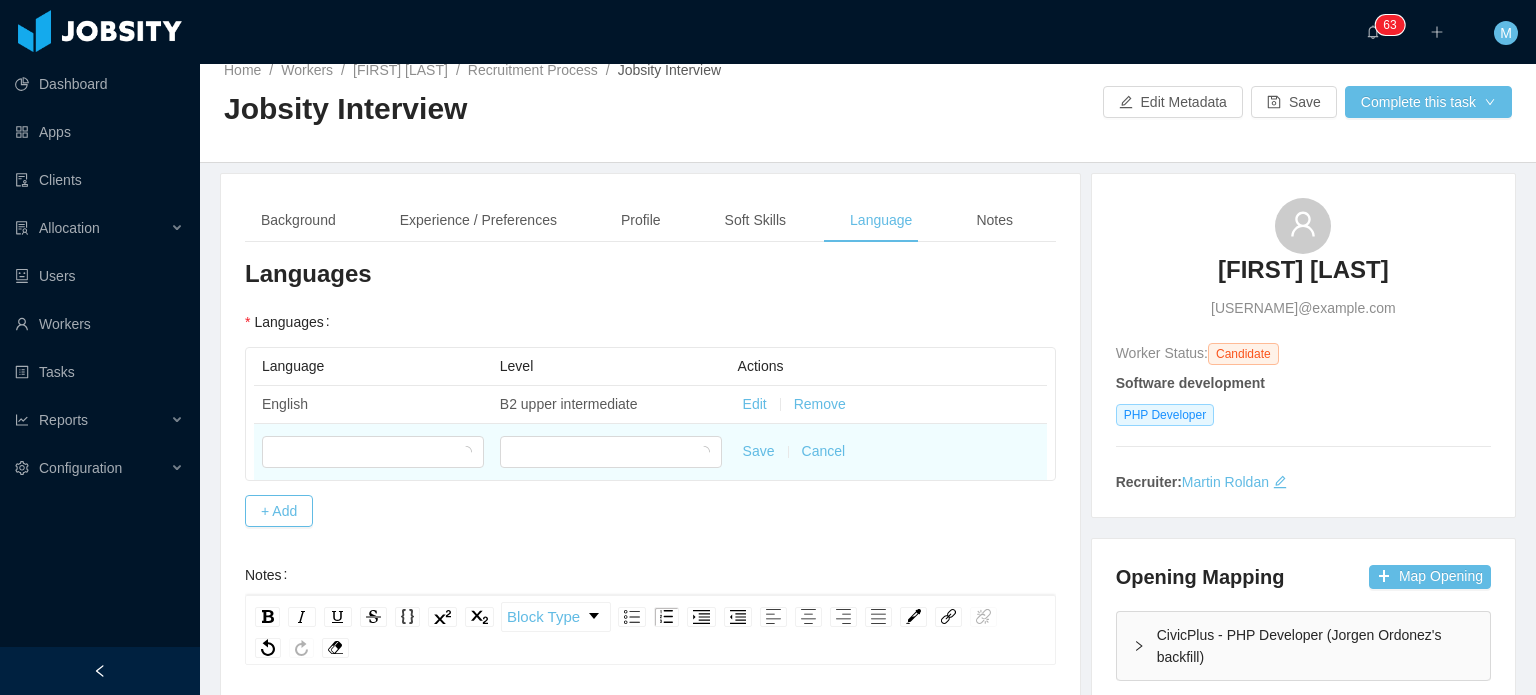 click at bounding box center (373, 452) 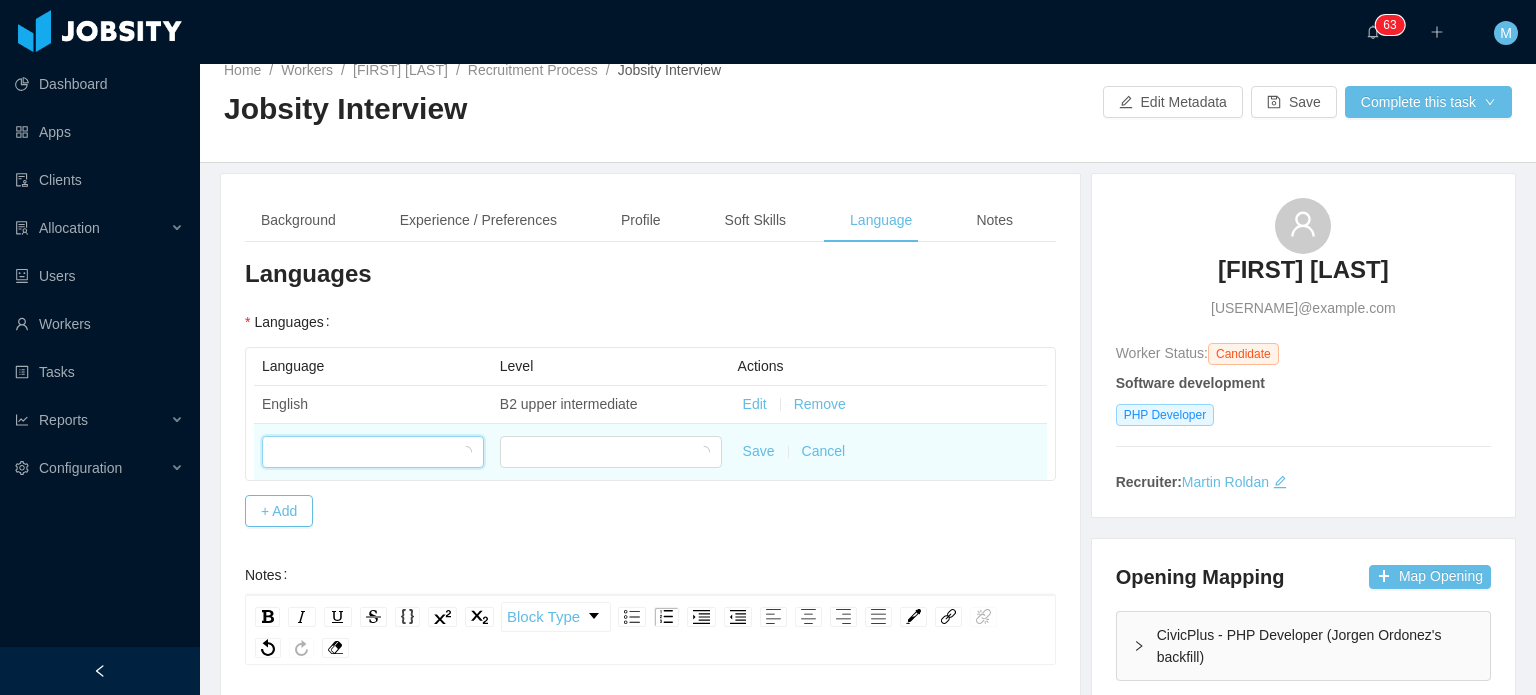 click at bounding box center [366, 452] 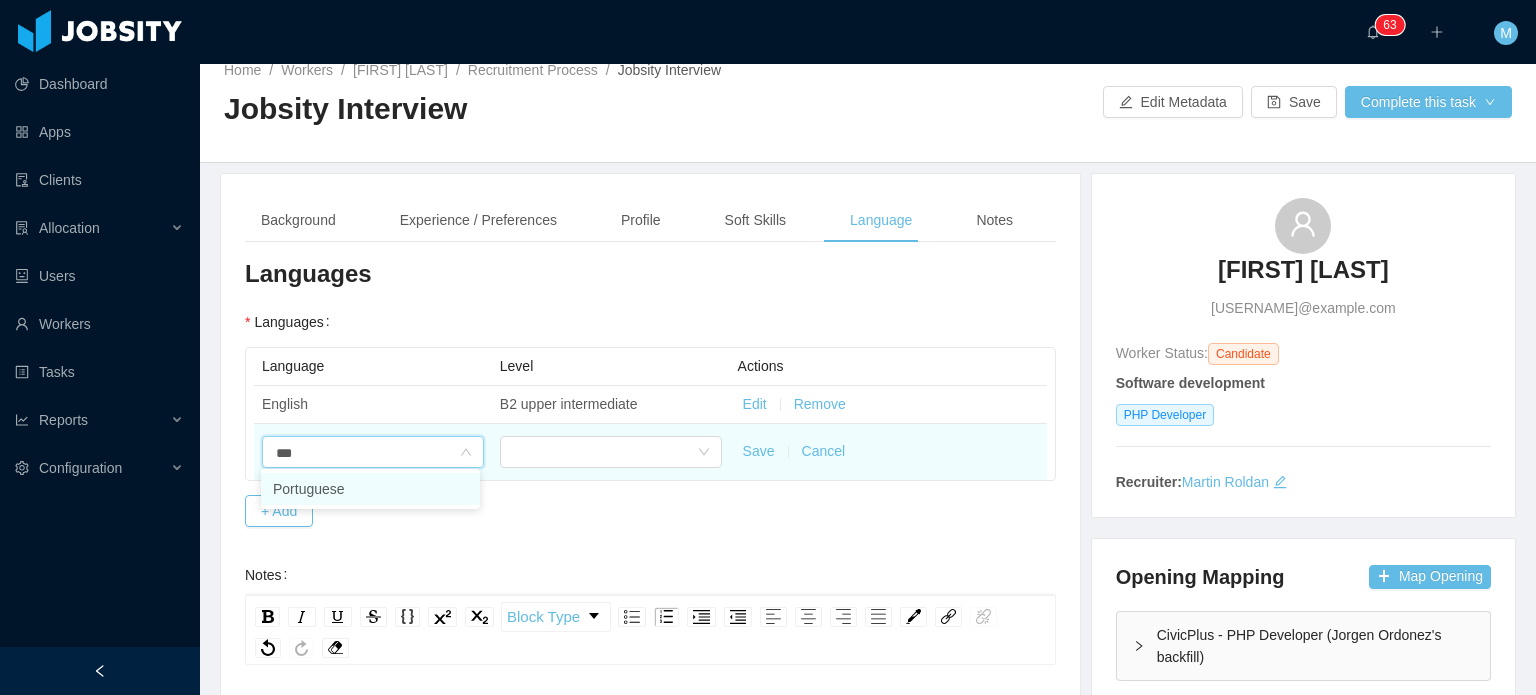 type on "****" 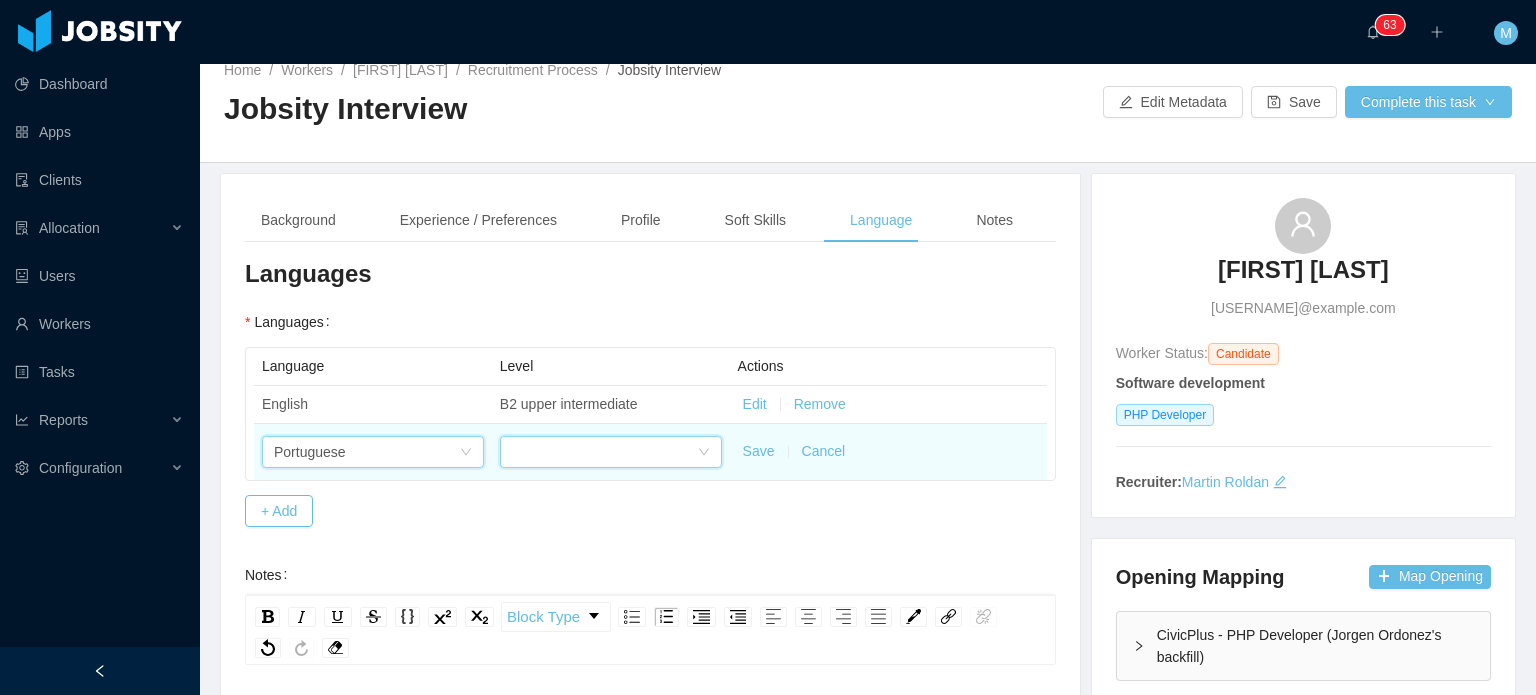 click at bounding box center (604, 452) 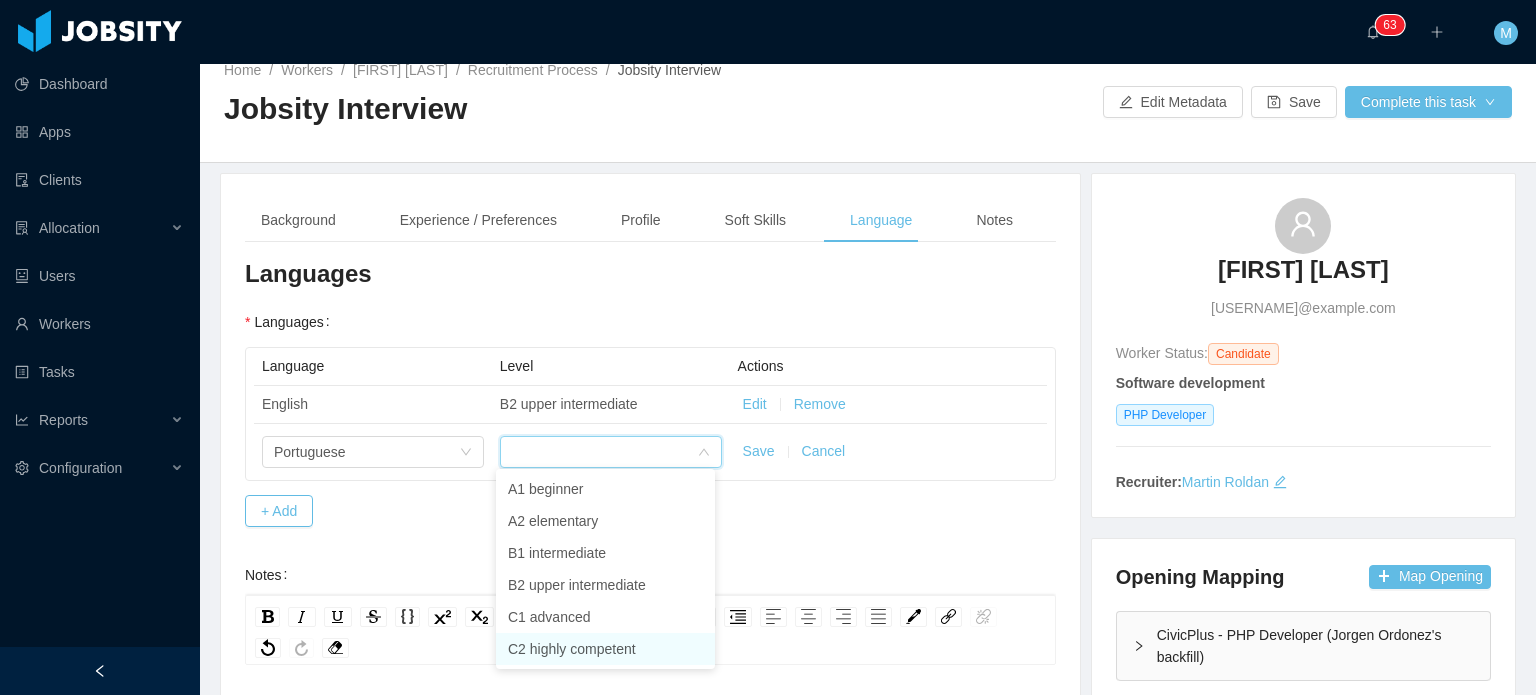 click on "C2 highly competent" at bounding box center (605, 649) 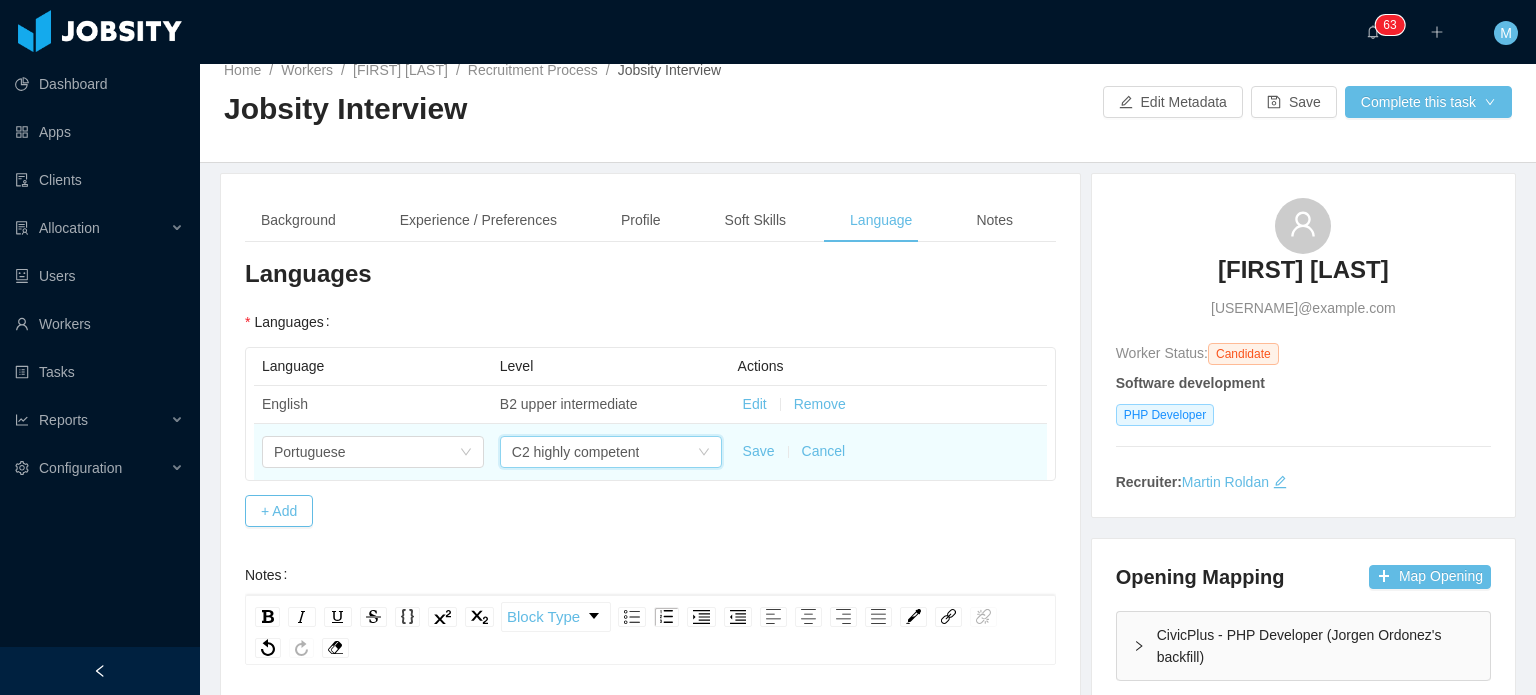 click on "Save Cancel" at bounding box center [888, 452] 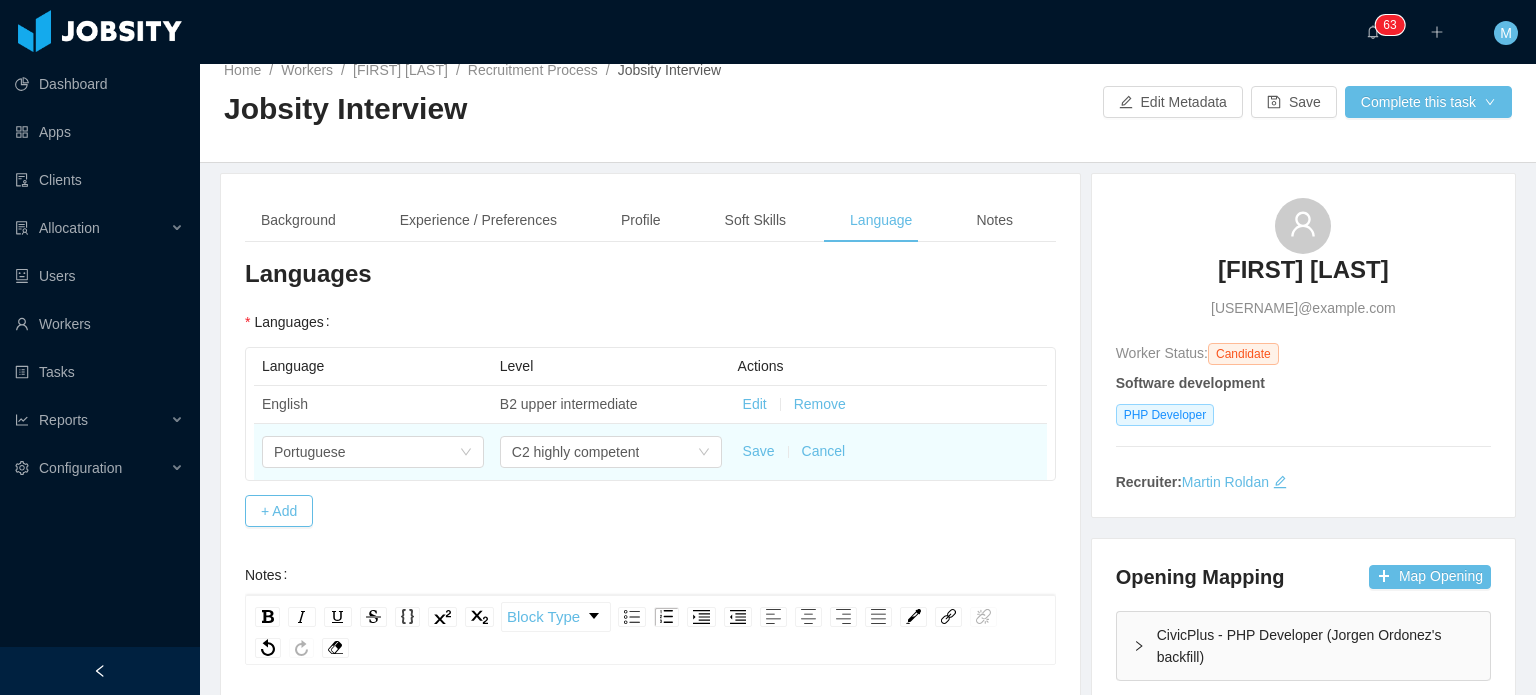 click on "Save" at bounding box center [759, 451] 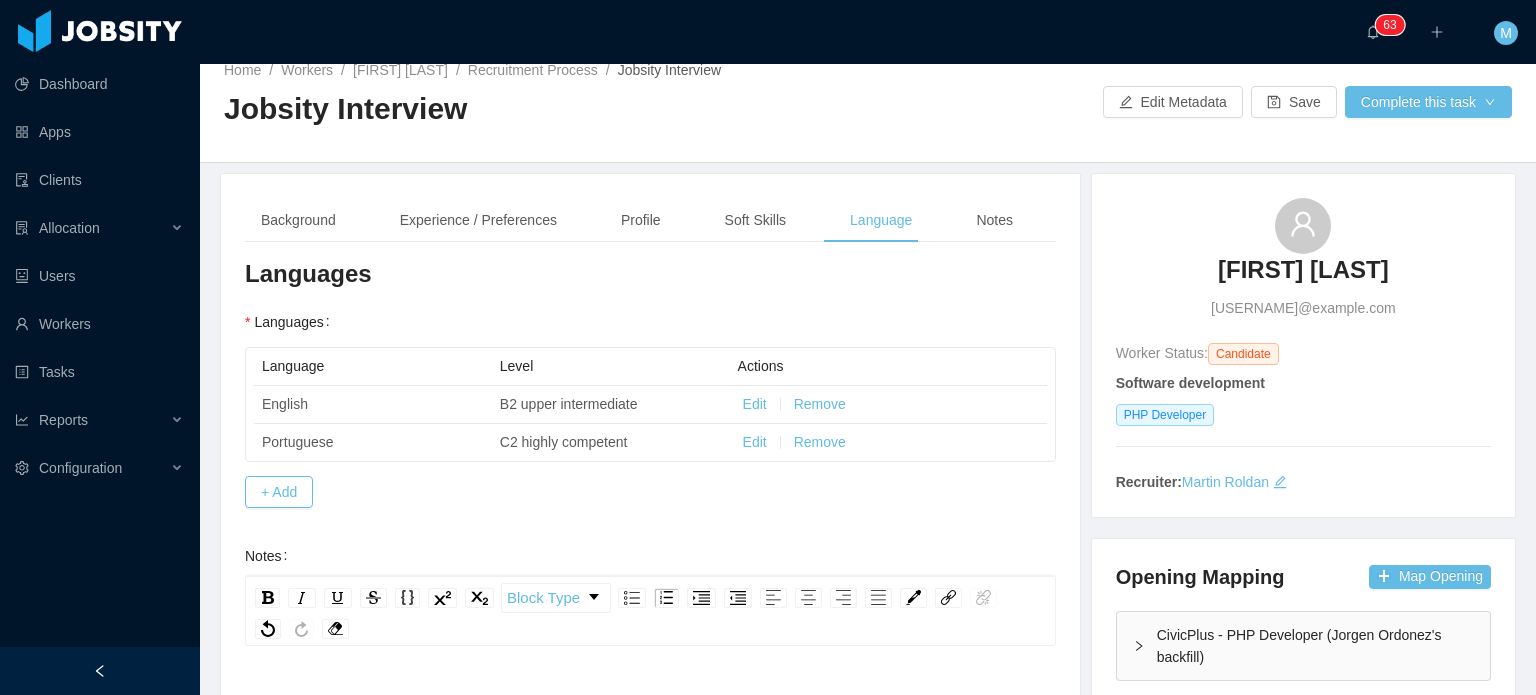 click on "Background Experience / Preferences Profile Soft Skills Language Notes General Background What have you heard about Jobsity? Billable Billable Gender Female Male Non binary Location Country ****** Brazil   City ******* Pelotas   Marital Status Marital Status Number of Children * Nationality Country   Education + Add Overall Years of Experience Date of Birth Technical Profile and Role Preference Which technologies have you been most involved and committed to? Software development Remove Edit PHP Developer Add Type In which technologies do you have experience with? PHP Developer Skills by Job Title Other Skills Skill Level Years experiences Skill Chronology Actions React.js Edit Remove Javascript Edit Remove Yii Edit Remove Lambdas Edit Remove GraphQL Edit Remove + Add Do you feel more comfortable in the BE, FE or in both, as a full stack? Select an option   Which technologies are you interested in working with? Select Job Titles PHP Developer   What skills are you interested in learning in the future?" at bounding box center [650, 612] 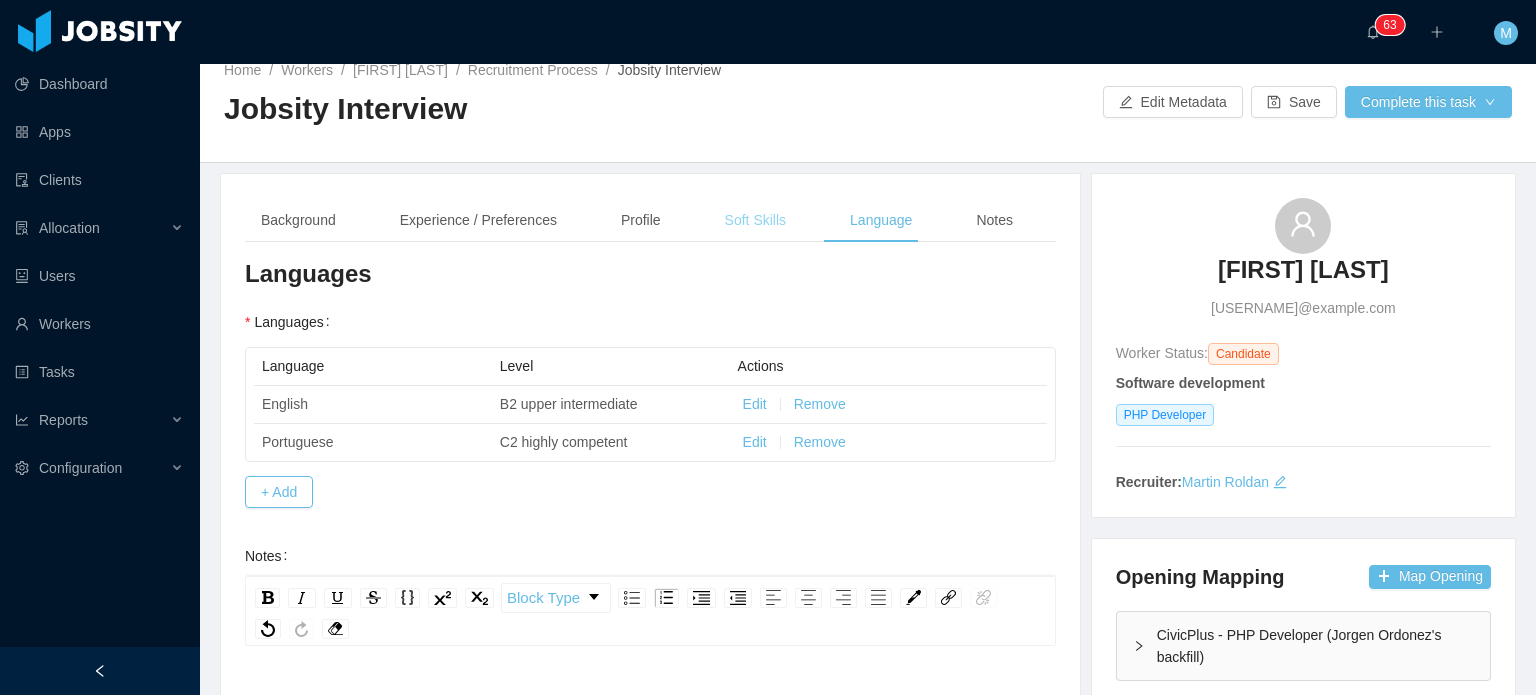 click on "Soft Skills" at bounding box center (755, 220) 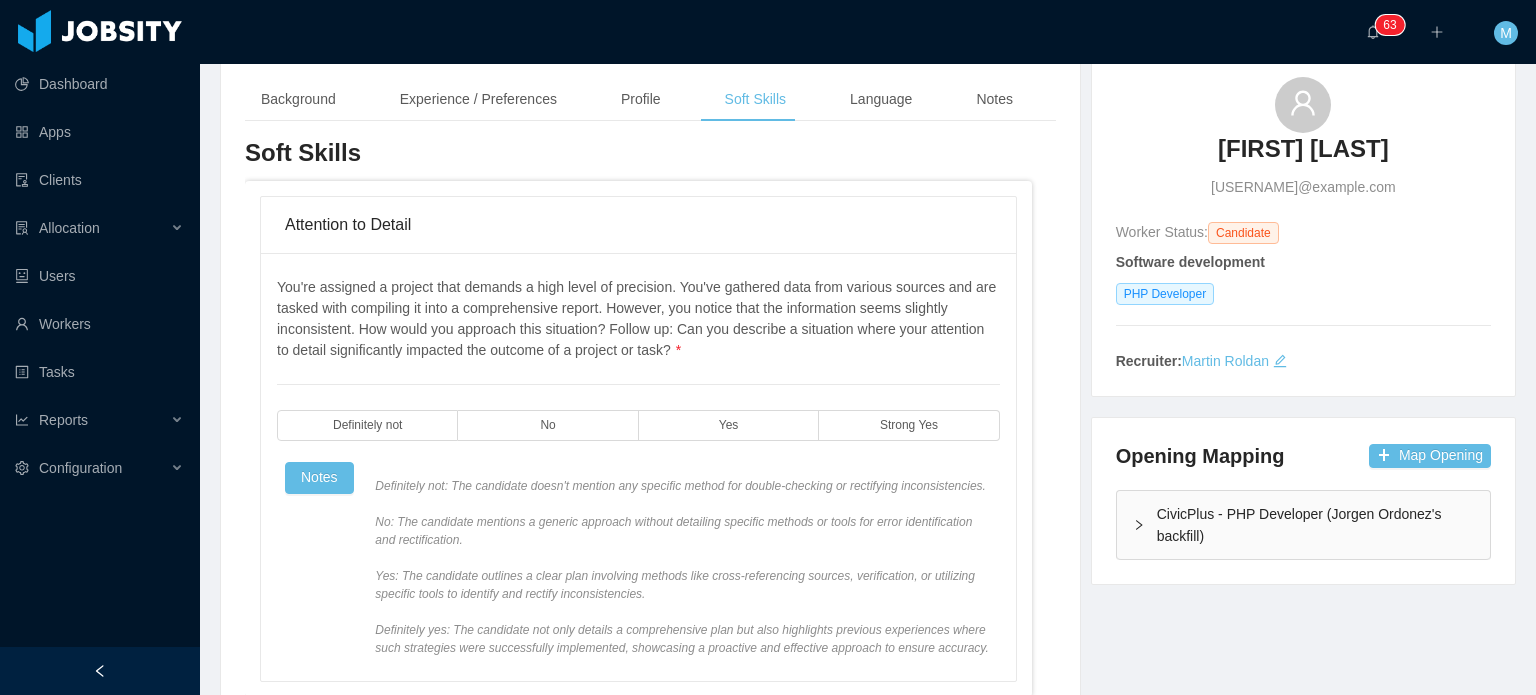 scroll, scrollTop: 143, scrollLeft: 0, axis: vertical 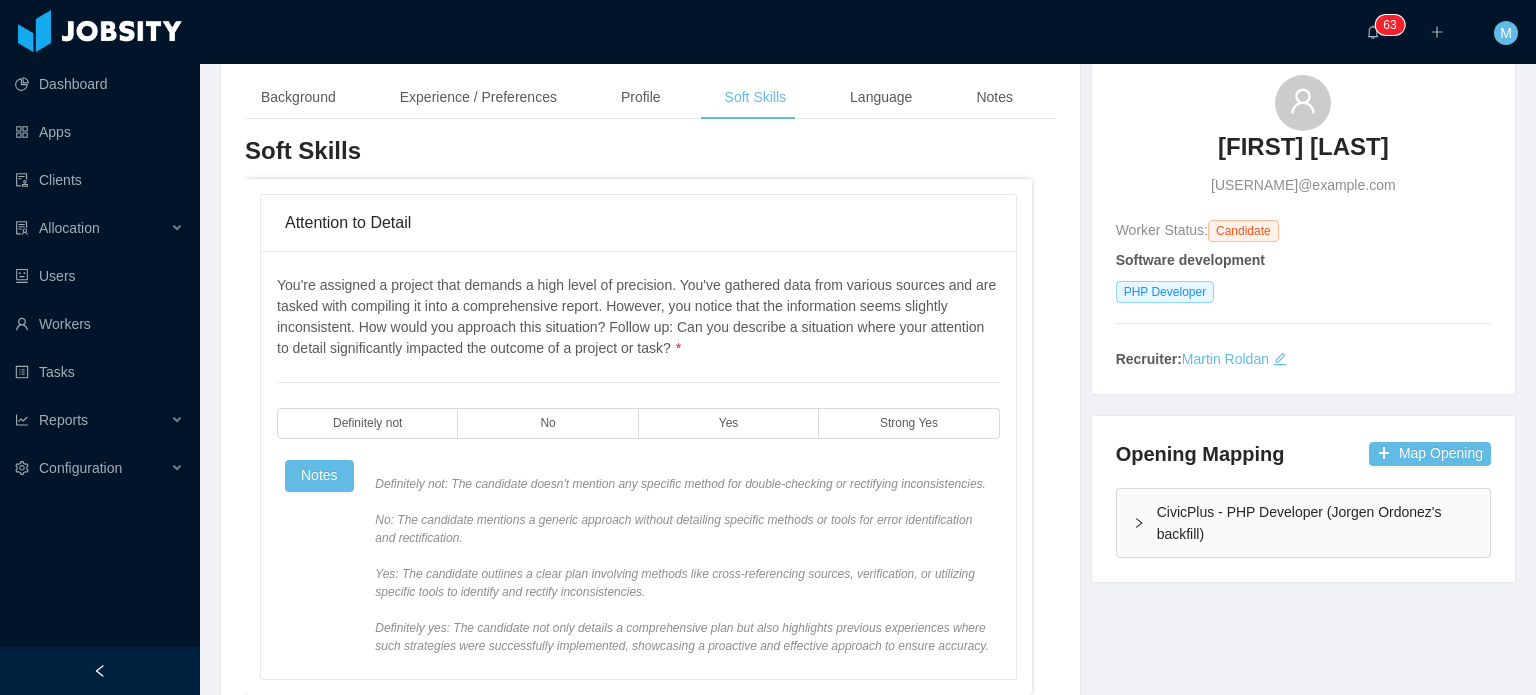 click on "You're assigned a project that demands a high level of precision. You've gathered data from various sources and are tasked with compiling it into a comprehensive report. However, you notice that the information seems slightly inconsistent. How would you approach this situation? Follow up: Can you describe a situation where your attention to detail significantly impacted the outcome of a project or task? * Definitely not No Yes Strong Yes Notes" at bounding box center [638, 465] 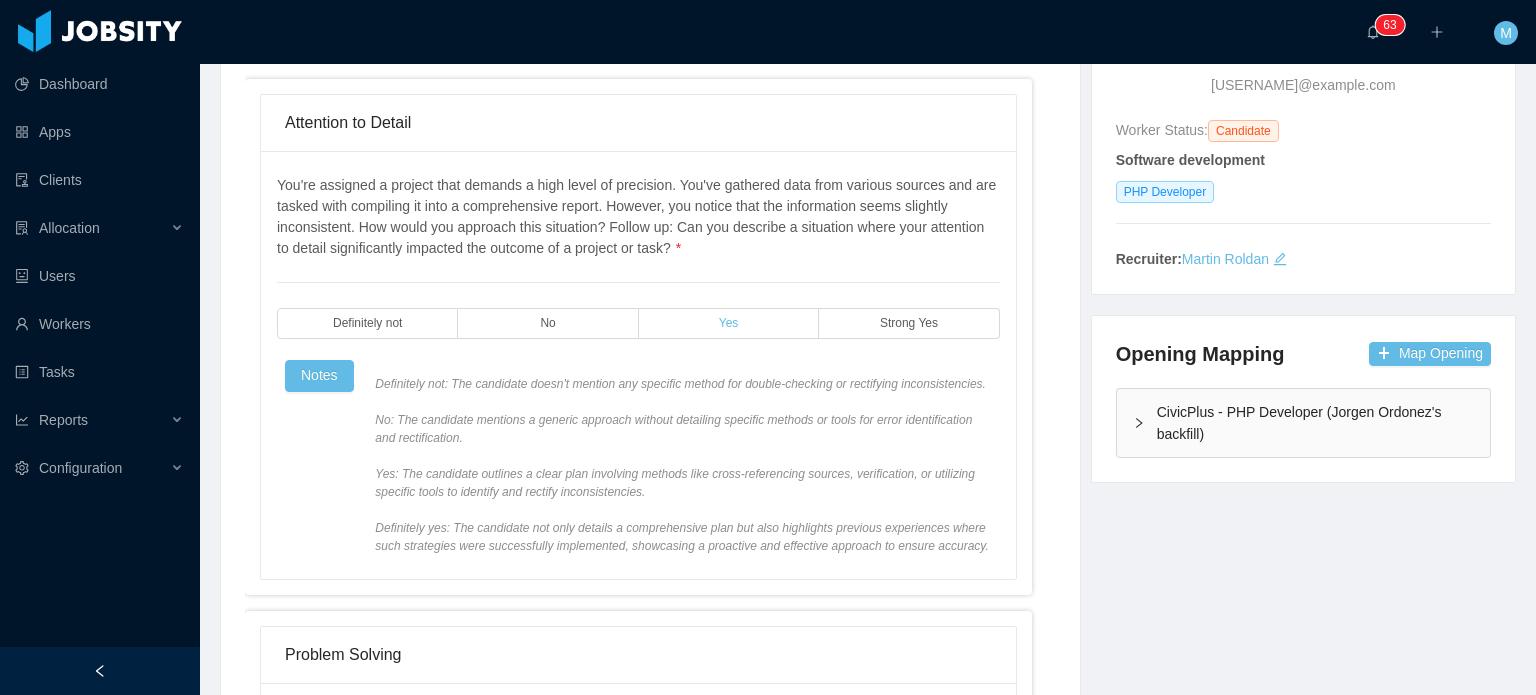 click on "Yes" at bounding box center (729, 323) 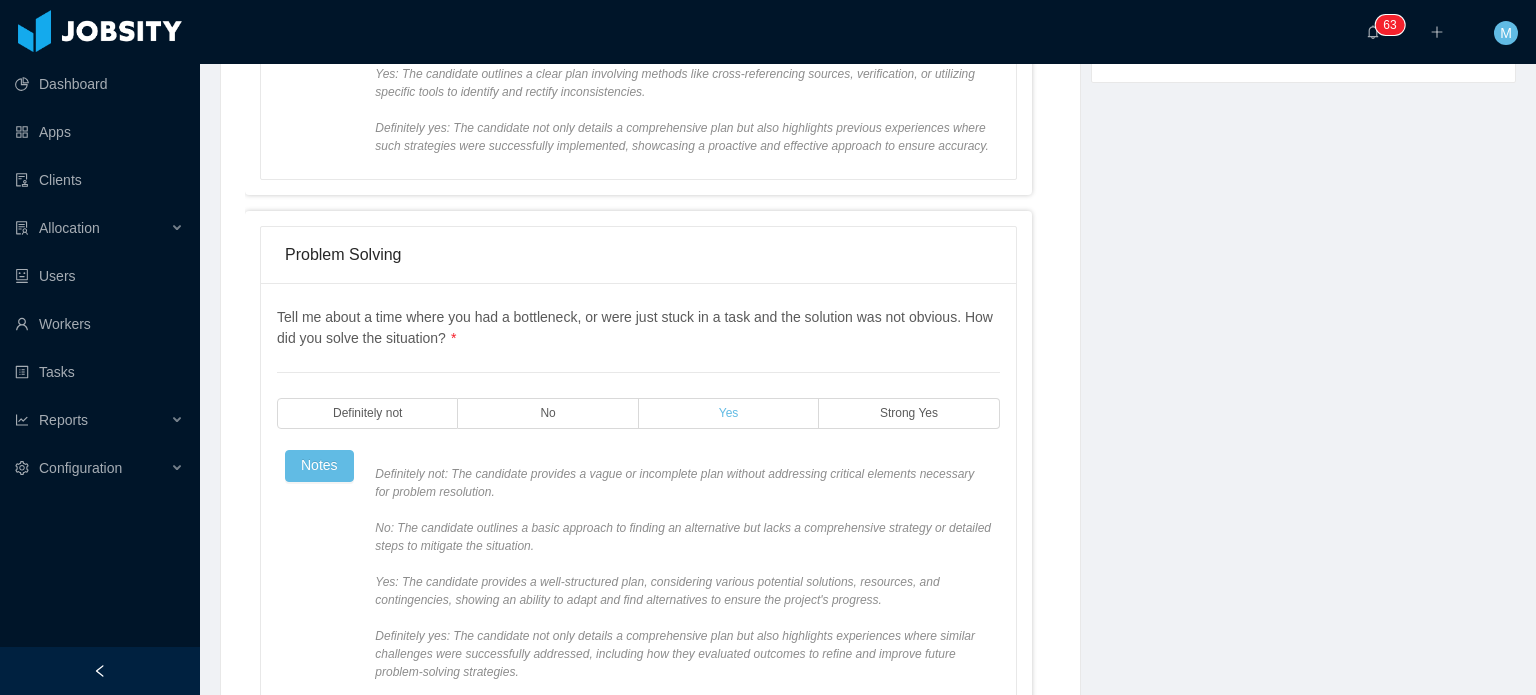 click on "Yes" at bounding box center [729, 413] 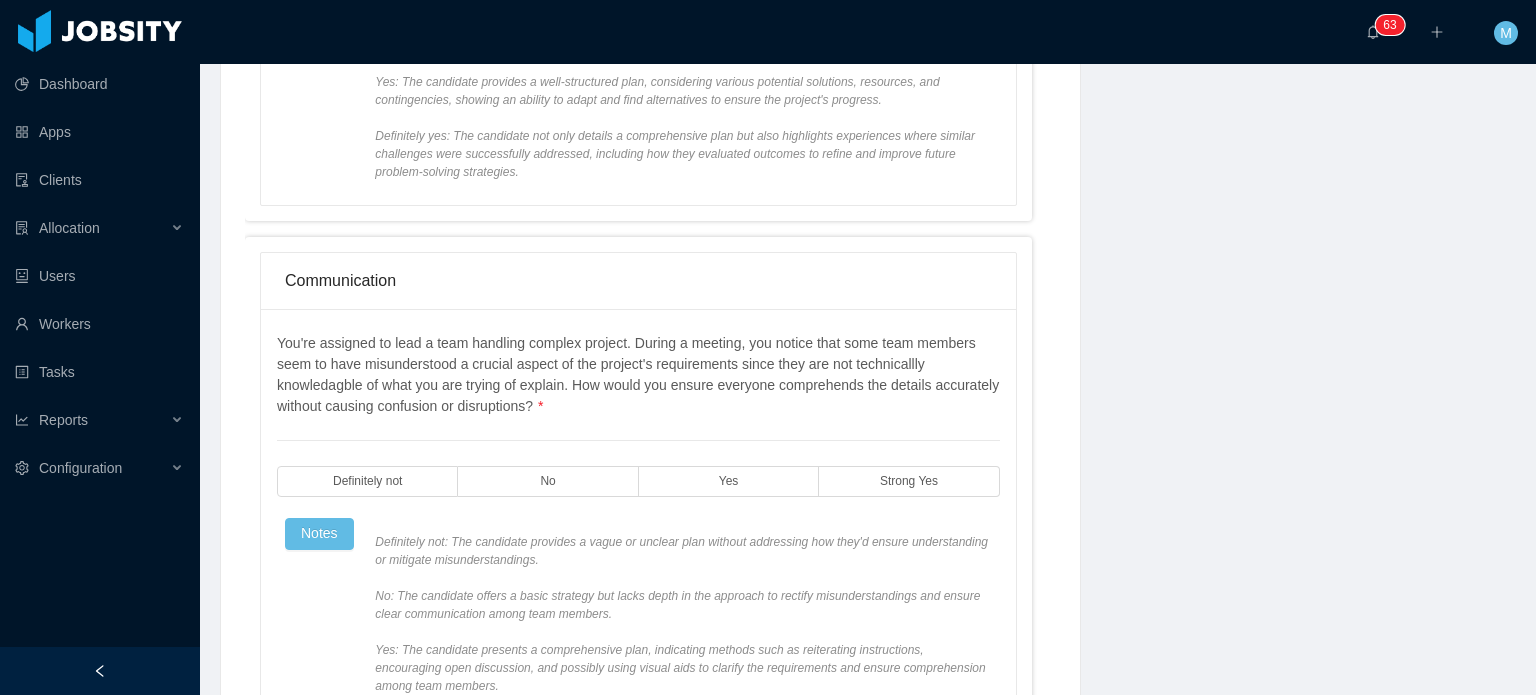 click on "You're assigned to lead a team handling complex project. During a meeting, you notice that some team members seem to have misunderstood a crucial aspect of the project's requirements since they are not technicallly knowledagble of what you are trying of explain. How would you ensure everyone comprehends the details accurately without causing confusion or disruptions? * Definitely not No Yes Strong Yes Notes" at bounding box center [638, 550] 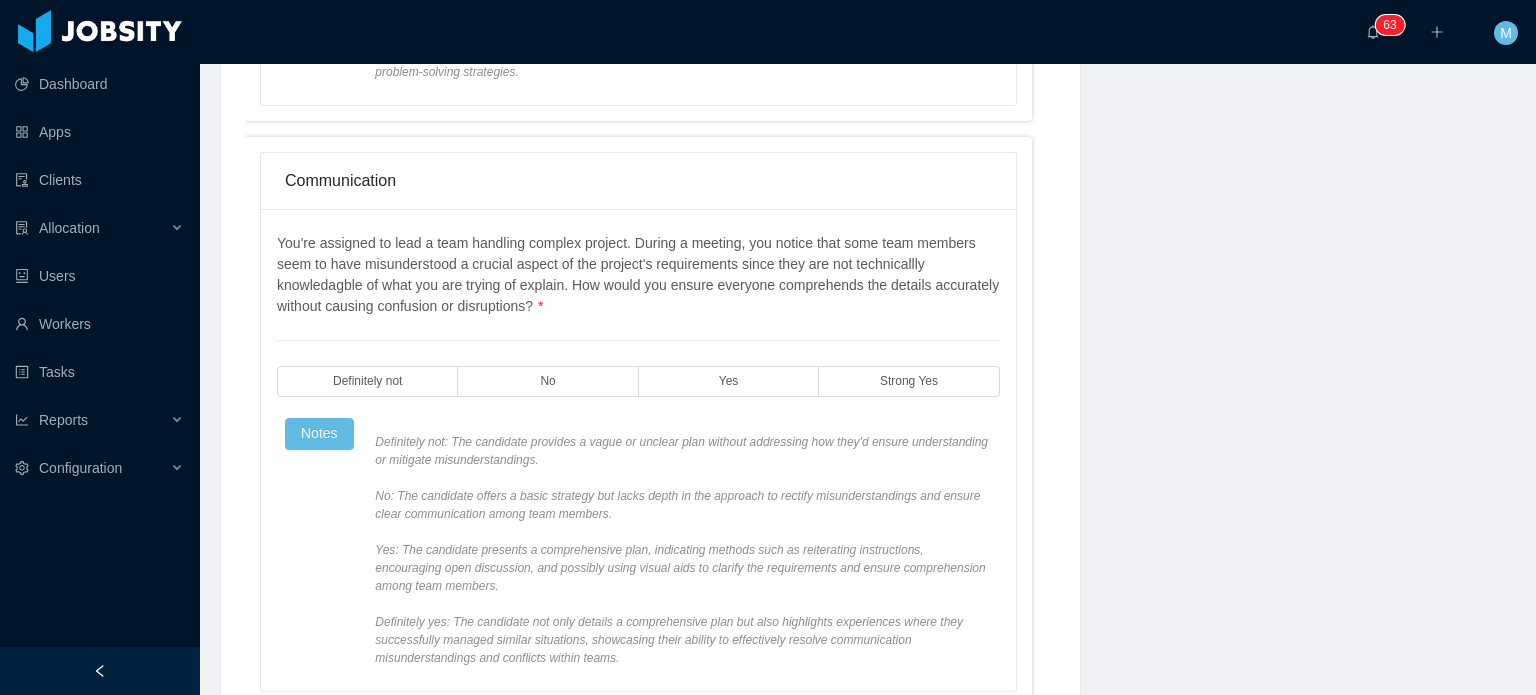 click on "You're assigned to lead a team handling complex project. During a meeting, you notice that some team members seem to have misunderstood a crucial aspect of the project's requirements since they are not technicallly knowledagble of what you are trying of explain. How would you ensure everyone comprehends the details accurately without causing confusion or disruptions? * Definitely not No Yes Strong Yes Notes" at bounding box center [638, 450] 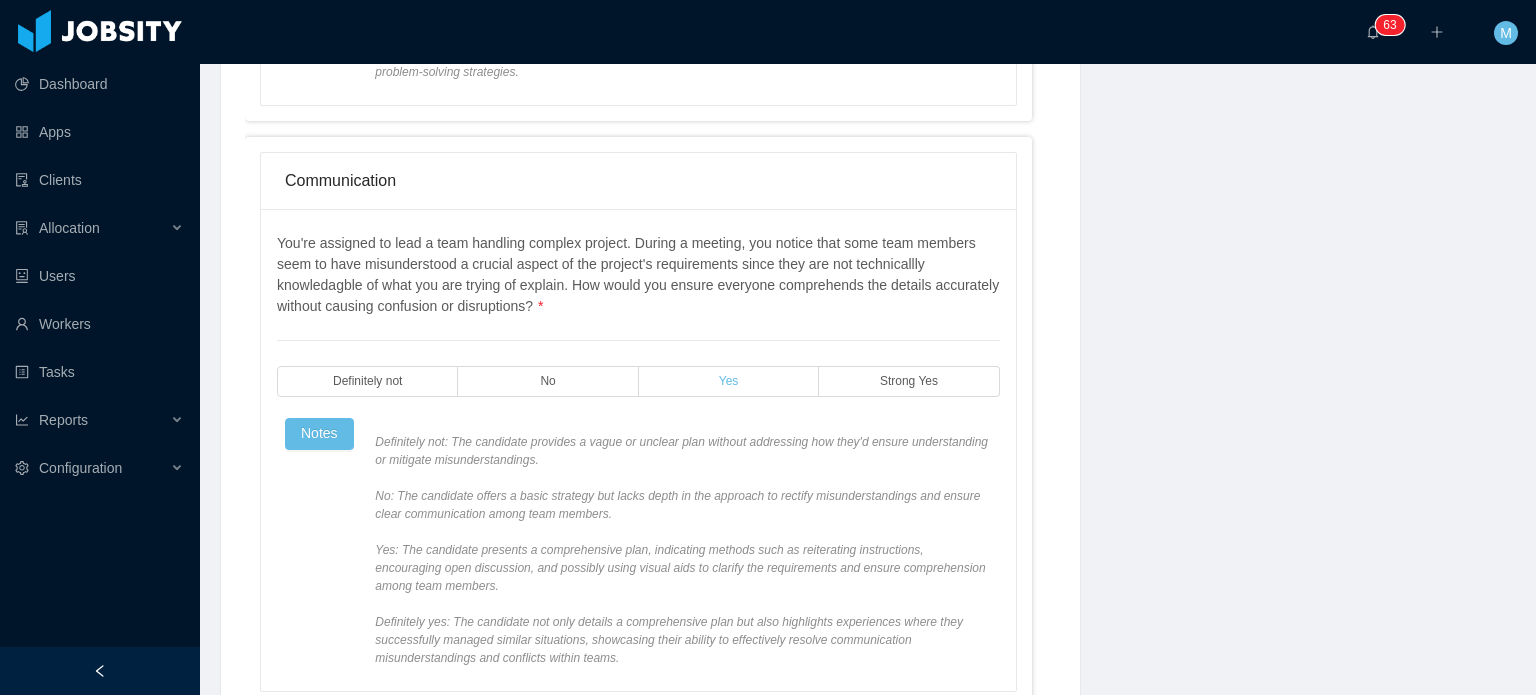 click on "Yes" at bounding box center (729, 381) 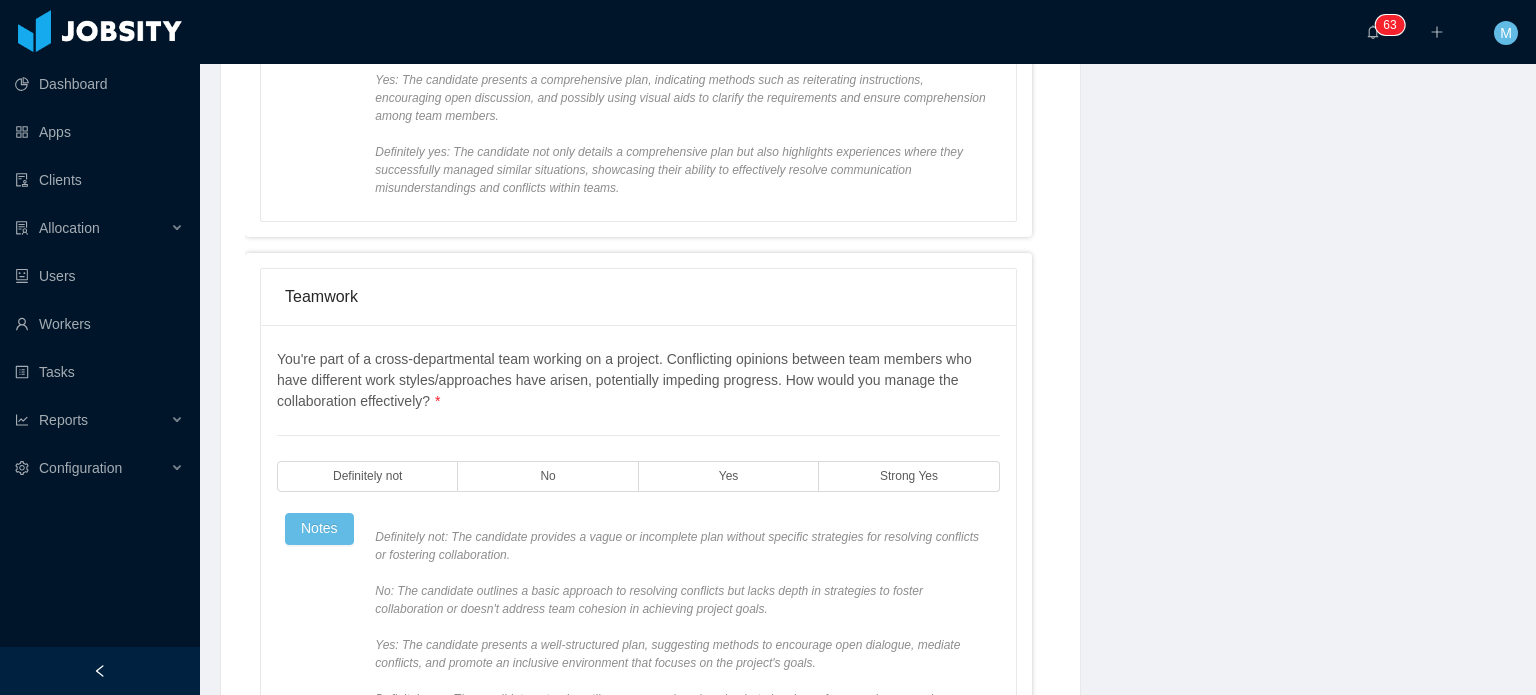 scroll, scrollTop: 1915, scrollLeft: 0, axis: vertical 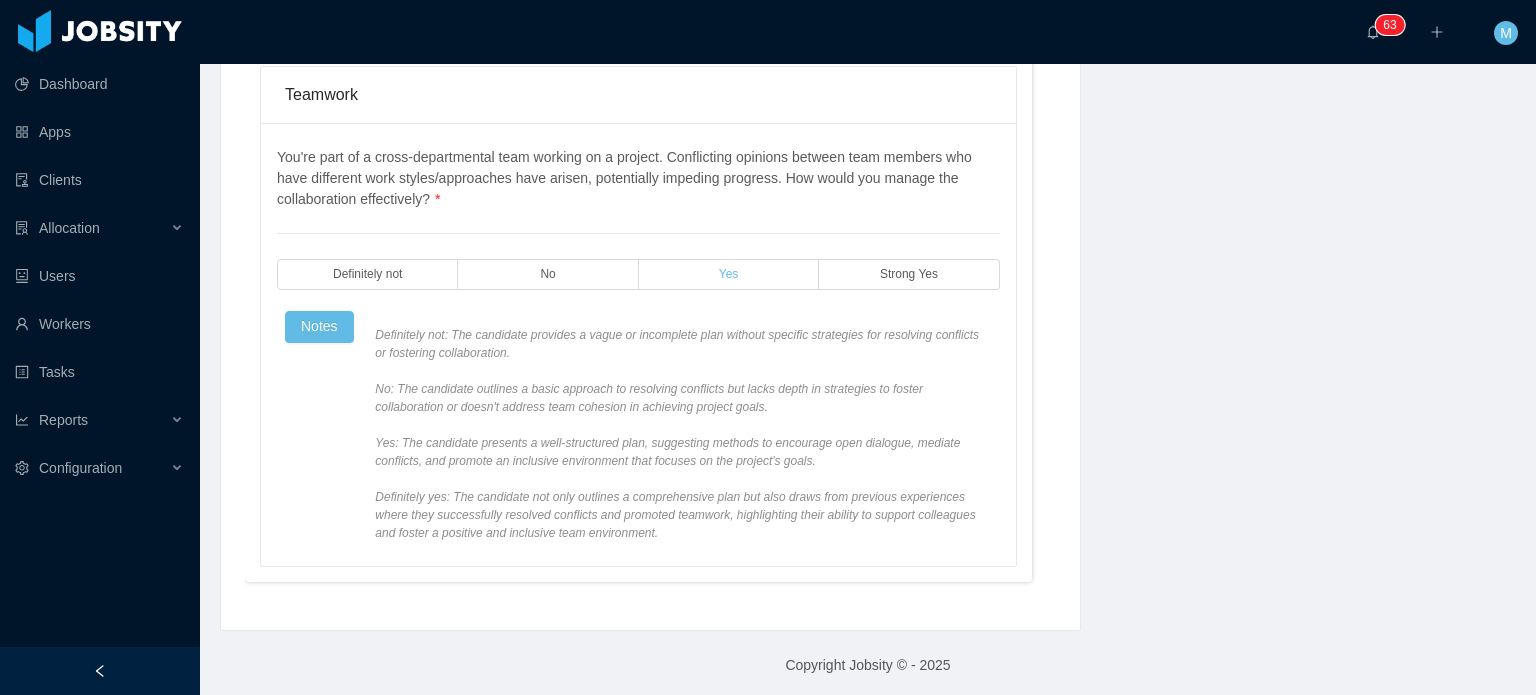 click on "Yes" at bounding box center [729, 274] 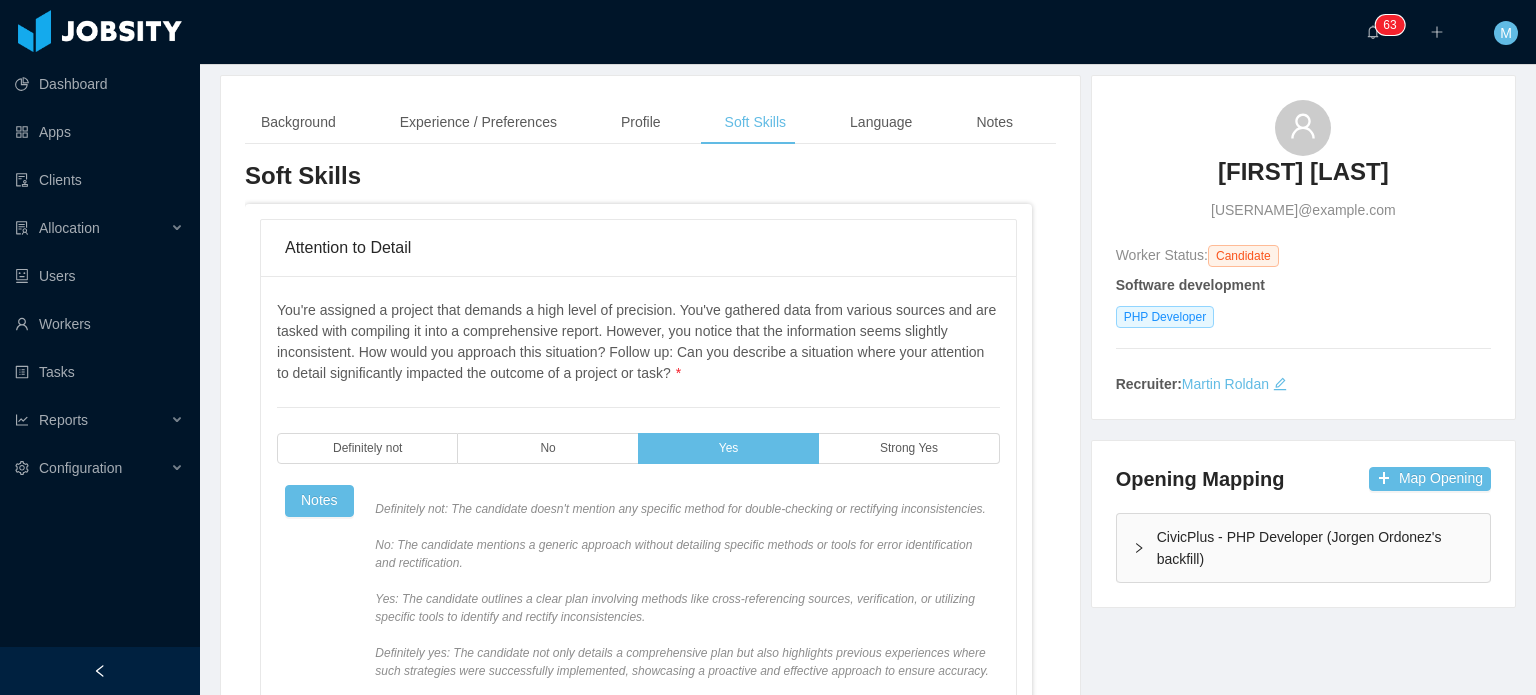 scroll, scrollTop: 0, scrollLeft: 0, axis: both 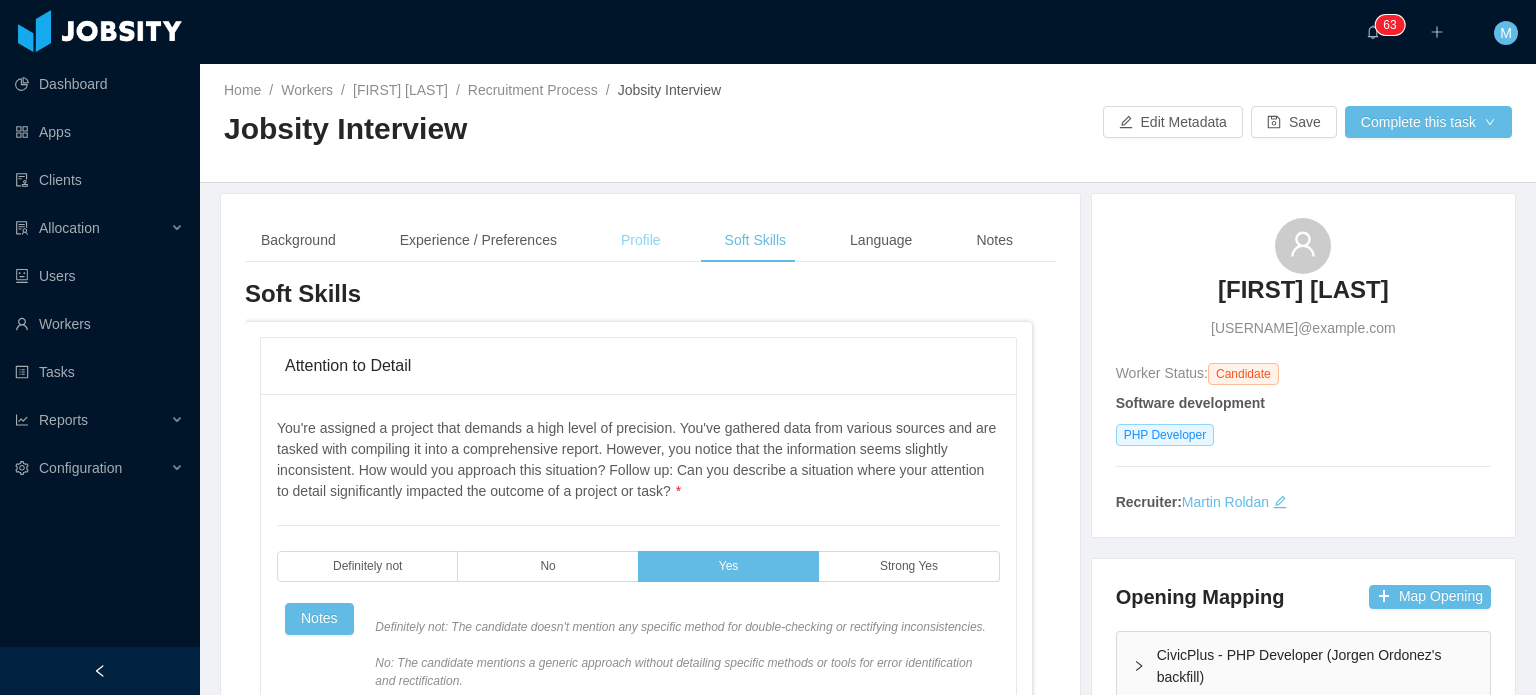click on "Profile" at bounding box center [641, 240] 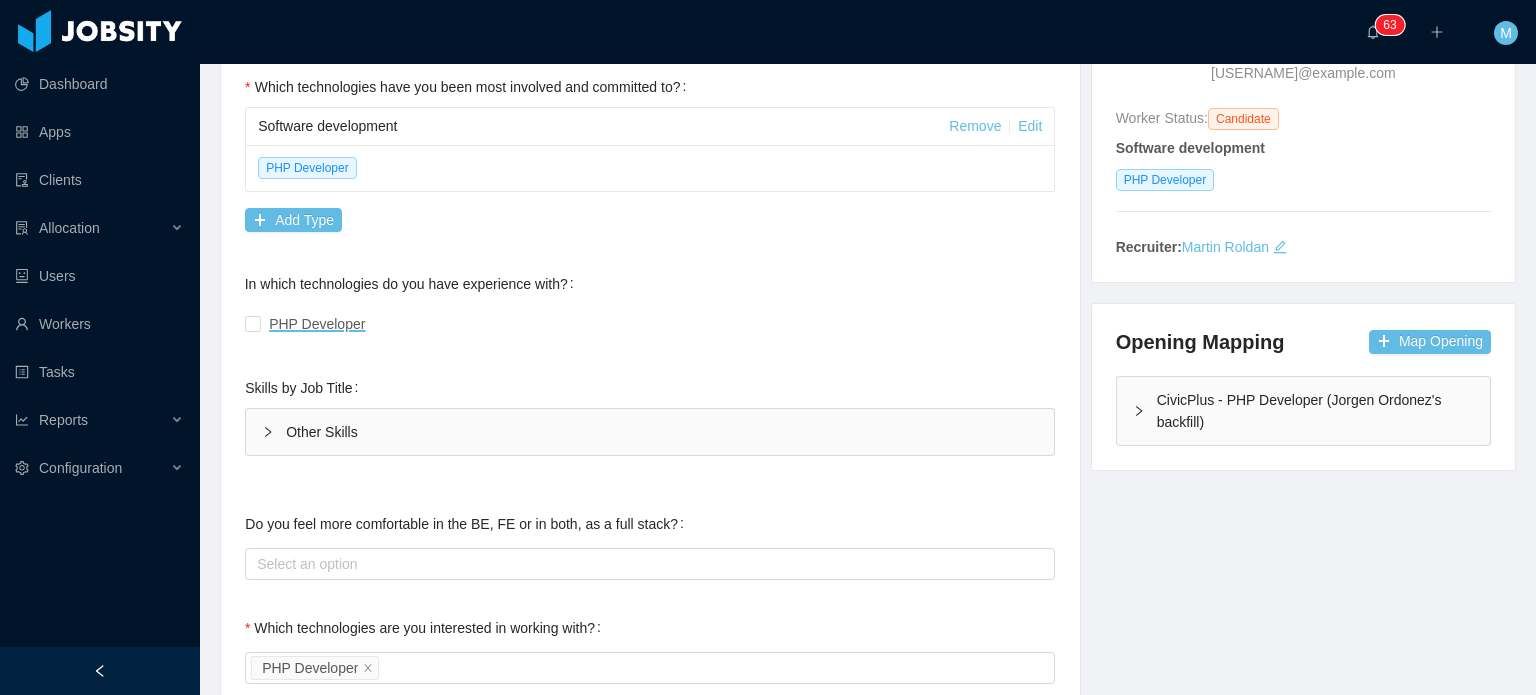 scroll, scrollTop: 300, scrollLeft: 0, axis: vertical 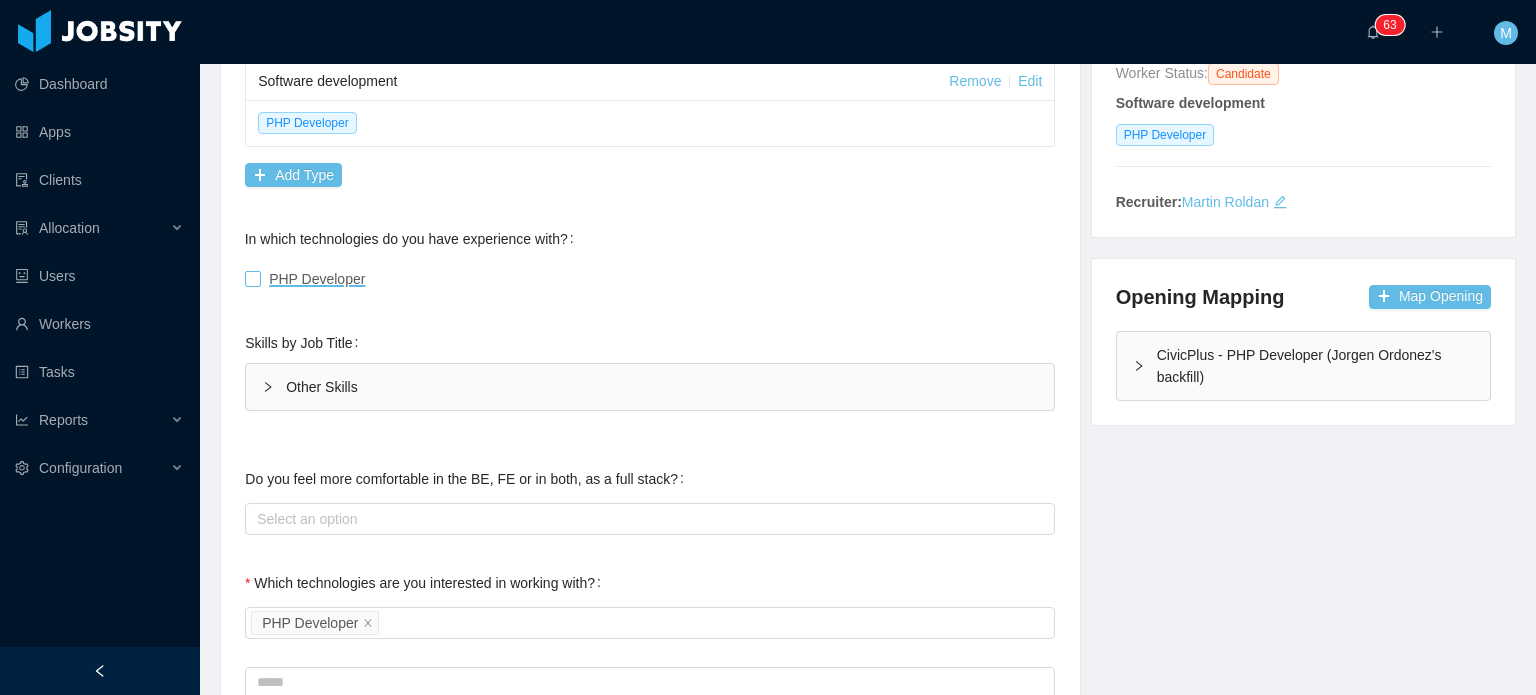 click on "PHP Developer" at bounding box center [317, 279] 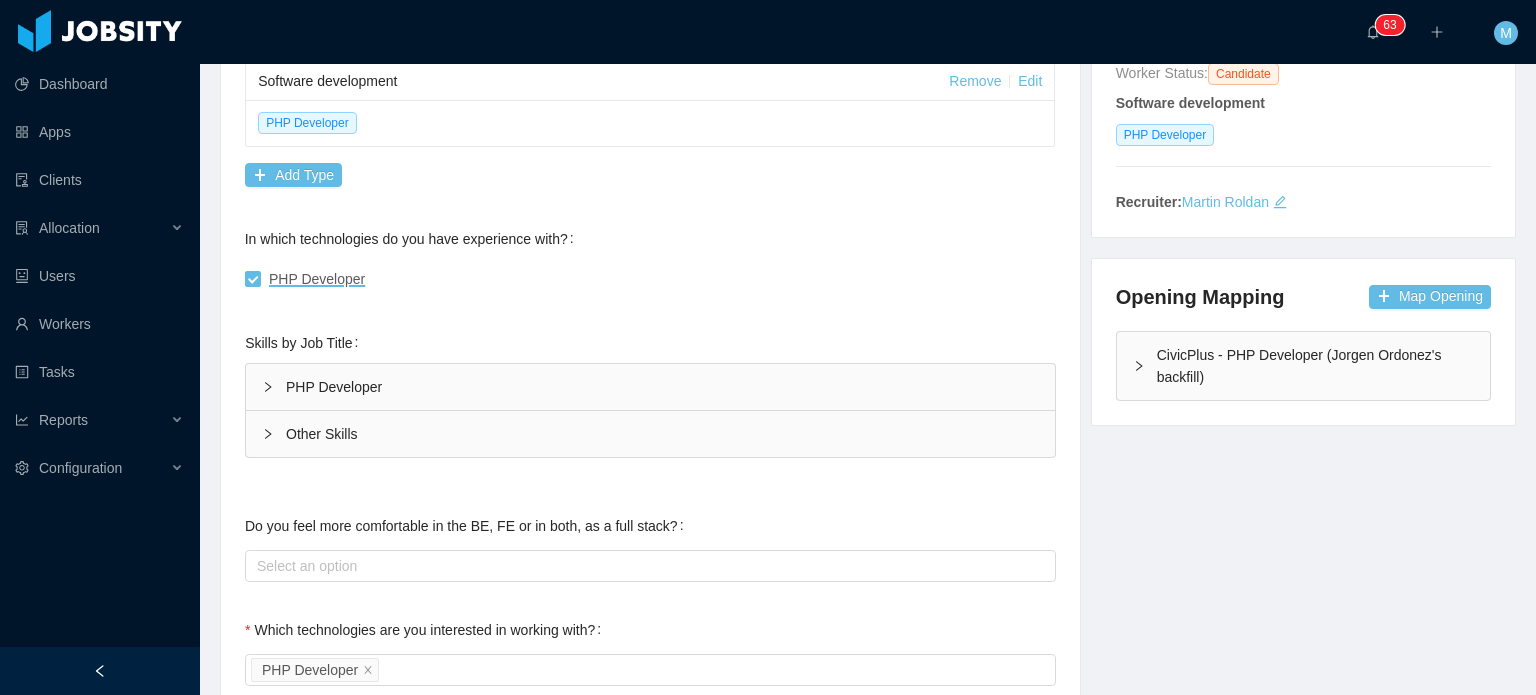 click on "PHP Developer" at bounding box center (650, 387) 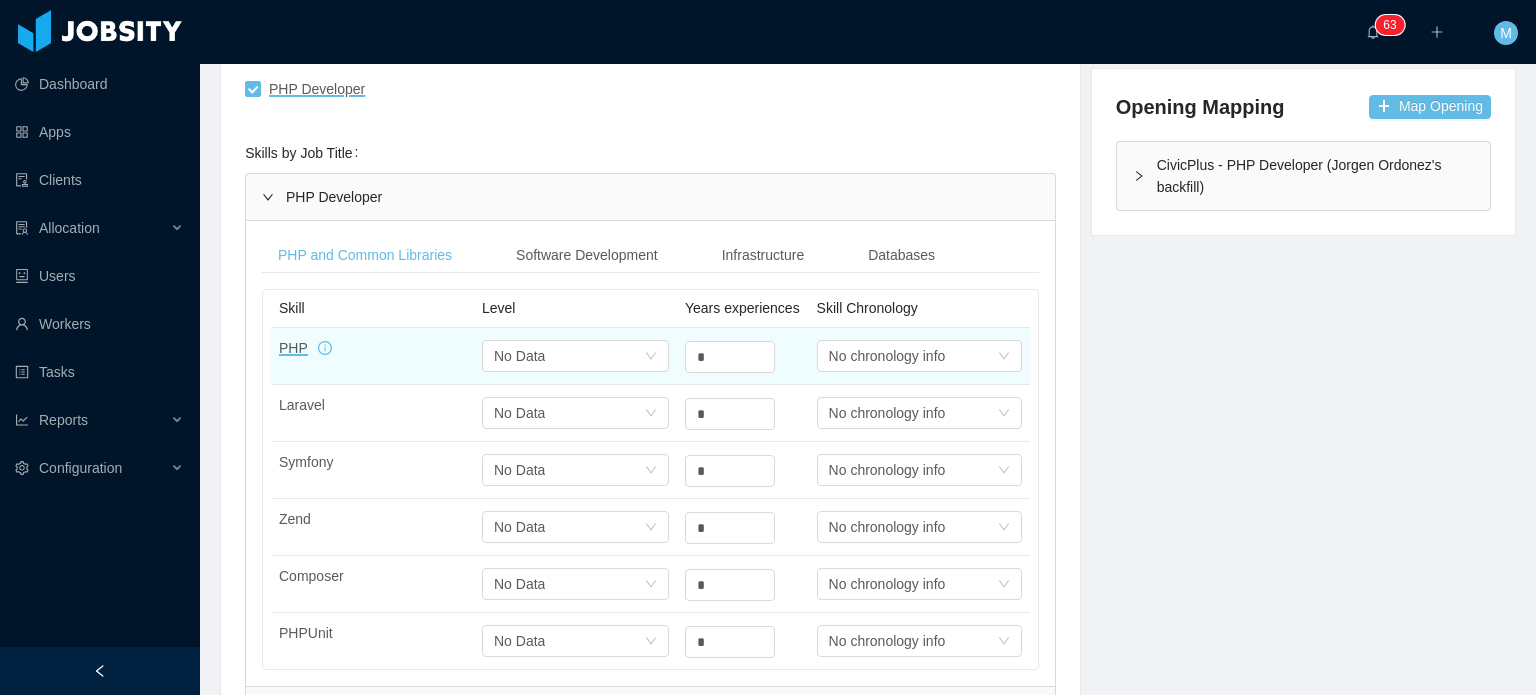 scroll, scrollTop: 500, scrollLeft: 0, axis: vertical 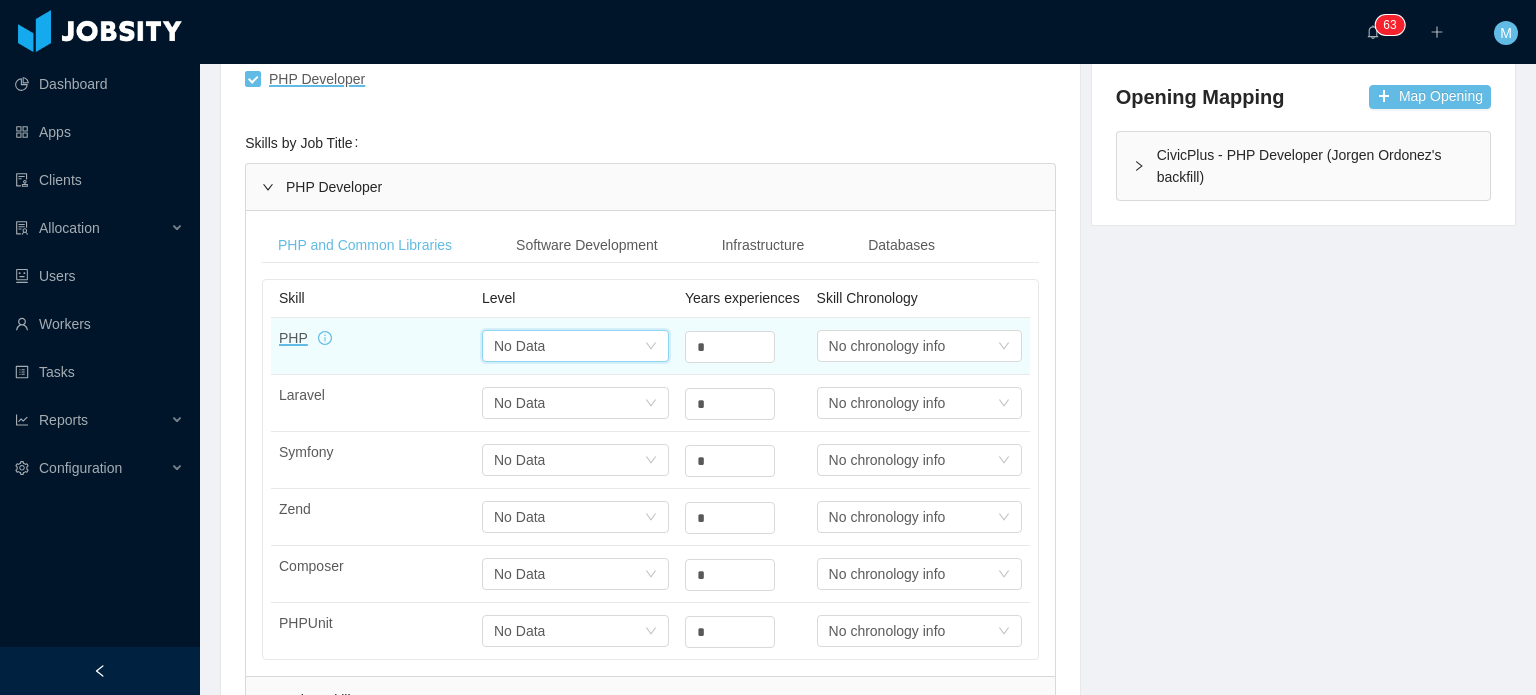 click on "Select one No Data" at bounding box center (569, 346) 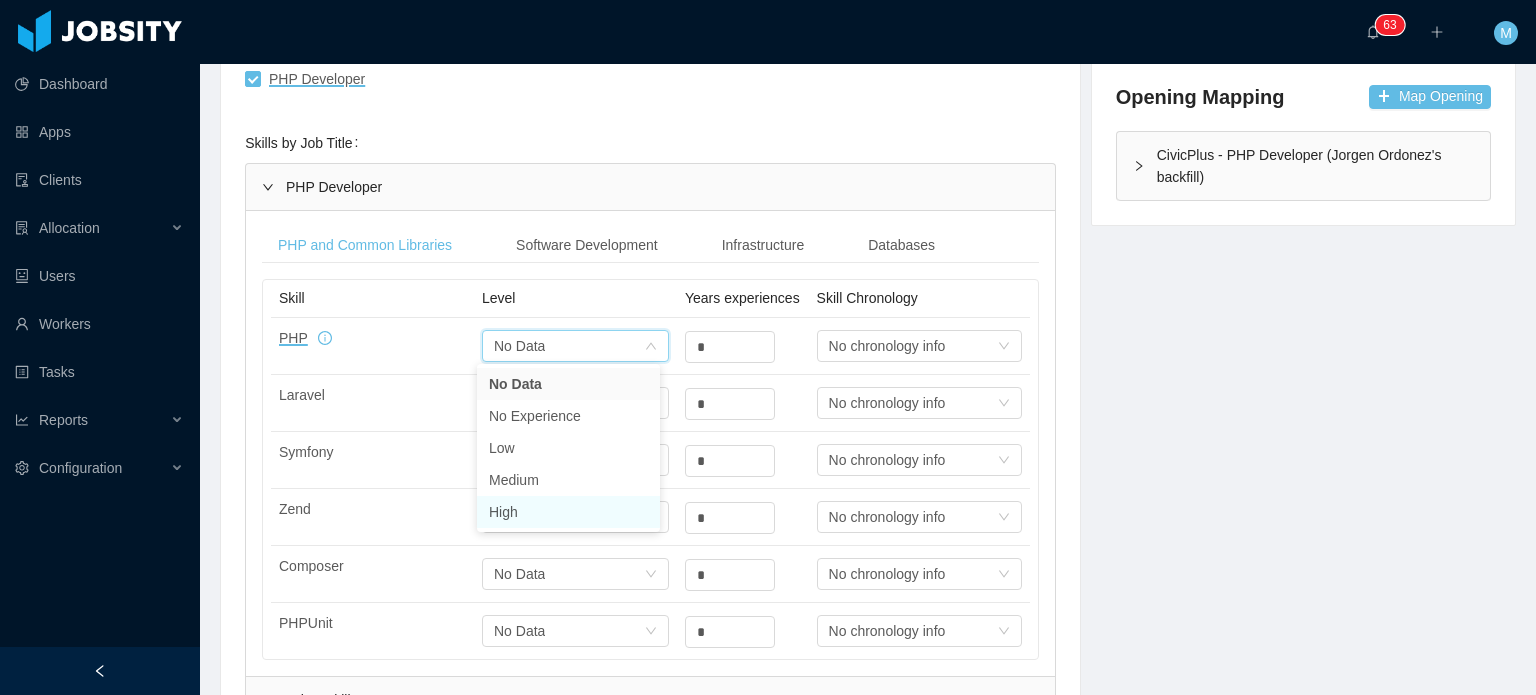 click on "High" at bounding box center (568, 512) 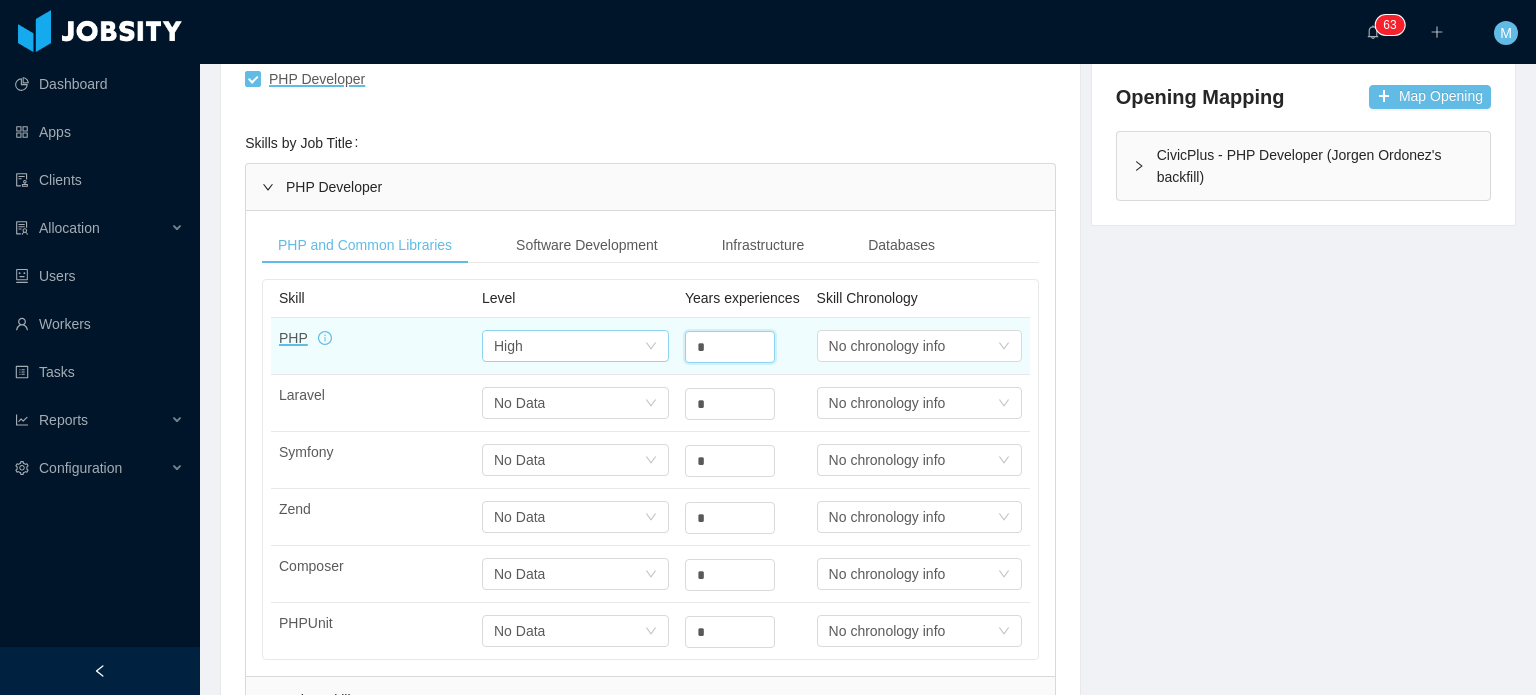 click on "PHP Select one High * Select one No chronology info" at bounding box center [650, 346] 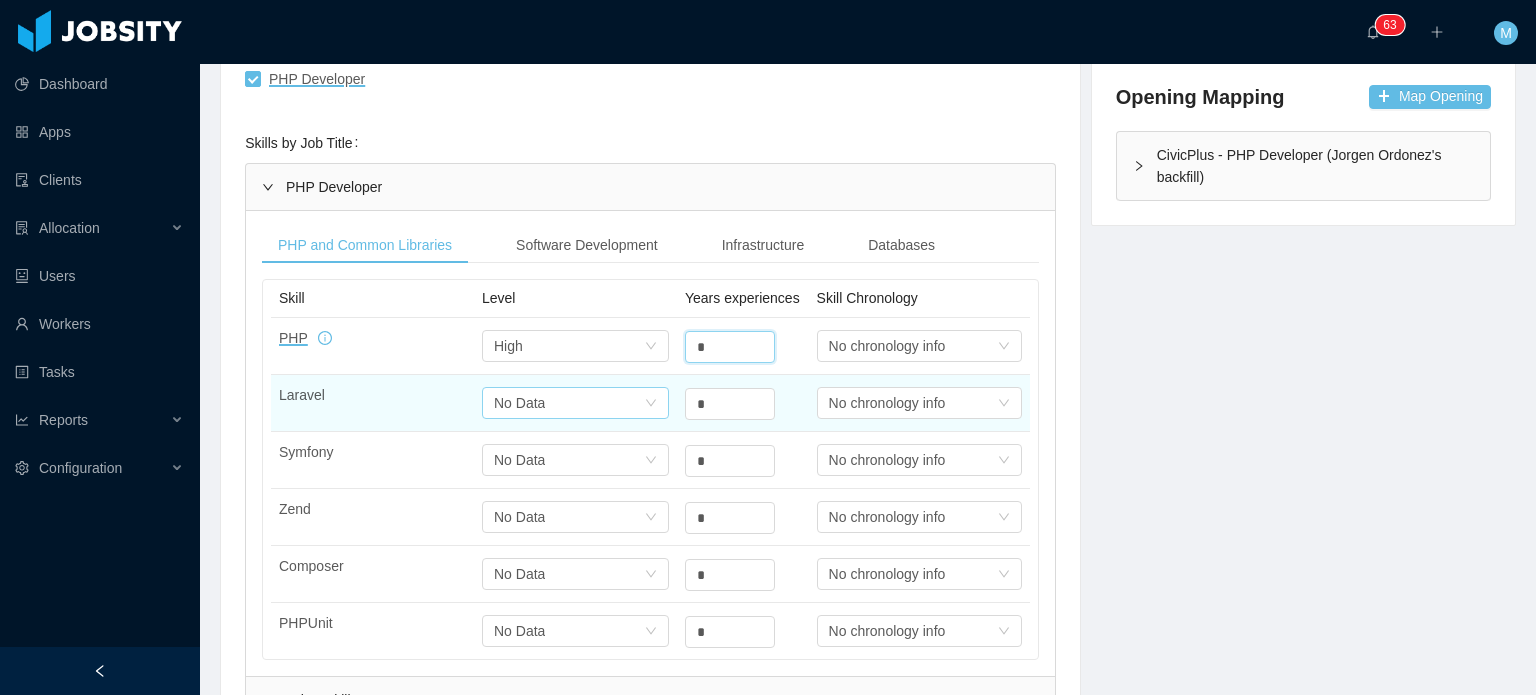 type on "*" 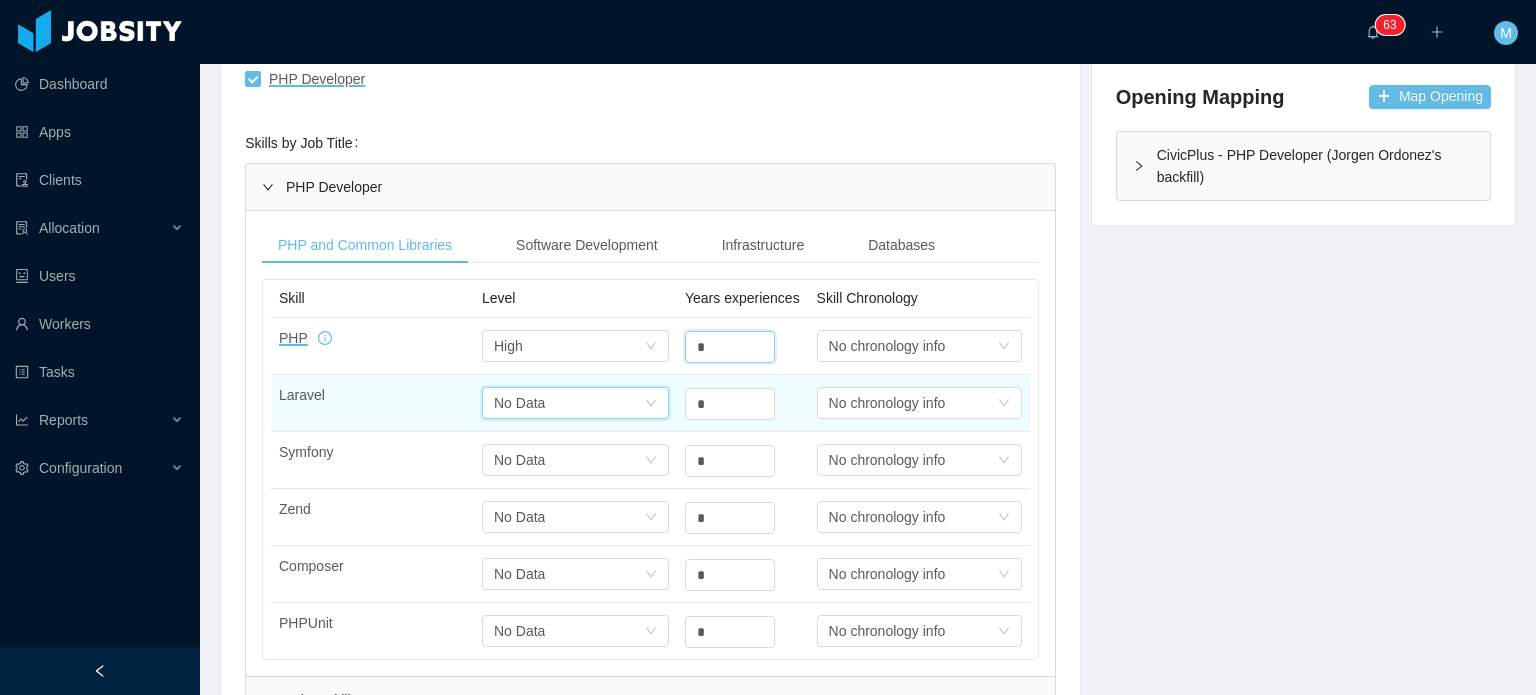 click on "Select one No Data" at bounding box center (569, 346) 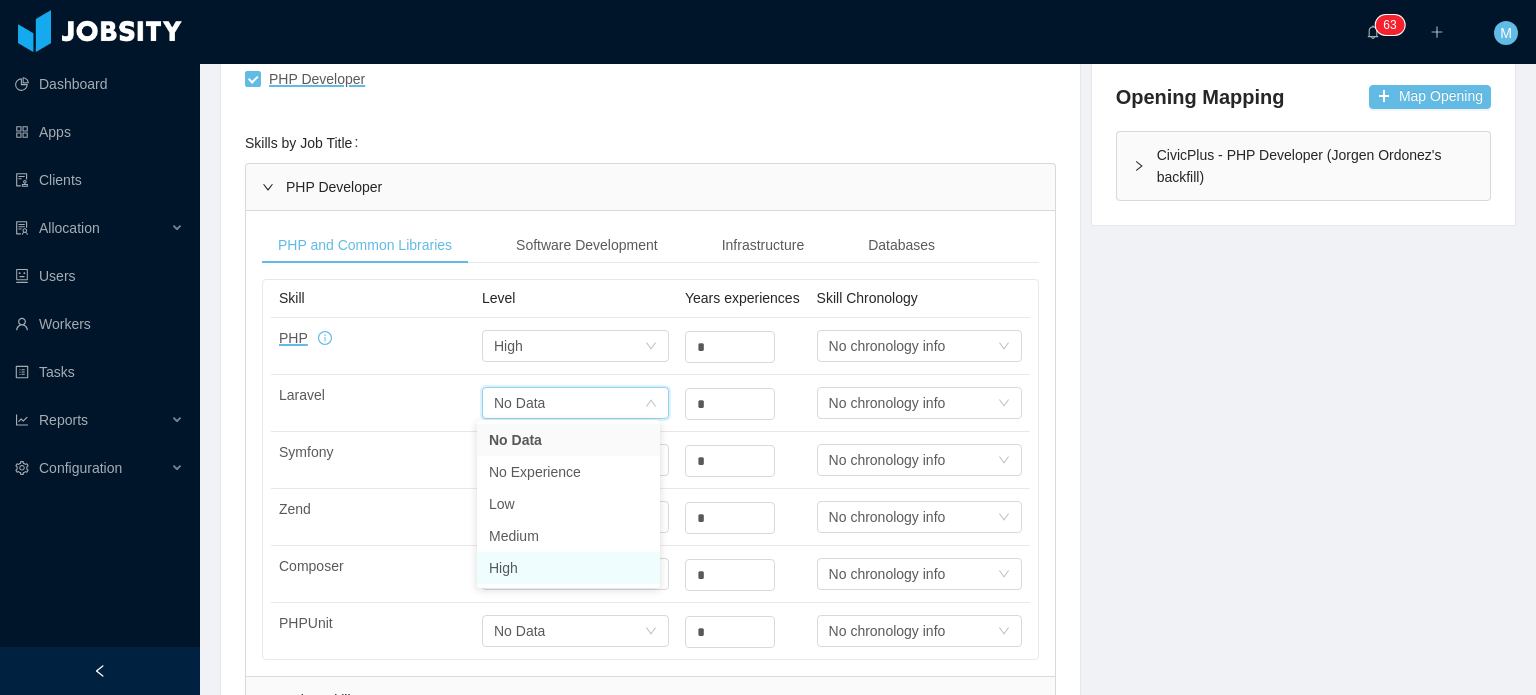 click on "High" at bounding box center [568, 568] 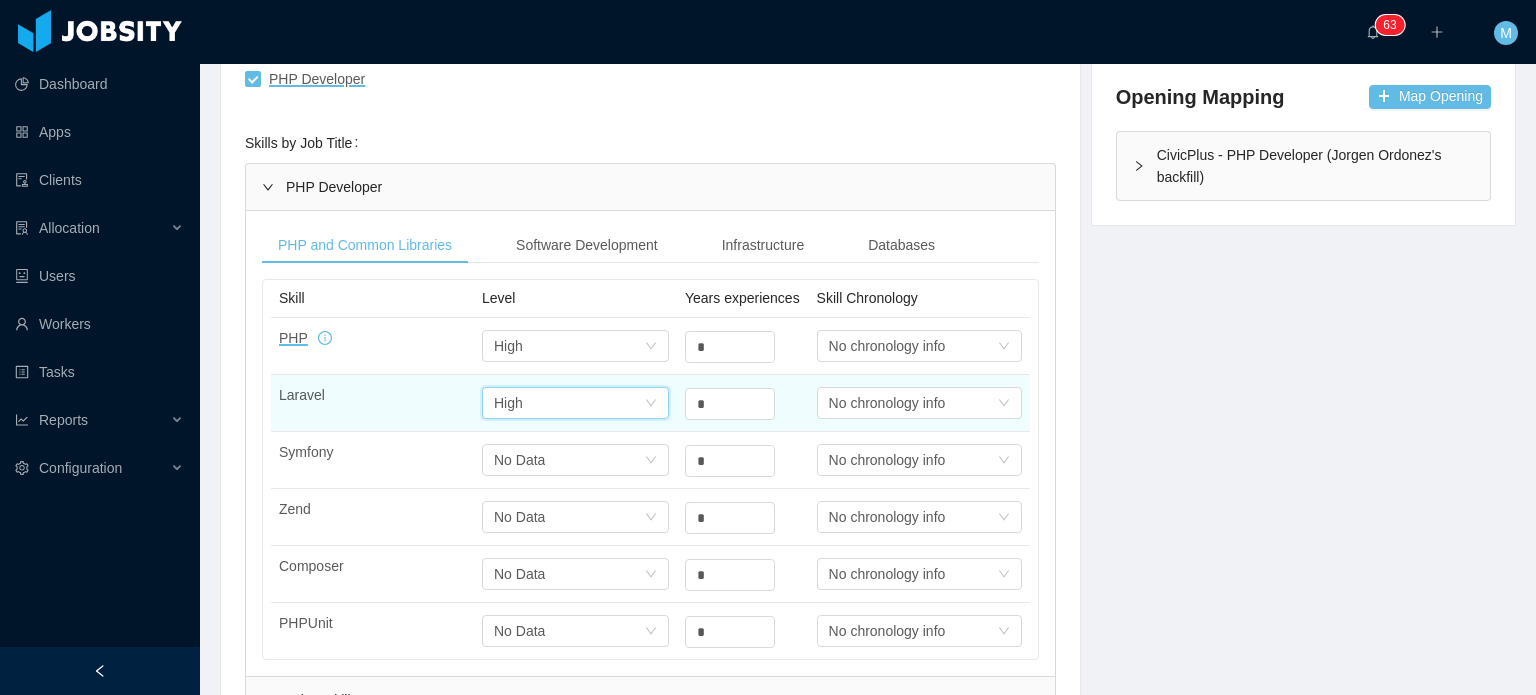 drag, startPoint x: 719, startPoint y: 400, endPoint x: 584, endPoint y: 383, distance: 136.06616 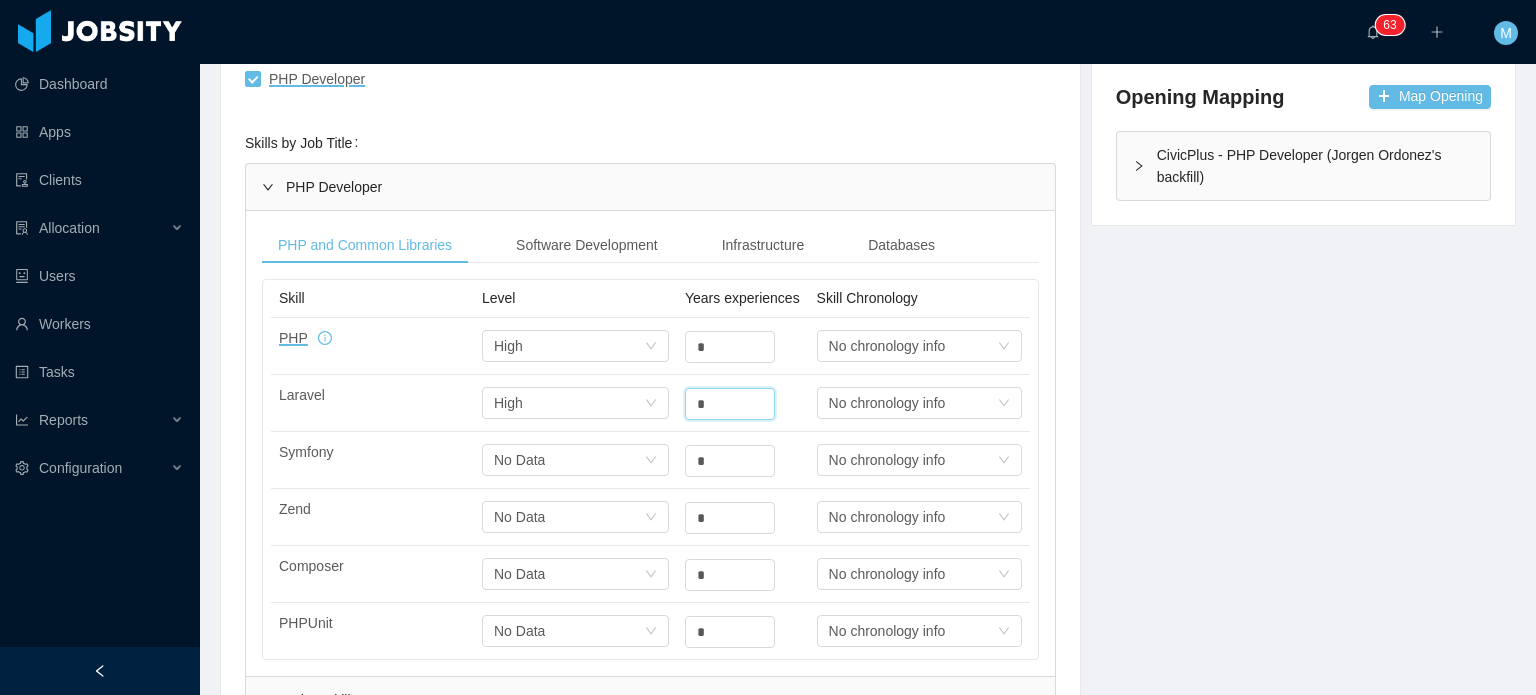 type on "*" 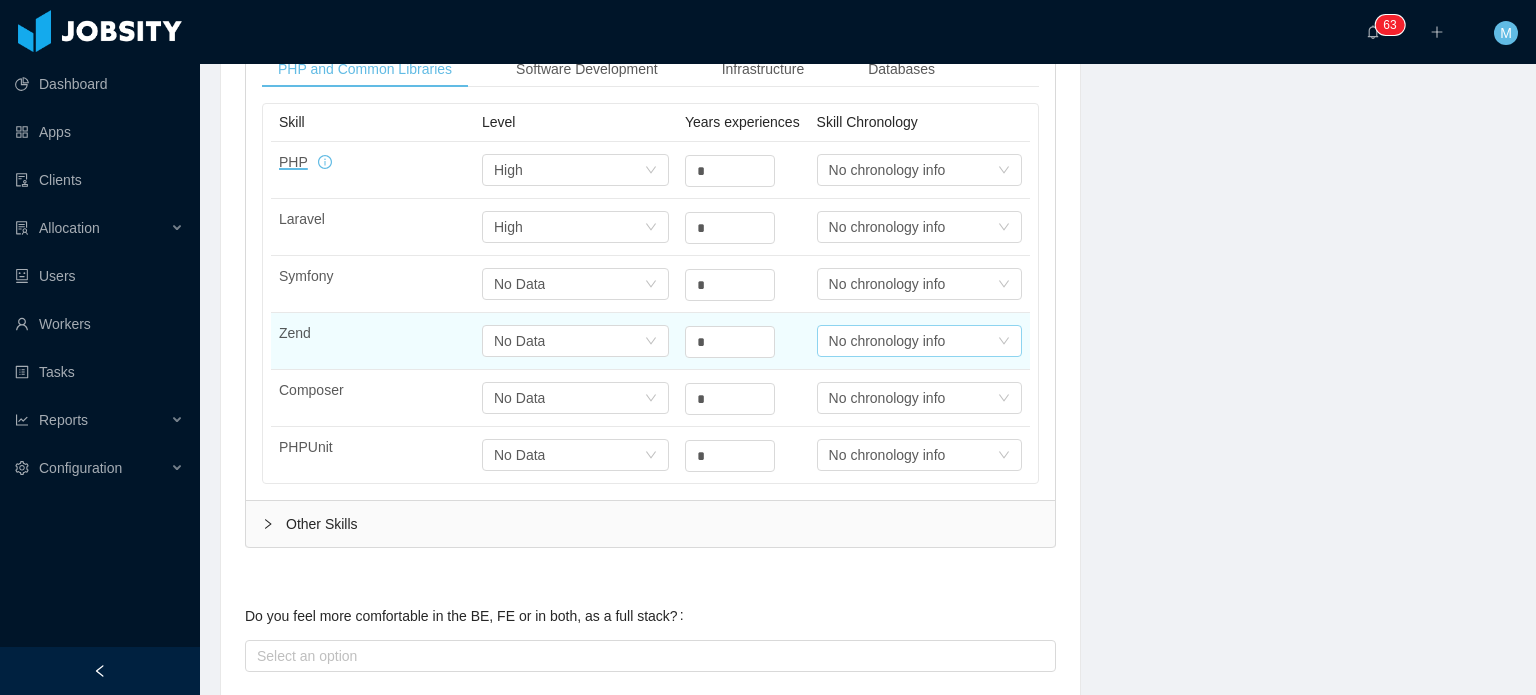 scroll, scrollTop: 700, scrollLeft: 0, axis: vertical 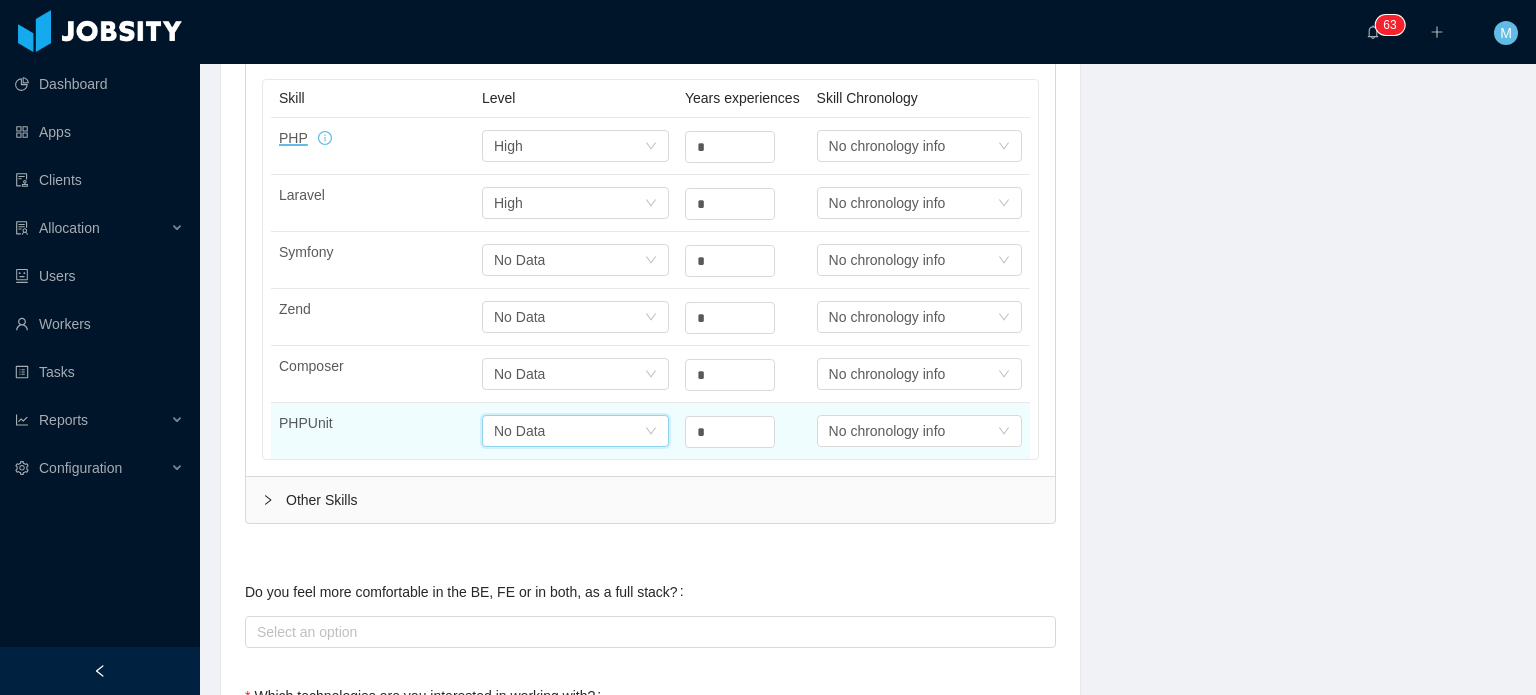 click on "Select one No Data" at bounding box center (569, 146) 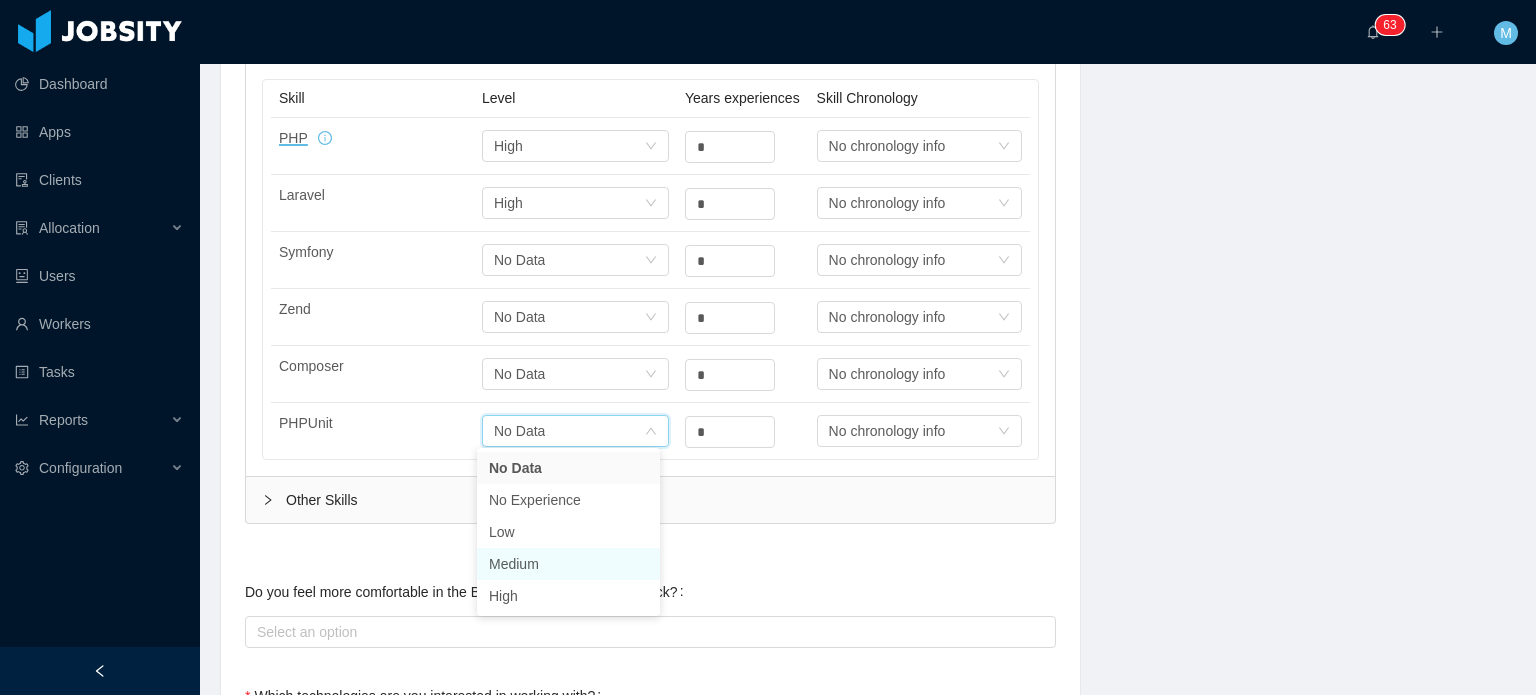 click on "Medium" at bounding box center [568, 564] 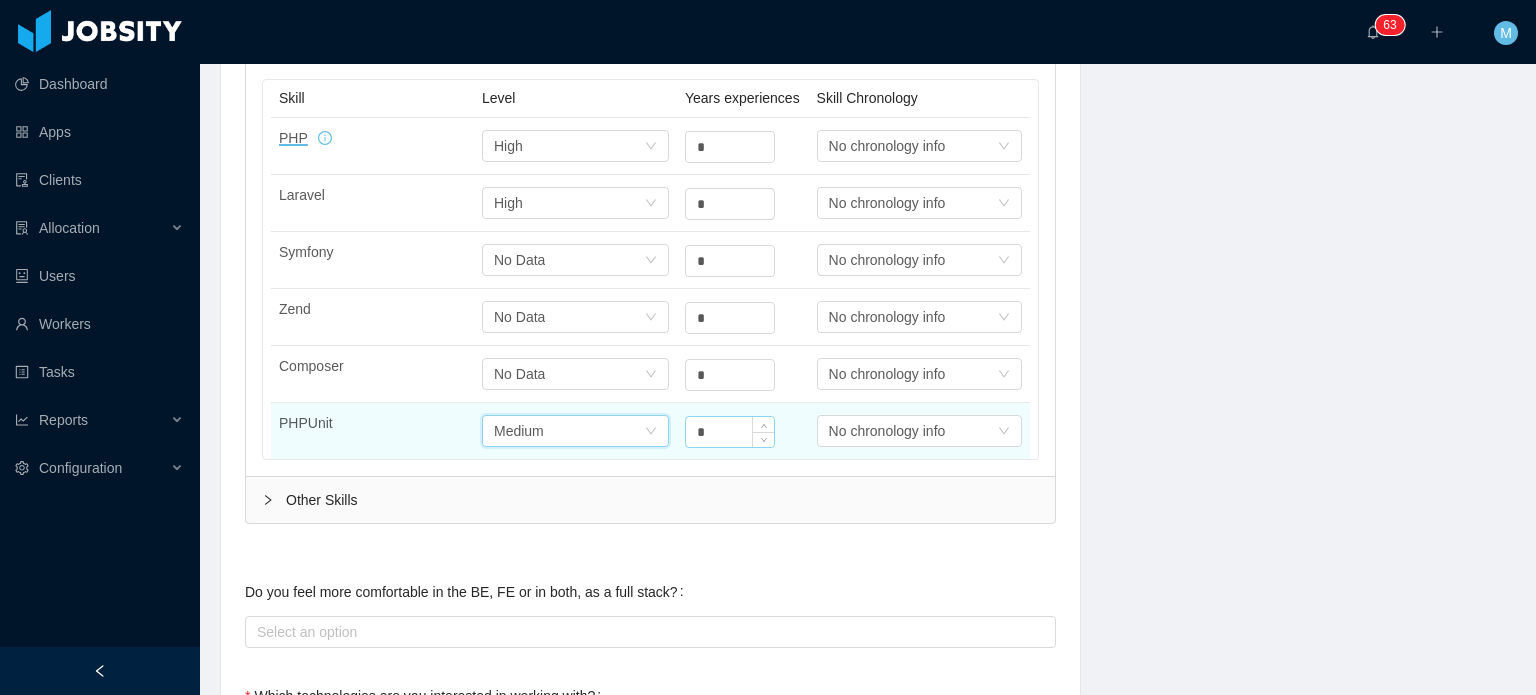 click on "*" at bounding box center (730, 432) 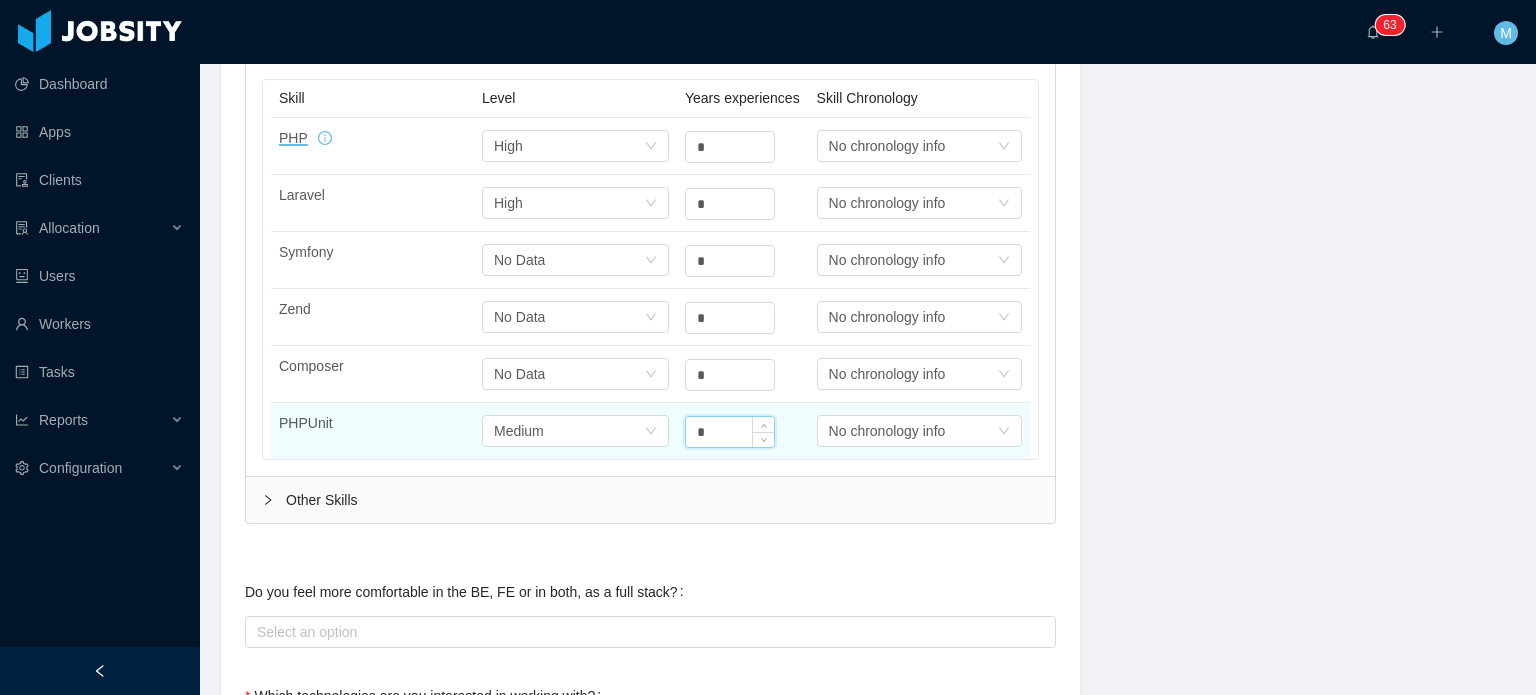 drag, startPoint x: 711, startPoint y: 437, endPoint x: 691, endPoint y: 435, distance: 20.09975 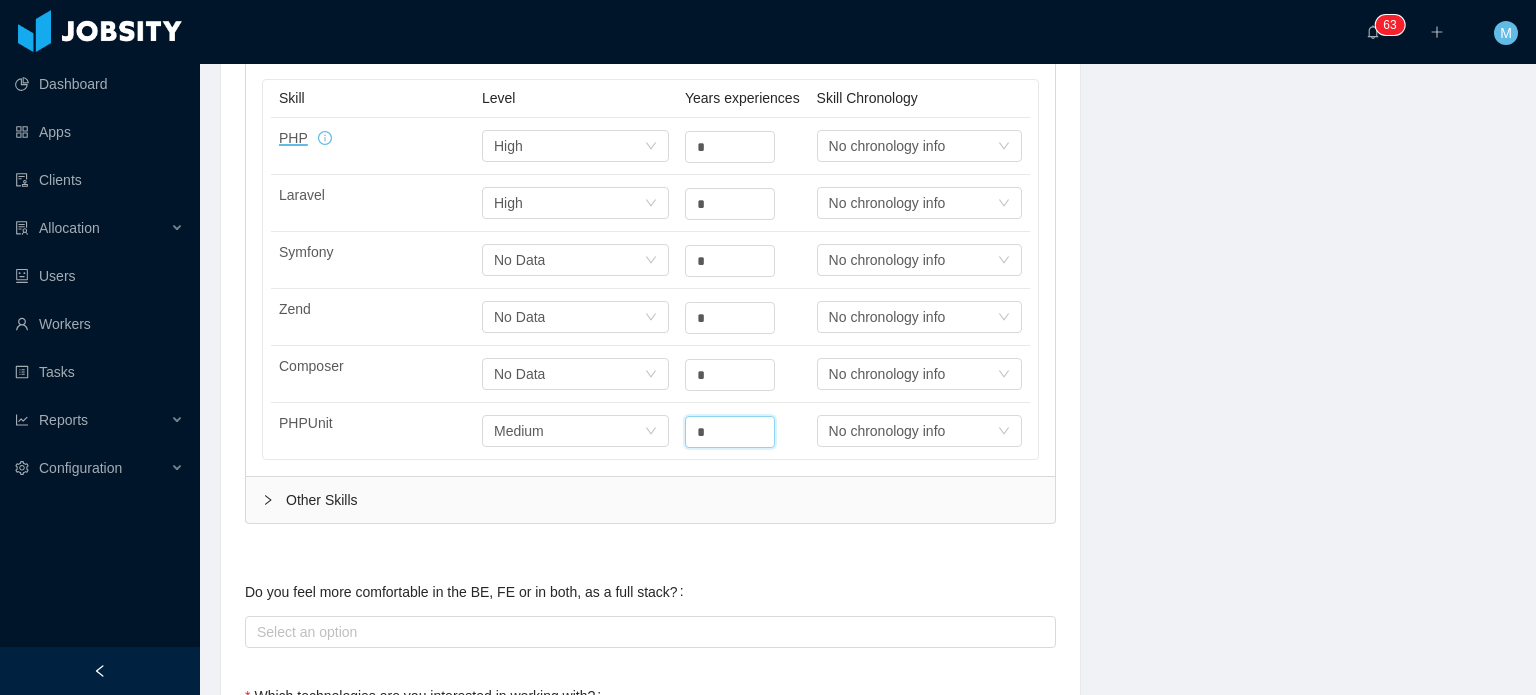scroll, scrollTop: 1000, scrollLeft: 0, axis: vertical 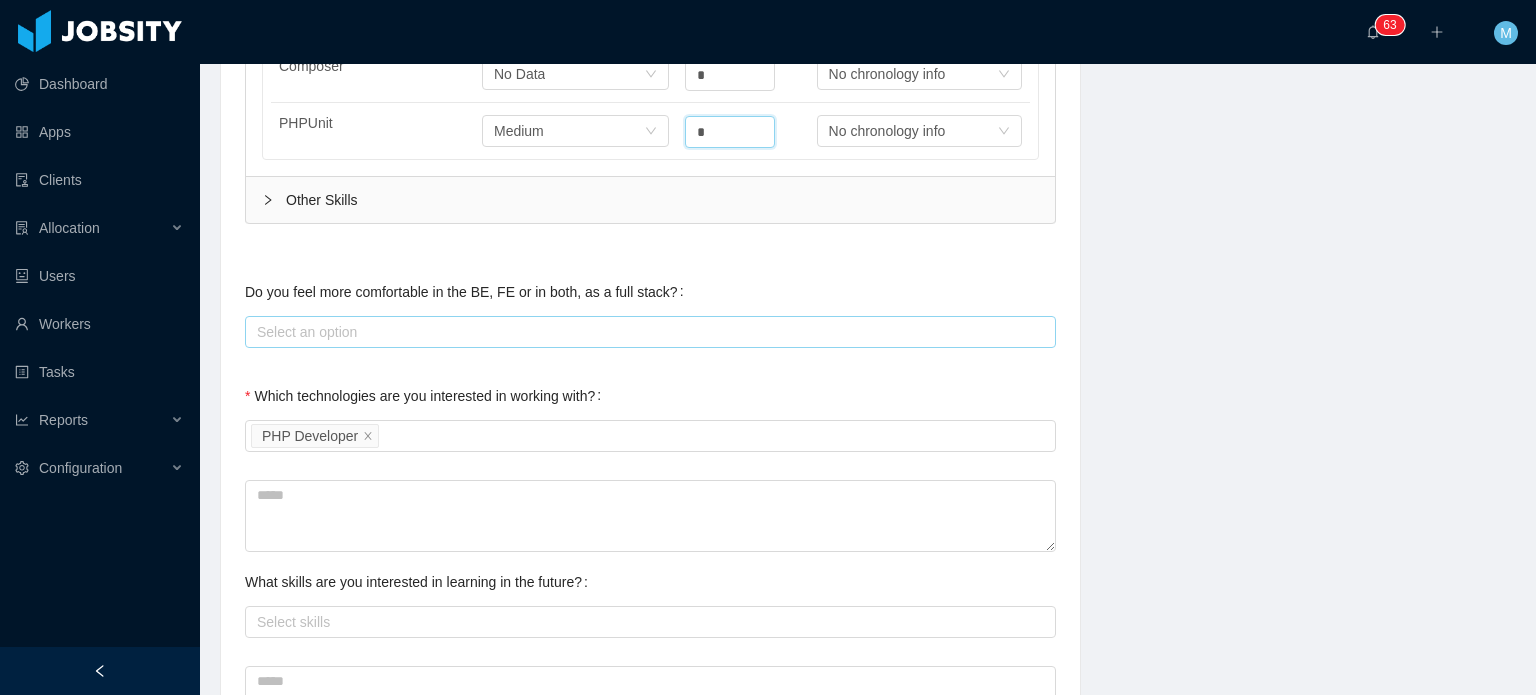 click on "Select an option" at bounding box center (646, 332) 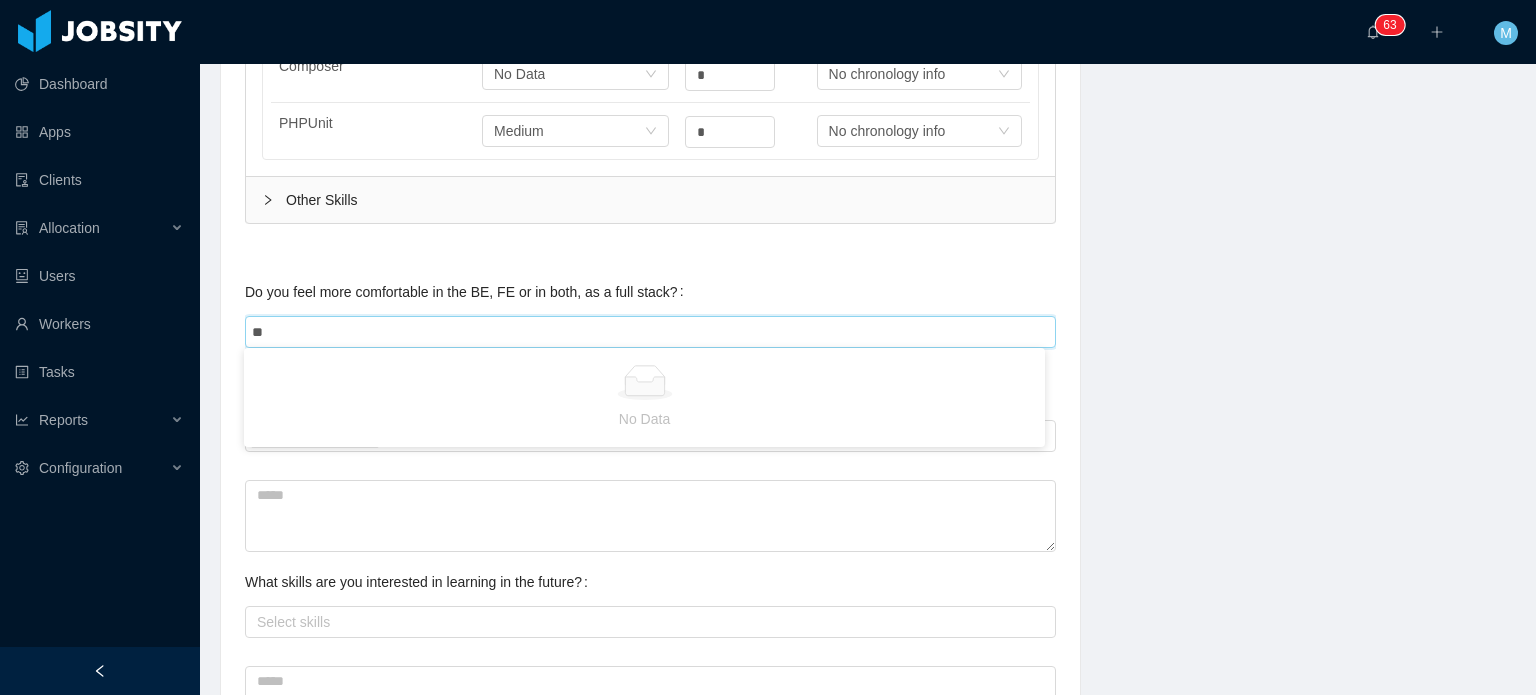type on "***" 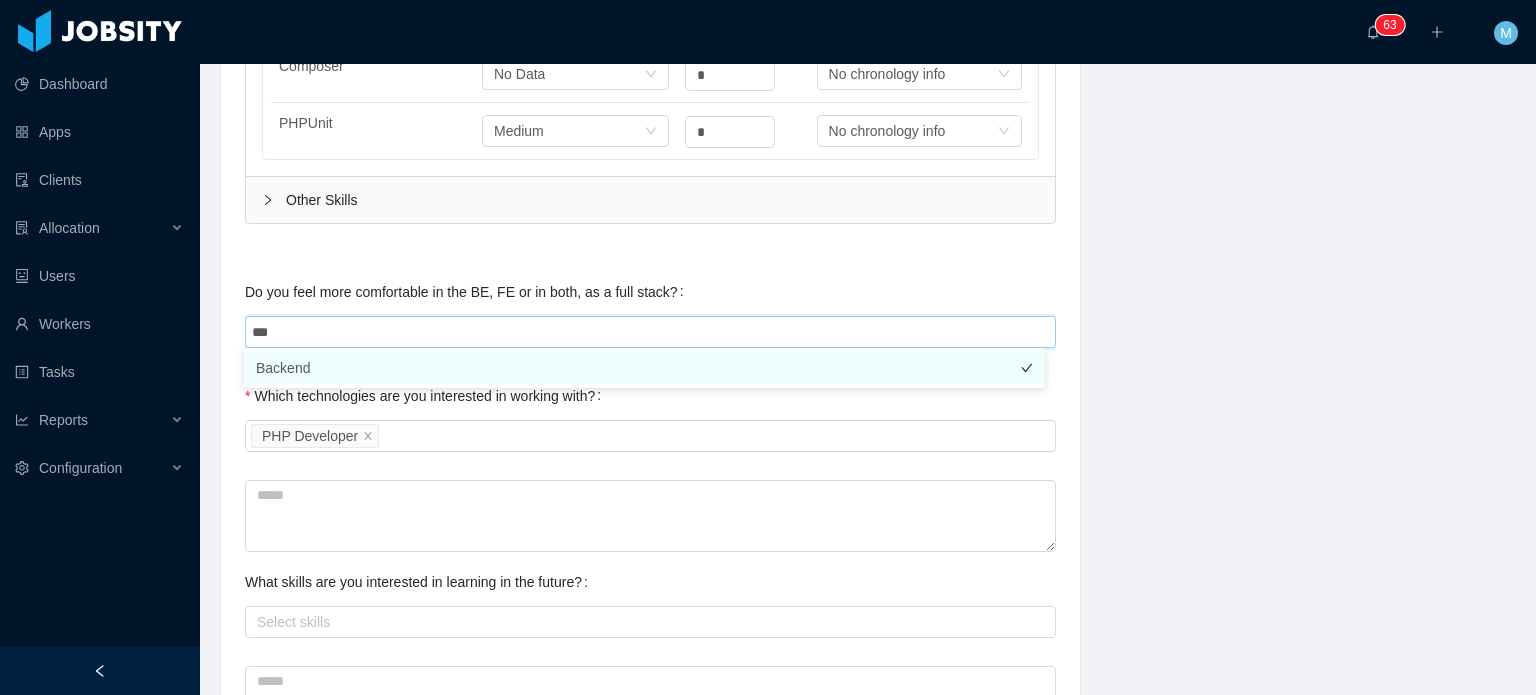 click on "Backend" at bounding box center (644, 368) 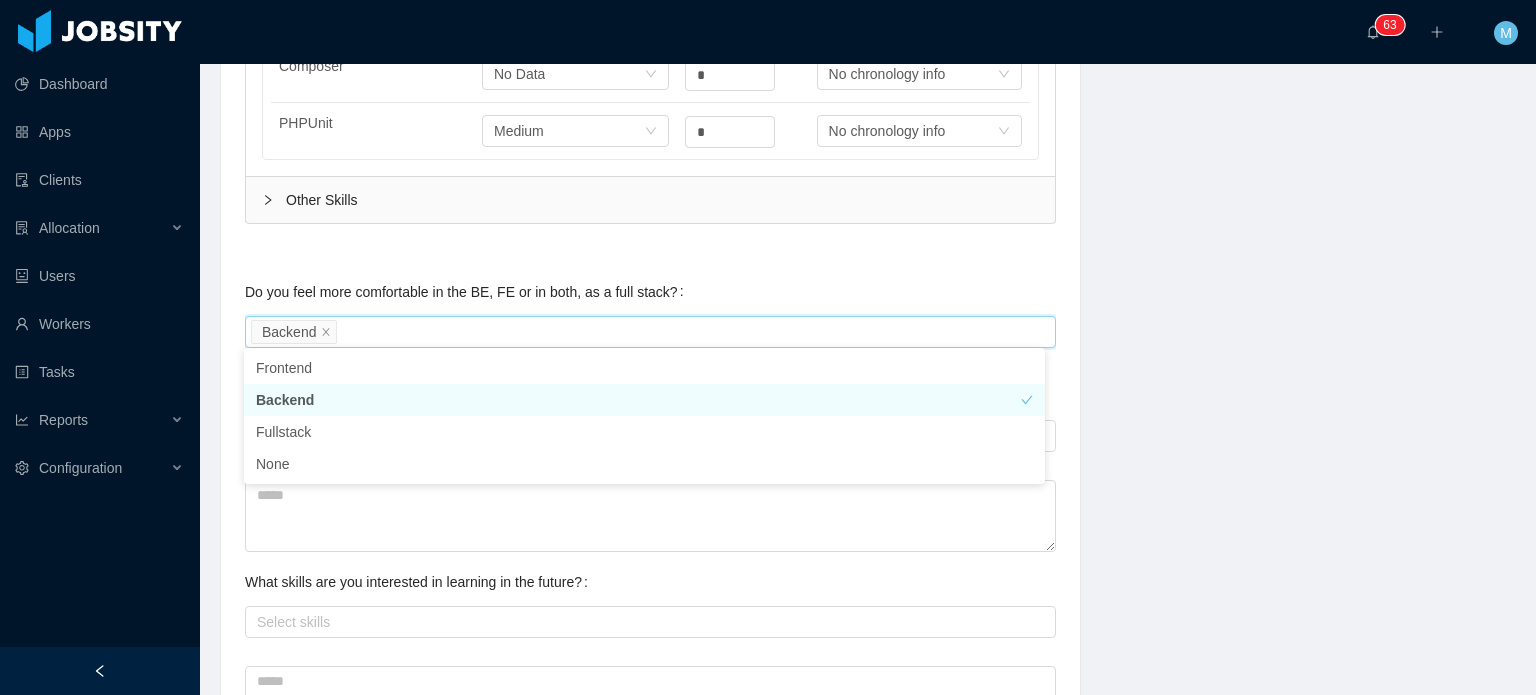 click on "Background Experience / Preferences Profile Soft Skills Language Notes General Background What have you heard about Jobsity? Billable Billable Gender Female Male Non binary Location Country ****** Brazil   City ******* Pelotas   Marital Status Marital Status Number of Children * Nationality Country   Education + Add Overall Years of Experience Date of Birth Technical Profile and Role Preference Which technologies have you been most involved and committed to? Software development Remove Edit PHP Developer Add Type In which technologies do you have experience with? PHP Developer Skills by Job Title PHP Developer PHP and Common Libraries Software Development Infrastructure Databases Skill Level Years experiences Skill Chronology PHP Select one High * Select one No chronology info Laravel Select one High * Select one No chronology info Symfony Select one No Data * Select one No chronology info Zend Select one No Data * Select one No chronology info Composer Select one No Data * Select one No chronology info *" at bounding box center [868, 171] 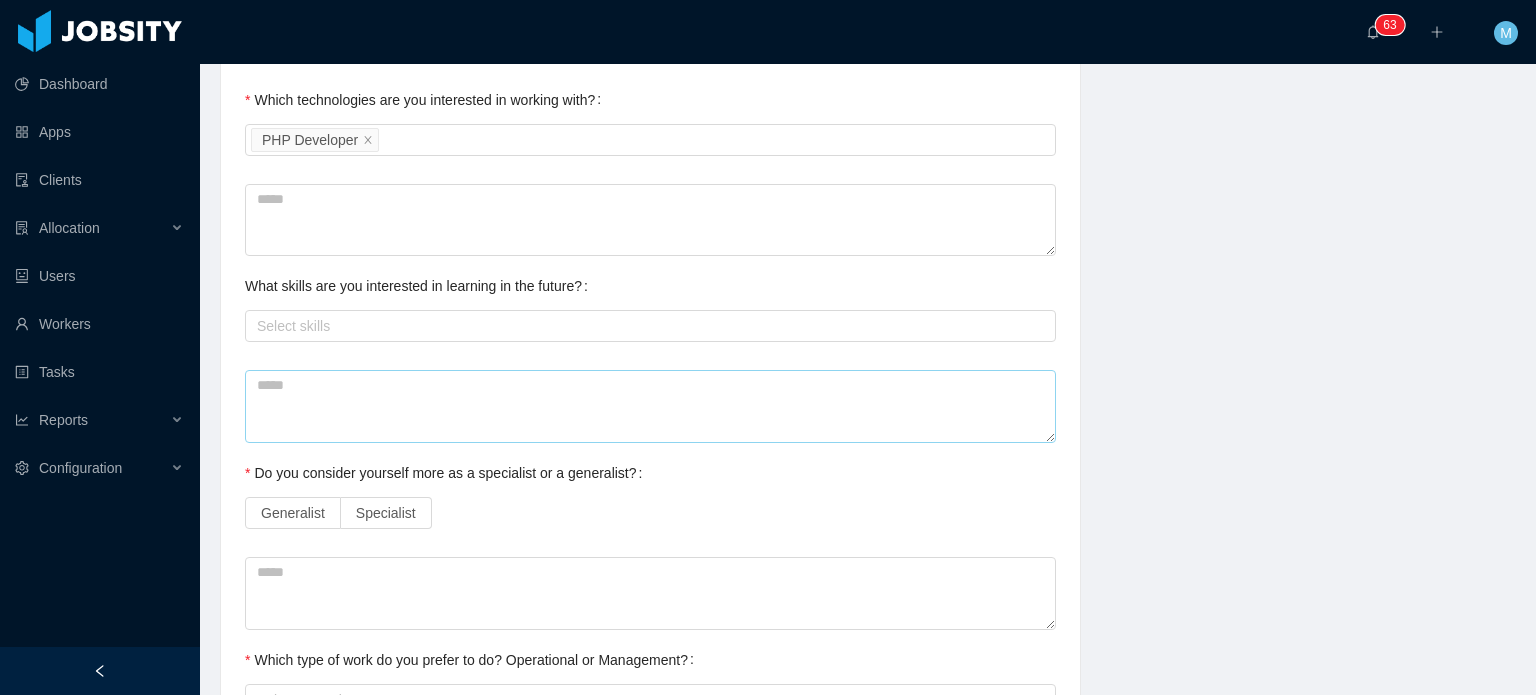 scroll, scrollTop: 1300, scrollLeft: 0, axis: vertical 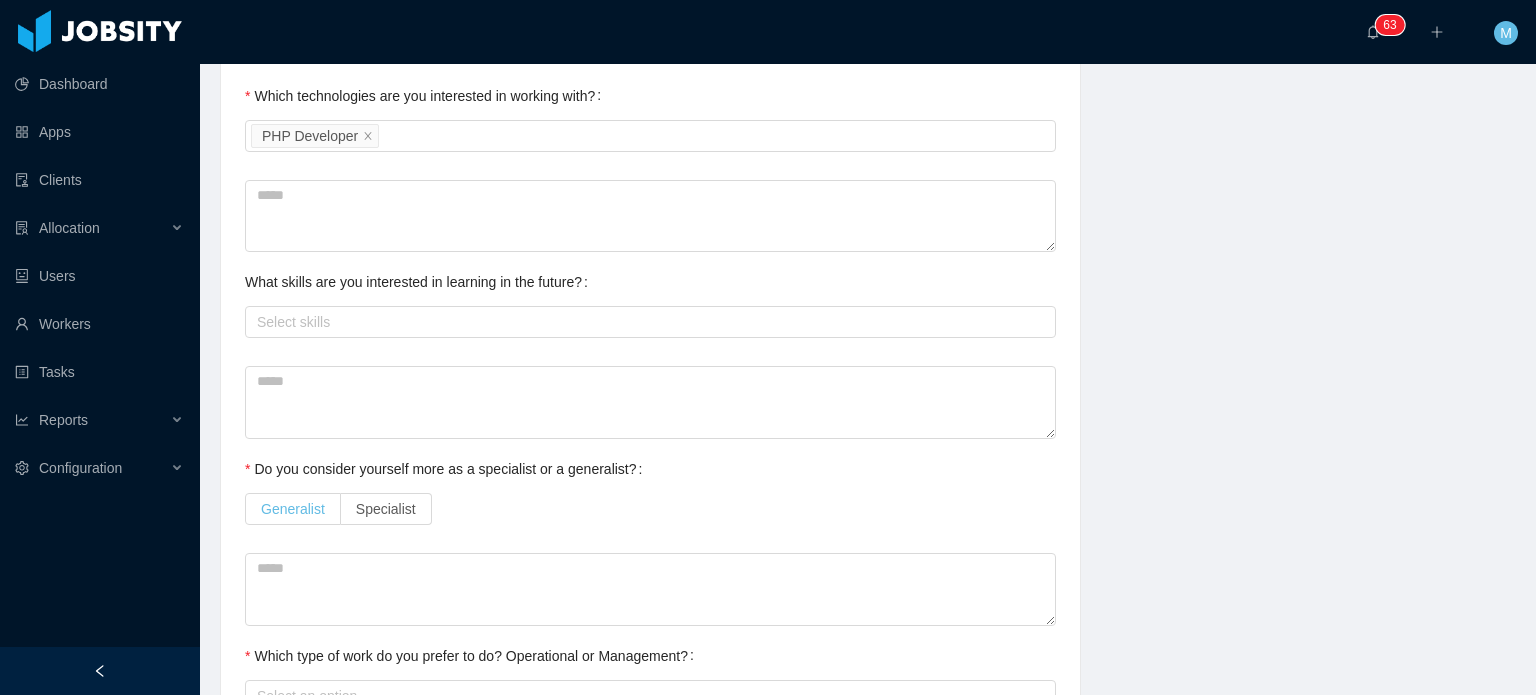 click on "Generalist" at bounding box center [293, 509] 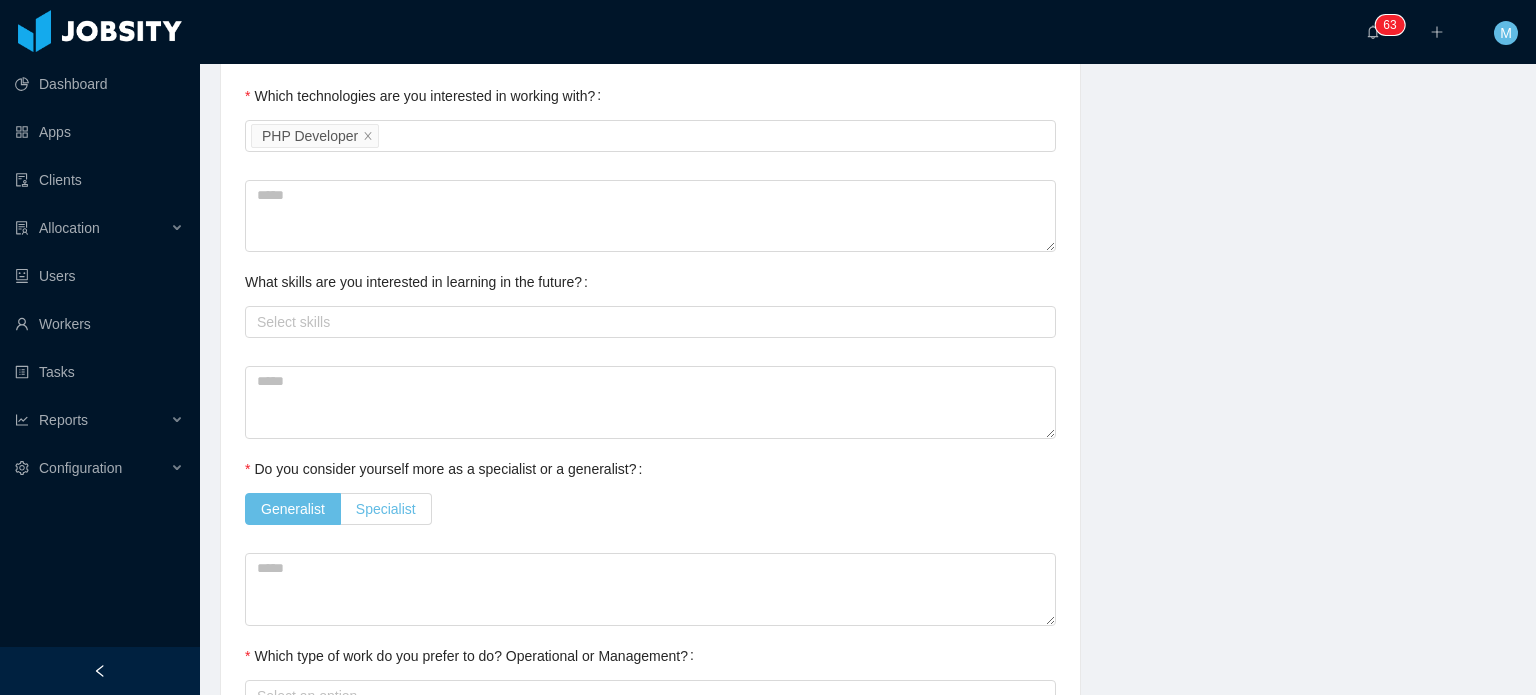 click on "Specialist" at bounding box center (386, 509) 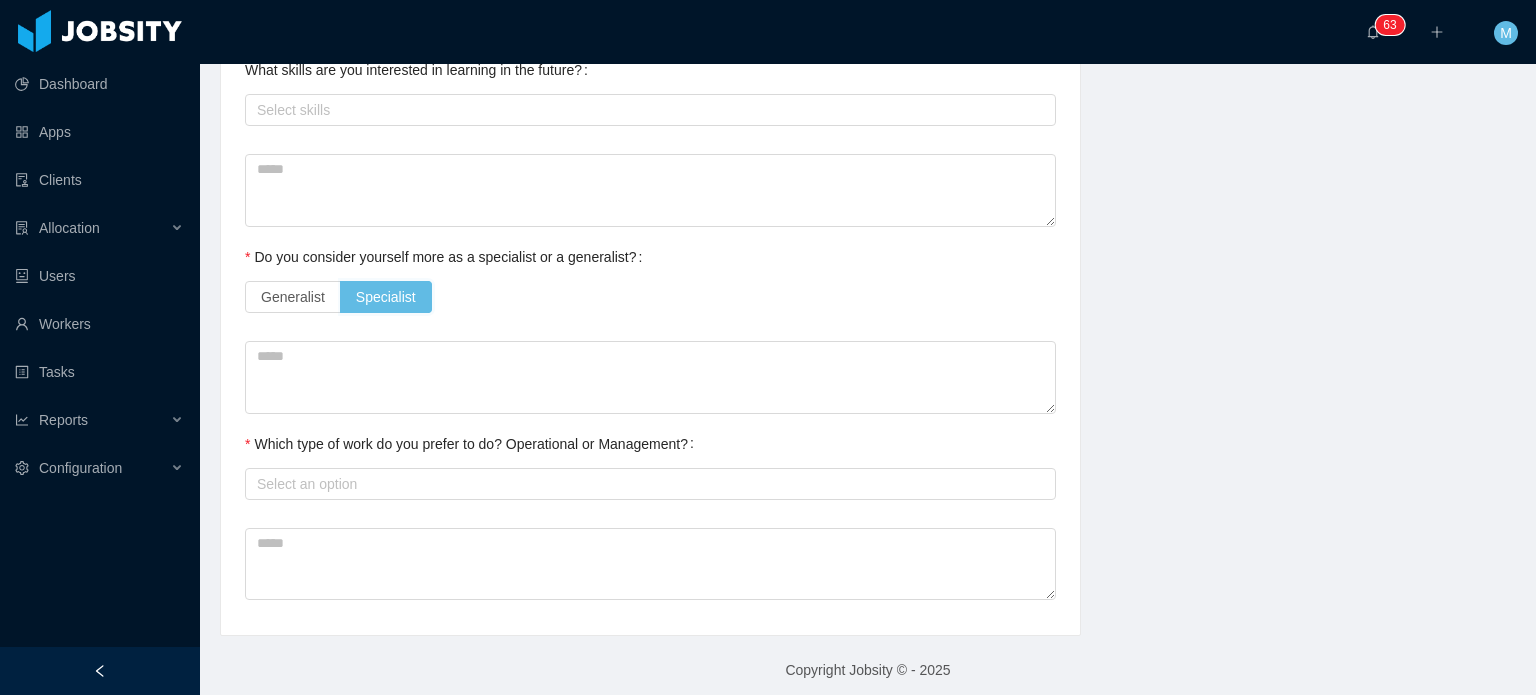 scroll, scrollTop: 1518, scrollLeft: 0, axis: vertical 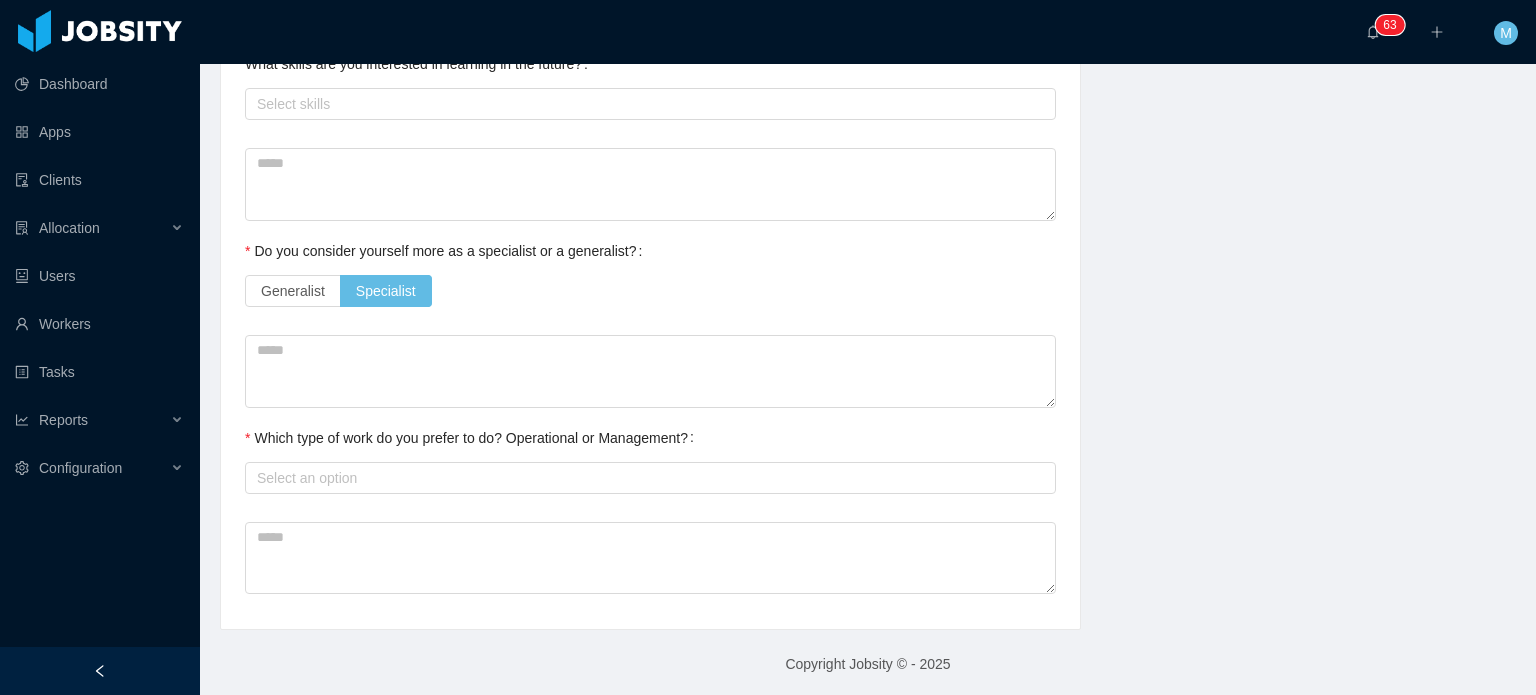 click on "Technical Profile and Role Preference Which technologies have you been most involved and committed to? Software development Remove Edit PHP Developer Add Type In which technologies do you have experience with? PHP Developer Skills by Job Title PHP Developer PHP and Common Libraries Software Development Infrastructure Databases Skill Level Years experiences Skill Chronology PHP Select one High * Select one No chronology info Laravel Select one High * Select one No chronology info Symfony Select one No Data * Select one No chronology info Zend Select one No Data * Select one No chronology info Composer Select one No Data * Select one No chronology info PHPUnit Select one Medium * Select one No chronology info Skill Level Years experiences Skill Chronology Git Select one No Data * Select one No chronology info SVN Select one No Data * Select one No chronology info TDD Select one No Data * Select one No chronology info Scrum Select one No Data * Select one No chronology info Kanban Select one No Data * Select one" at bounding box center (650, -317) 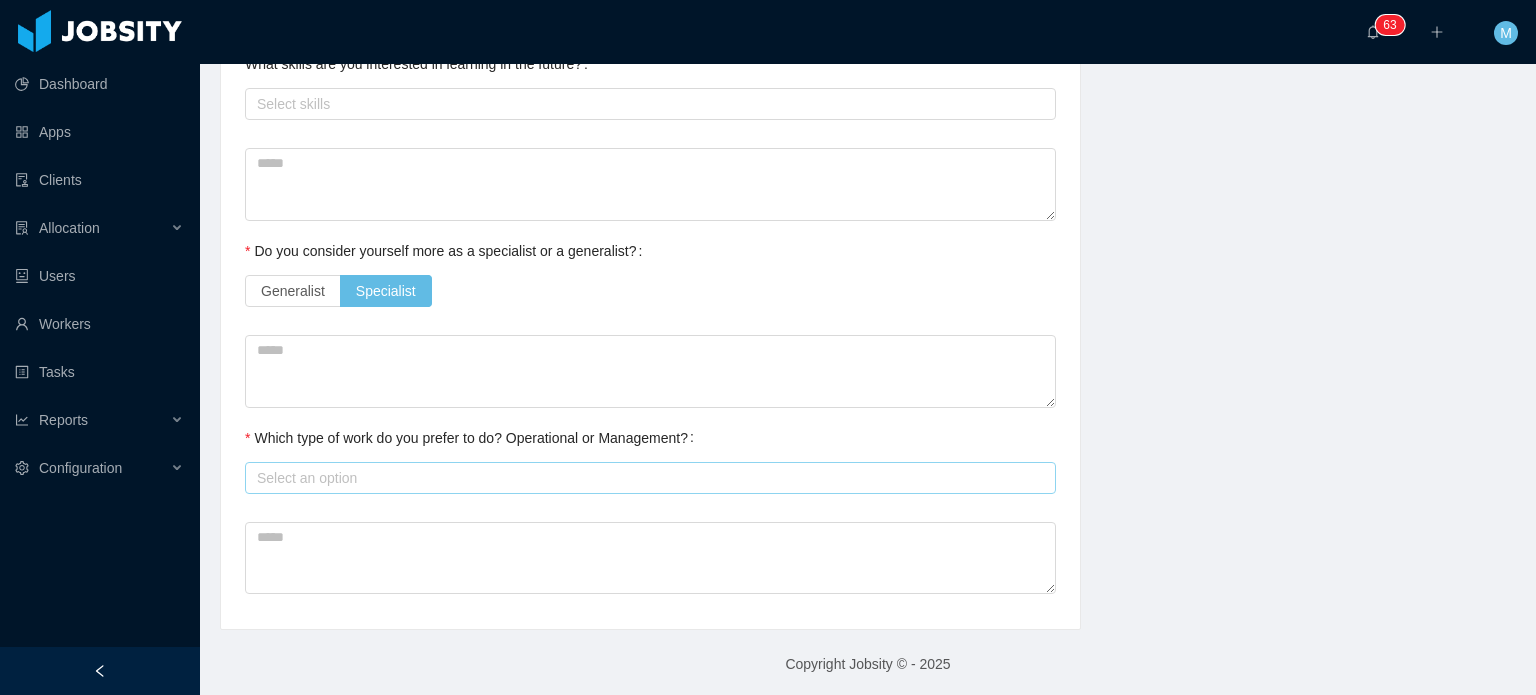 click on "Select an option" at bounding box center (646, 478) 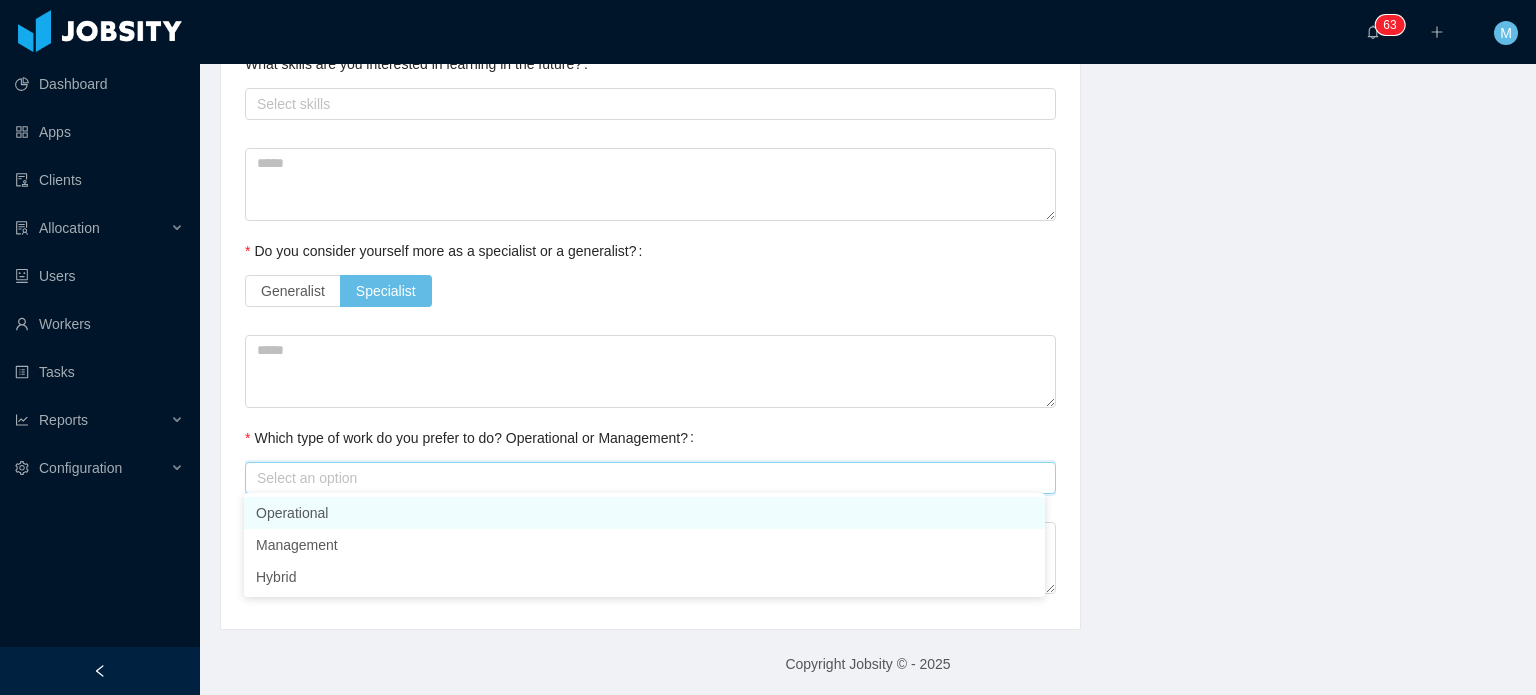 click on "Operational Management Hybrid" at bounding box center (644, 545) 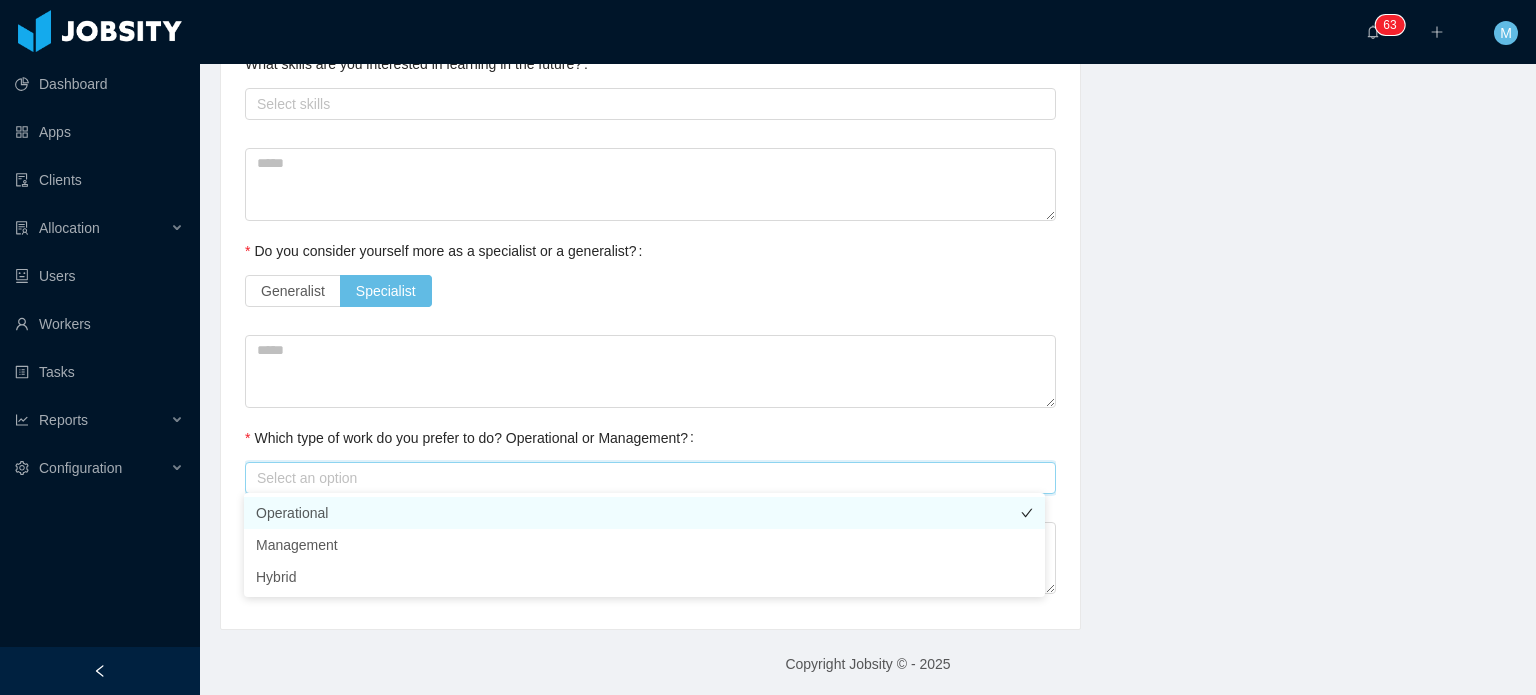 click on "Operational" at bounding box center (644, 513) 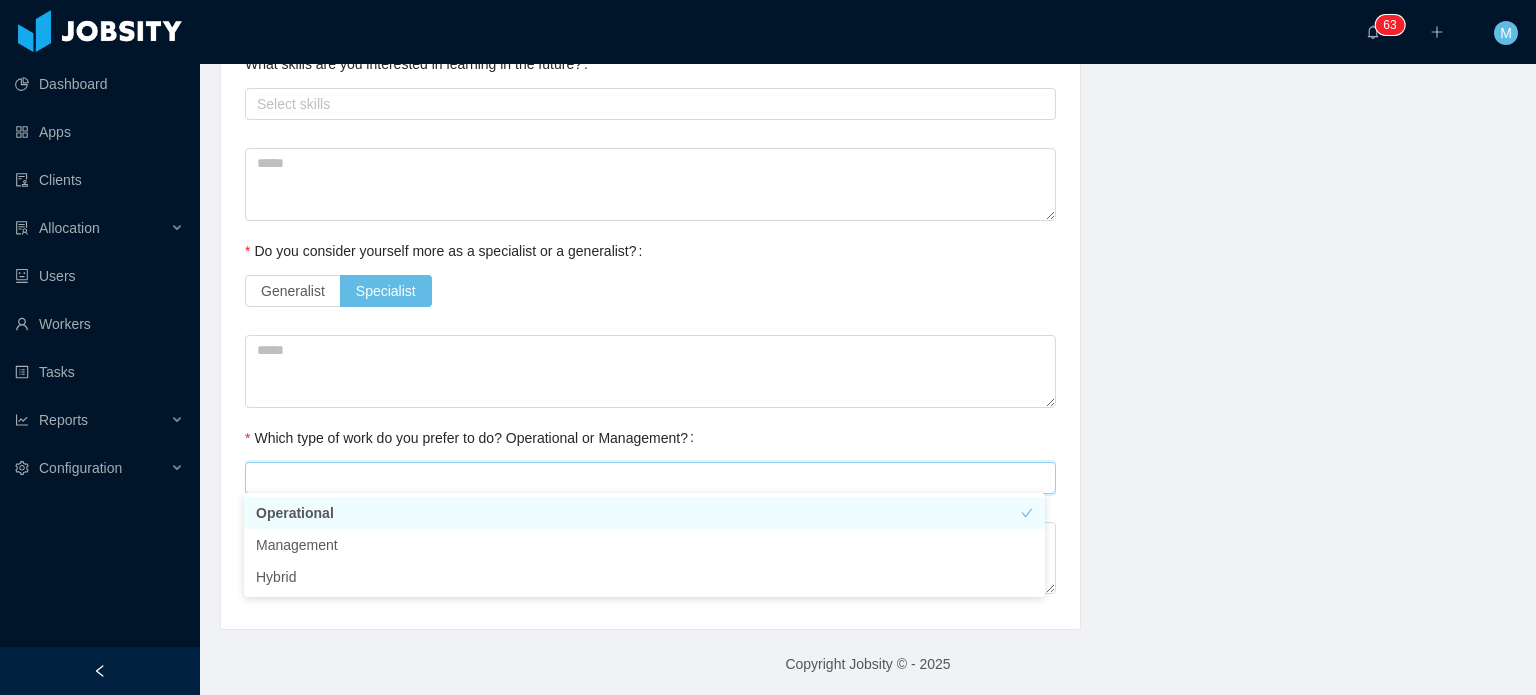 click on "Background Experience / Preferences Profile Soft Skills Language Notes General Background What have you heard about Jobsity? Billable Billable Gender Female Male Non binary Location Country ****** Brazil   City ******* Pelotas   Marital Status Marital Status Number of Children * Nationality Country   Education + Add Overall Years of Experience Date of Birth Technical Profile and Role Preference Which technologies have you been most involved and committed to? Software development Remove Edit PHP Developer Add Type In which technologies do you have experience with? PHP Developer Skills by Job Title PHP Developer PHP and Common Libraries Software Development Infrastructure Databases Skill Level Years experiences Skill Chronology PHP Select one High * Select one No chronology info Laravel Select one High * Select one No chronology info Symfony Select one No Data * Select one No chronology info Zend Select one No Data * Select one No chronology info Composer Select one No Data * Select one No chronology info *" at bounding box center [868, -347] 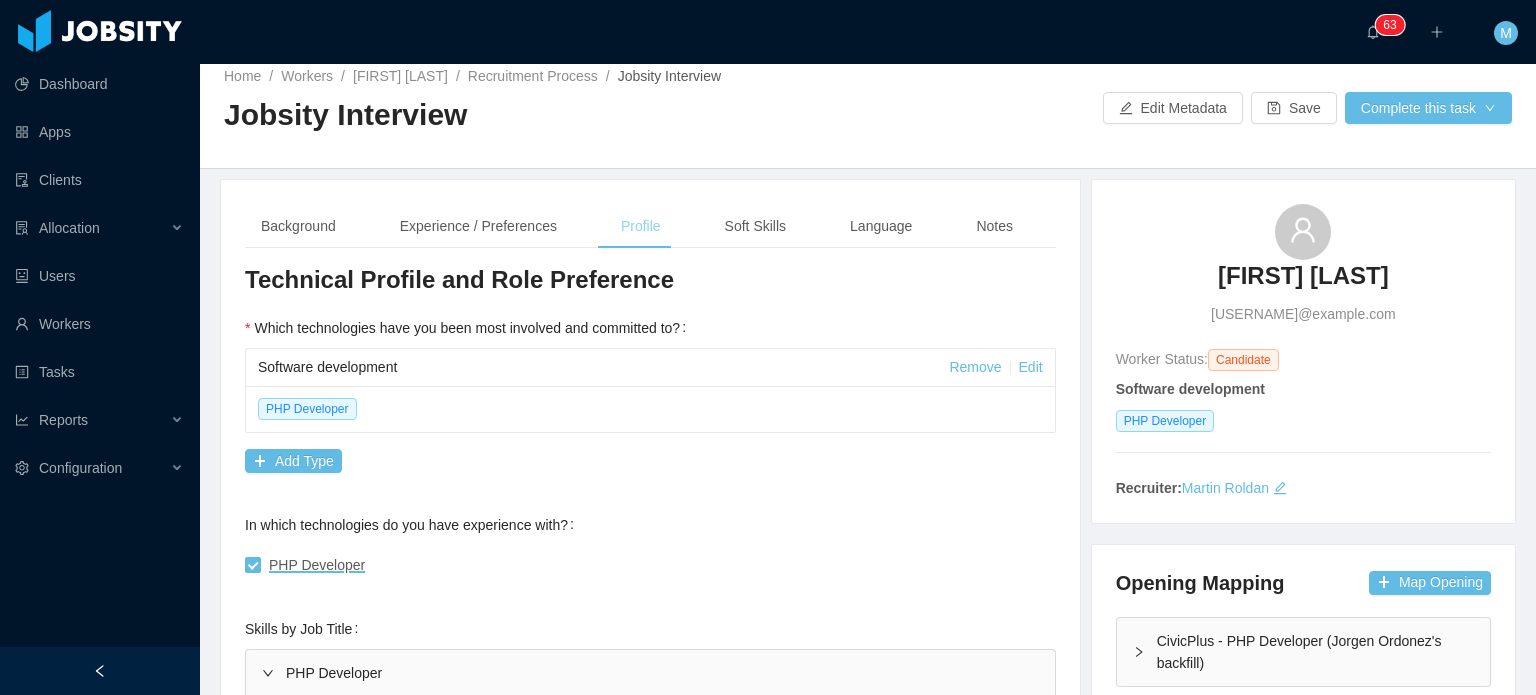 scroll, scrollTop: 0, scrollLeft: 0, axis: both 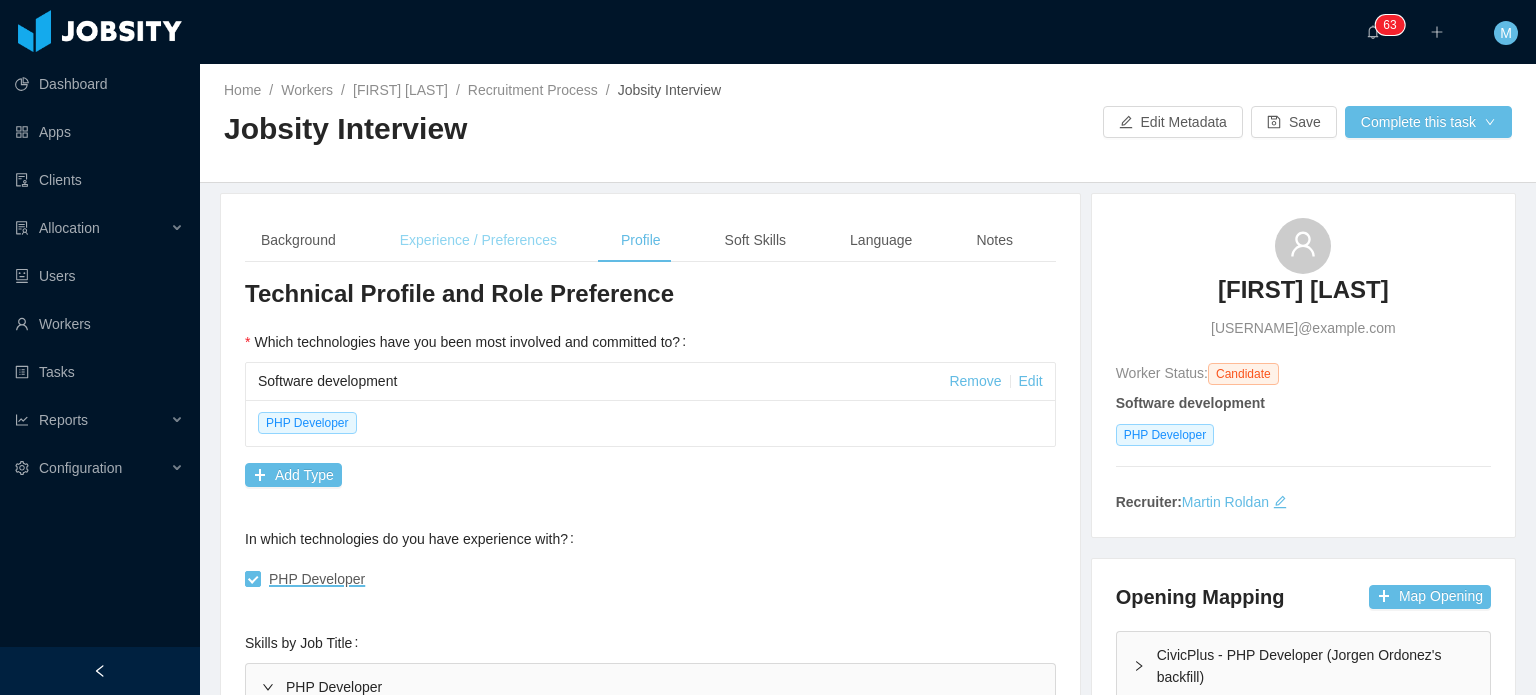 click on "Experience / Preferences" at bounding box center (478, 240) 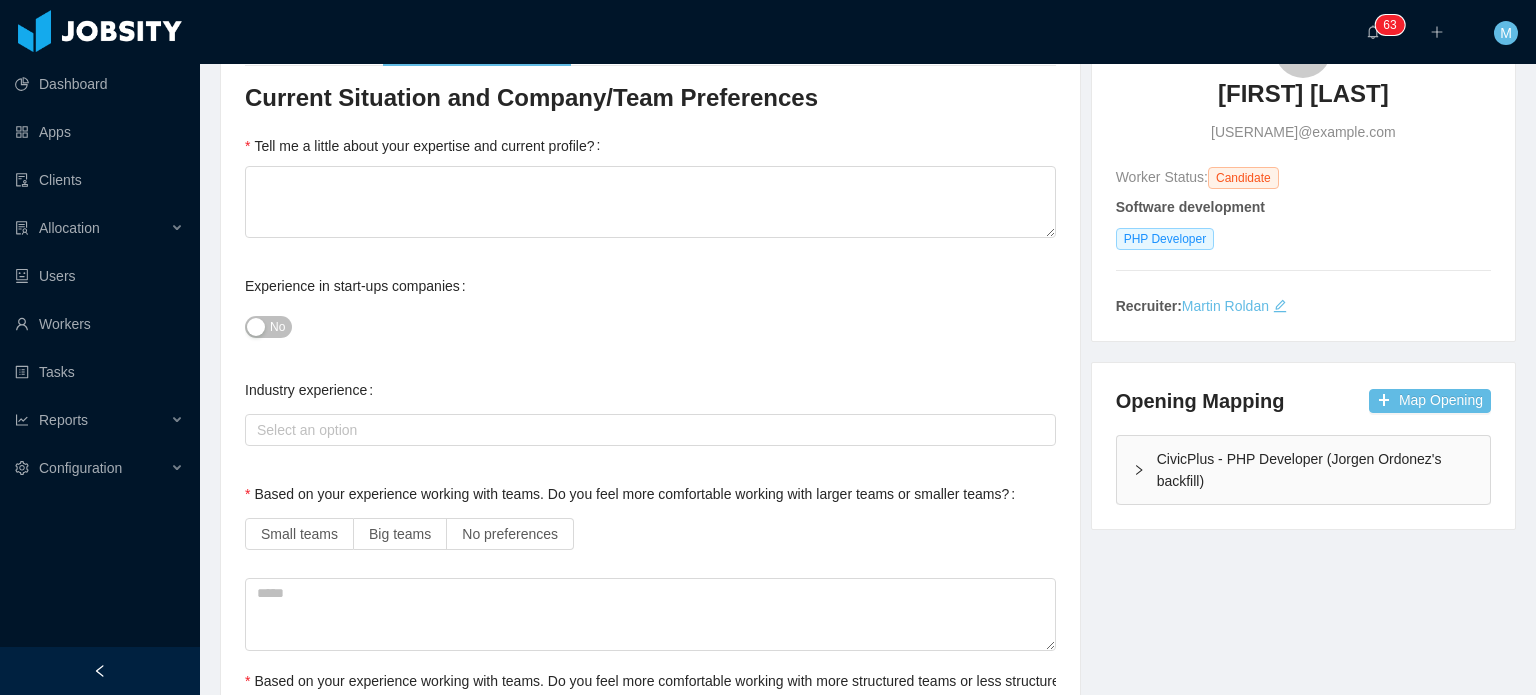 scroll, scrollTop: 200, scrollLeft: 0, axis: vertical 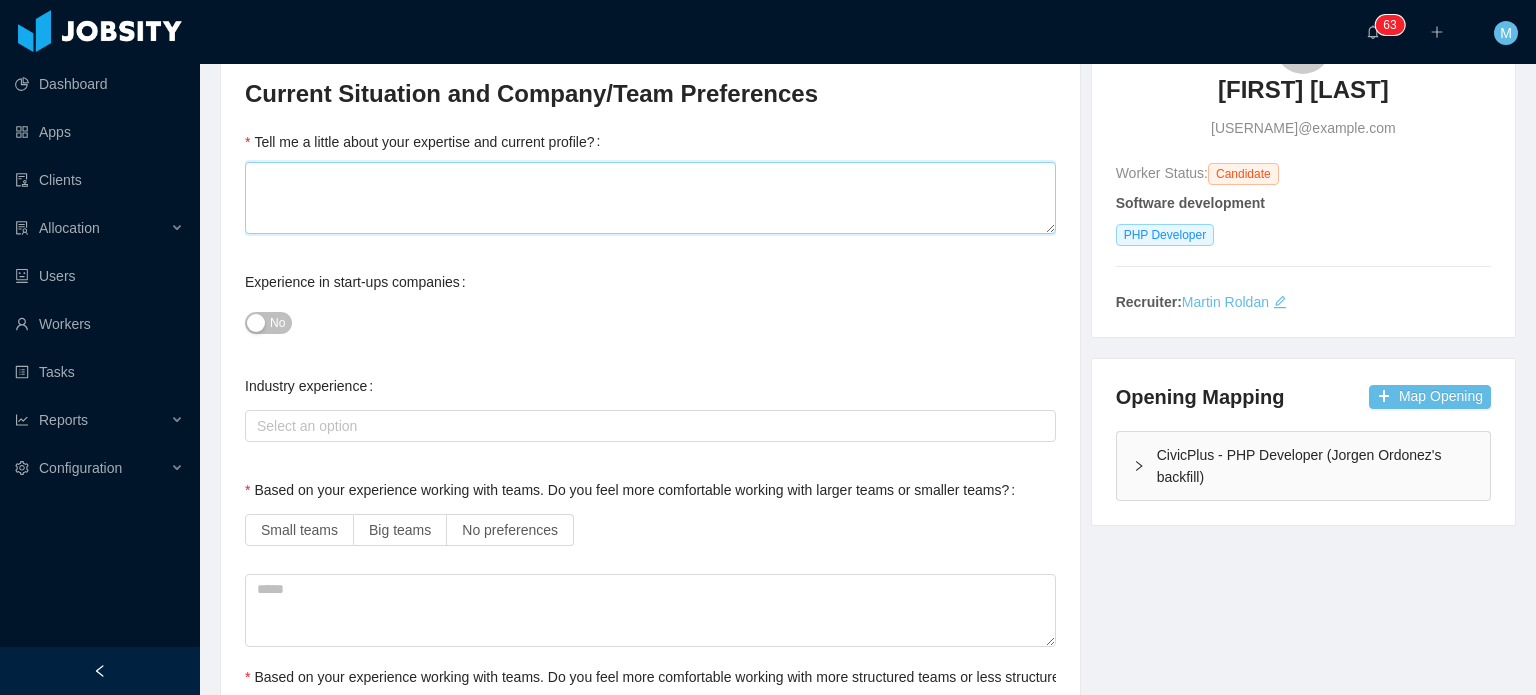 click on "Tell me a little about your expertise and current profile?" at bounding box center (650, 198) 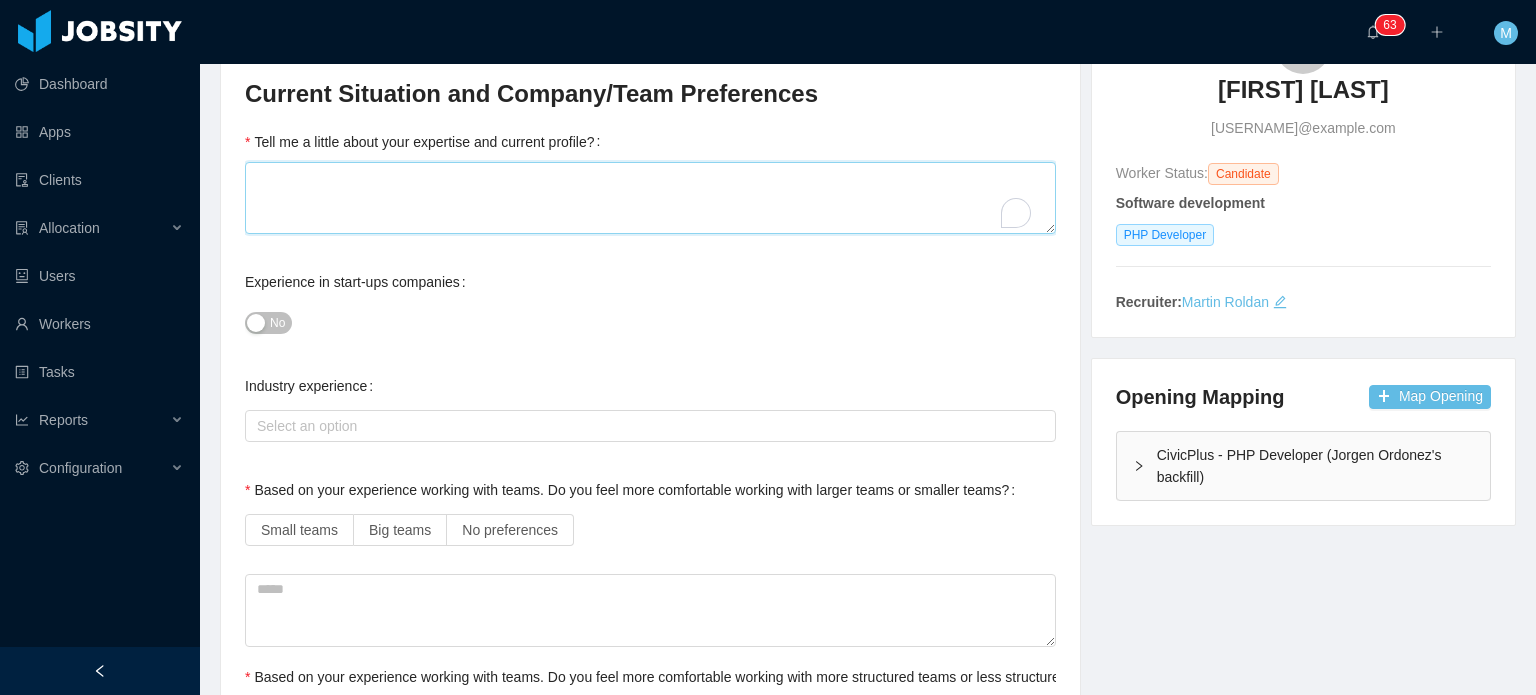 type 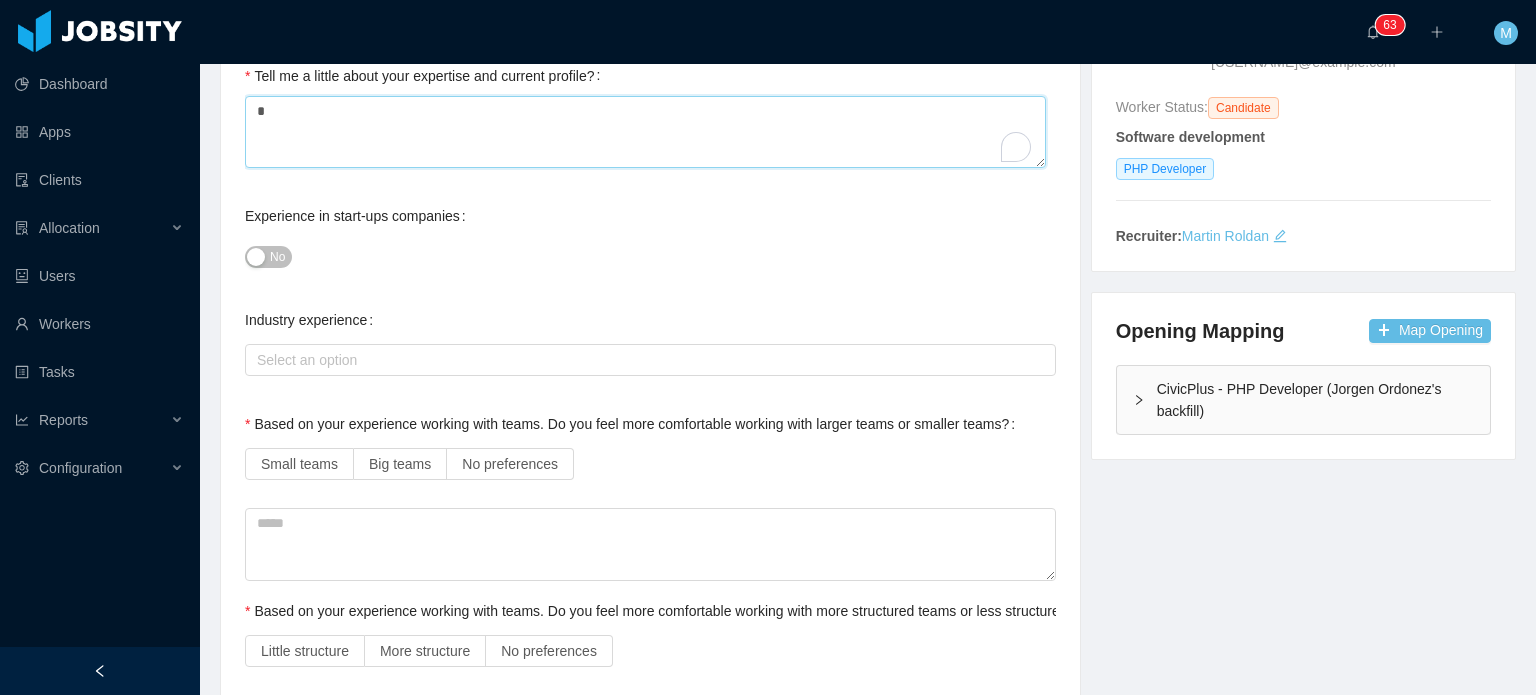 scroll, scrollTop: 300, scrollLeft: 0, axis: vertical 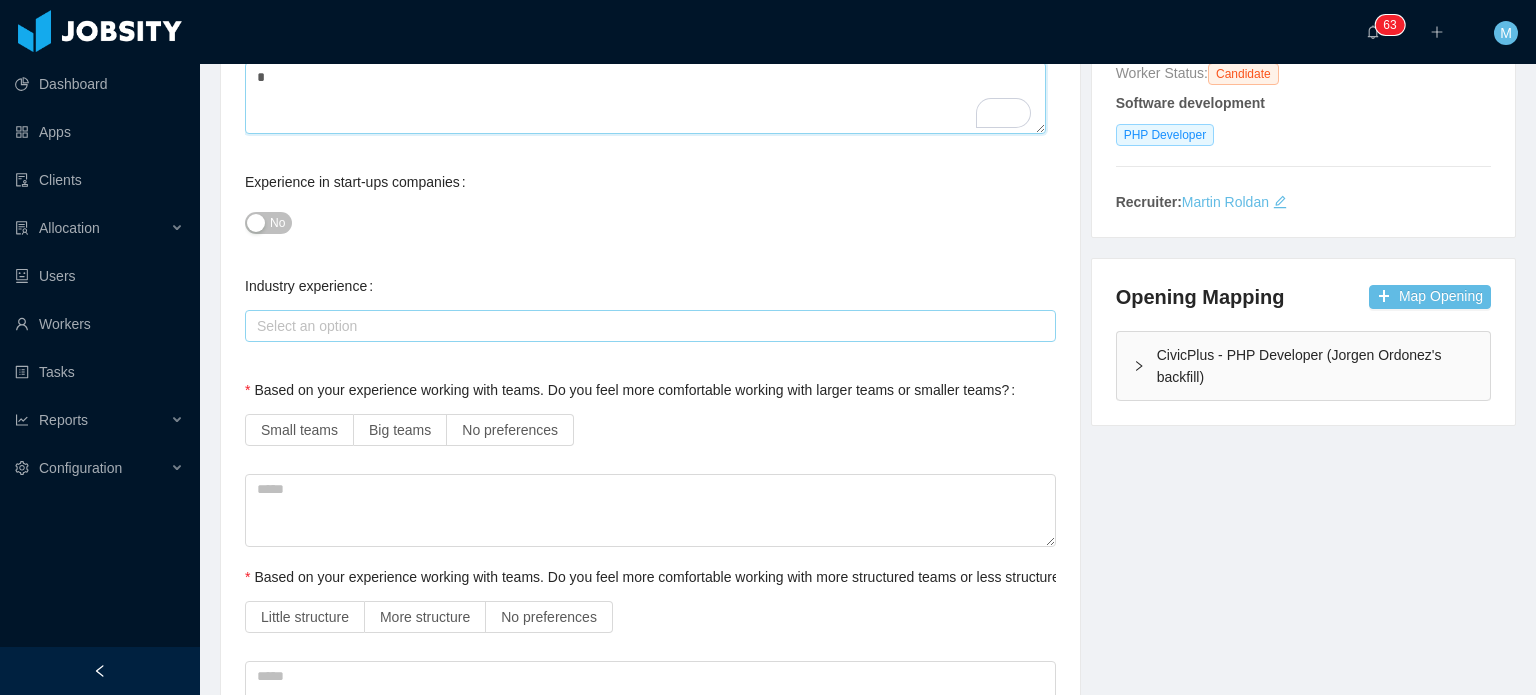 type on "*" 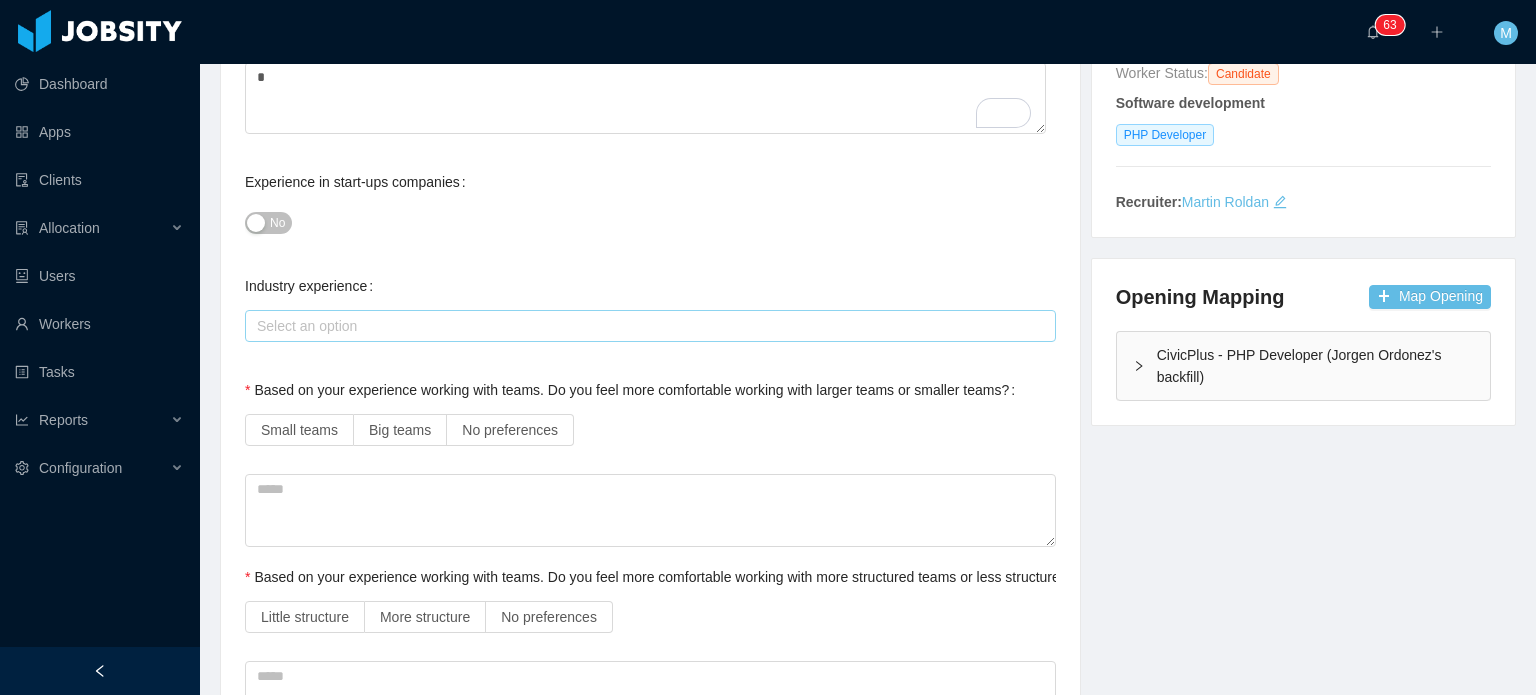 click on "Select an option" at bounding box center [647, 326] 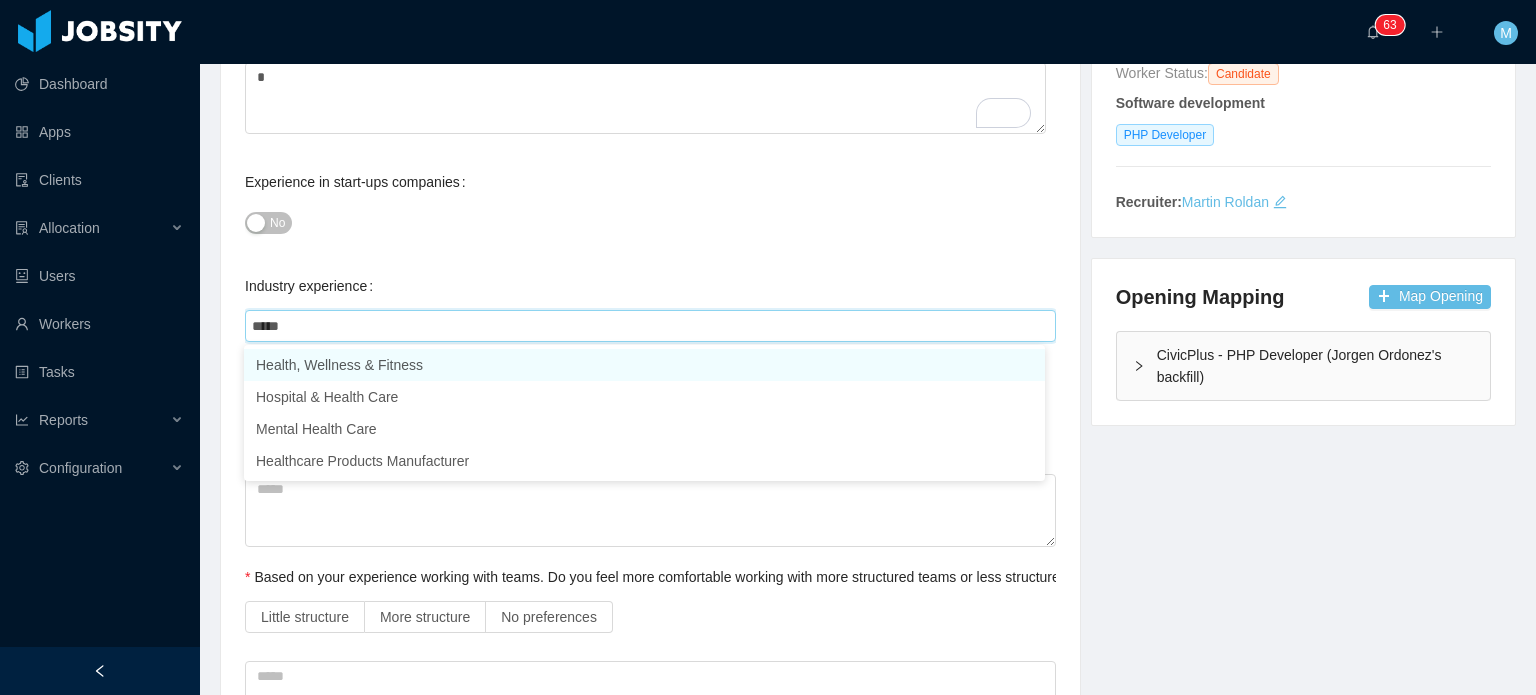 type on "******" 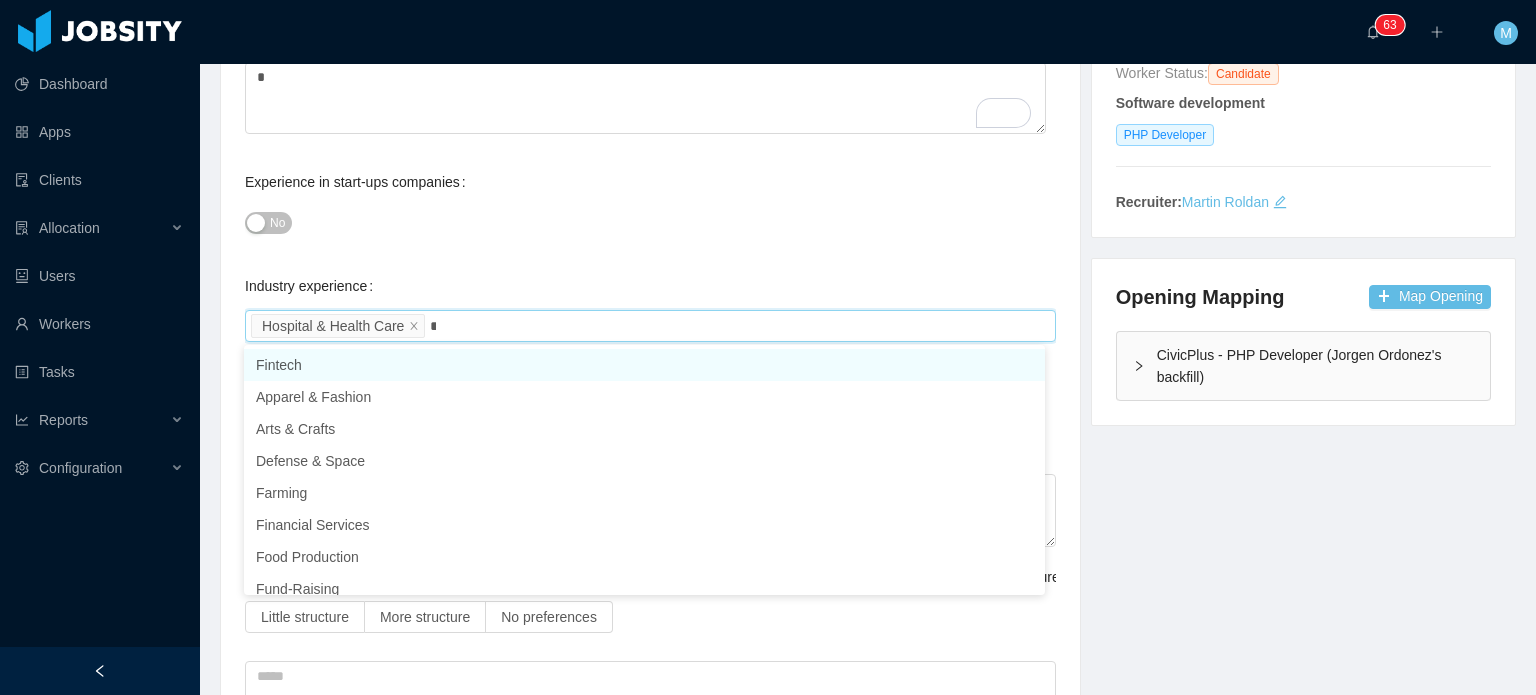 type on "***" 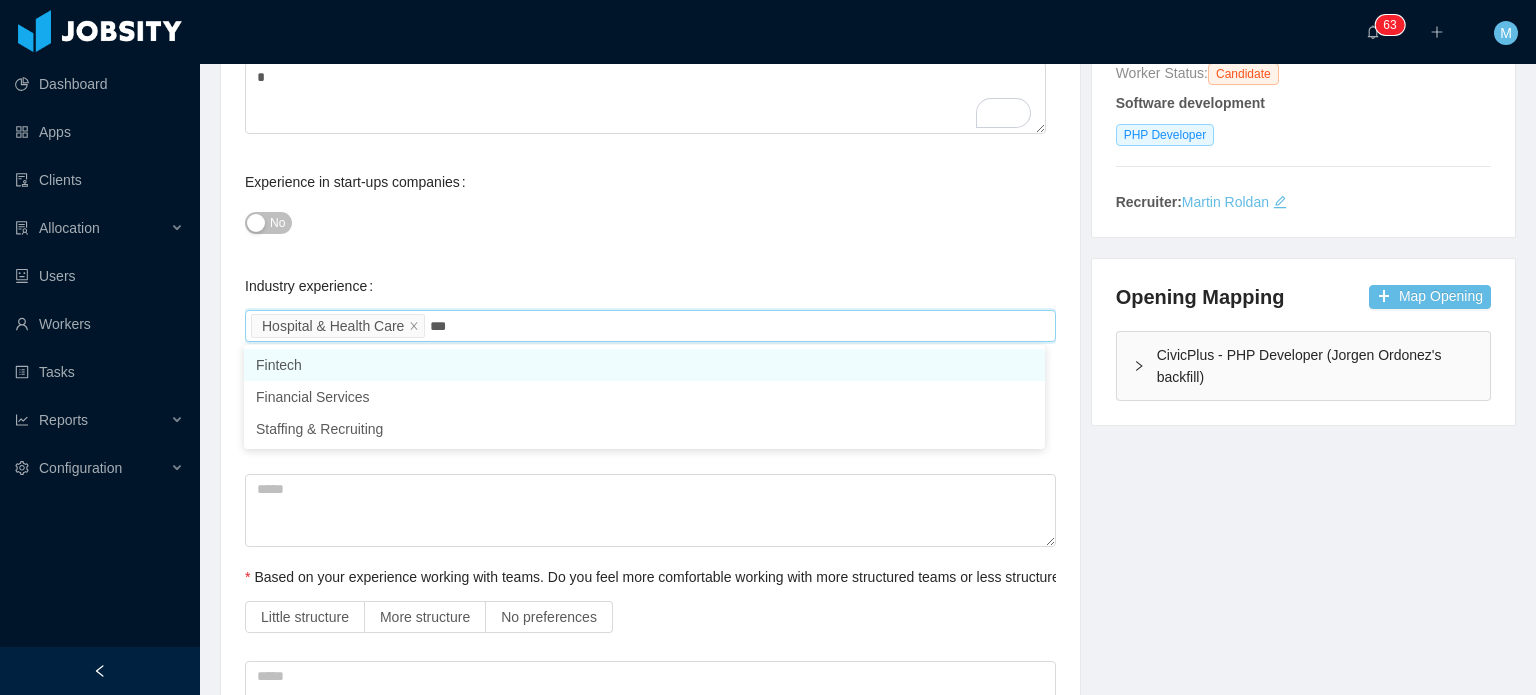 type 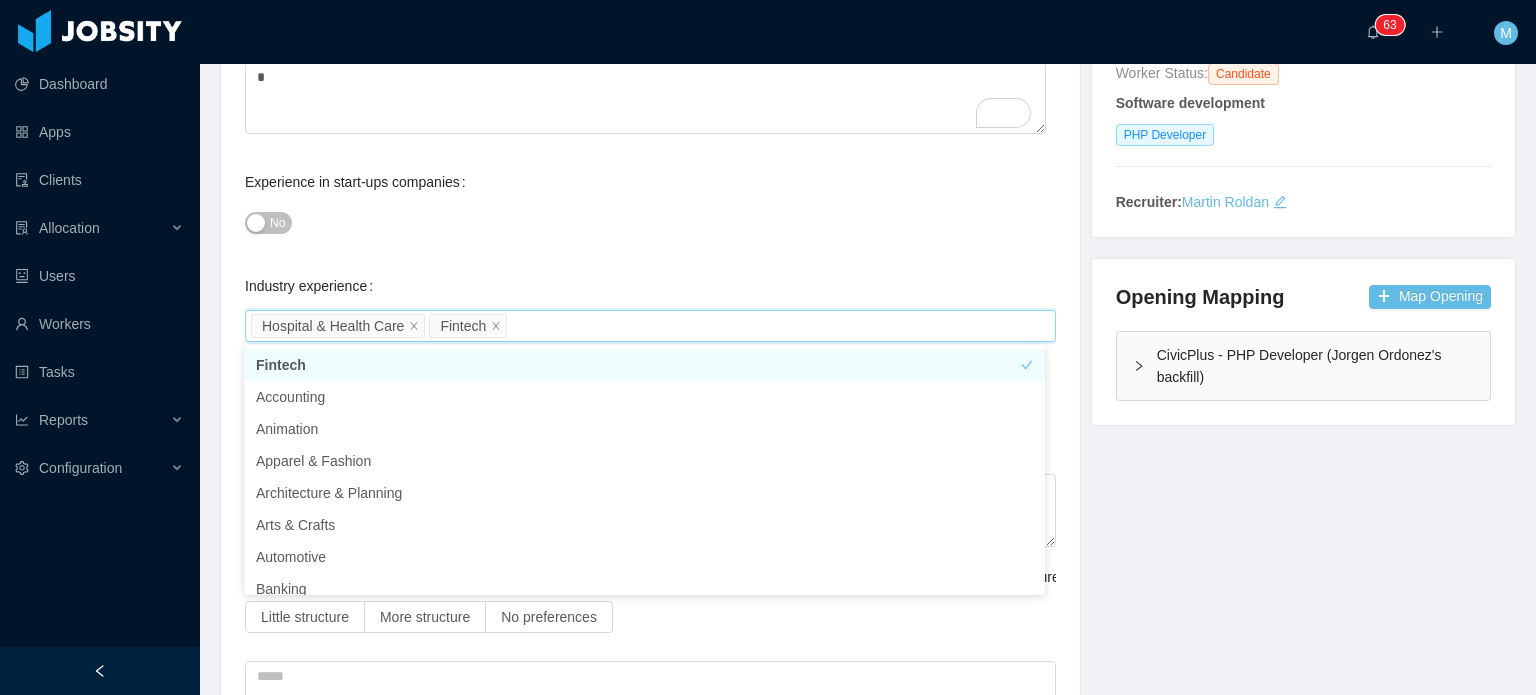click on "No" at bounding box center [650, 222] 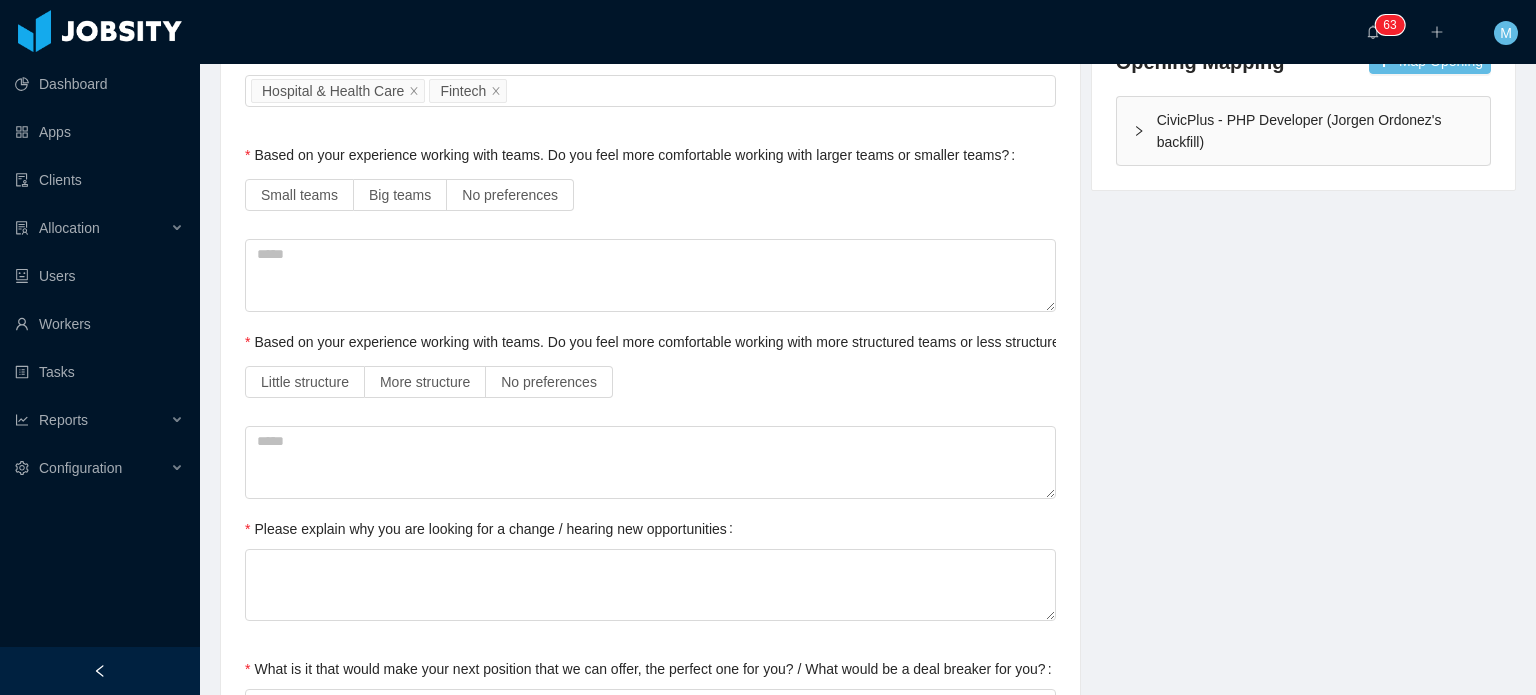 scroll, scrollTop: 500, scrollLeft: 0, axis: vertical 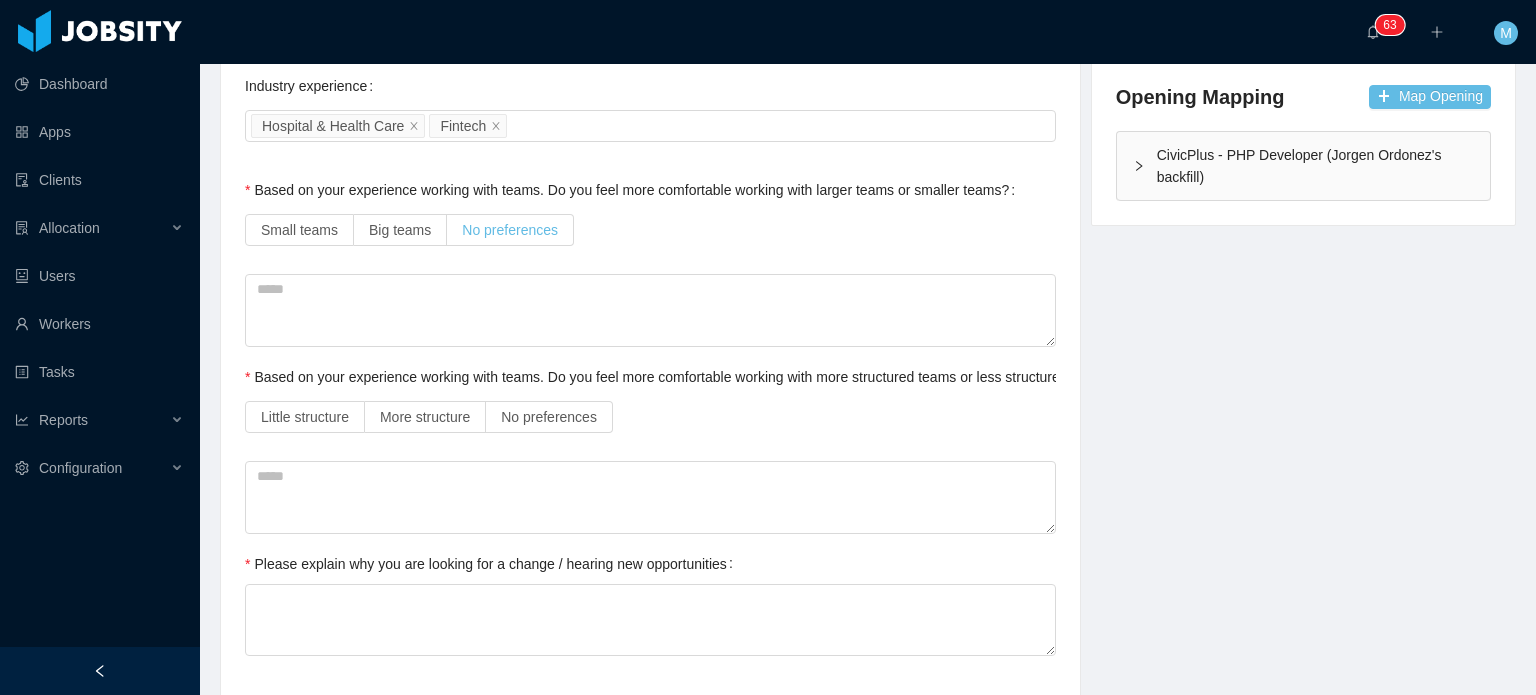 click on "No preferences" at bounding box center (510, 230) 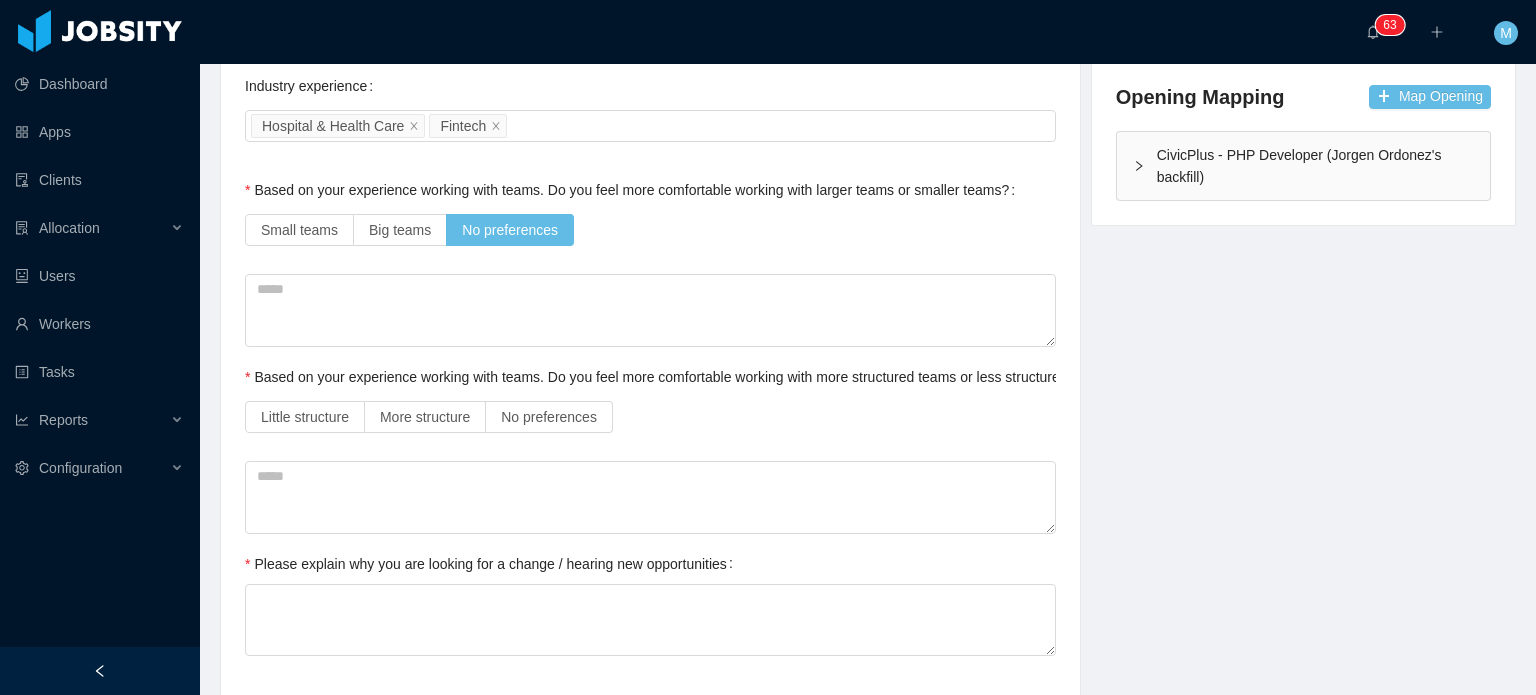 click on "Little structure More structure No preferences" at bounding box center (650, 417) 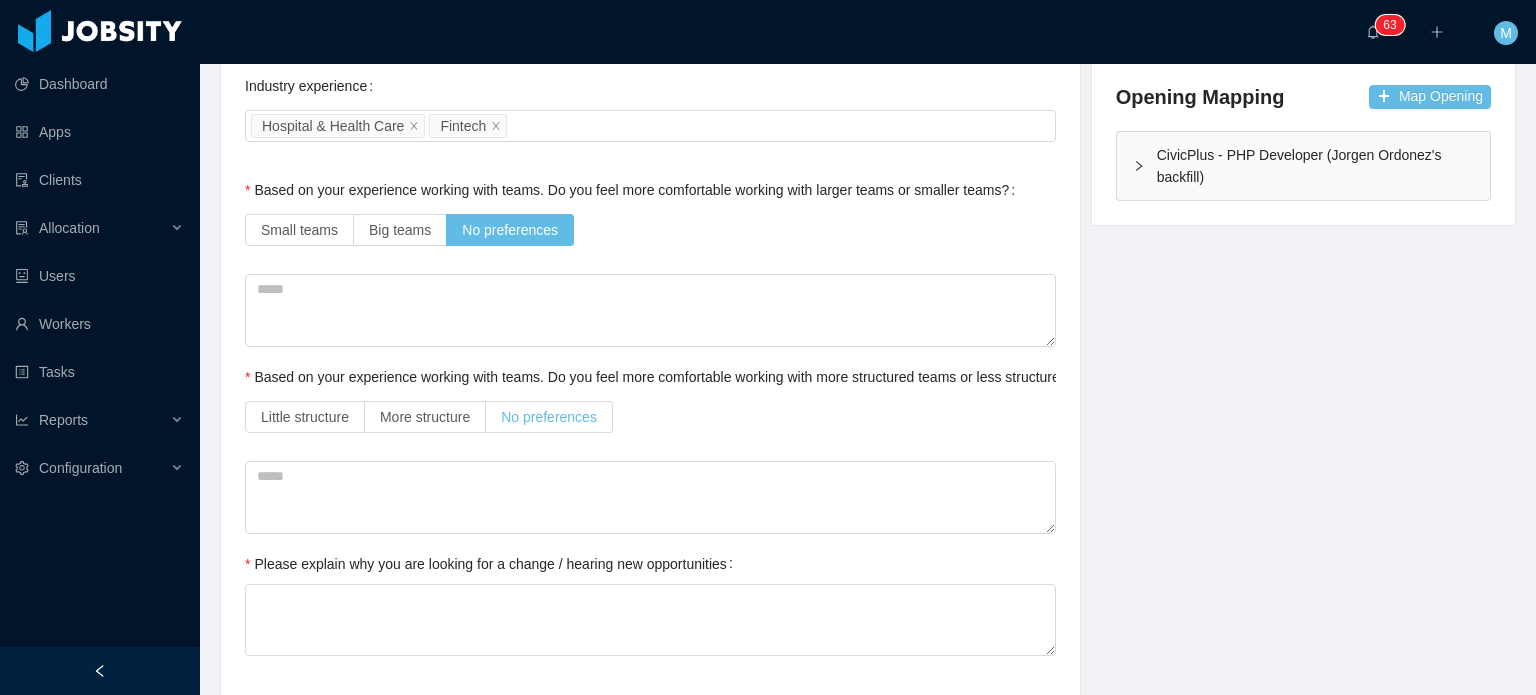 click on "No preferences" at bounding box center [549, 417] 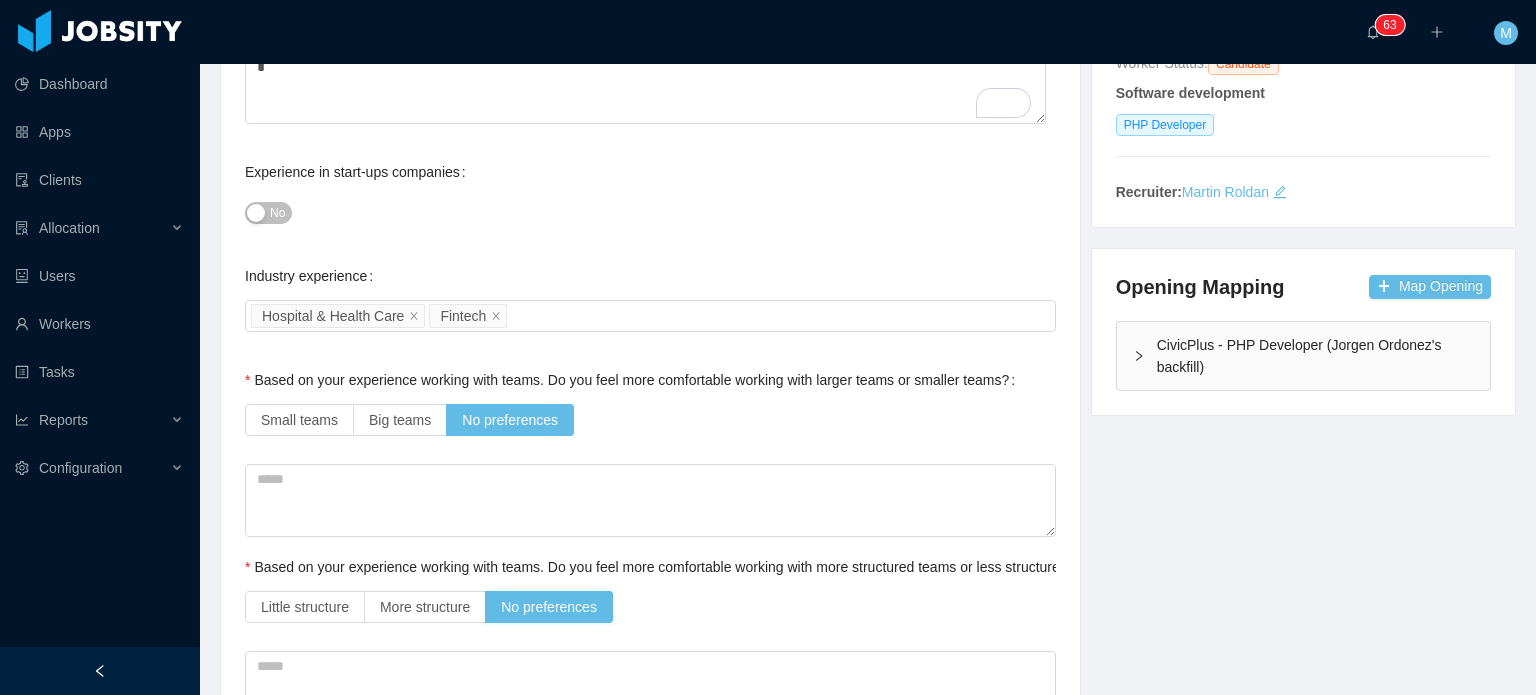 scroll, scrollTop: 0, scrollLeft: 0, axis: both 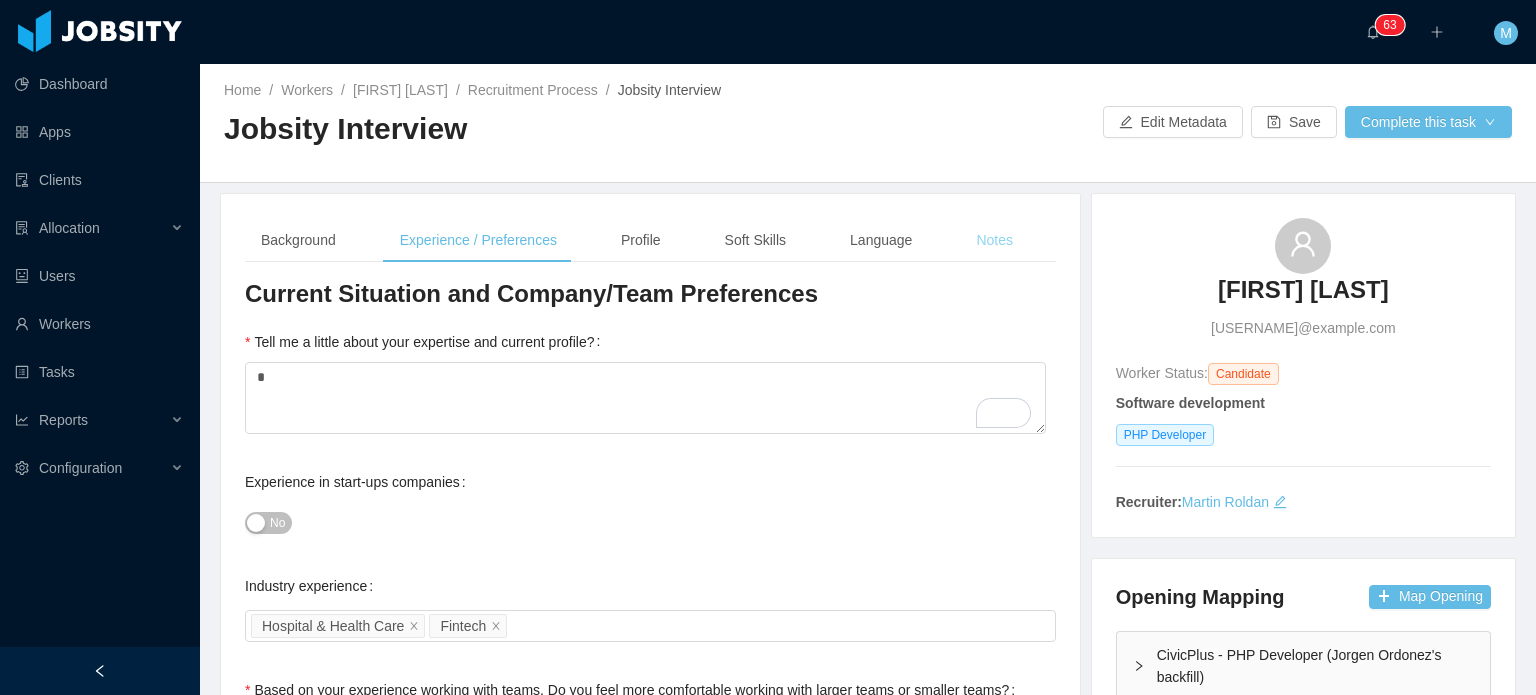click on "Notes" at bounding box center (994, 240) 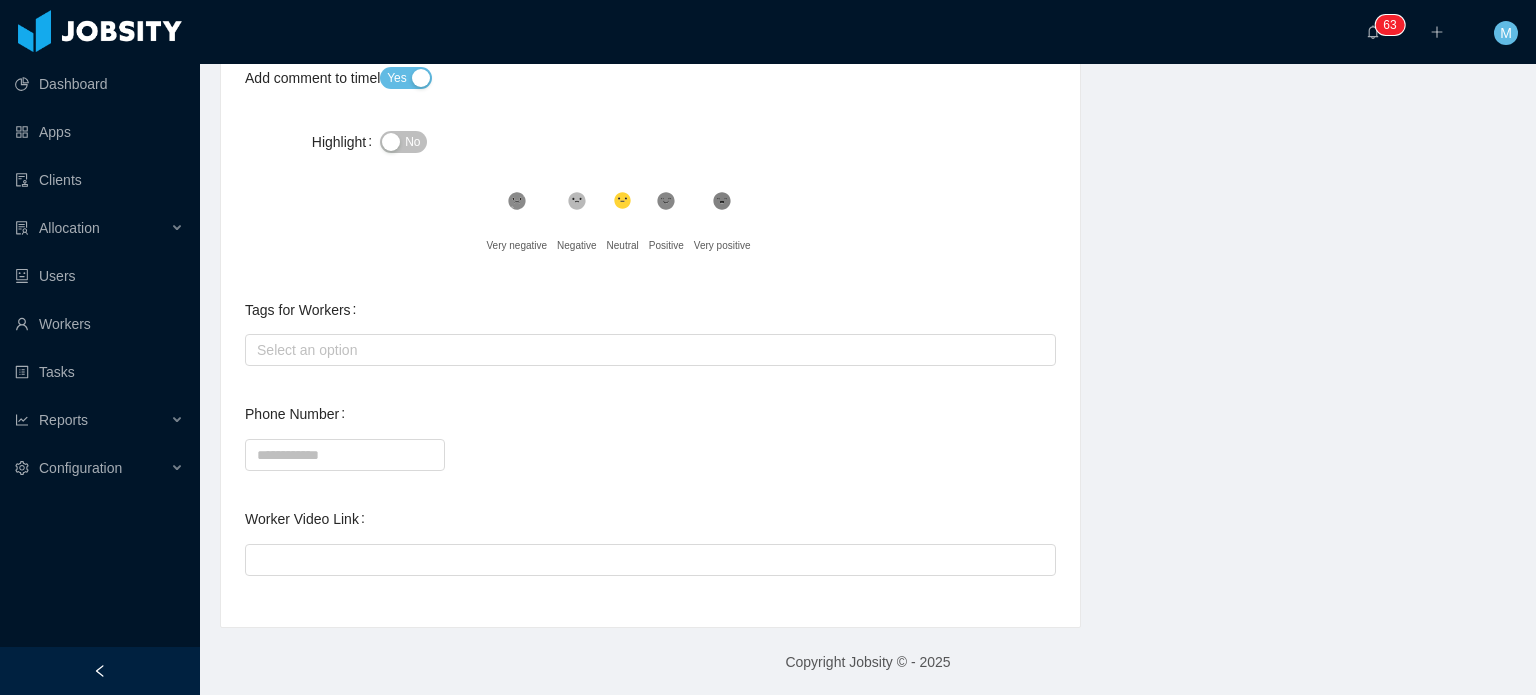 scroll, scrollTop: 78, scrollLeft: 0, axis: vertical 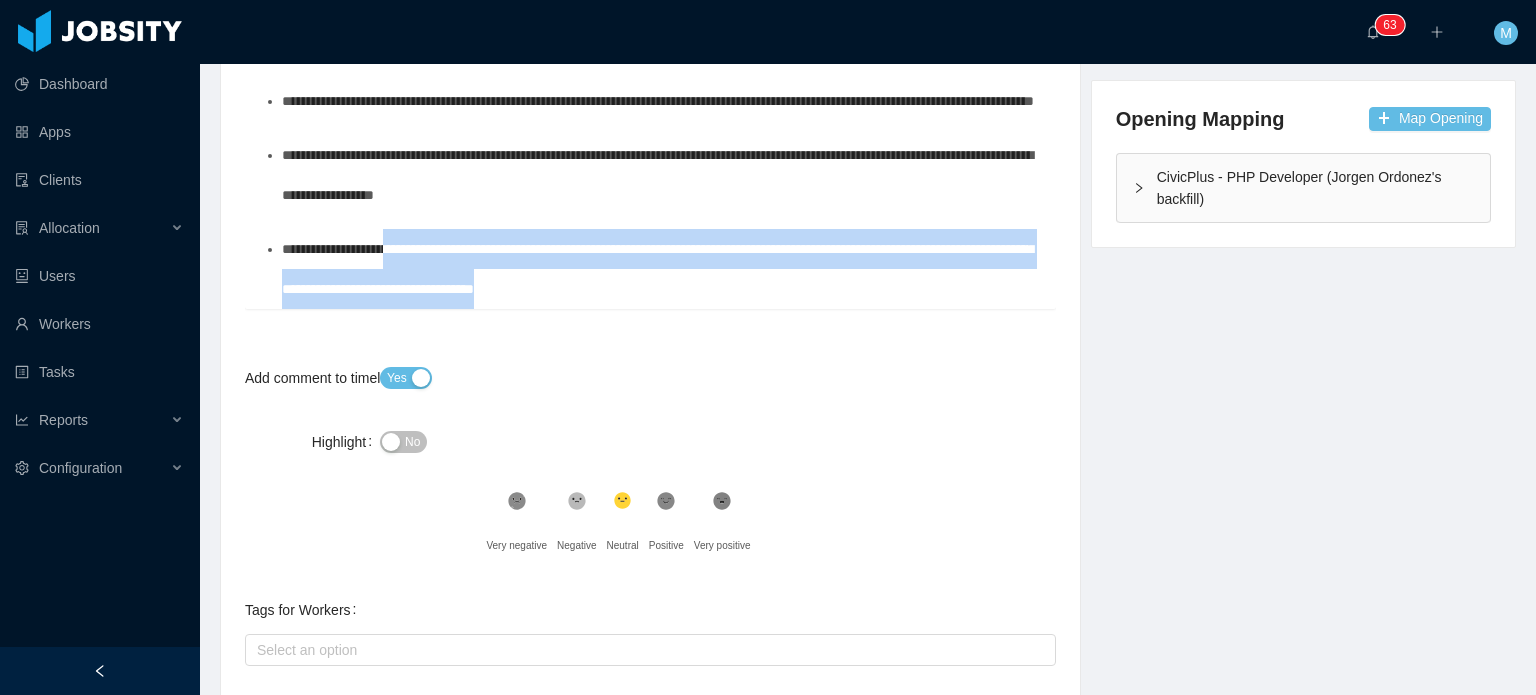 drag, startPoint x: 819, startPoint y: 303, endPoint x: 400, endPoint y: 266, distance: 420.6305 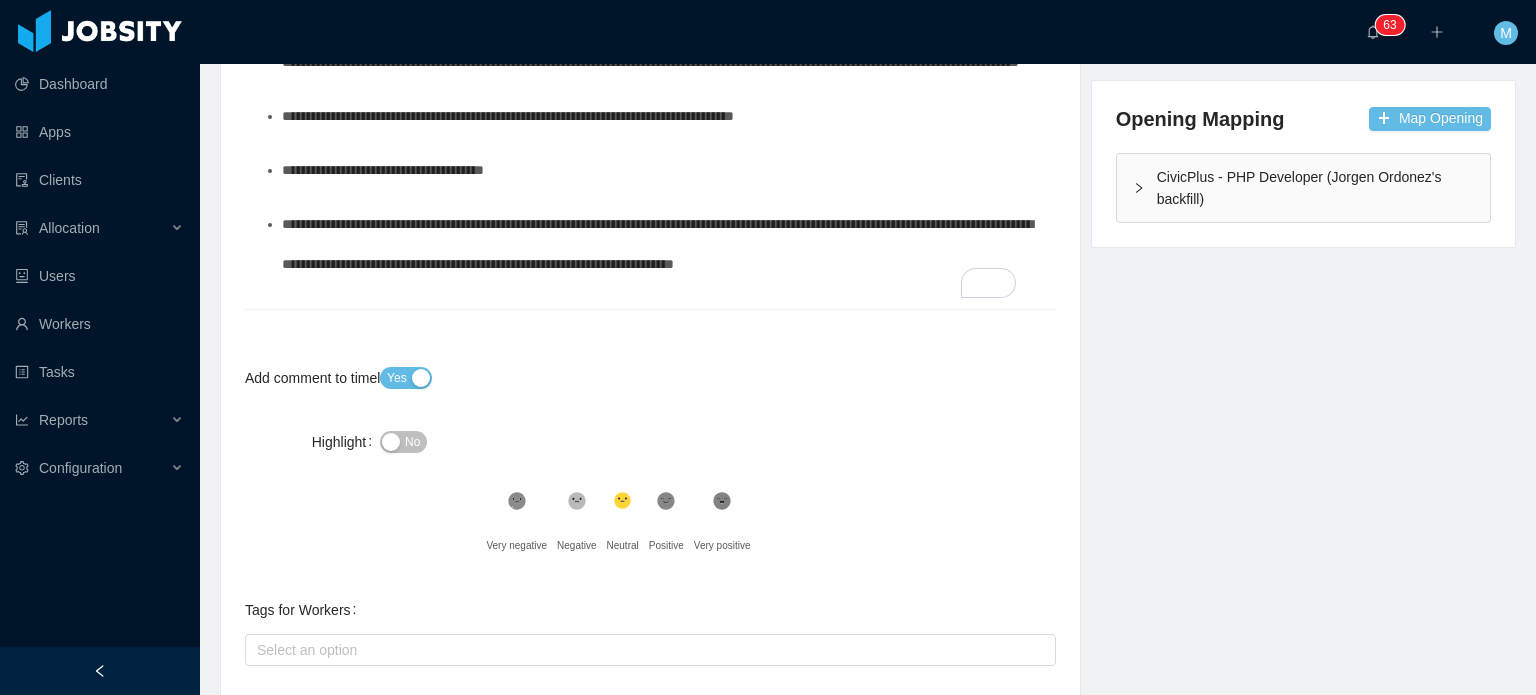 scroll, scrollTop: 12, scrollLeft: 0, axis: vertical 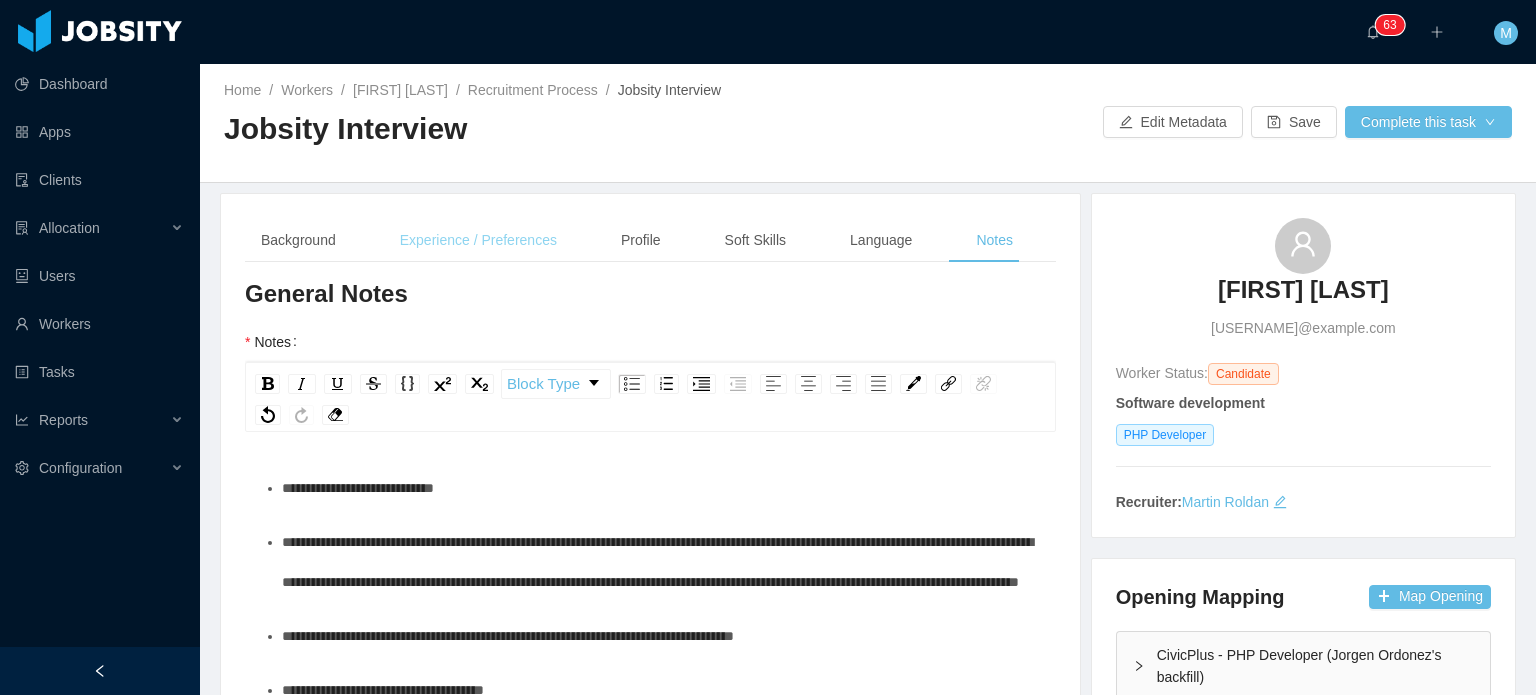 click on "Experience / Preferences" at bounding box center (478, 240) 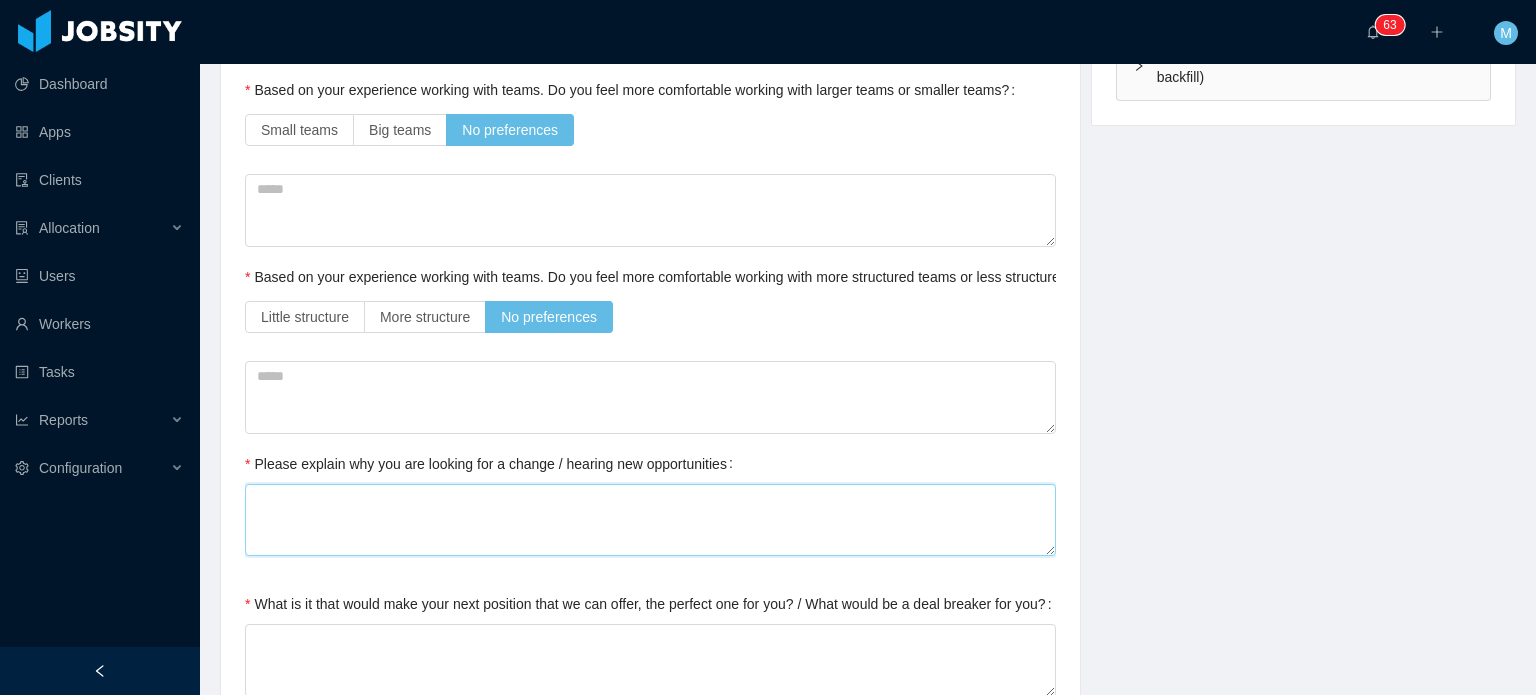 click on "Please explain why you are looking for a change / hearing new opportunities" at bounding box center [650, 520] 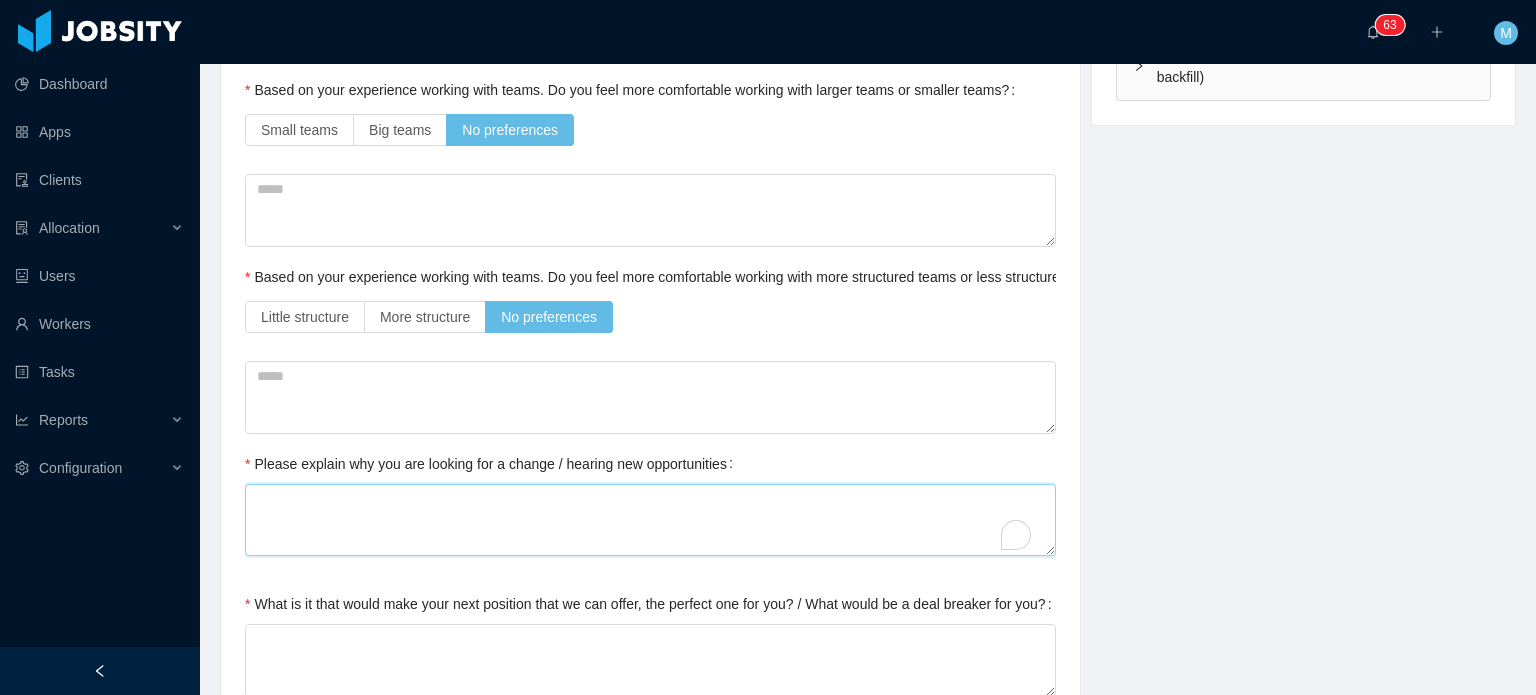paste on "**********" 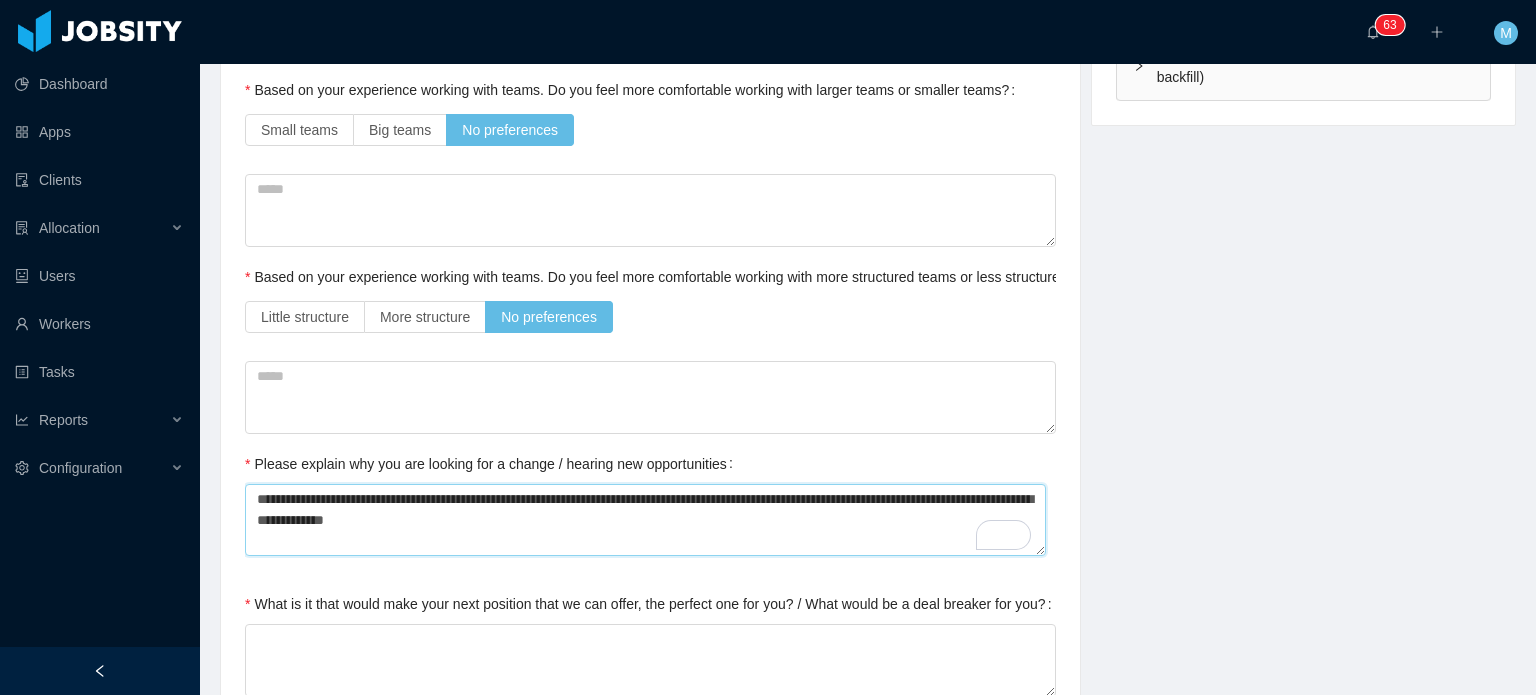 drag, startPoint x: 672, startPoint y: 499, endPoint x: 694, endPoint y: 530, distance: 38.013157 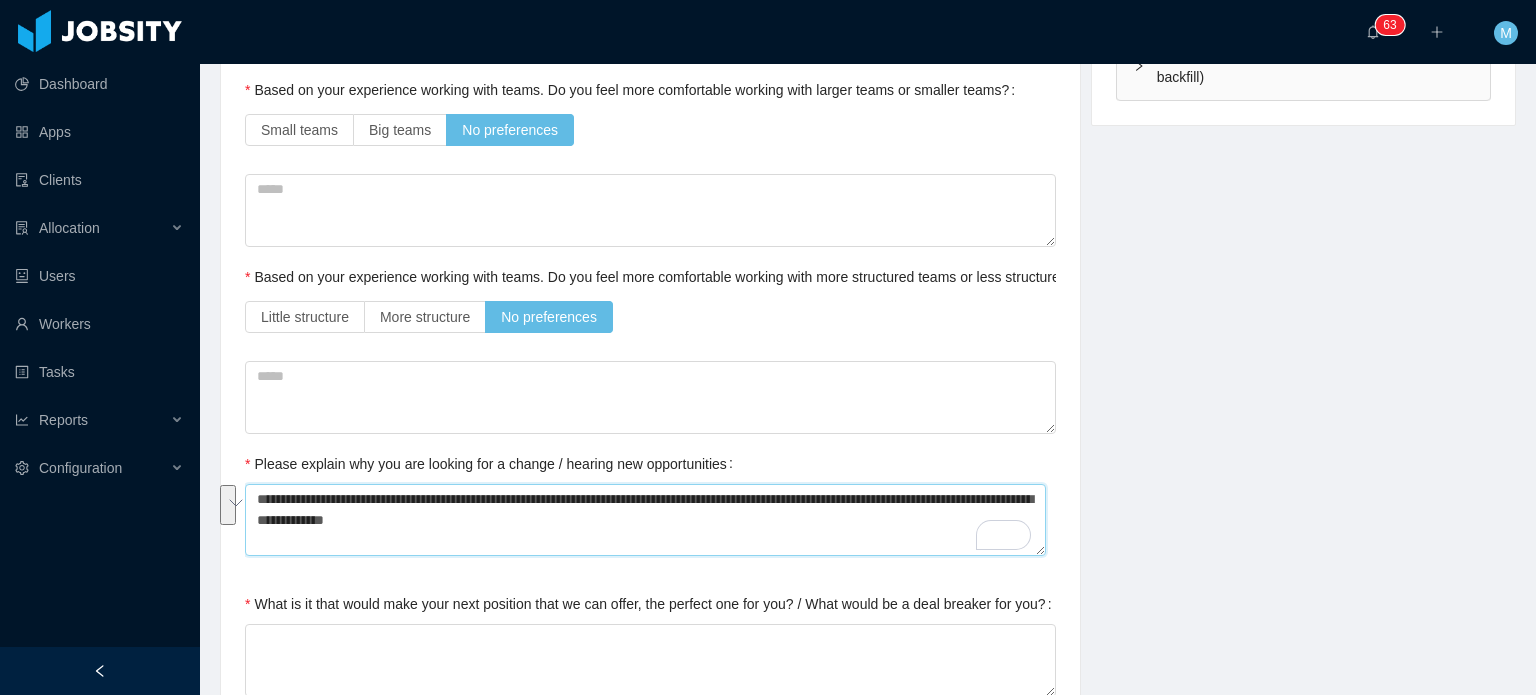 type 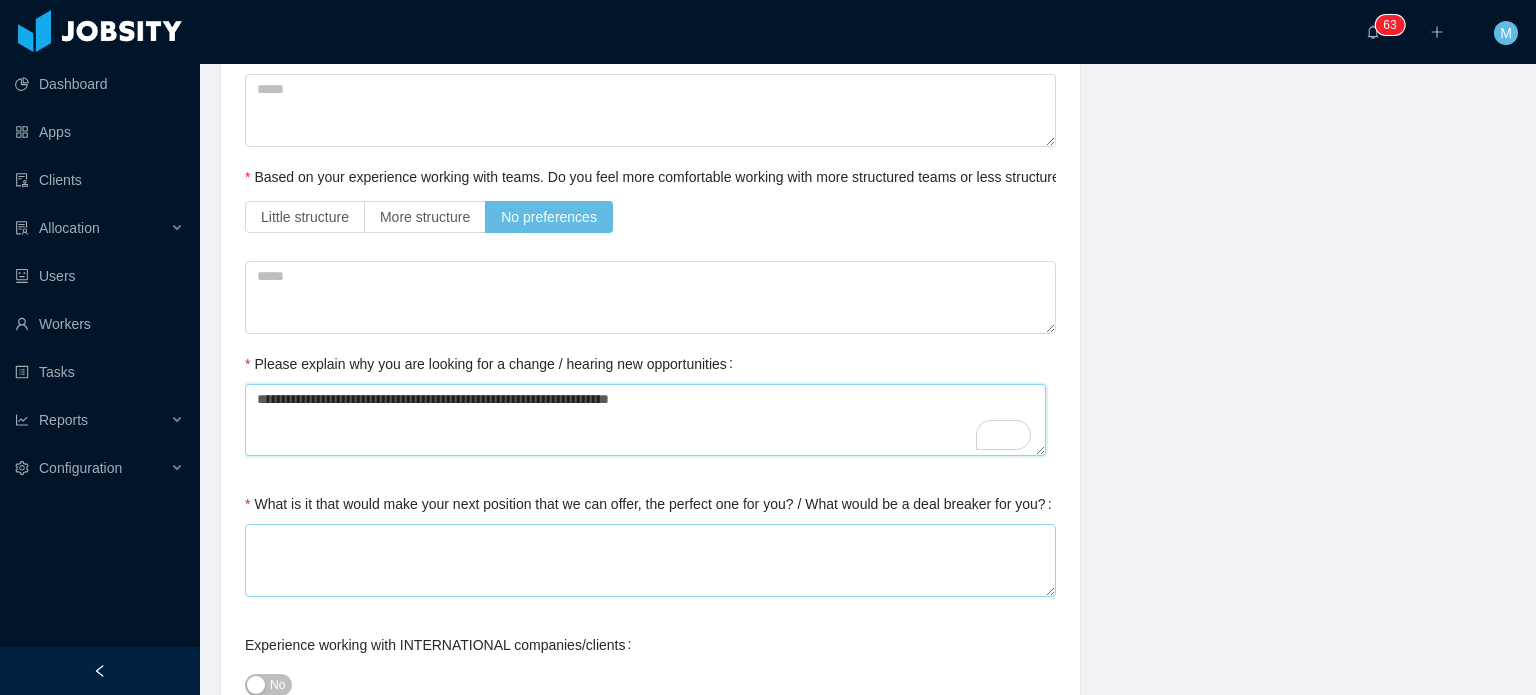 type on "**********" 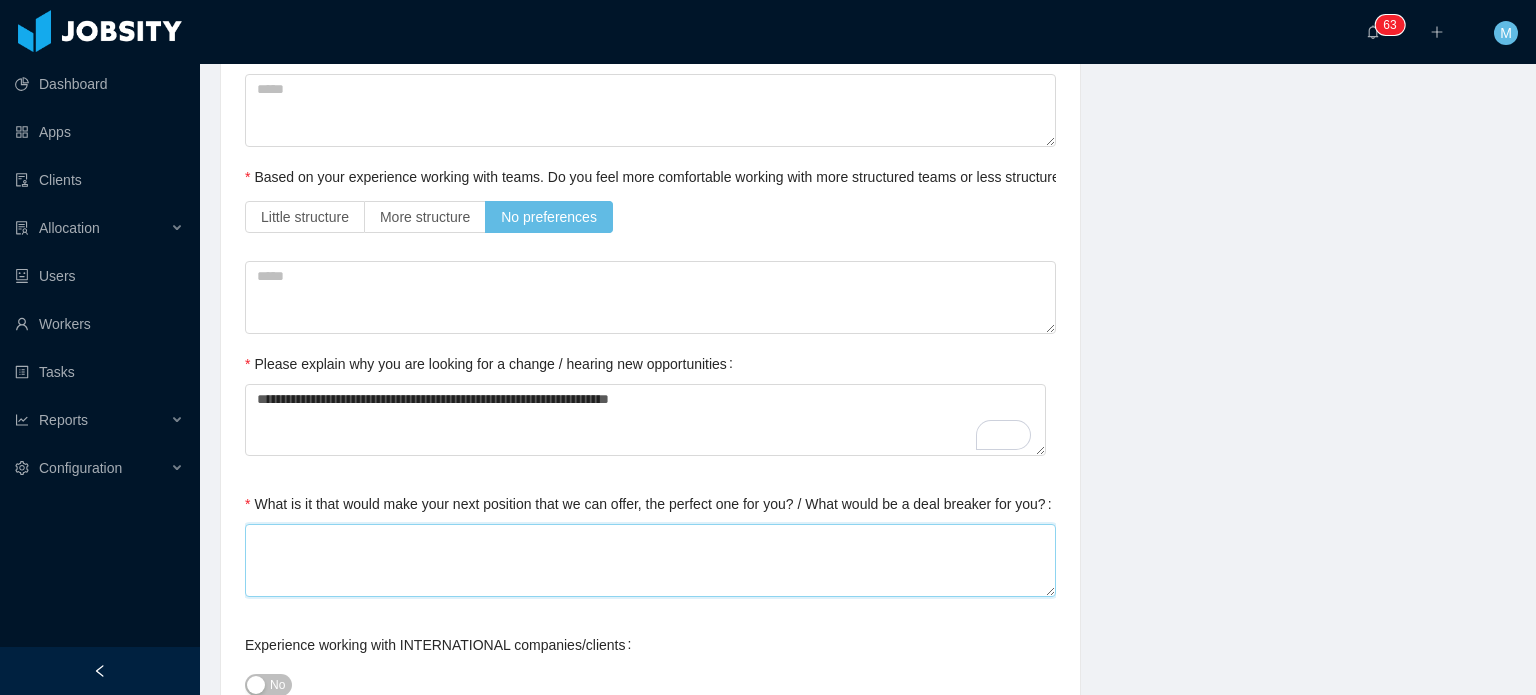 click on "What is it that would make your next position that we can offer, the perfect one for you? / What would be a deal breaker for you?" at bounding box center [650, 560] 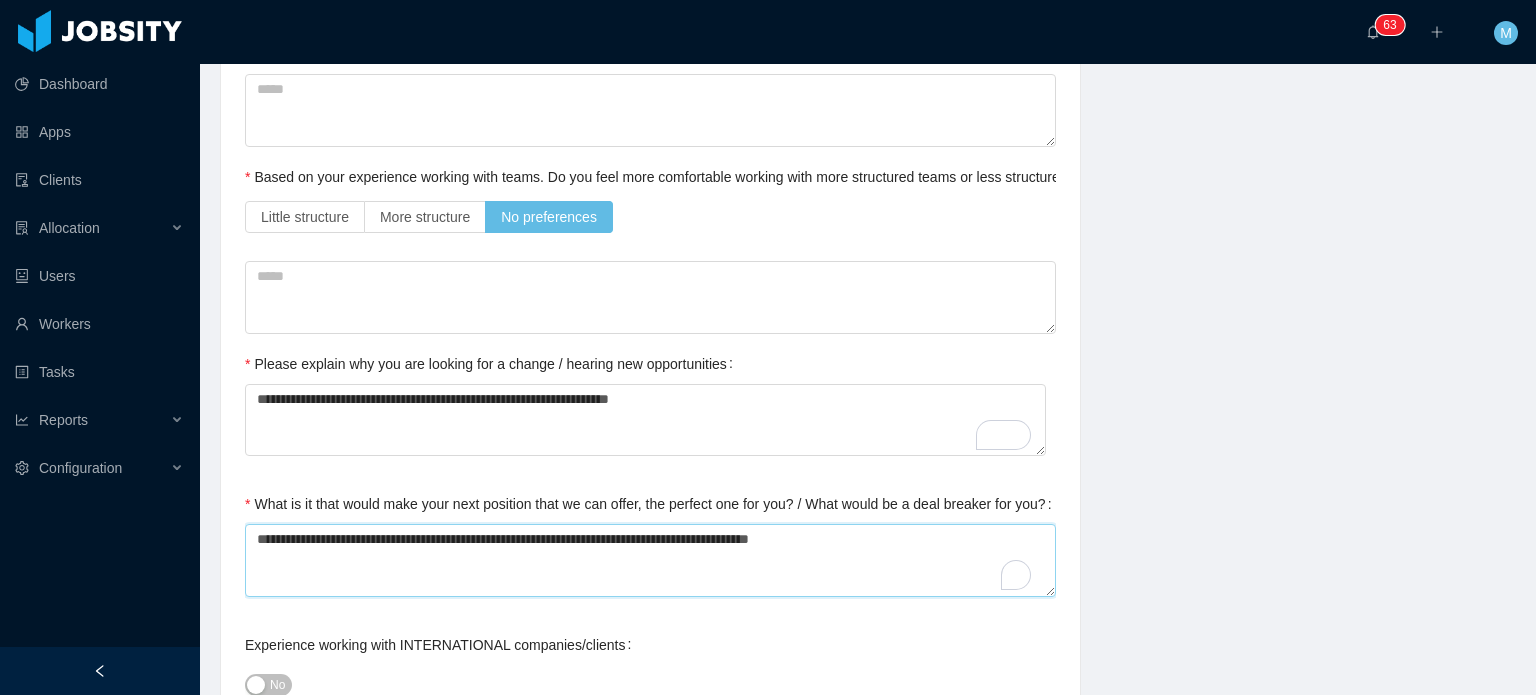 type 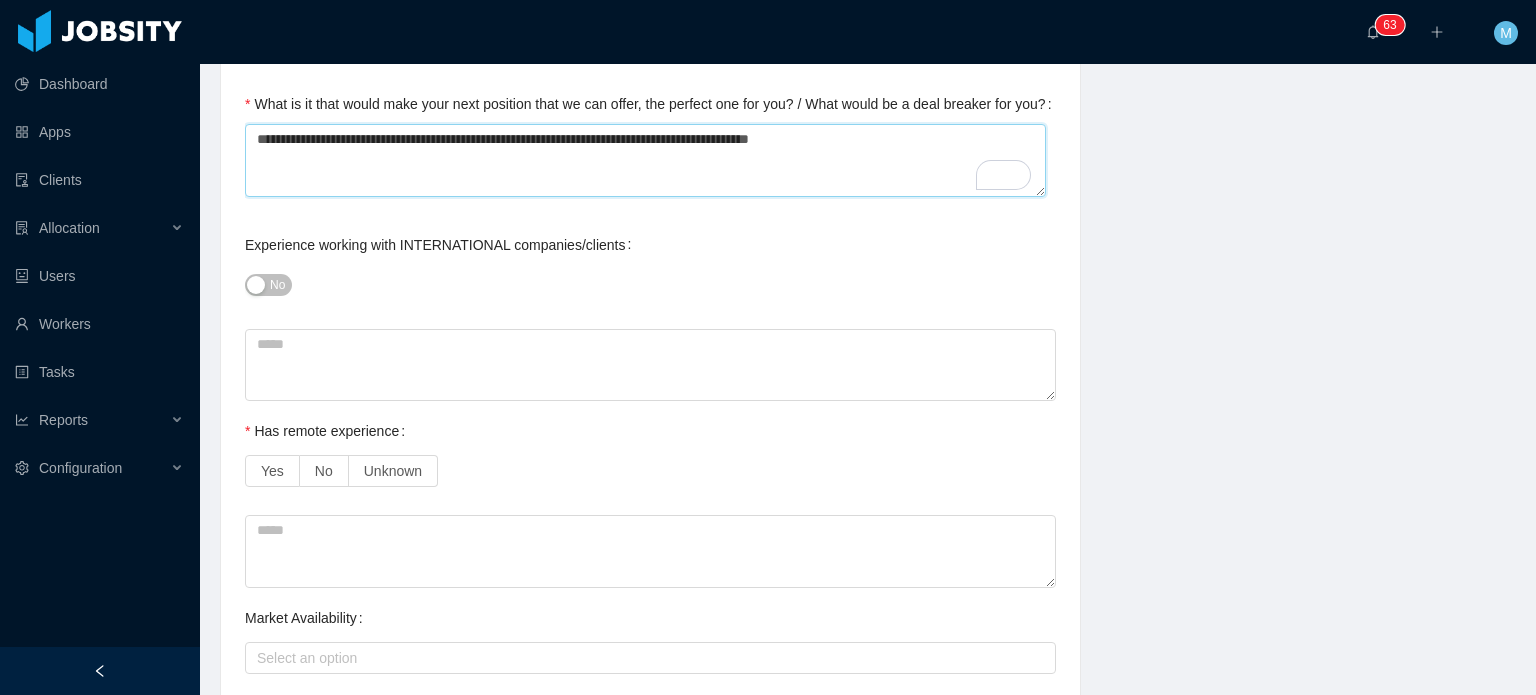 type on "**********" 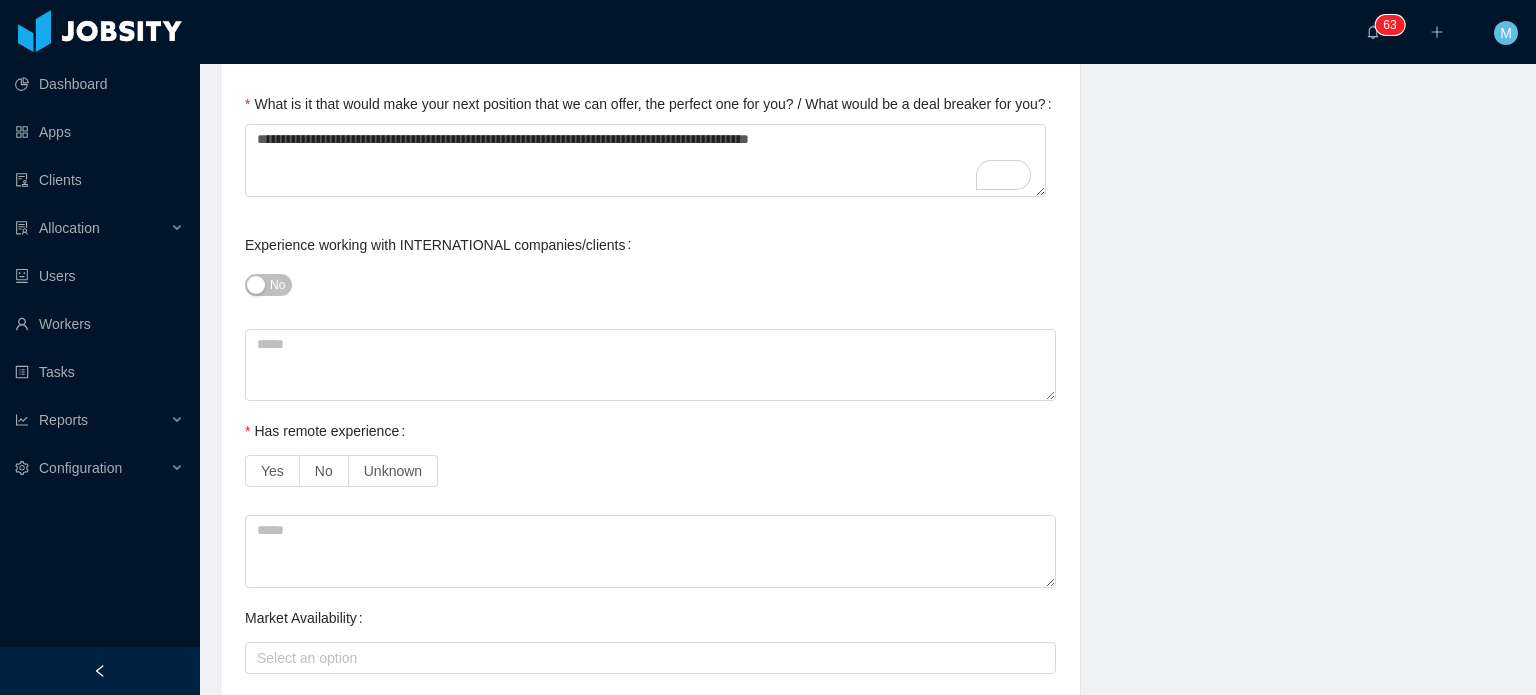 click on "No" at bounding box center [277, 285] 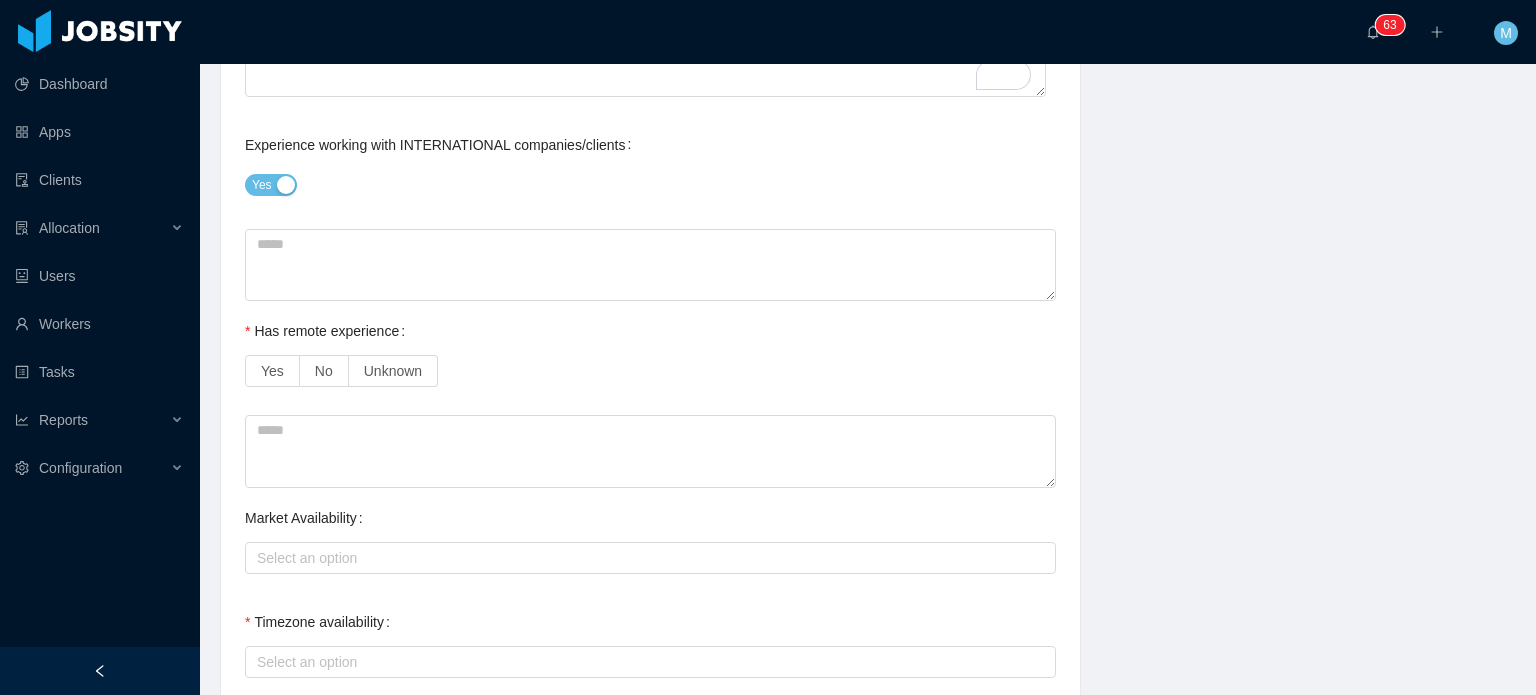 drag, startPoint x: 279, startPoint y: 202, endPoint x: 287, endPoint y: 183, distance: 20.615528 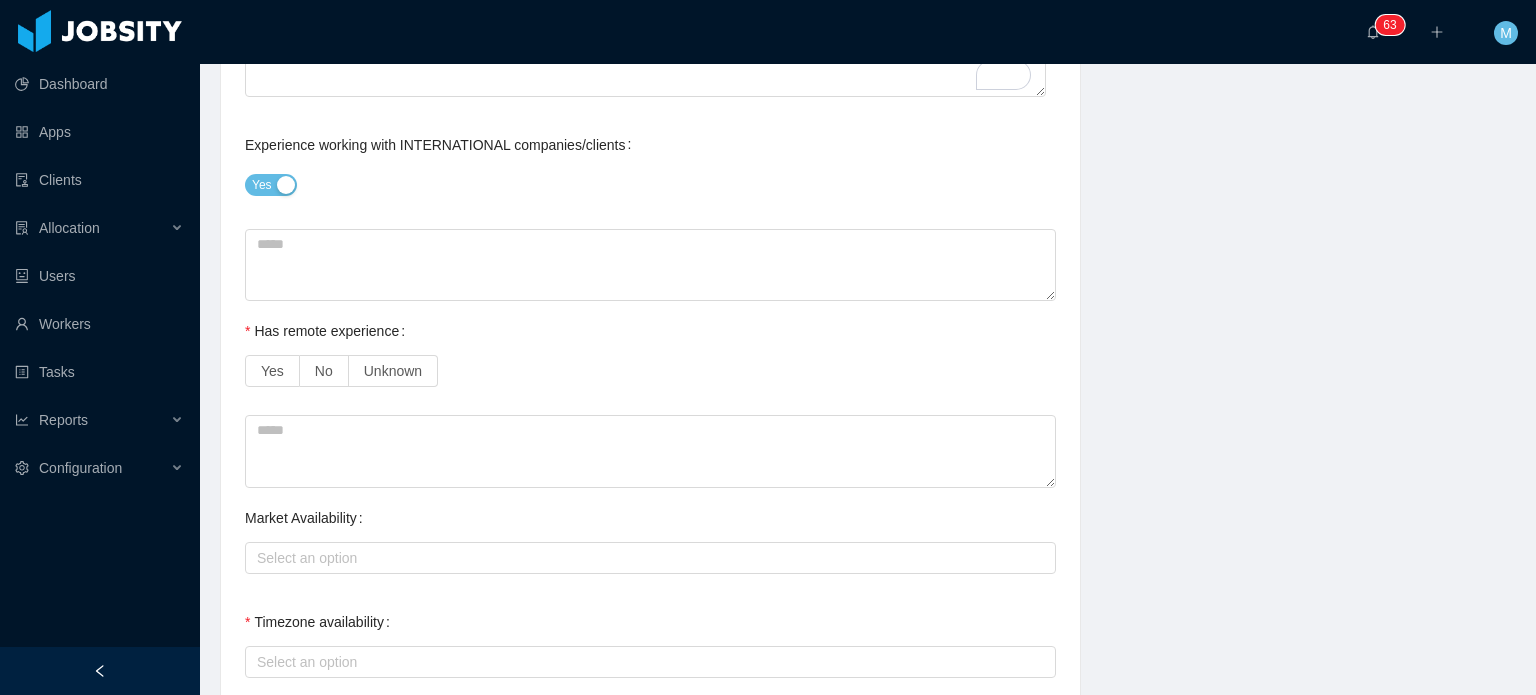 click on "Yes" at bounding box center (271, 185) 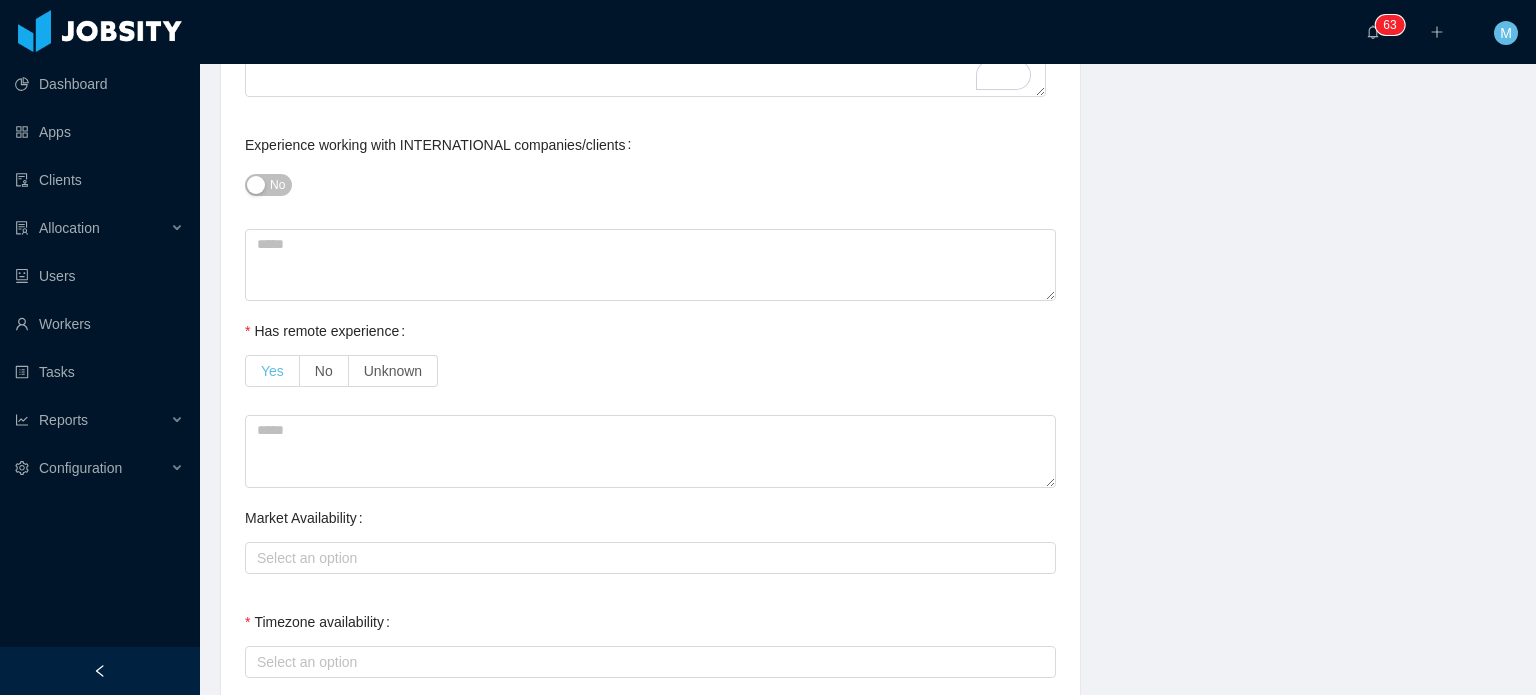 click on "Yes" at bounding box center [272, 371] 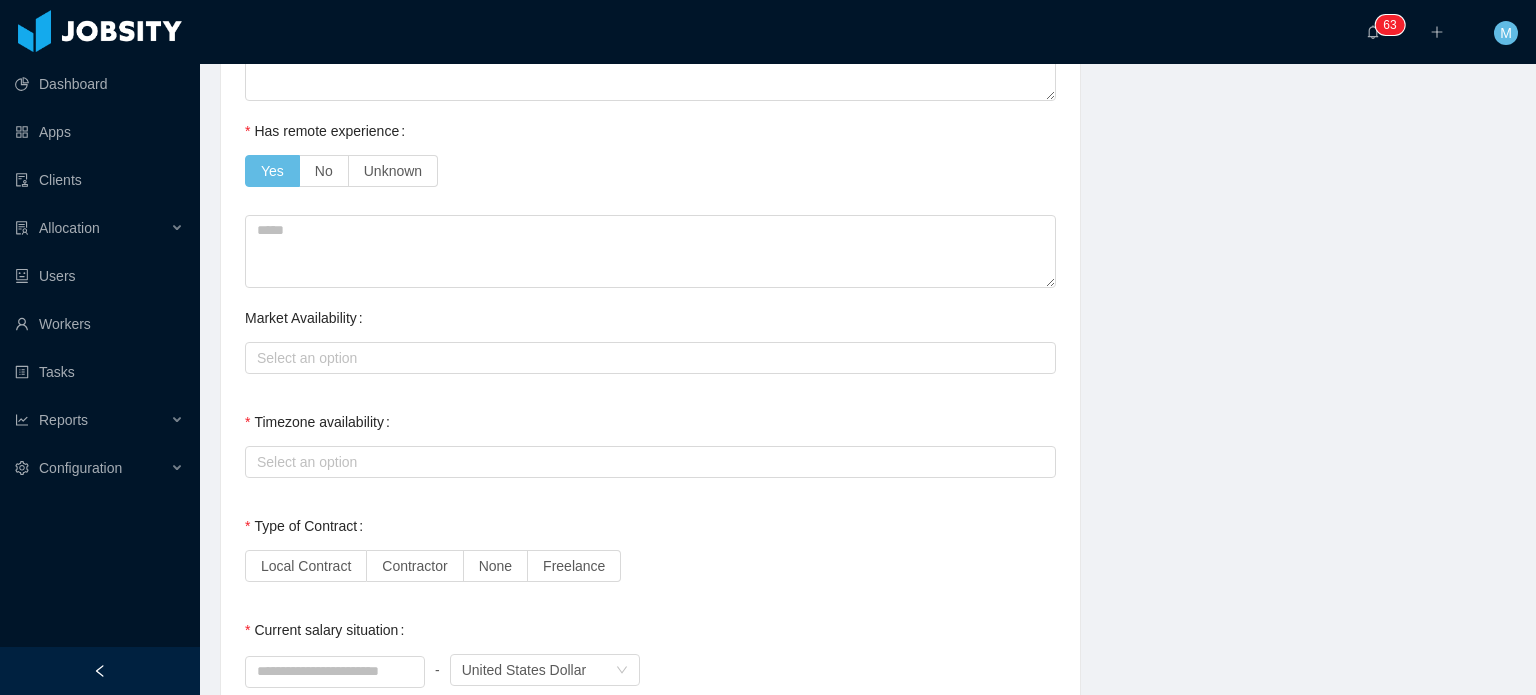 click on "Market Availability Select an option" at bounding box center (650, 338) 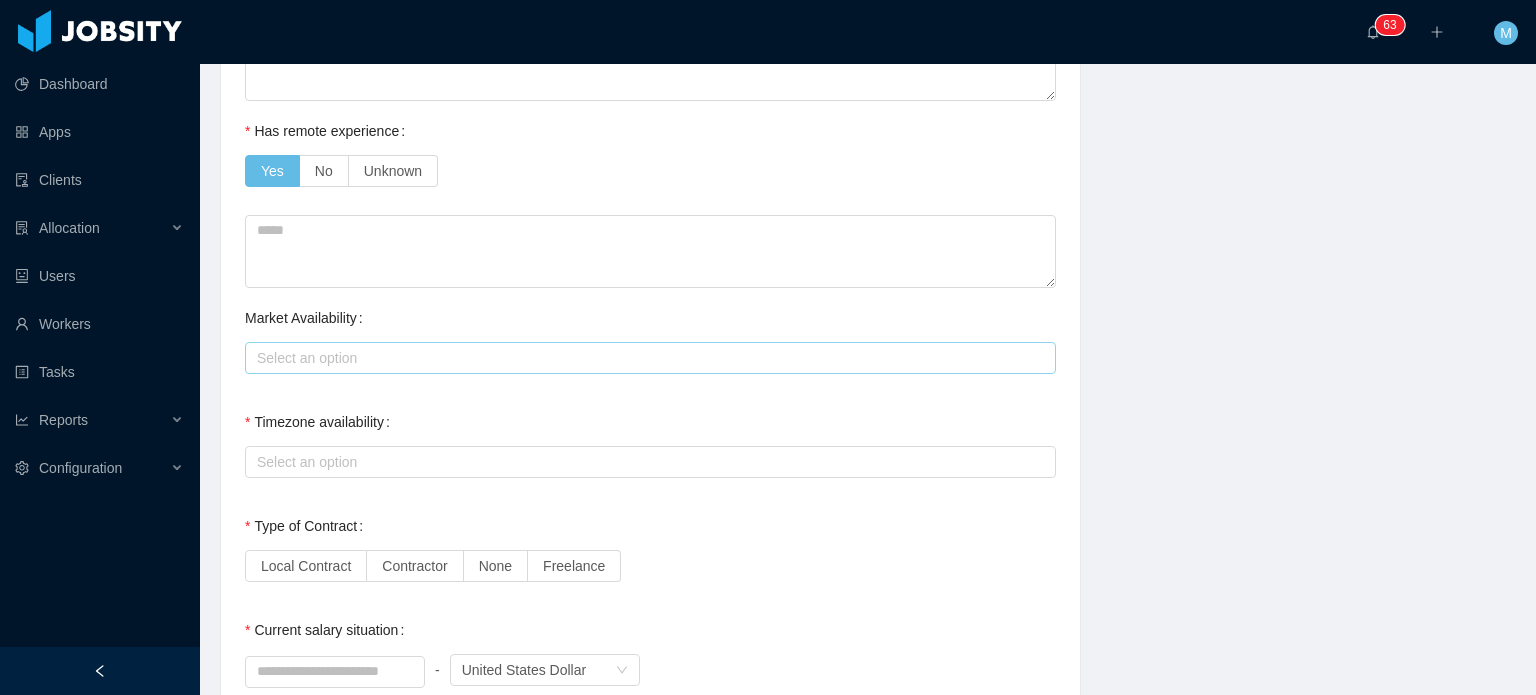 click on "Select an option" at bounding box center (646, 358) 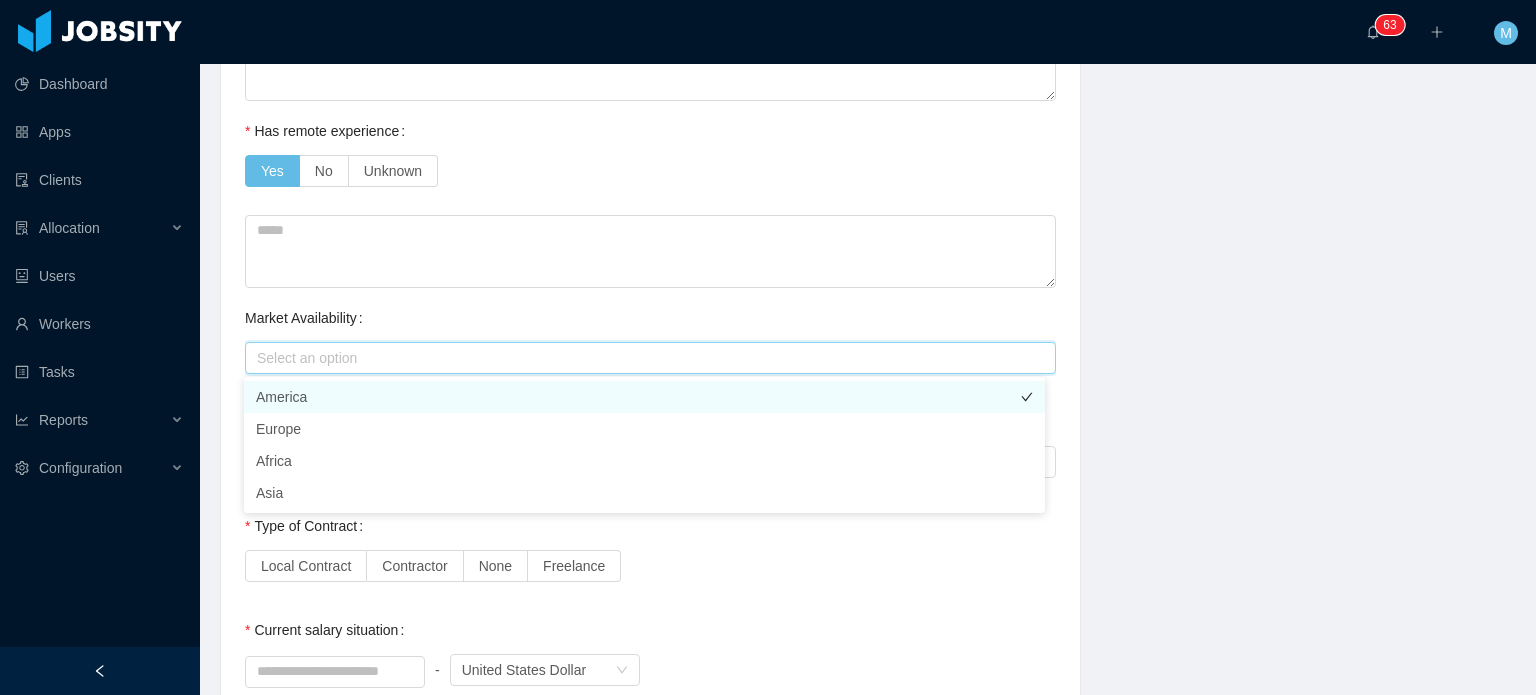 click on "America" at bounding box center (644, 397) 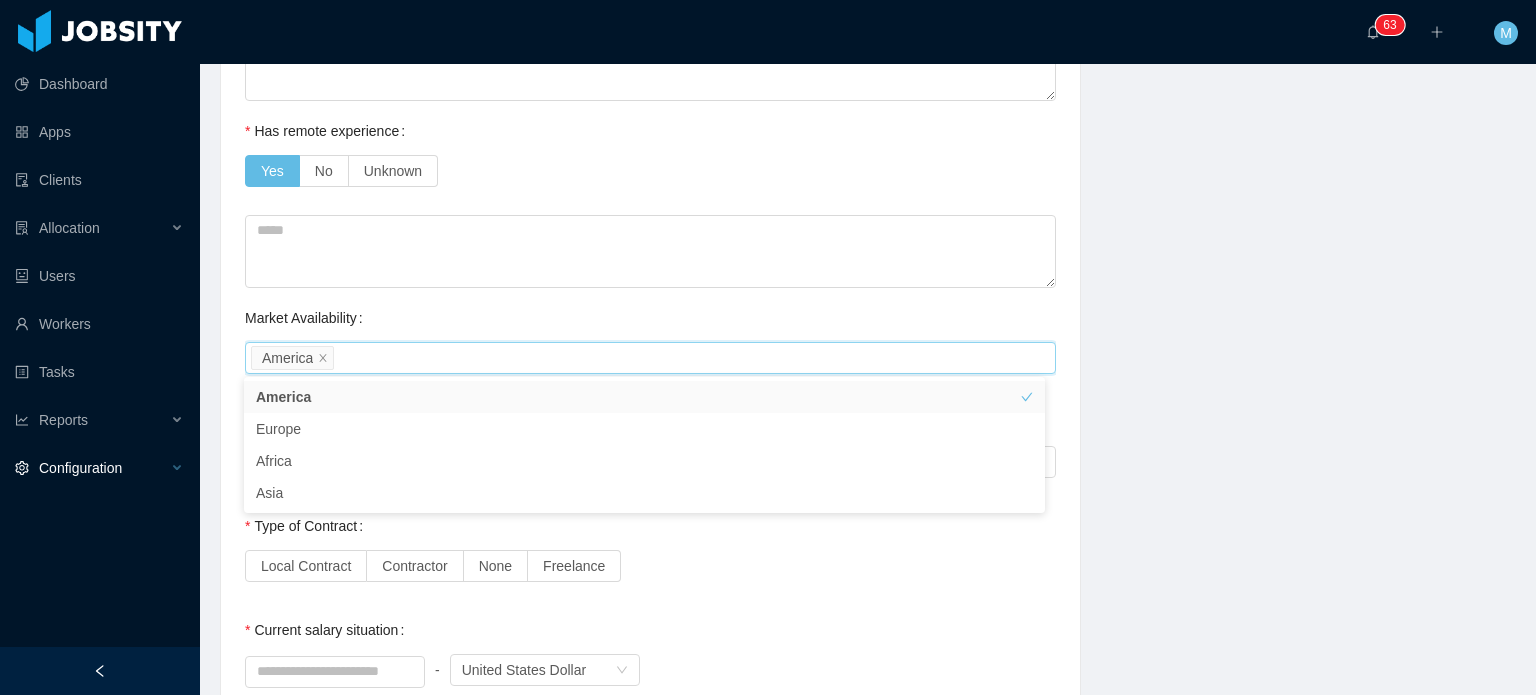 click on "Configuration" at bounding box center [100, 468] 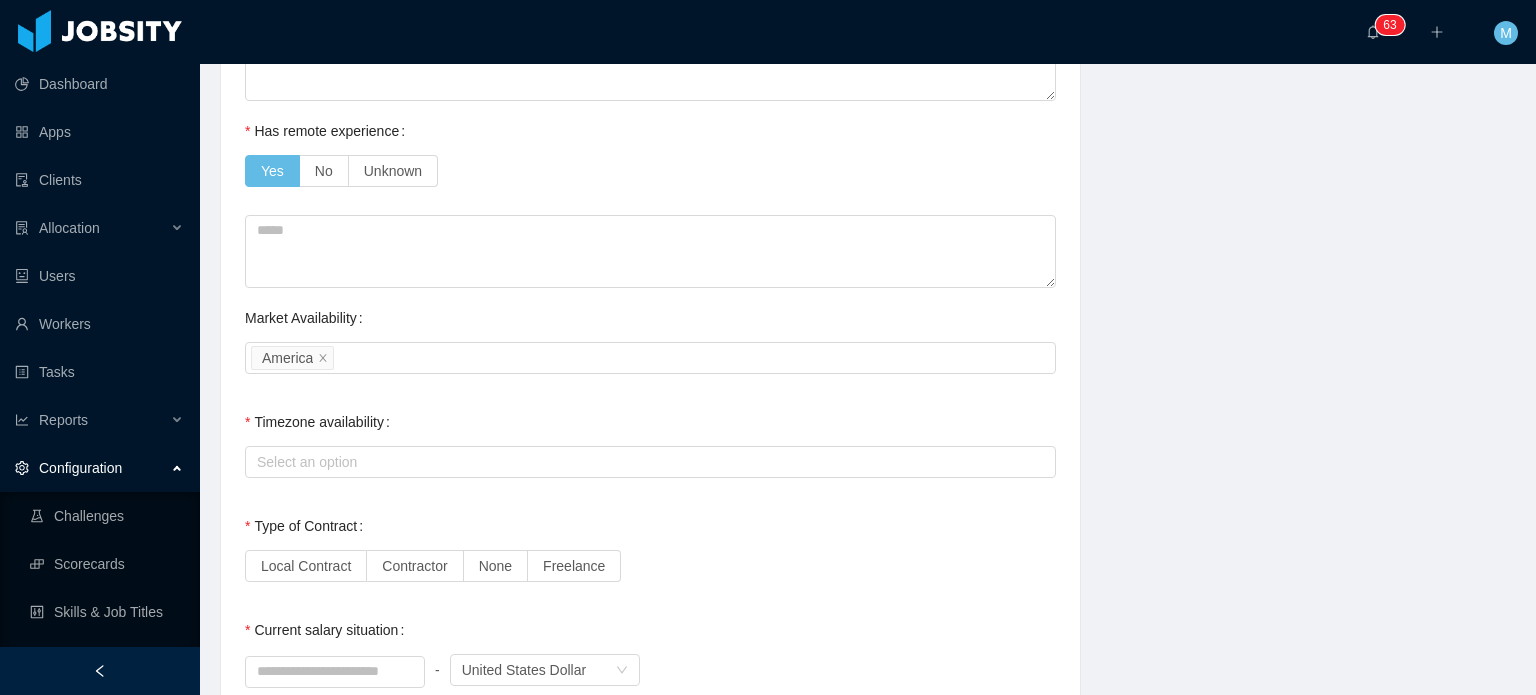 click on "Select an option" at bounding box center (650, 462) 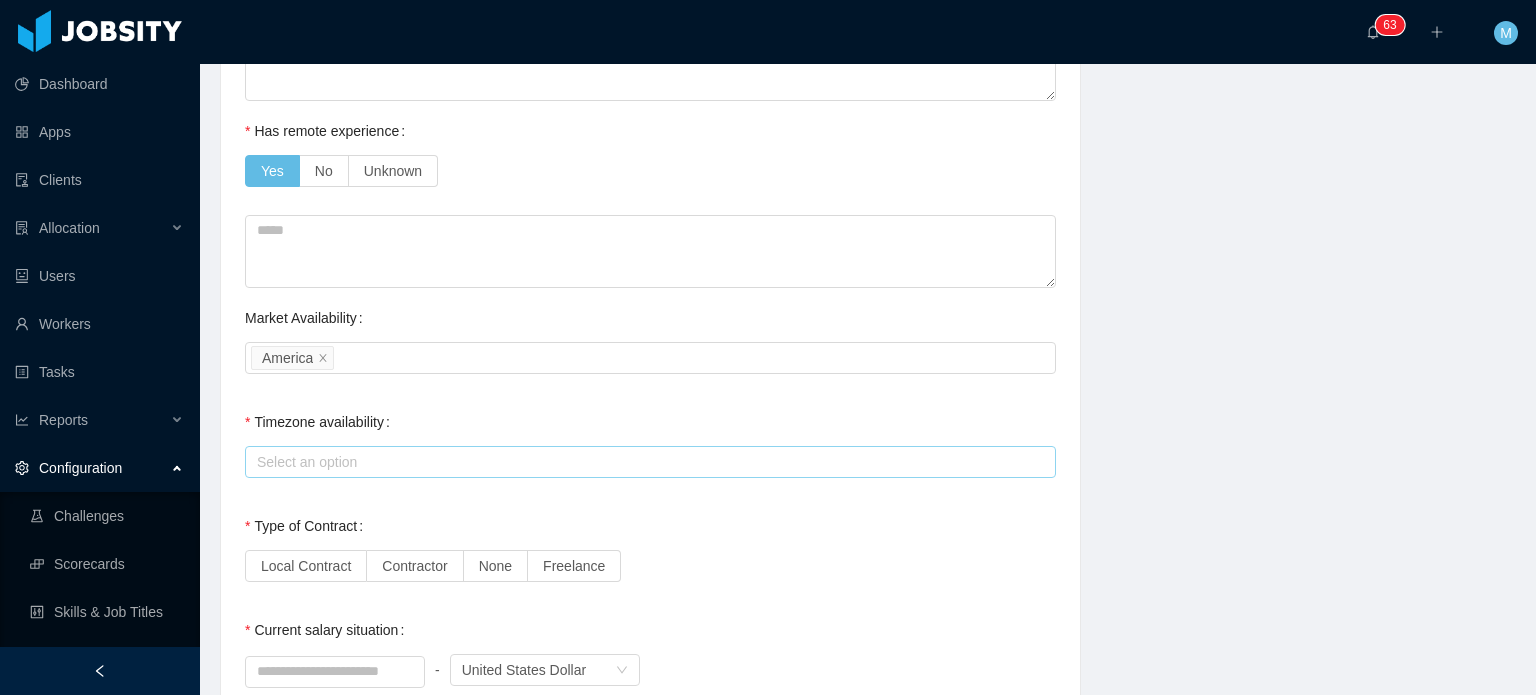 click on "Select an option" at bounding box center [646, 462] 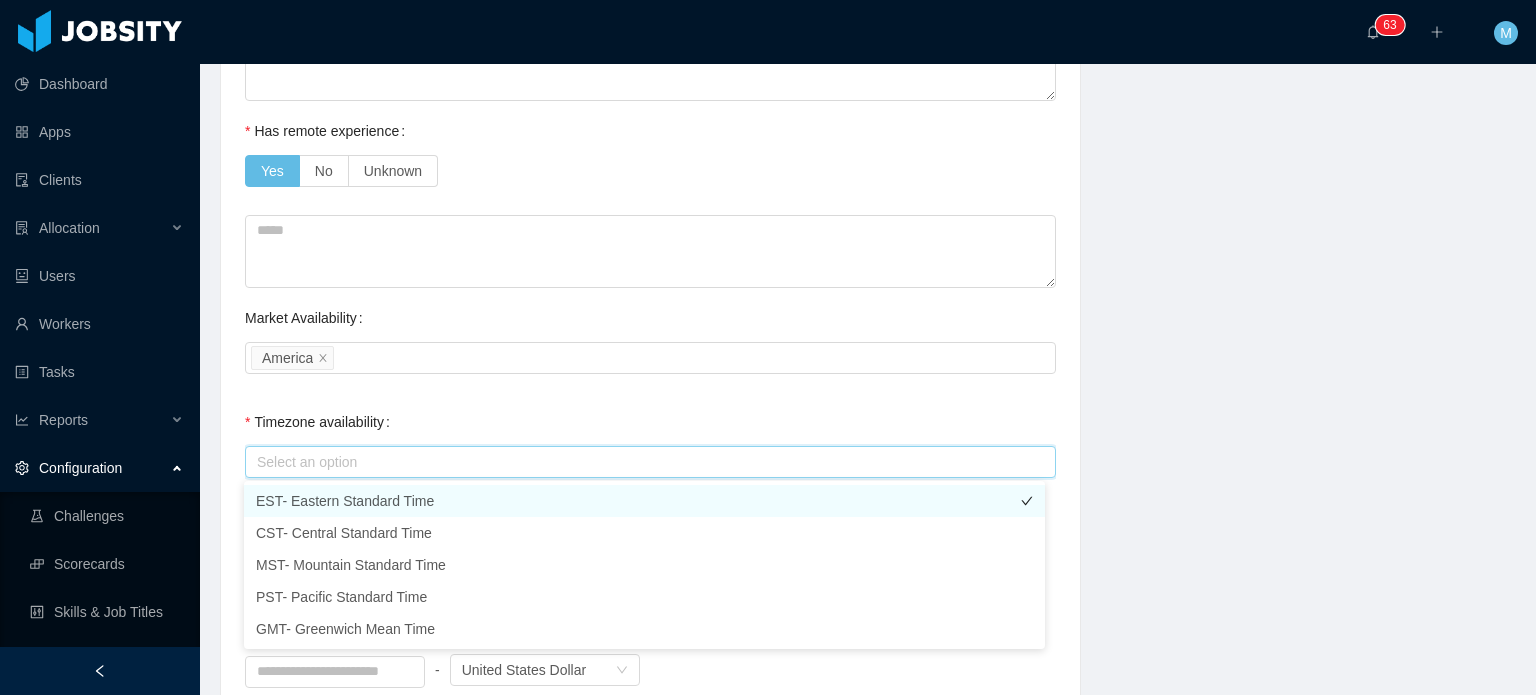 click on "EST- Eastern Standard Time" at bounding box center (644, 501) 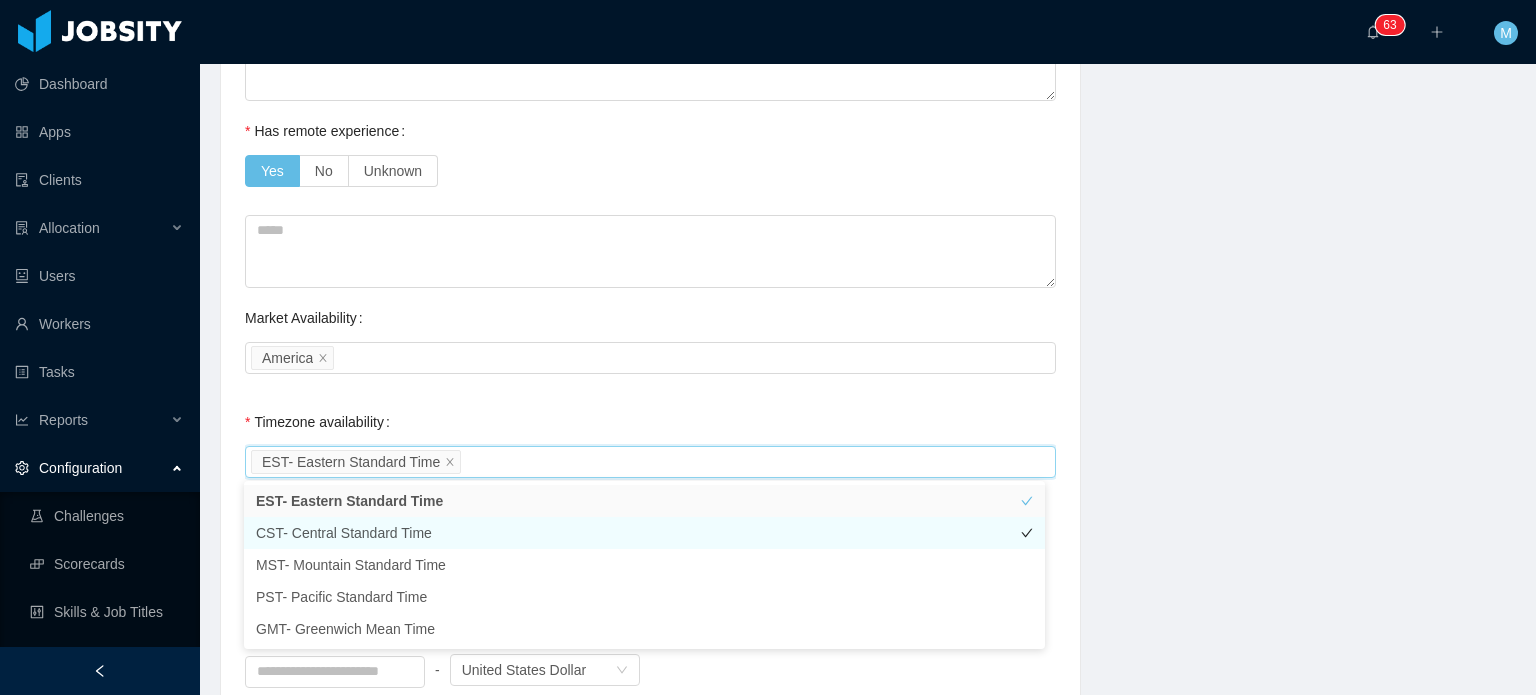 click on "CST- Central Standard Time" at bounding box center [644, 533] 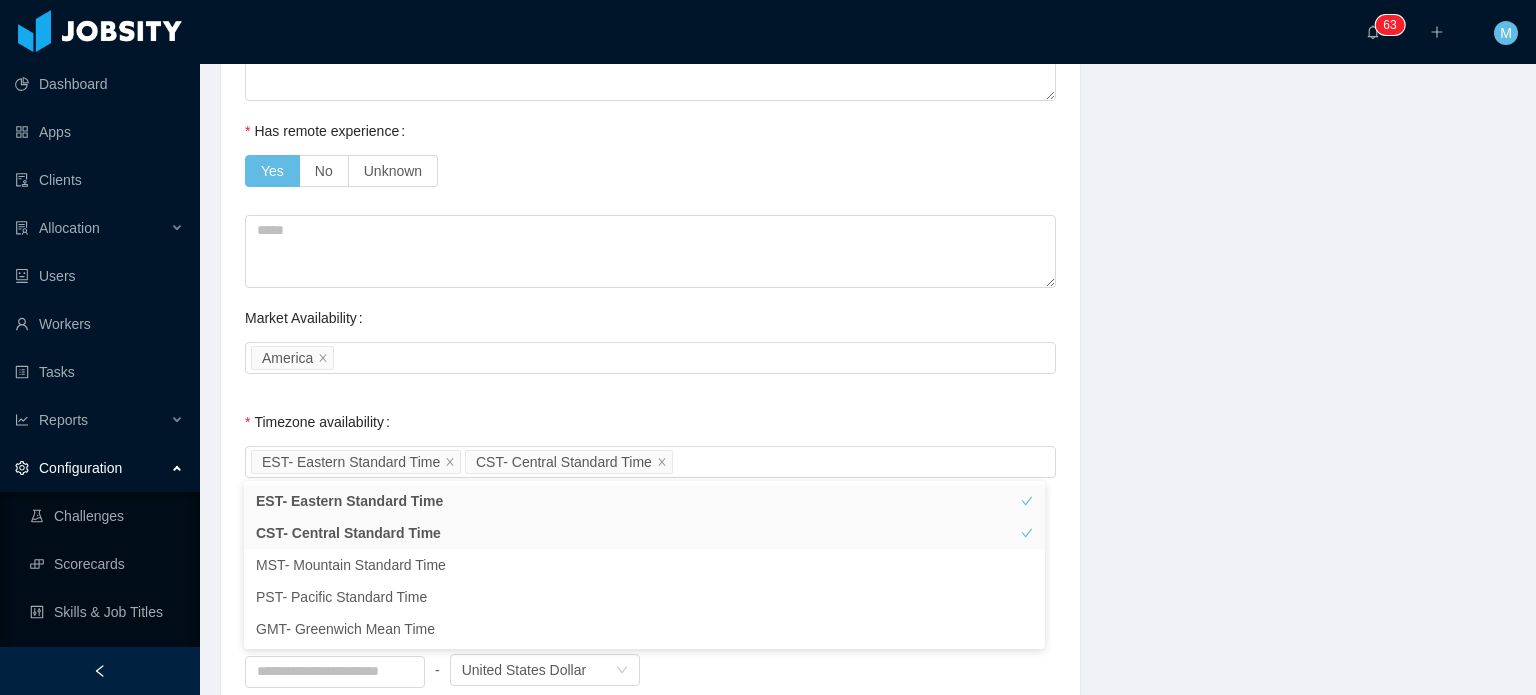 click on "Background Experience / Preferences Profile Soft Skills Language Notes General Background What have you heard about Jobsity? Billable Billable Gender Female Male Non binary Location Country ****** Brazil   City ******* Pelotas   Marital Status Marital Status Number of Children * Nationality Country   Education + Add Overall Years of Experience Date of Birth Current Situation and Company/Team Preferences Tell me a little about your expertise and current profile? * Experience in start-ups companies No Industry experience Select an option Hospital & Health Care Fintech   Based on your experience working with teams. Do you feel more comfortable working with larger teams or smaller teams? Small teams Big teams No preferences Based on your experience working with teams. Do you feel more comfortable working with more structured teams or less structured teams? Little structure More structure No preferences Please explain why you are looking for a change / hearing new opportunities No Has remote experience Yes No" at bounding box center [868, 109] 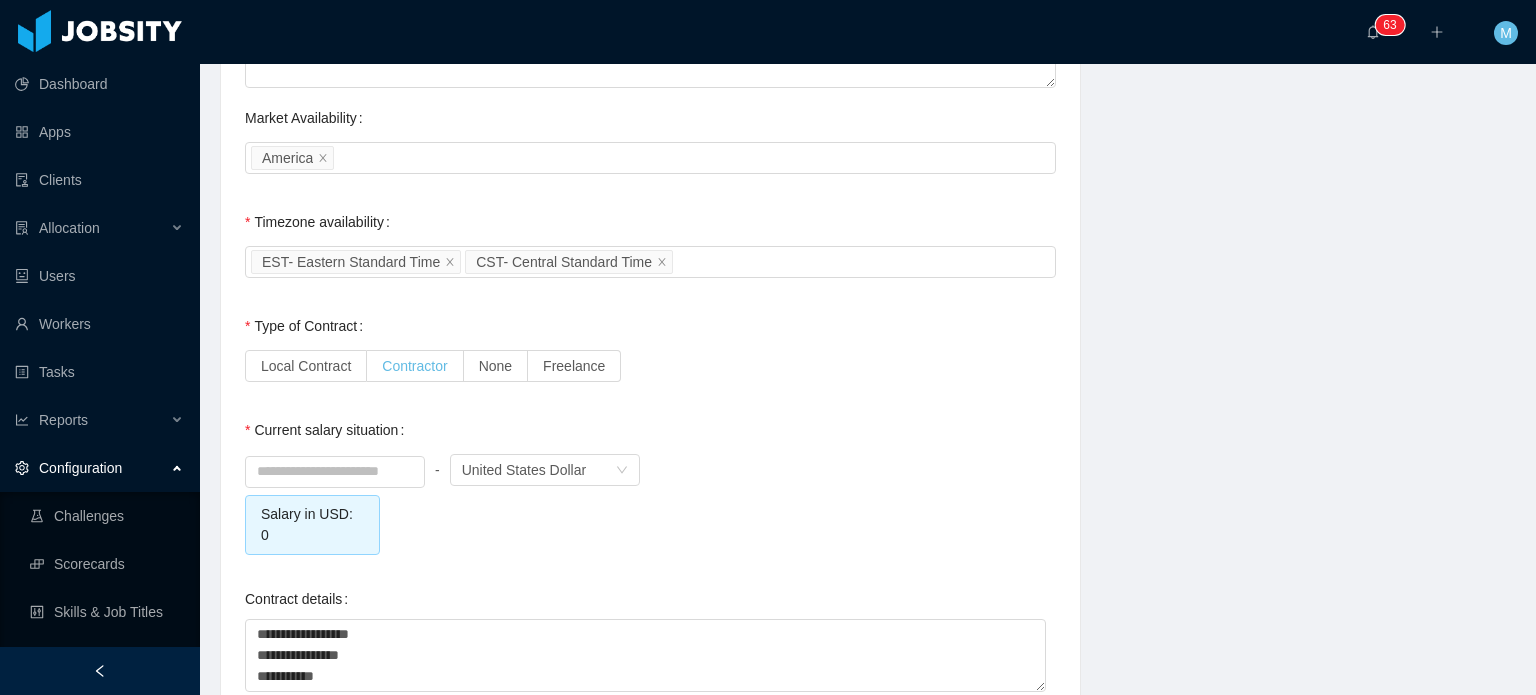 click on "Contractor" at bounding box center [415, 366] 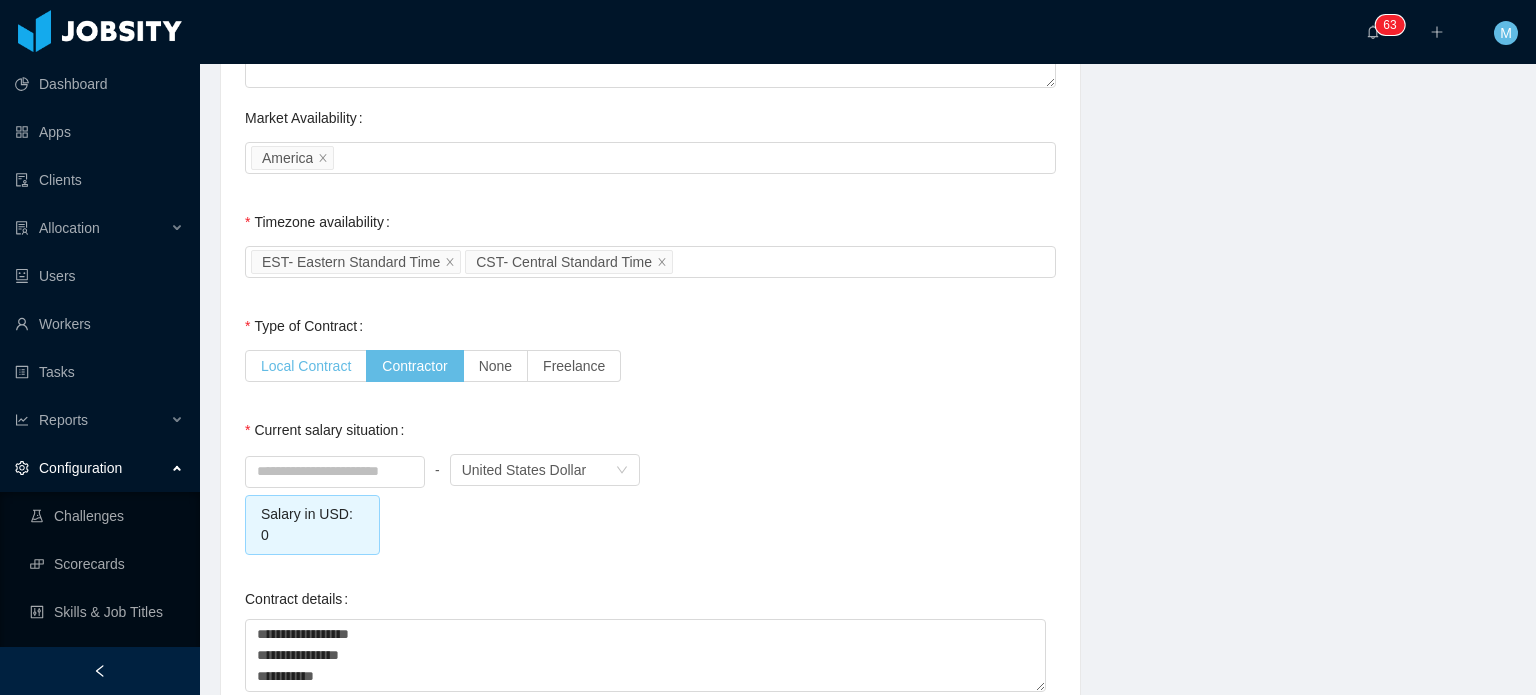 click on "Local Contract" at bounding box center [306, 366] 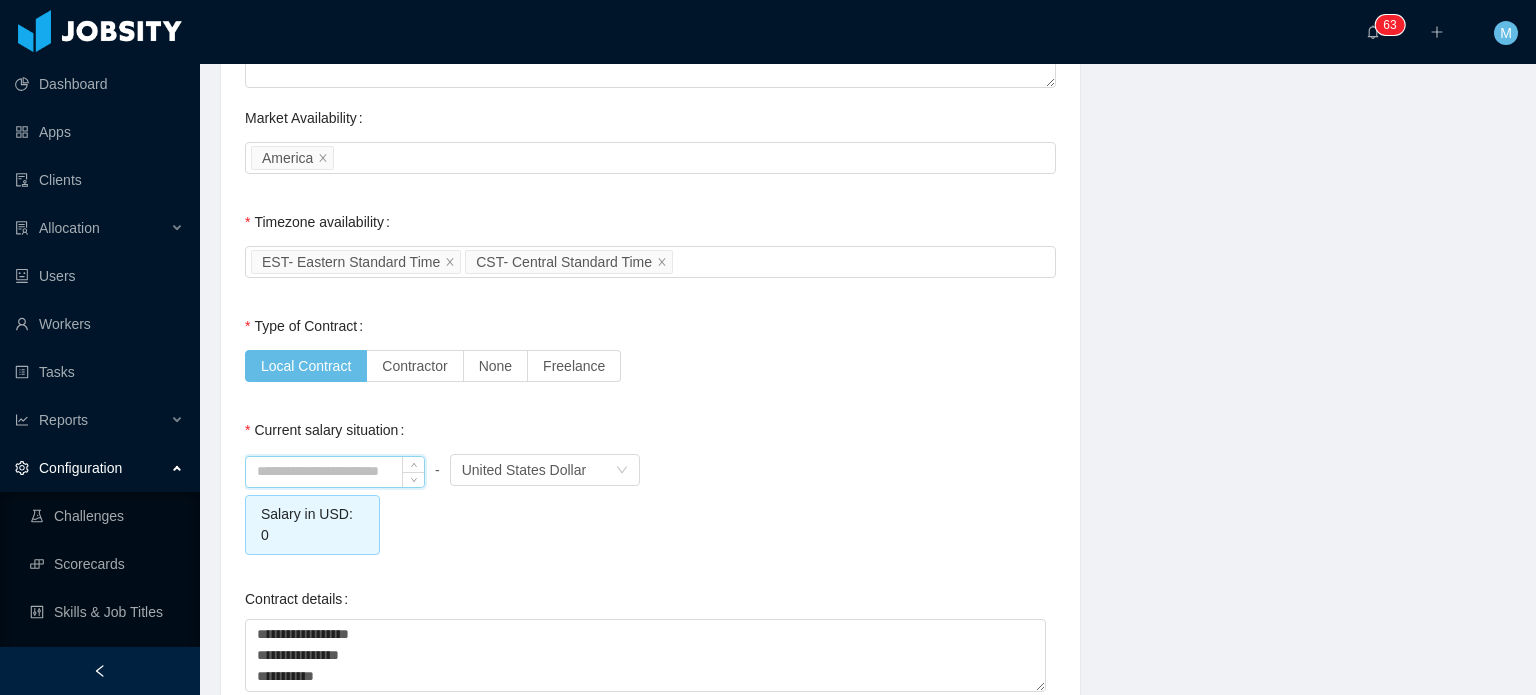 click at bounding box center (335, 472) 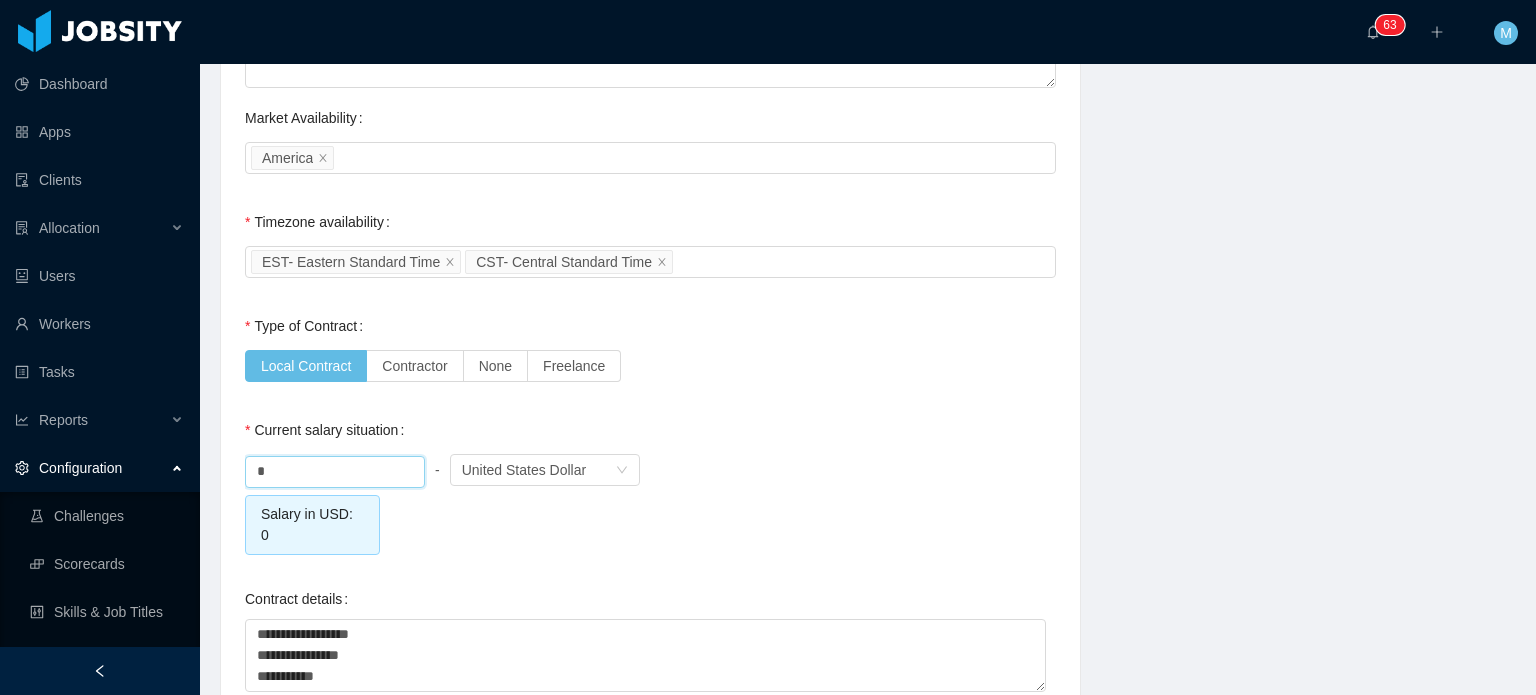 type on "****" 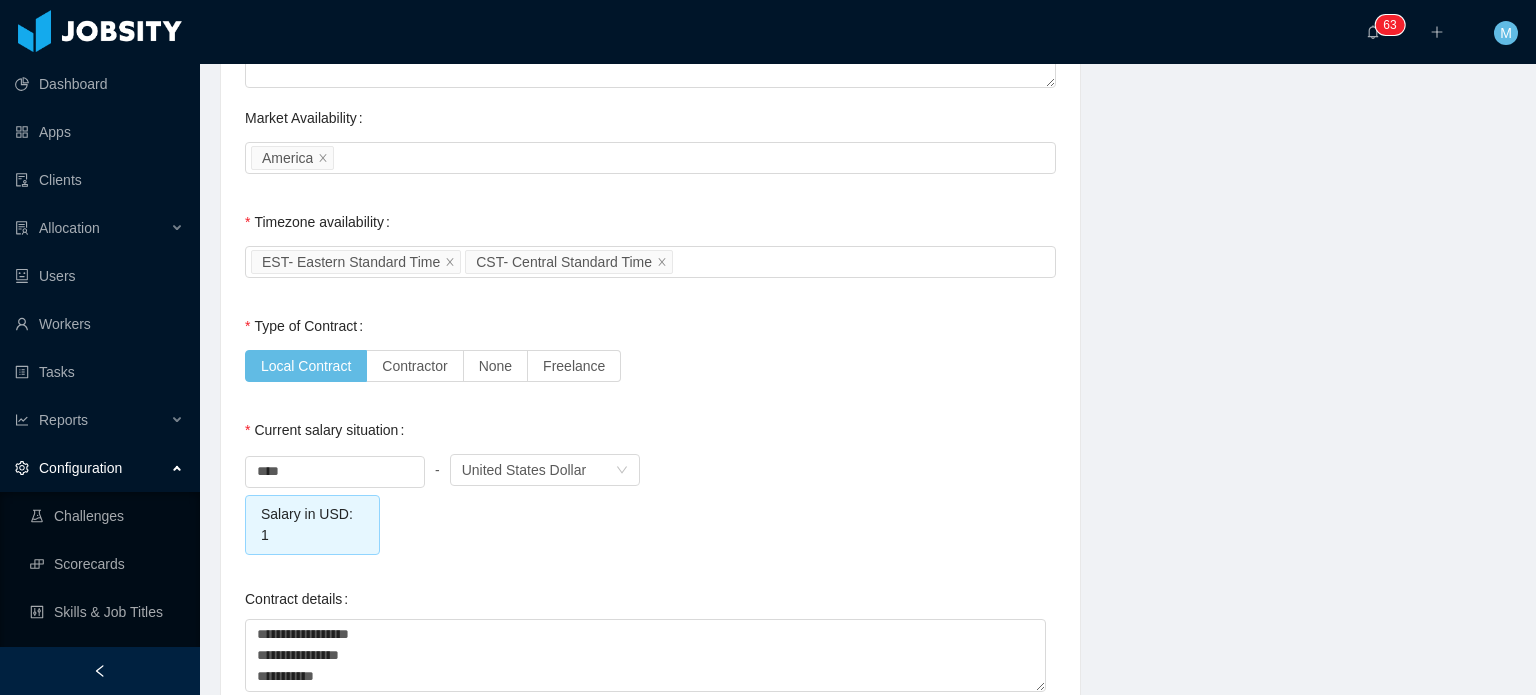 click on "**** - Currency United States Dollar" at bounding box center [650, 470] 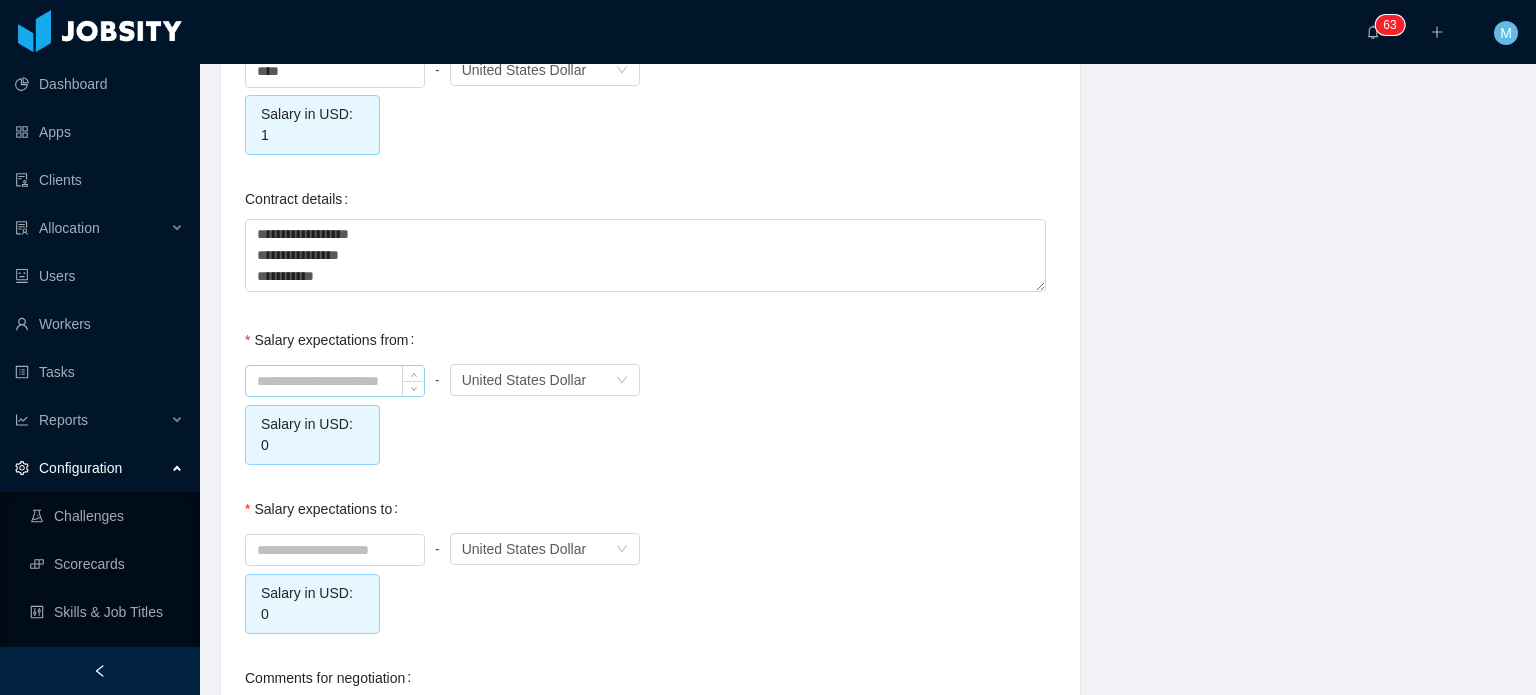 click at bounding box center (335, 381) 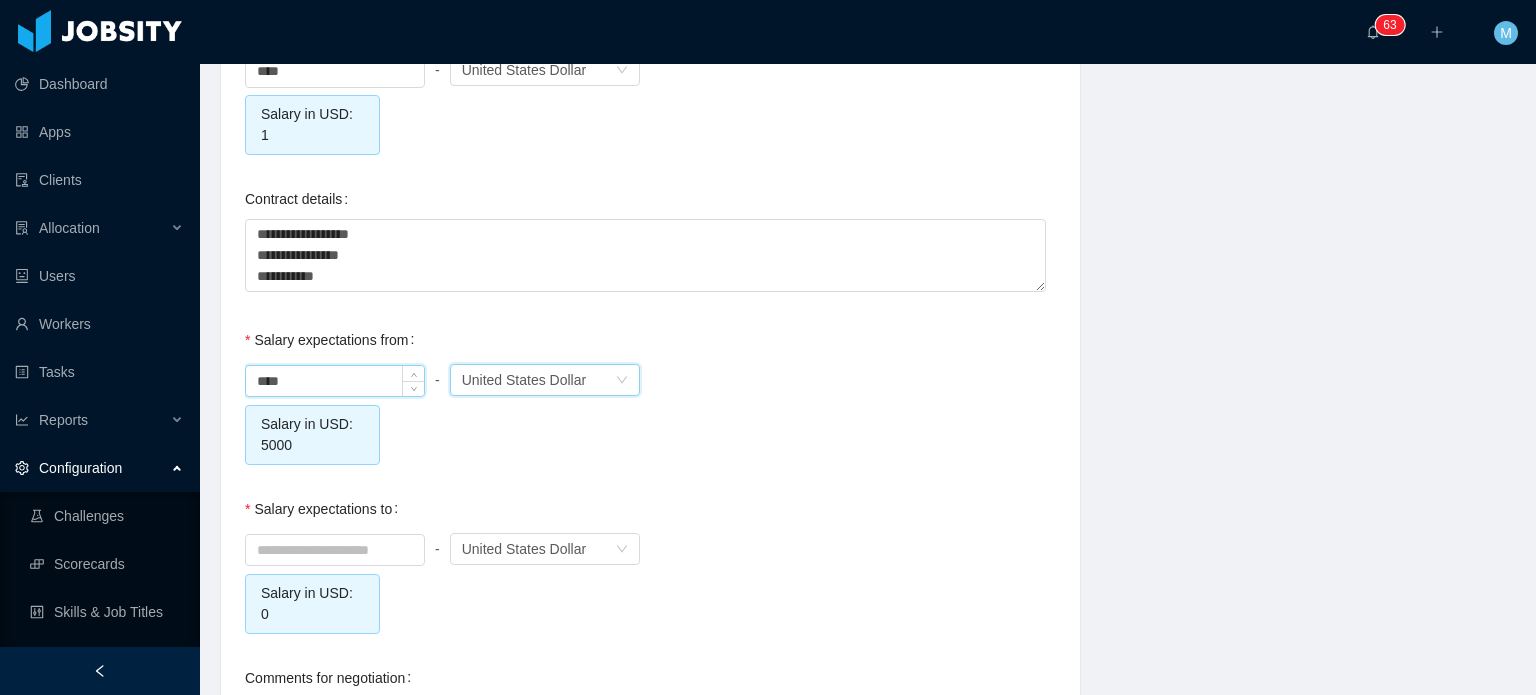 type on "*******" 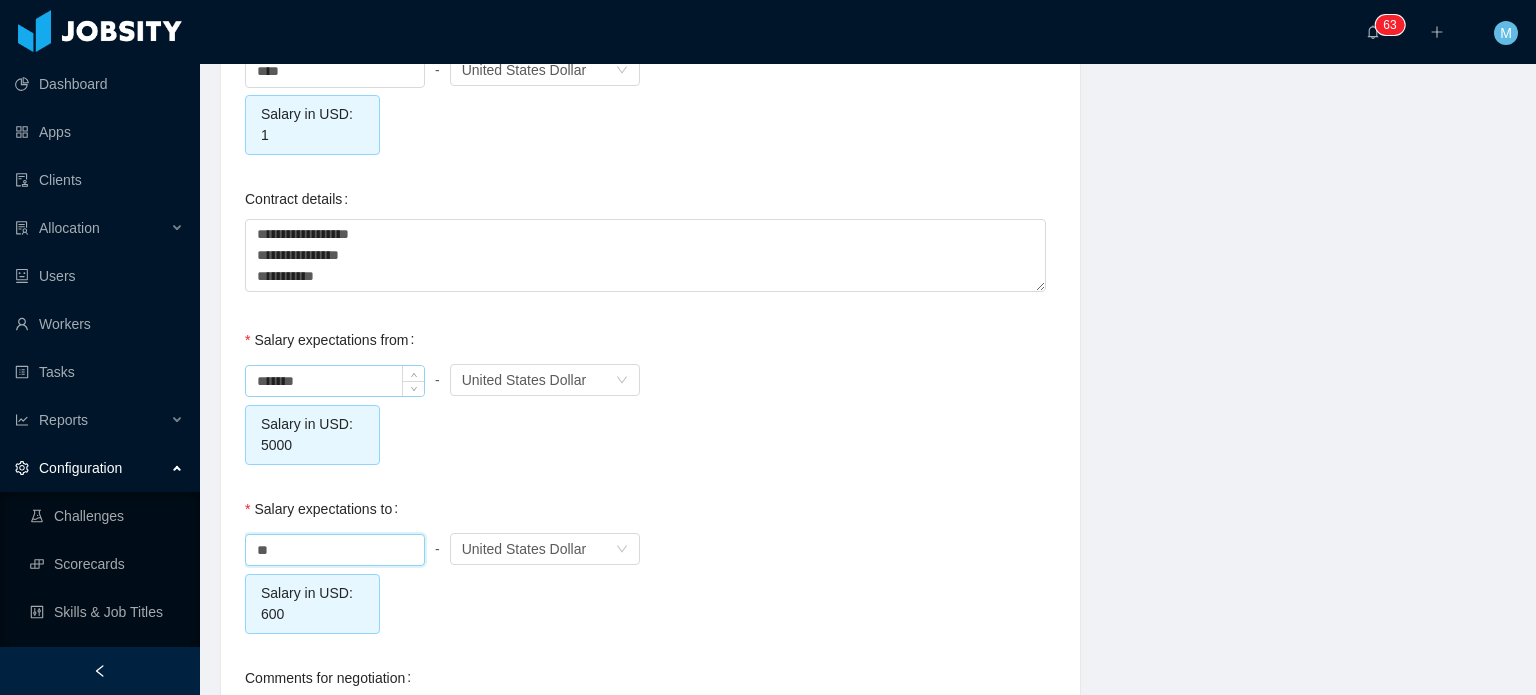 type on "*" 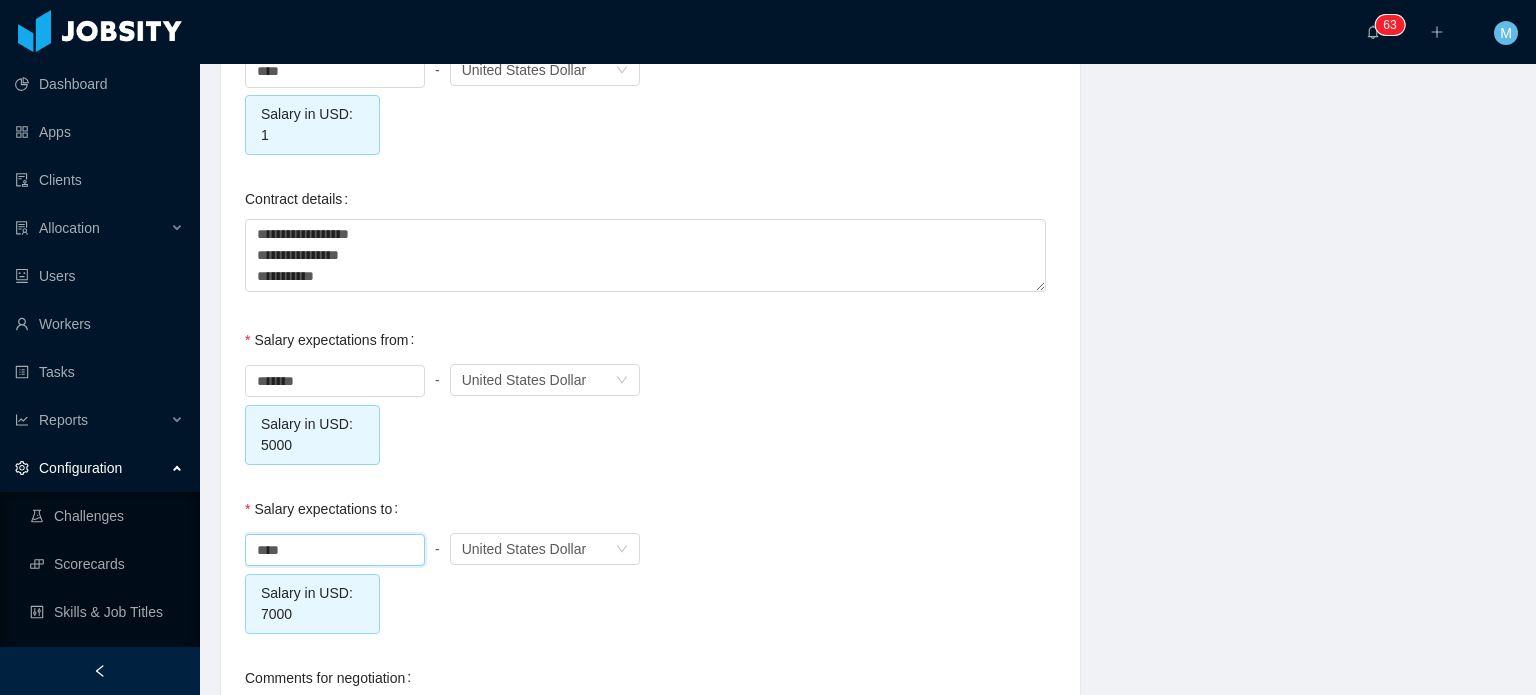 click on "******* - Currency United States Dollar   Salary in USD: 5000" at bounding box center [650, 412] 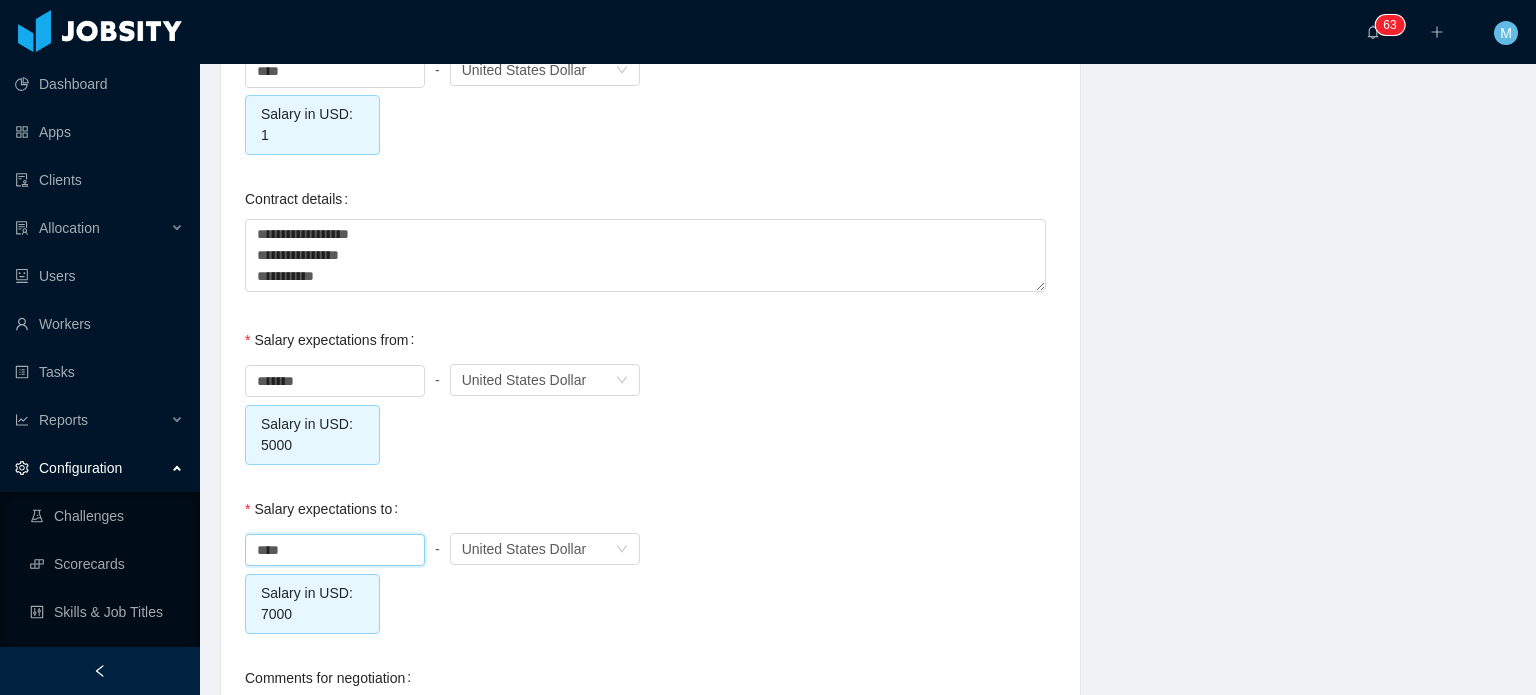 type on "*******" 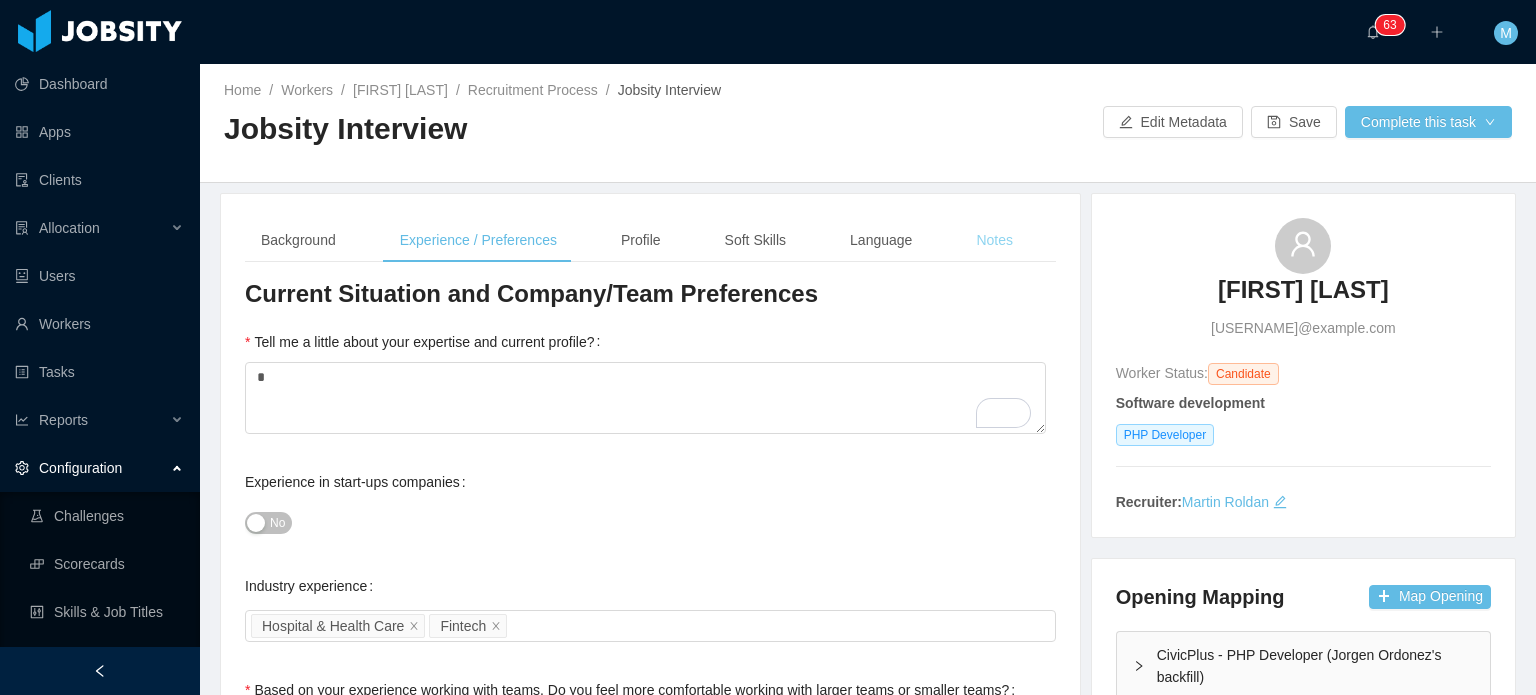 click on "Notes" at bounding box center (994, 240) 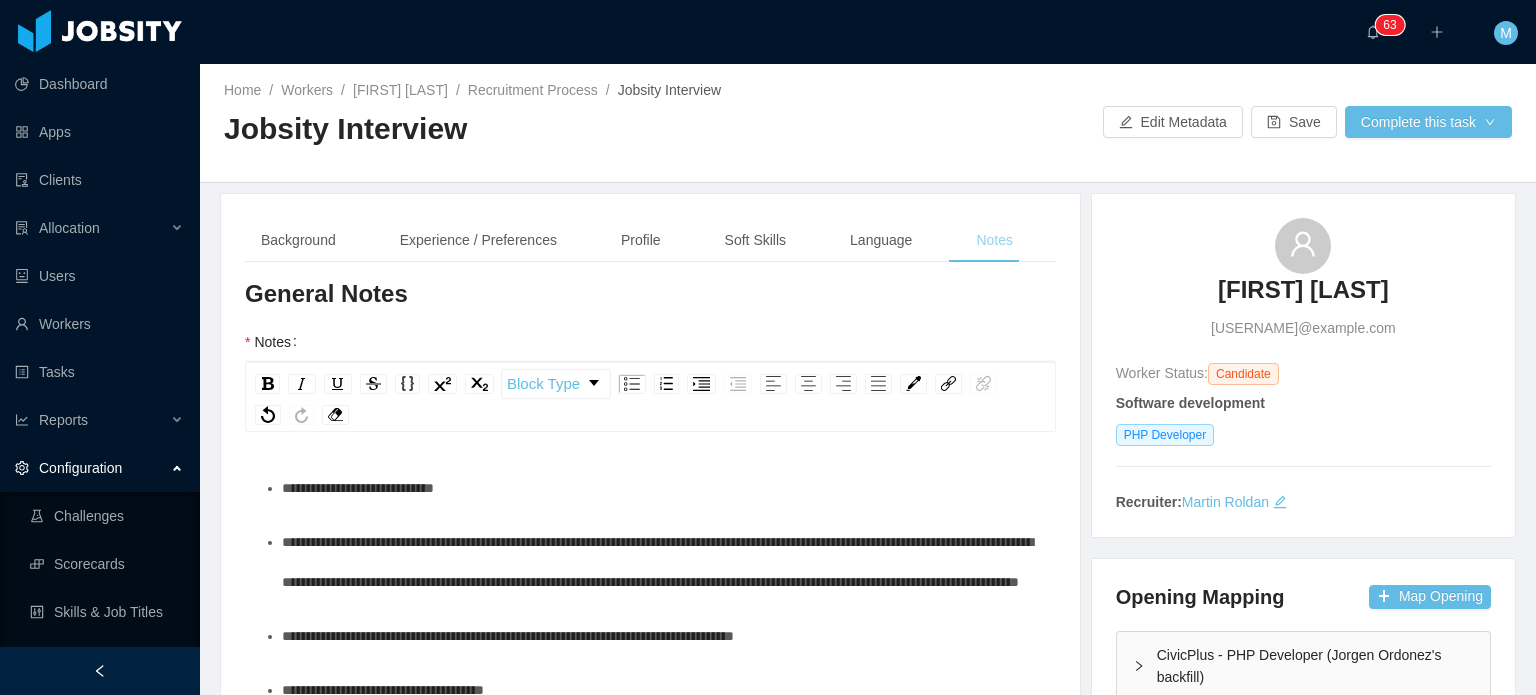 click on "Notes" at bounding box center (994, 240) 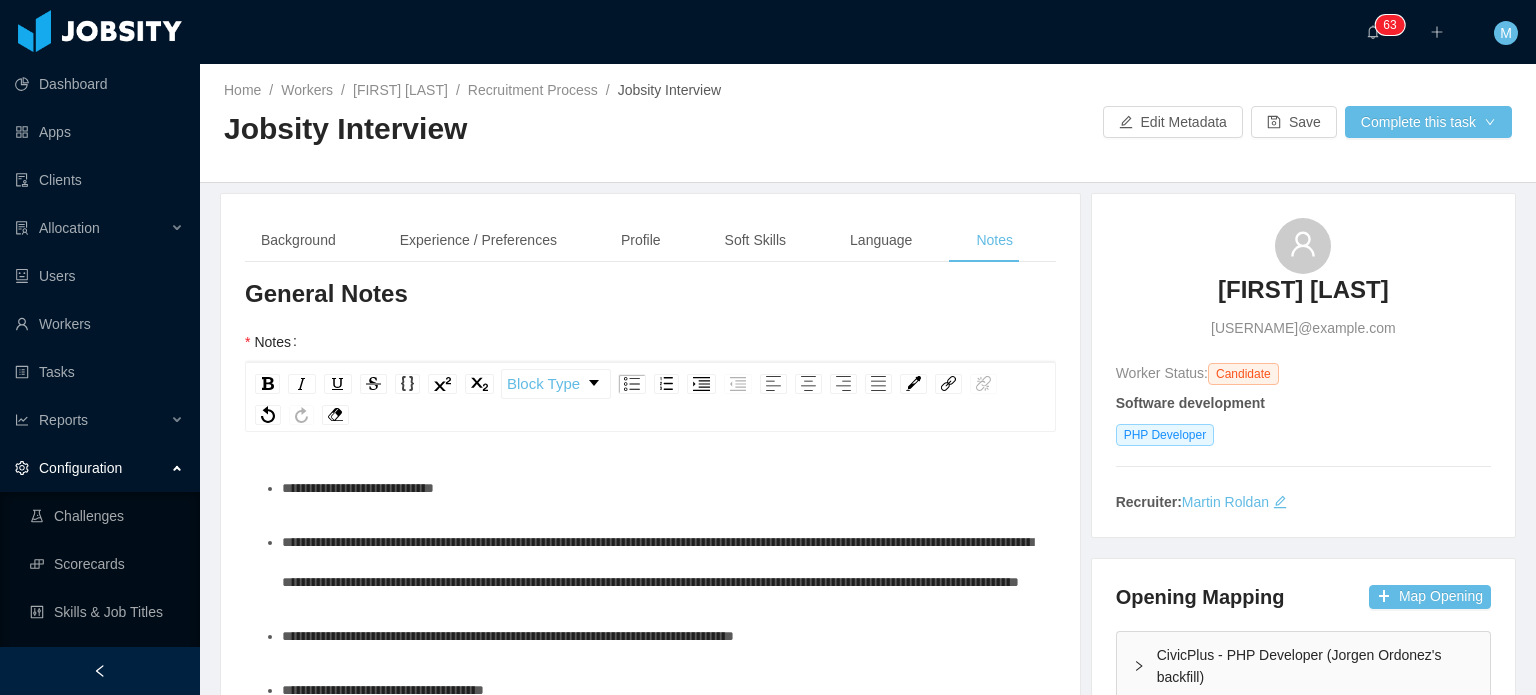 click on "**********" at bounding box center (661, 562) 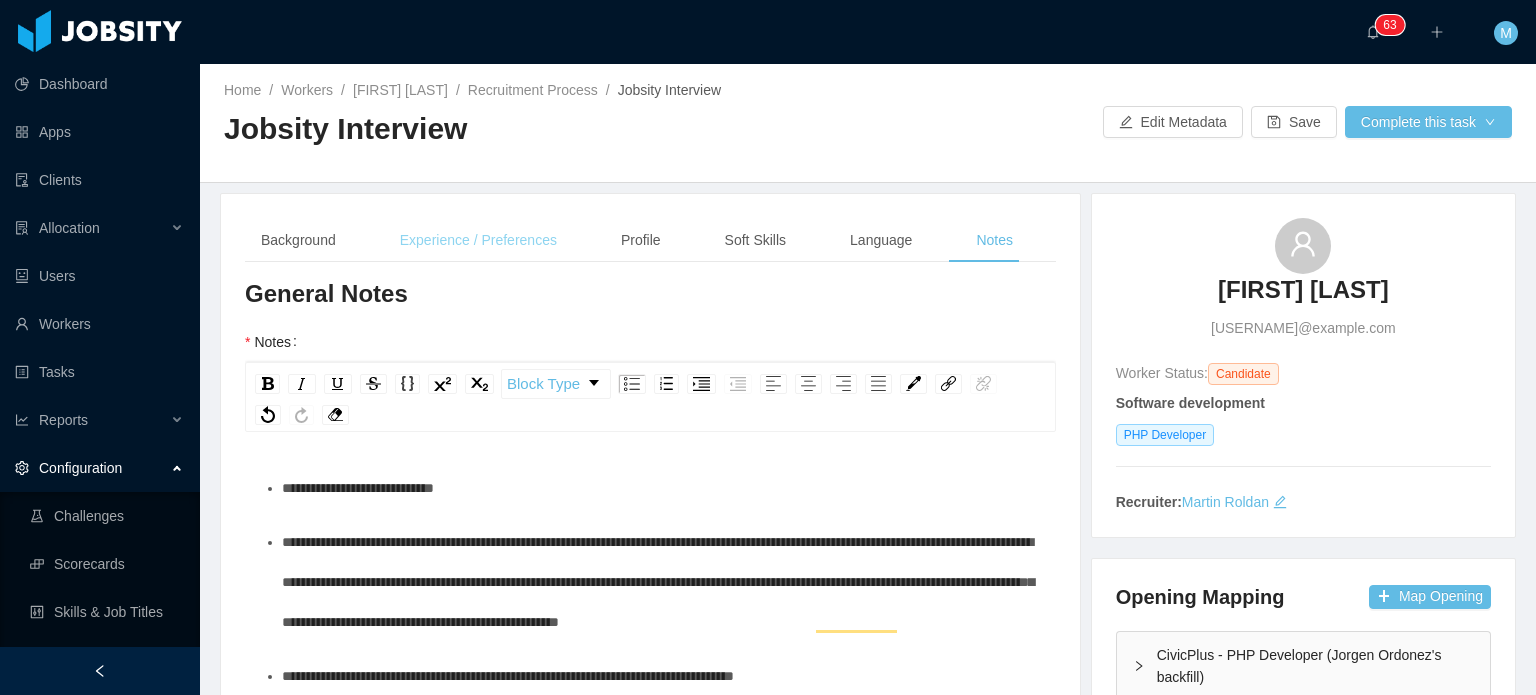 click on "Experience / Preferences" at bounding box center [478, 240] 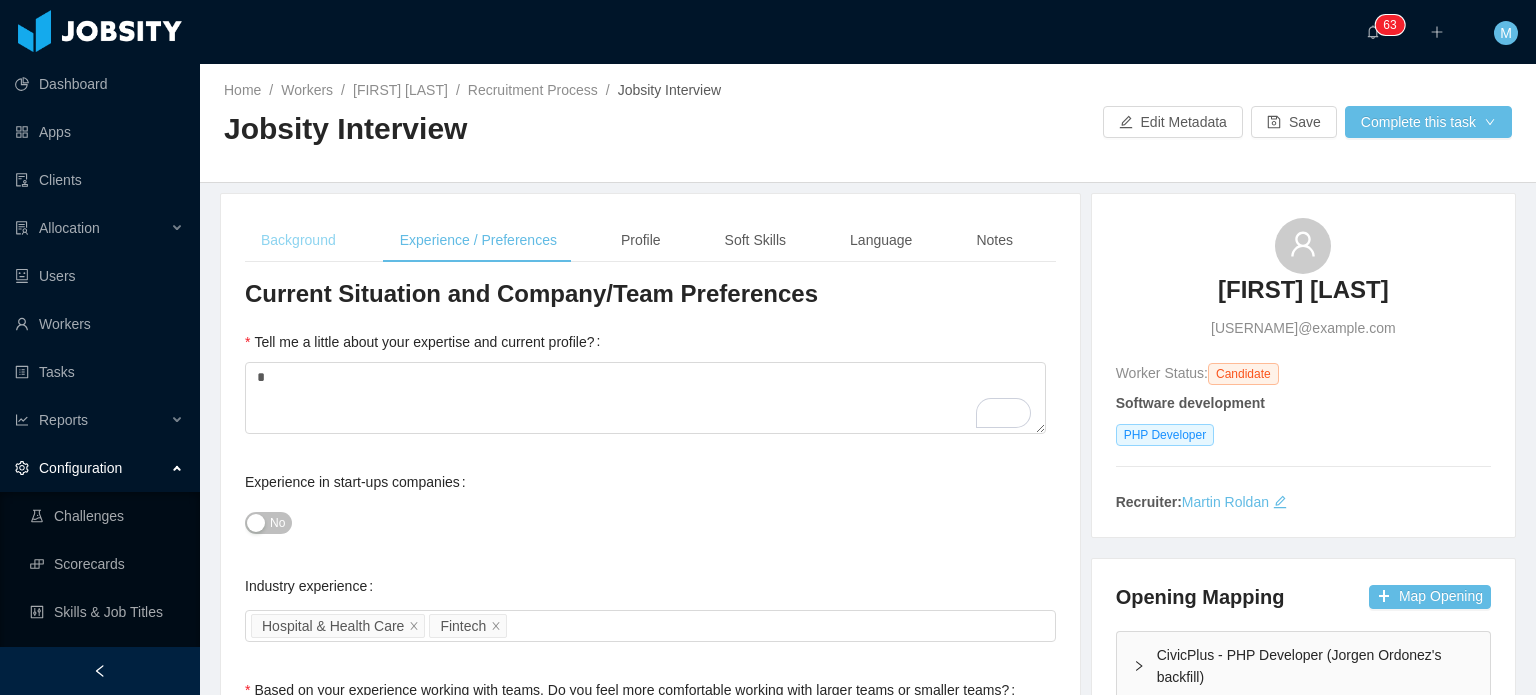click on "Background" at bounding box center [298, 240] 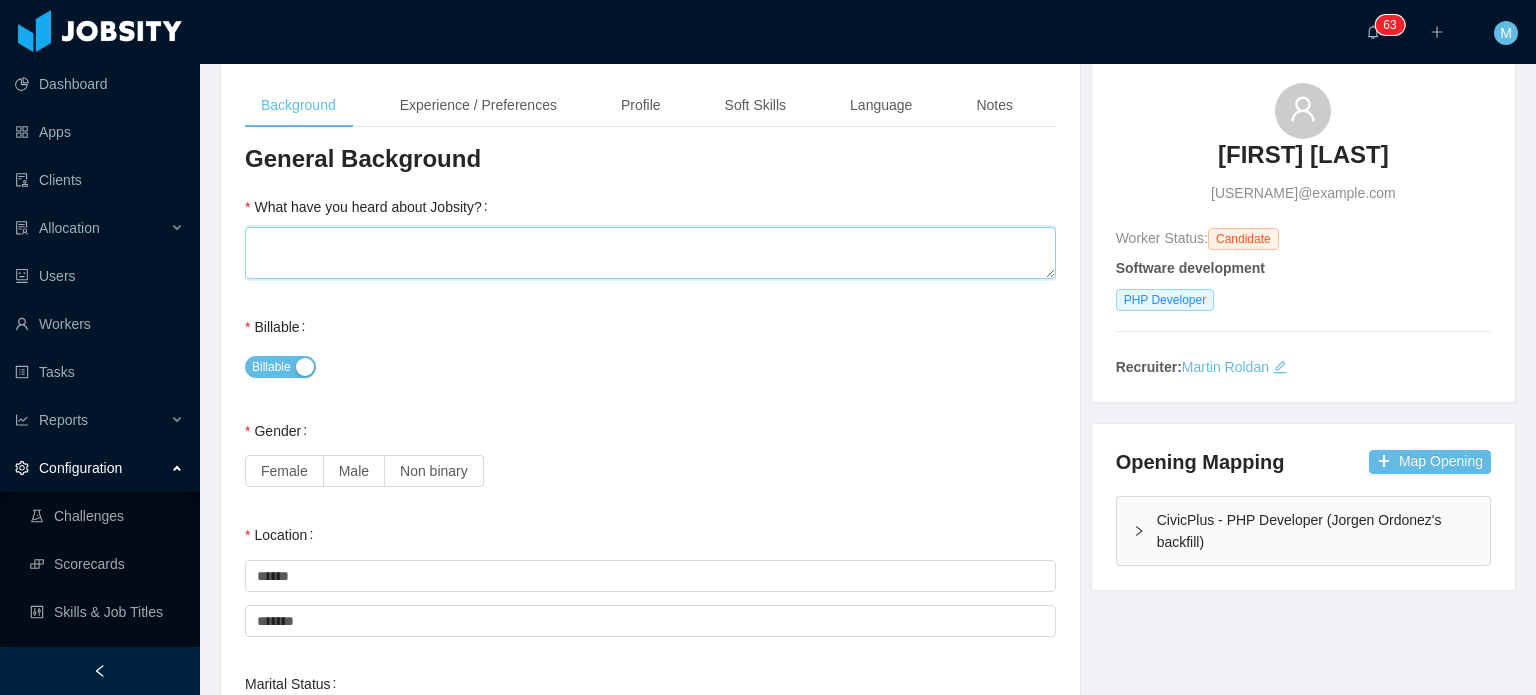 click on "What have you heard about Jobsity?" at bounding box center [650, 253] 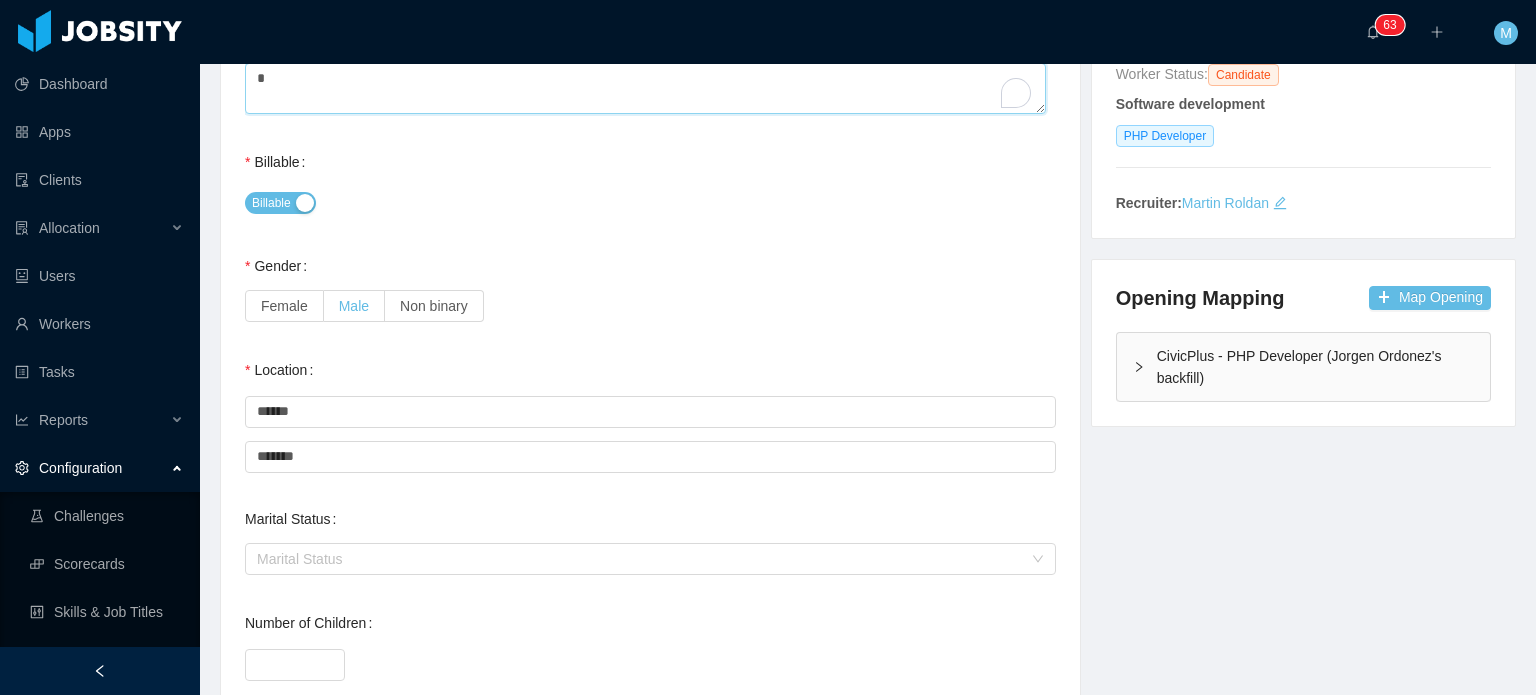 type on "*" 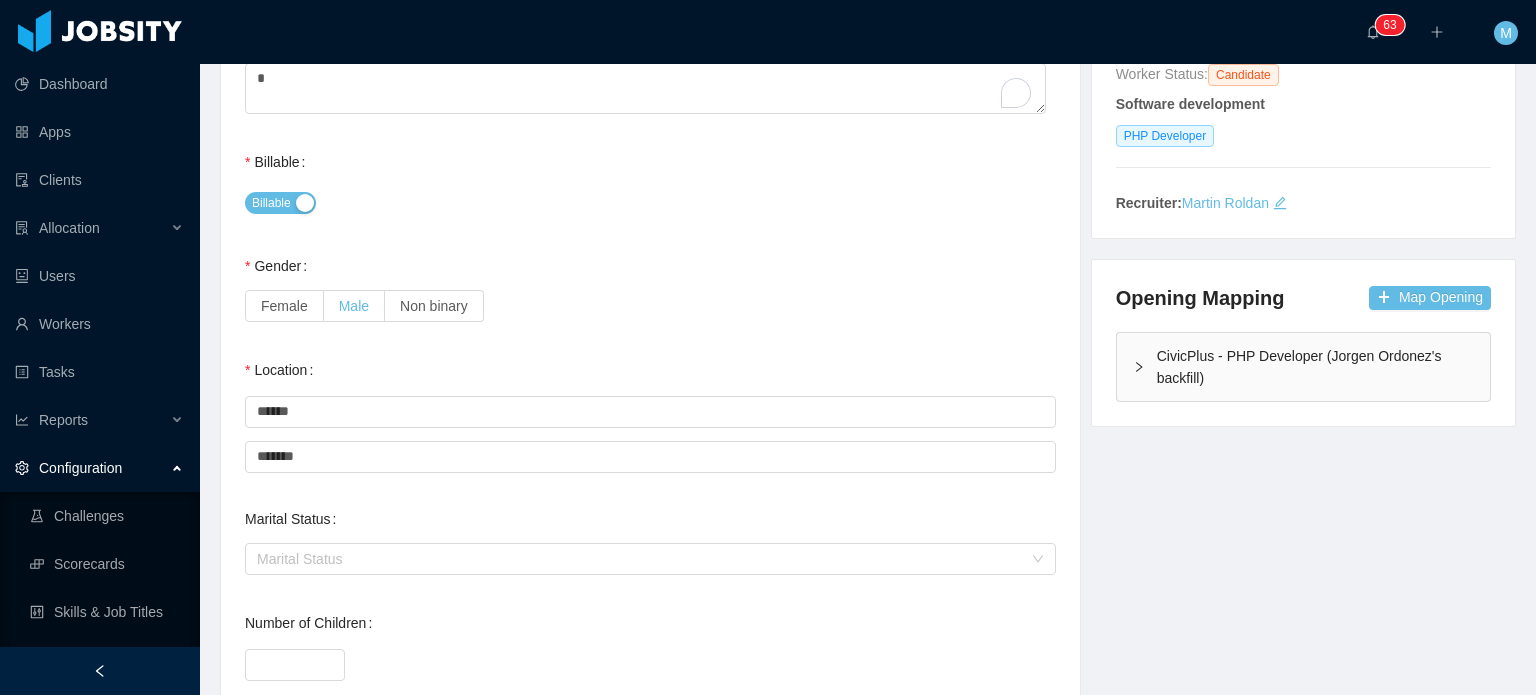 click on "Male" at bounding box center [354, 306] 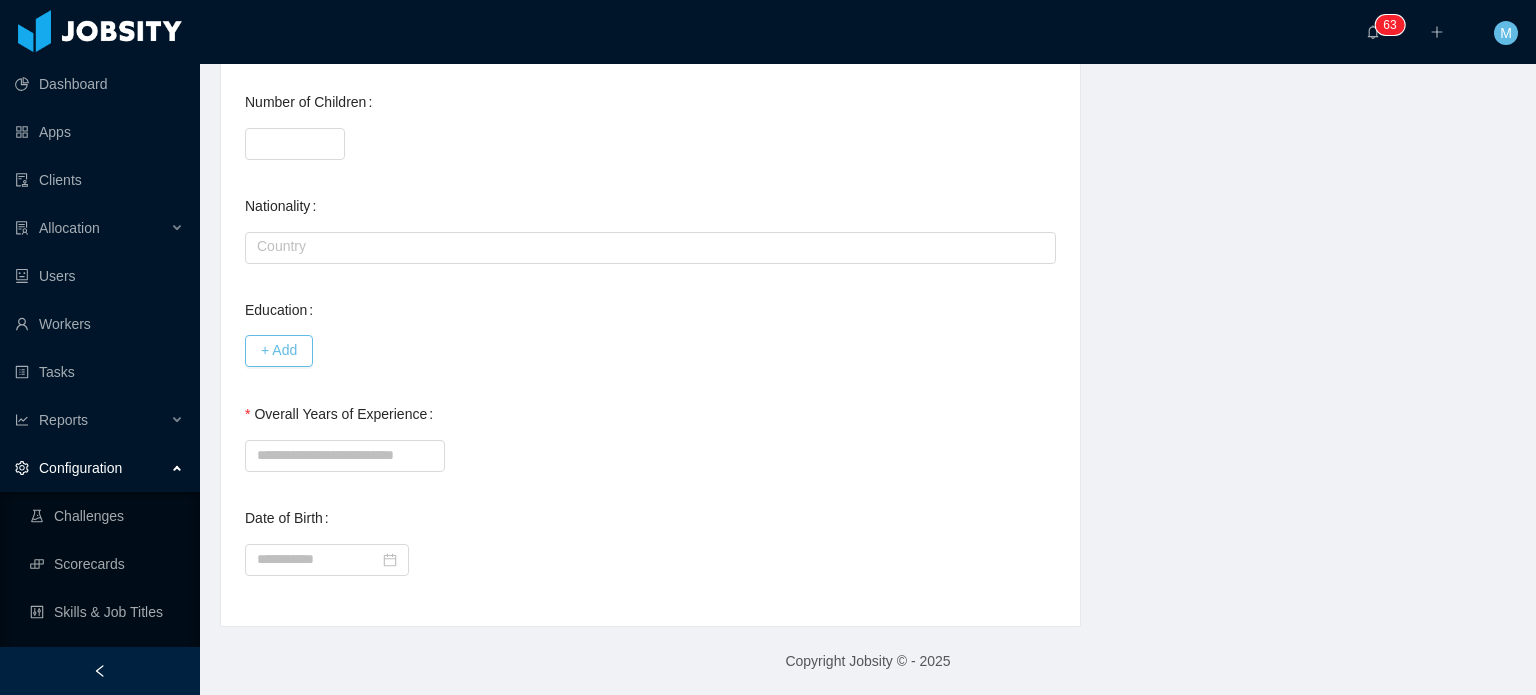 click at bounding box center (650, 454) 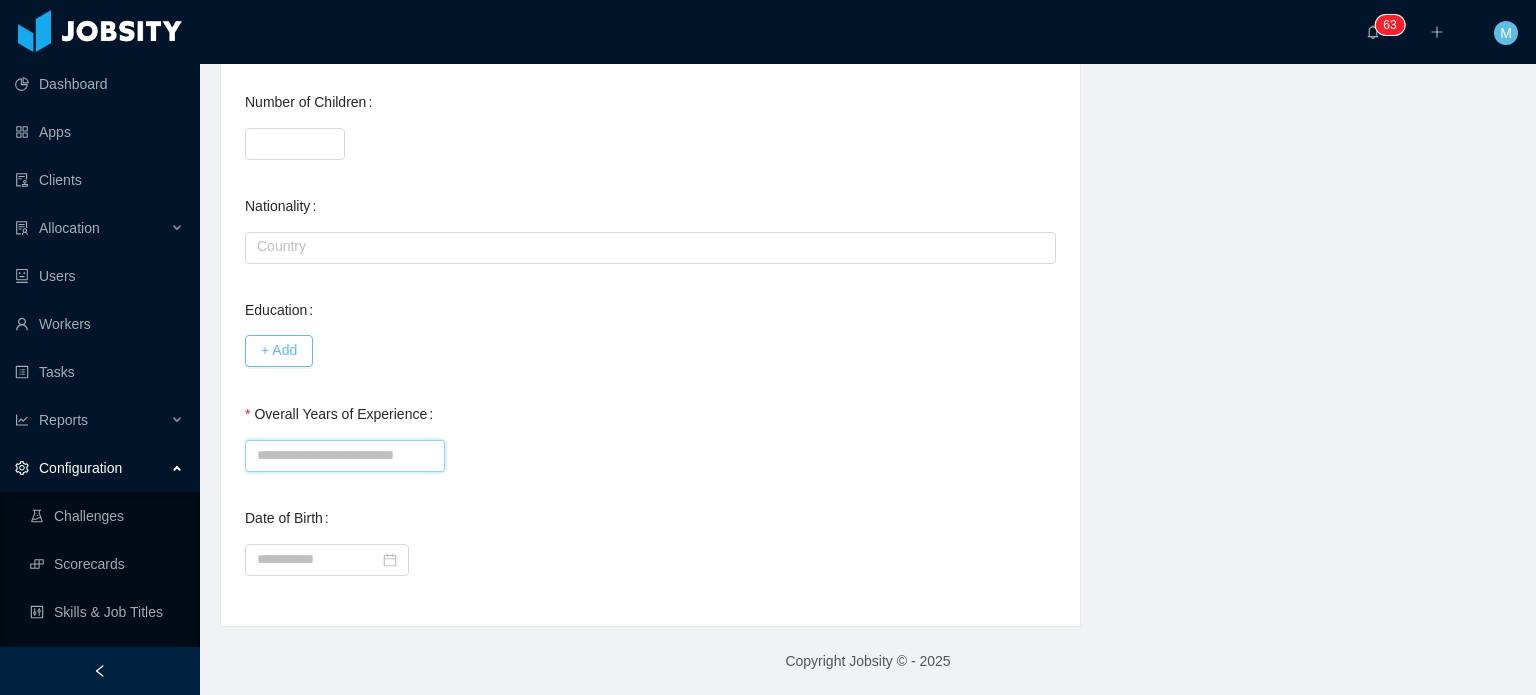 click on "Overall Years of Experience" at bounding box center [345, 456] 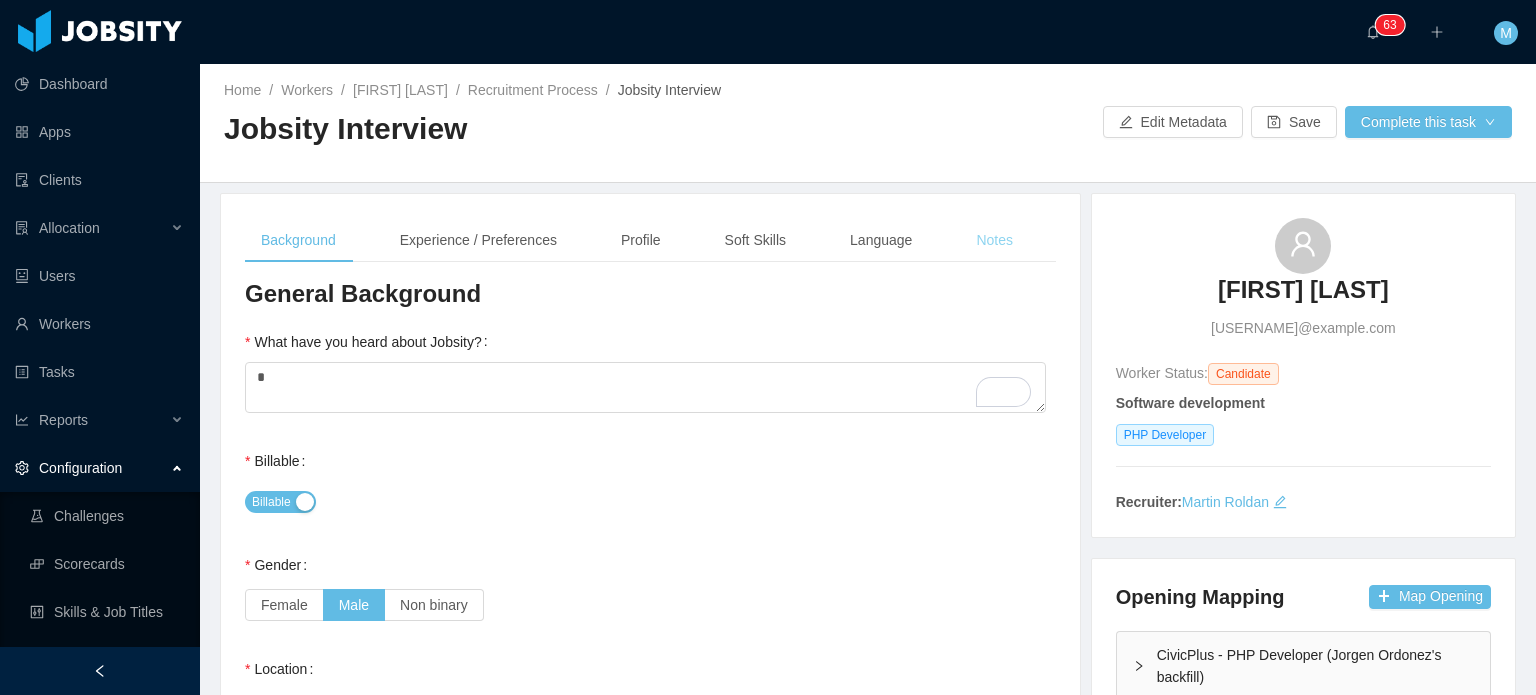 type on "*" 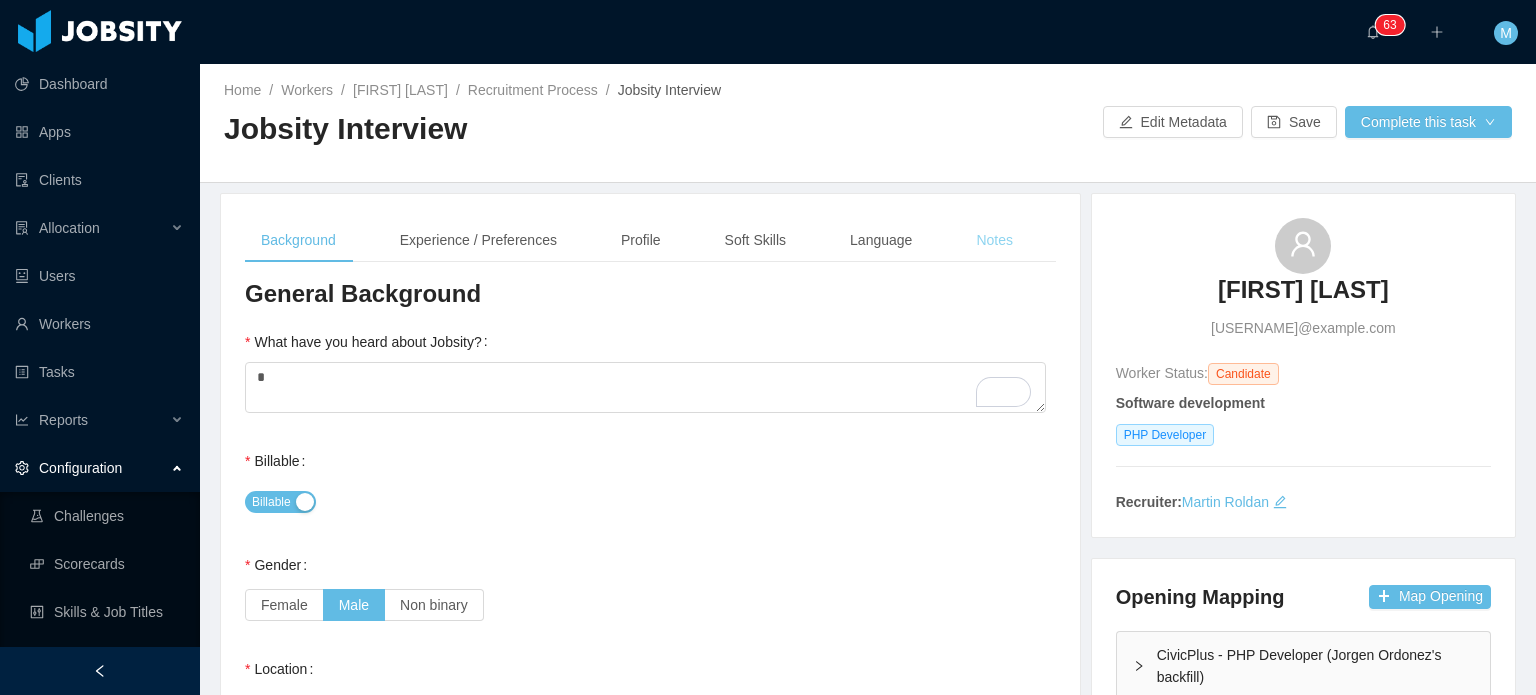 click on "Notes" at bounding box center [994, 240] 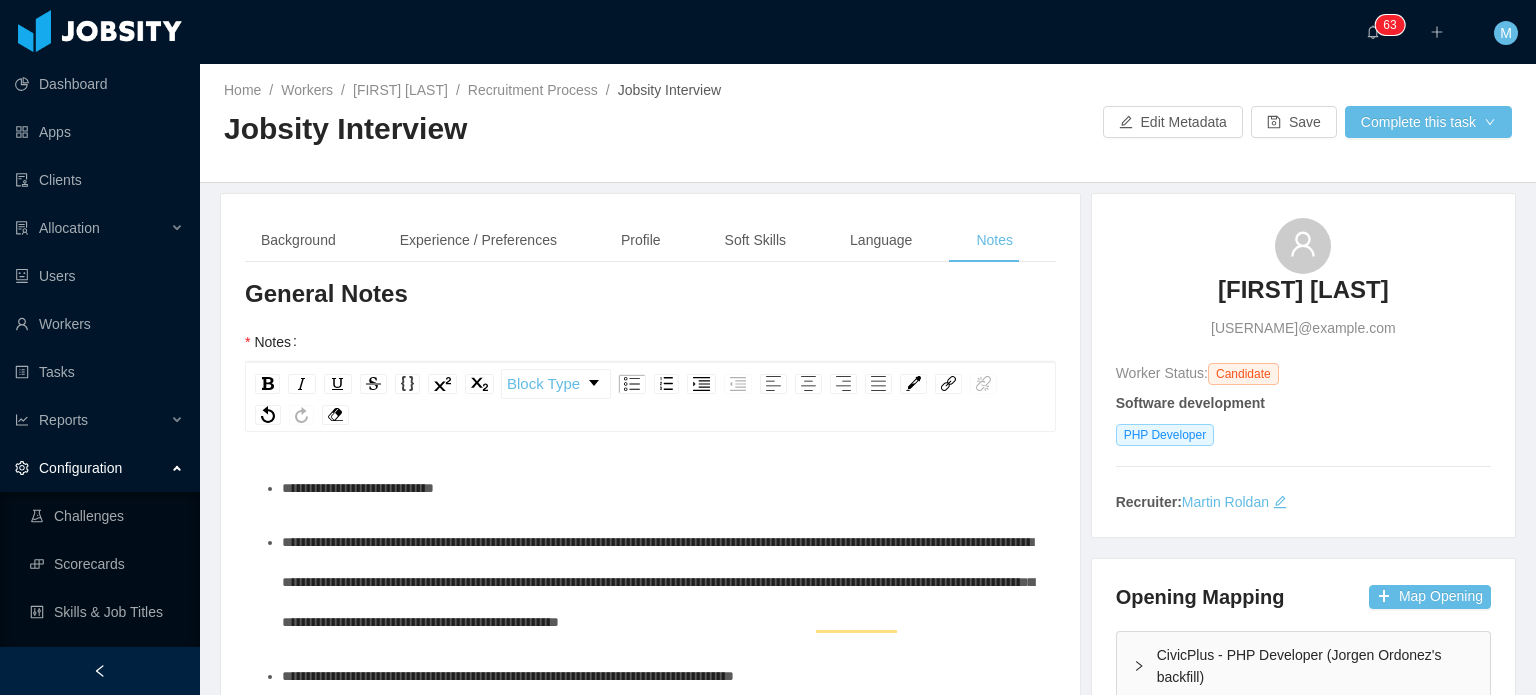 scroll, scrollTop: 19, scrollLeft: 0, axis: vertical 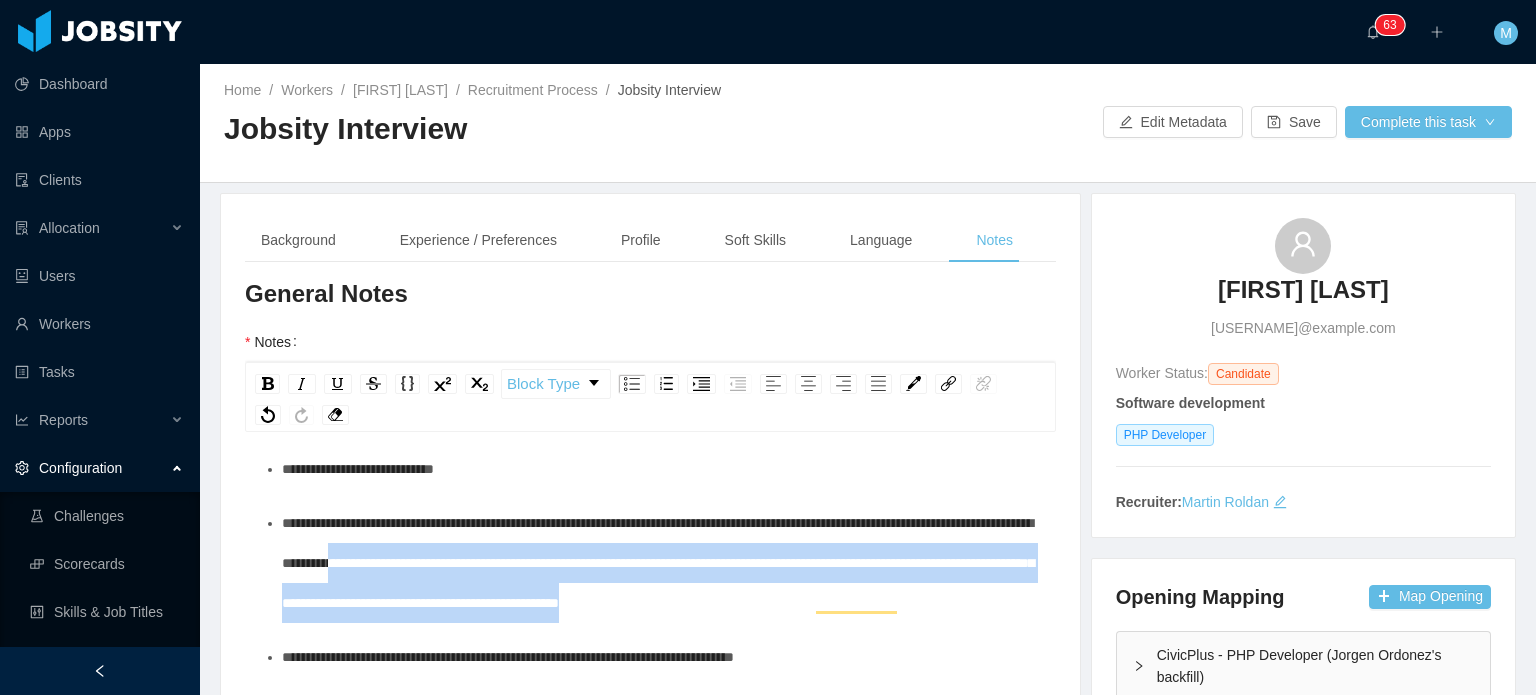 drag, startPoint x: 996, startPoint y: 604, endPoint x: 573, endPoint y: 558, distance: 425.49384 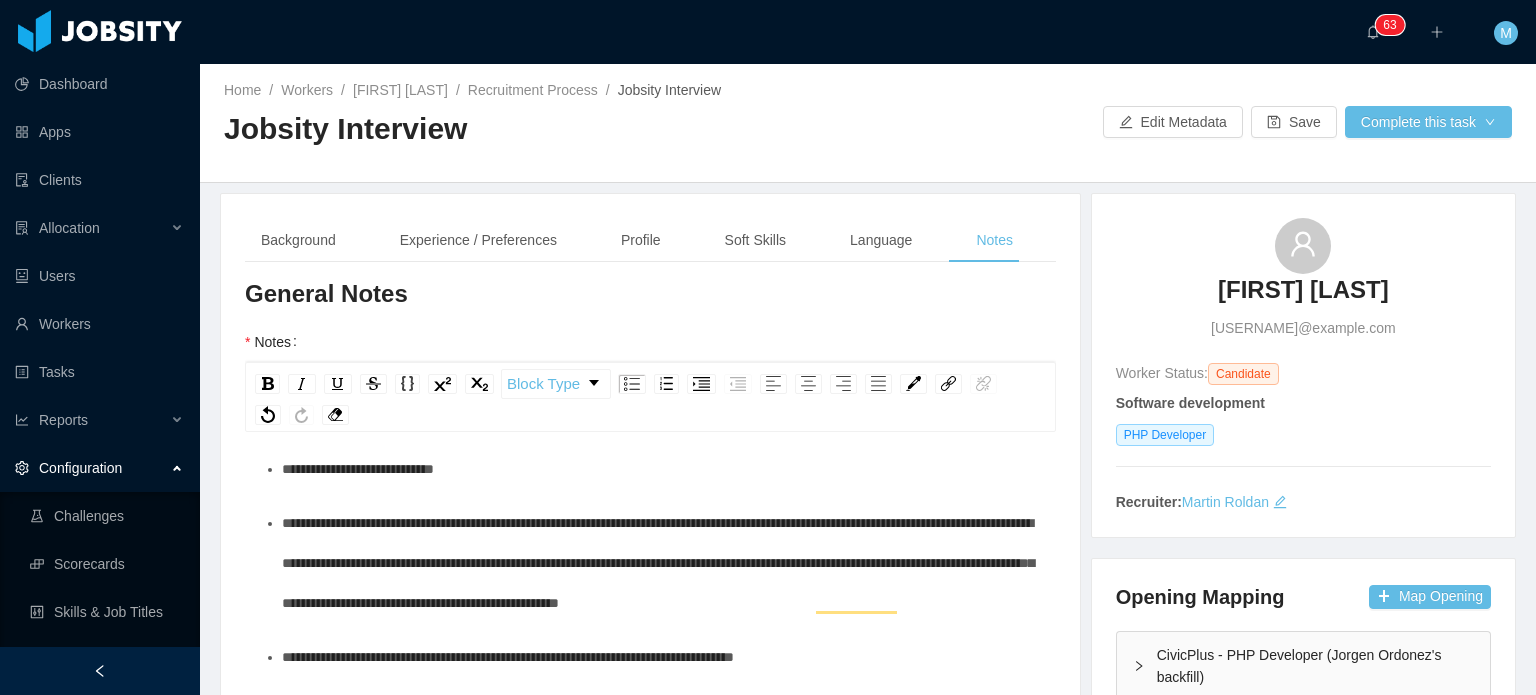 click on "**********" at bounding box center (661, 657) 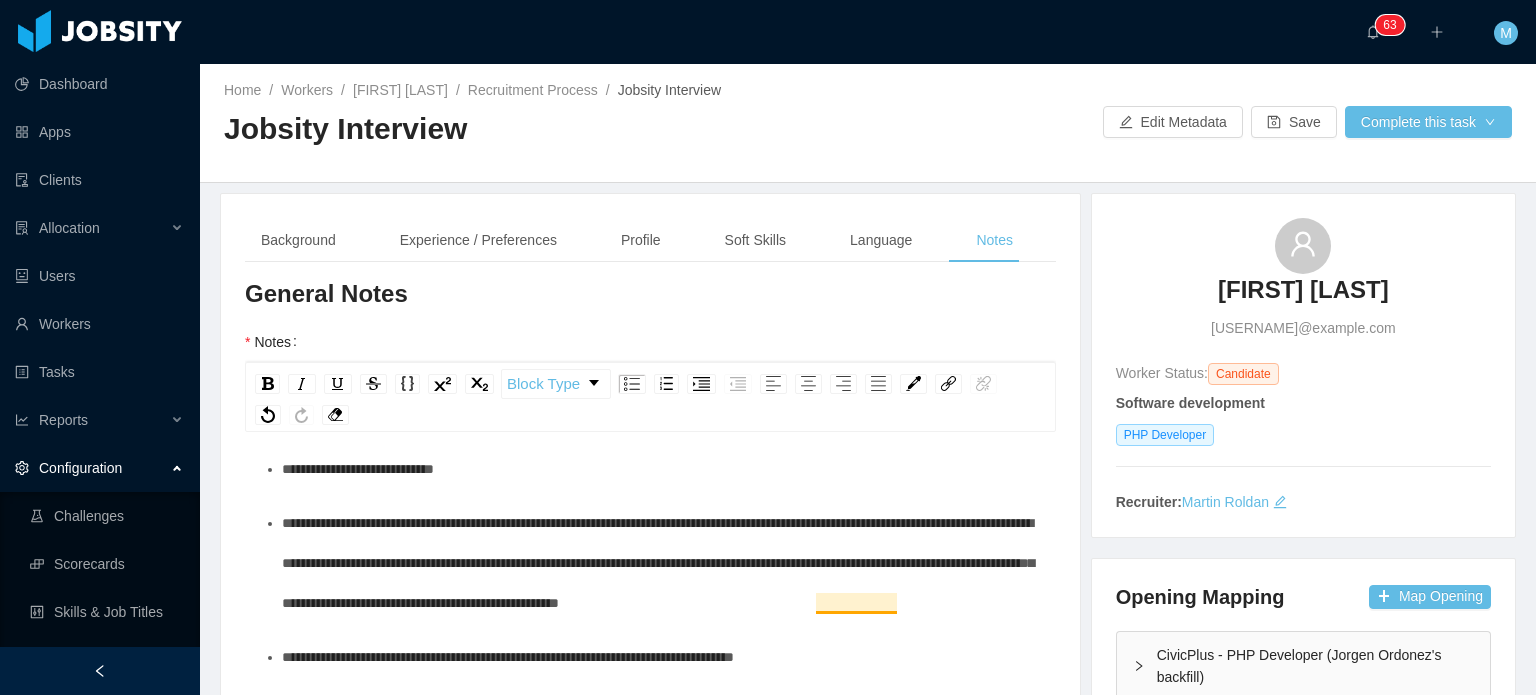 click on "**********" at bounding box center [658, 563] 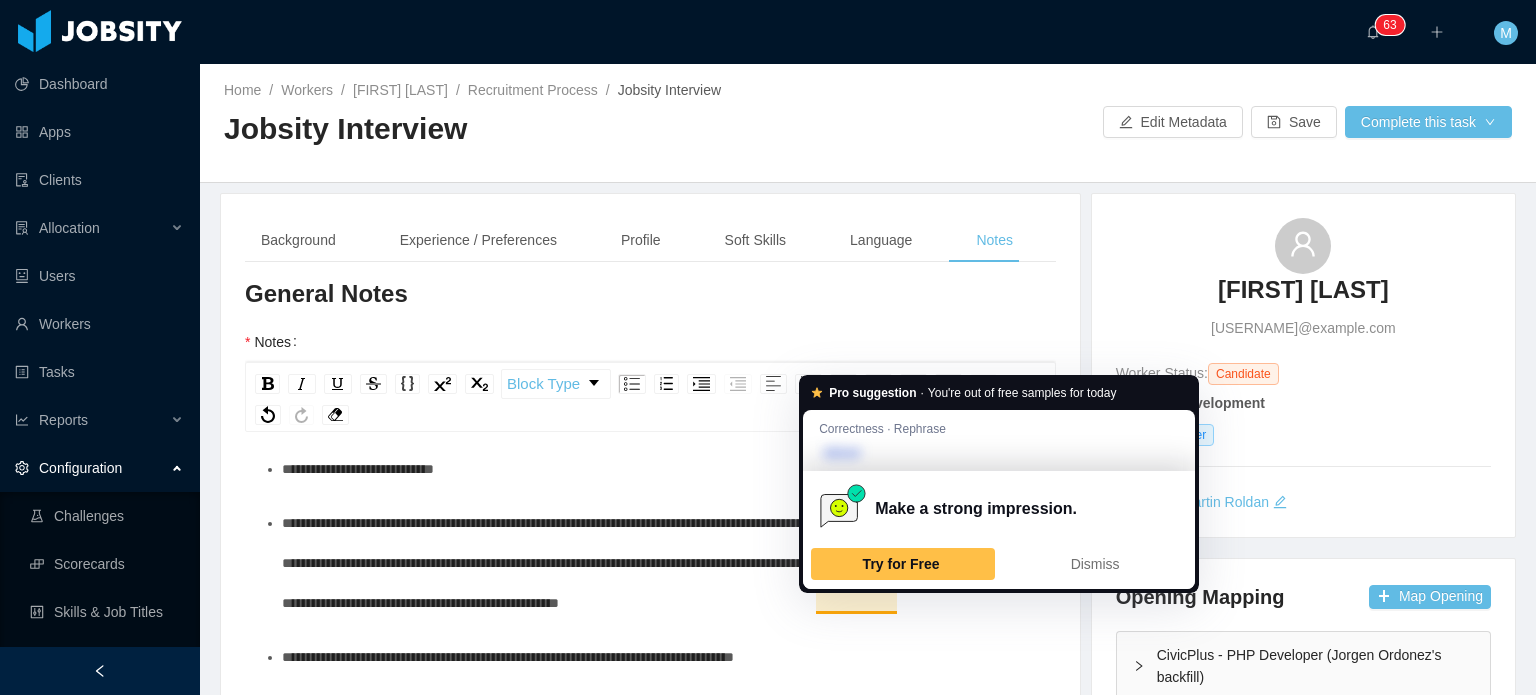 click on "**********" at bounding box center (658, 563) 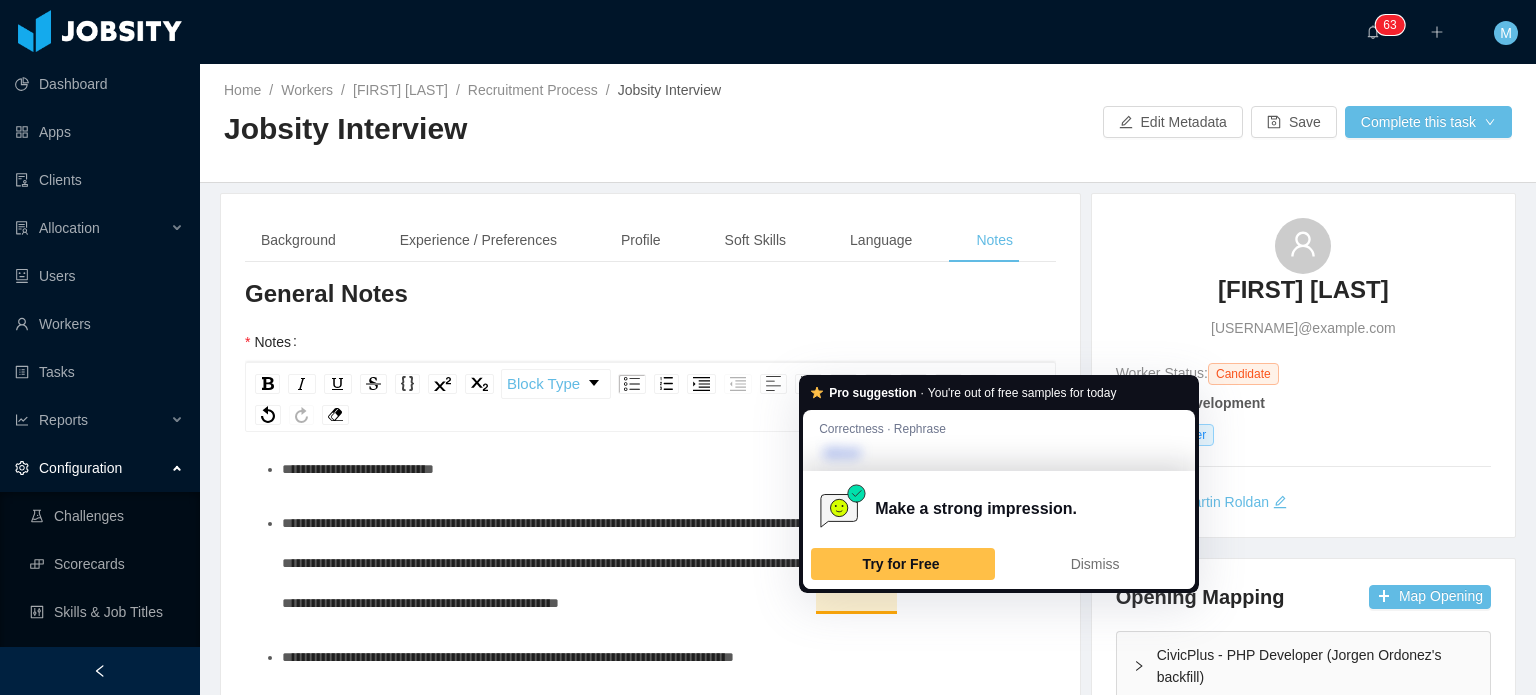 click on "**********" at bounding box center (658, 563) 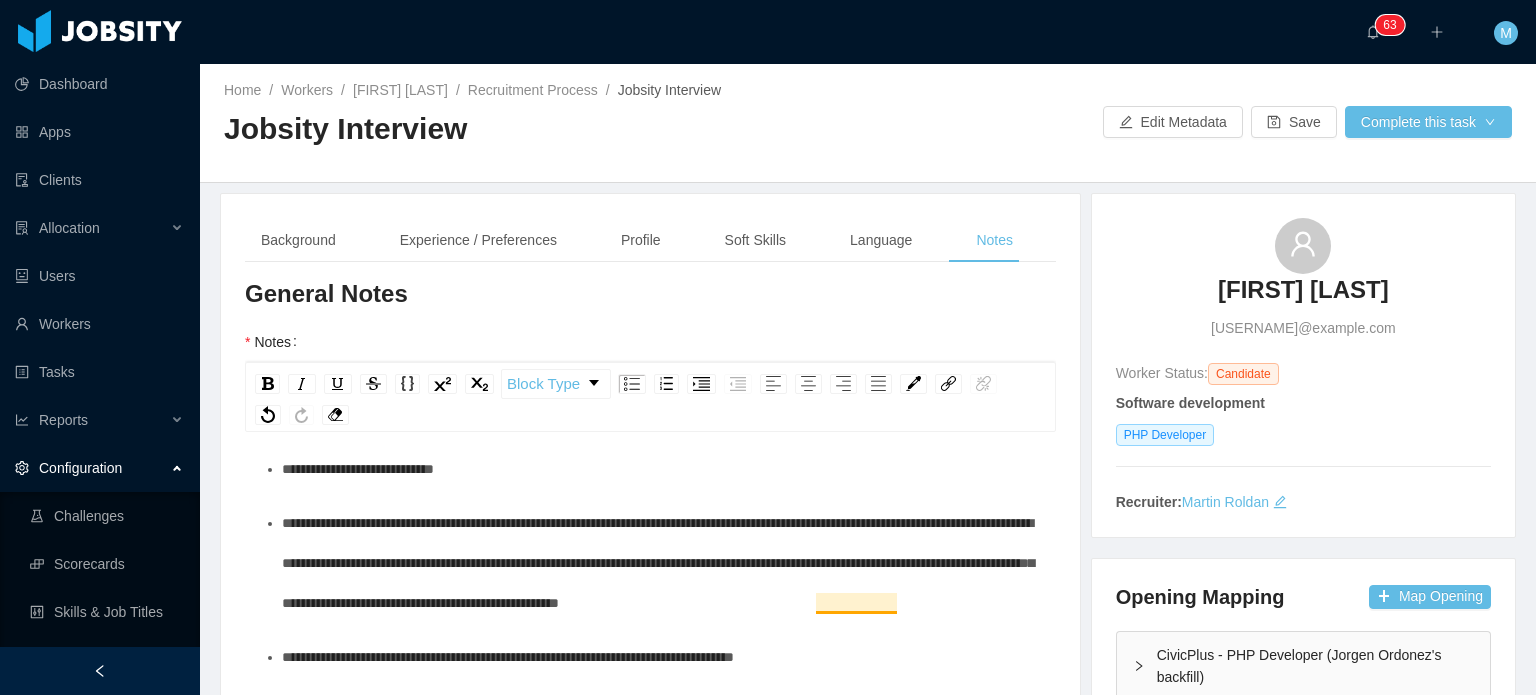 click on "**********" at bounding box center [658, 563] 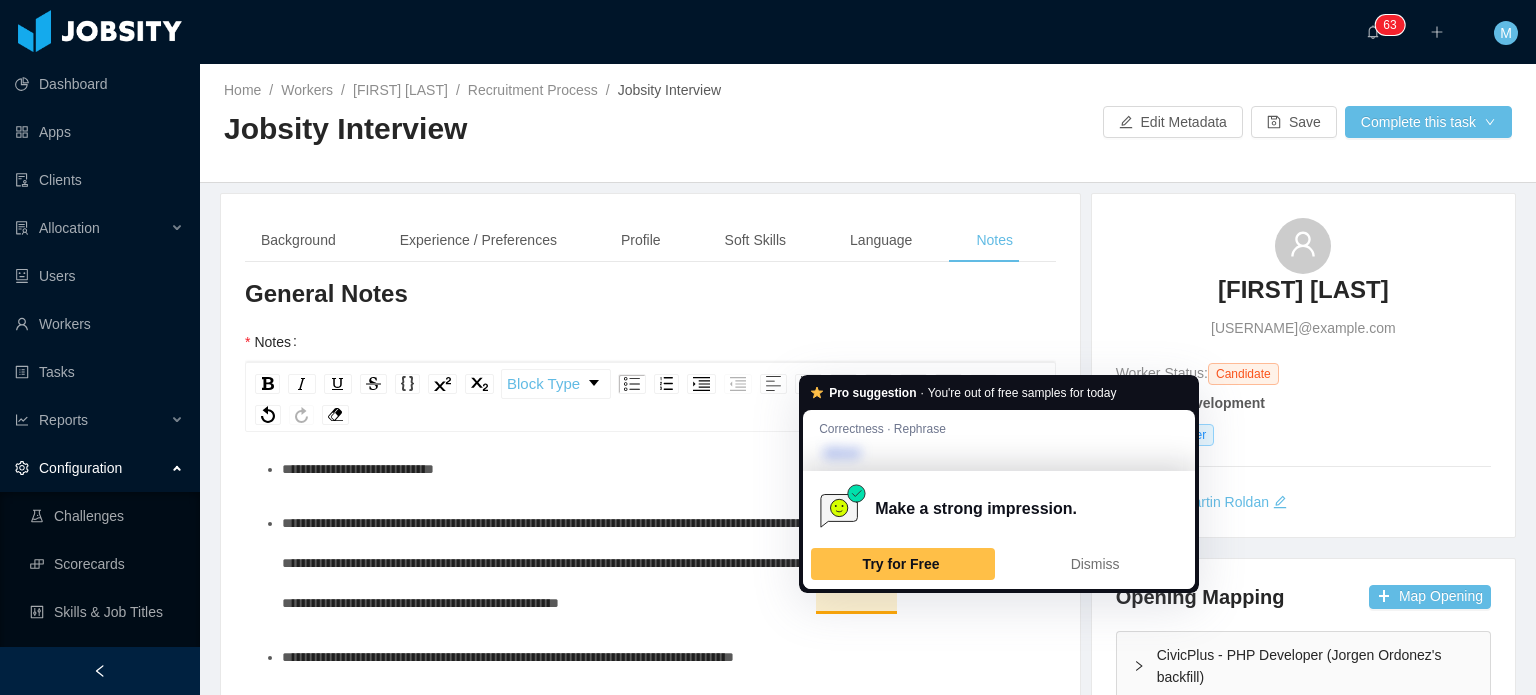 click on "**********" at bounding box center (661, 563) 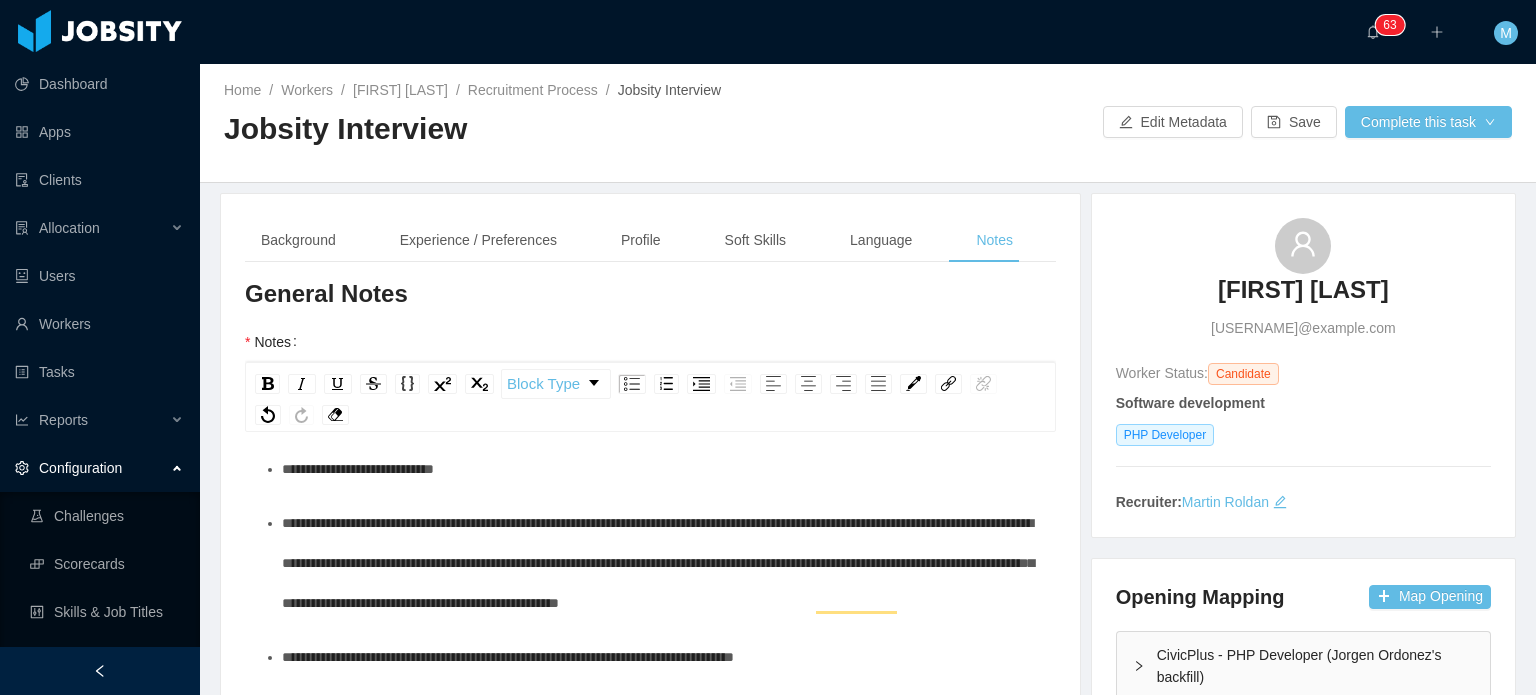 click on "**********" at bounding box center (661, 563) 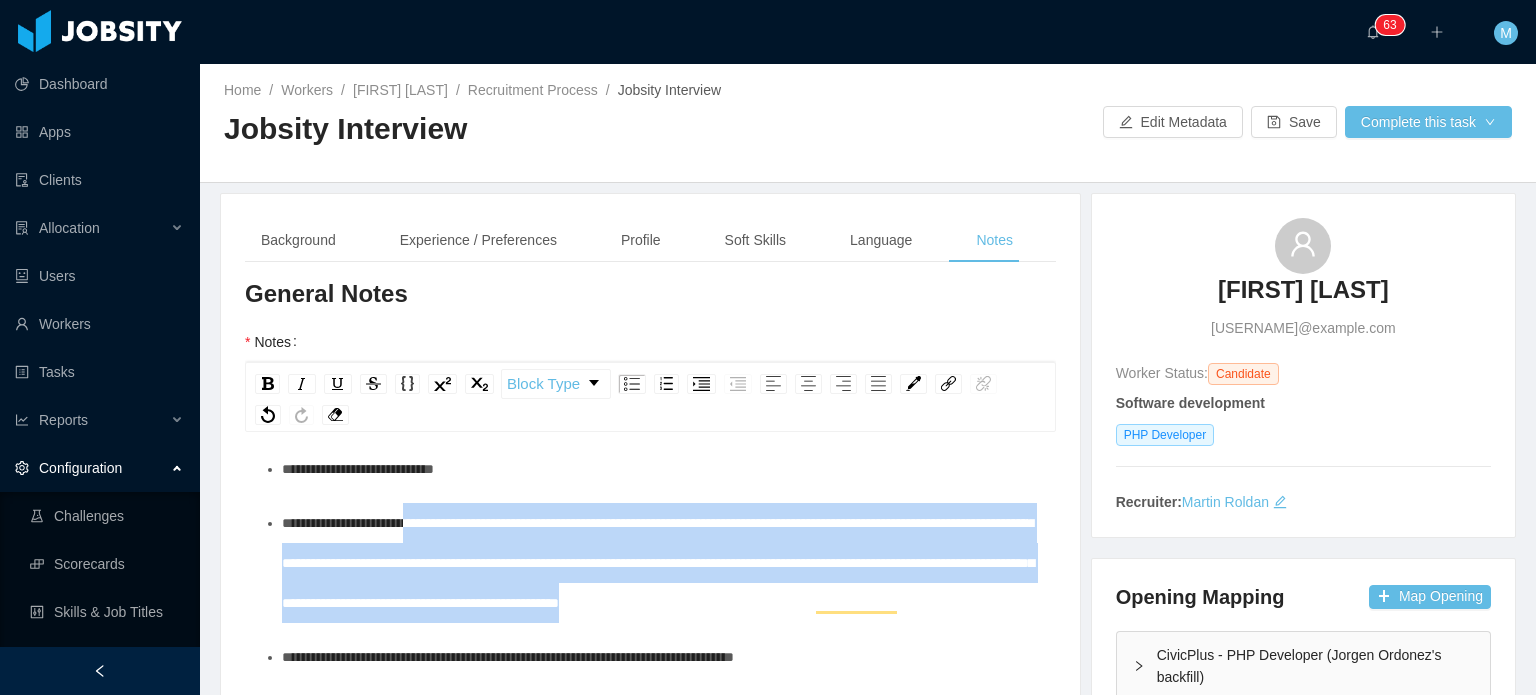 drag, startPoint x: 925, startPoint y: 588, endPoint x: 430, endPoint y: 509, distance: 501.2644 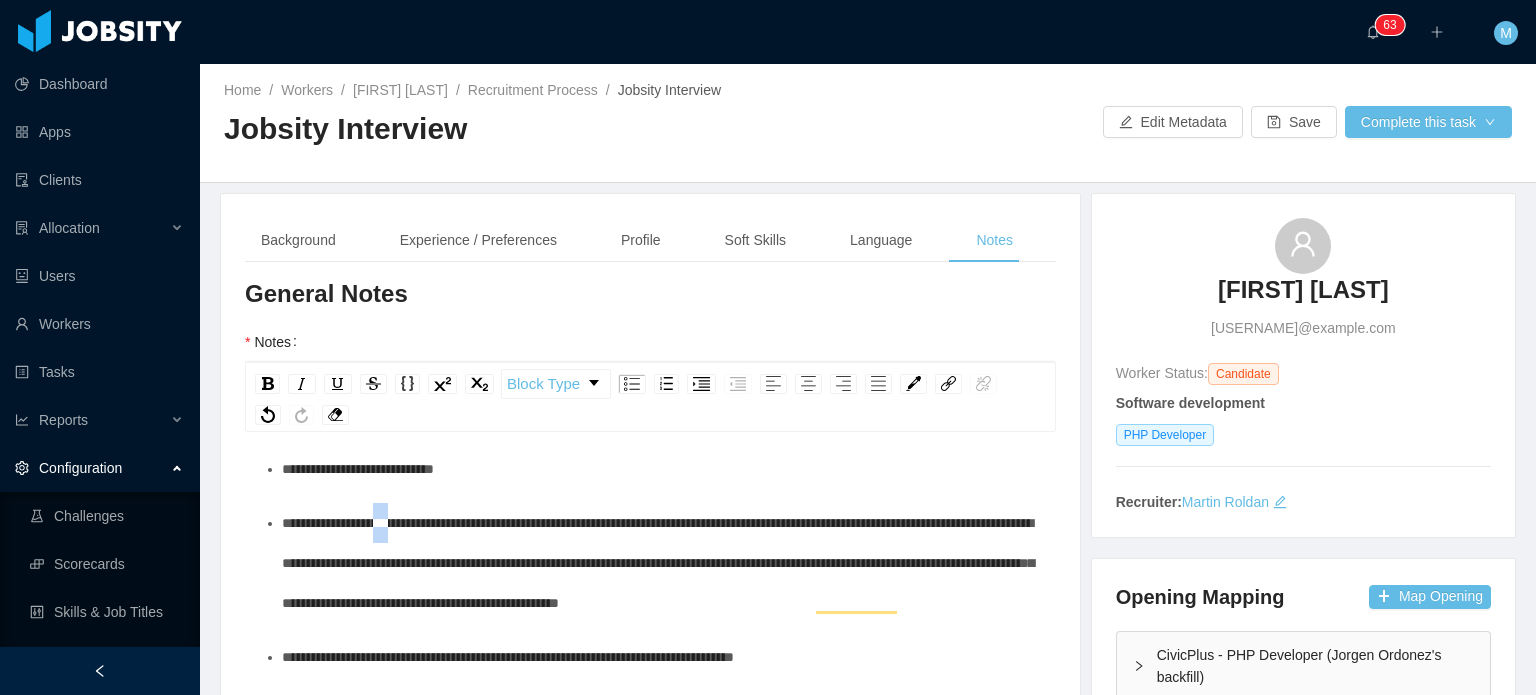 drag, startPoint x: 428, startPoint y: 509, endPoint x: 412, endPoint y: 515, distance: 17.088007 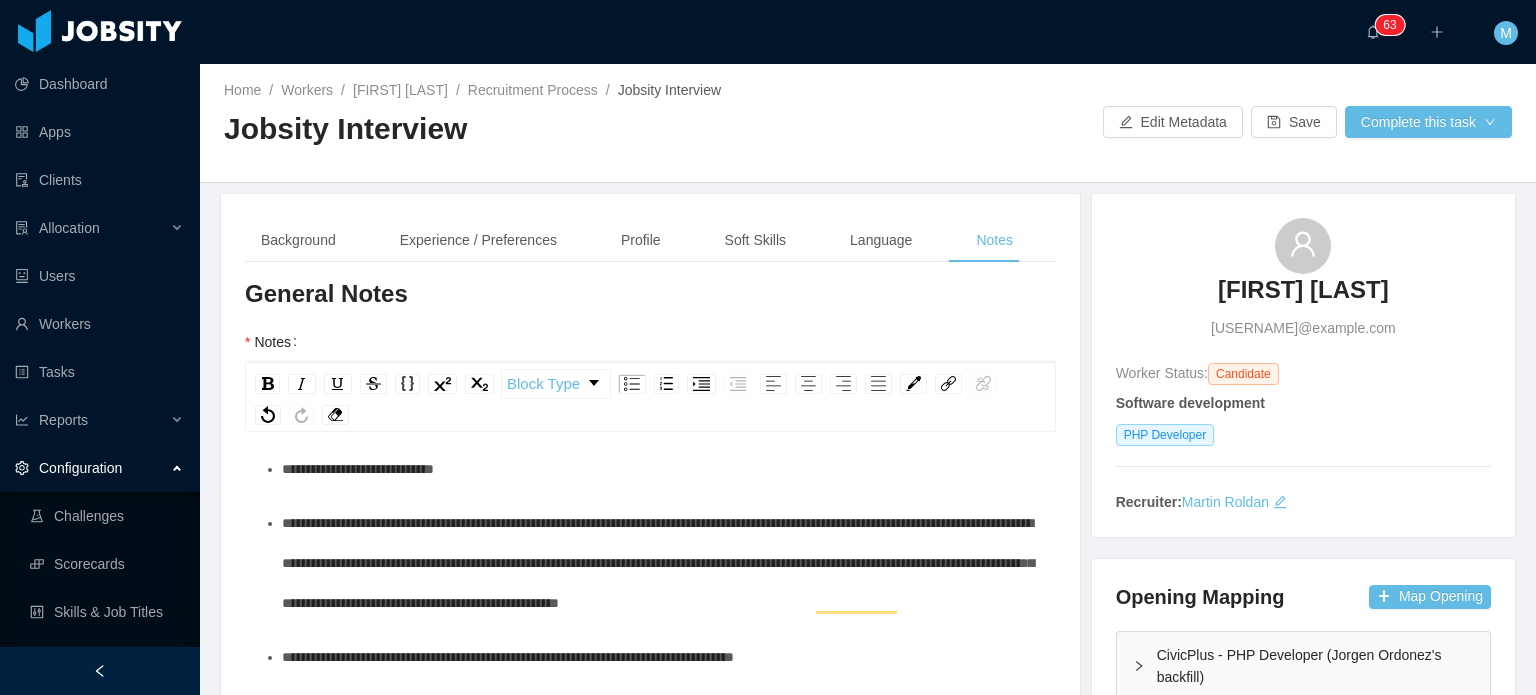 click on "**********" at bounding box center (661, 563) 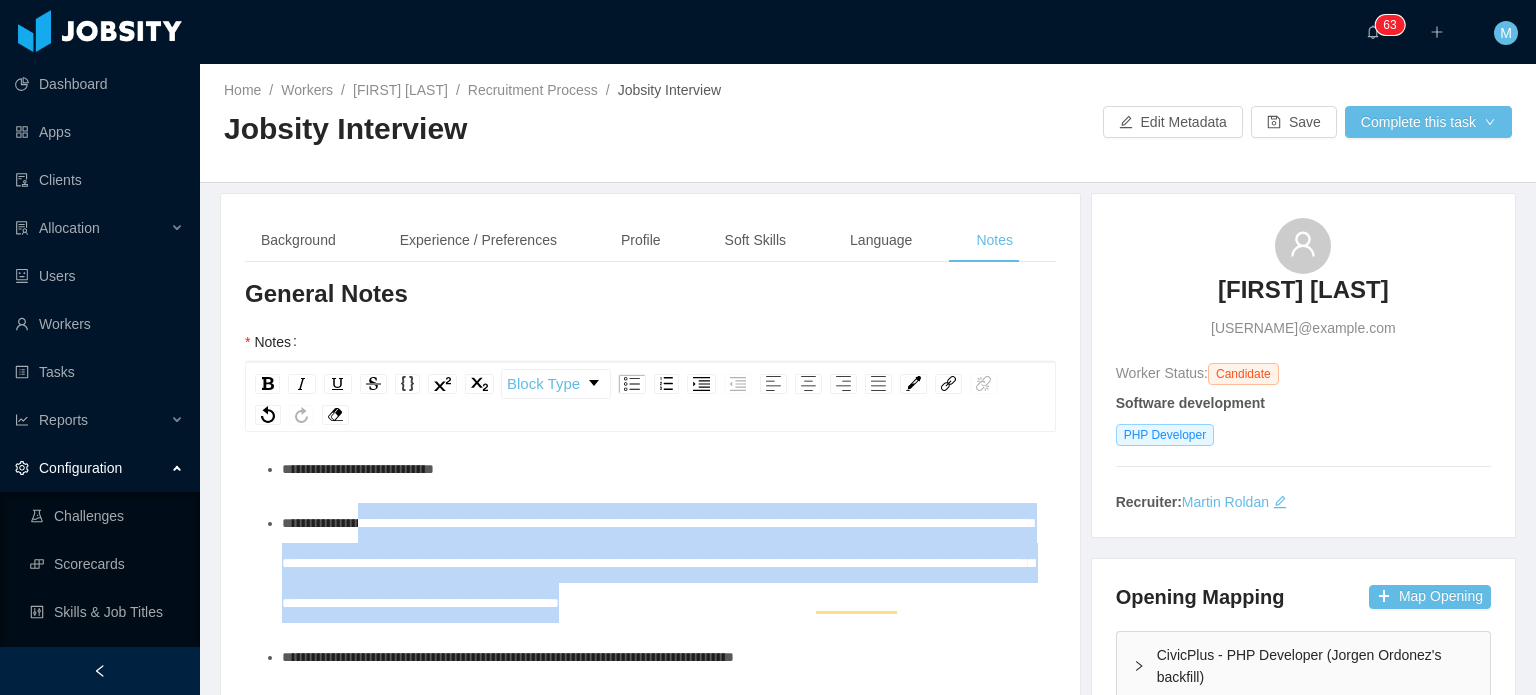 drag, startPoint x: 395, startPoint y: 531, endPoint x: 1006, endPoint y: 607, distance: 615.70856 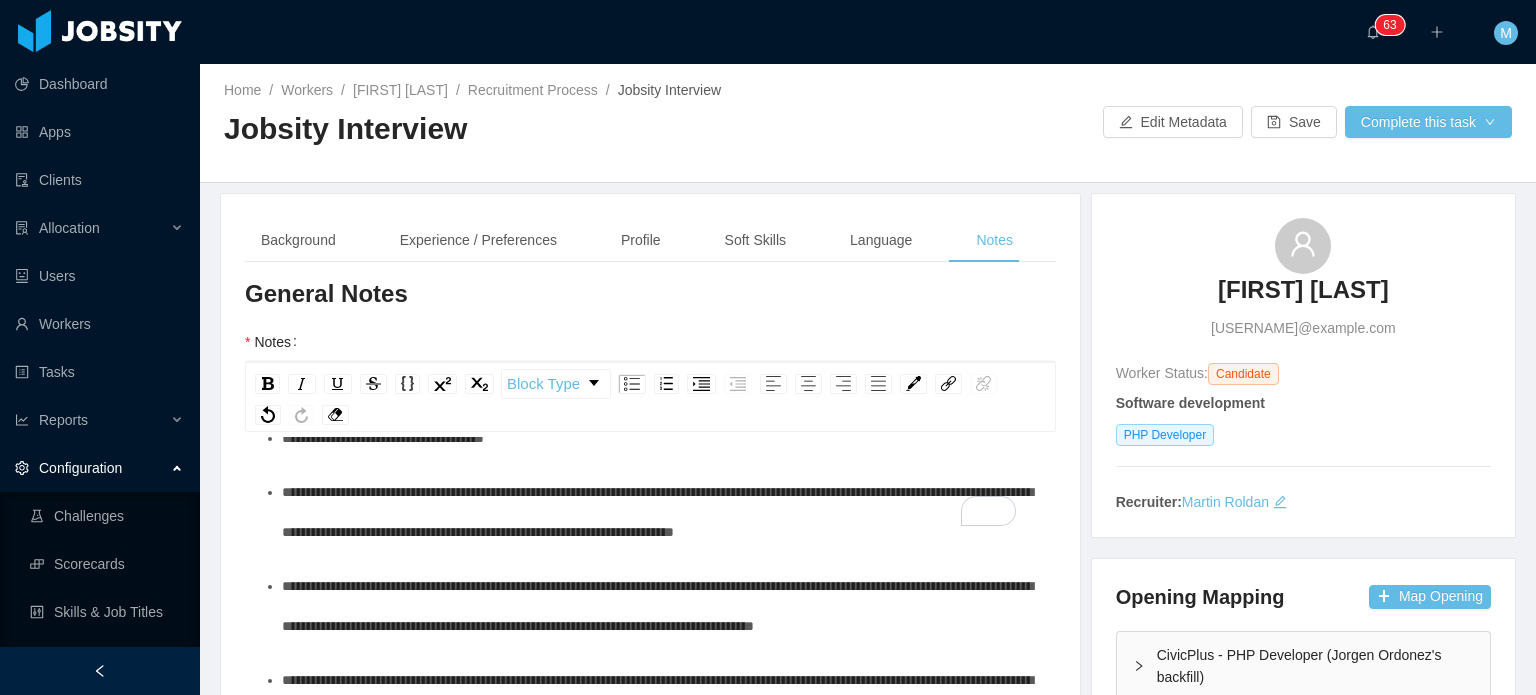 scroll, scrollTop: 292, scrollLeft: 0, axis: vertical 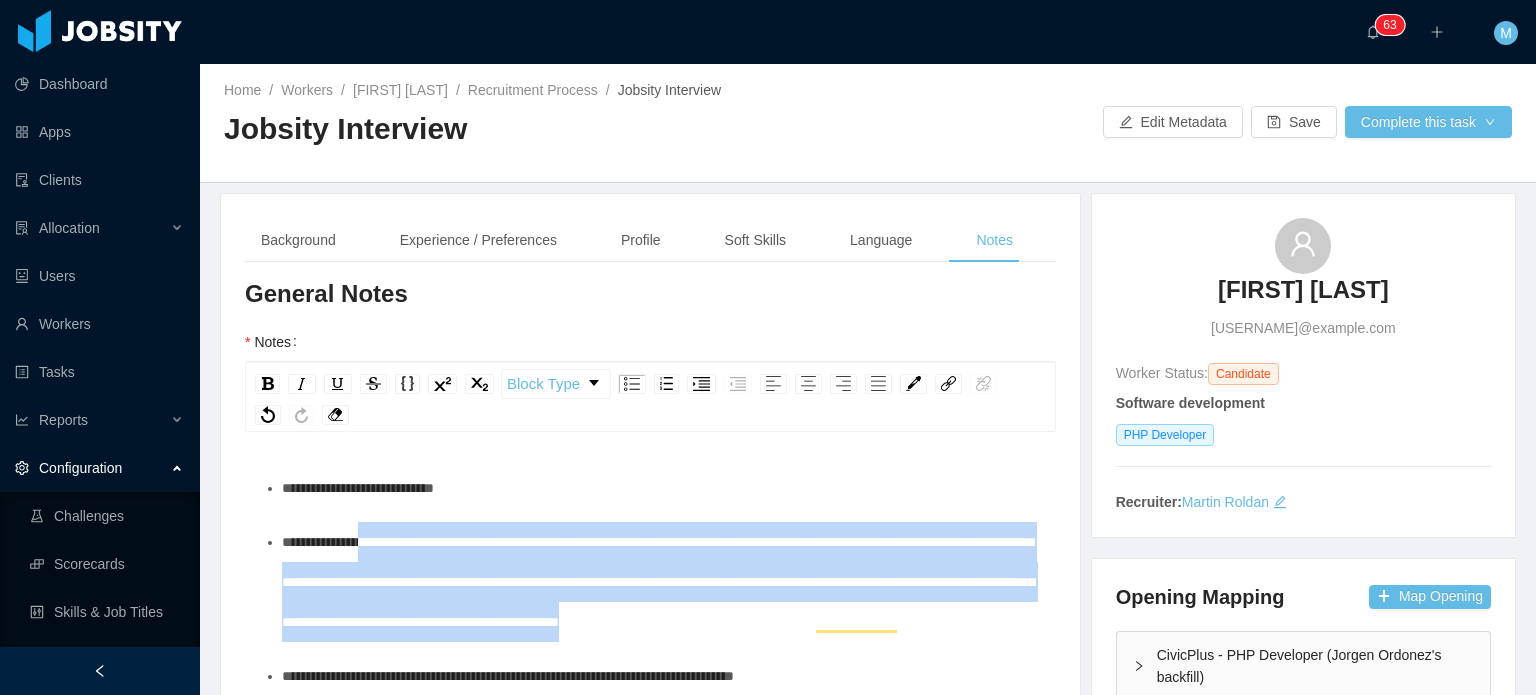 click on "Home / Workers / Yuri Ferreira / Recruitment Process / Jobsity Interview / Jobsity Interview Edit Metadata Save Complete this task" at bounding box center (868, 123) 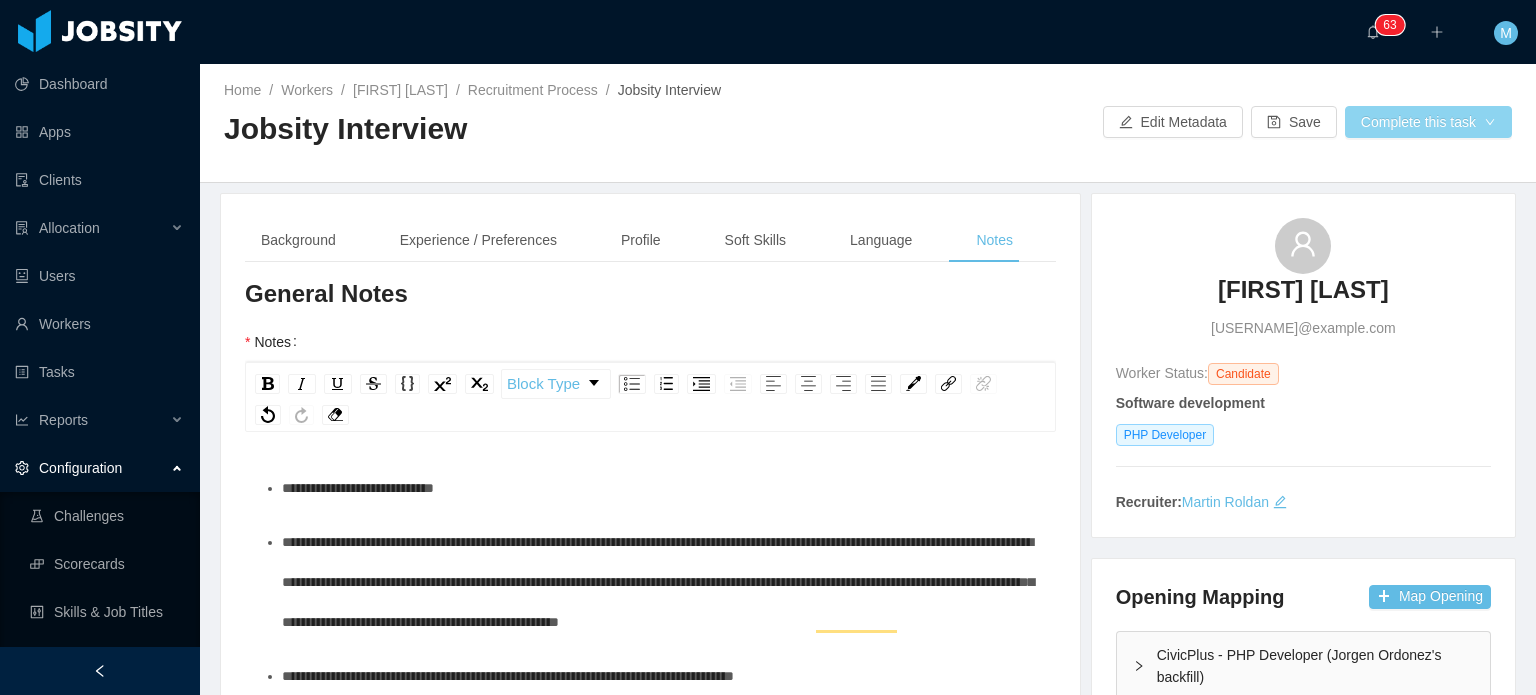 click on "Complete this task" at bounding box center [1428, 122] 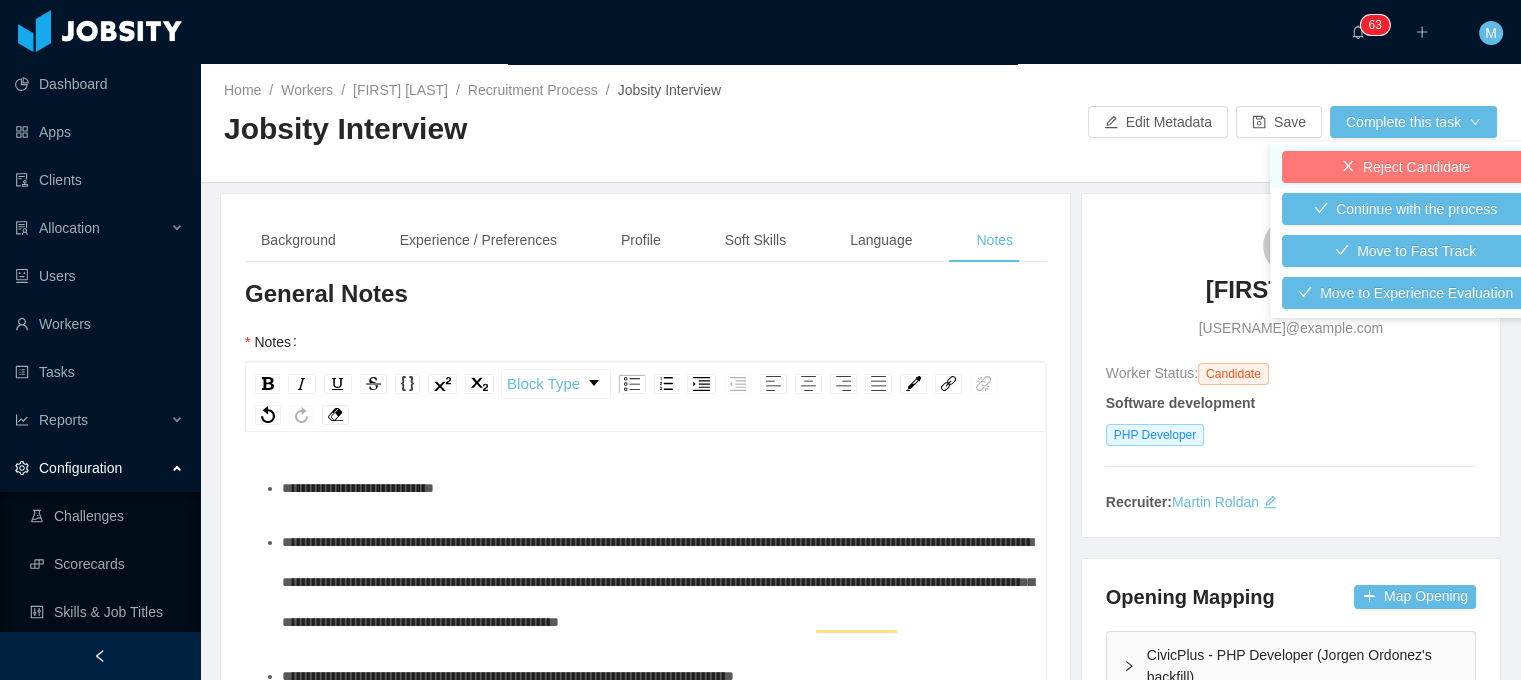 click on "Reject Candidate" at bounding box center [1405, 167] 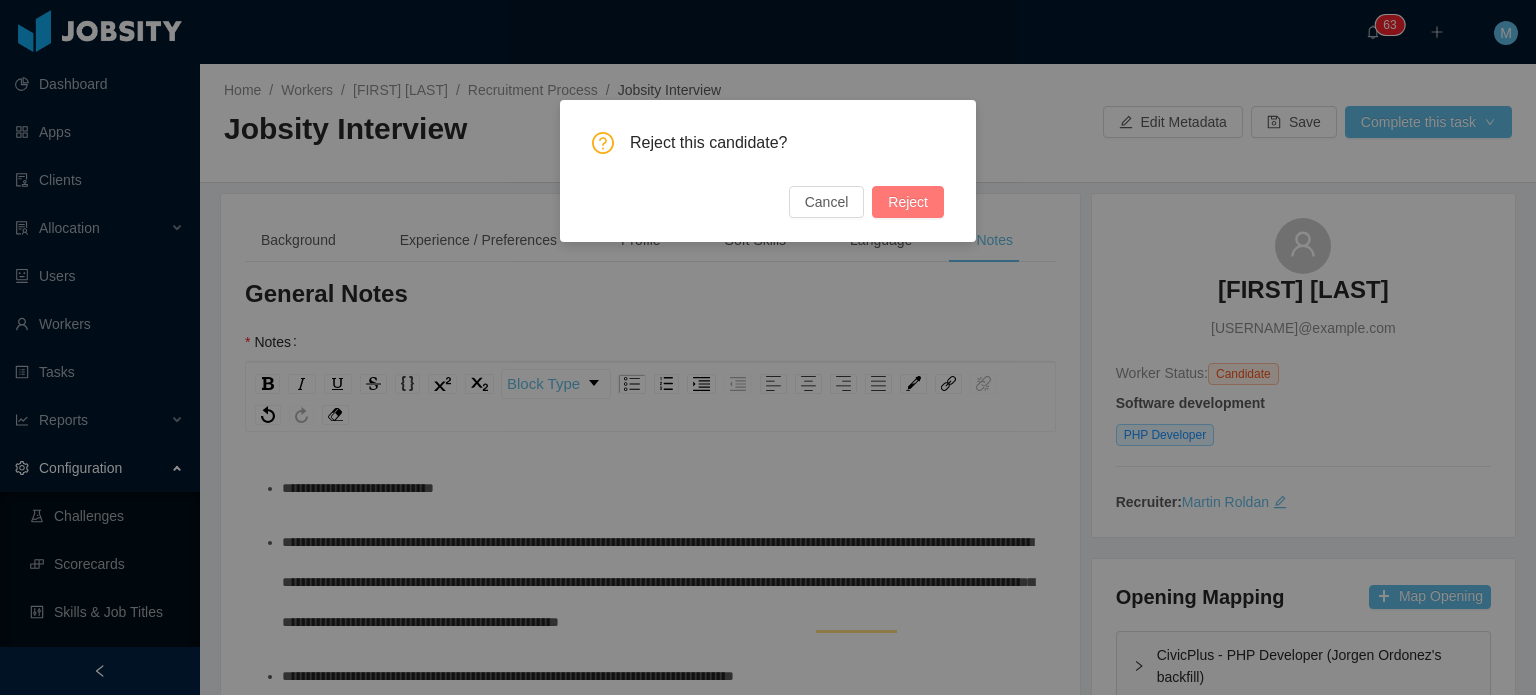 click on "Reject" at bounding box center (908, 202) 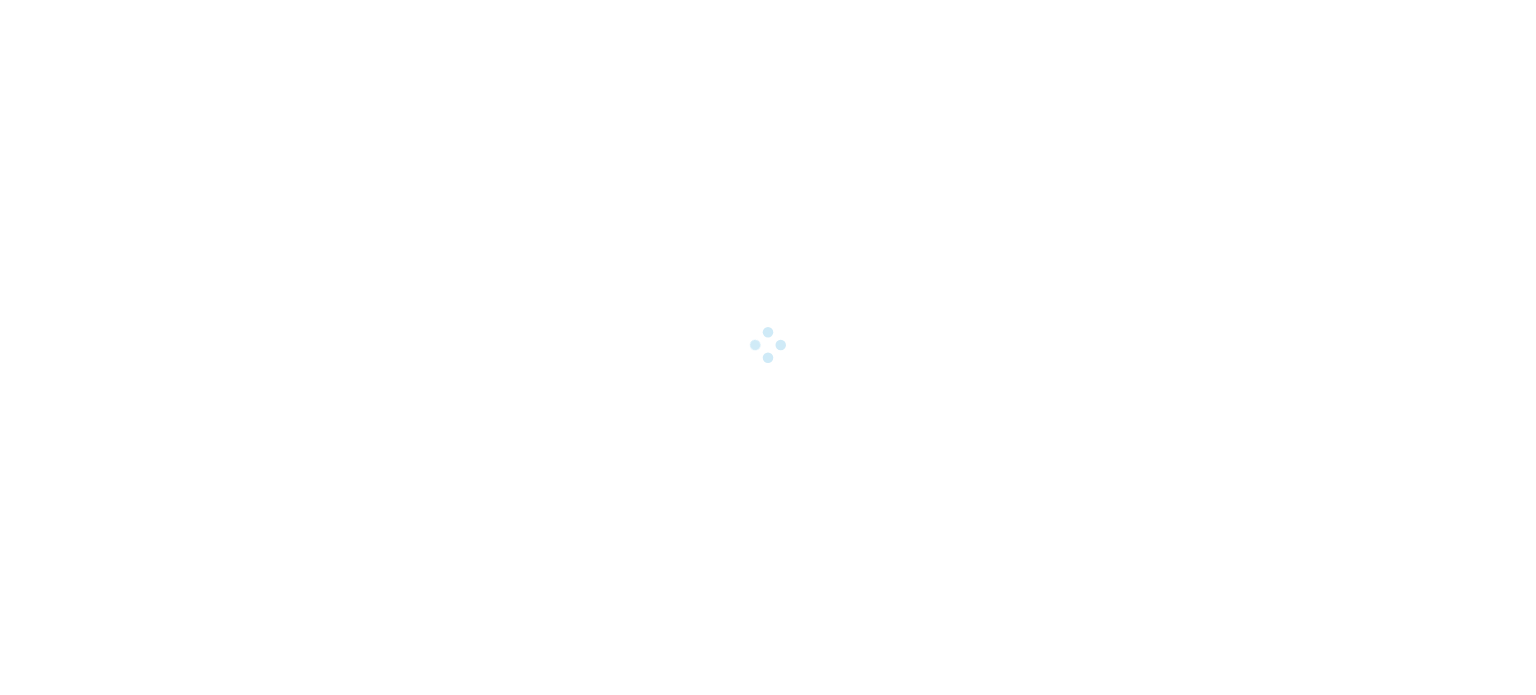 scroll, scrollTop: 0, scrollLeft: 0, axis: both 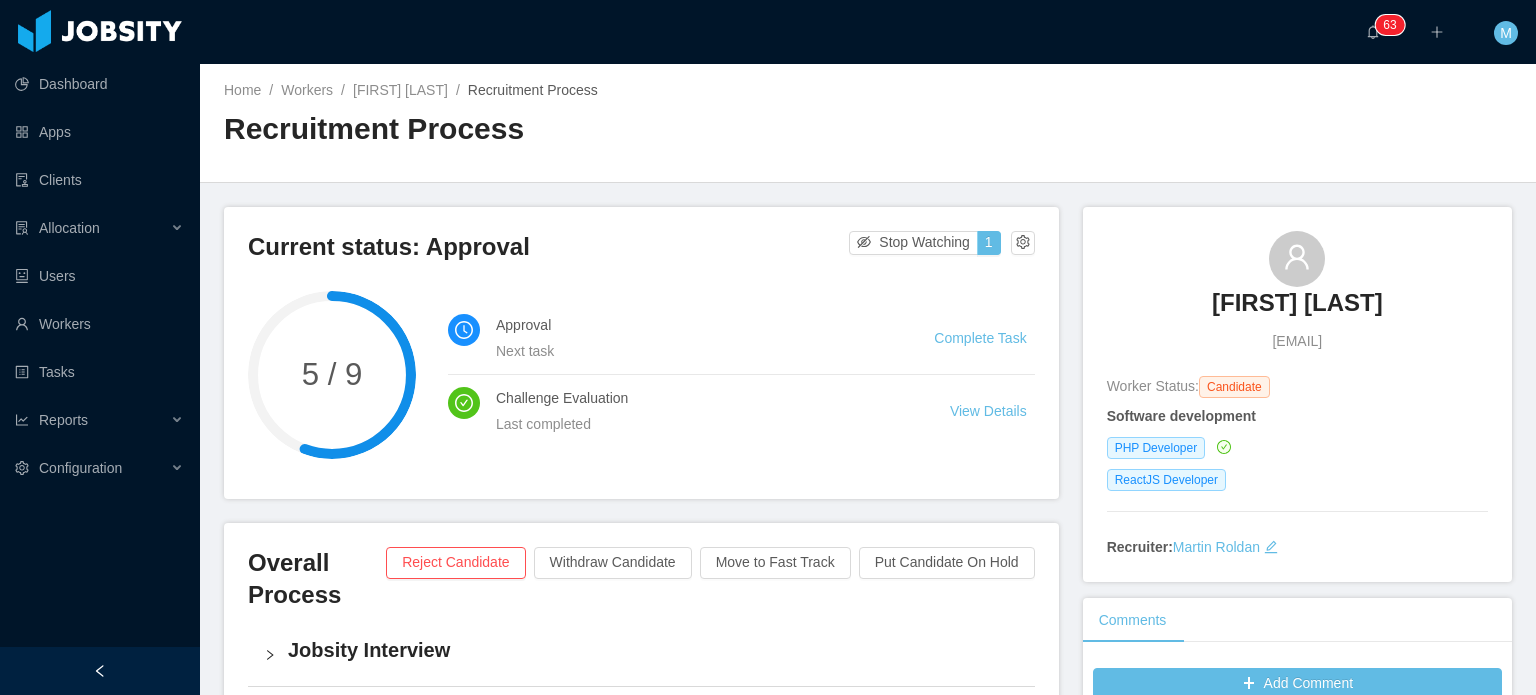 drag, startPoint x: 1114, startPoint y: 311, endPoint x: 1512, endPoint y: 329, distance: 398.40683 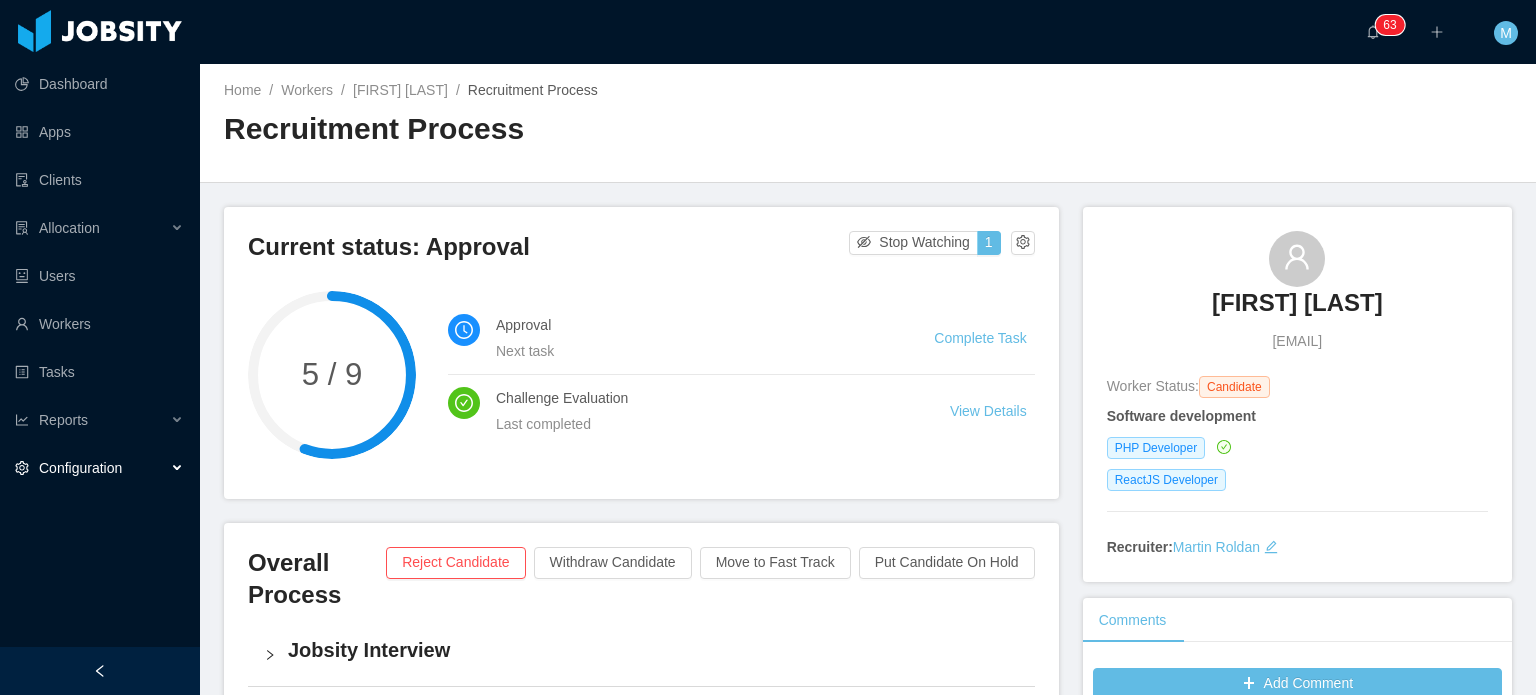 click on "Configuration" at bounding box center [100, 468] 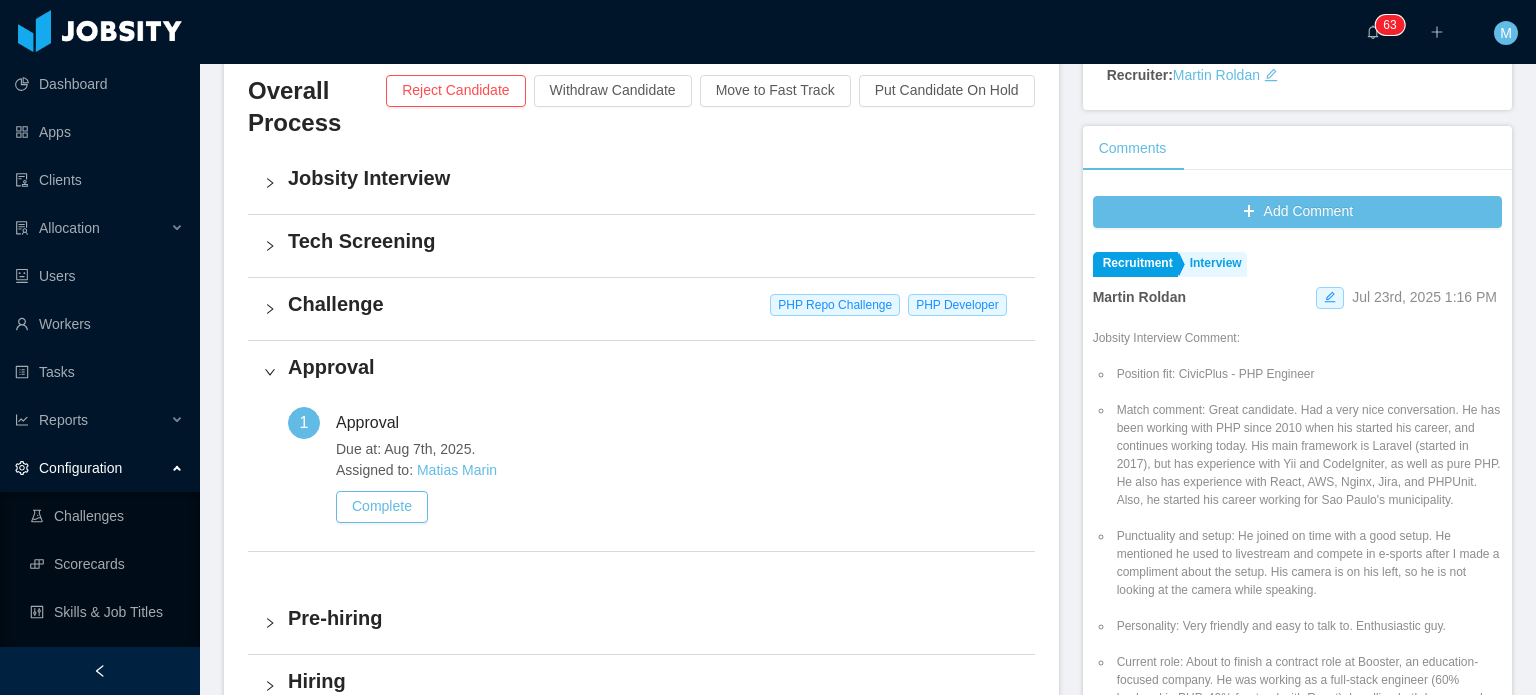 scroll, scrollTop: 480, scrollLeft: 0, axis: vertical 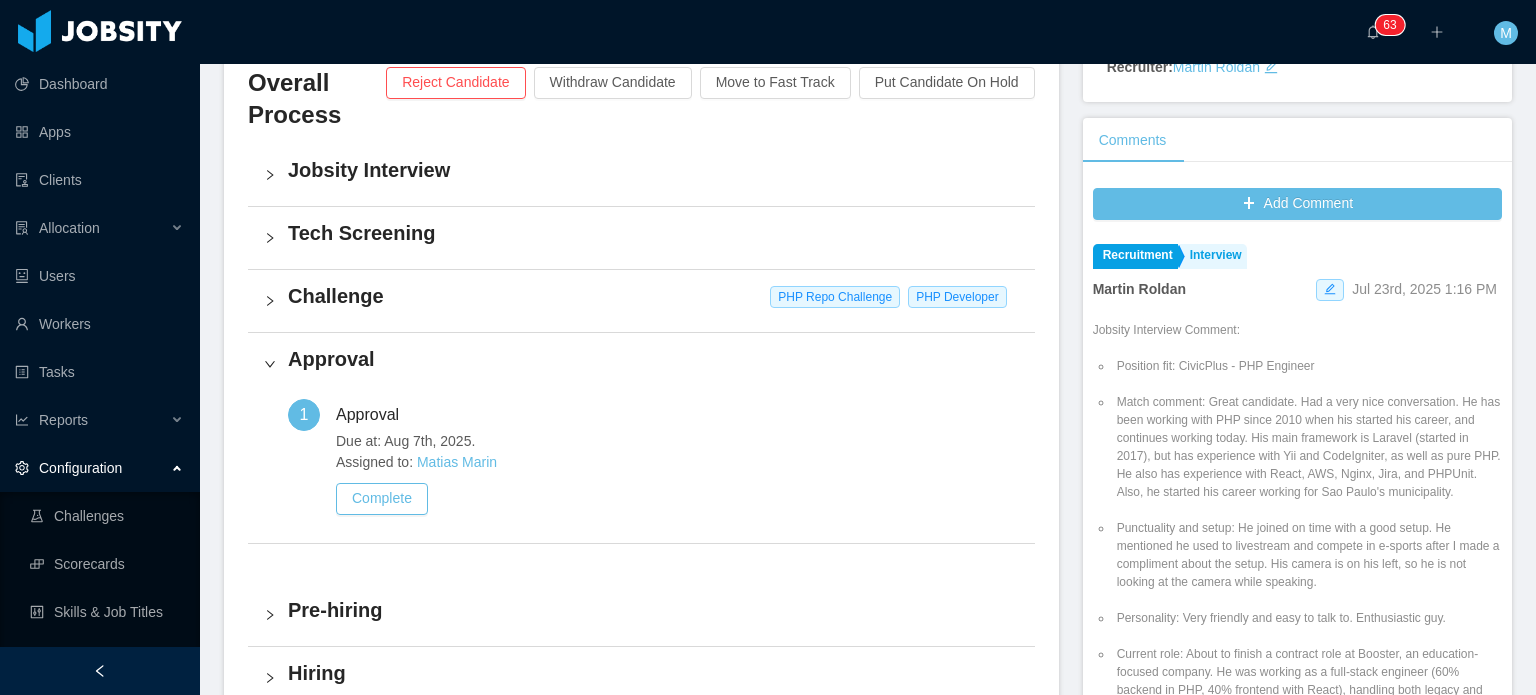 click on "Challenge PHP Repo Challenge PHP Developer" at bounding box center [641, 301] 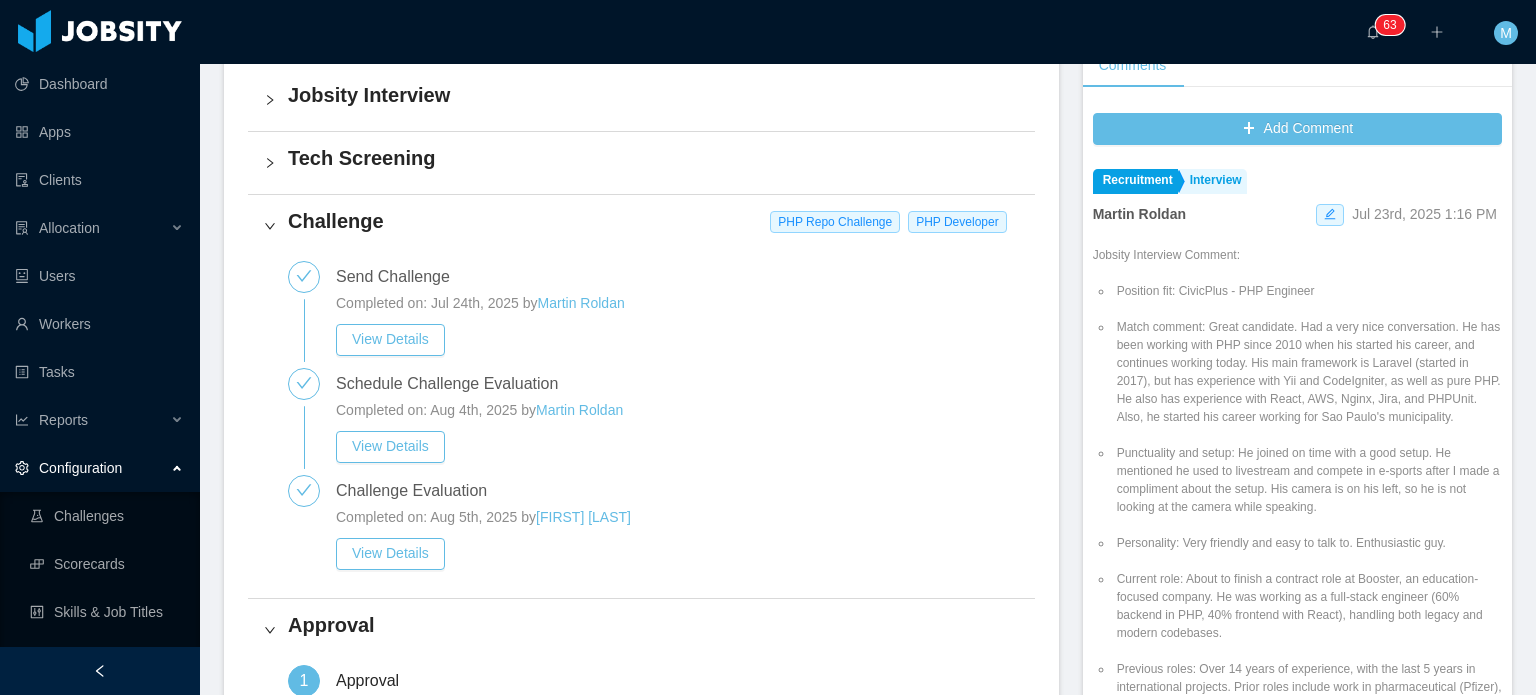 scroll, scrollTop: 560, scrollLeft: 0, axis: vertical 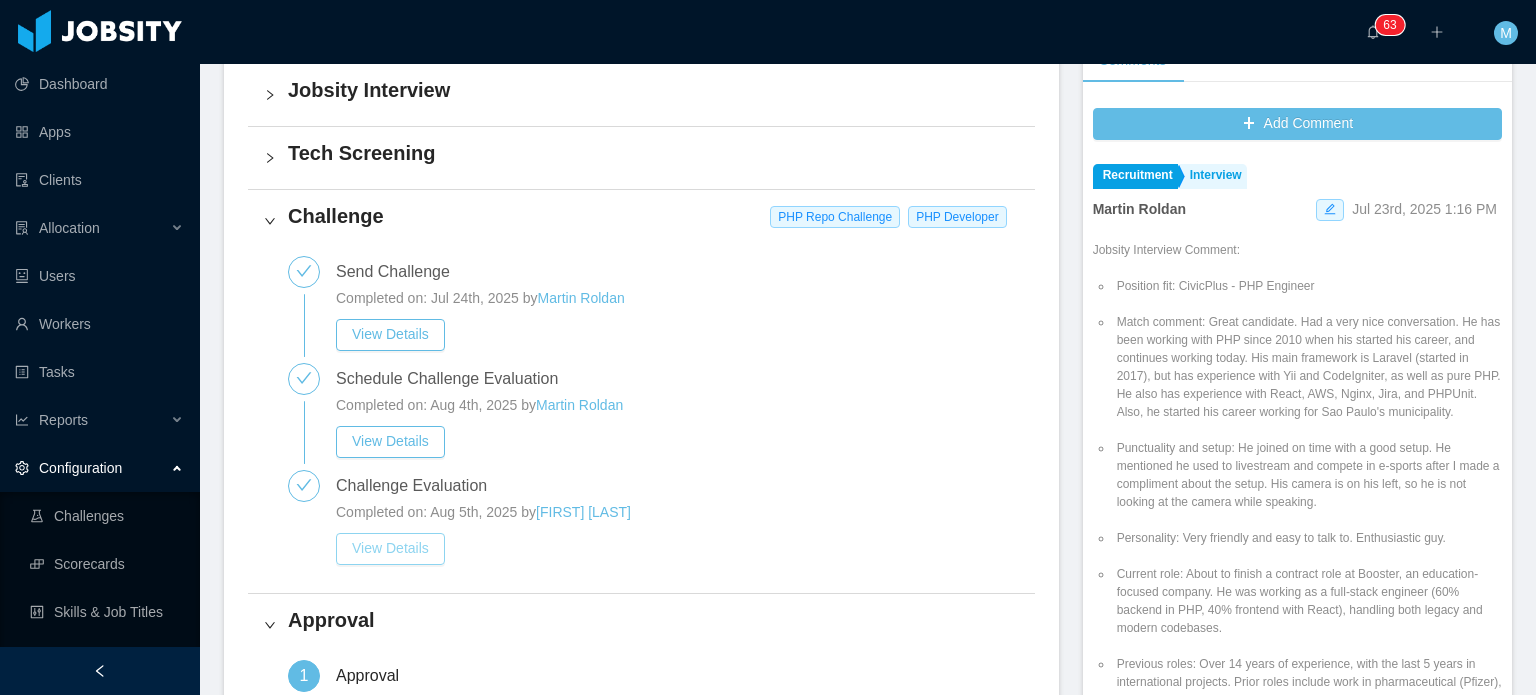 click on "View Details" at bounding box center (390, 549) 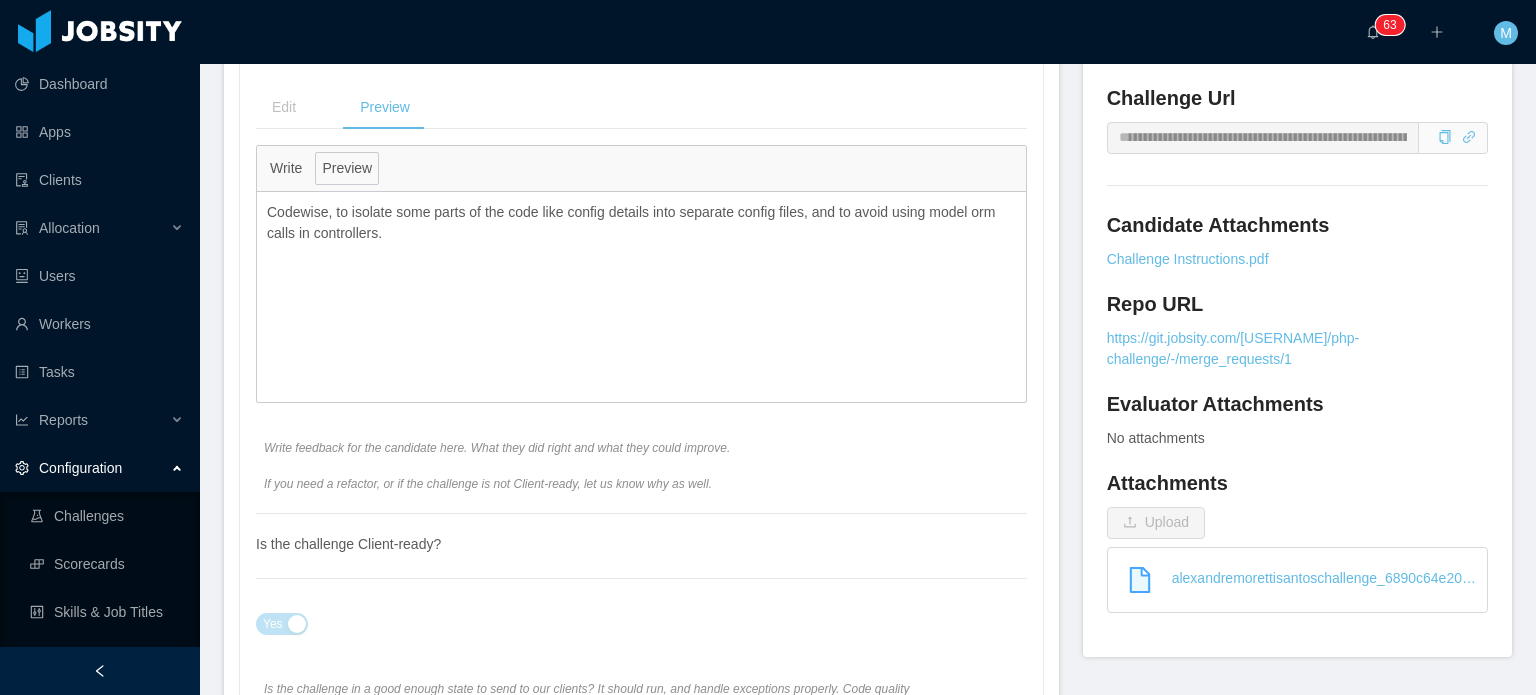 scroll, scrollTop: 780, scrollLeft: 0, axis: vertical 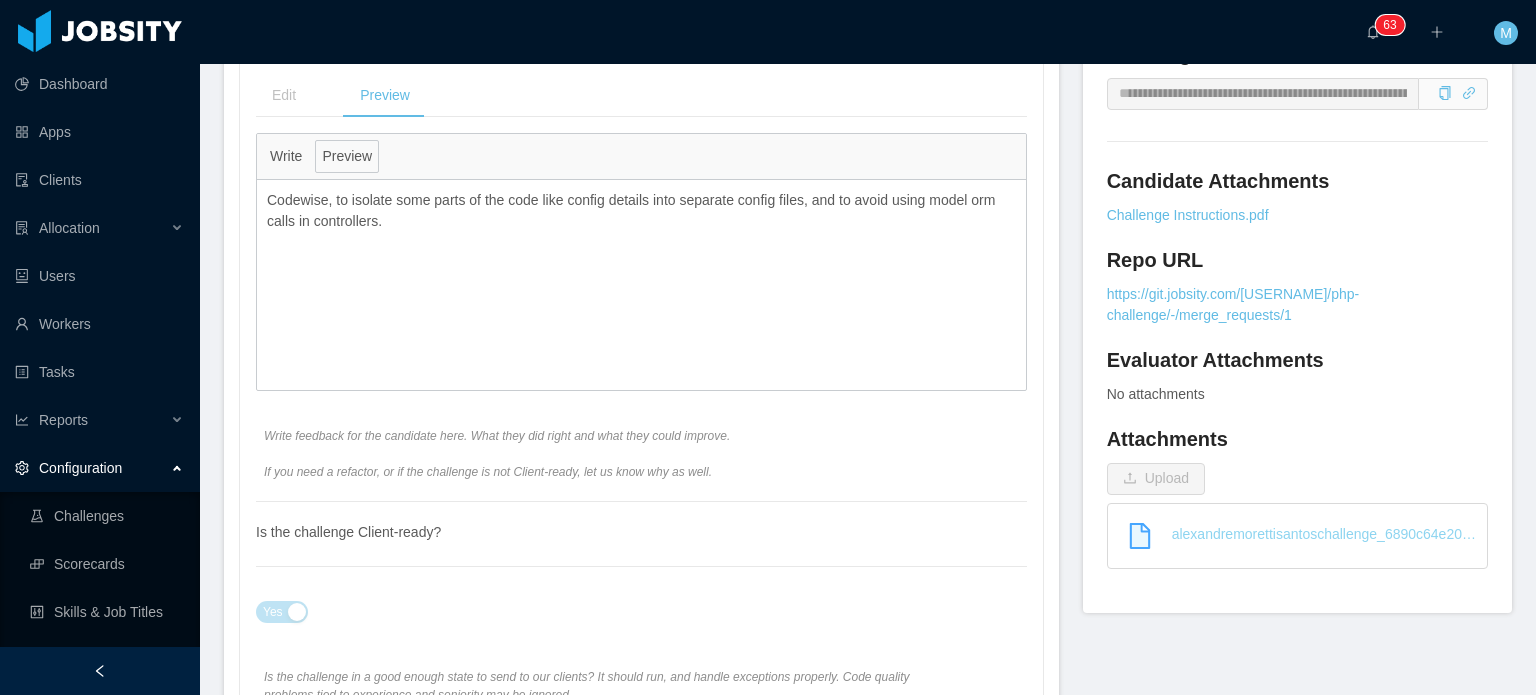 click on "alexandremorettisantoschallenge_6890c64e20481.zip" at bounding box center (1305, 534) 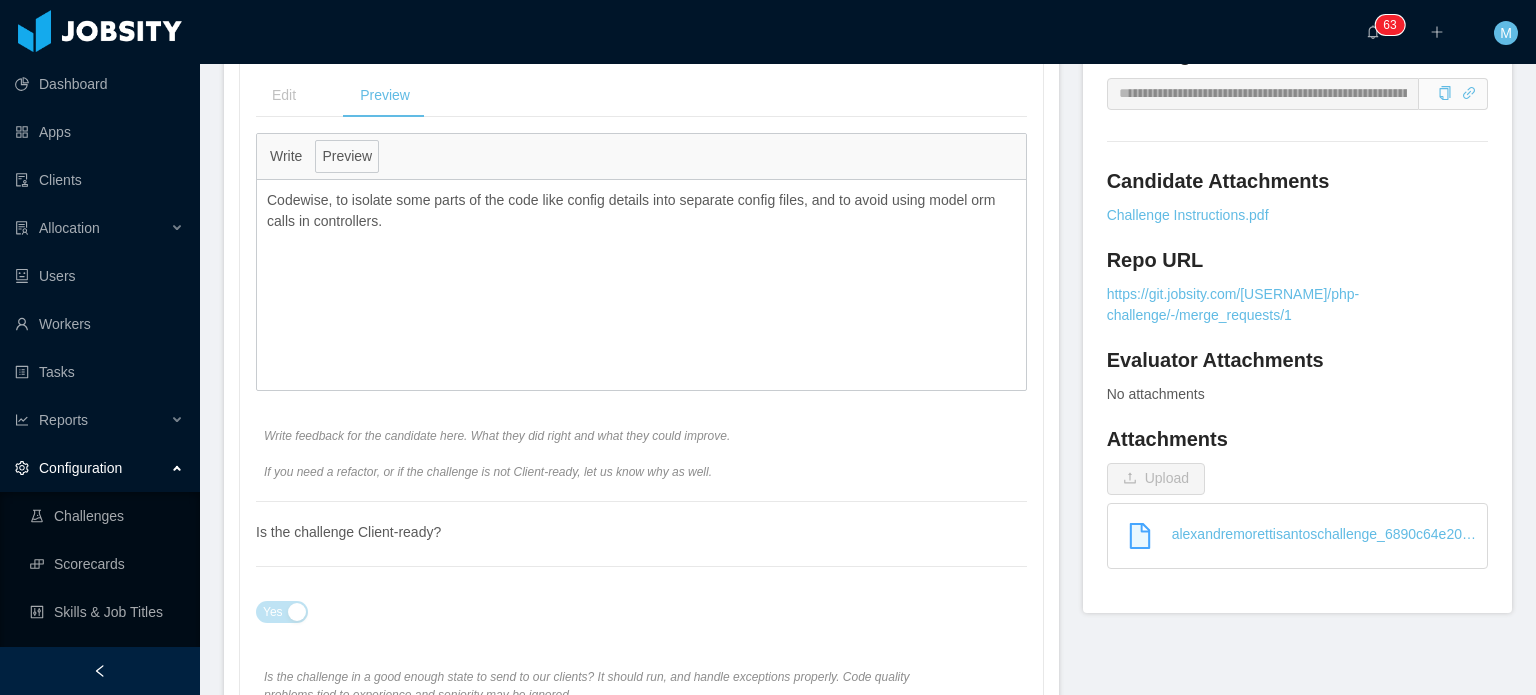click on "**********" at bounding box center (641, 252) 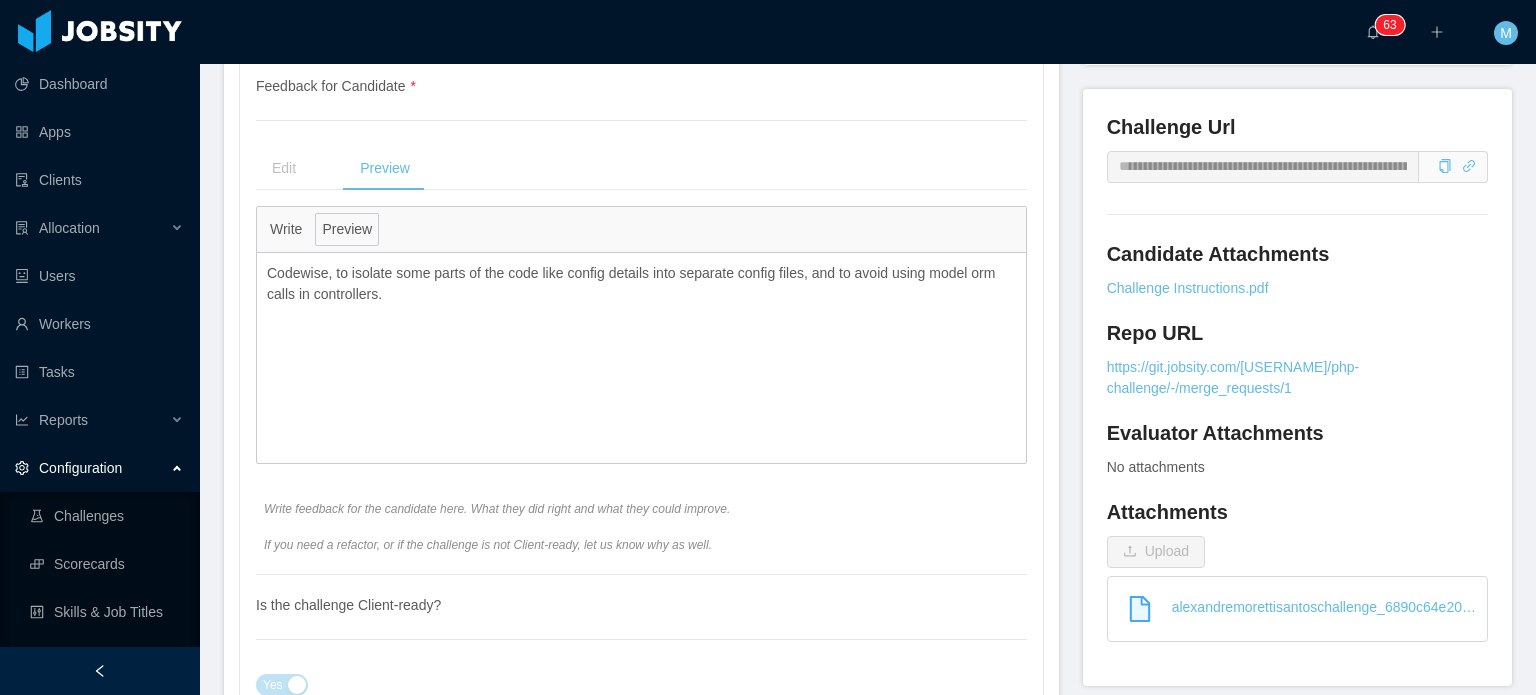 scroll, scrollTop: 680, scrollLeft: 0, axis: vertical 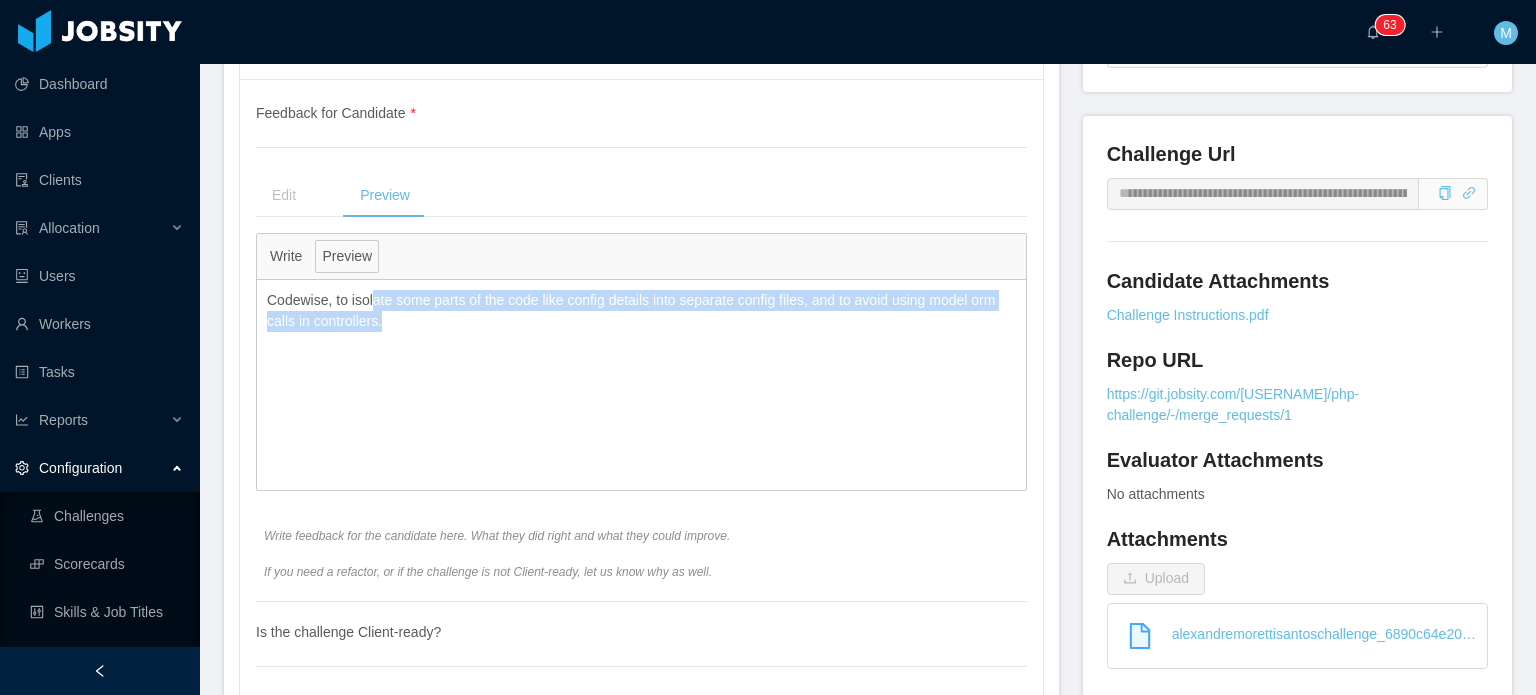 drag, startPoint x: 369, startPoint y: 304, endPoint x: 712, endPoint y: 330, distance: 343.984 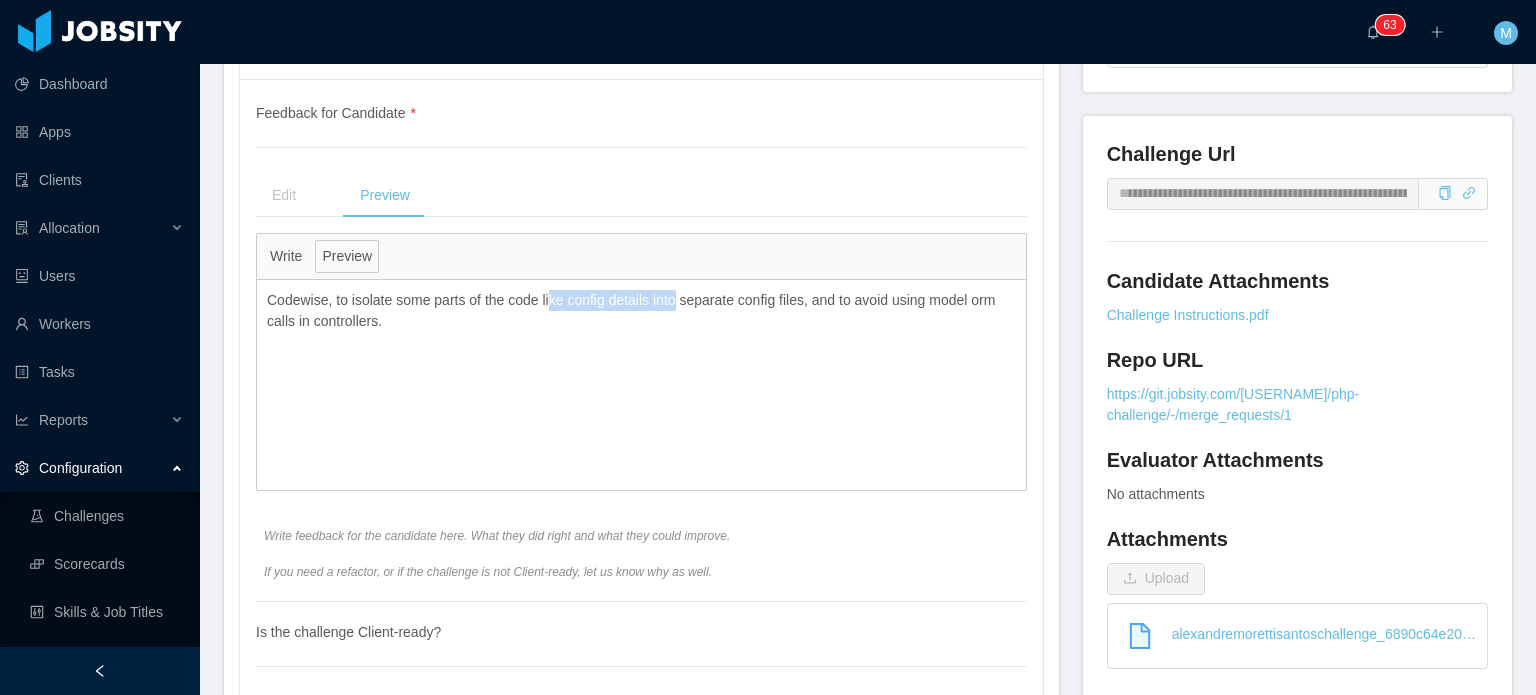 click on "Codewise, to isolate some parts of the code like config details into separate config files, and to avoid using model orm calls in controllers." at bounding box center [641, 311] 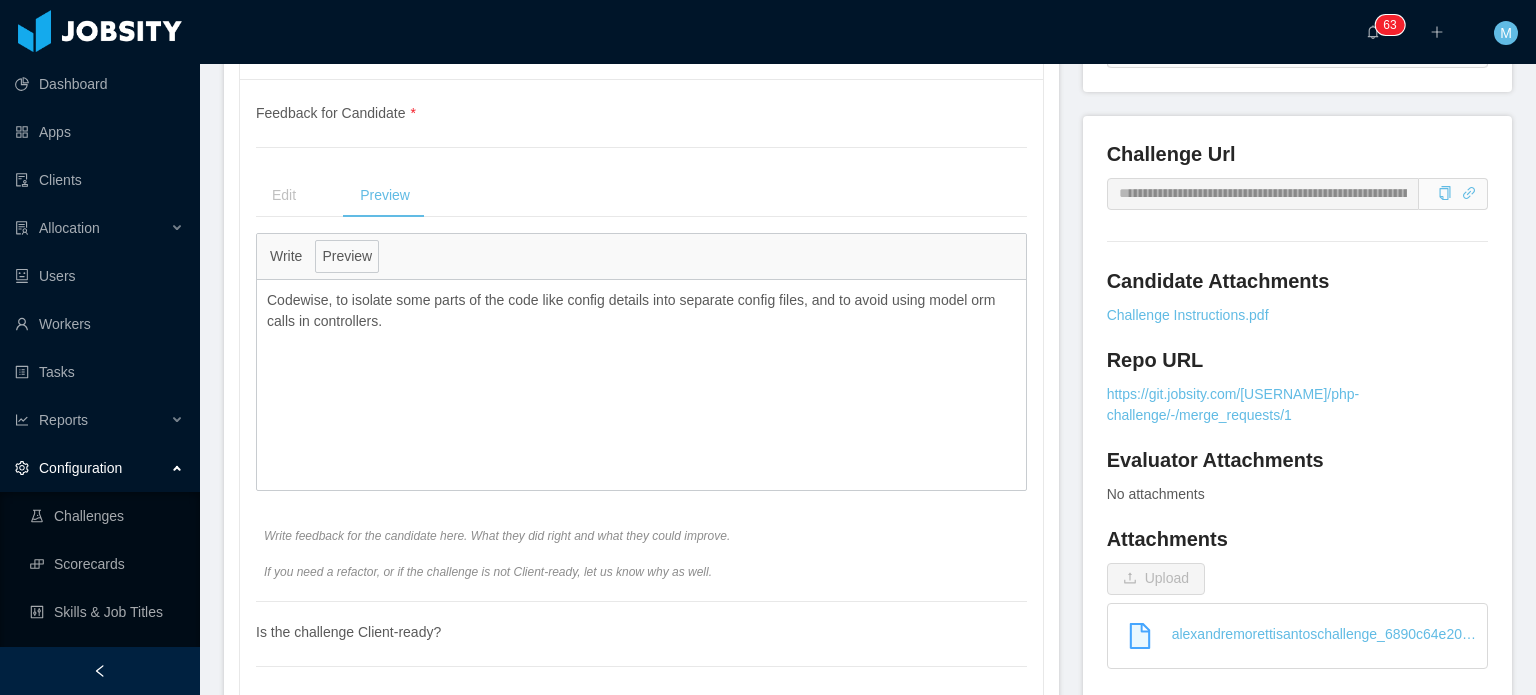 click on "Codewise, to isolate some parts of the code like config details into separate config files, and to avoid using model orm calls in controllers." at bounding box center (641, 311) 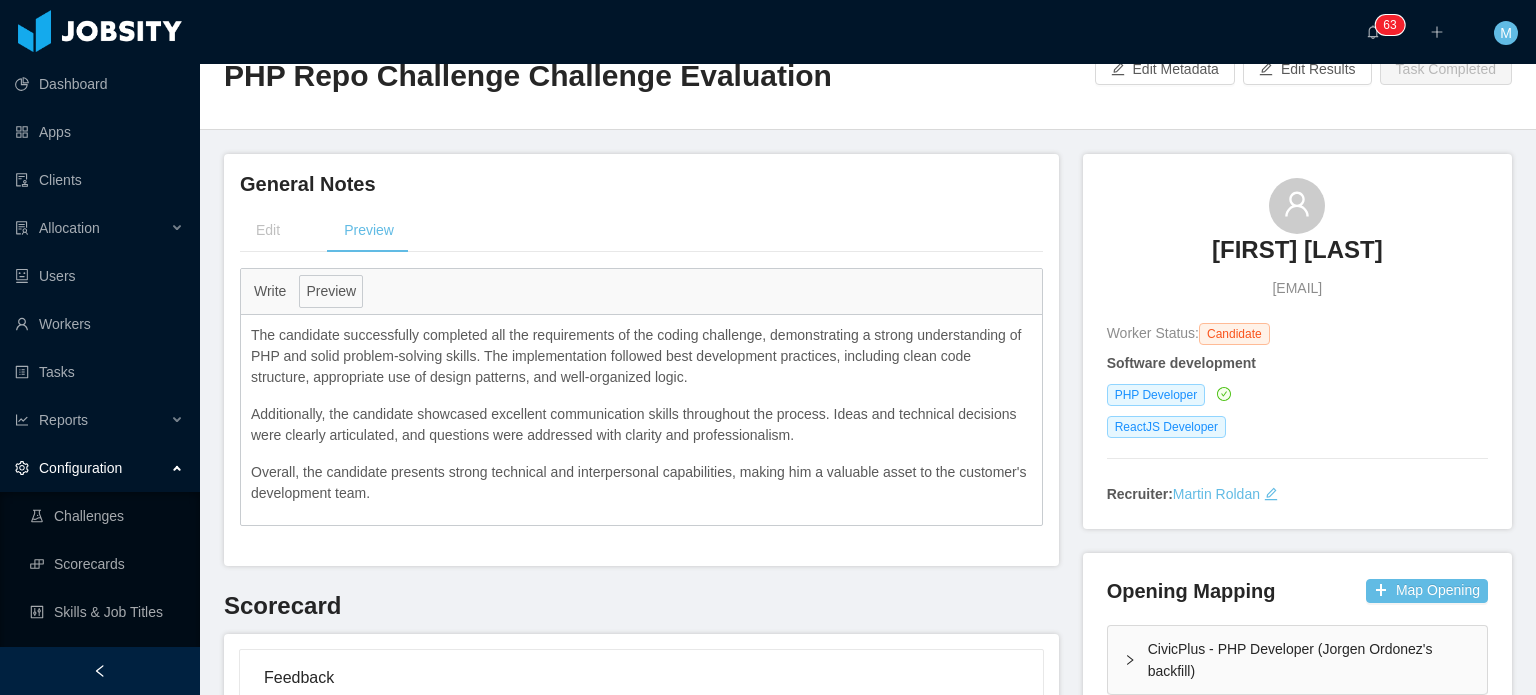 scroll, scrollTop: 100, scrollLeft: 0, axis: vertical 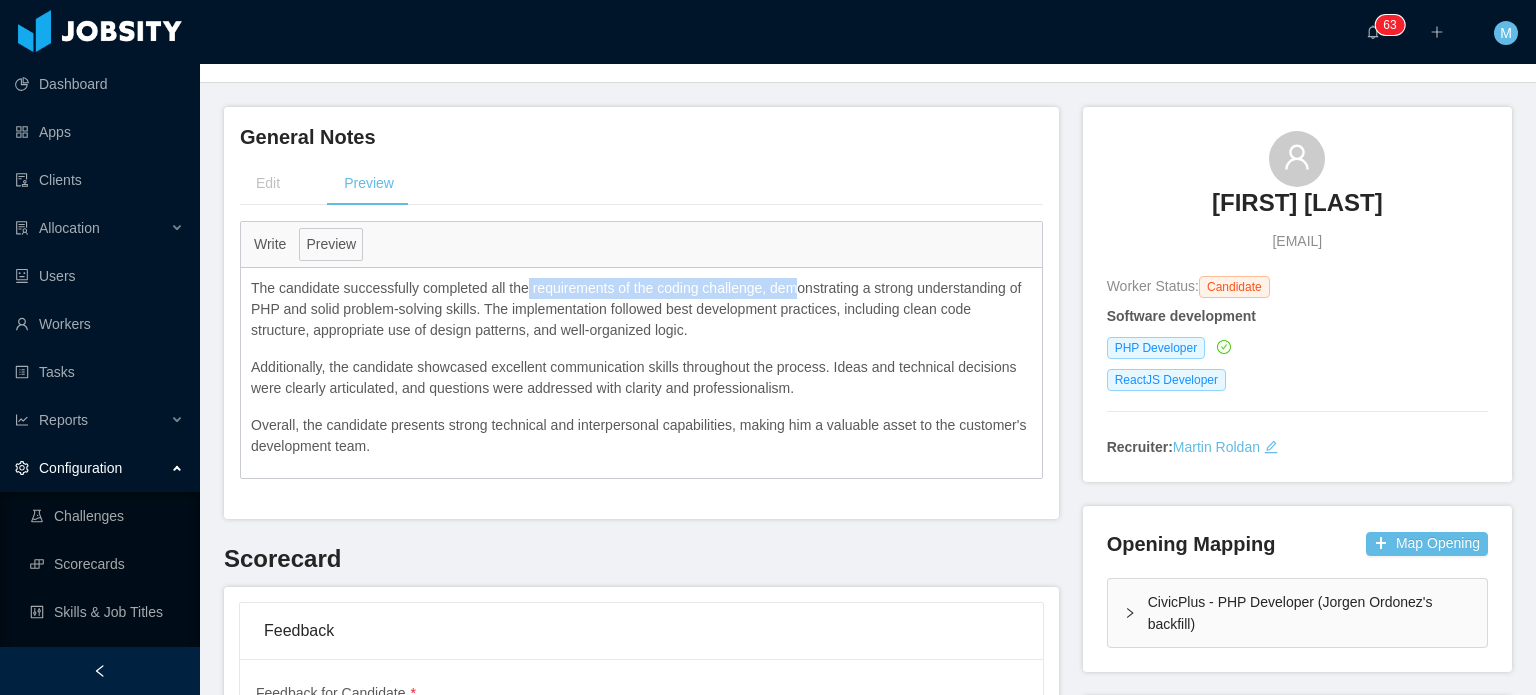 drag, startPoint x: 524, startPoint y: 294, endPoint x: 797, endPoint y: 293, distance: 273.00183 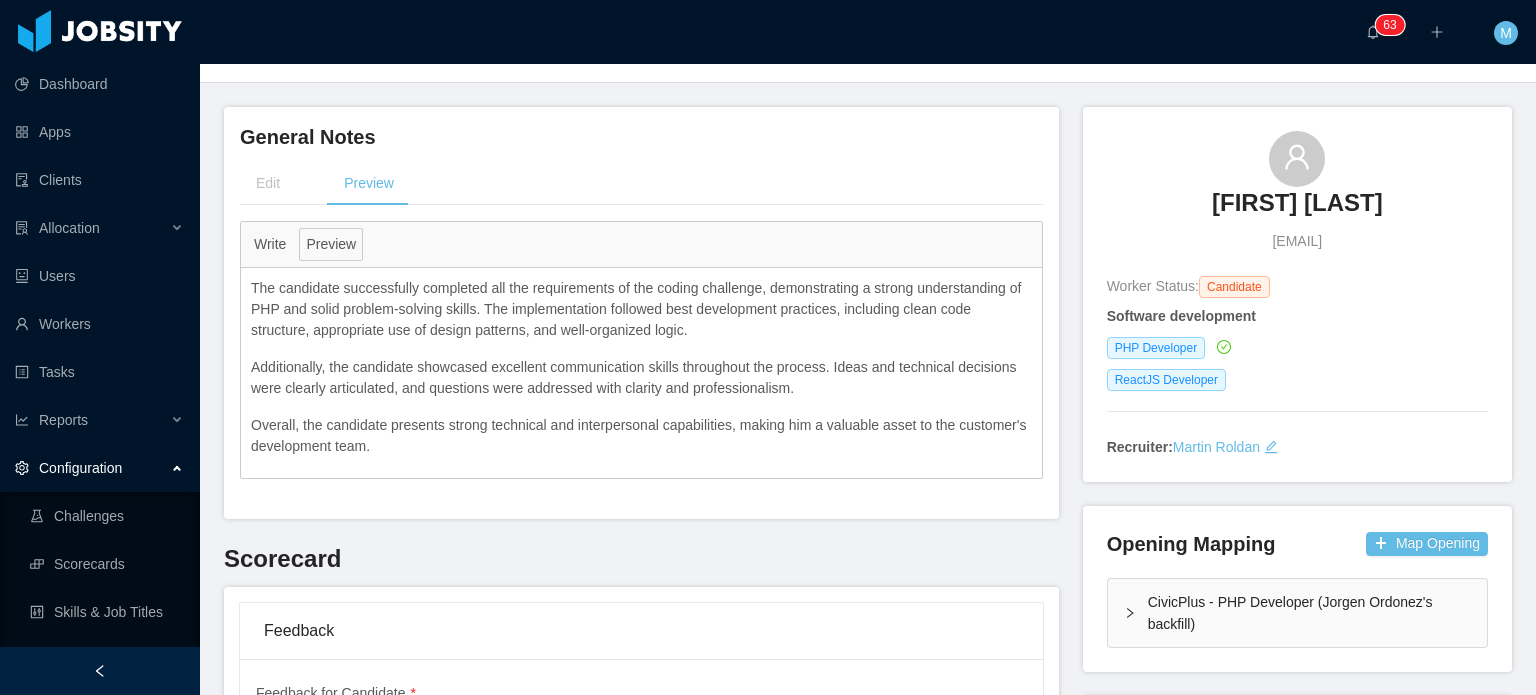 click on "The candidate successfully completed all the requirements of the coding challenge, demonstrating a strong understanding of PHP and solid problem-solving skills. The implementation followed best development practices, including clean code structure, appropriate use of design patterns, and well-organized logic." at bounding box center [641, 309] 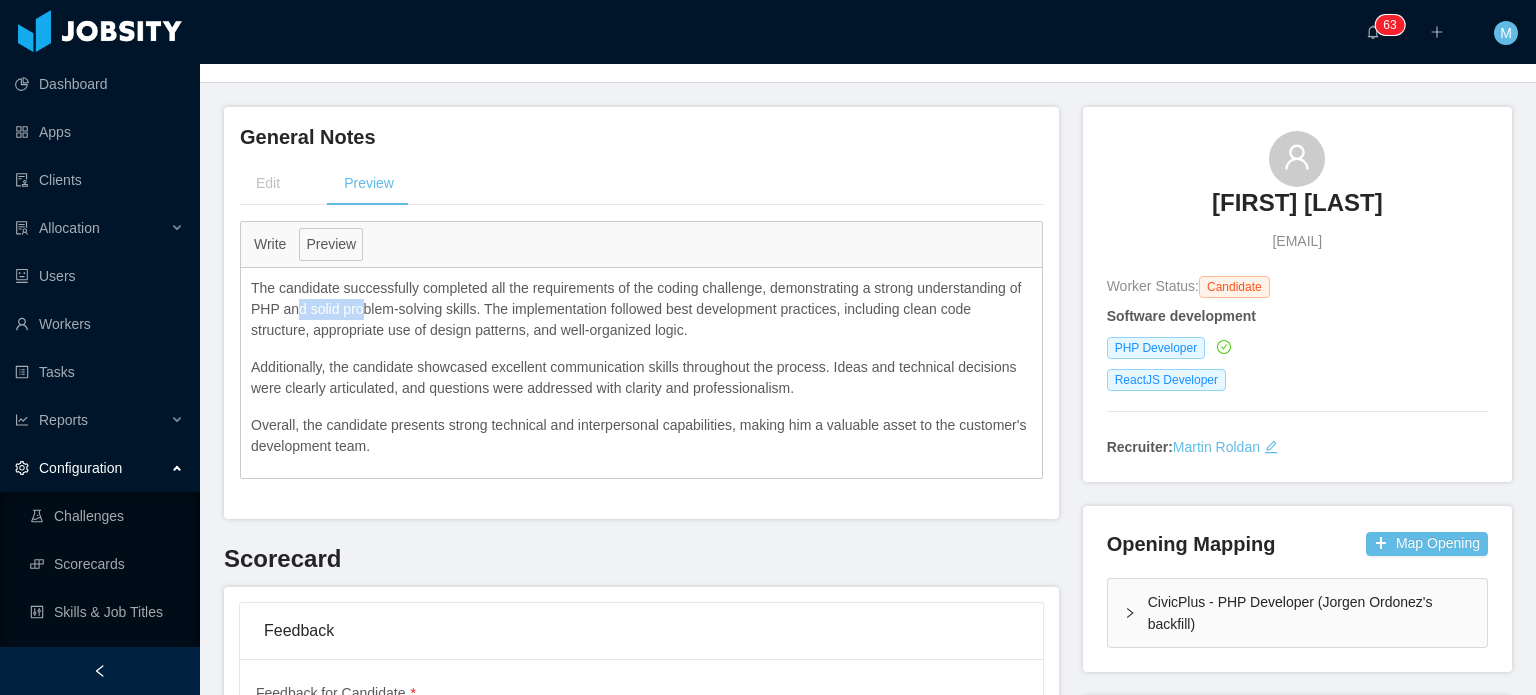 click on "The candidate successfully completed all the requirements of the coding challenge, demonstrating a strong understanding of PHP and solid problem-solving skills. The implementation followed best development practices, including clean code structure, appropriate use of design patterns, and well-organized logic." at bounding box center [641, 309] 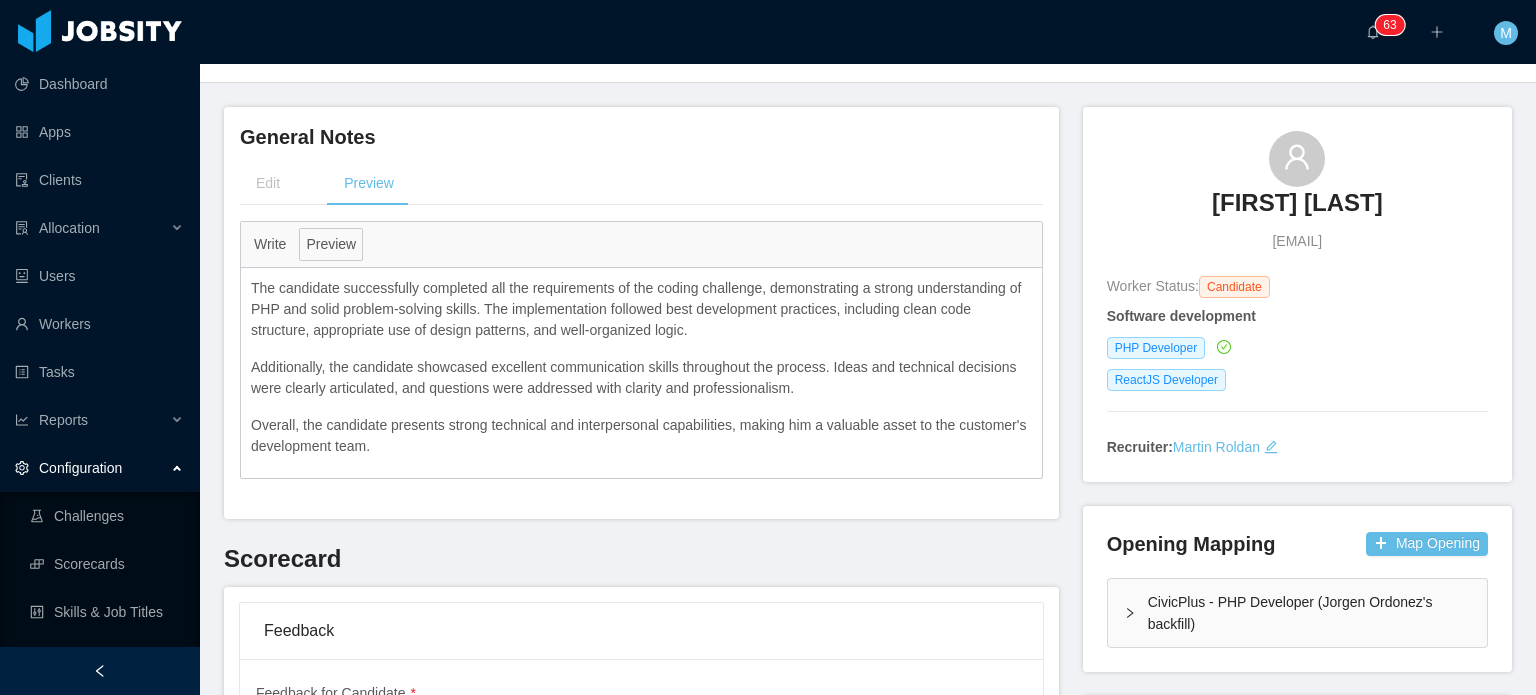 click on "The candidate successfully completed all the requirements of the coding challenge, demonstrating a strong understanding of PHP and solid problem-solving skills. The implementation followed best development practices, including clean code structure, appropriate use of design patterns, and well-organized logic." at bounding box center (641, 309) 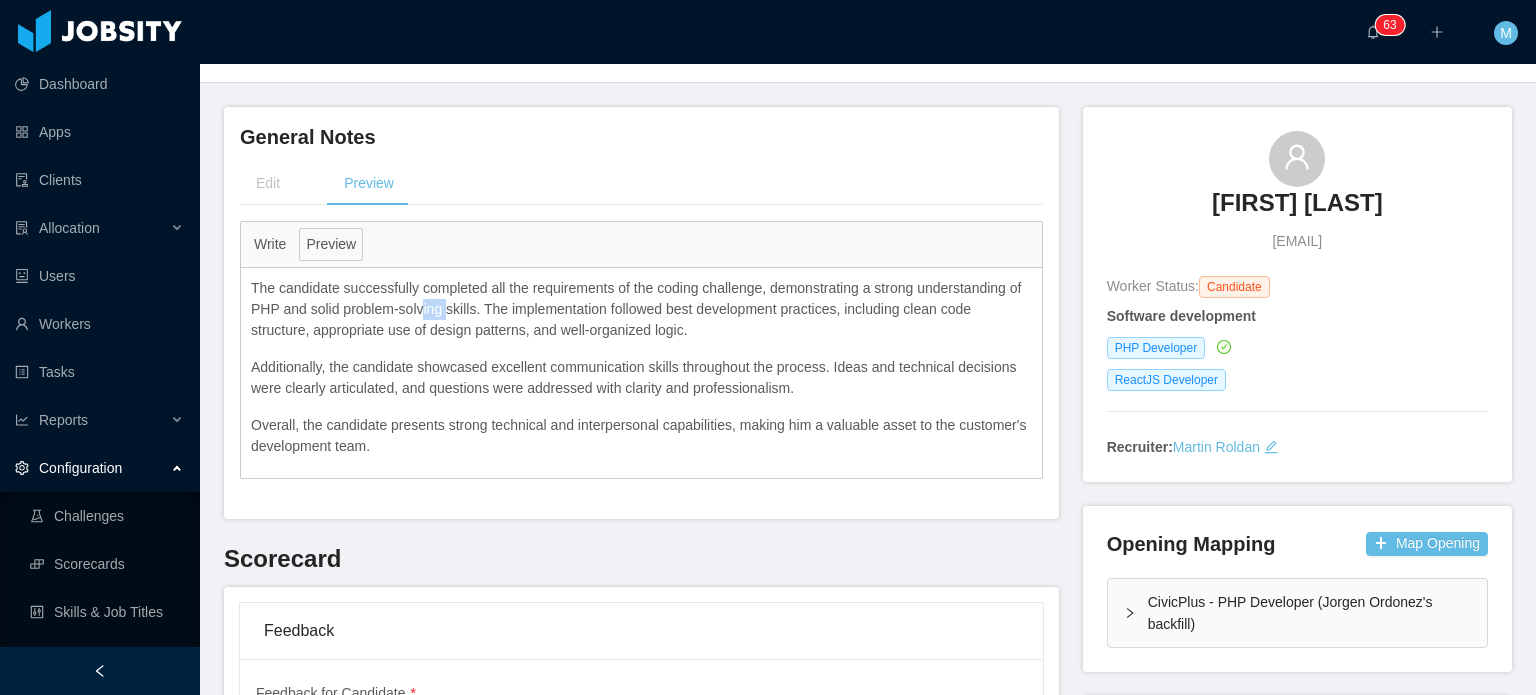 click on "The candidate successfully completed all the requirements of the coding challenge, demonstrating a strong understanding of PHP and solid problem-solving skills. The implementation followed best development practices, including clean code structure, appropriate use of design patterns, and well-organized logic." at bounding box center (641, 309) 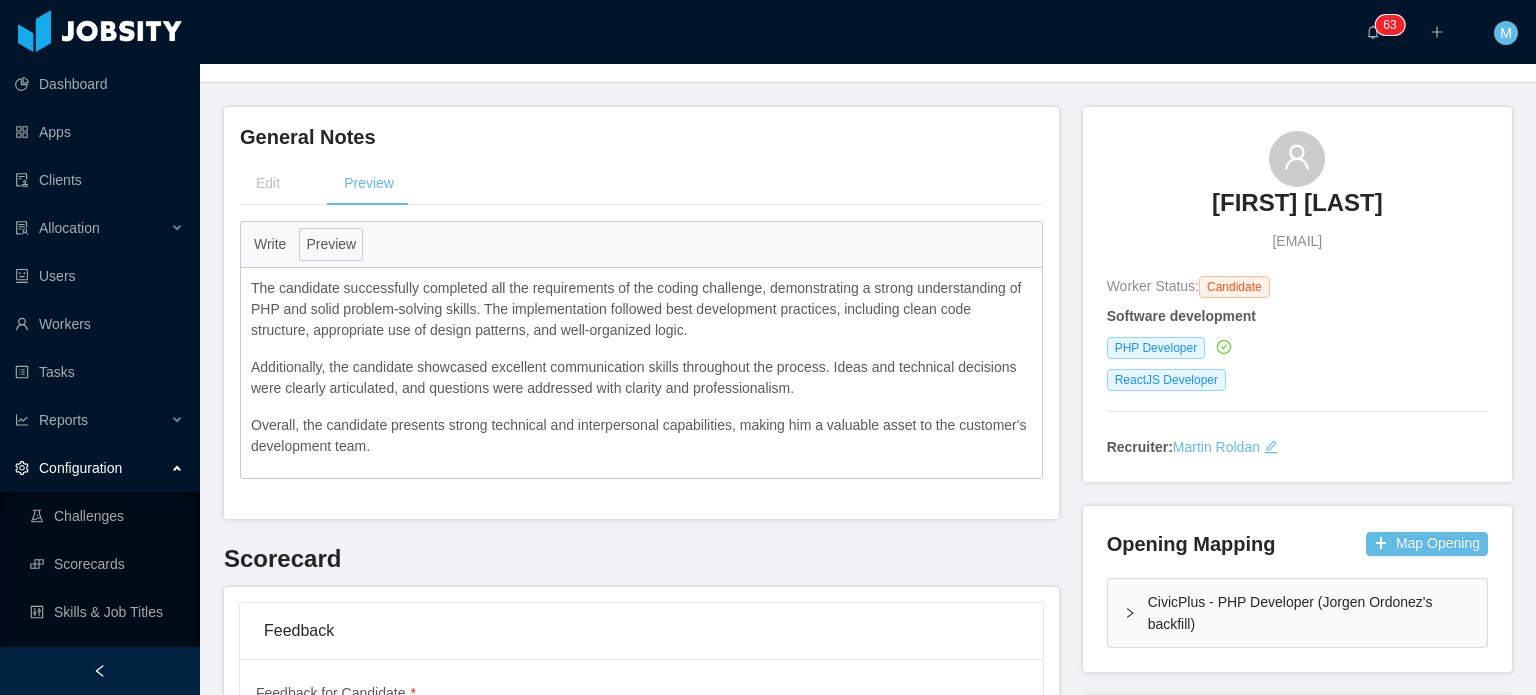click on "The candidate successfully completed all the requirements of the coding challenge, demonstrating a strong understanding of PHP and solid problem-solving skills. The implementation followed best development practices, including clean code structure, appropriate use of design patterns, and well-organized logic." at bounding box center (641, 309) 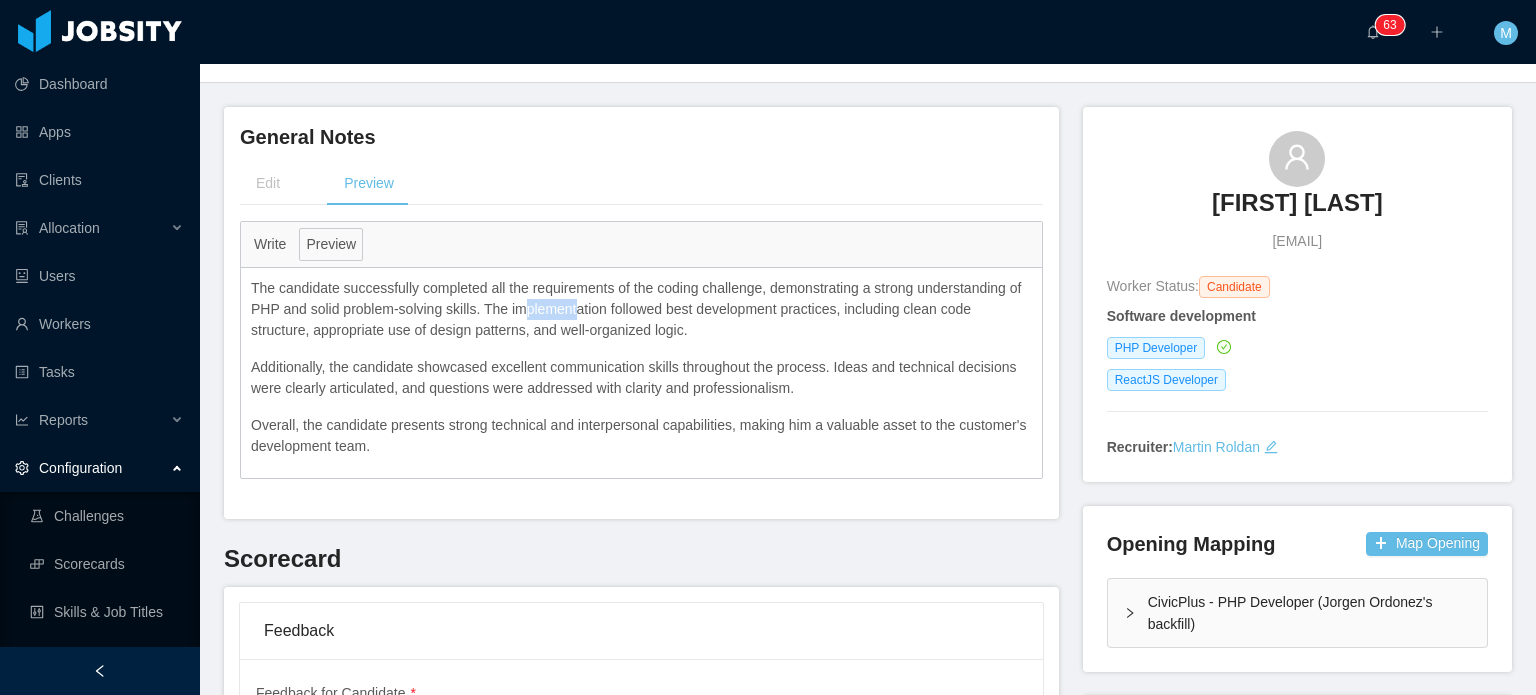 drag, startPoint x: 538, startPoint y: 306, endPoint x: 729, endPoint y: 311, distance: 191.06543 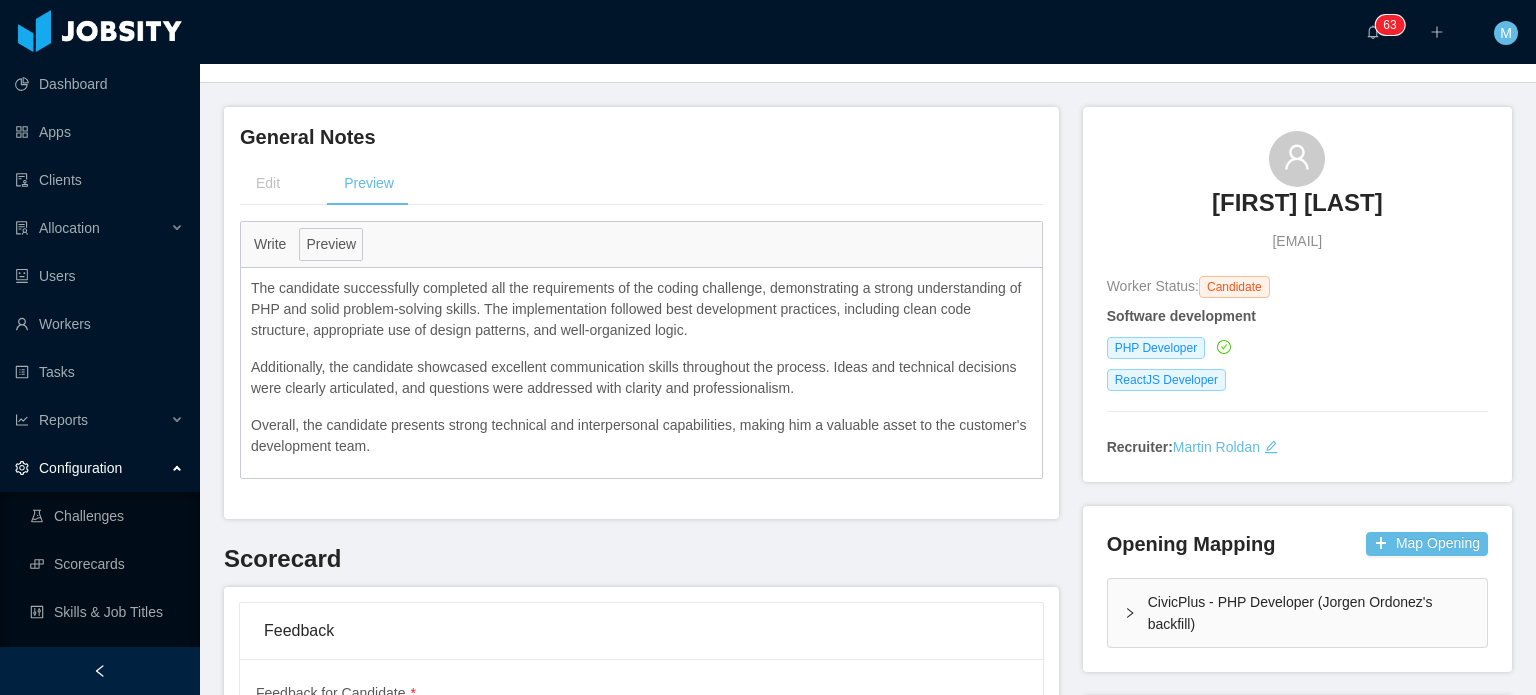 click on "The candidate successfully completed all the requirements of the coding challenge, demonstrating a strong understanding of PHP and solid problem-solving skills. The implementation followed best development practices, including clean code structure, appropriate use of design patterns, and well-organized logic." at bounding box center [641, 309] 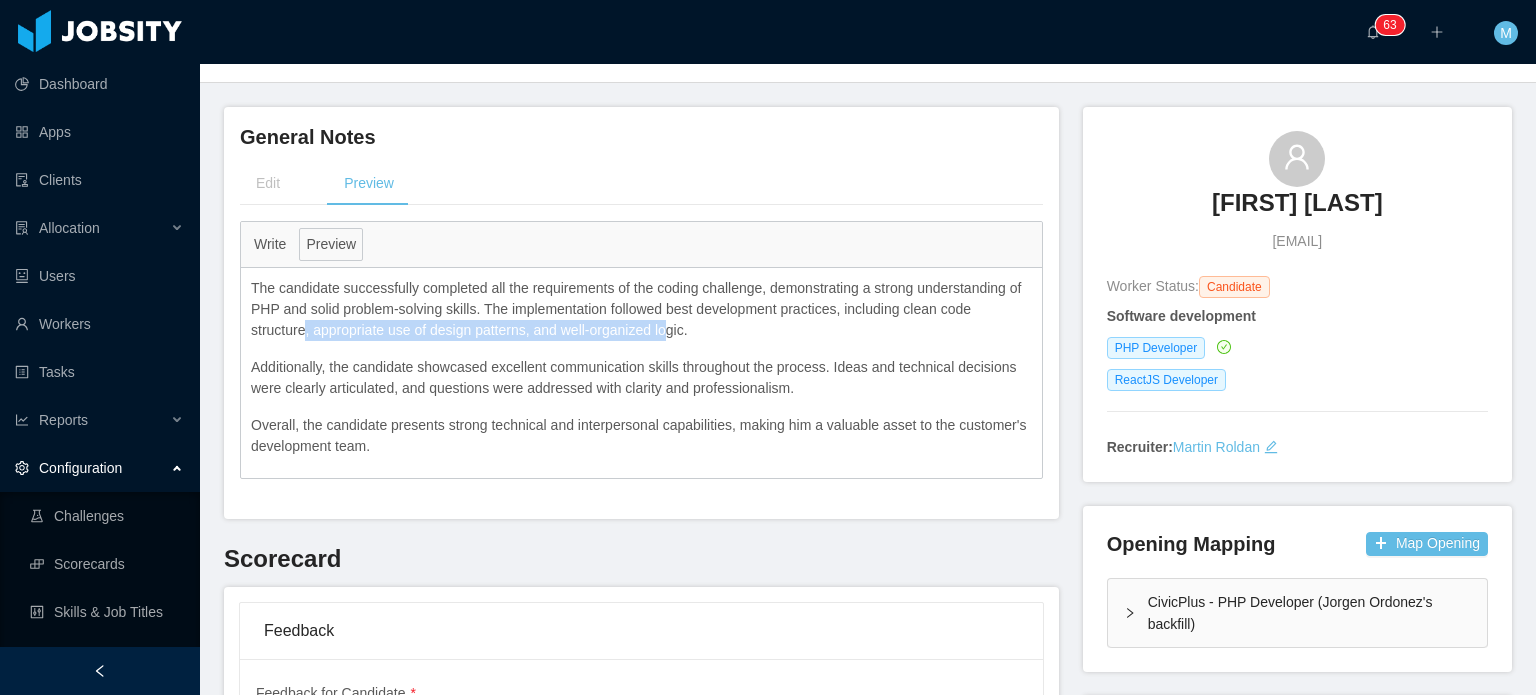 drag, startPoint x: 305, startPoint y: 326, endPoint x: 663, endPoint y: 330, distance: 358.02234 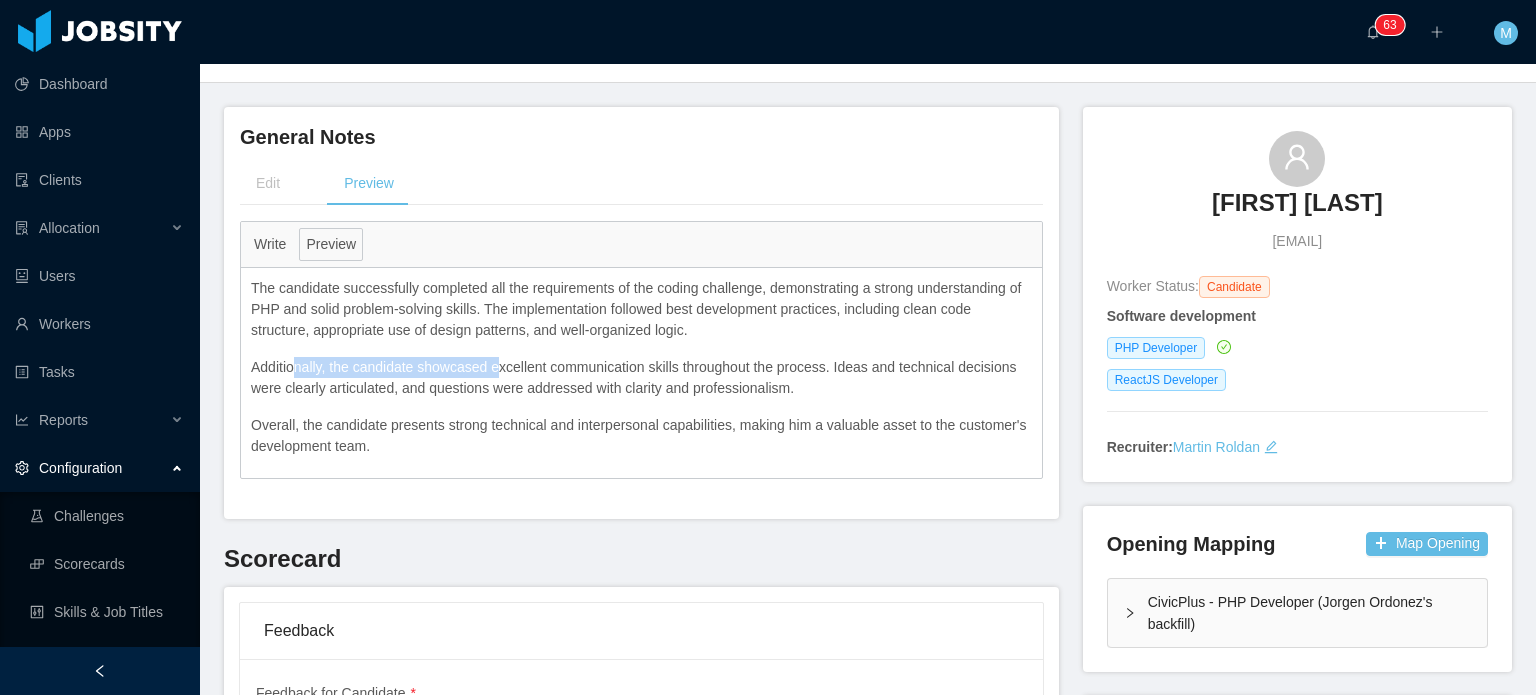 drag, startPoint x: 328, startPoint y: 371, endPoint x: 495, endPoint y: 371, distance: 167 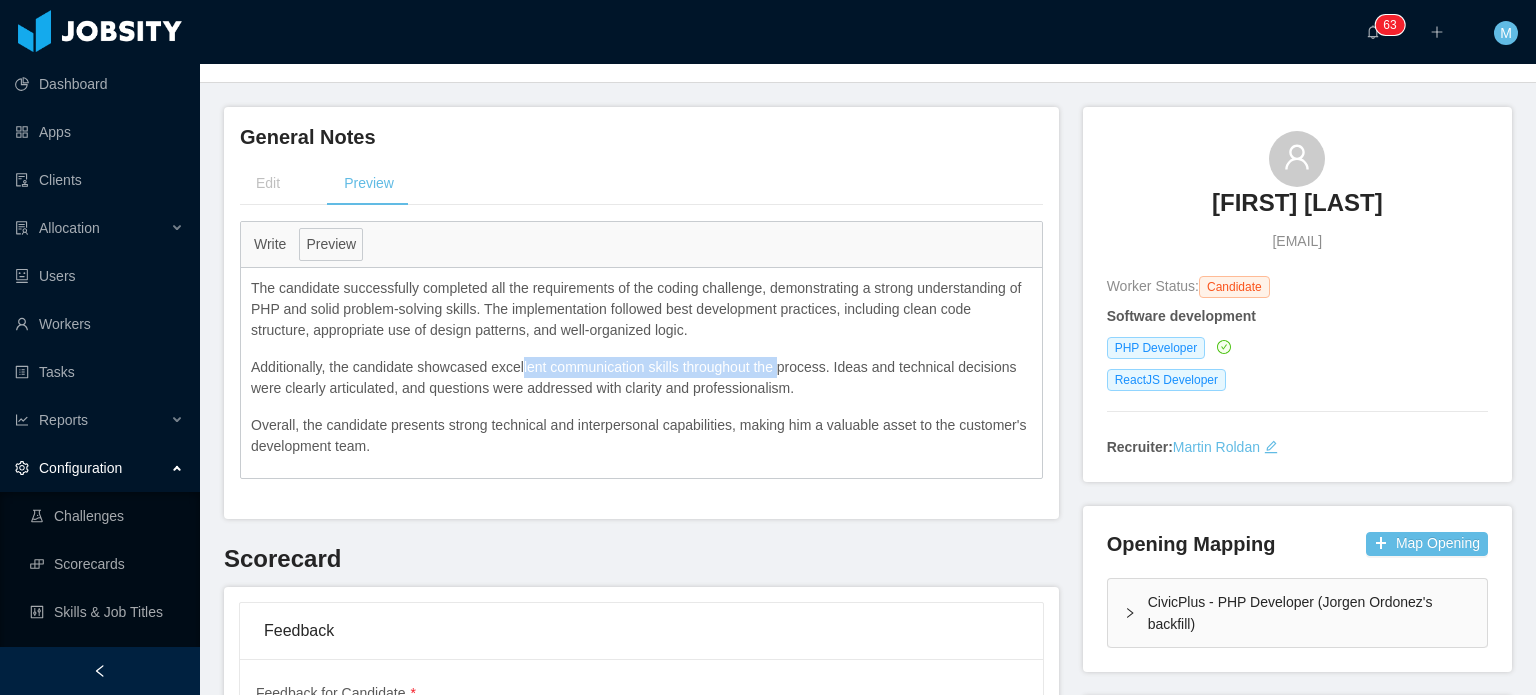 drag, startPoint x: 522, startPoint y: 371, endPoint x: 846, endPoint y: 371, distance: 324 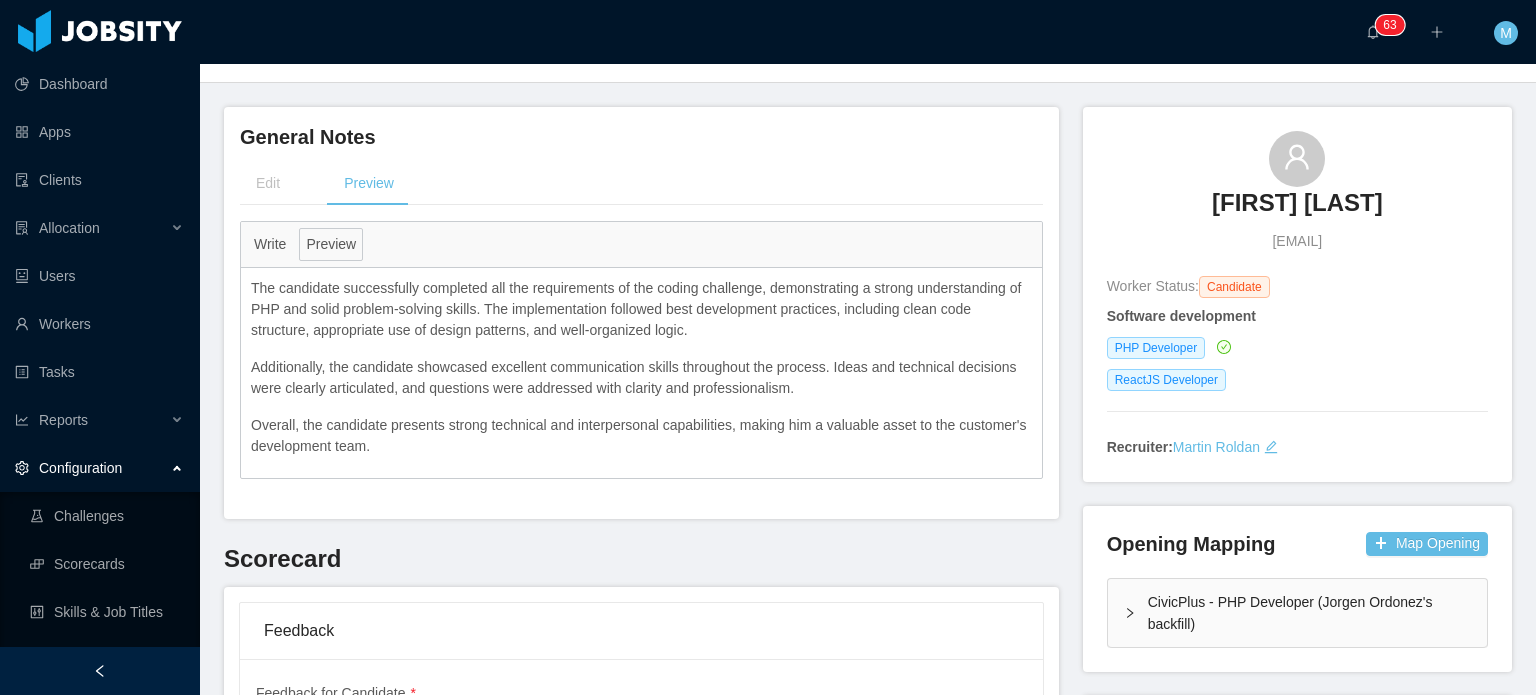 click on "Additionally, the candidate showcased excellent communication skills throughout the process. Ideas and technical decisions were clearly articulated, and questions were addressed with clarity and professionalism." at bounding box center (641, 378) 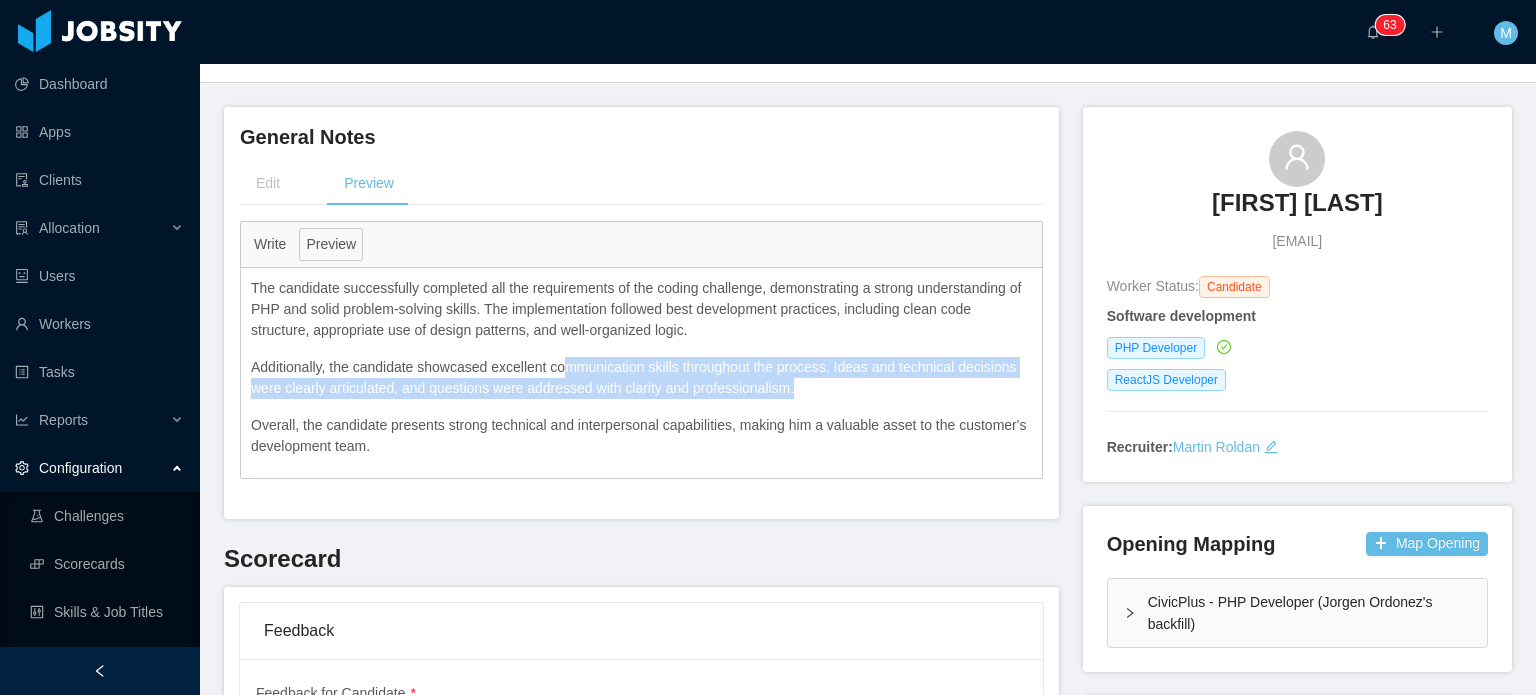 drag, startPoint x: 871, startPoint y: 386, endPoint x: 527, endPoint y: 369, distance: 344.4198 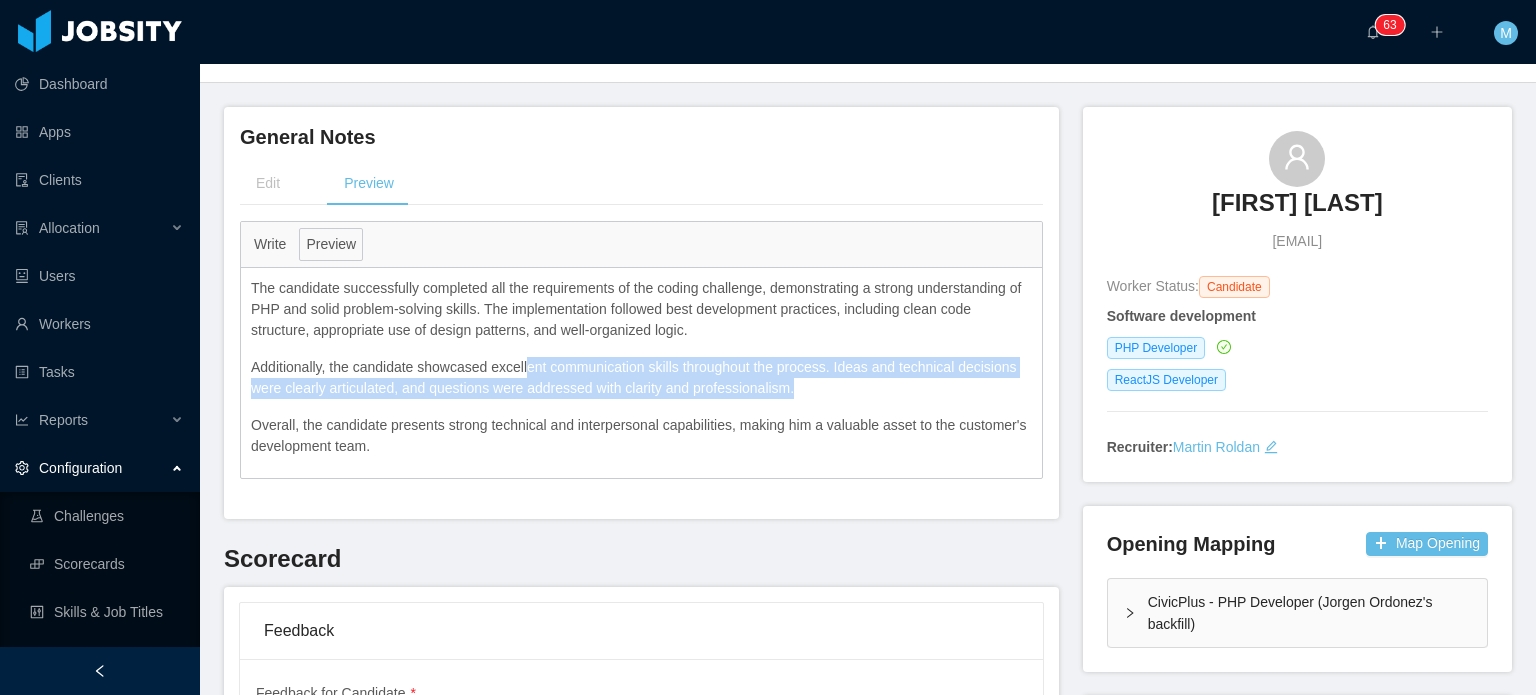 click on "Additionally, the candidate showcased excellent communication skills throughout the process. Ideas and technical decisions were clearly articulated, and questions were addressed with clarity and professionalism." at bounding box center (641, 378) 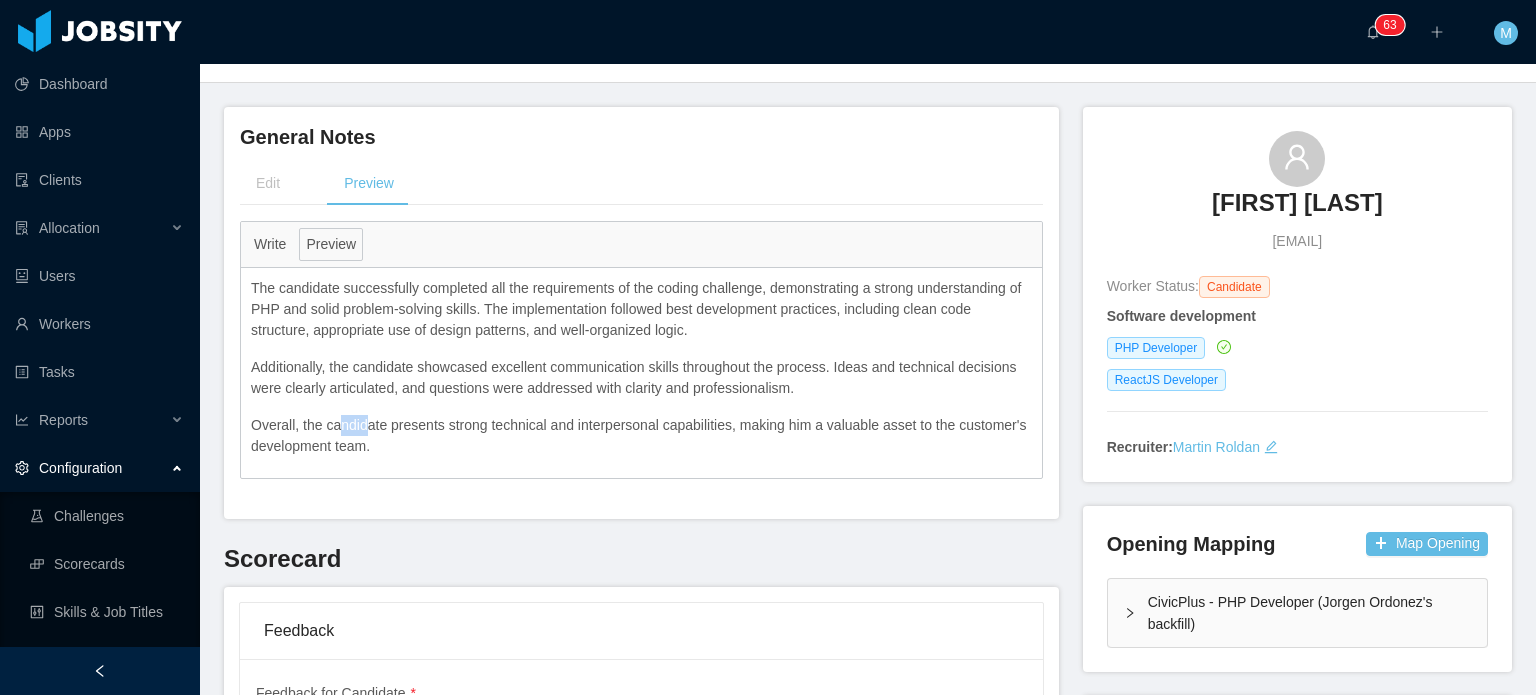 click on "Overall, the candidate presents strong technical and interpersonal capabilities, making him a valuable asset to the customer's development team." at bounding box center (641, 436) 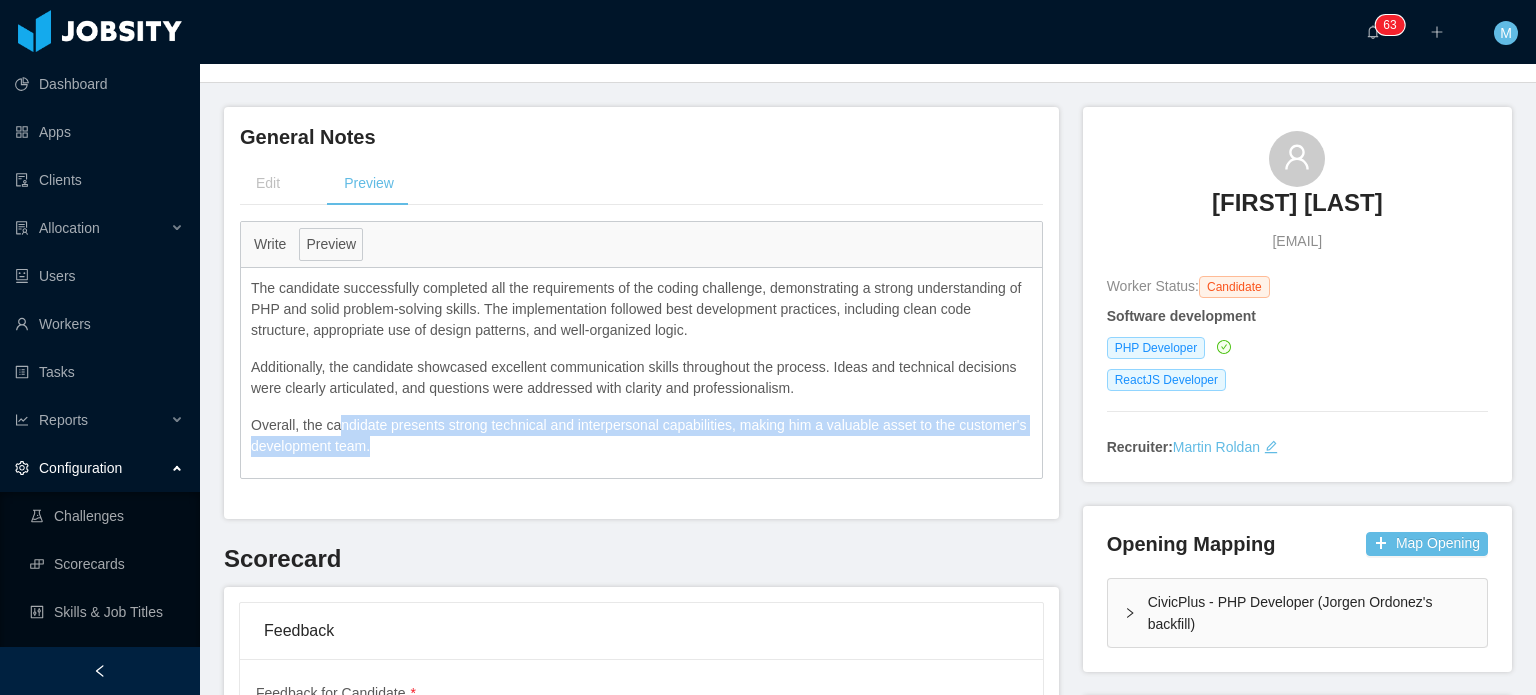 click on "Overall, the candidate presents strong technical and interpersonal capabilities, making him a valuable asset to the customer's development team." at bounding box center [641, 436] 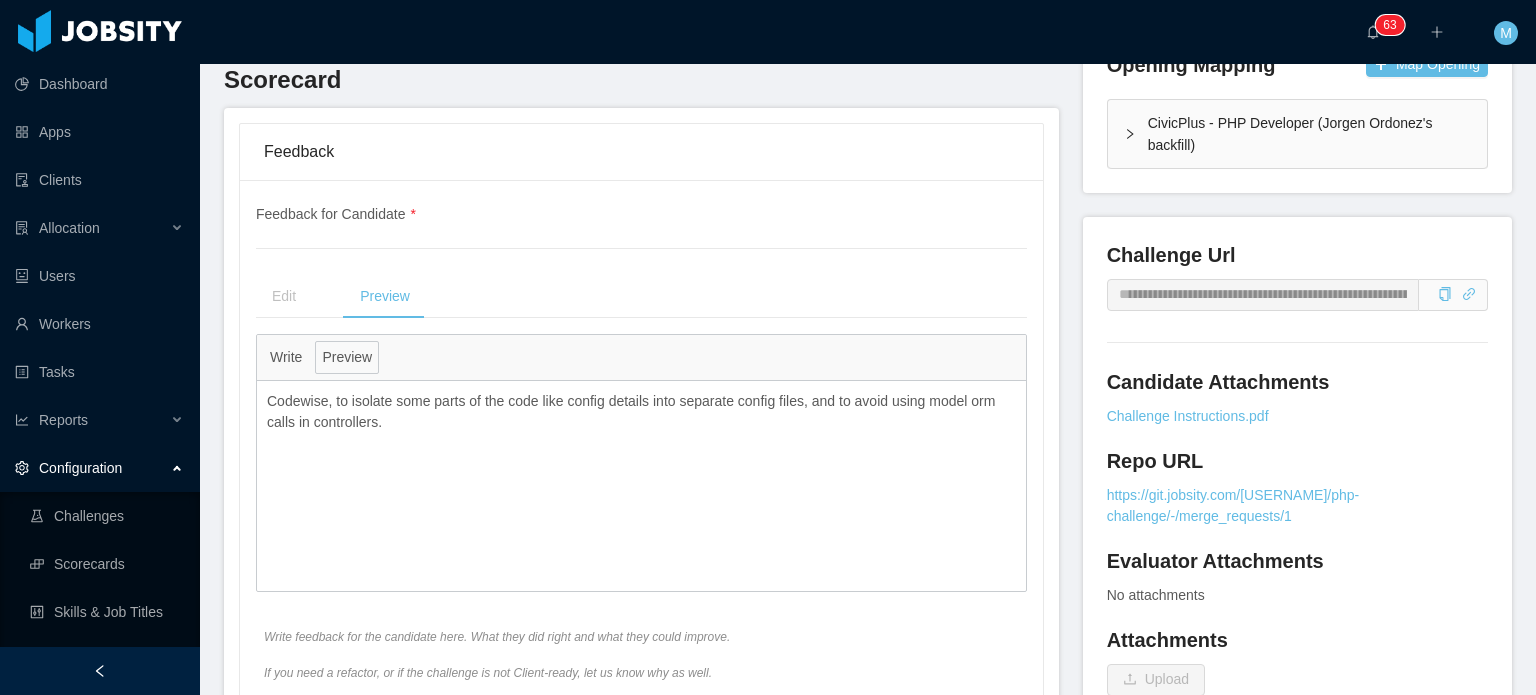 scroll, scrollTop: 600, scrollLeft: 0, axis: vertical 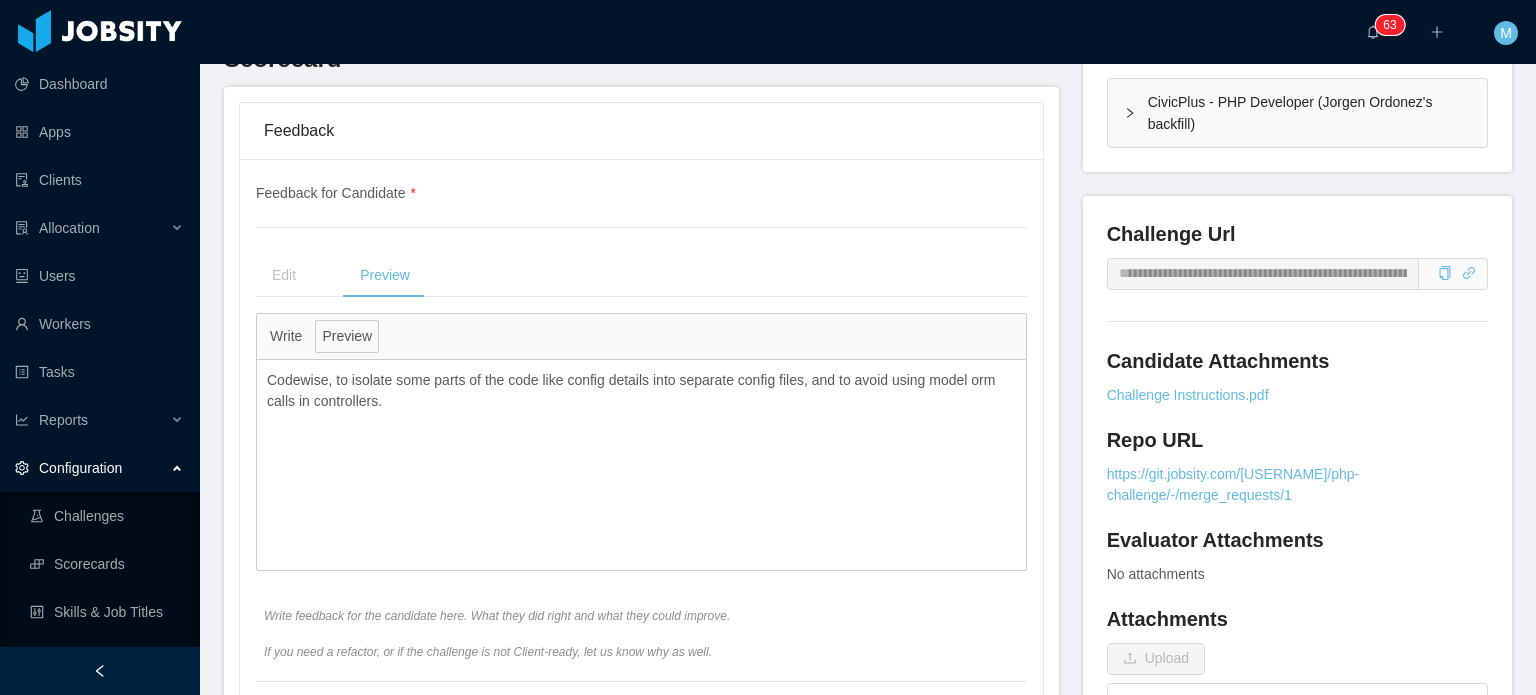 drag, startPoint x: 358, startPoint y: 389, endPoint x: 545, endPoint y: 399, distance: 187.26718 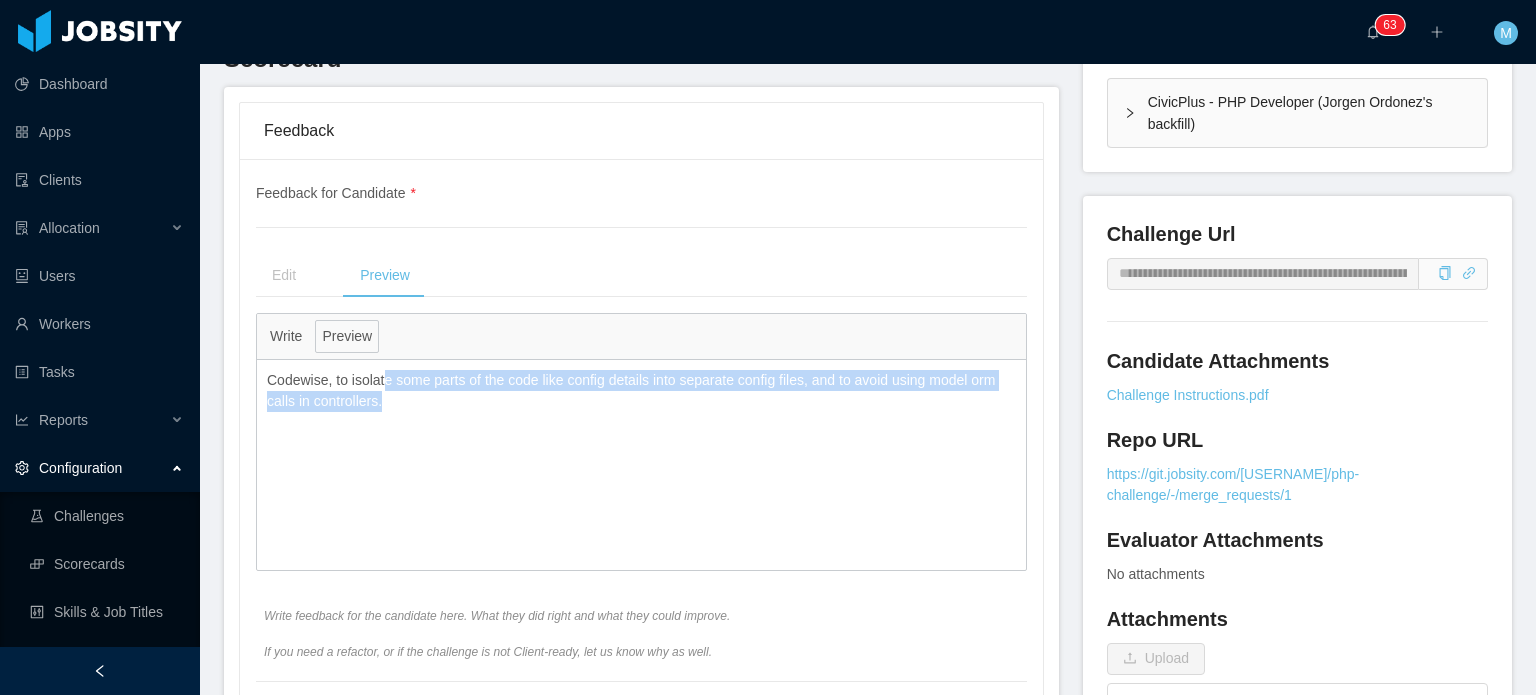 drag, startPoint x: 382, startPoint y: 377, endPoint x: 460, endPoint y: 401, distance: 81.608826 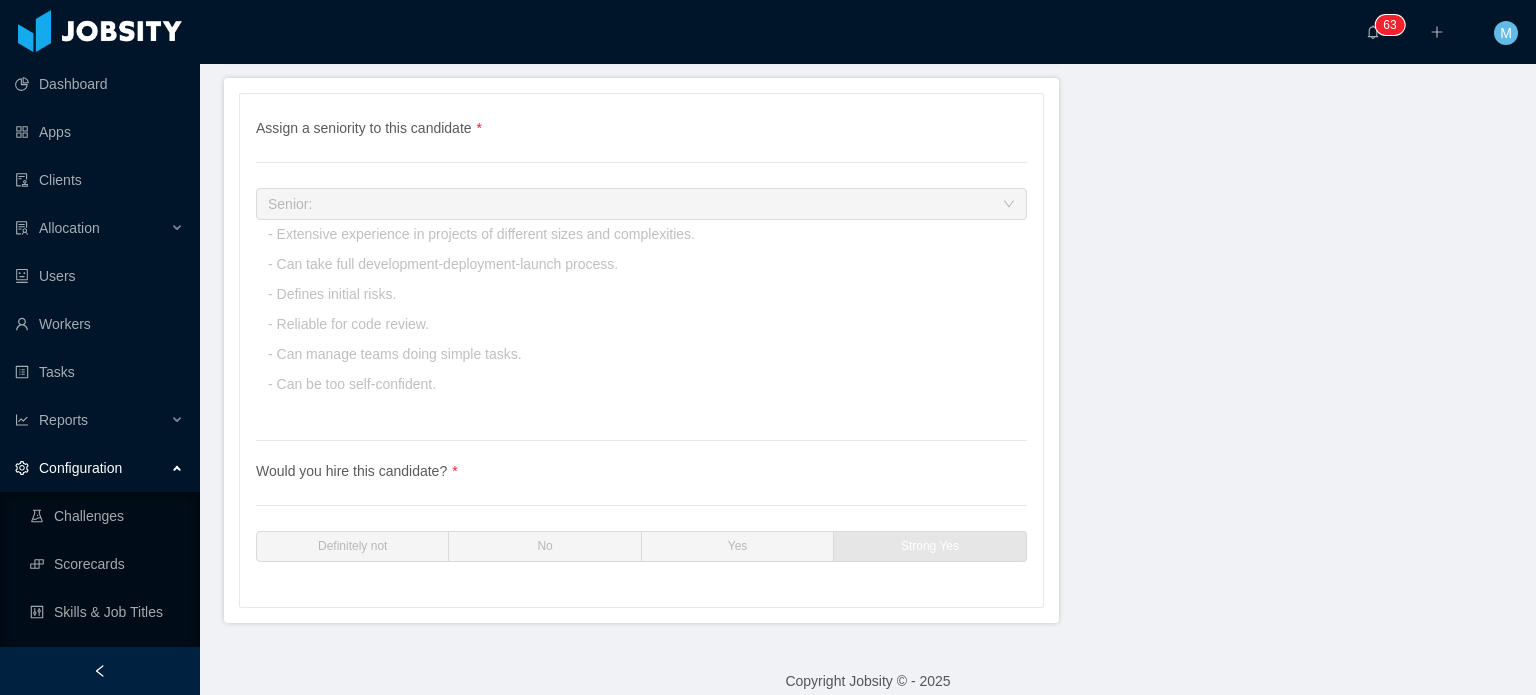 scroll, scrollTop: 6008, scrollLeft: 0, axis: vertical 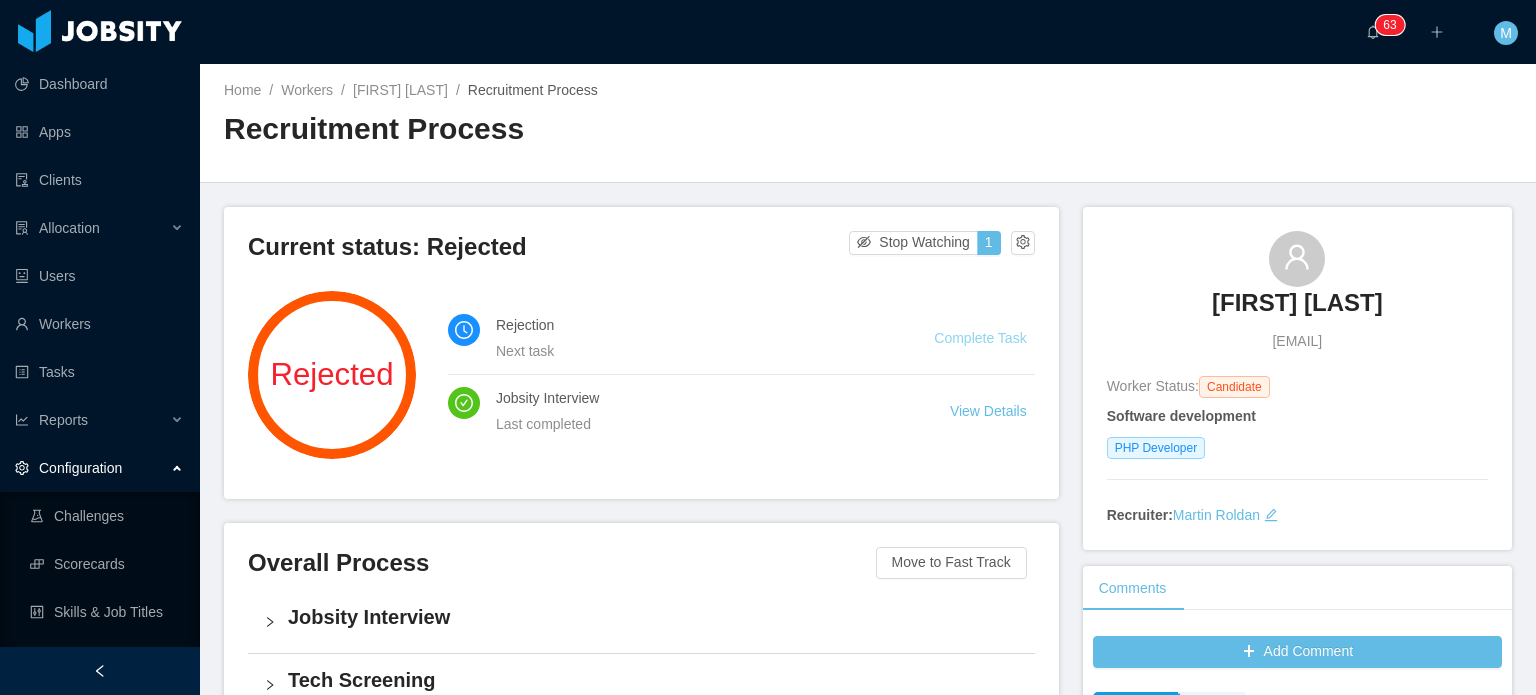 click on "Complete Task" at bounding box center (980, 338) 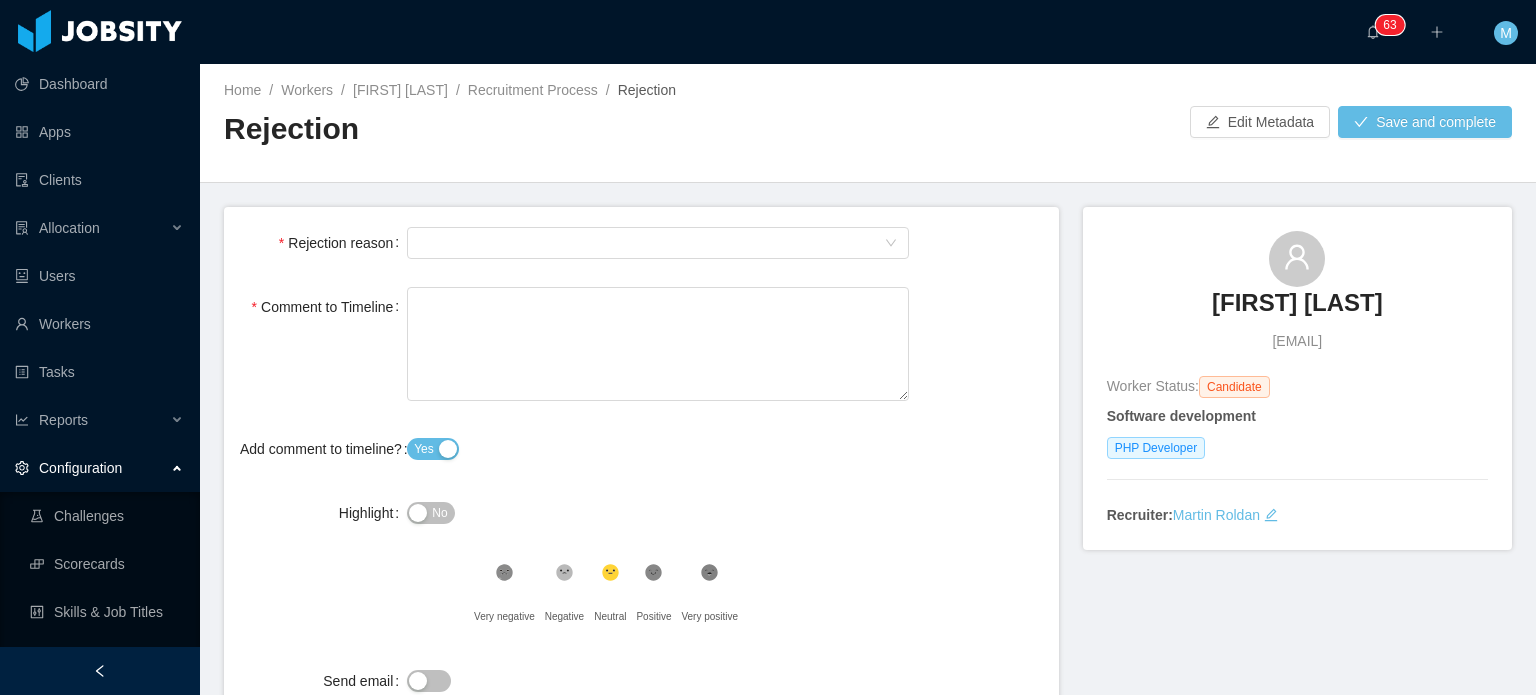 click on "Select Type" at bounding box center [658, 243] 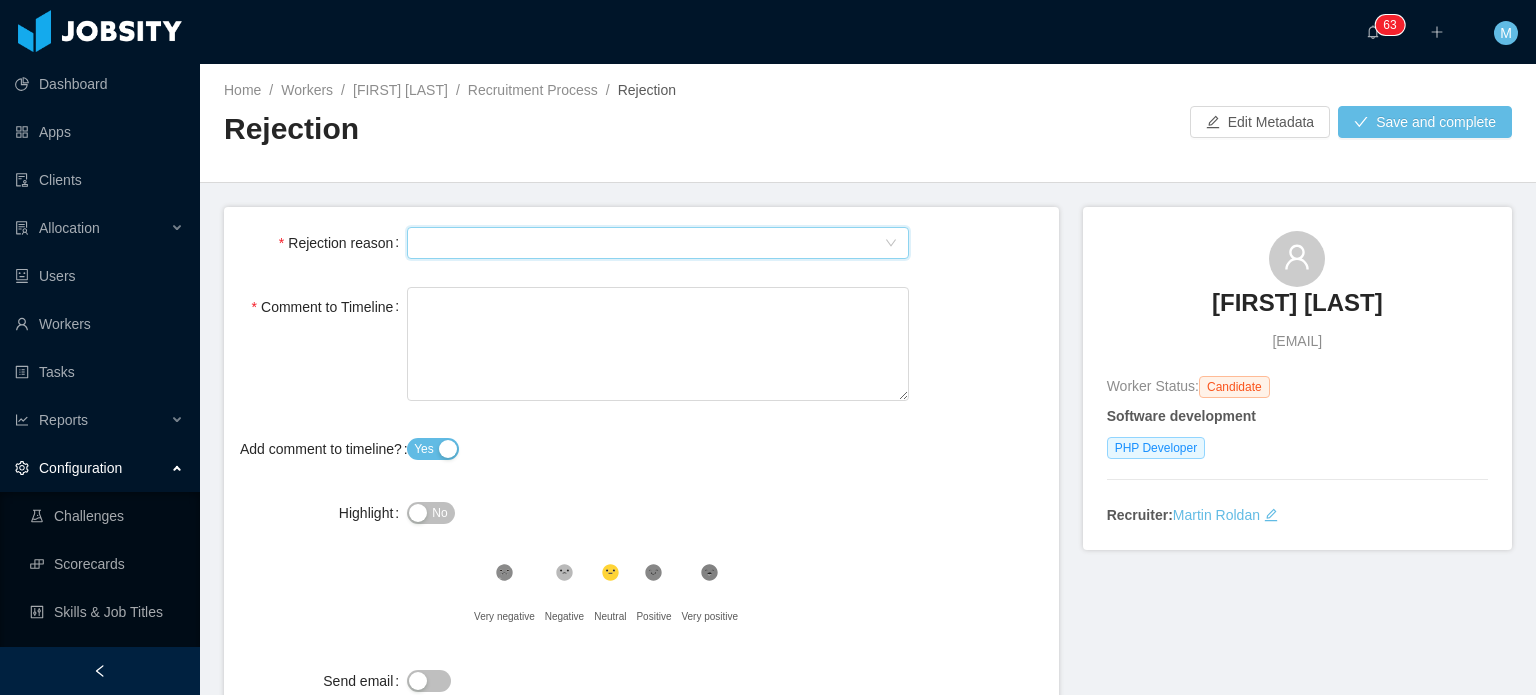 click on "Select Type" at bounding box center (651, 243) 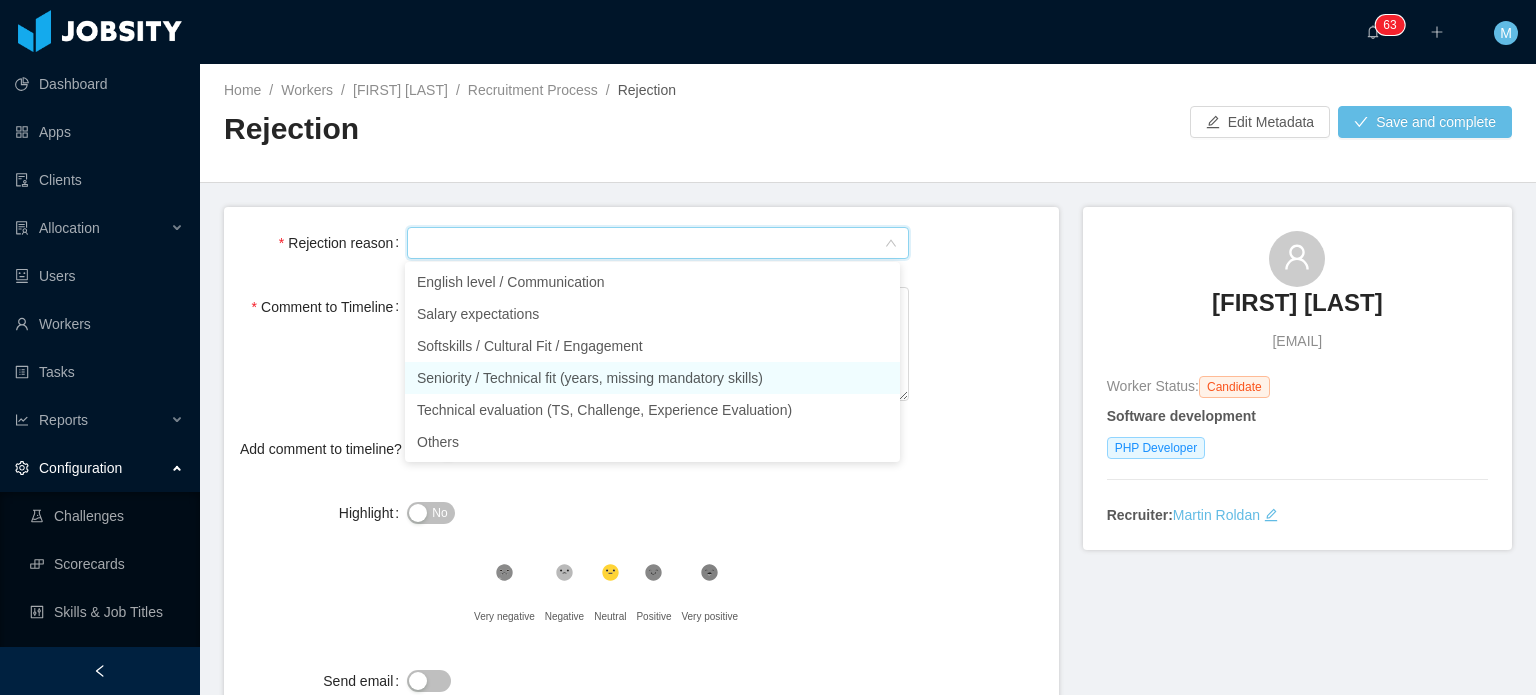click on "Seniority / Technical fit (years, missing mandatory skills)" at bounding box center [652, 378] 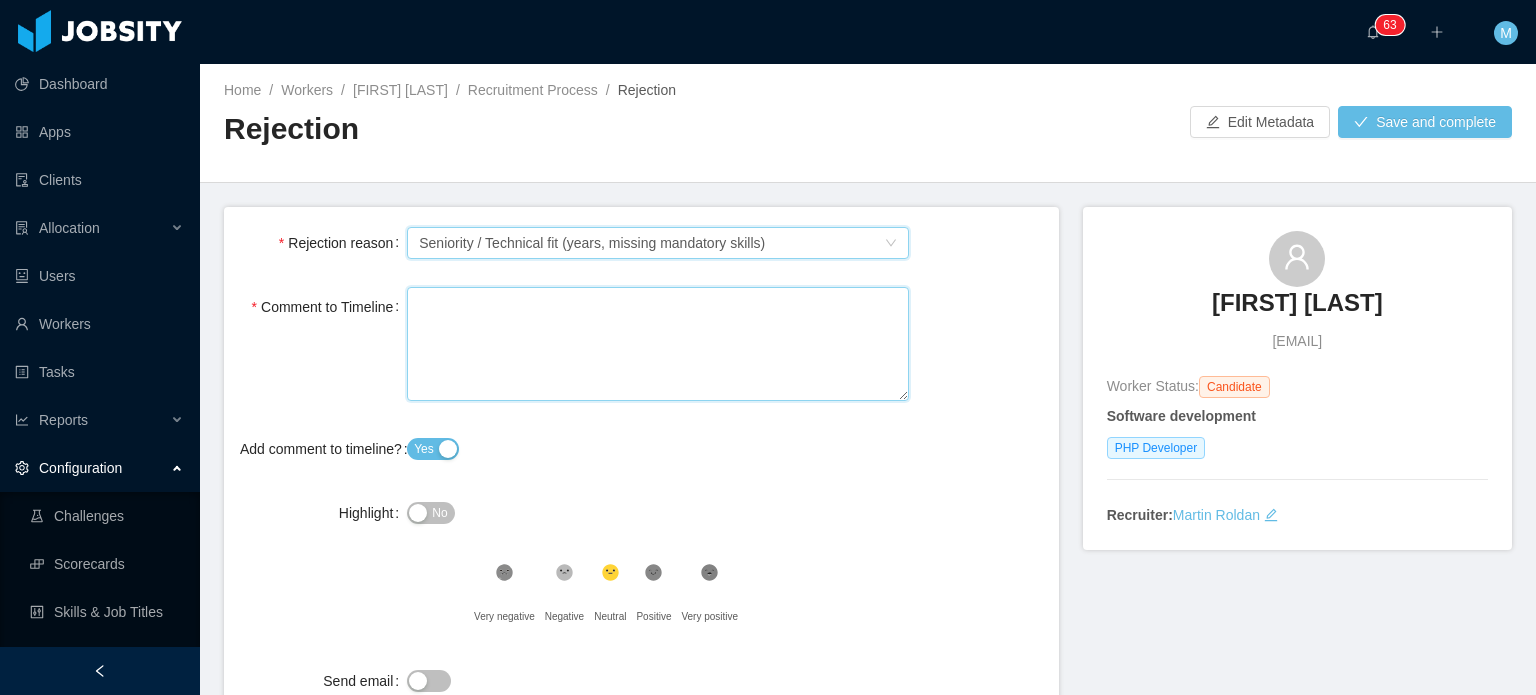 click on "Comment to Timeline" at bounding box center [658, 344] 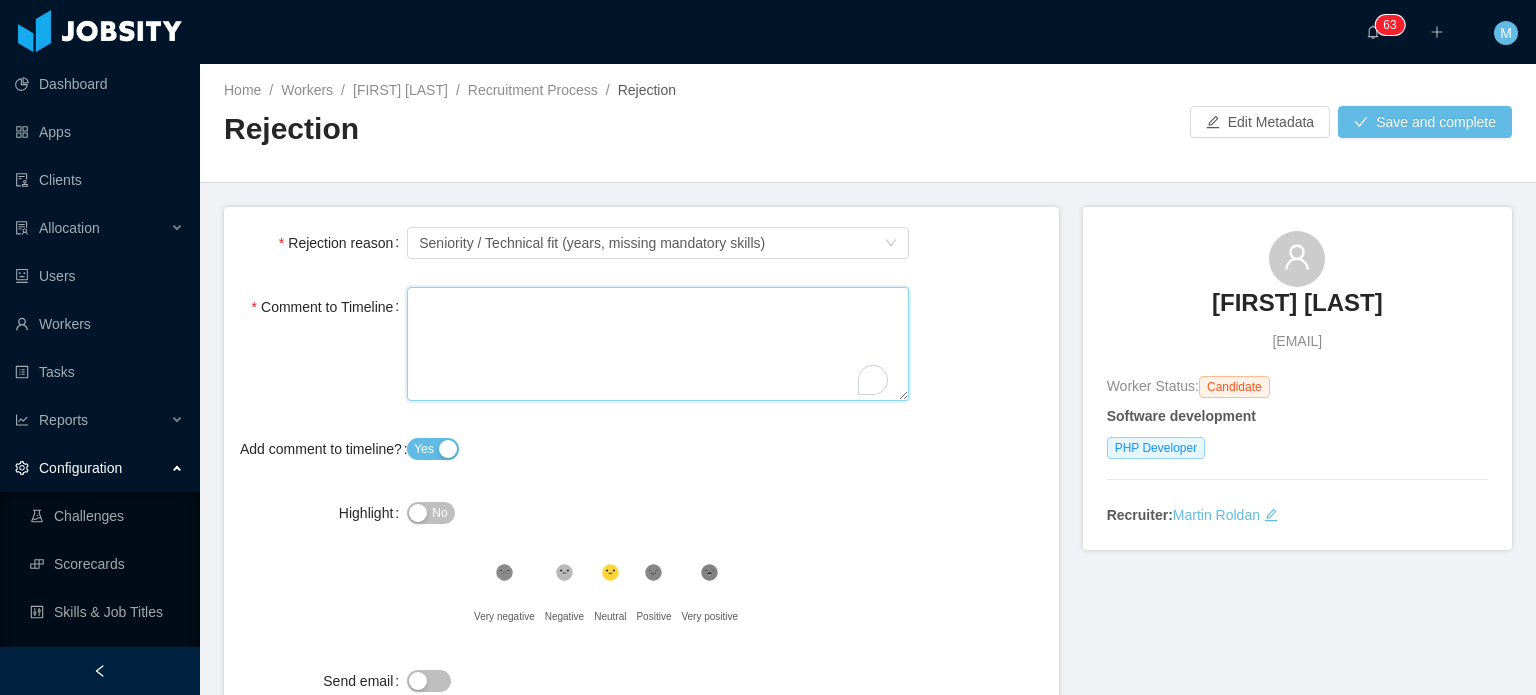 paste on "**********" 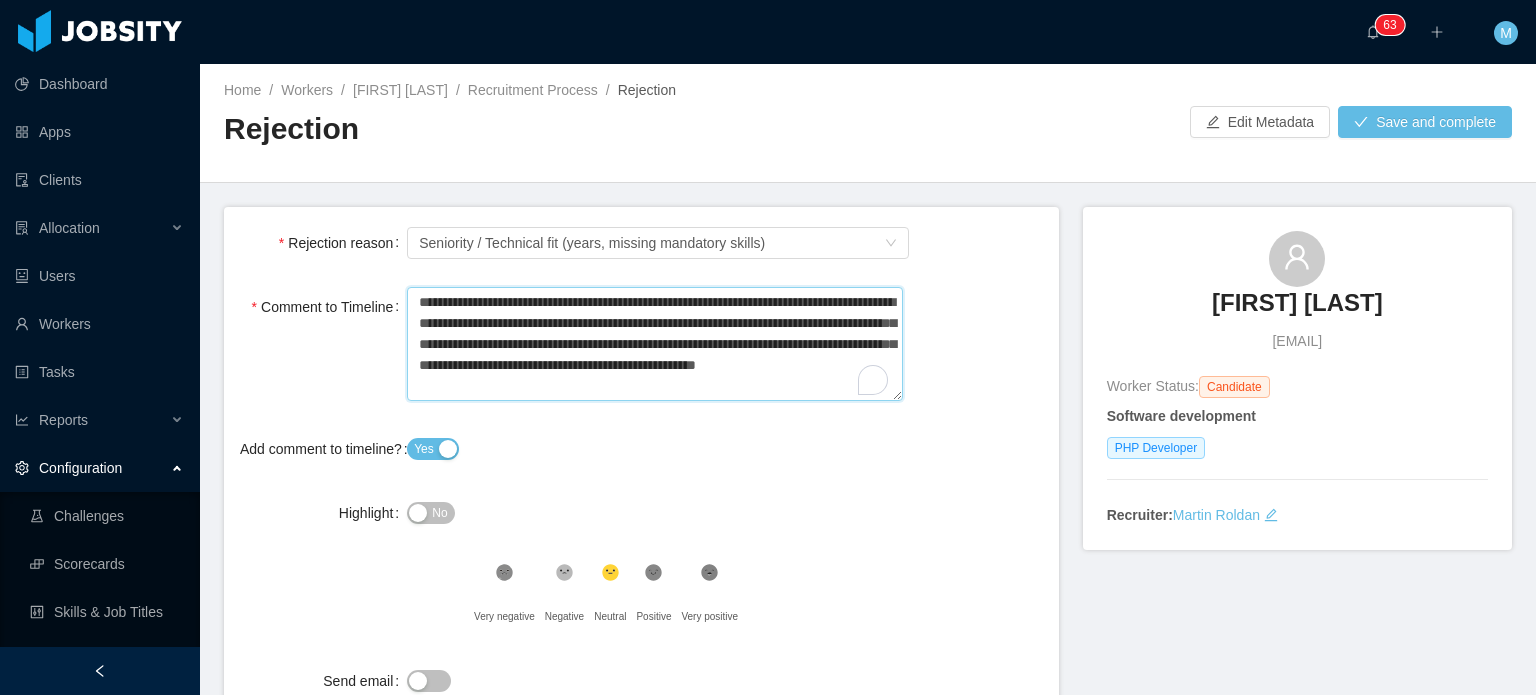 type on "**********" 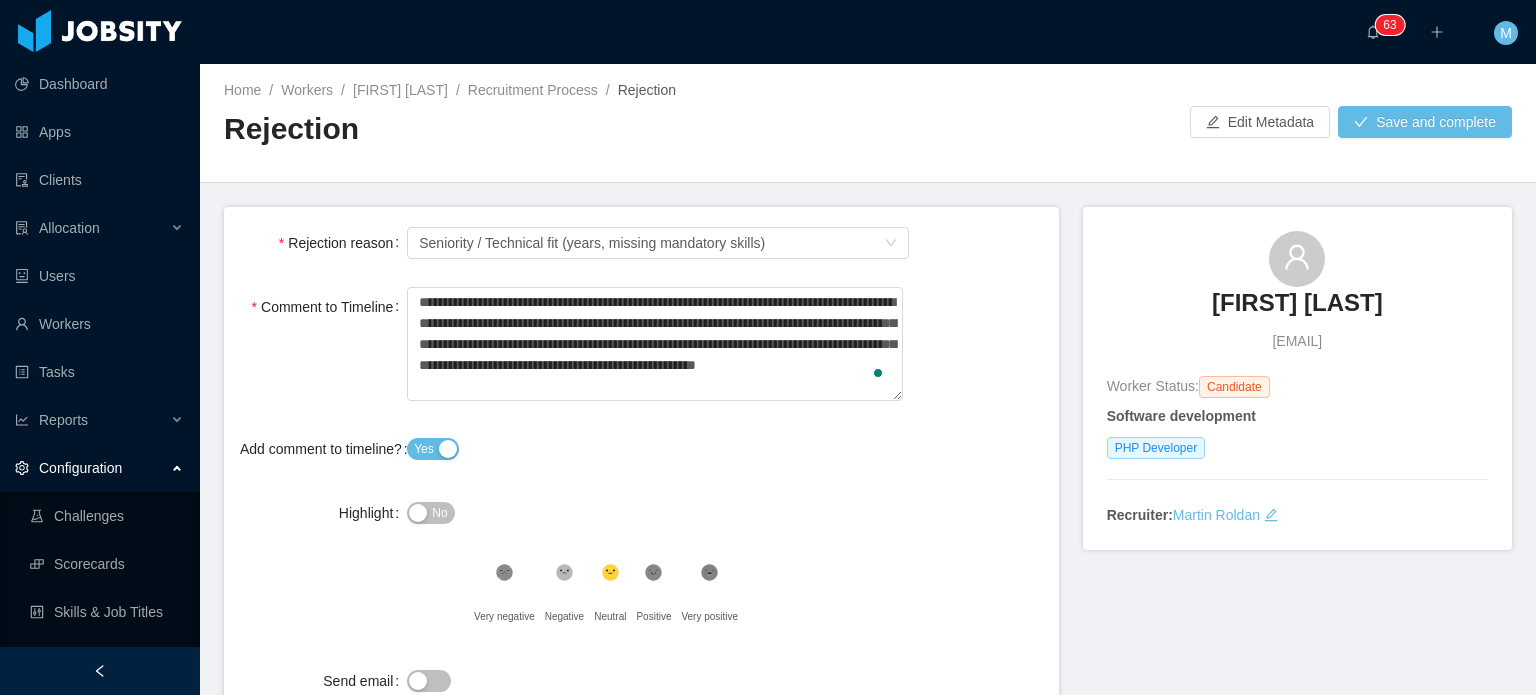 click on "**********" at bounding box center (641, 474) 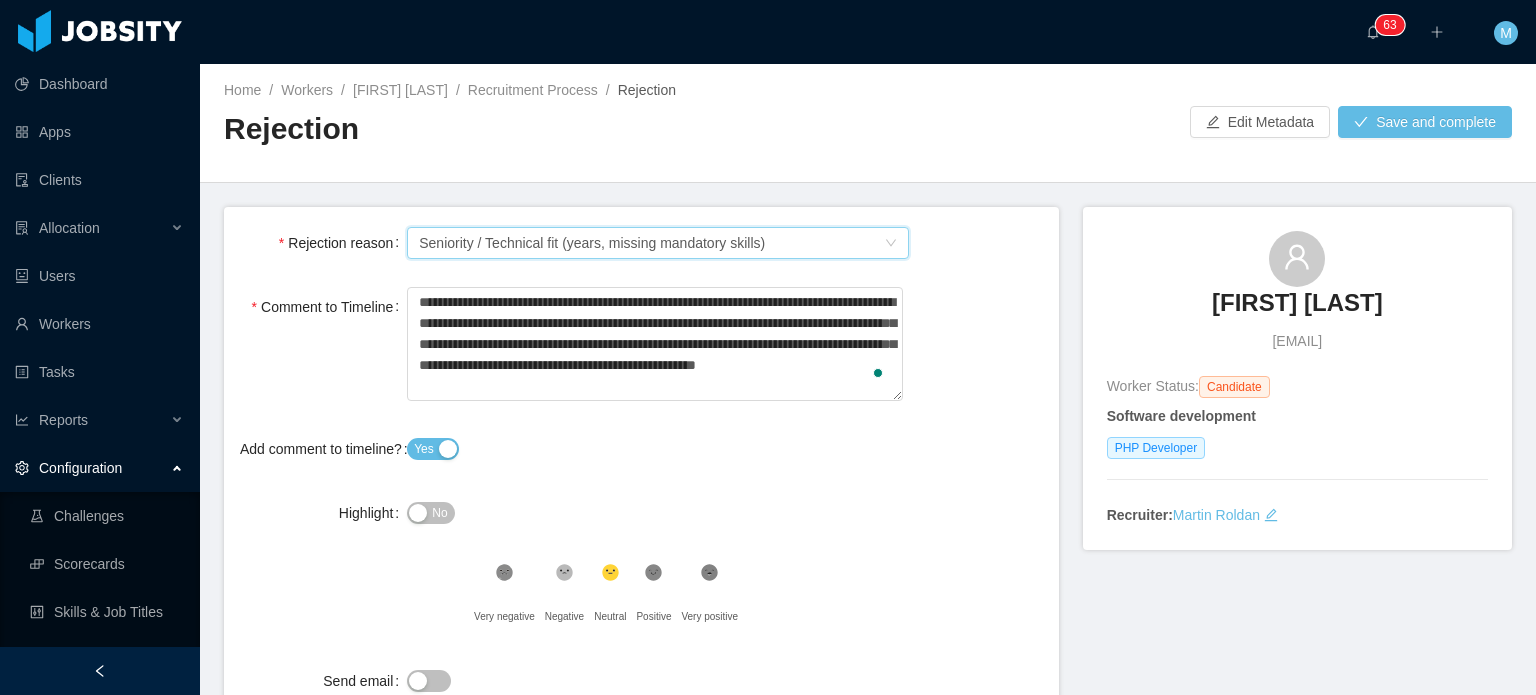 click on "Select Type Seniority / Technical fit (years, missing mandatory skills)" at bounding box center (651, 243) 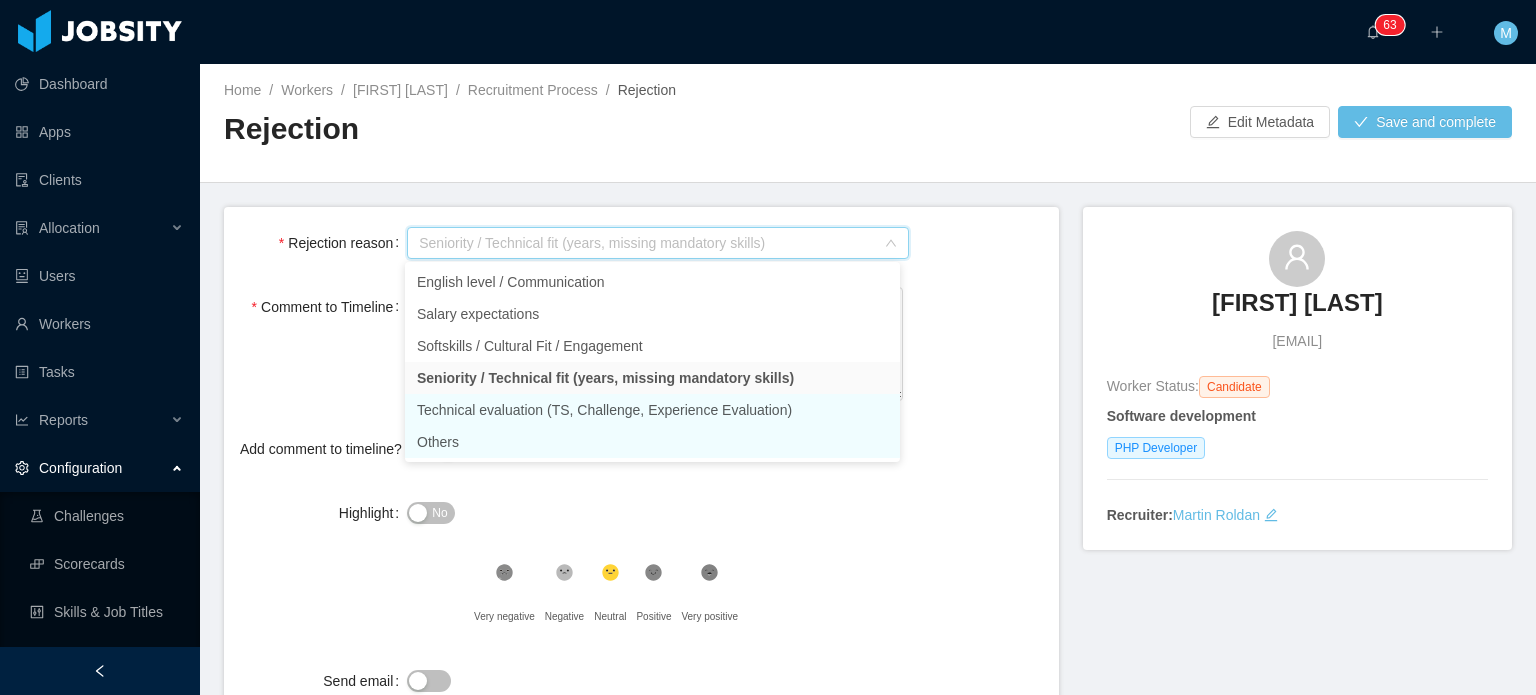 click on "Others" at bounding box center (652, 442) 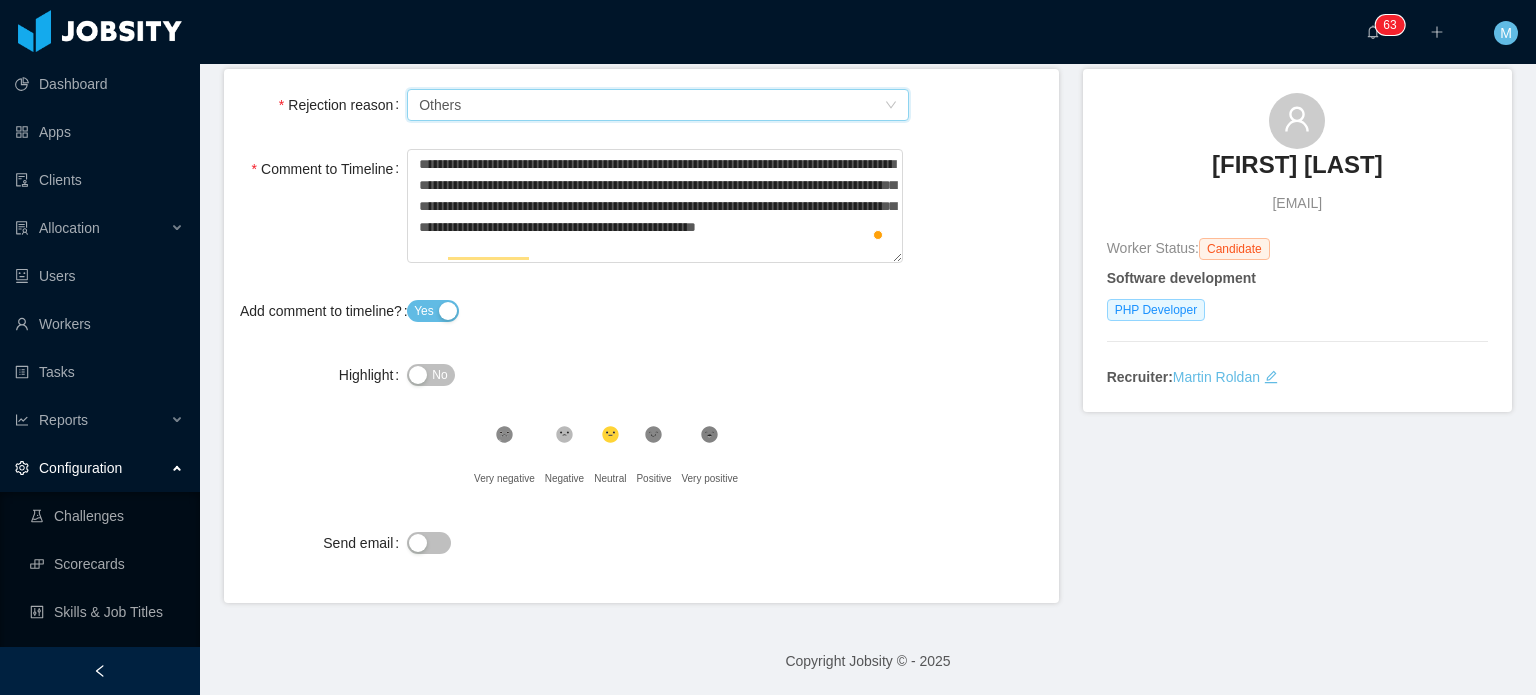 scroll, scrollTop: 0, scrollLeft: 0, axis: both 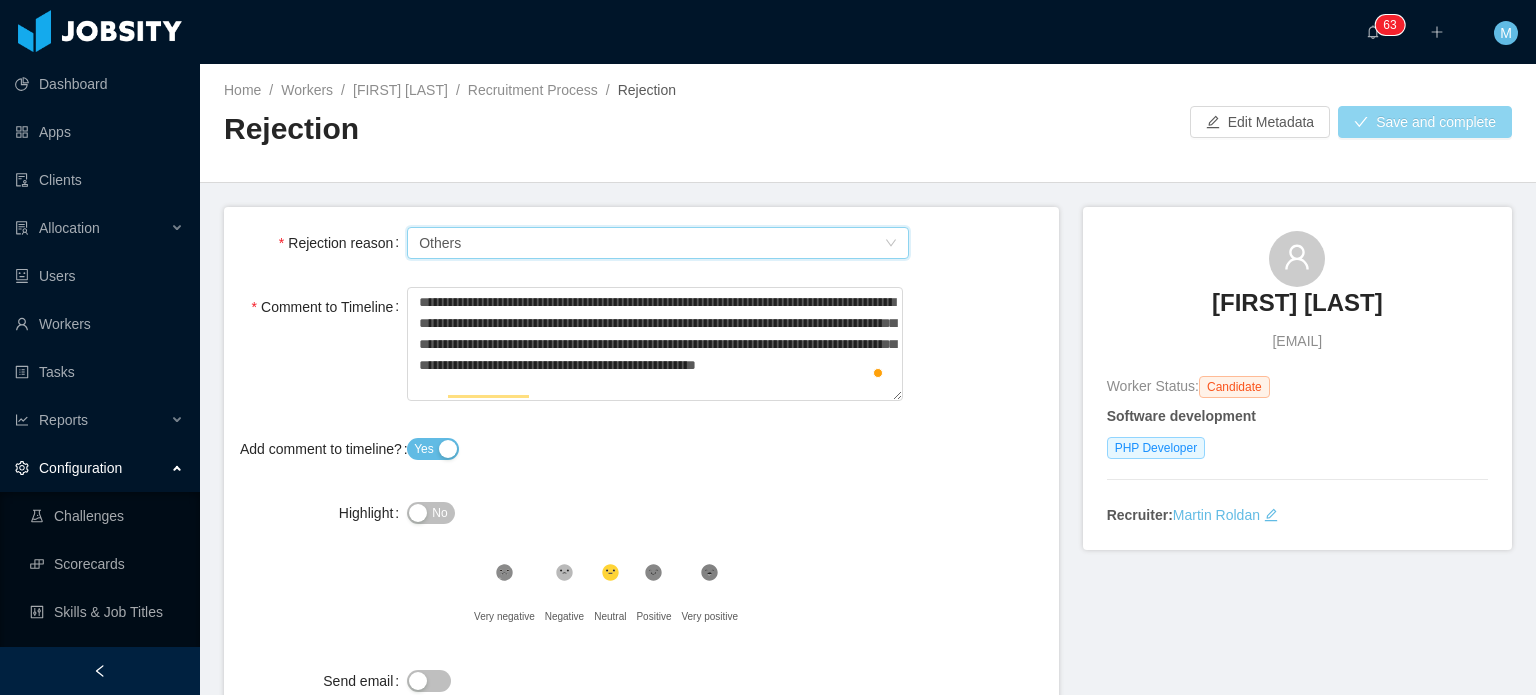 click on "Save and complete" at bounding box center (1425, 122) 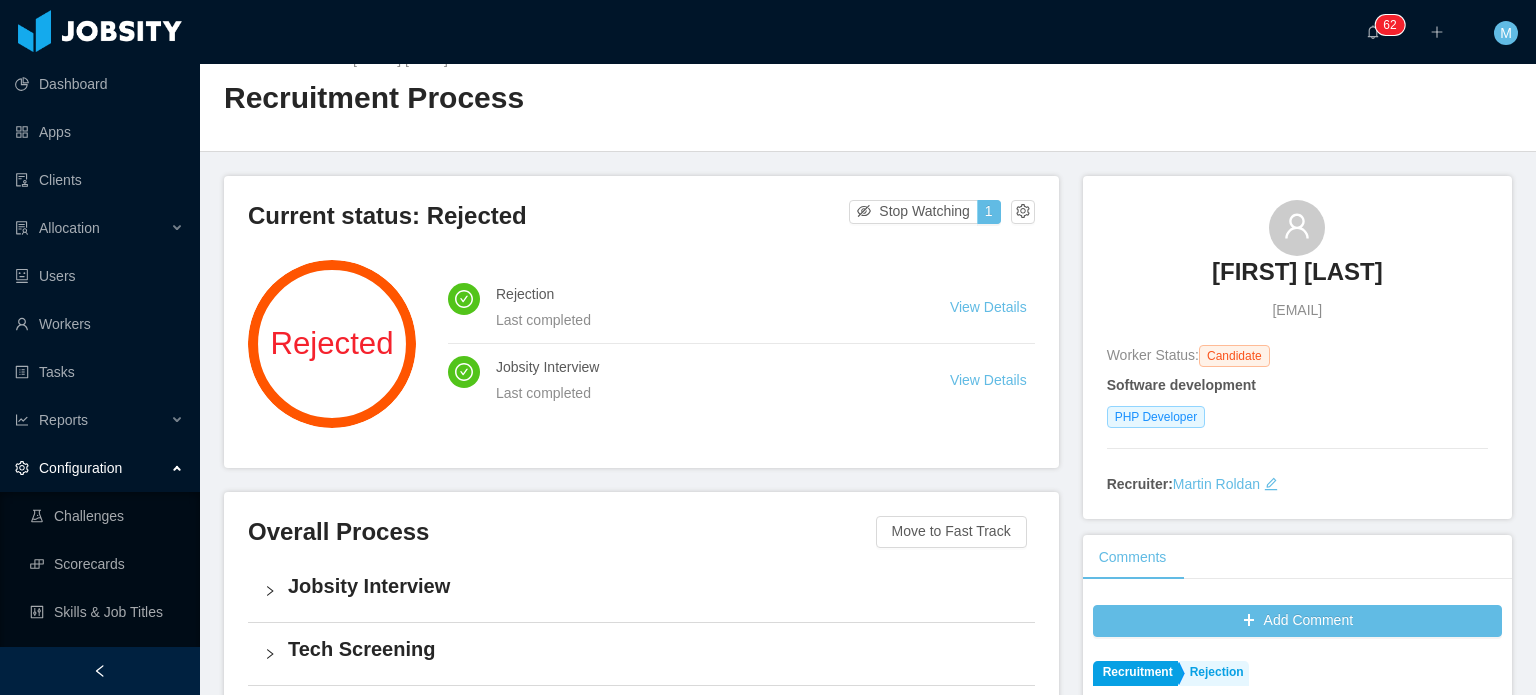 scroll, scrollTop: 0, scrollLeft: 0, axis: both 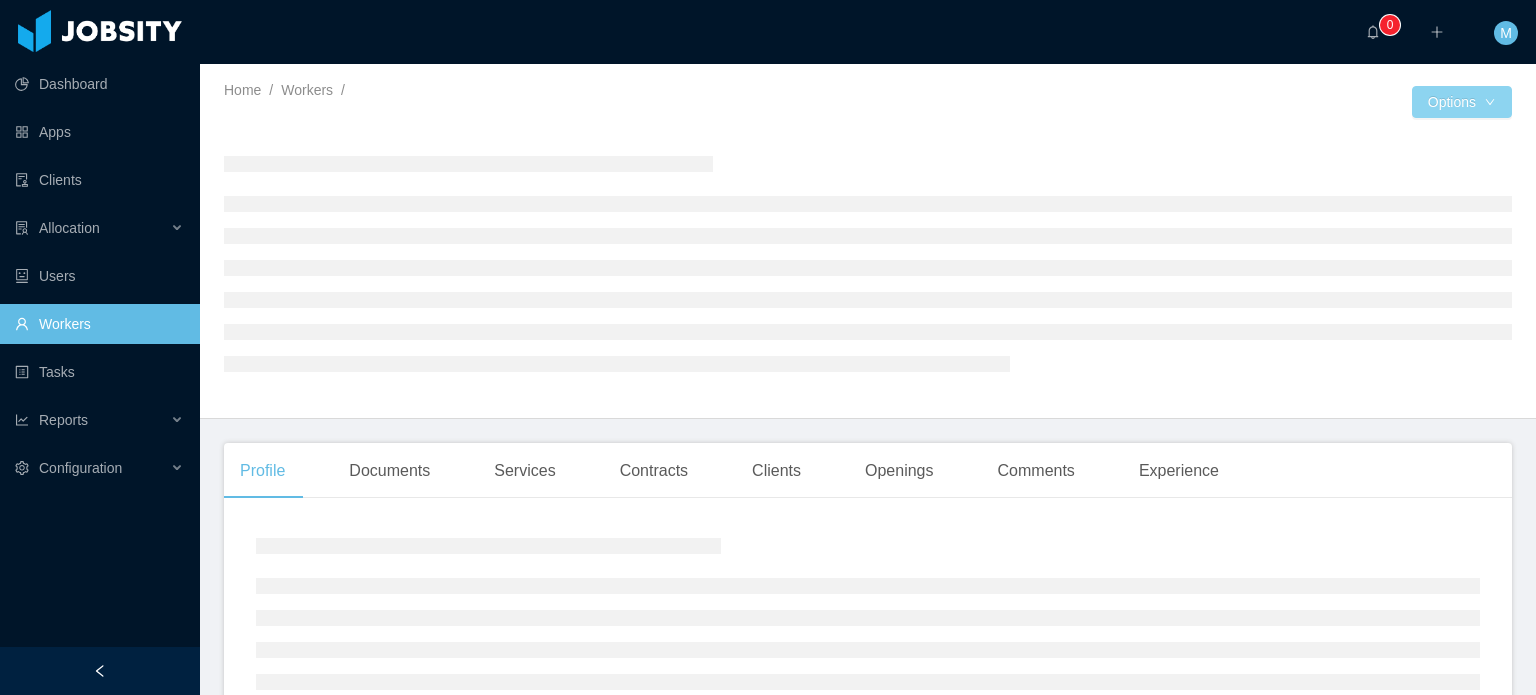 click on "Options" at bounding box center (1462, 102) 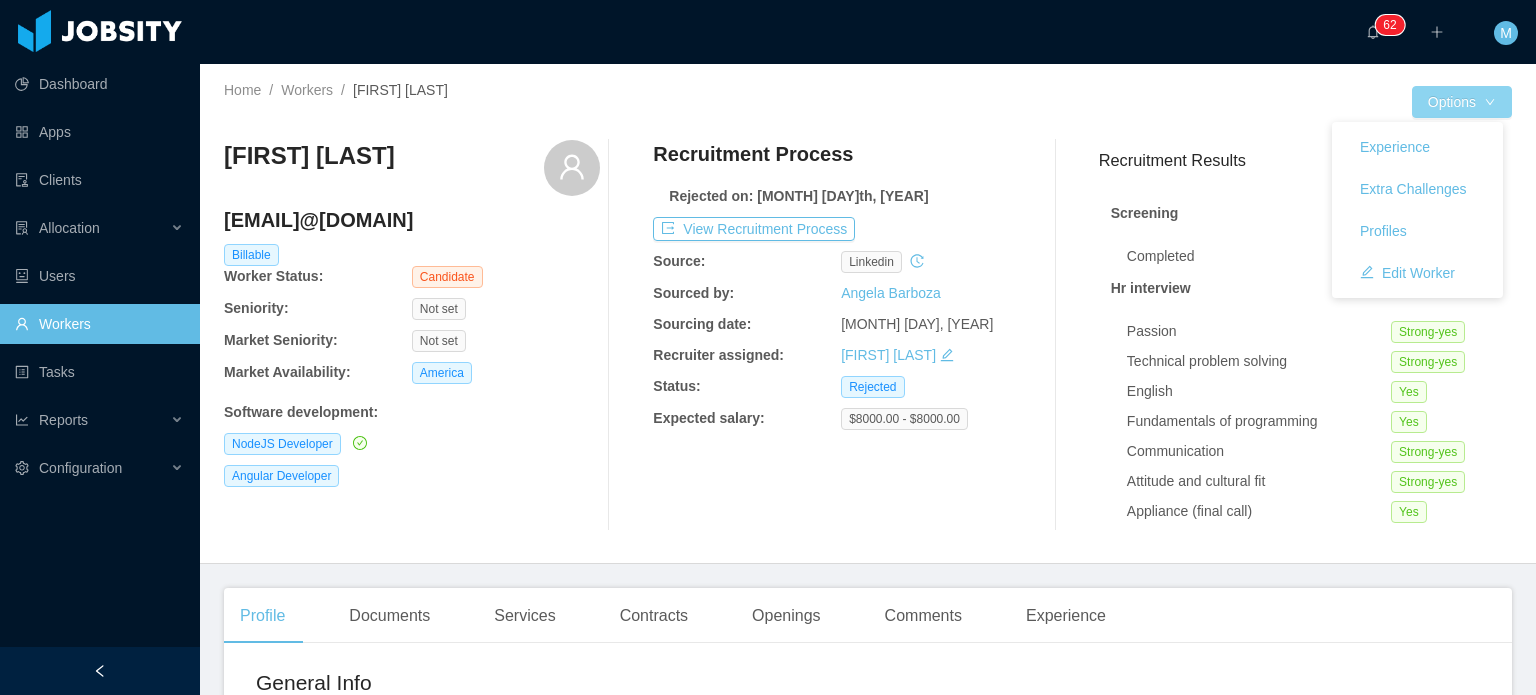 click on "Options" at bounding box center (1462, 102) 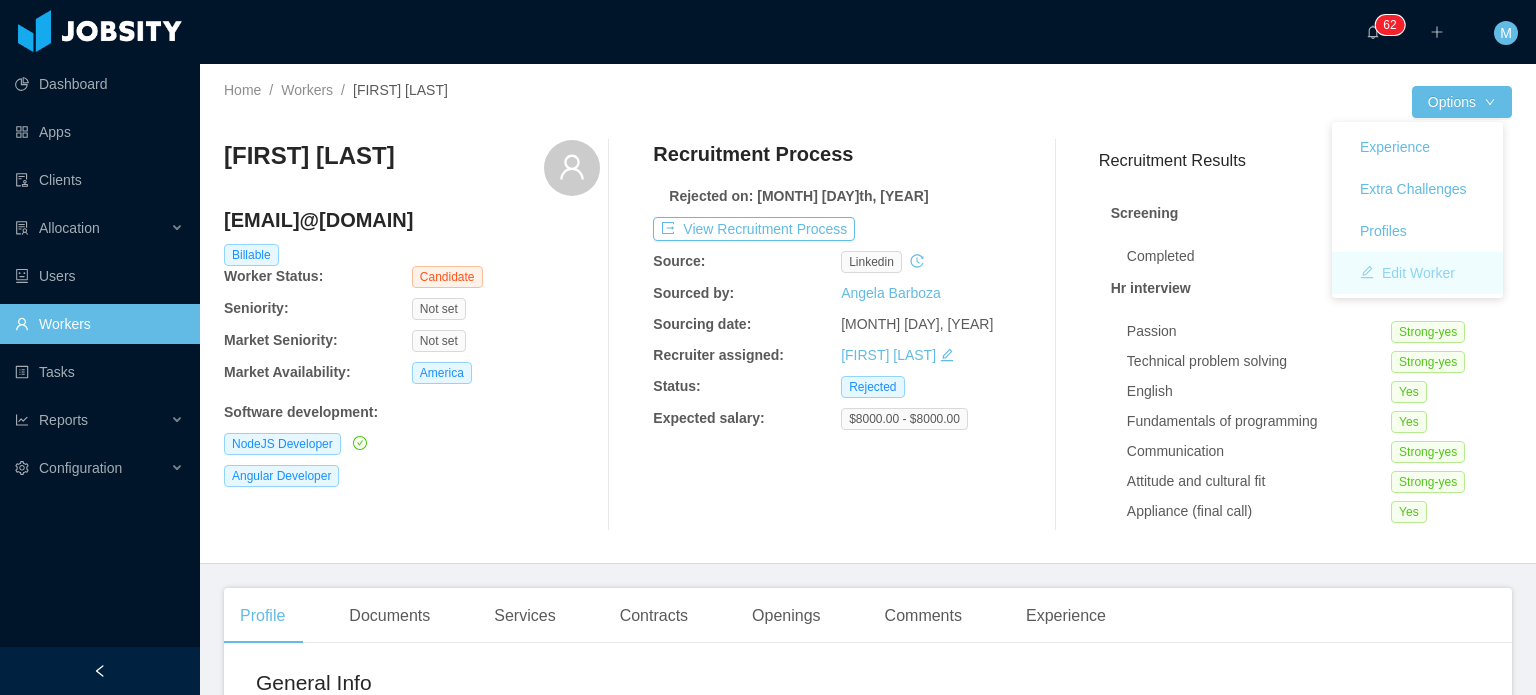 click on "Edit Worker" at bounding box center (1407, 273) 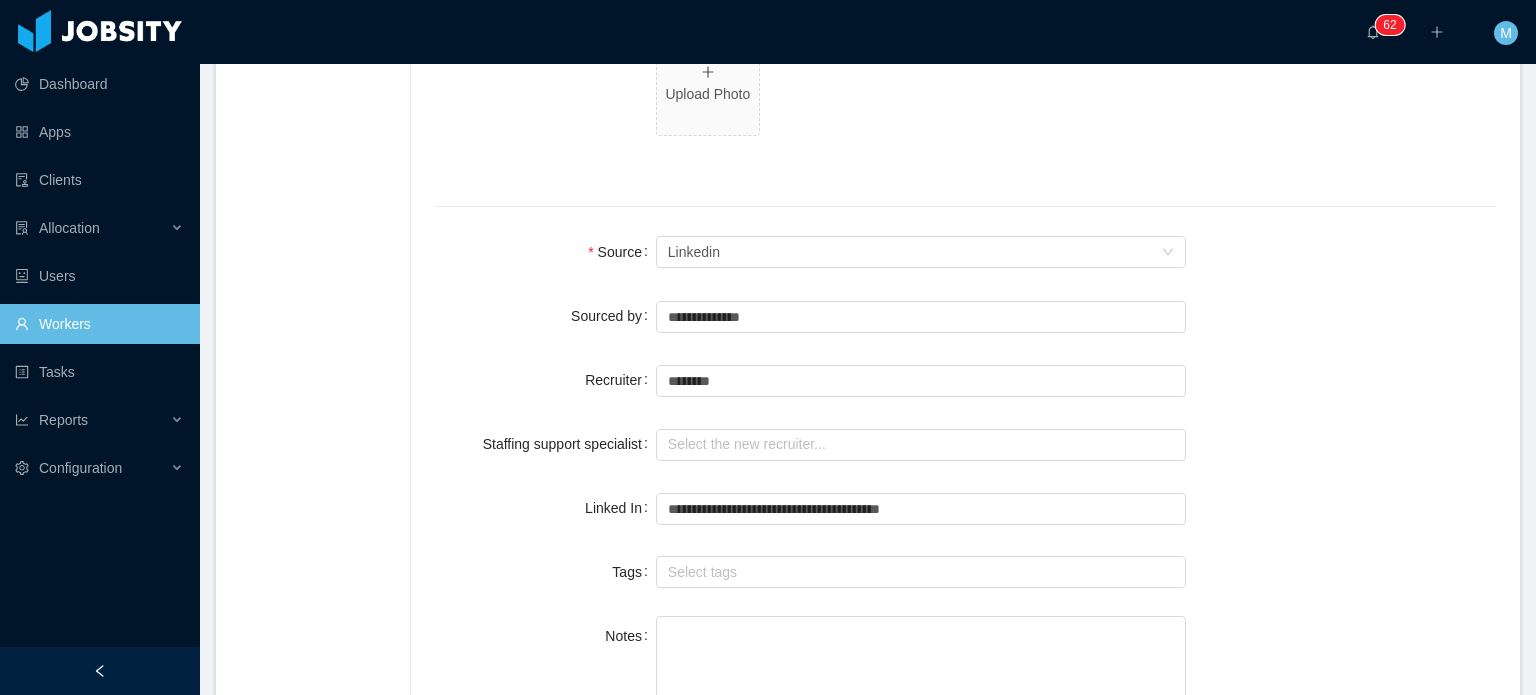 scroll, scrollTop: 1400, scrollLeft: 0, axis: vertical 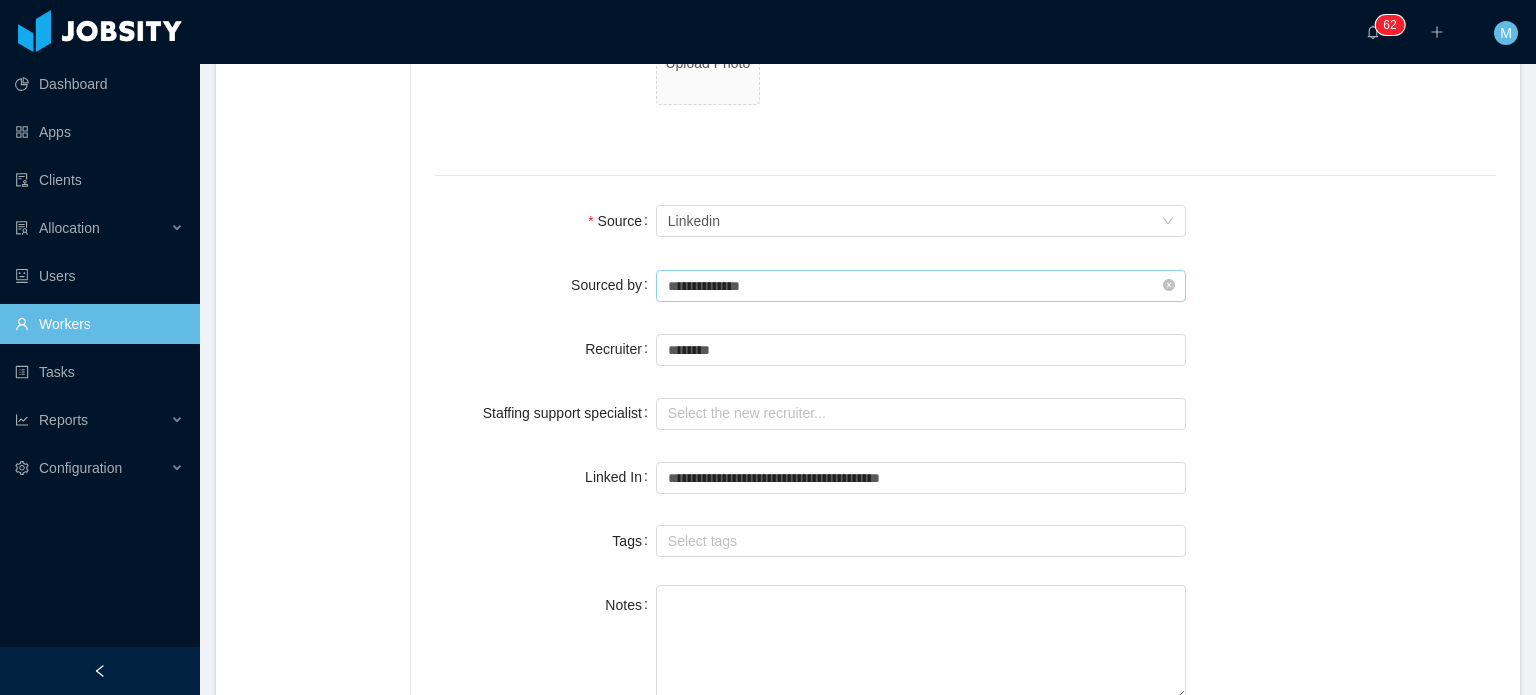 click on "**********" at bounding box center (921, 286) 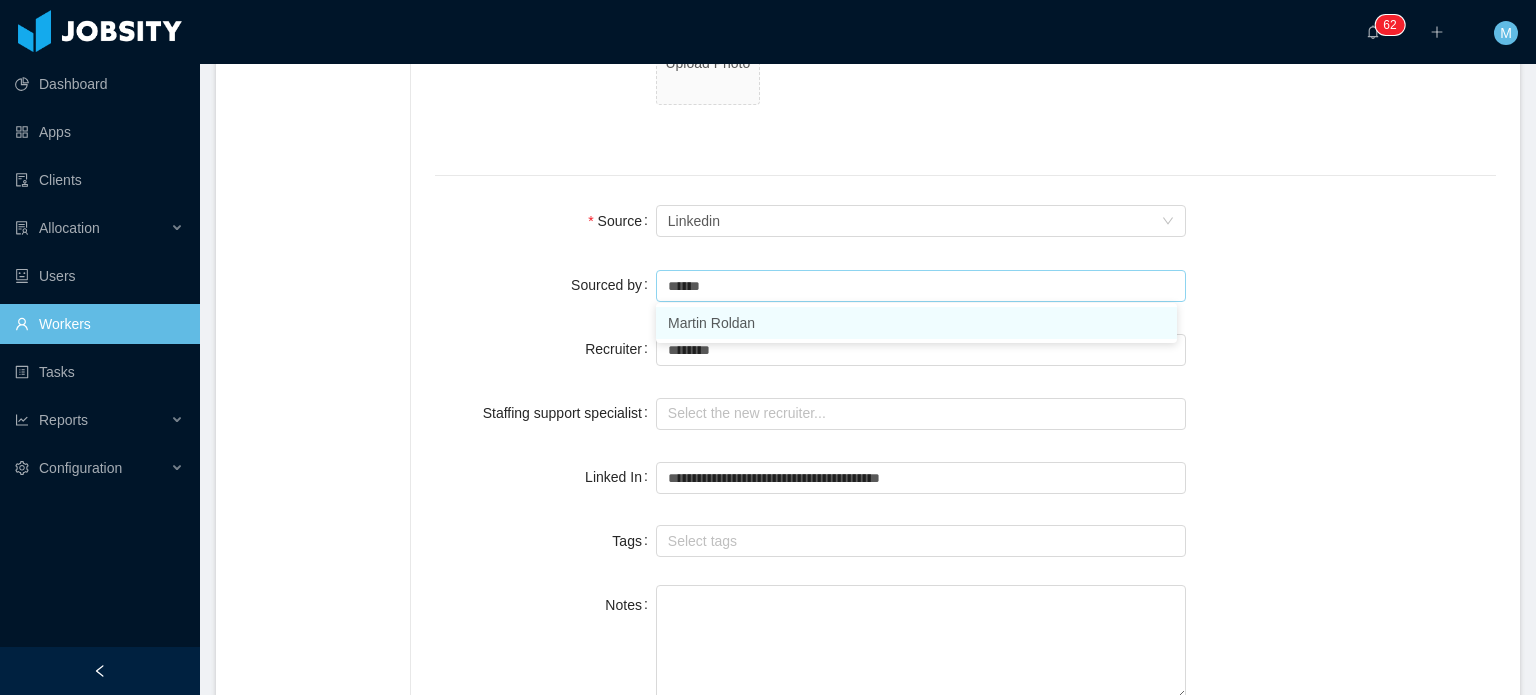 click on "Martin Roldan" at bounding box center [916, 323] 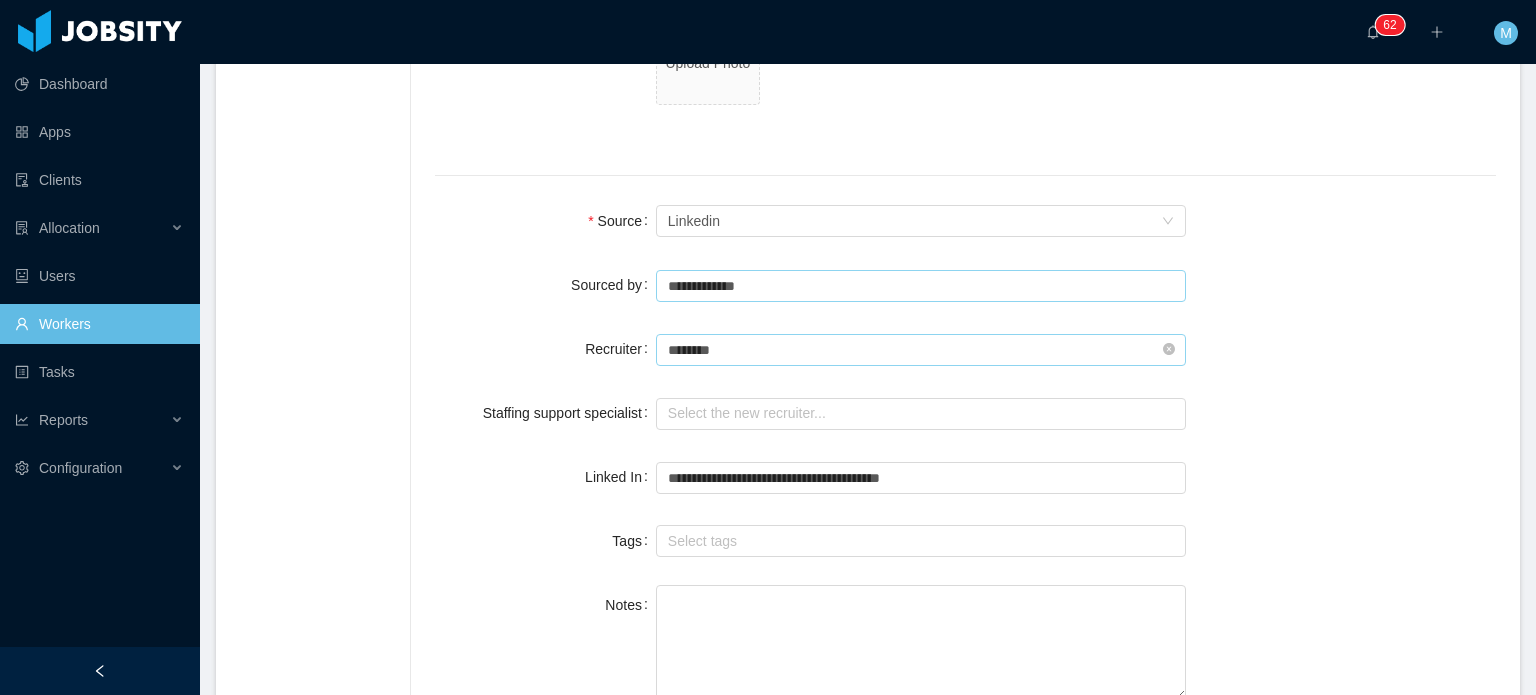 type on "**********" 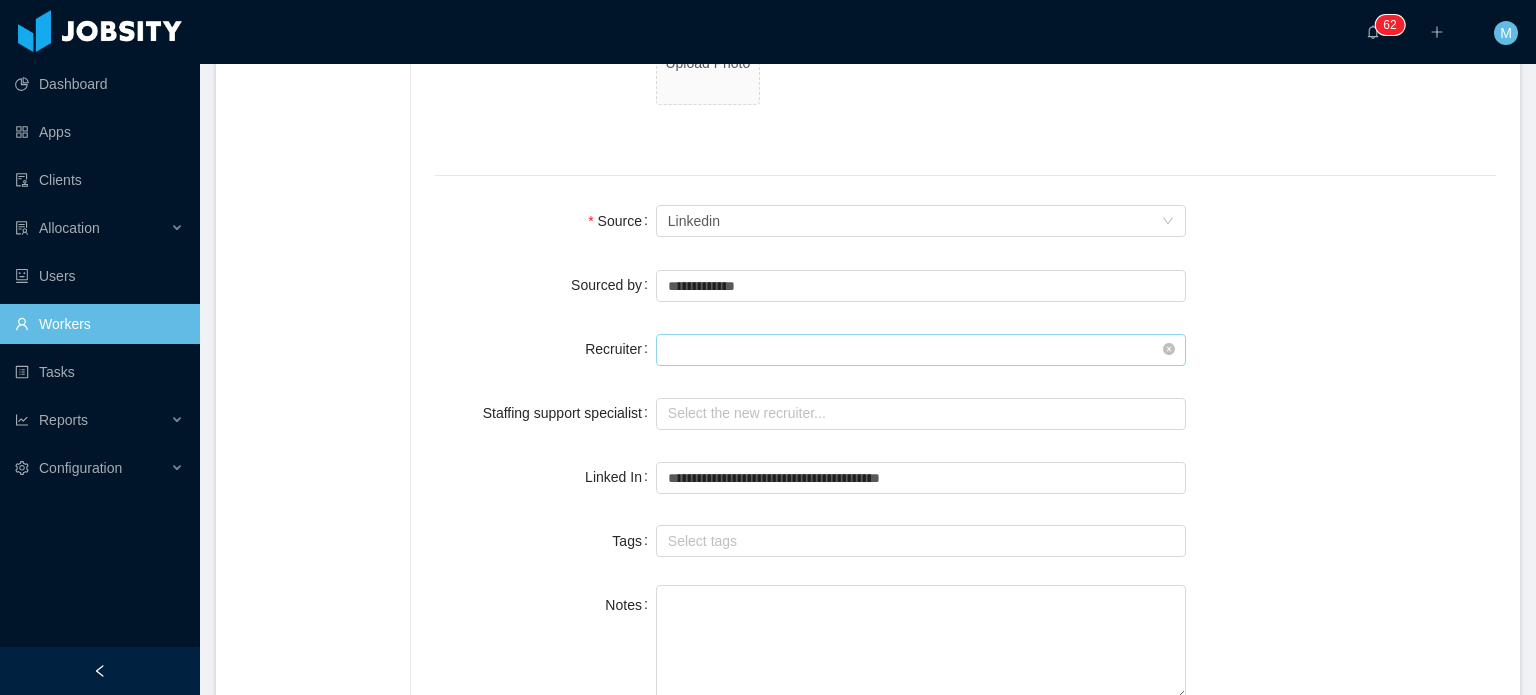 click at bounding box center (921, 350) 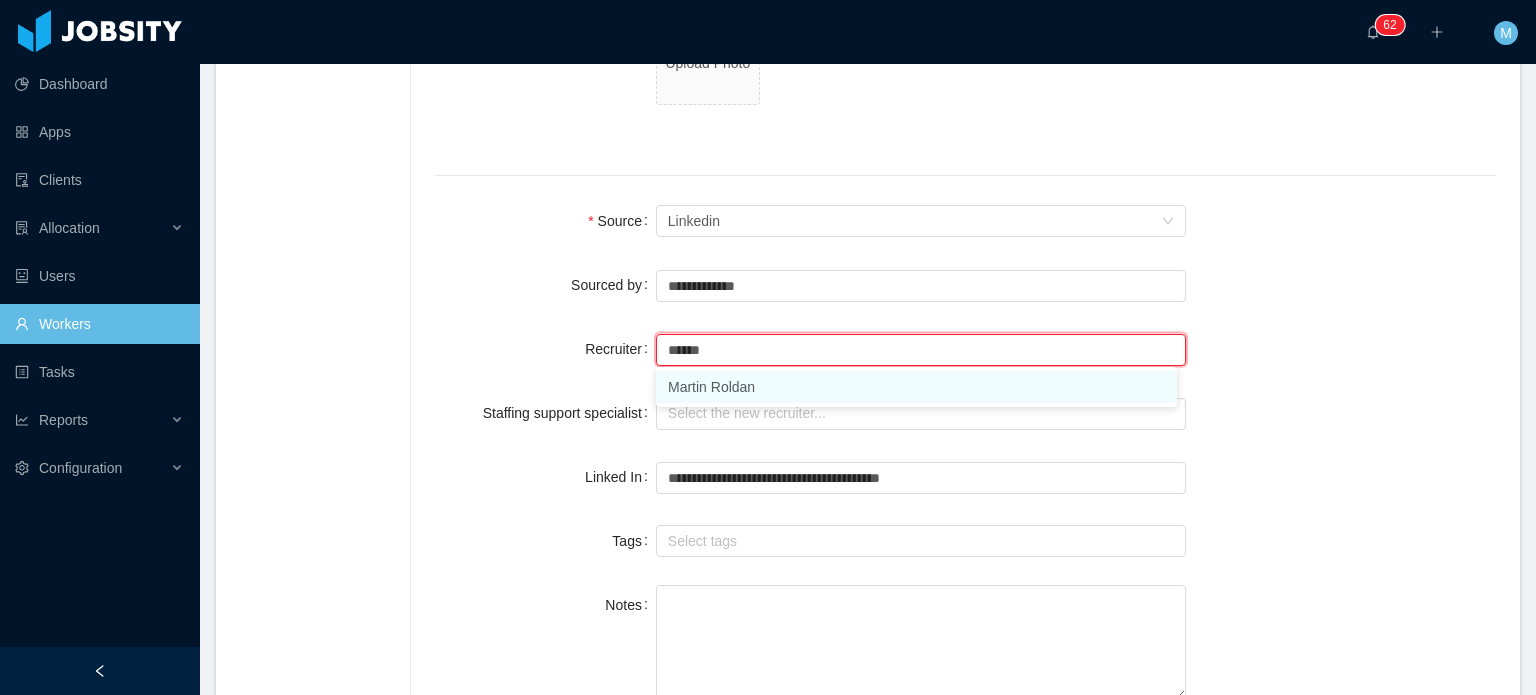 click on "Martin Roldan" at bounding box center [916, 387] 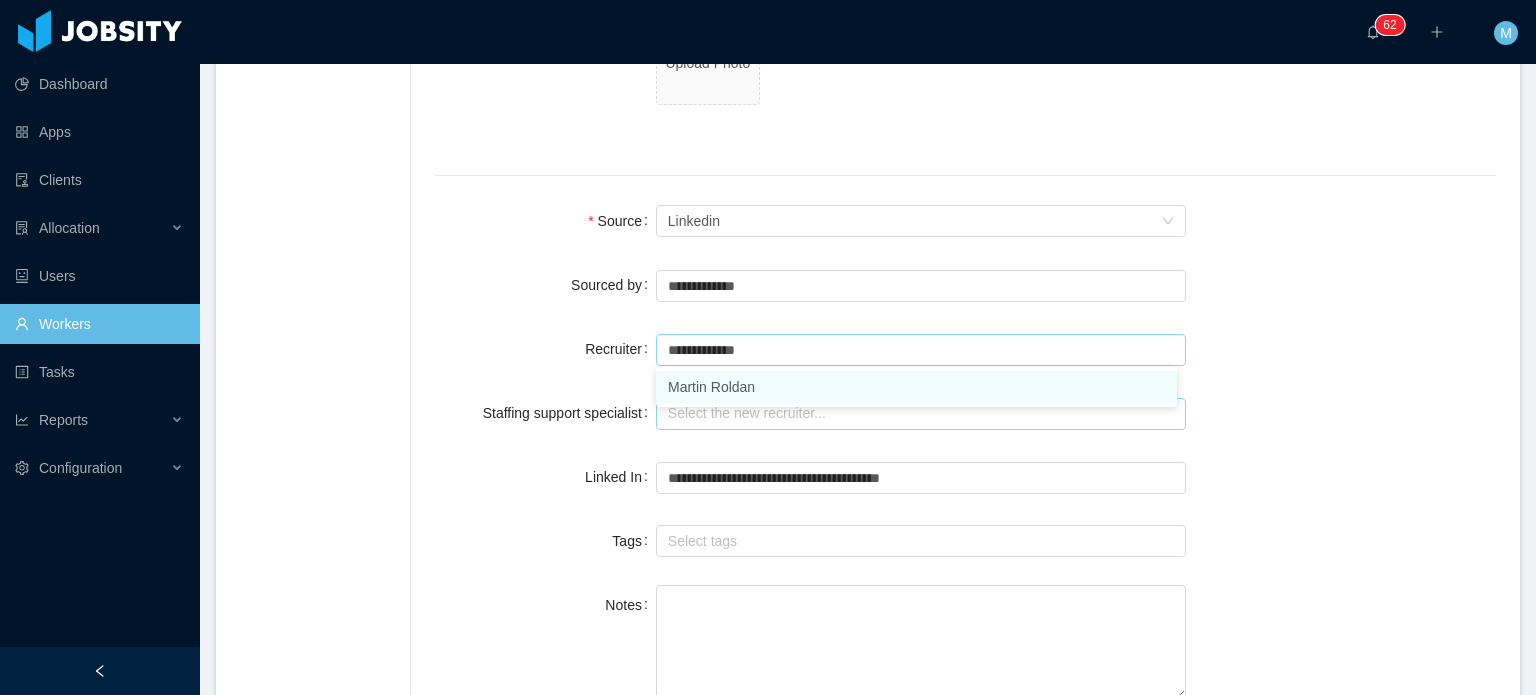 type on "**********" 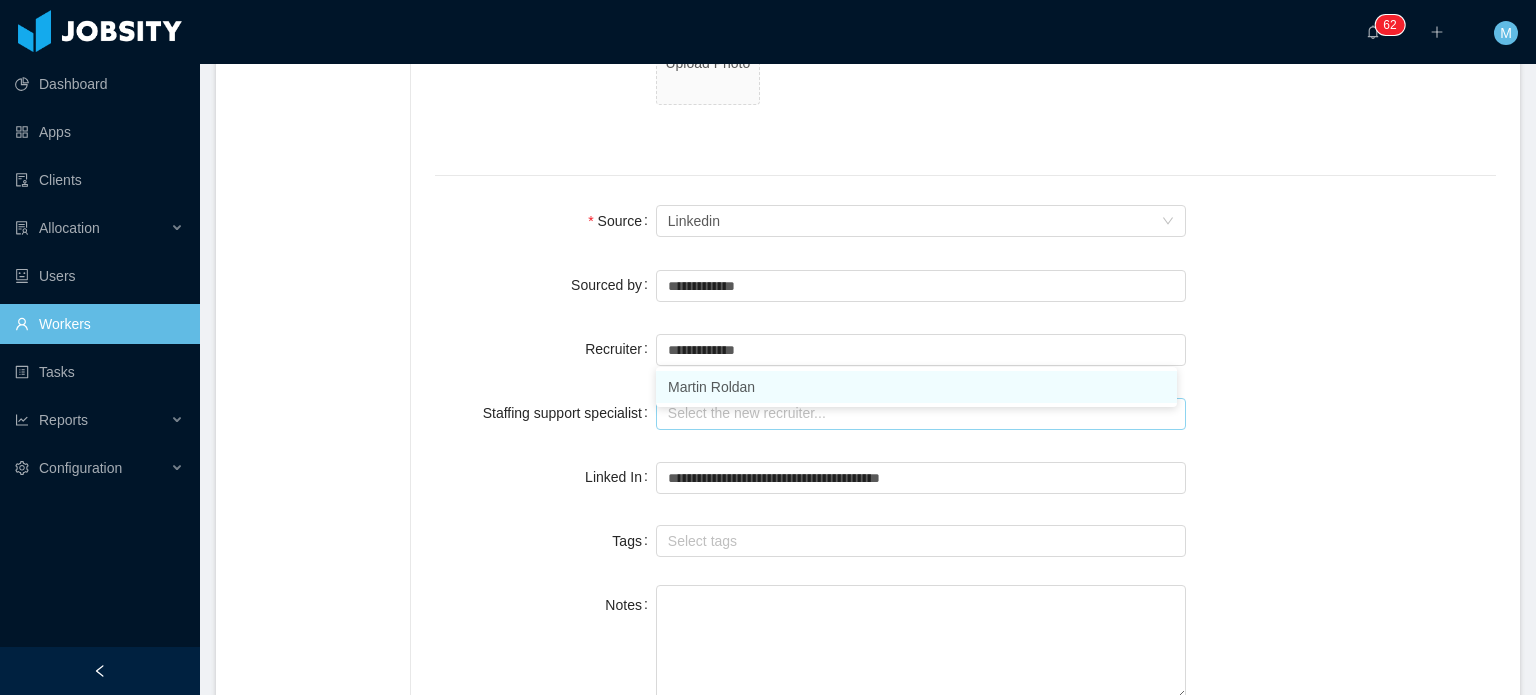 click at bounding box center [921, 414] 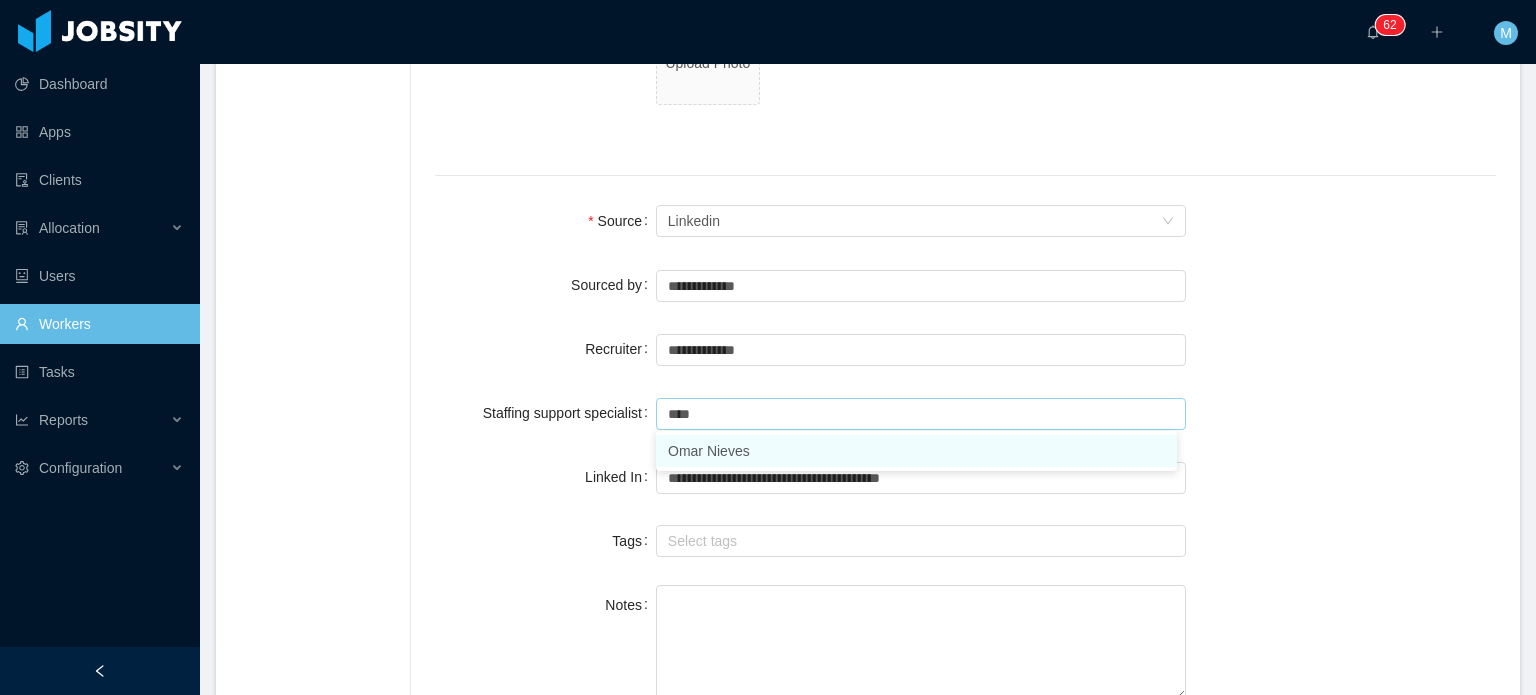 click on "Omar Nieves" at bounding box center [916, 451] 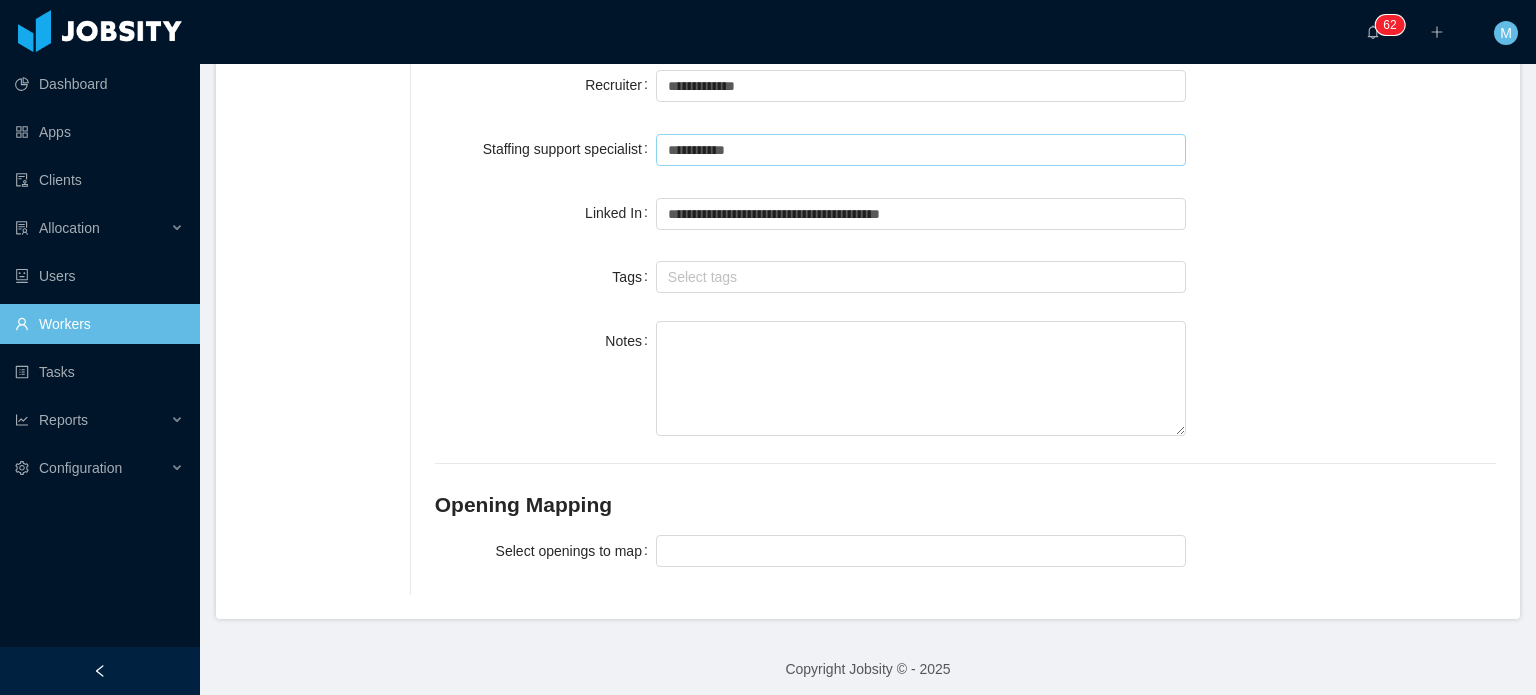 scroll, scrollTop: 1671, scrollLeft: 0, axis: vertical 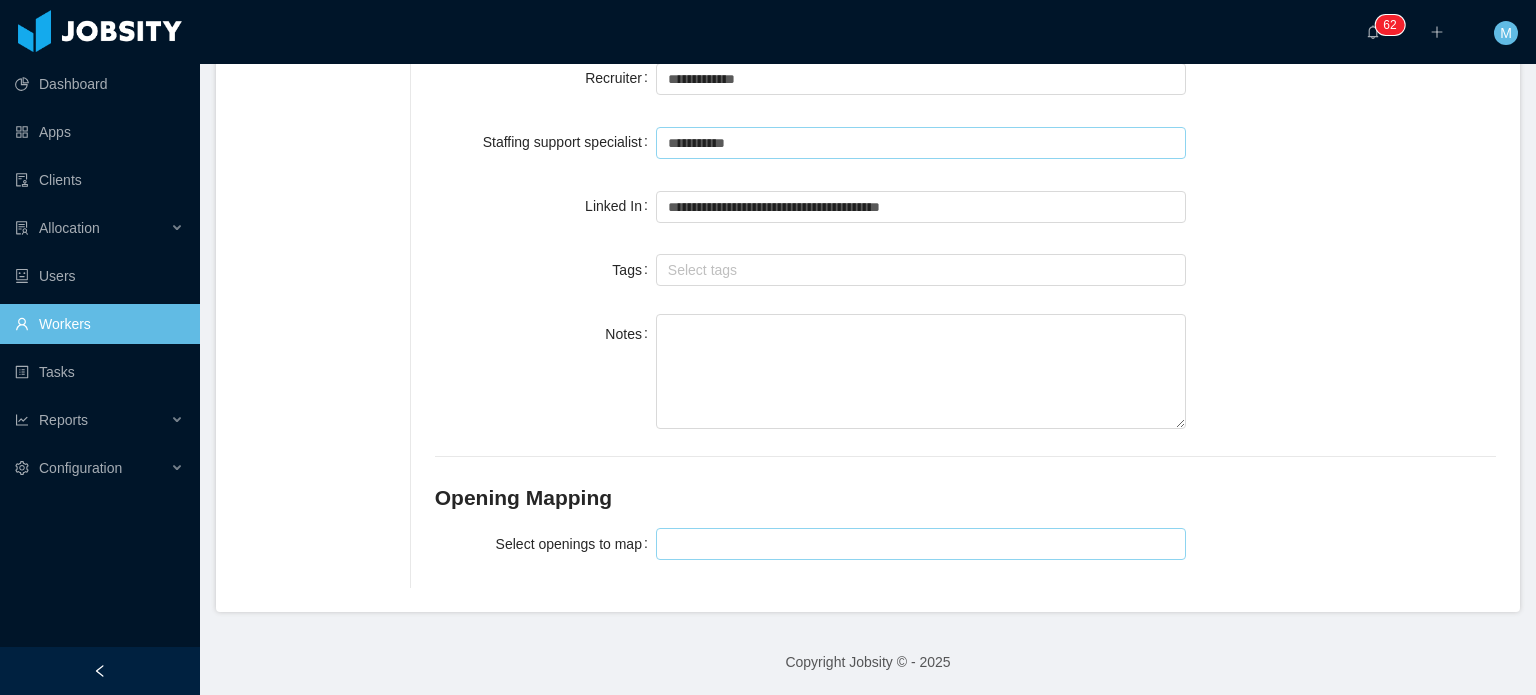 type on "**********" 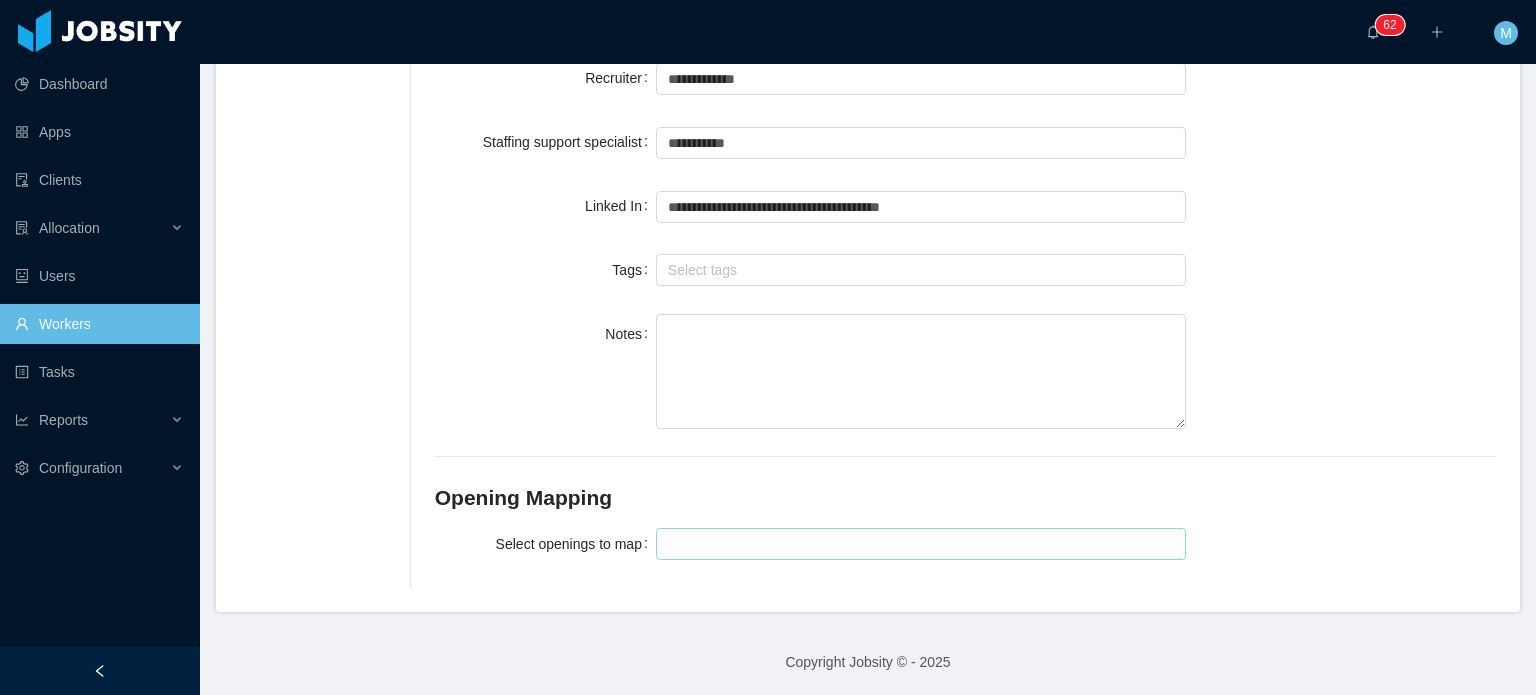 click at bounding box center [918, 544] 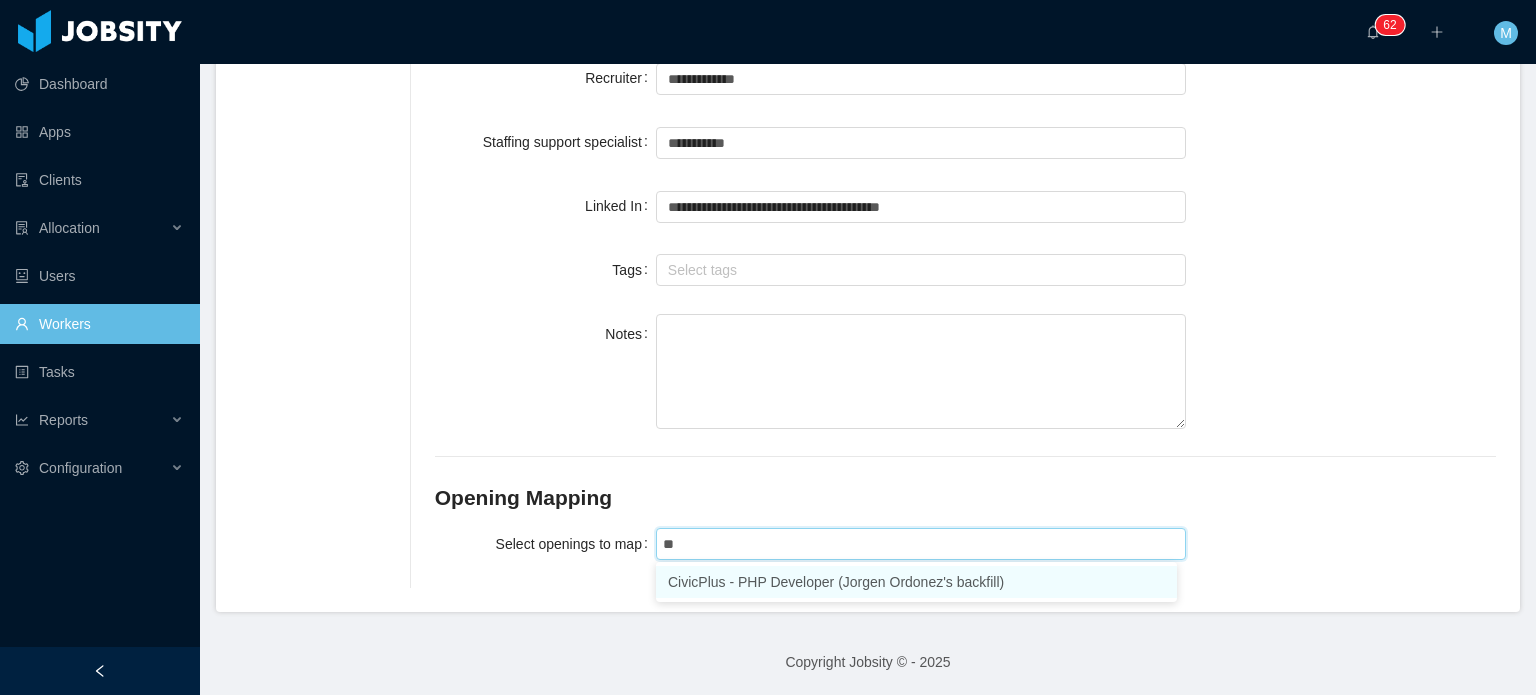 type on "*" 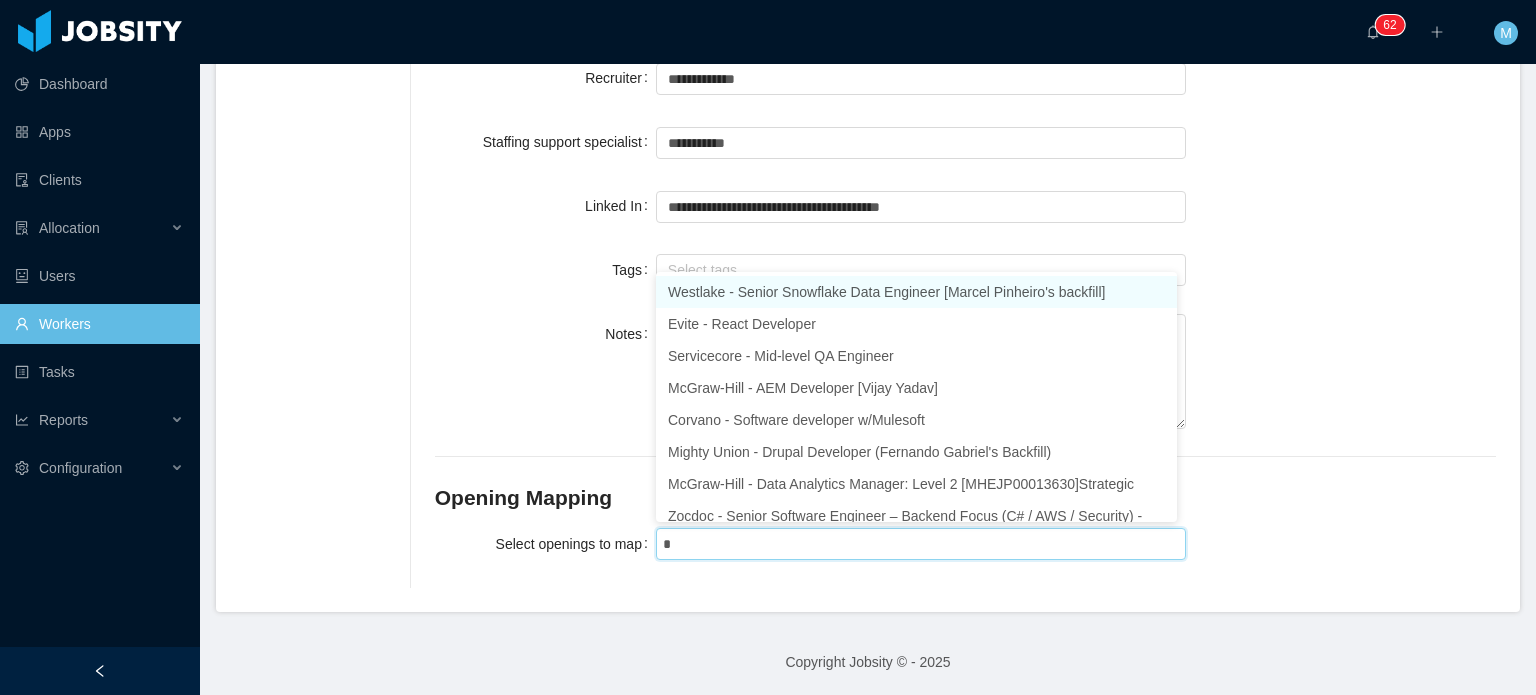 type 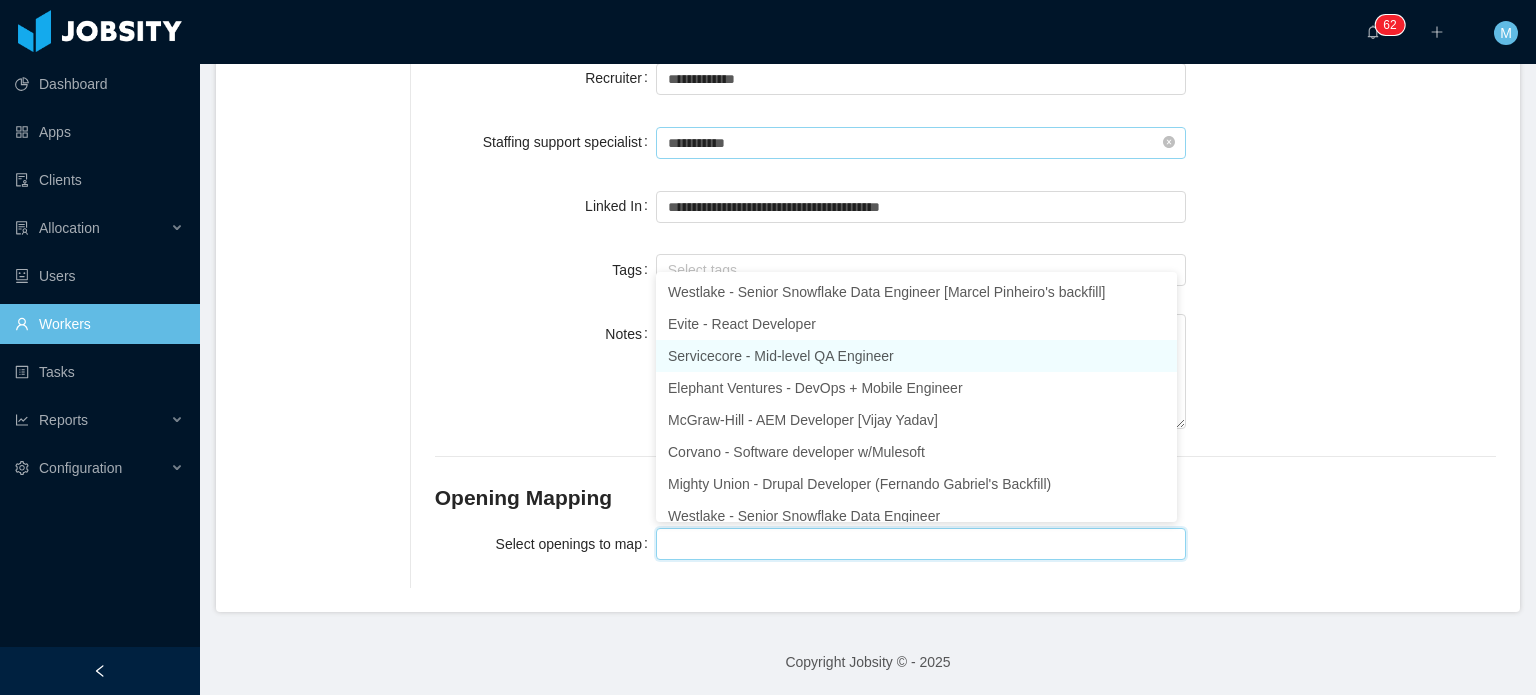 scroll, scrollTop: 10, scrollLeft: 0, axis: vertical 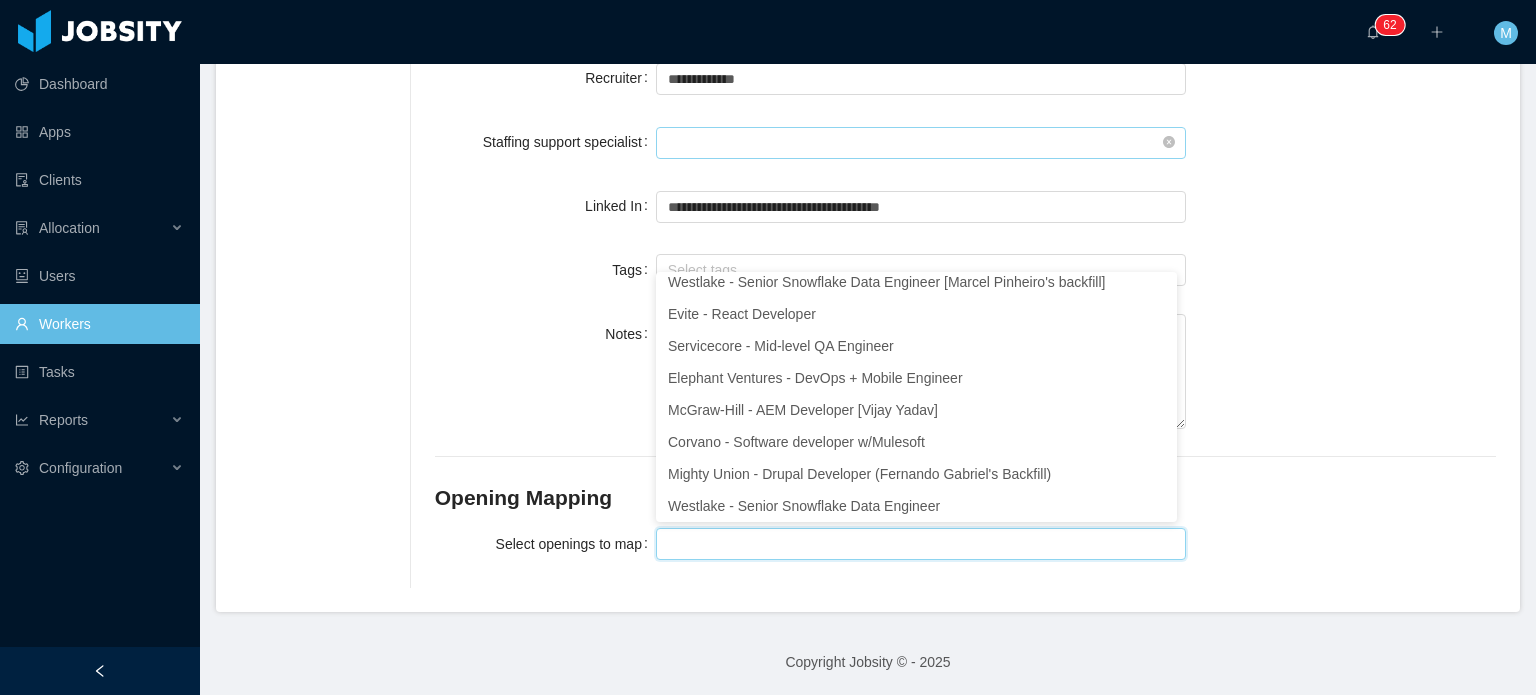 click at bounding box center (921, 143) 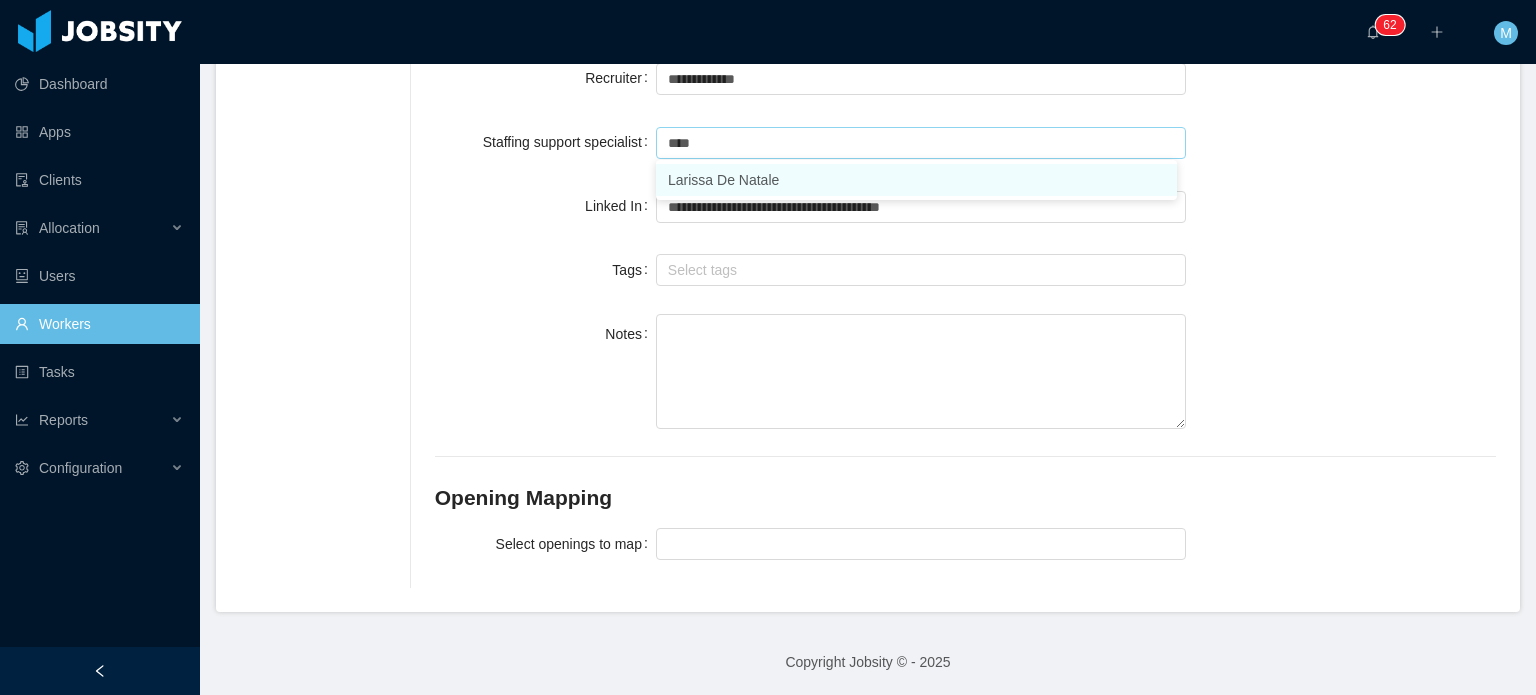 click on "Larissa De Natale" at bounding box center (916, 180) 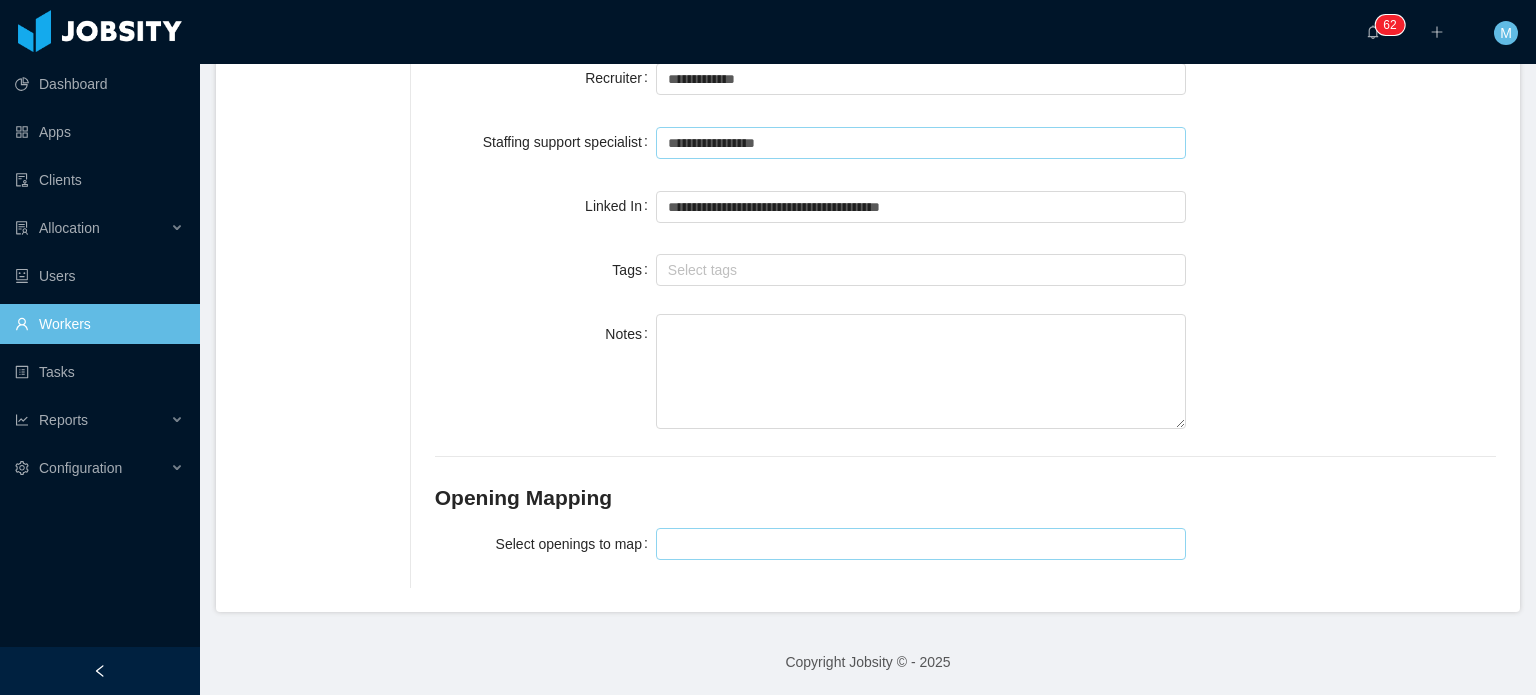 type on "**********" 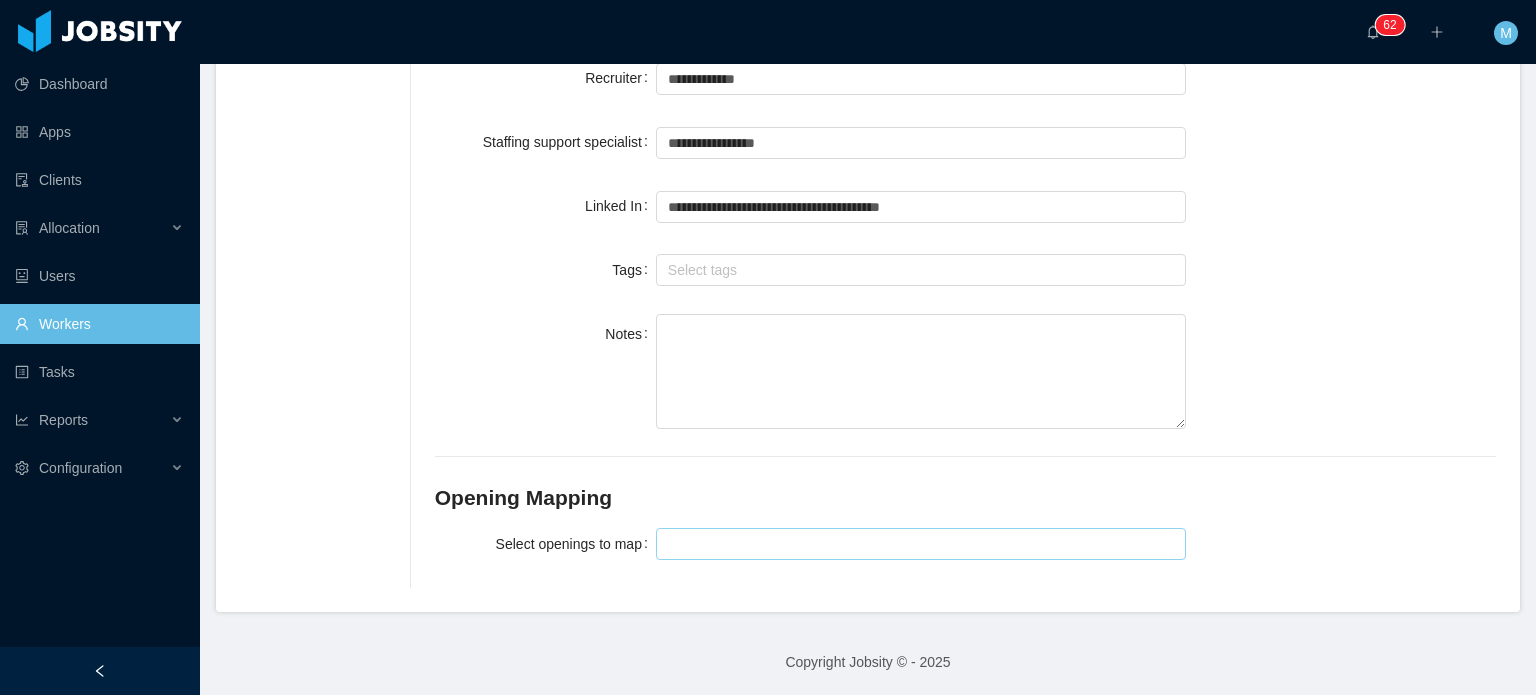 click at bounding box center [918, 544] 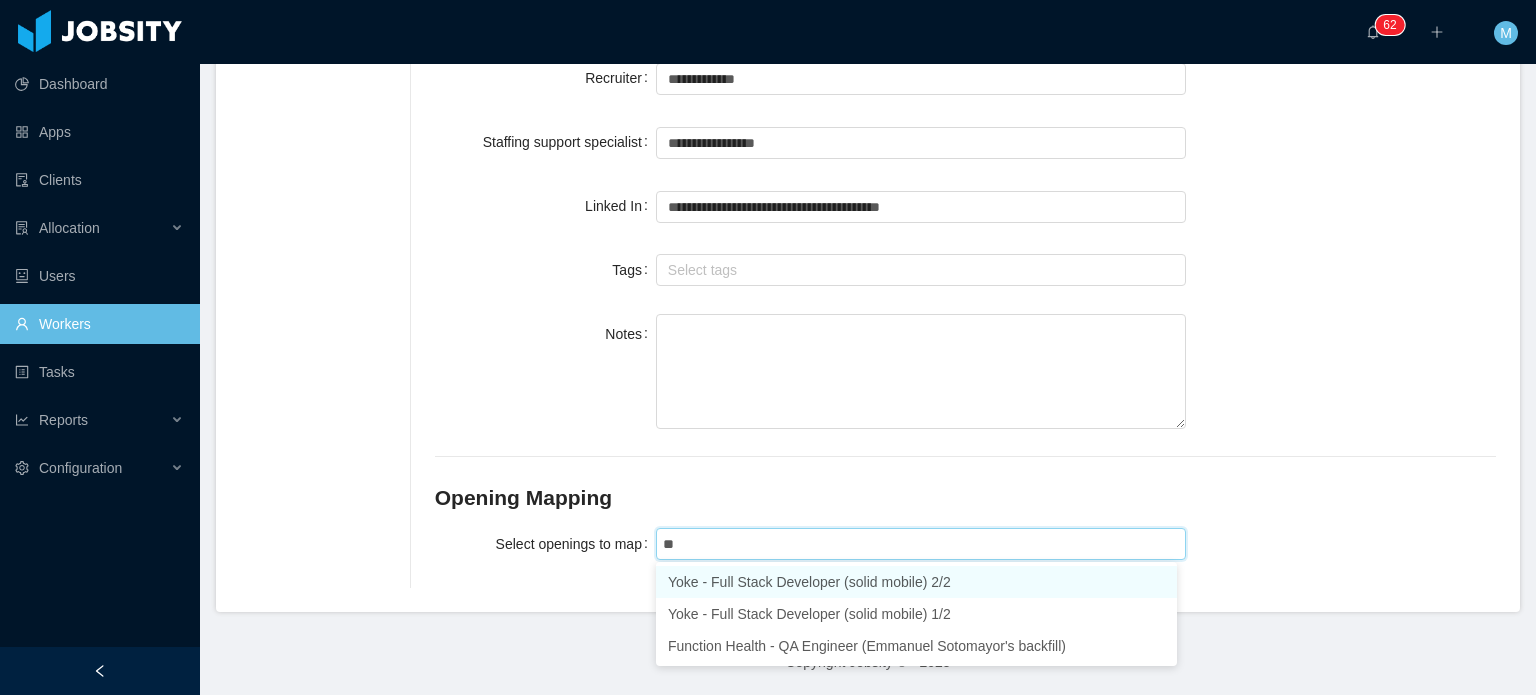 type on "***" 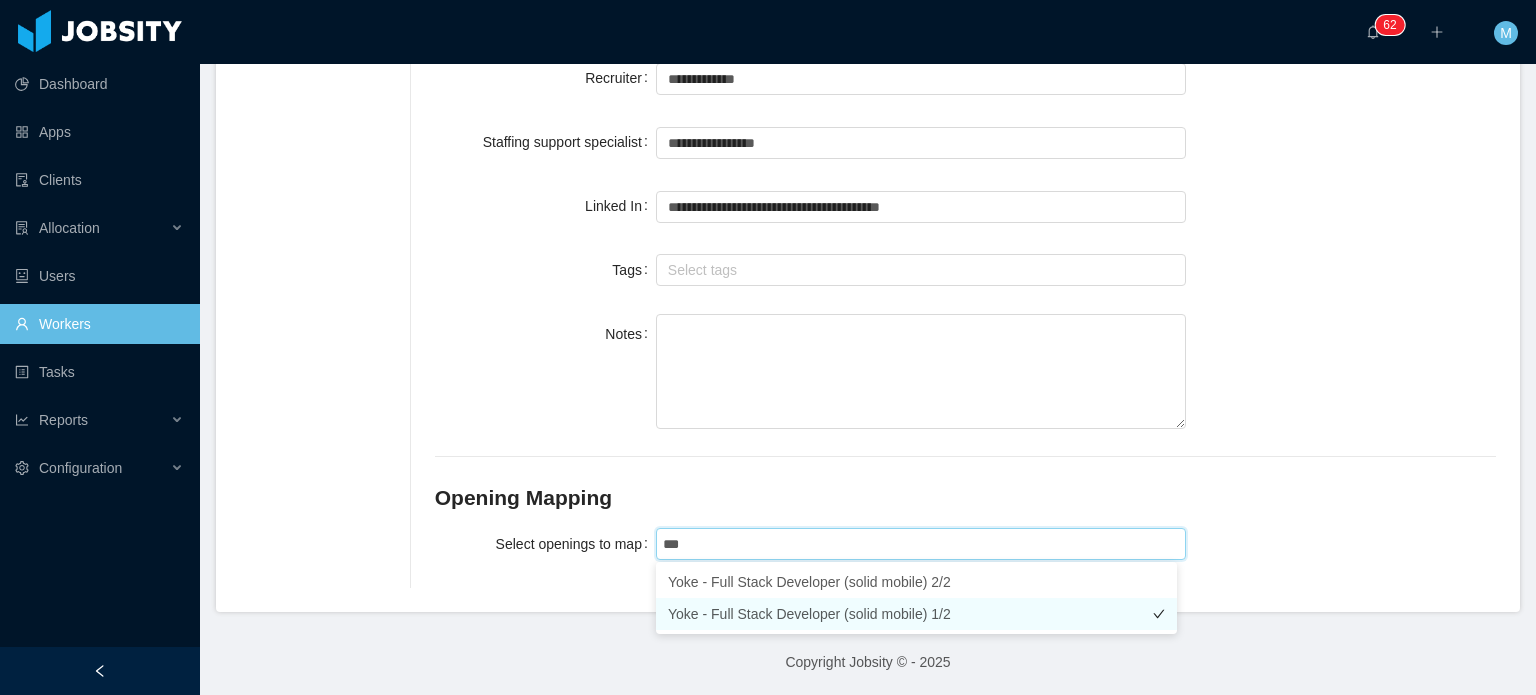 click on "Yoke - Full Stack Developer (solid mobile)  1/2" at bounding box center (916, 614) 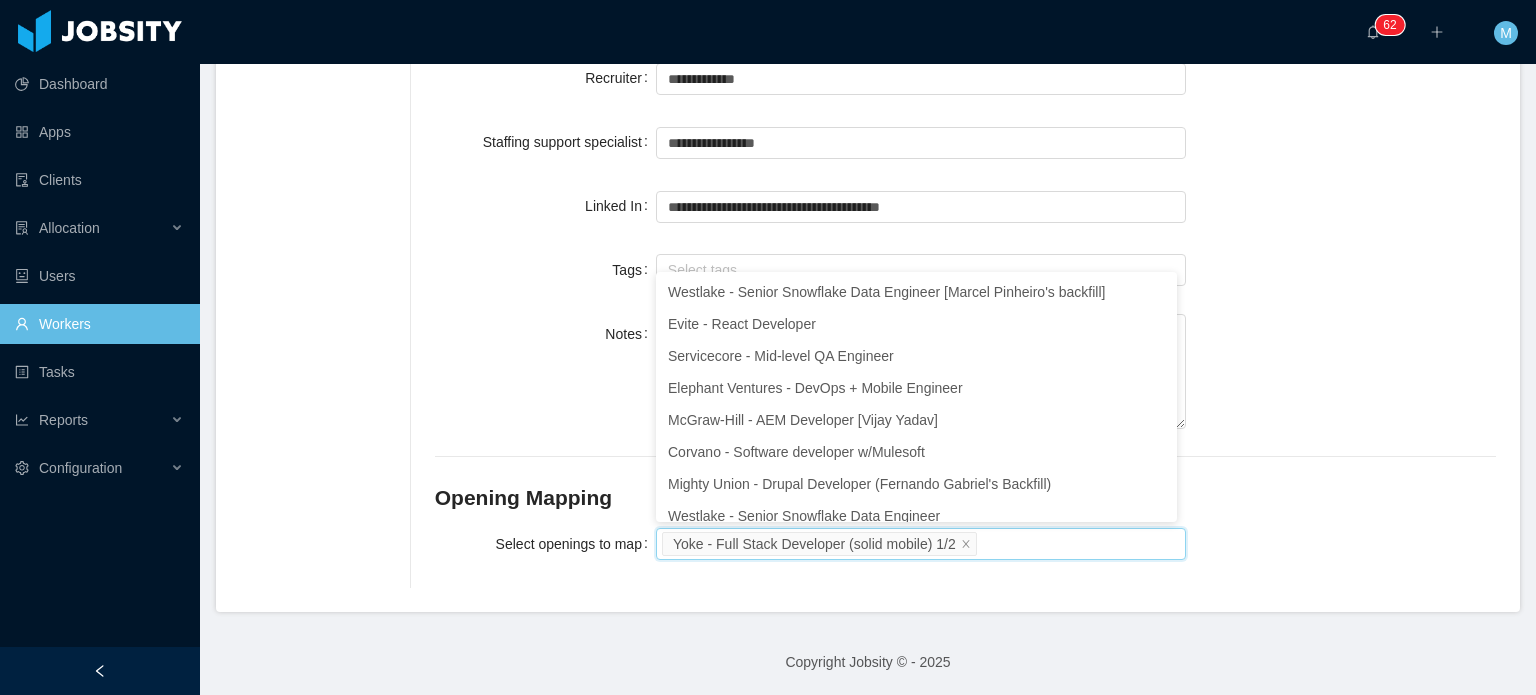 click on "Notes" at bounding box center (965, 373) 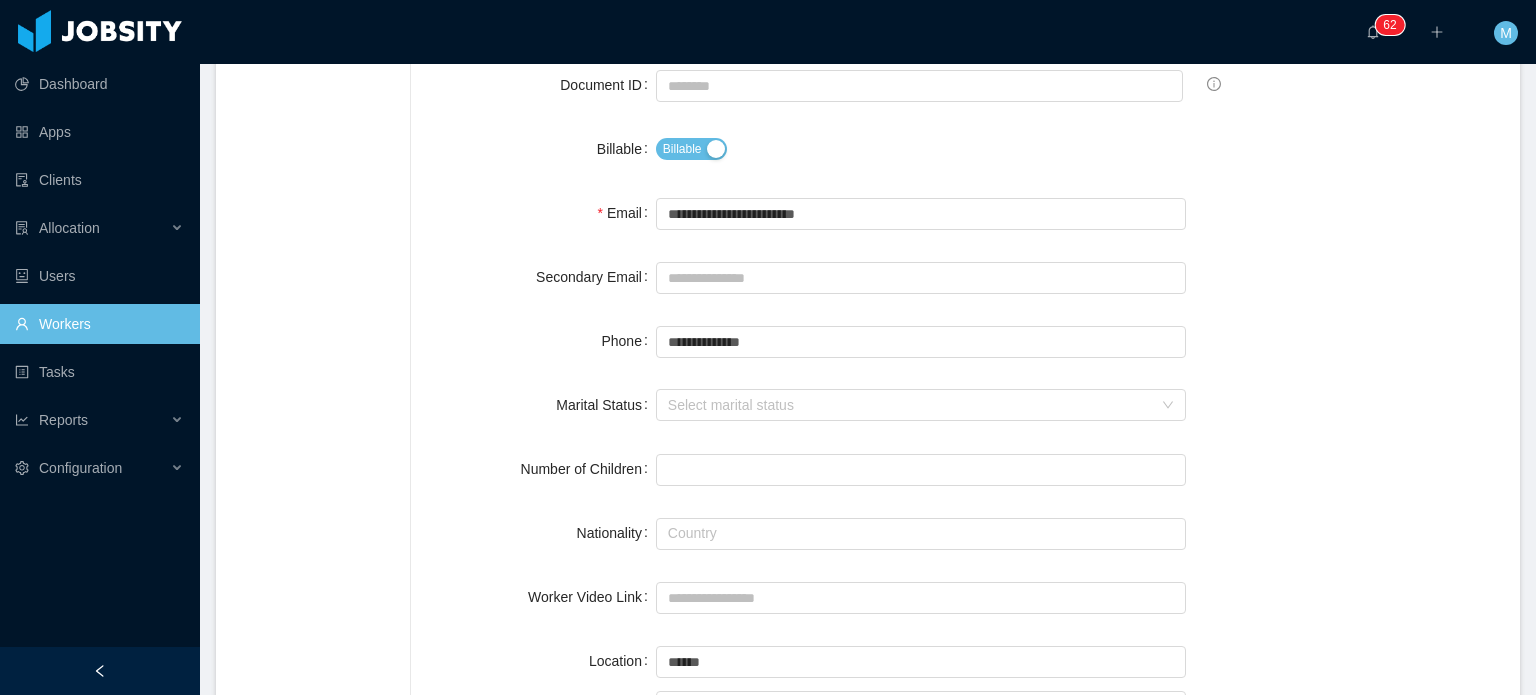 scroll, scrollTop: 0, scrollLeft: 0, axis: both 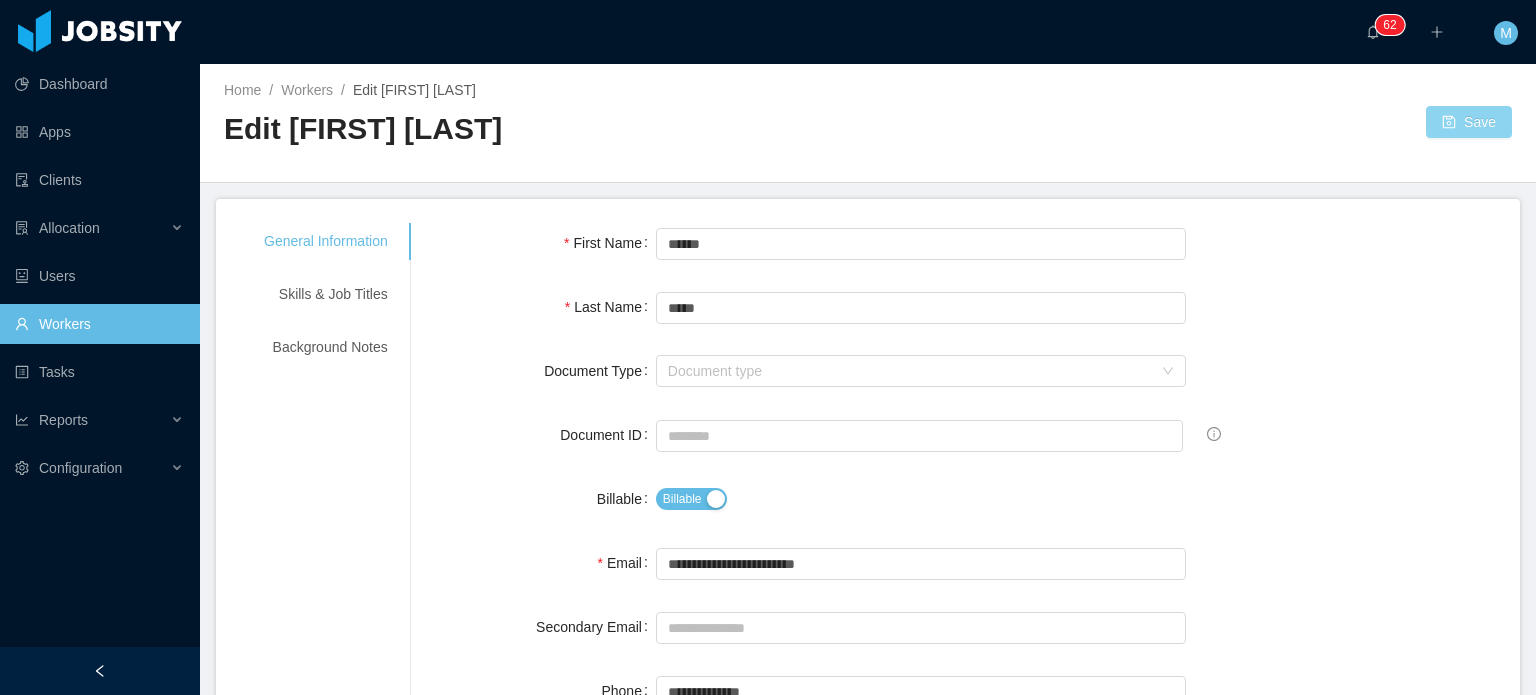 click on "Save" at bounding box center [1469, 122] 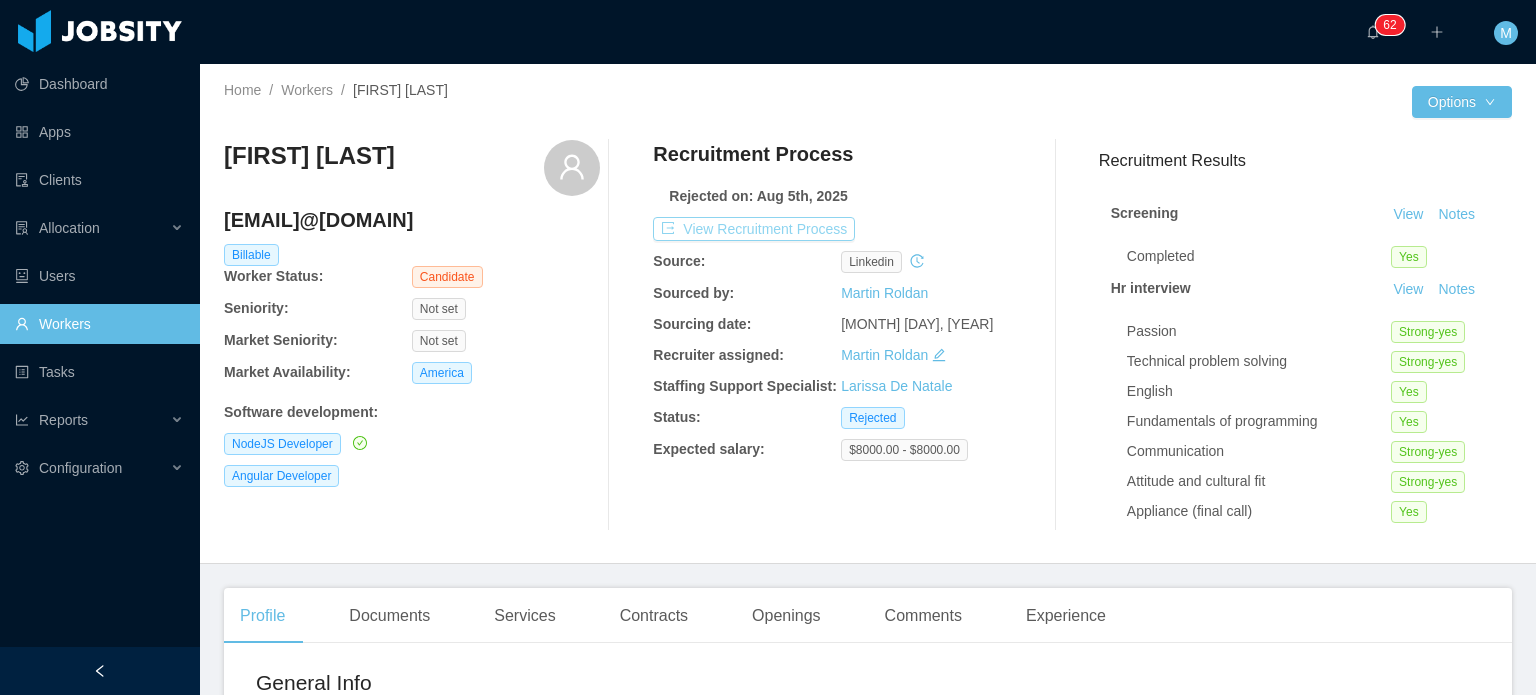 click on "View Recruitment Process" at bounding box center (754, 229) 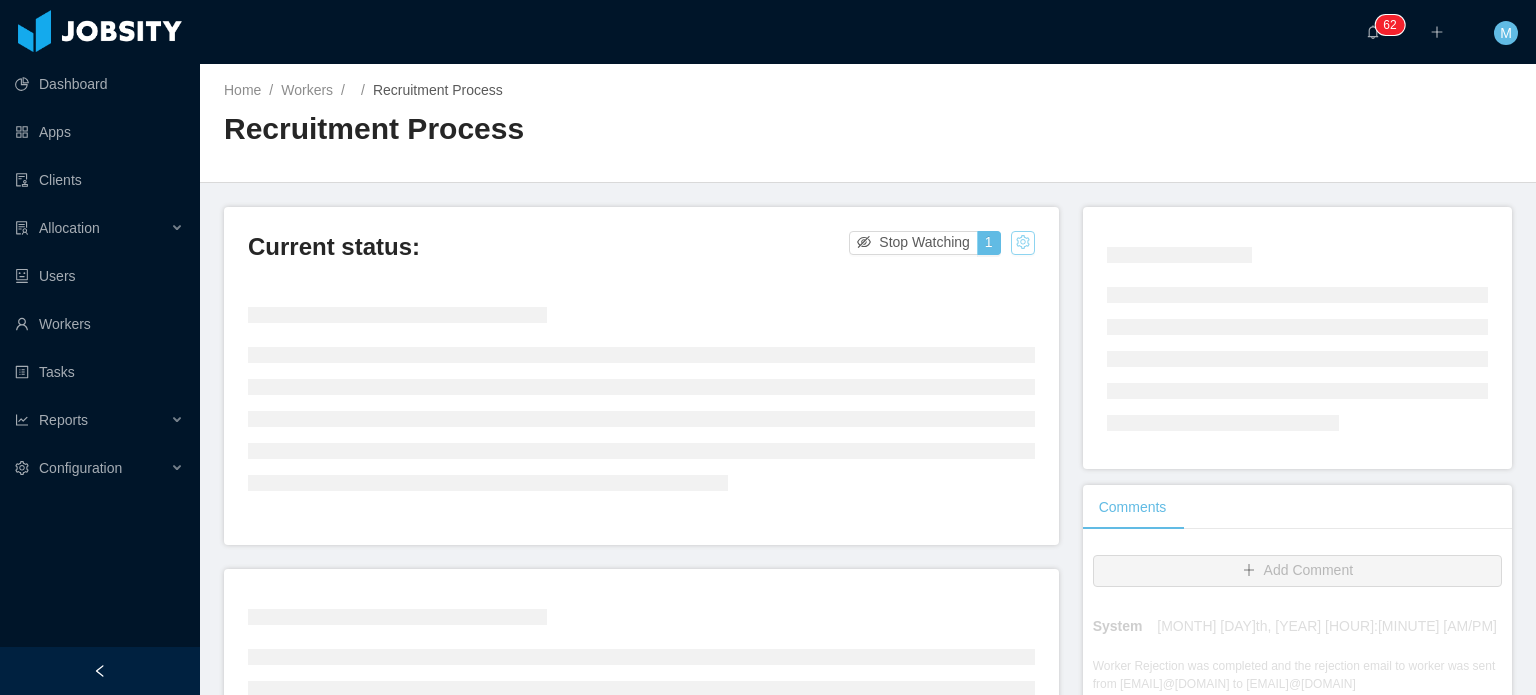 click at bounding box center [1023, 243] 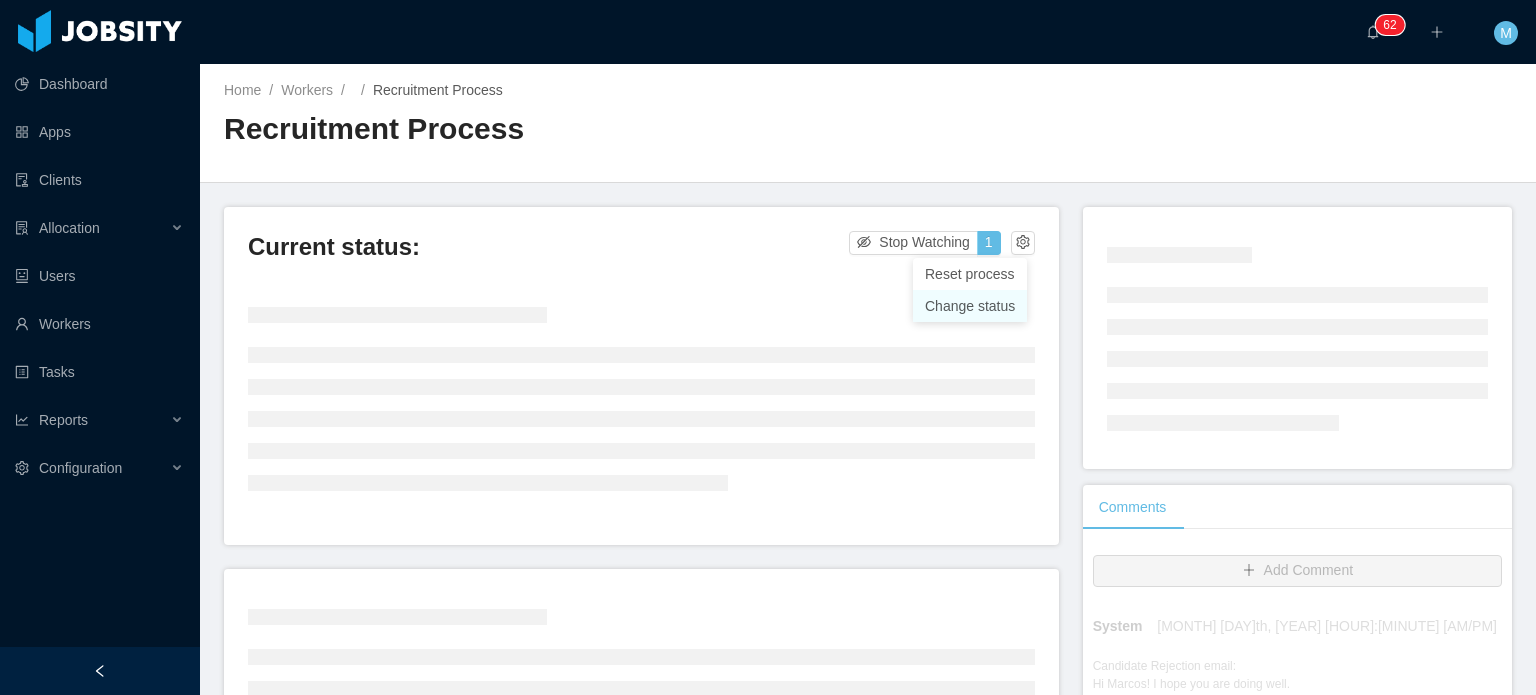 click on "Change status" at bounding box center [970, 306] 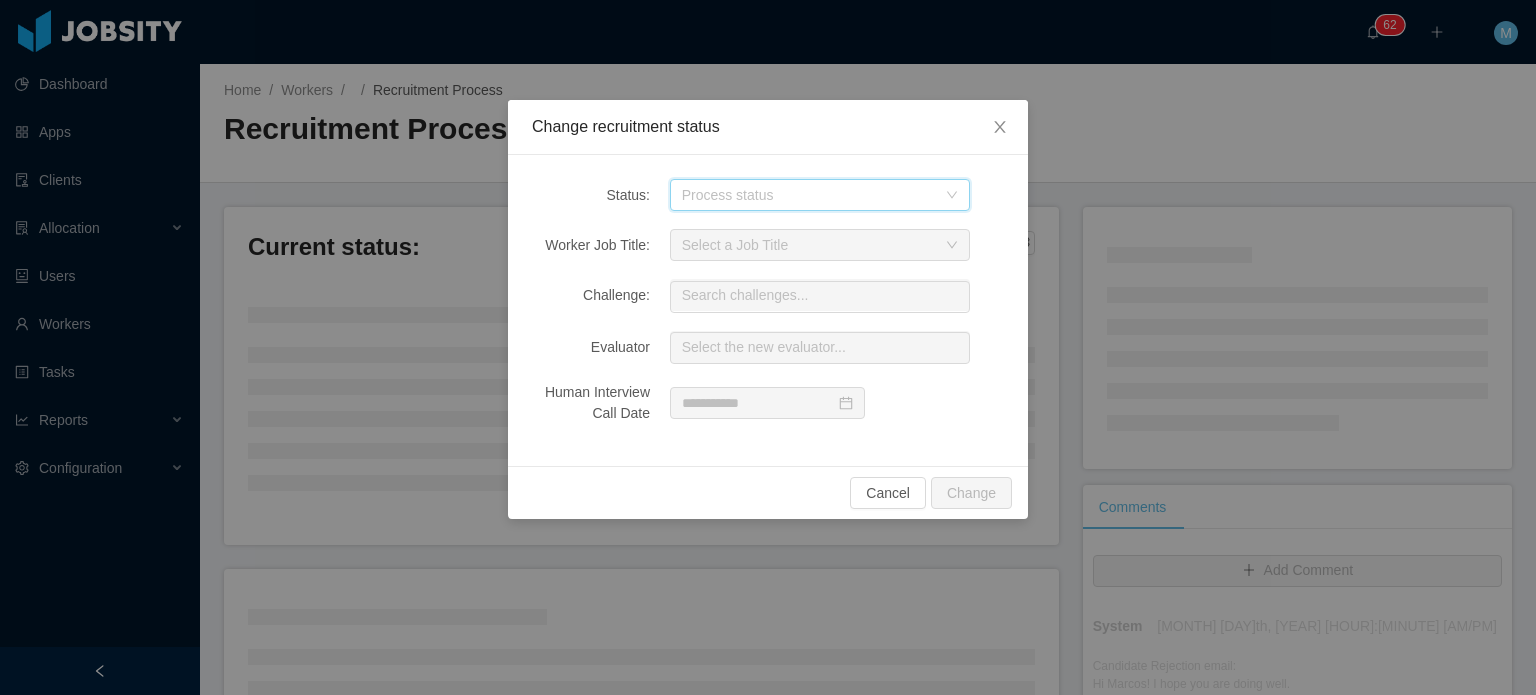 click on "Process status" at bounding box center [813, 195] 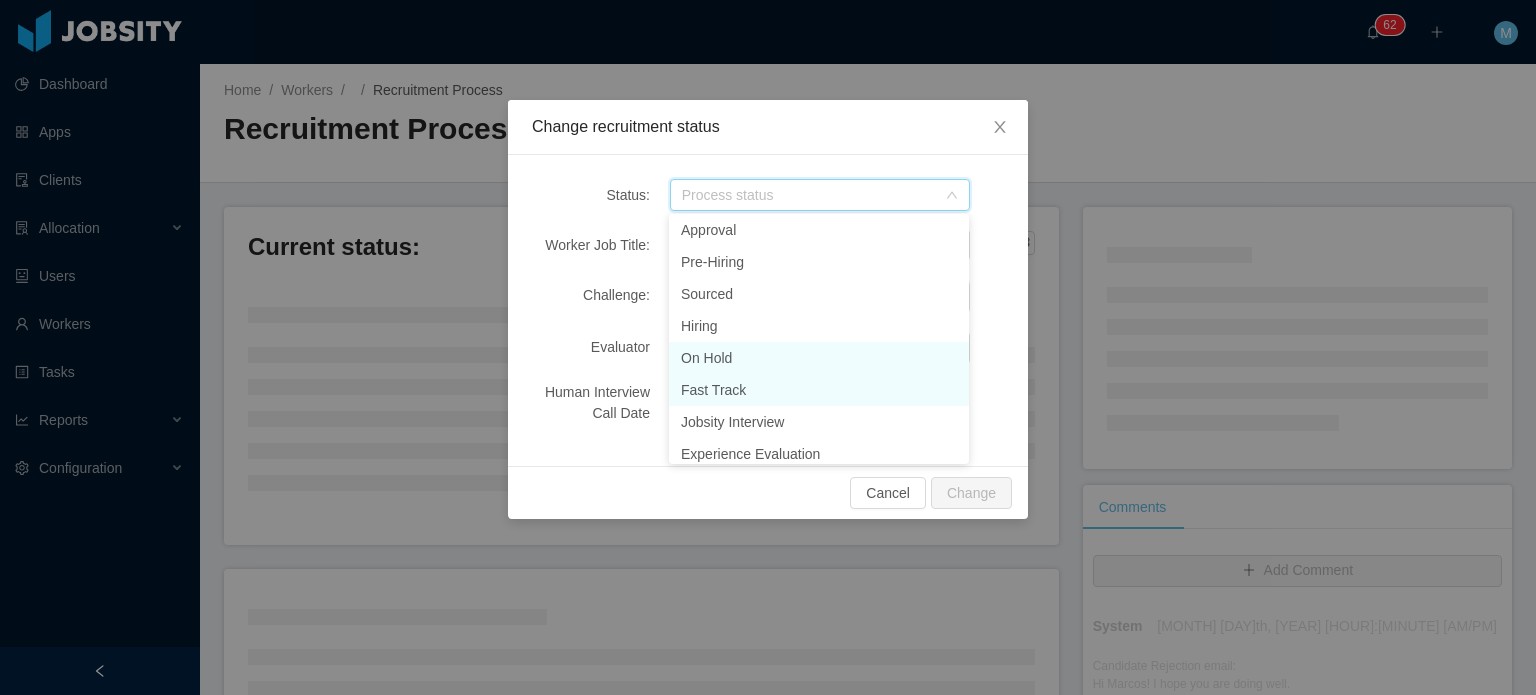 scroll, scrollTop: 237, scrollLeft: 0, axis: vertical 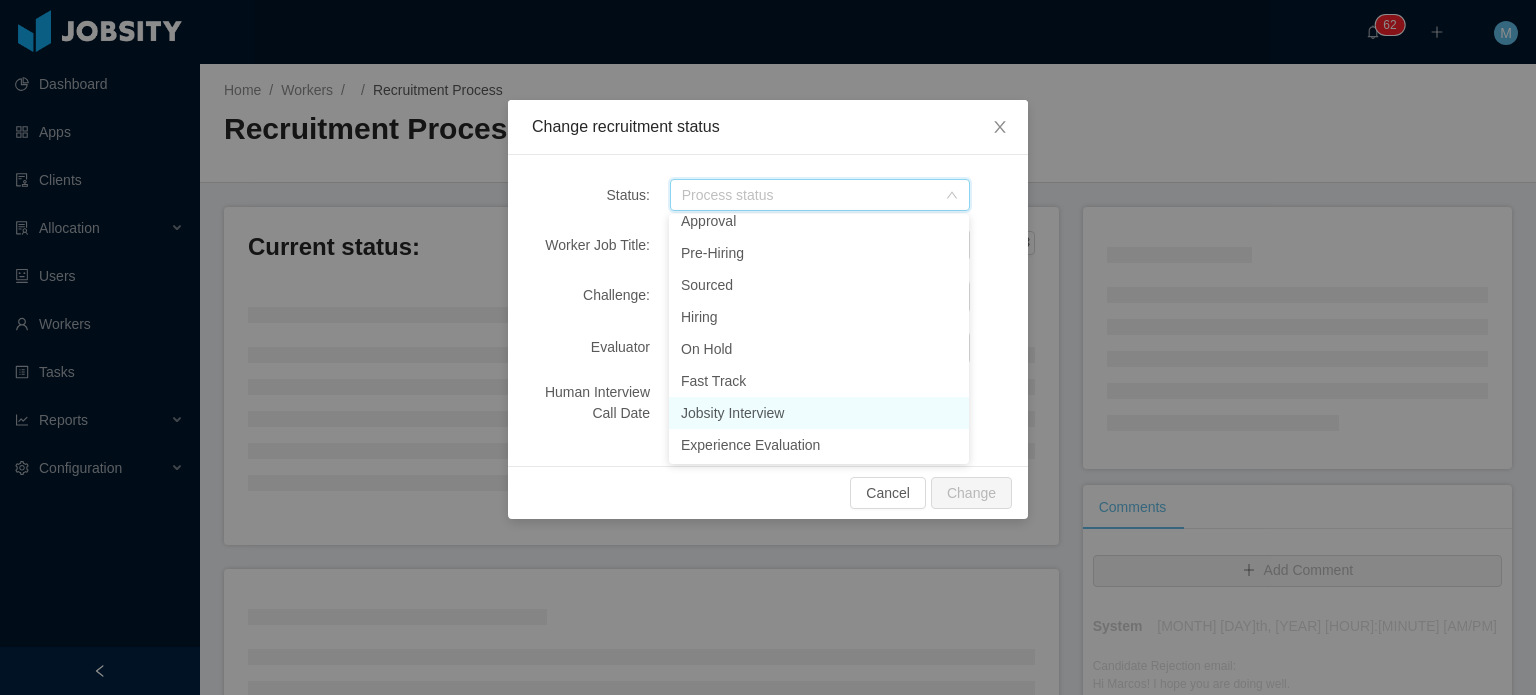 click on "Jobsity Interview" at bounding box center [819, 413] 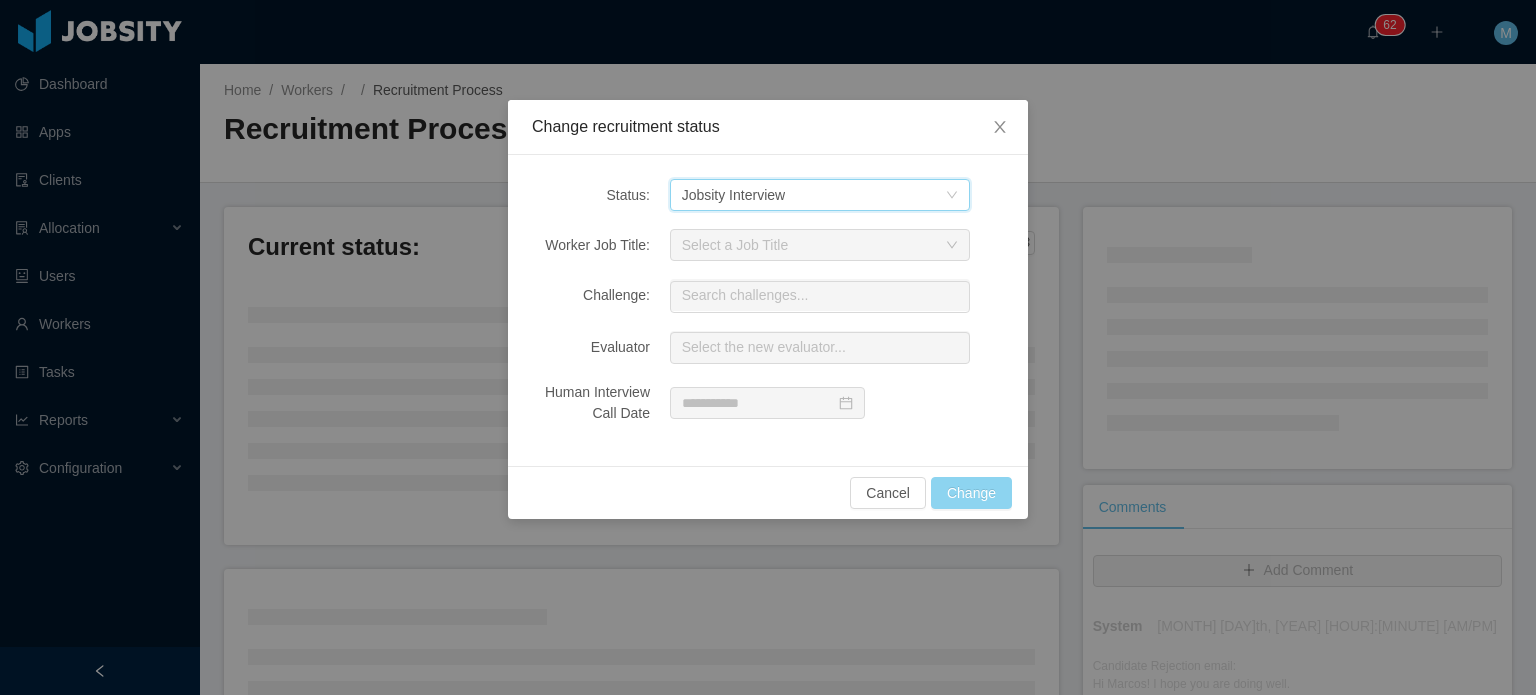 click on "Change" at bounding box center (971, 493) 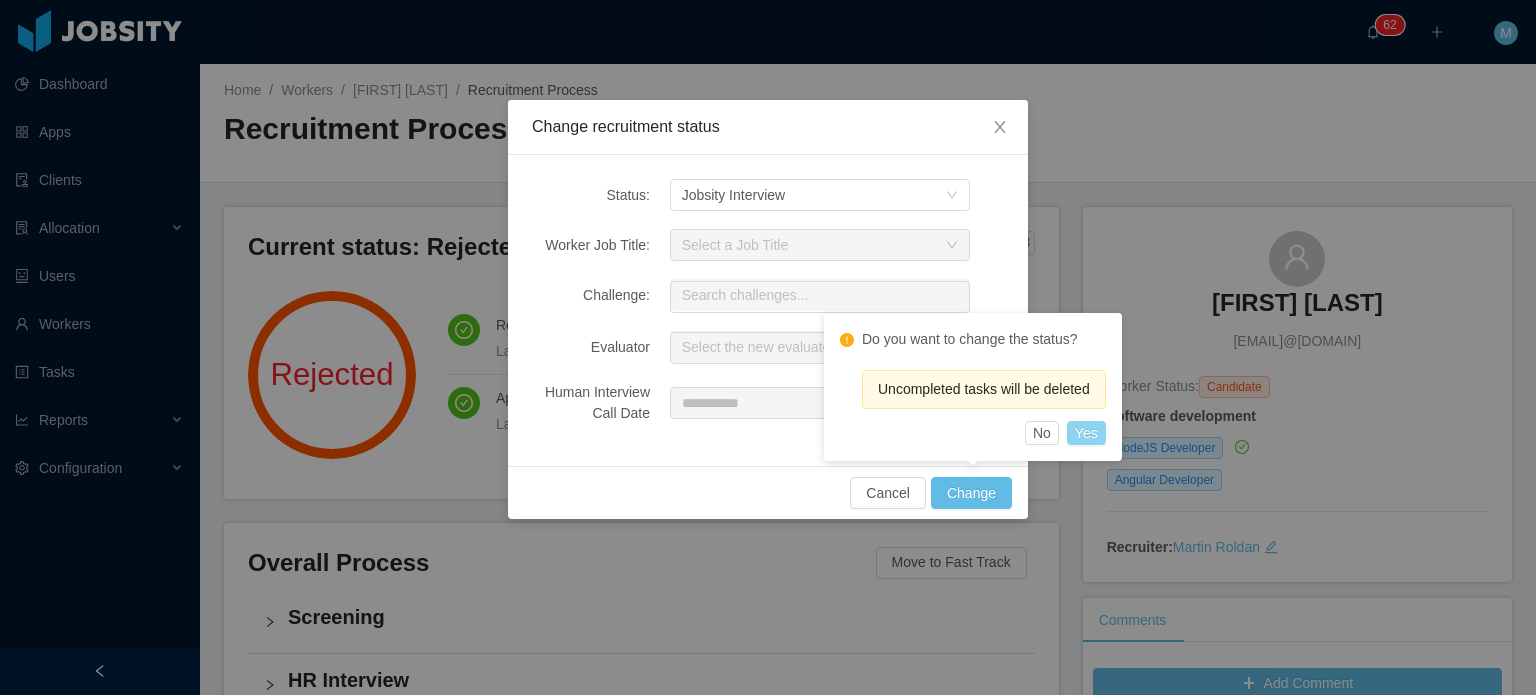 click on "Yes" at bounding box center [1086, 433] 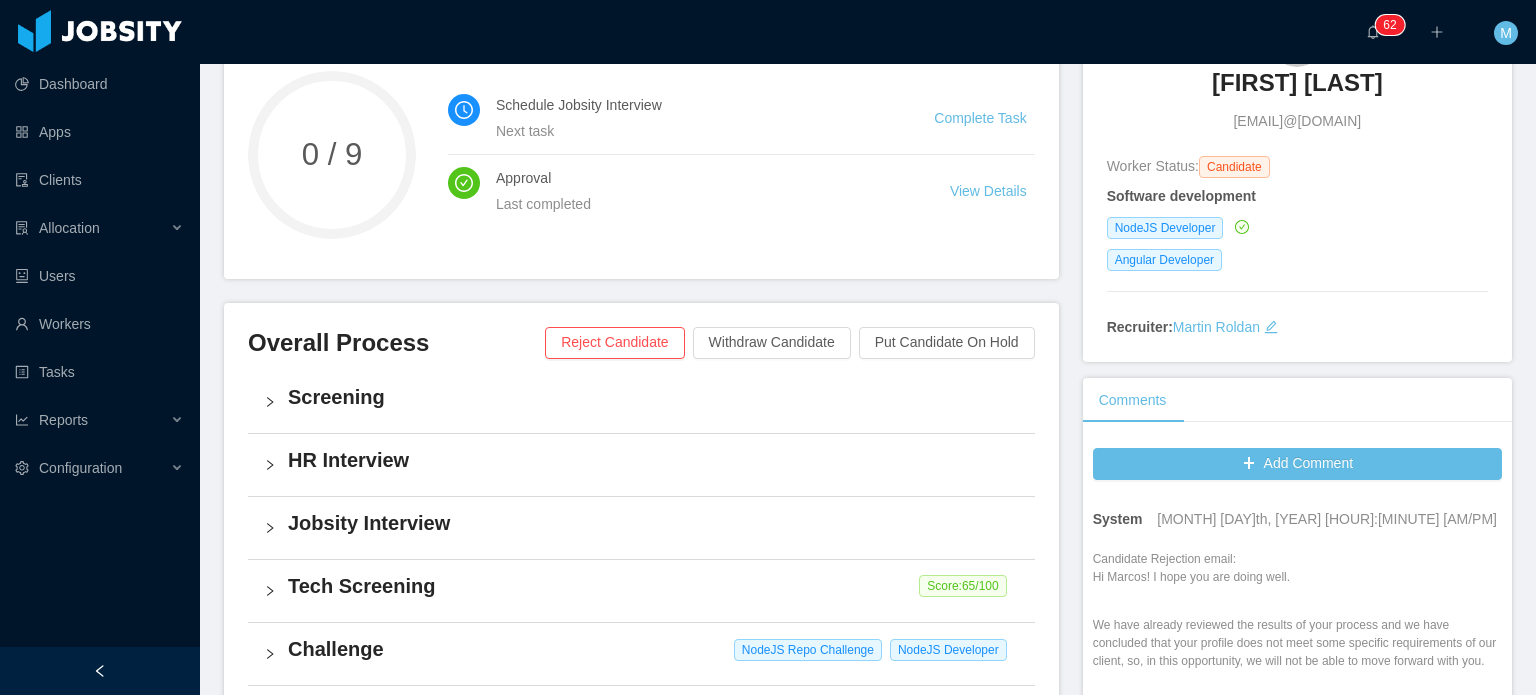 scroll, scrollTop: 0, scrollLeft: 0, axis: both 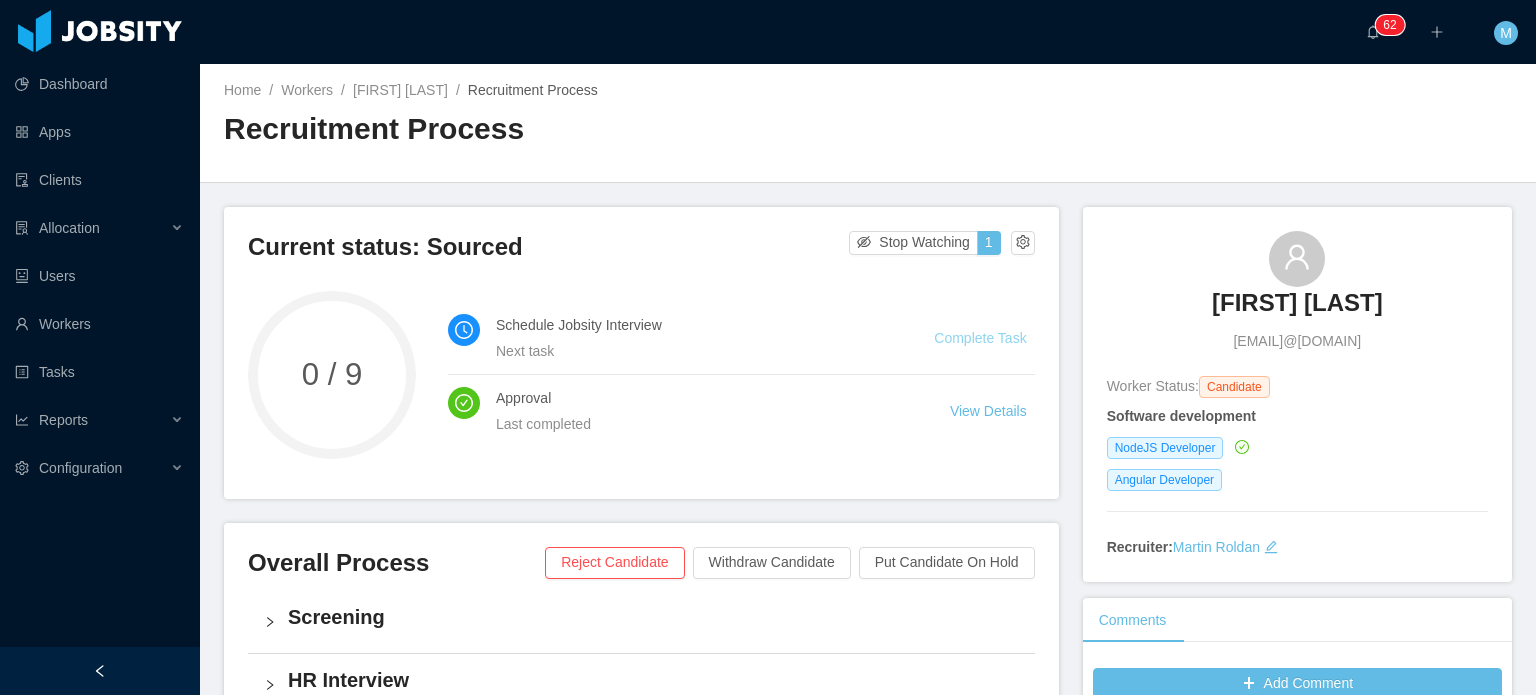 click on "Complete Task" at bounding box center (980, 338) 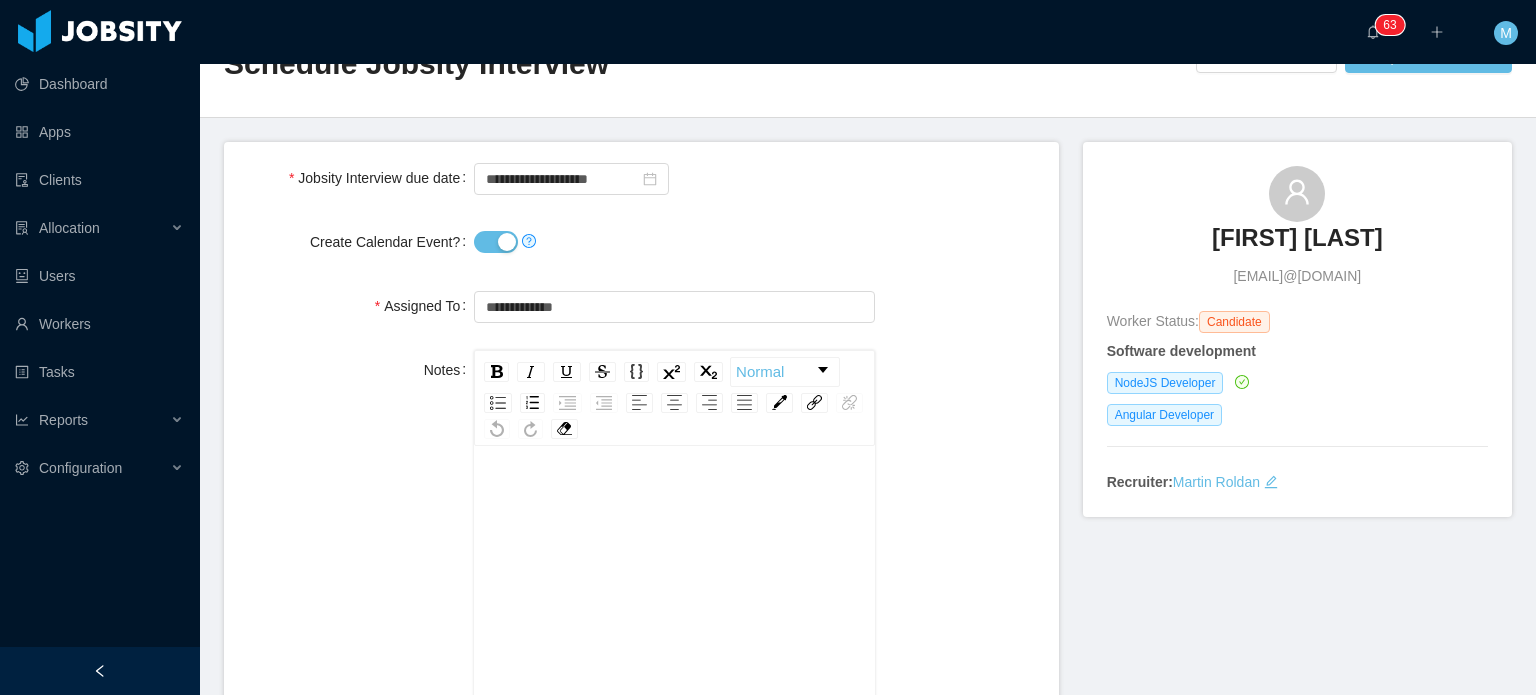 scroll, scrollTop: 100, scrollLeft: 0, axis: vertical 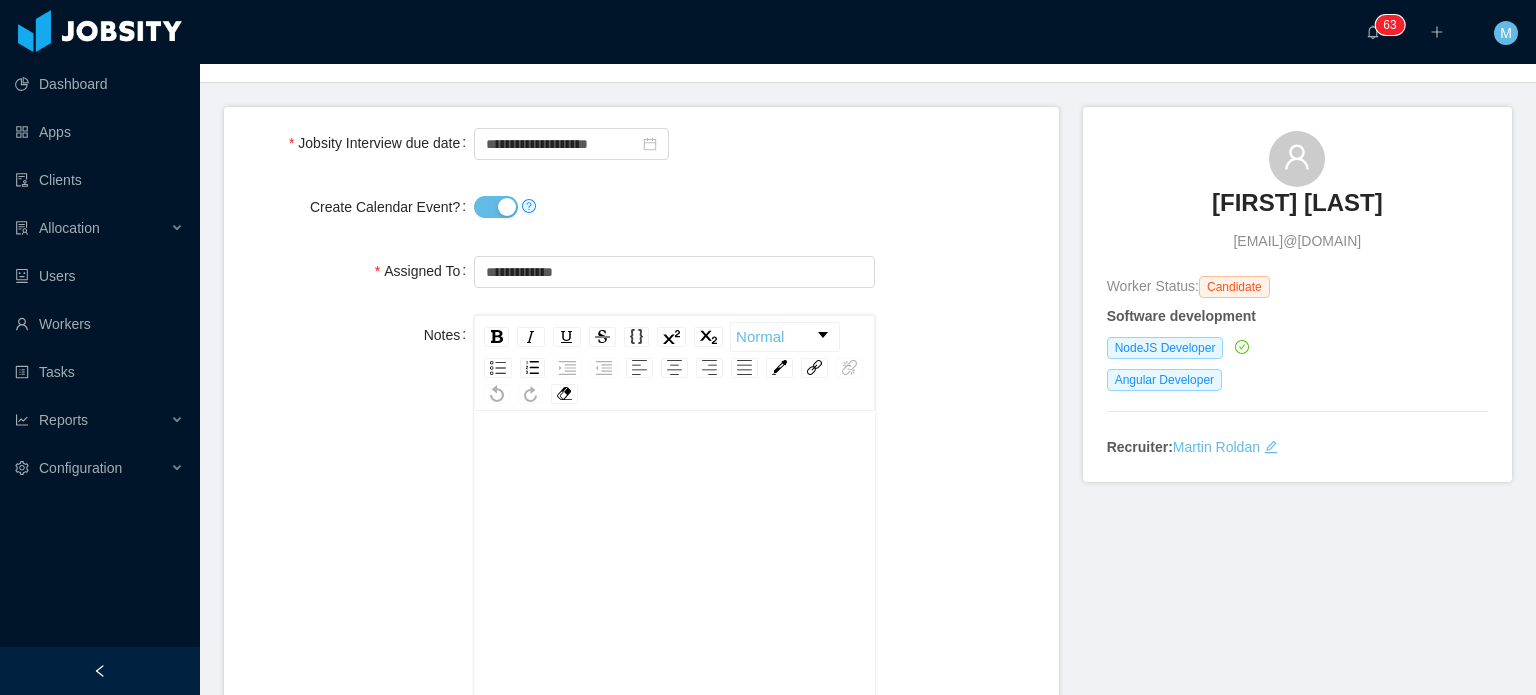click on "Create Calendar Event?" at bounding box center (496, 207) 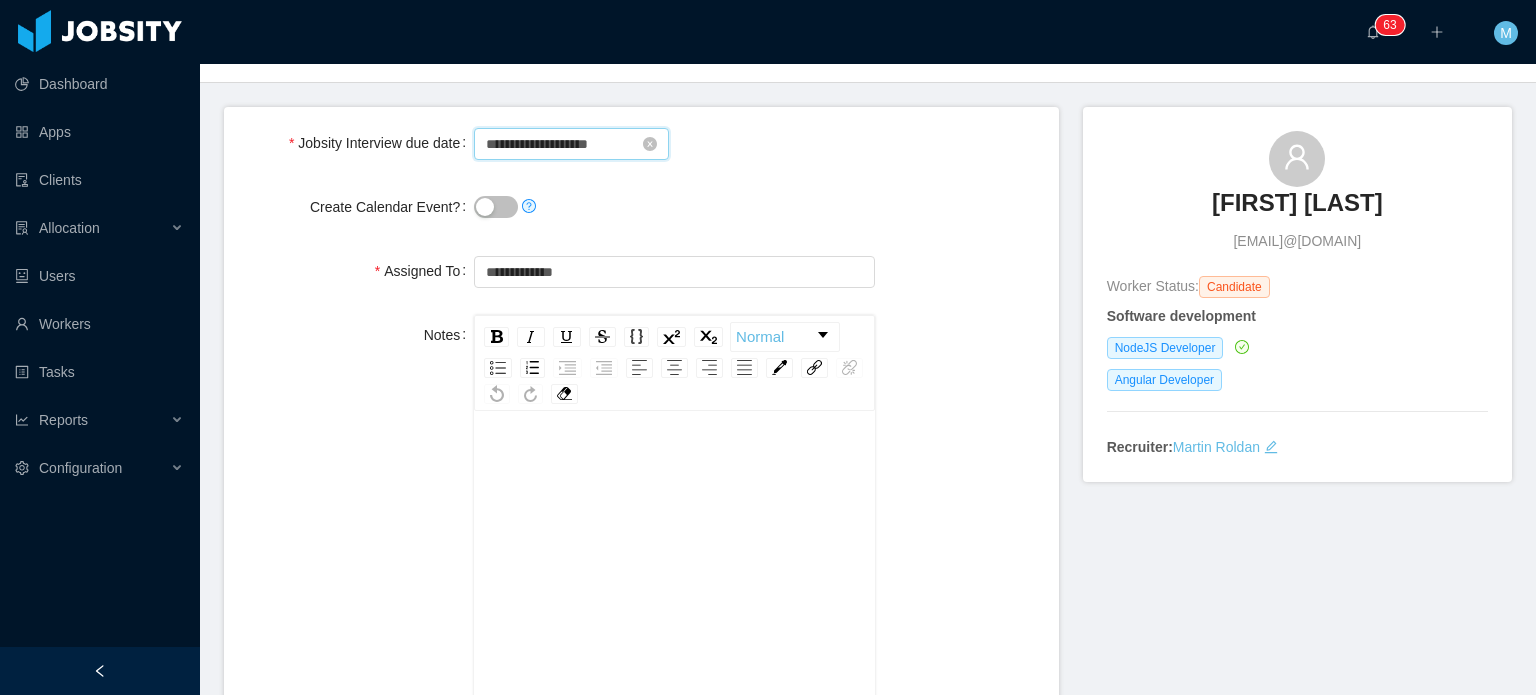 click on "**********" at bounding box center [571, 144] 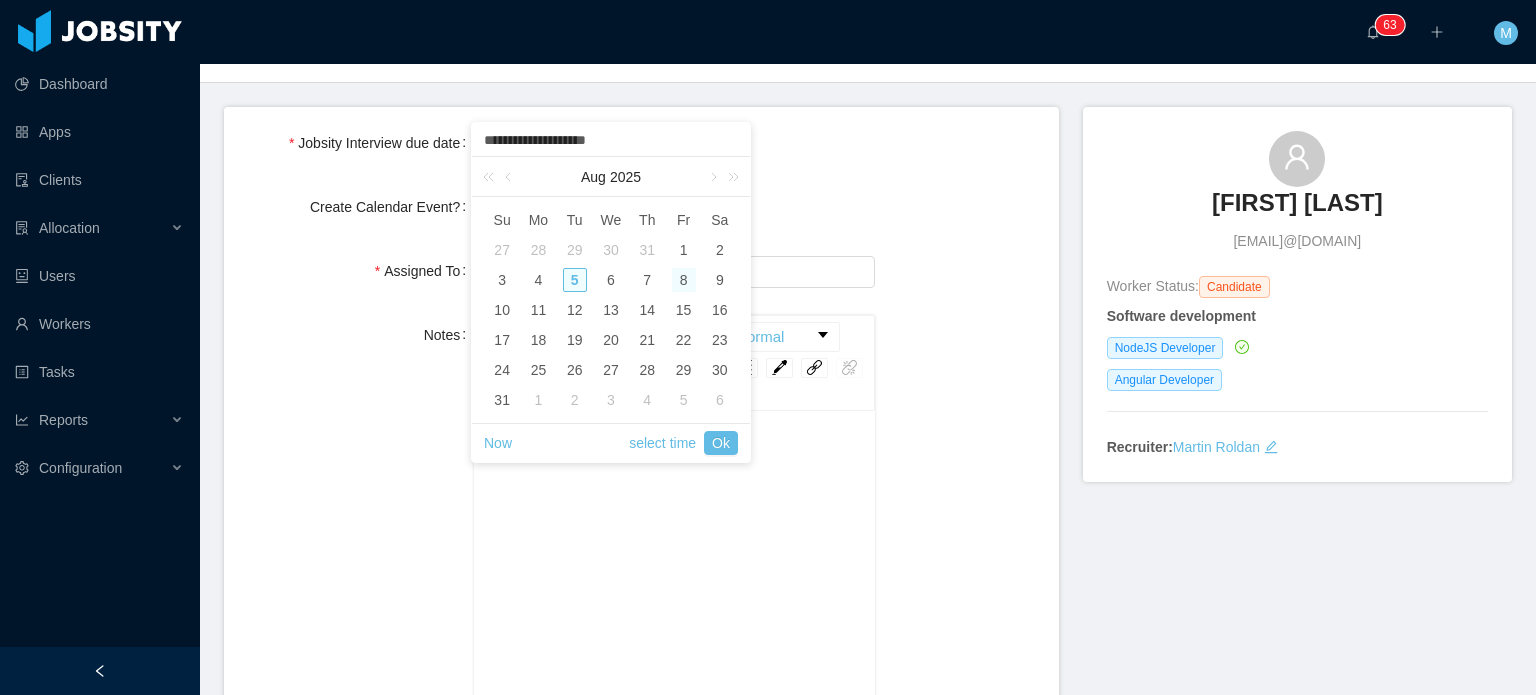 click on "5" at bounding box center (575, 280) 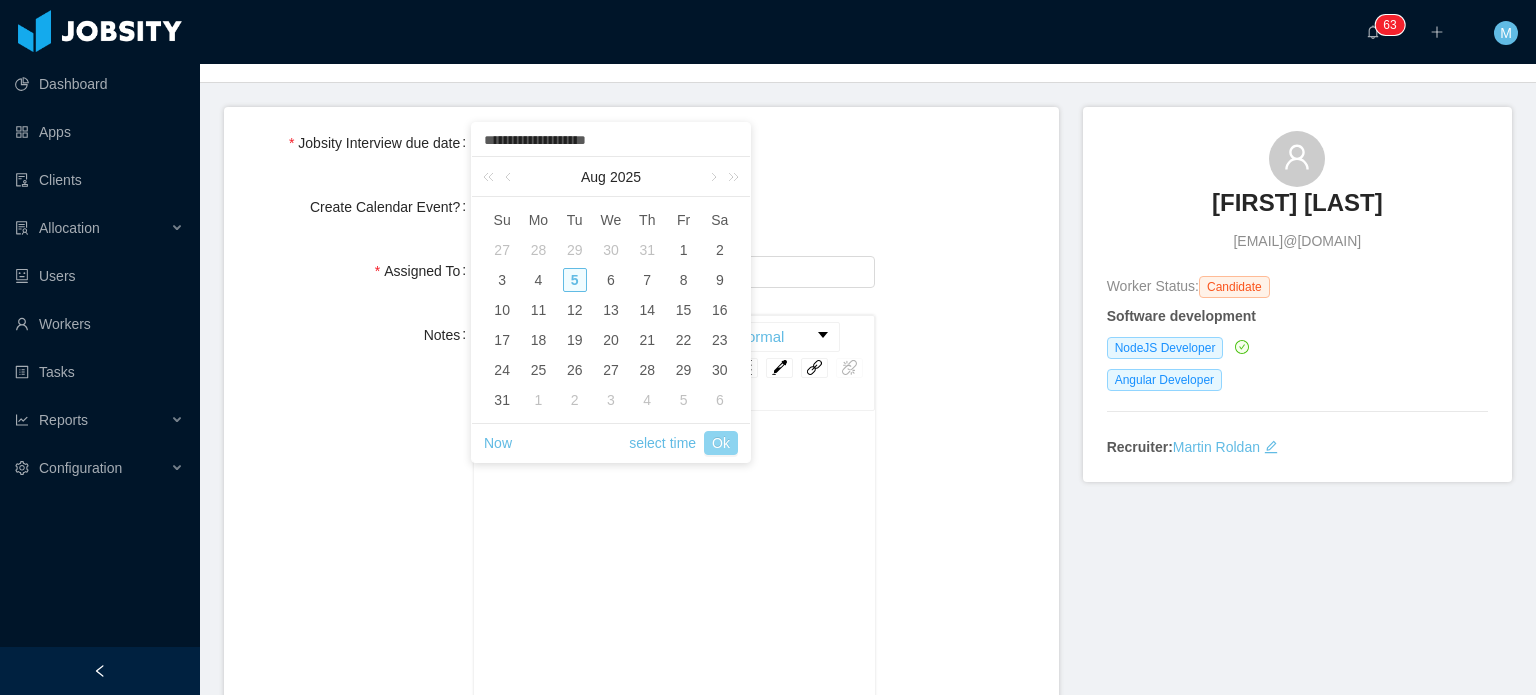 click on "Ok" at bounding box center (721, 443) 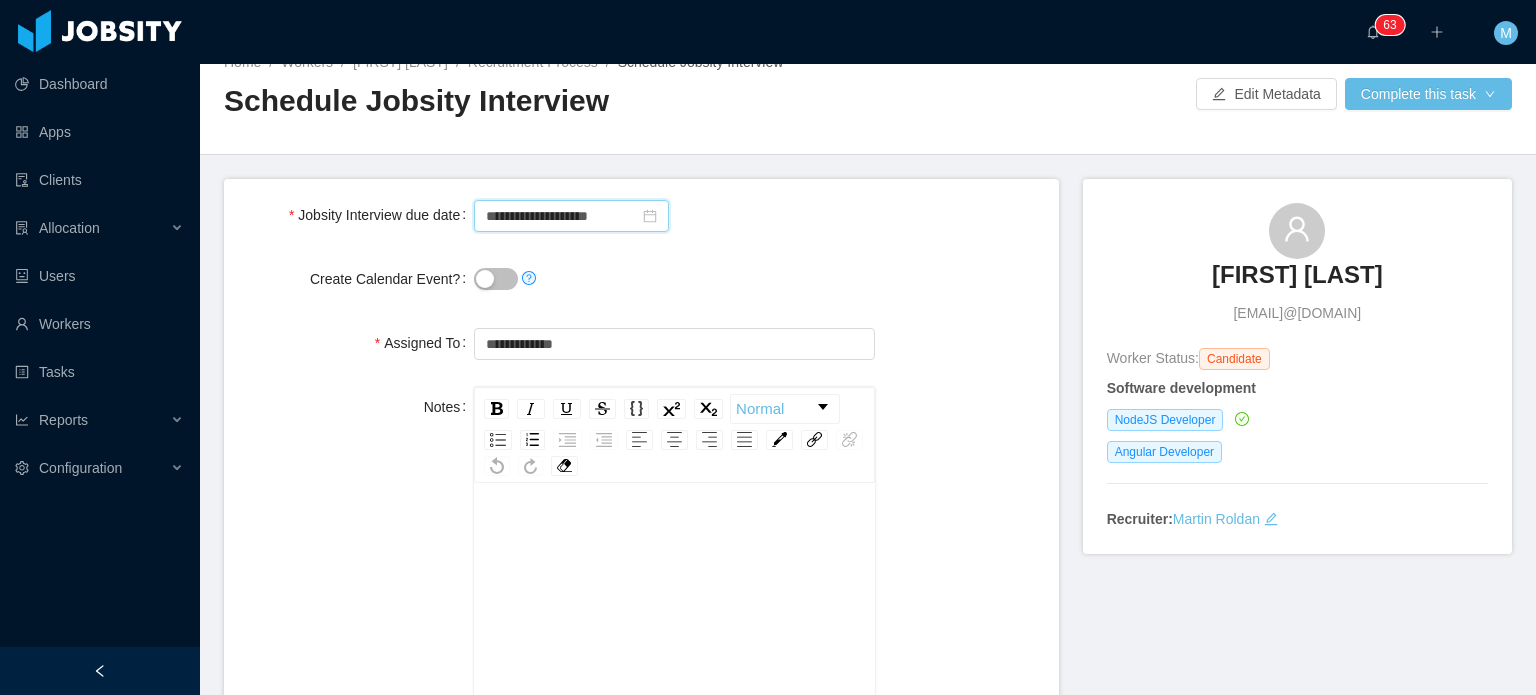 scroll, scrollTop: 0, scrollLeft: 0, axis: both 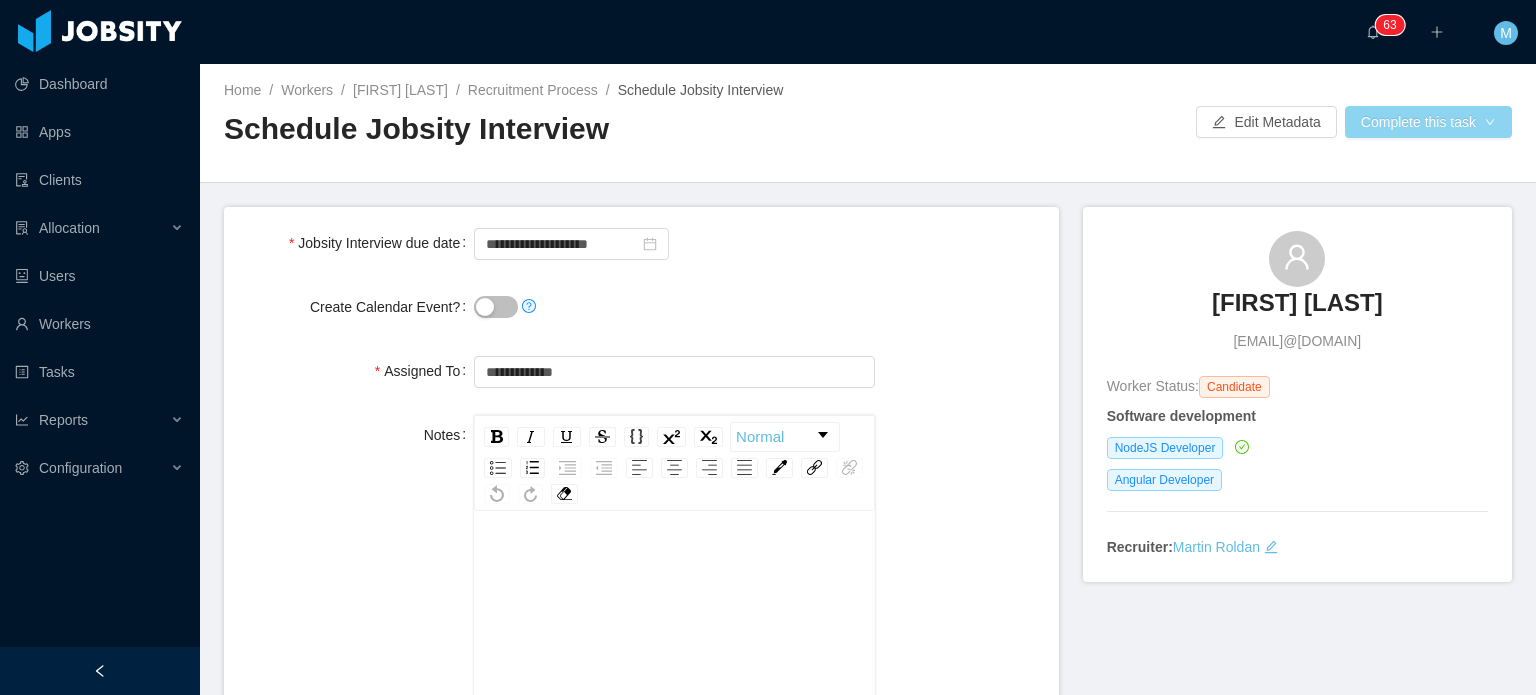 click on "Complete this task" at bounding box center (1428, 122) 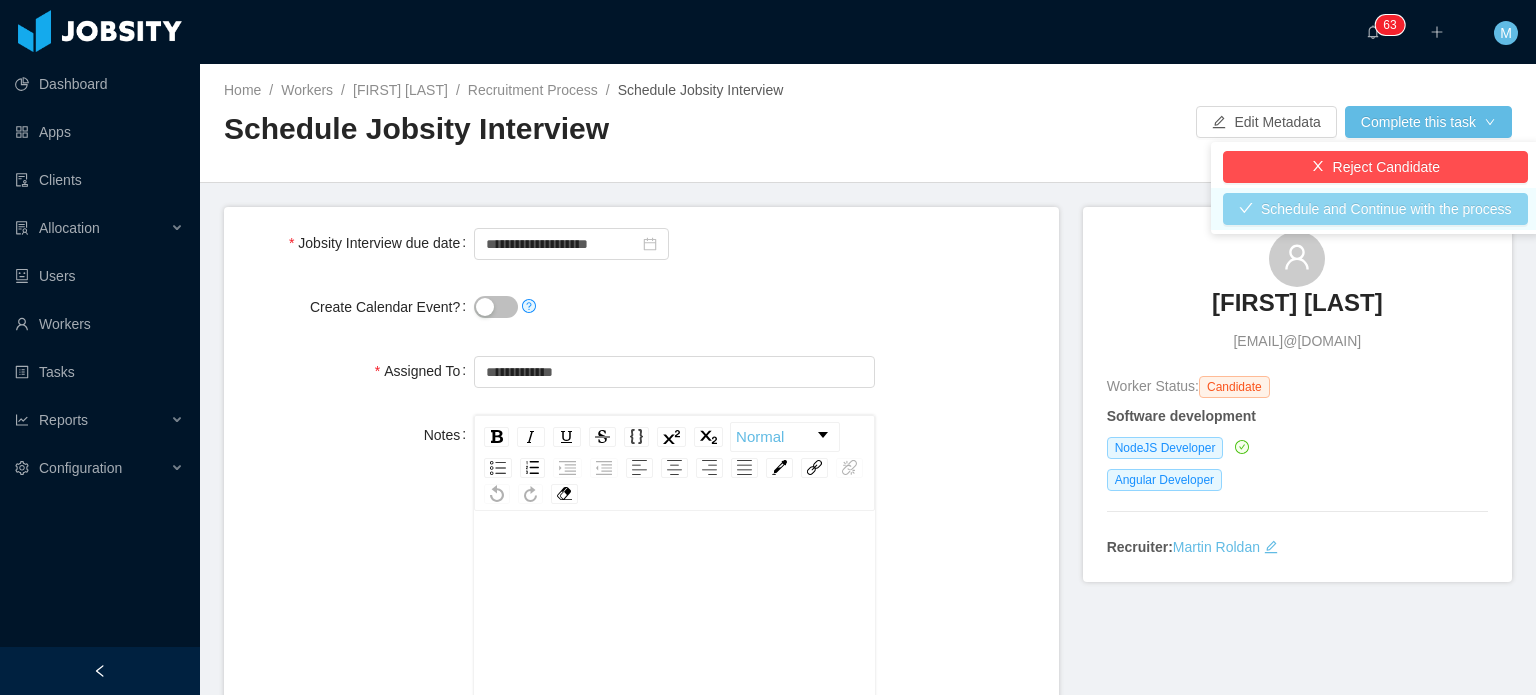 click on "Schedule and Continue with the process" at bounding box center [1375, 209] 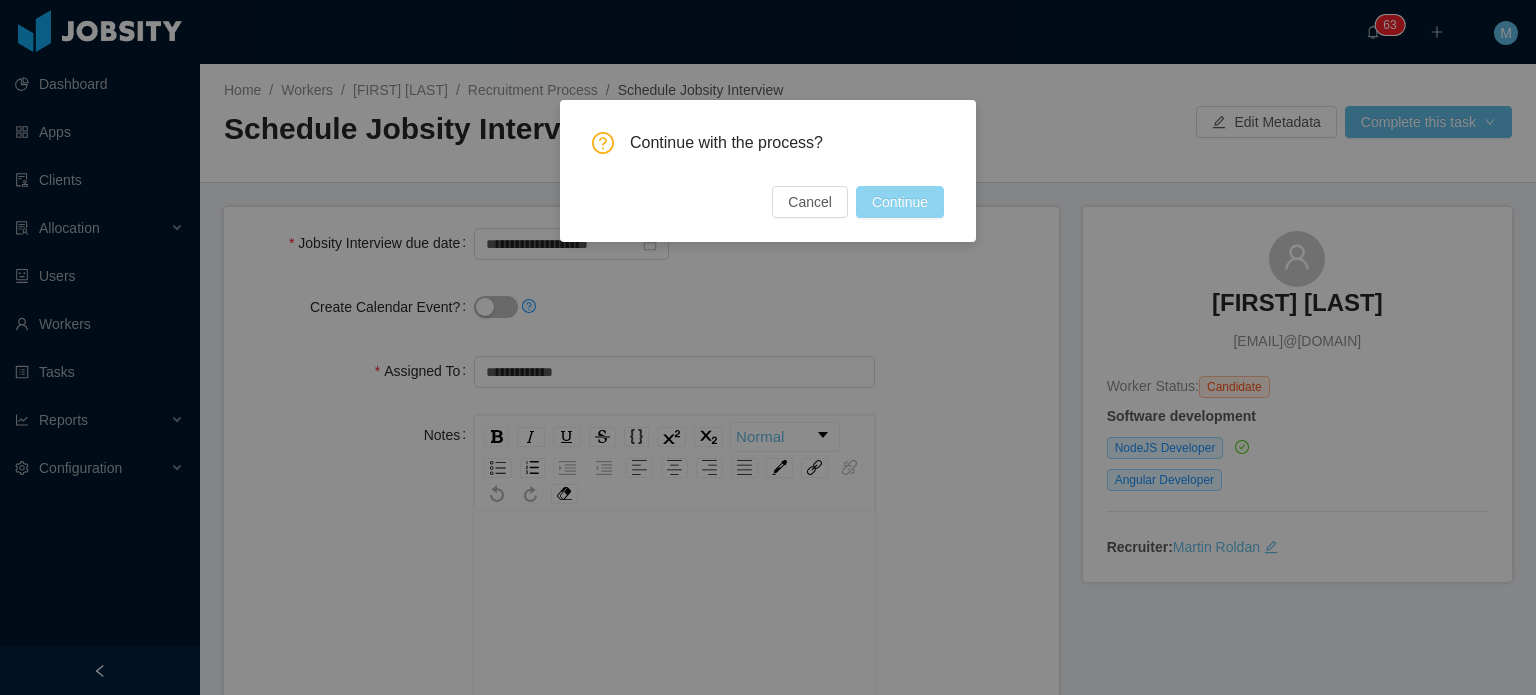 click on "Continue" at bounding box center [900, 202] 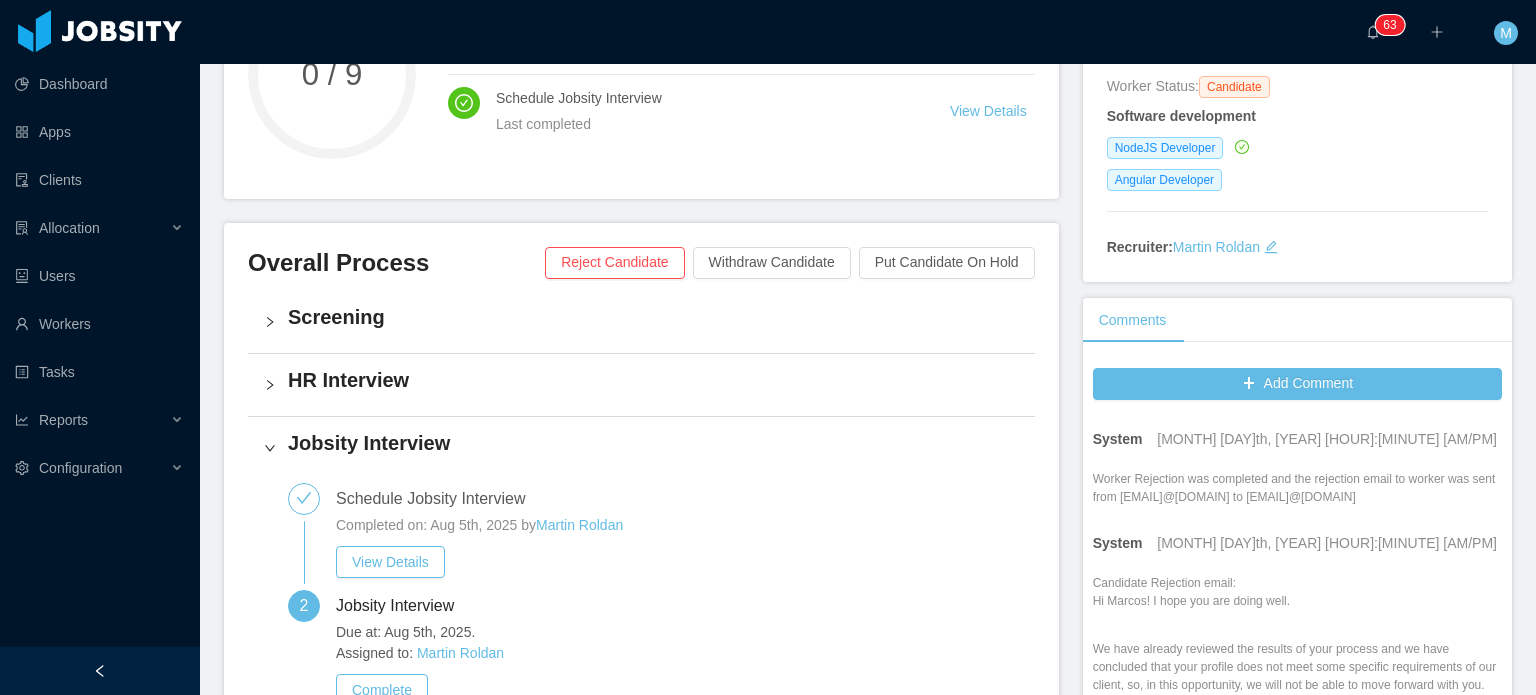 scroll, scrollTop: 0, scrollLeft: 0, axis: both 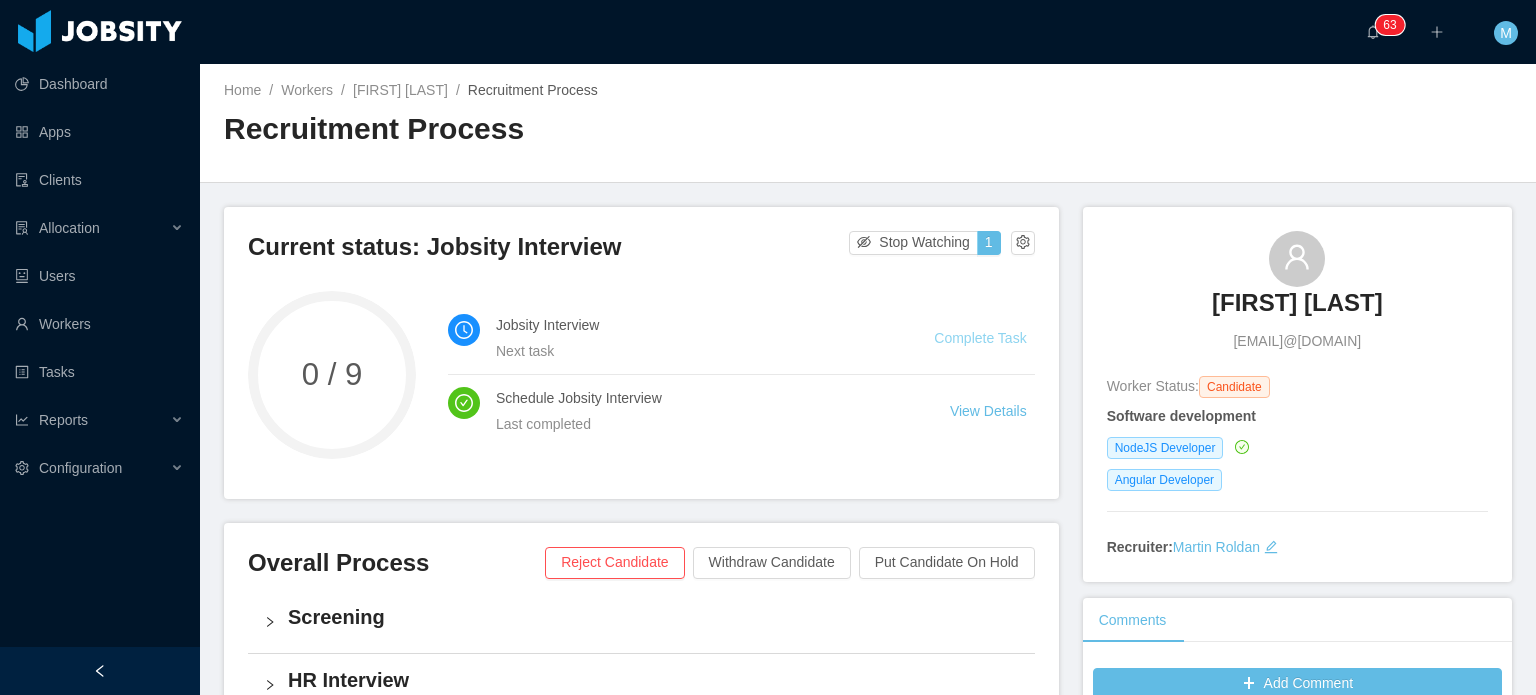 click on "Complete Task" at bounding box center (980, 338) 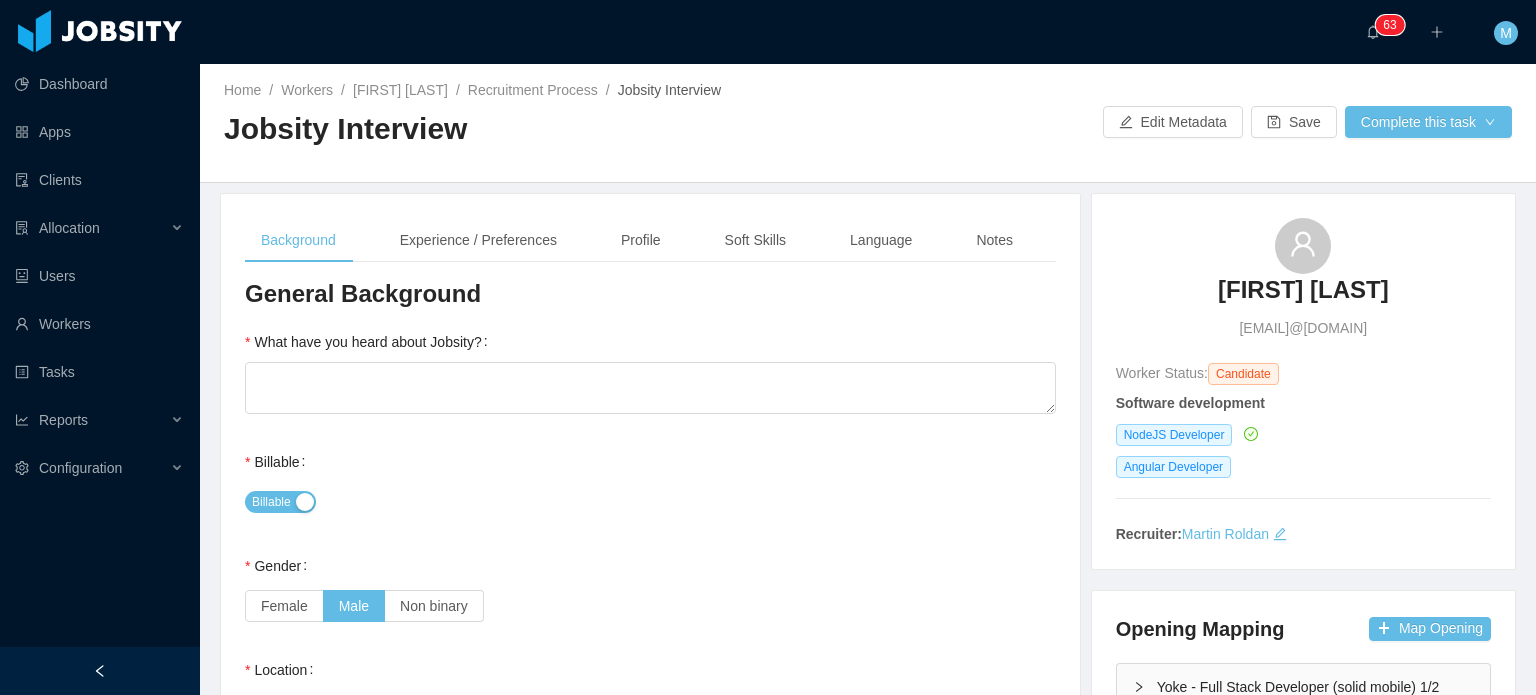 type 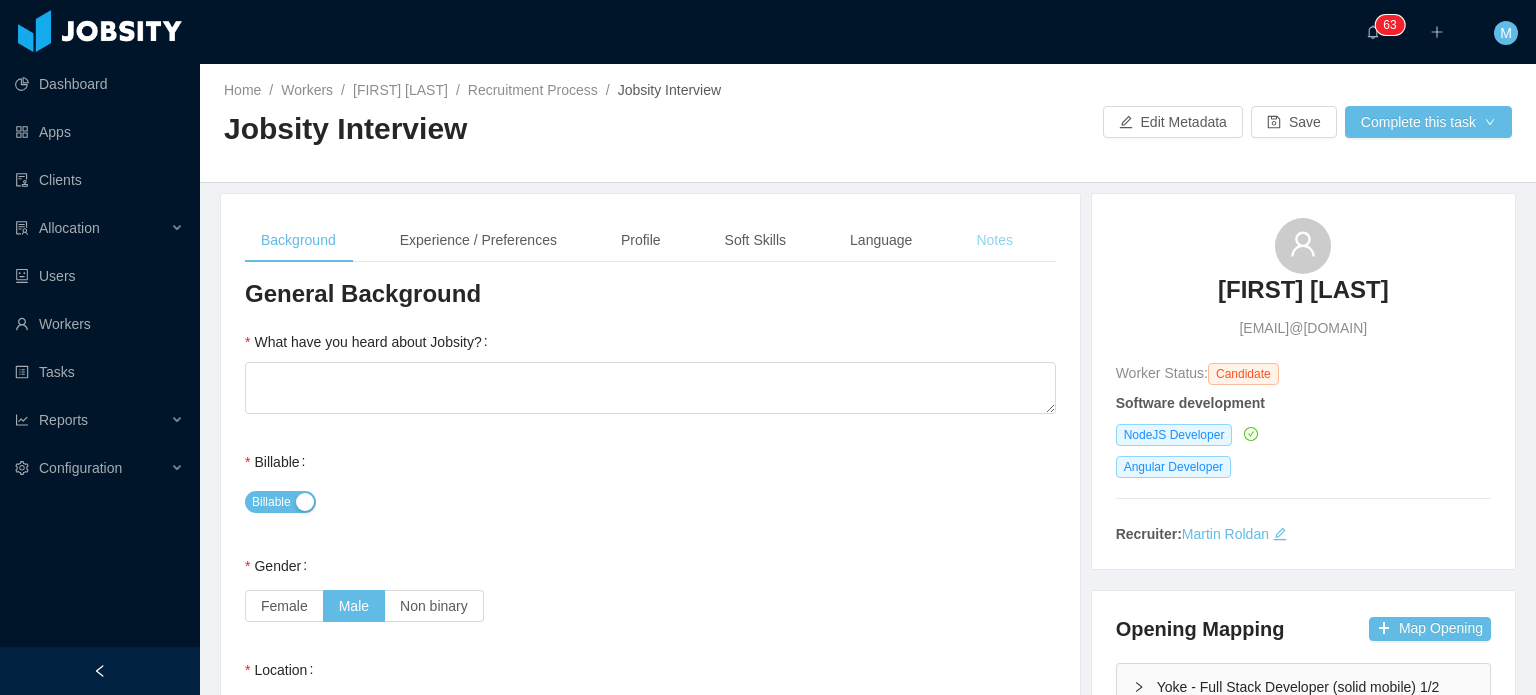 click on "Notes" at bounding box center (994, 240) 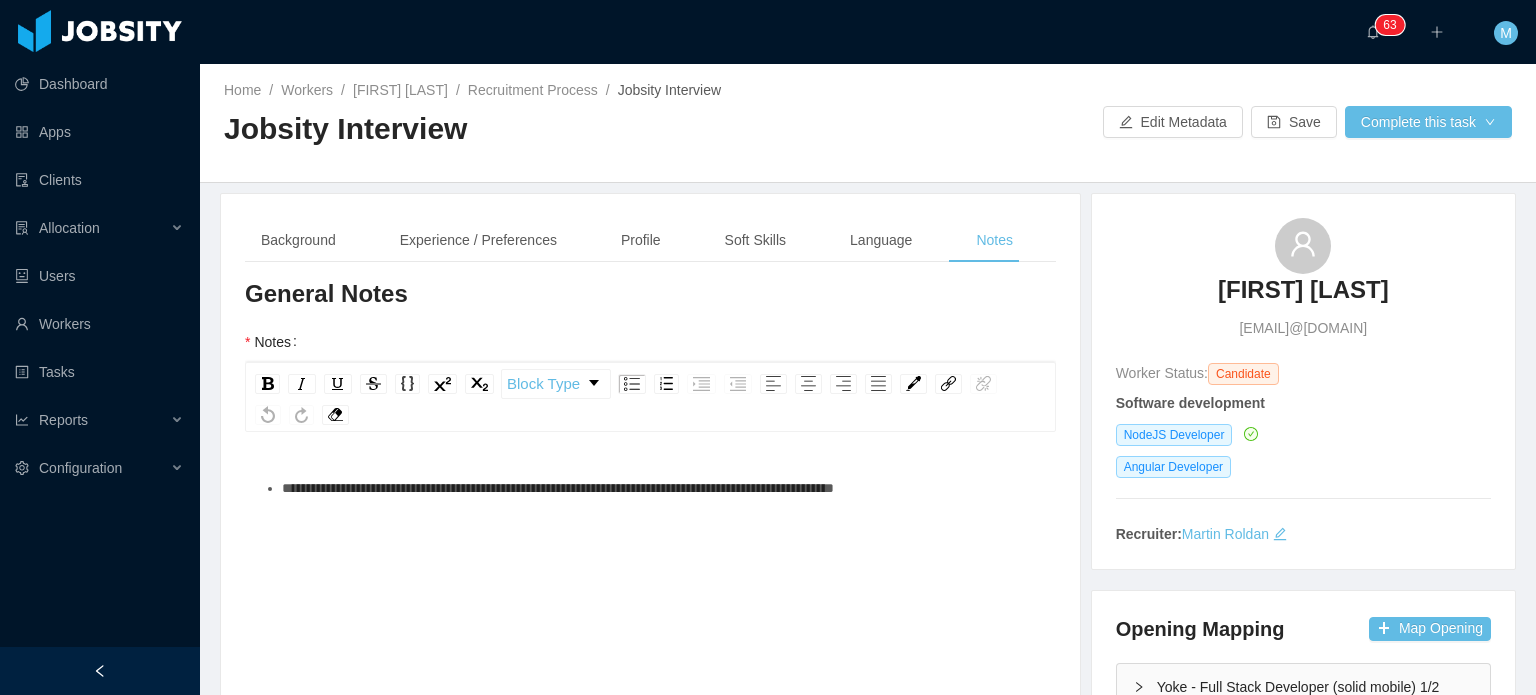 click on "**********" at bounding box center [558, 488] 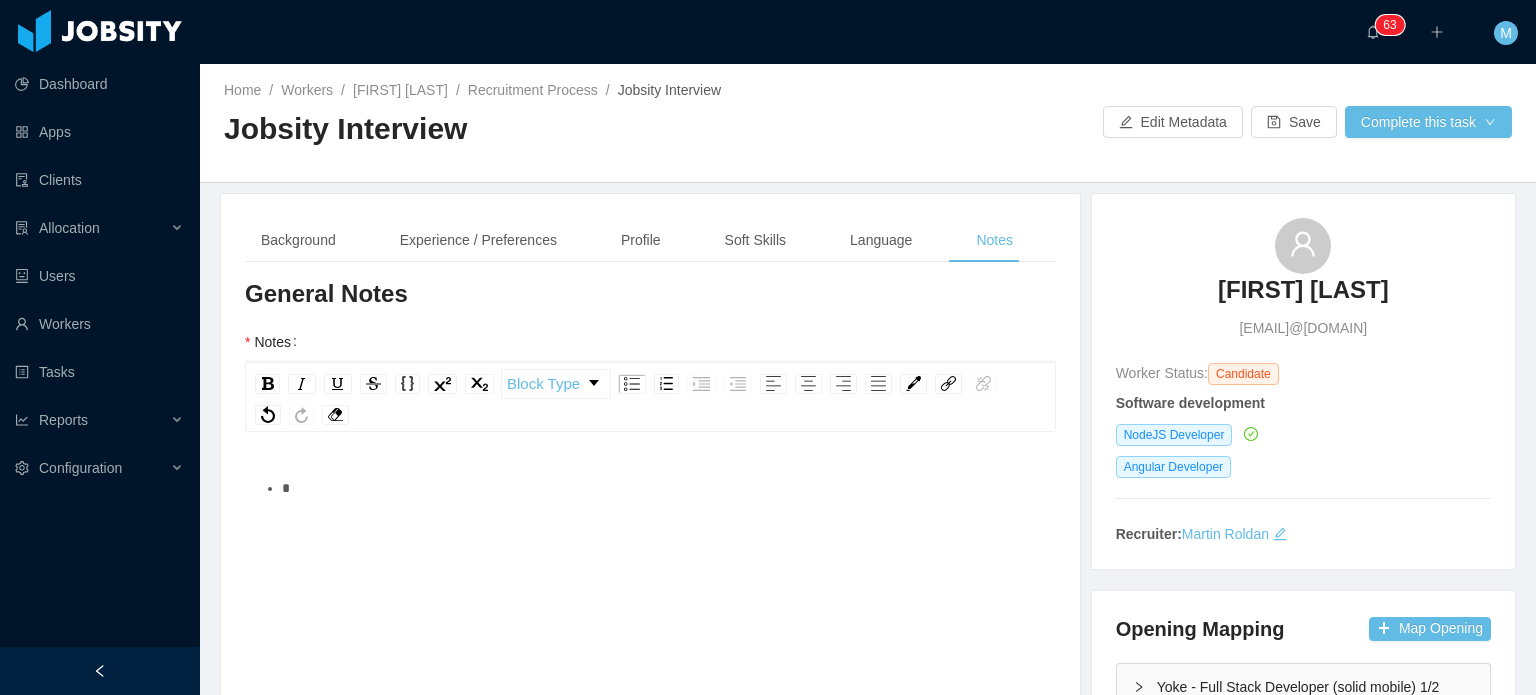 type 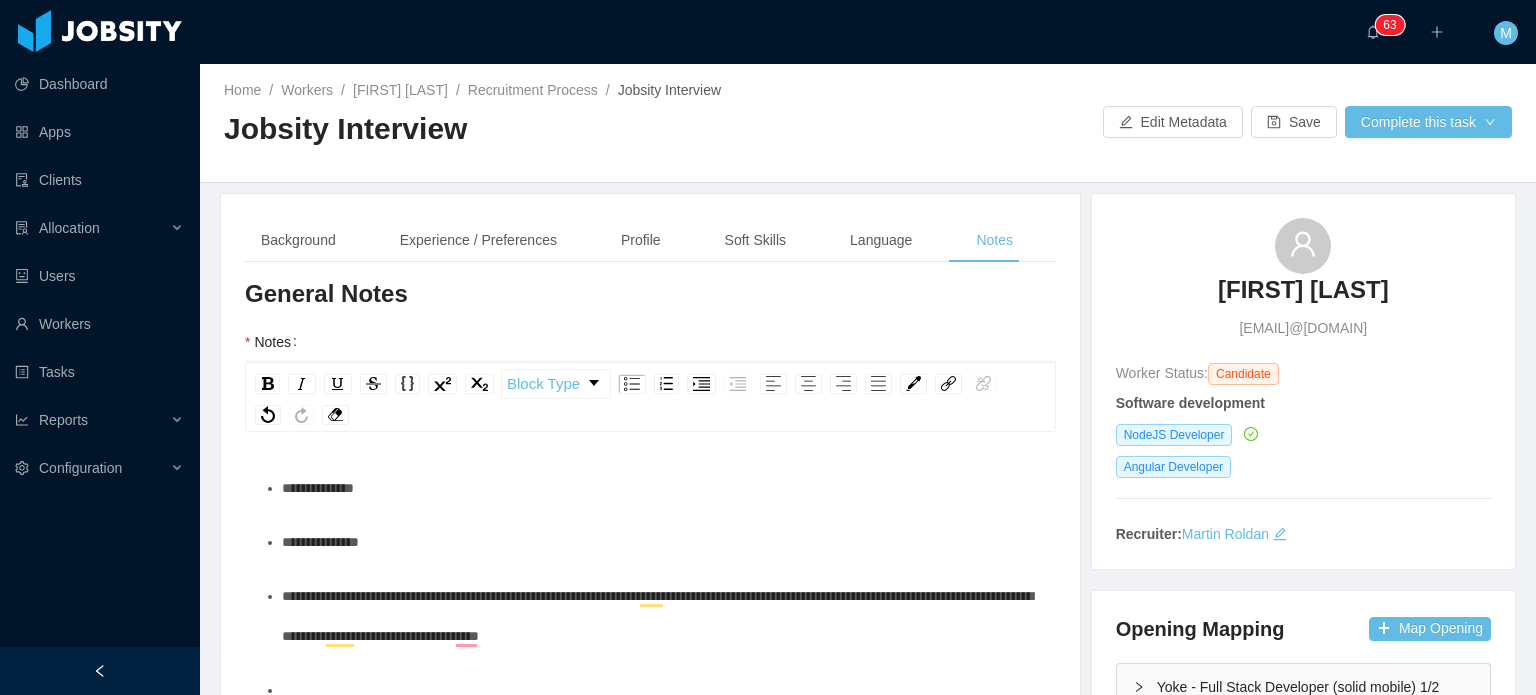 scroll, scrollTop: 69, scrollLeft: 0, axis: vertical 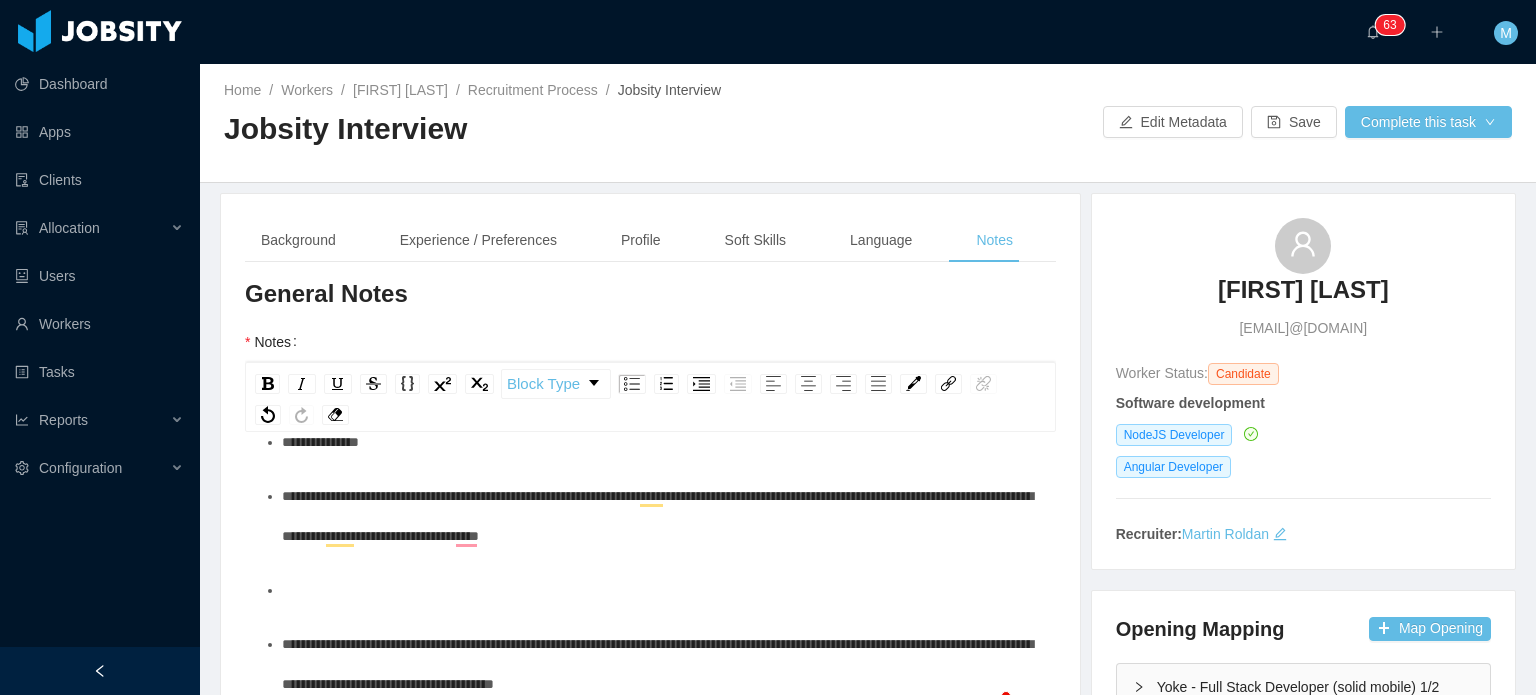 click at bounding box center [661, 590] 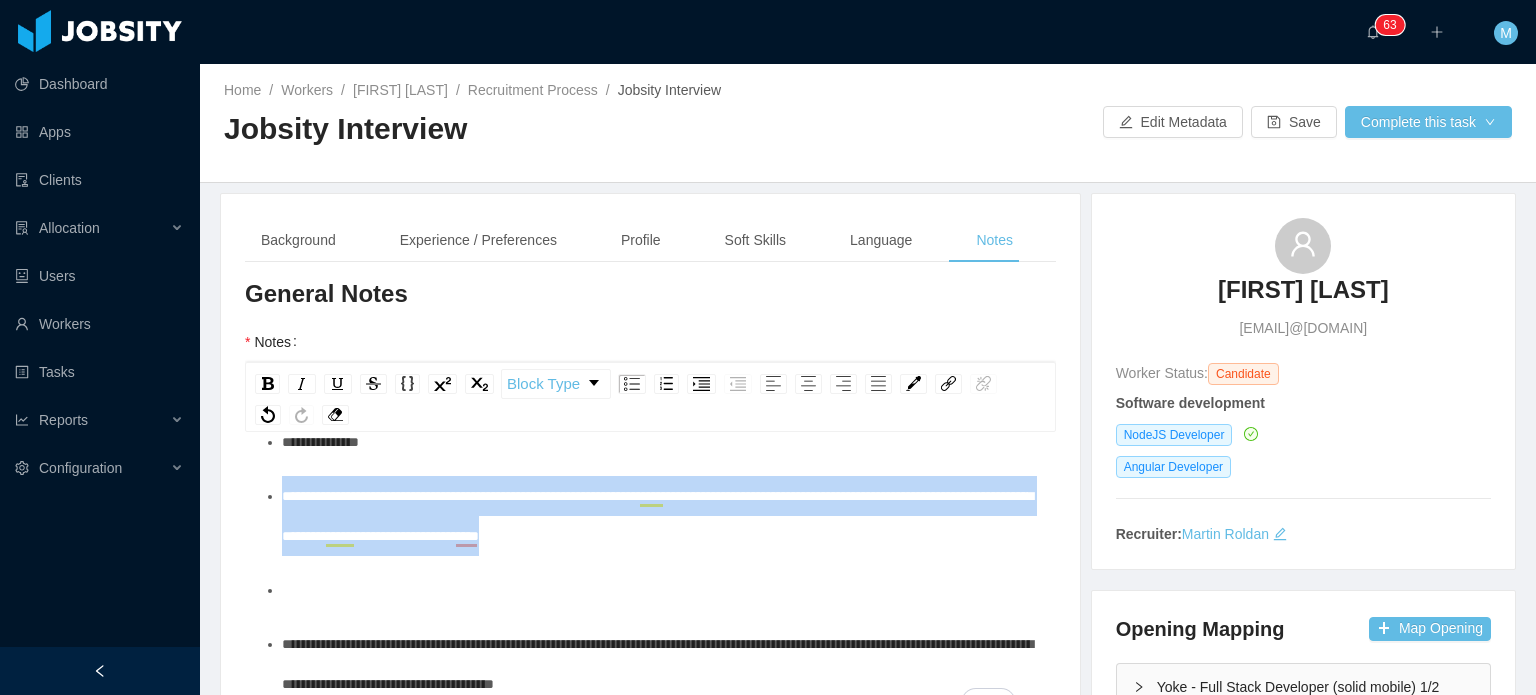 drag, startPoint x: 453, startPoint y: 575, endPoint x: 223, endPoint y: 486, distance: 246.61914 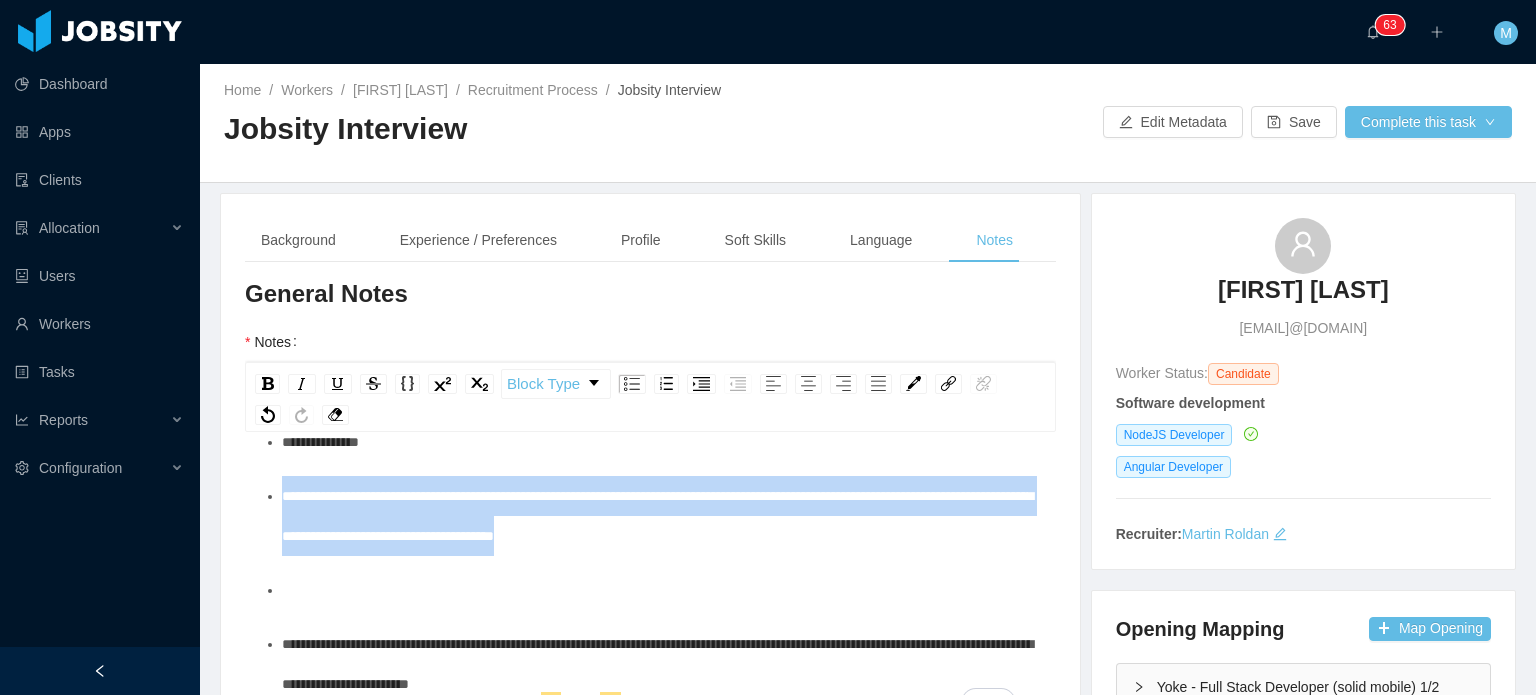 drag, startPoint x: 775, startPoint y: 543, endPoint x: 253, endPoint y: 497, distance: 524.0229 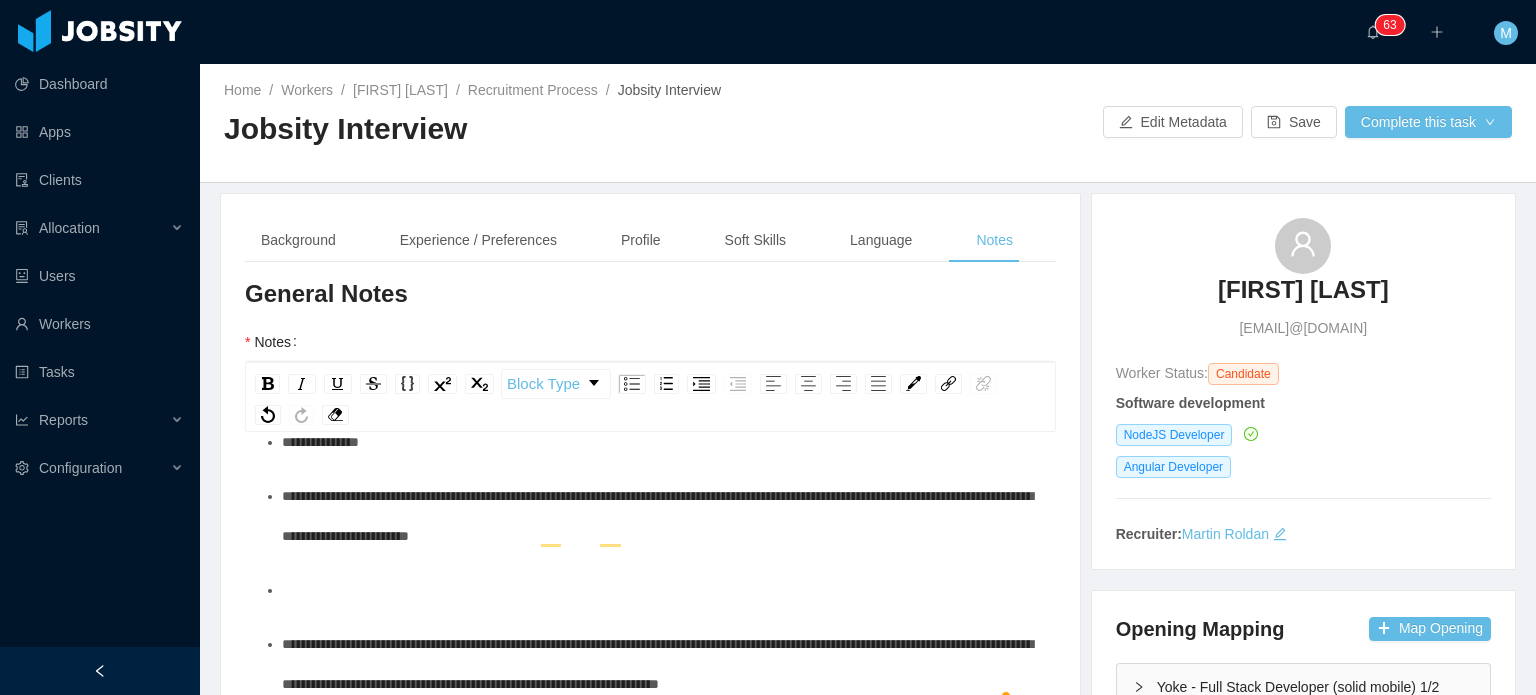click at bounding box center (661, 590) 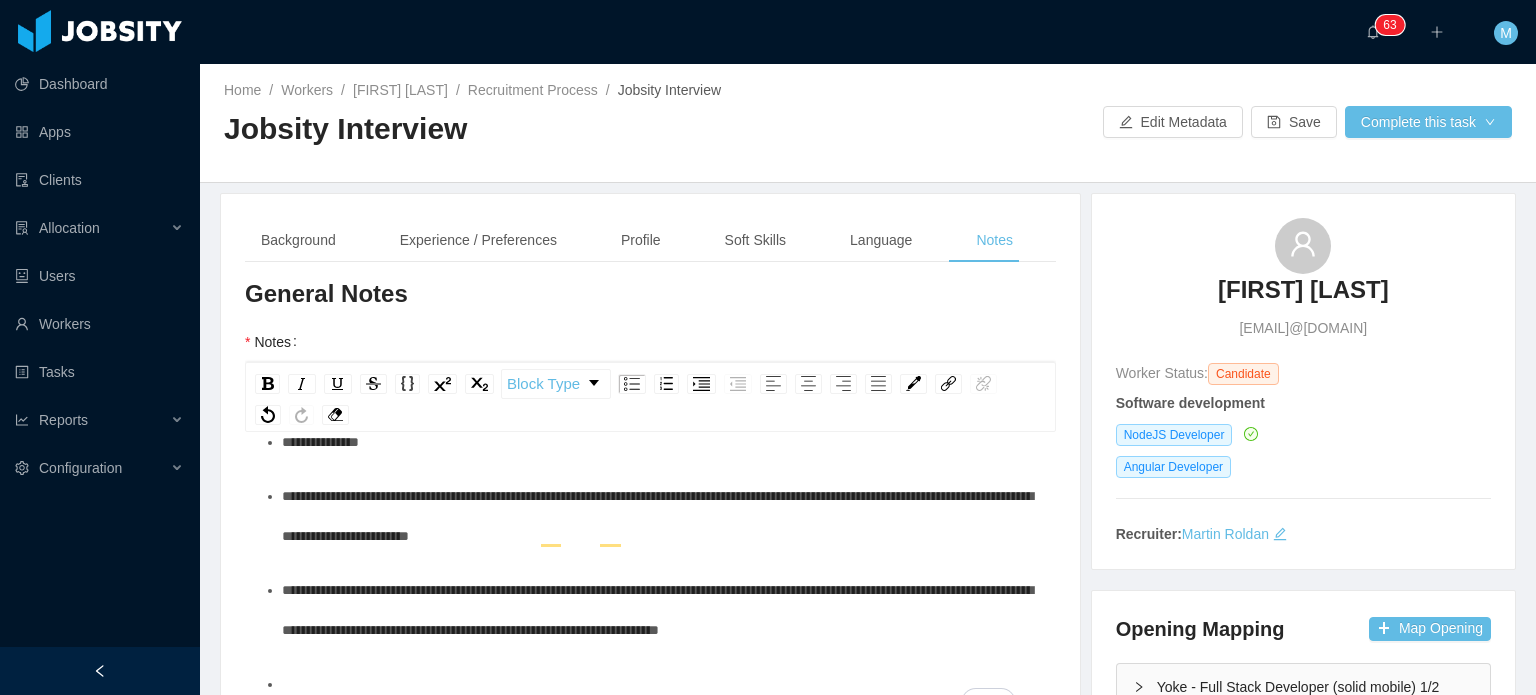 scroll, scrollTop: 143, scrollLeft: 0, axis: vertical 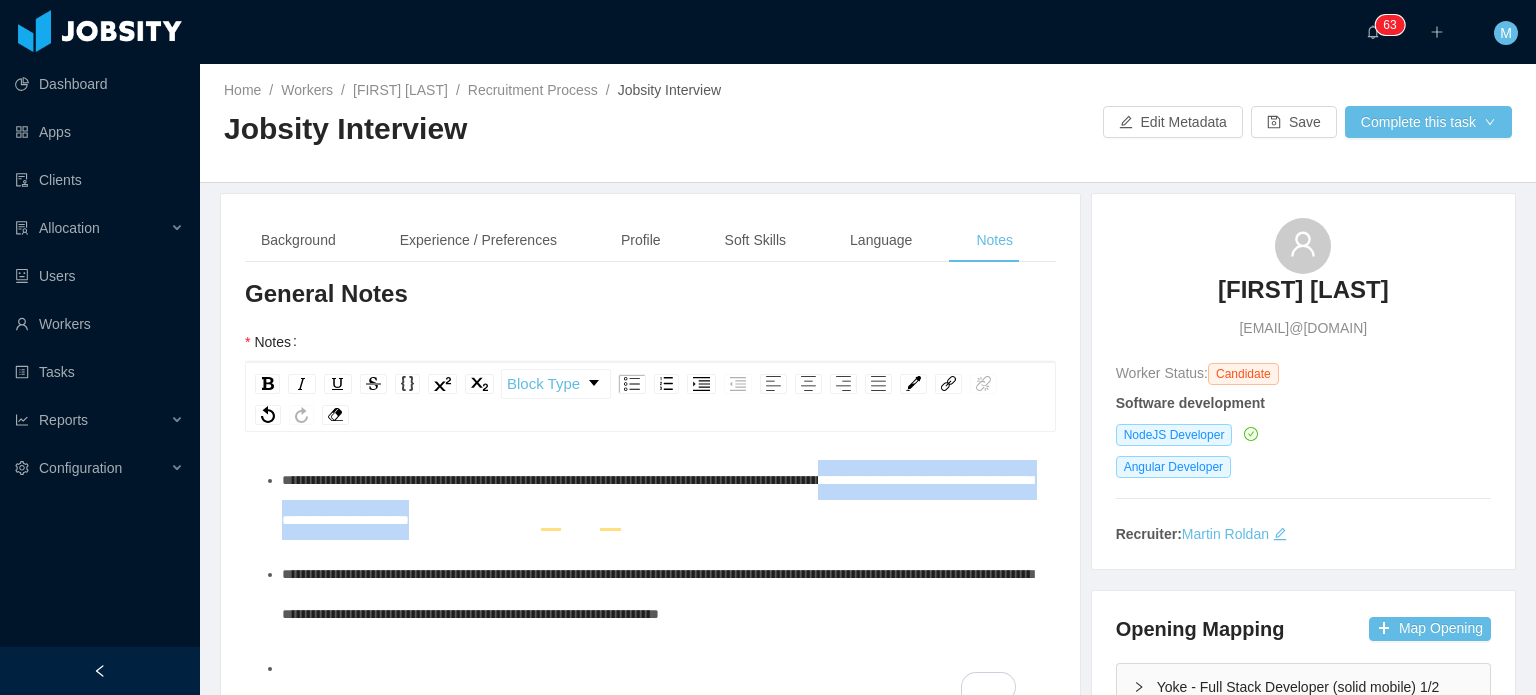 drag, startPoint x: 844, startPoint y: 519, endPoint x: 919, endPoint y: 481, distance: 84.07735 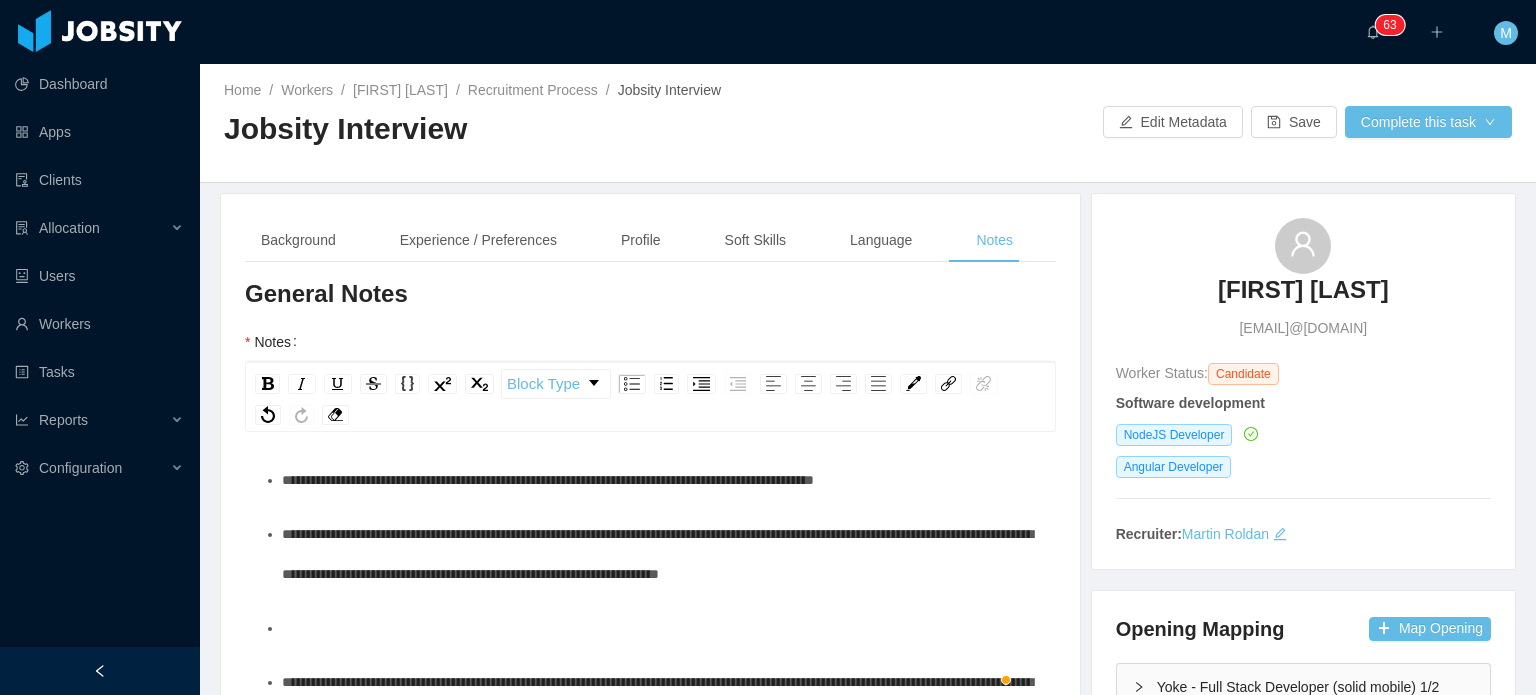 click at bounding box center (661, 628) 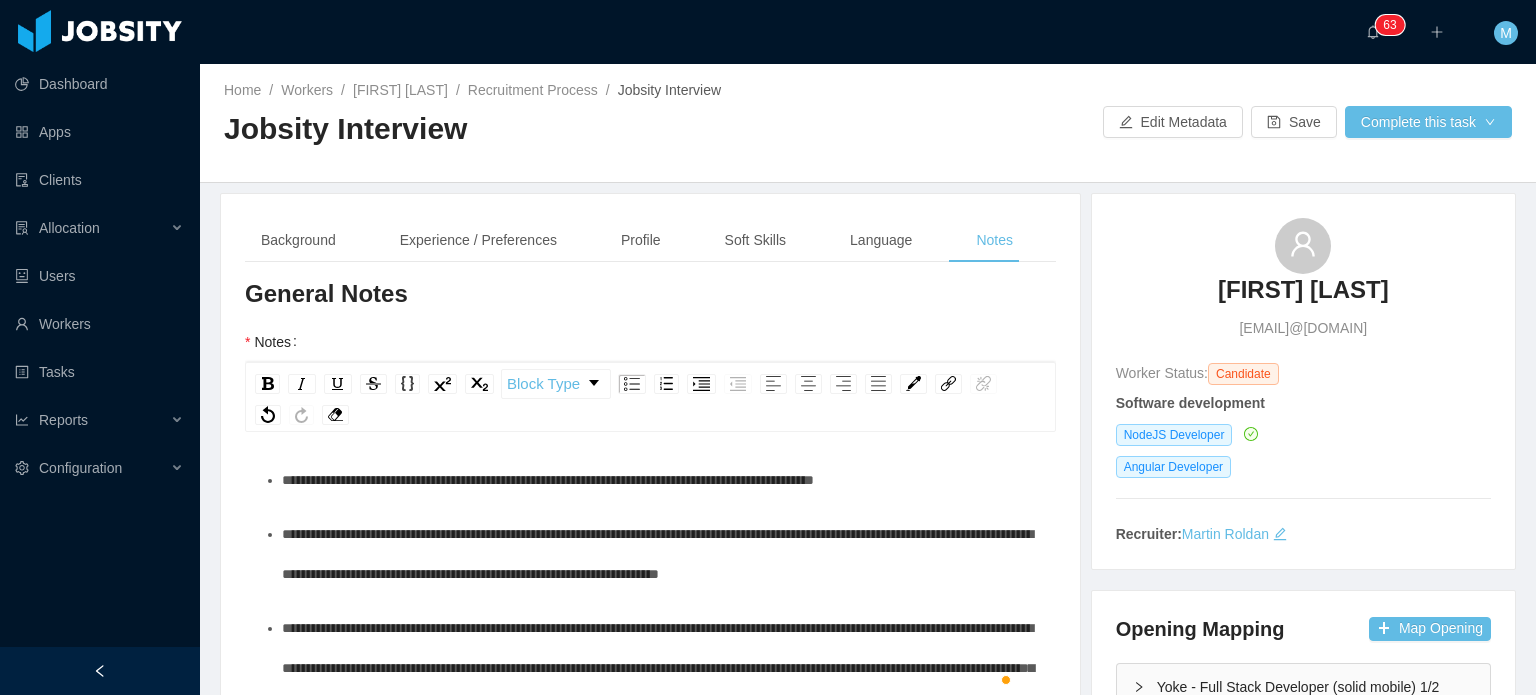 scroll, scrollTop: 144, scrollLeft: 0, axis: vertical 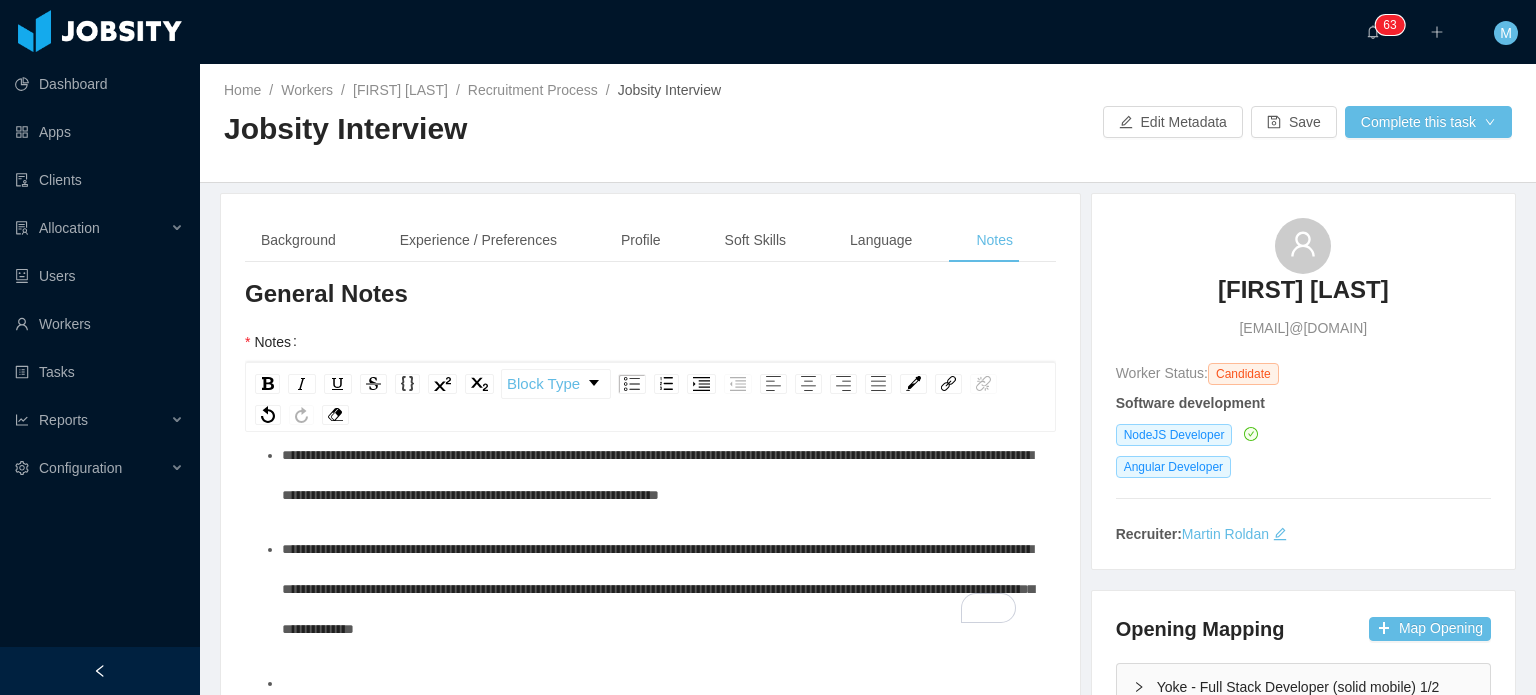 click on "**********" at bounding box center [661, 589] 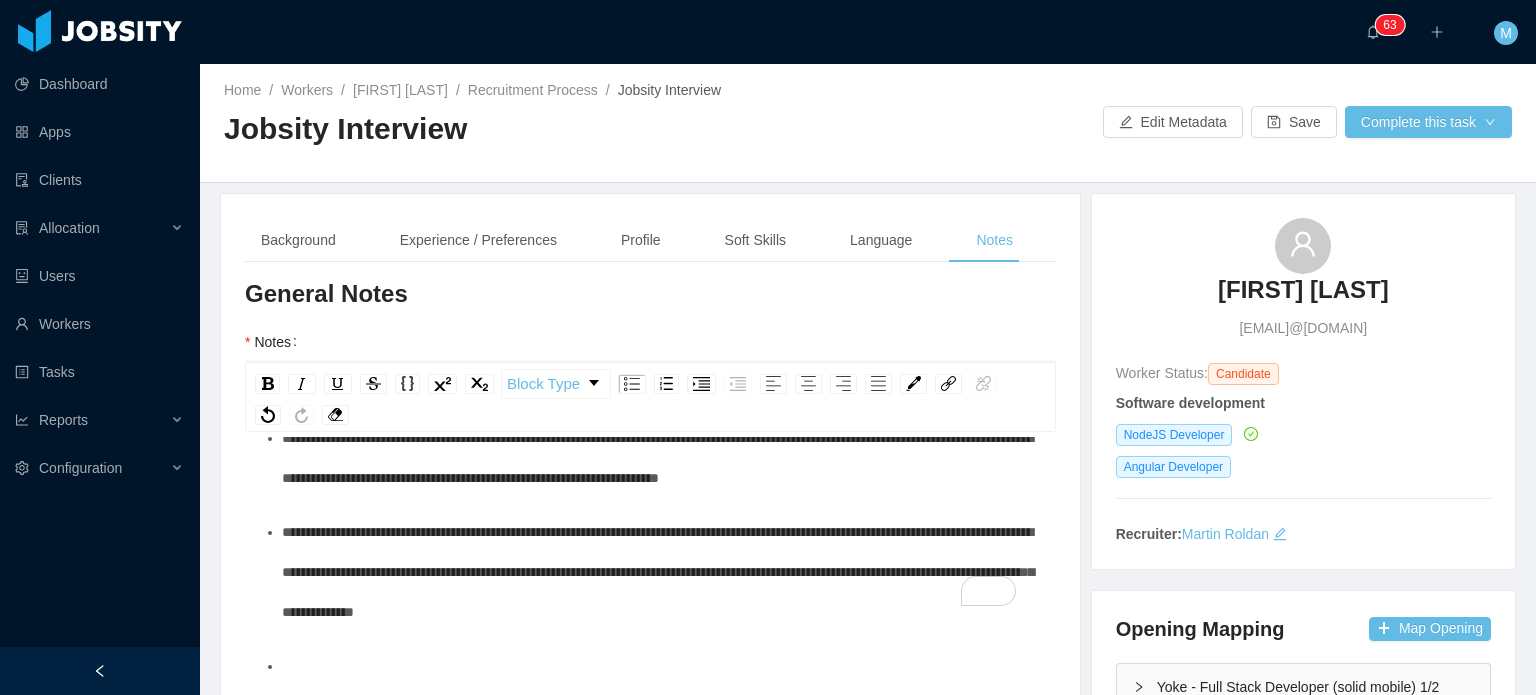 click at bounding box center (661, 666) 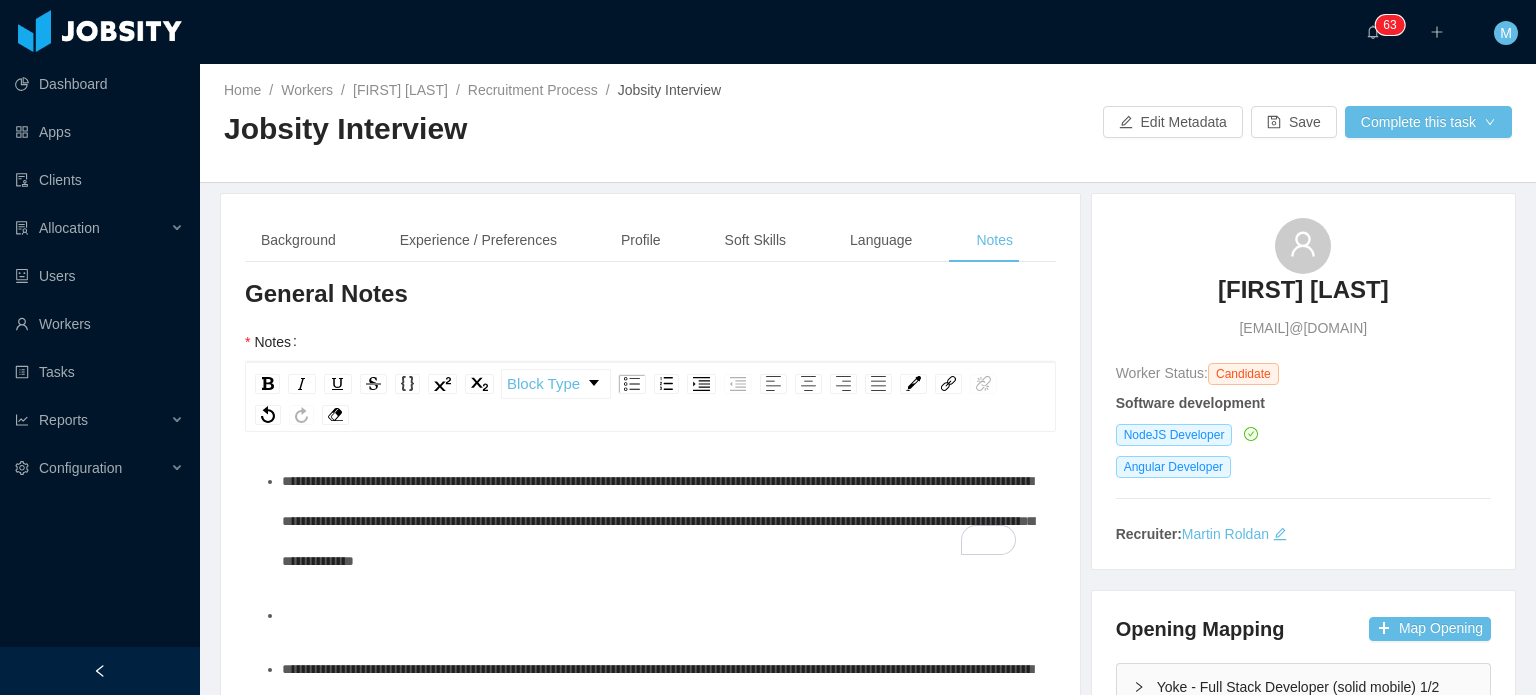 scroll, scrollTop: 270, scrollLeft: 0, axis: vertical 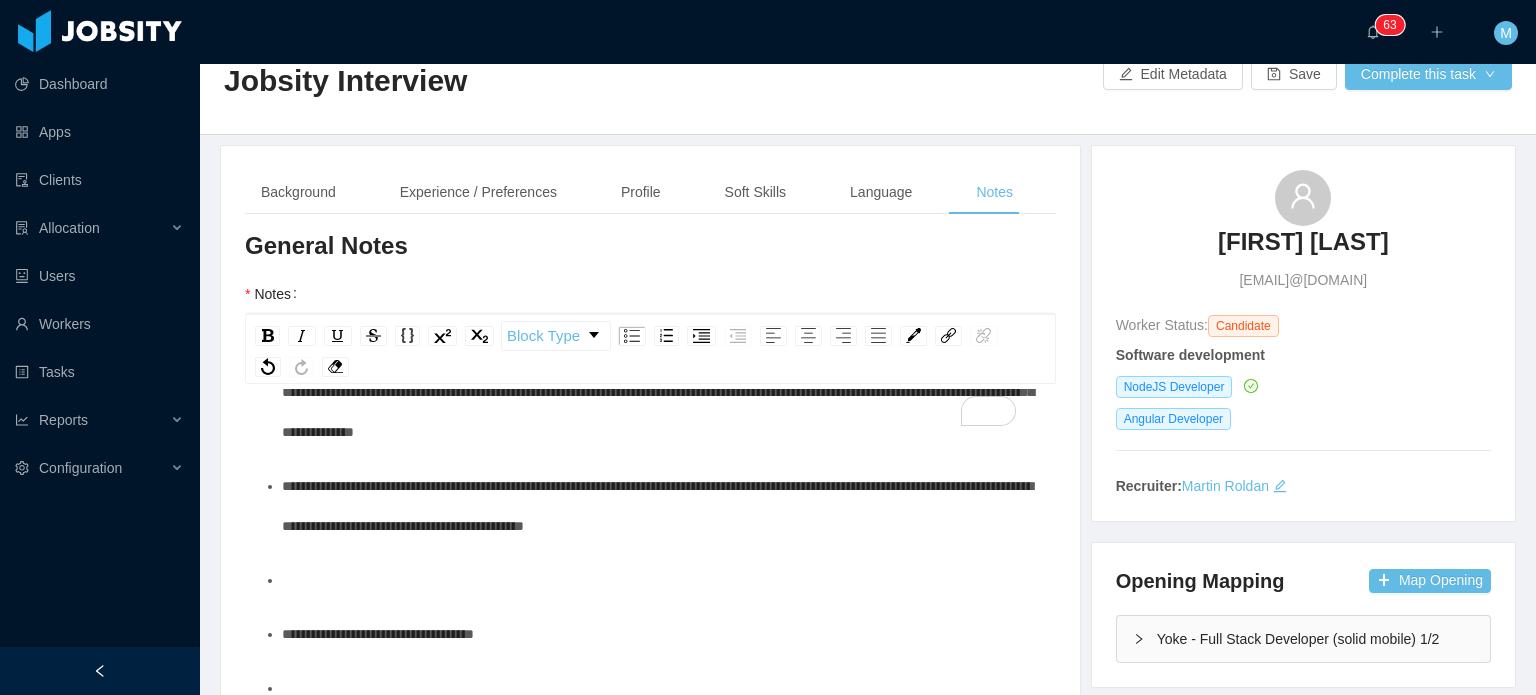 click at bounding box center (661, 580) 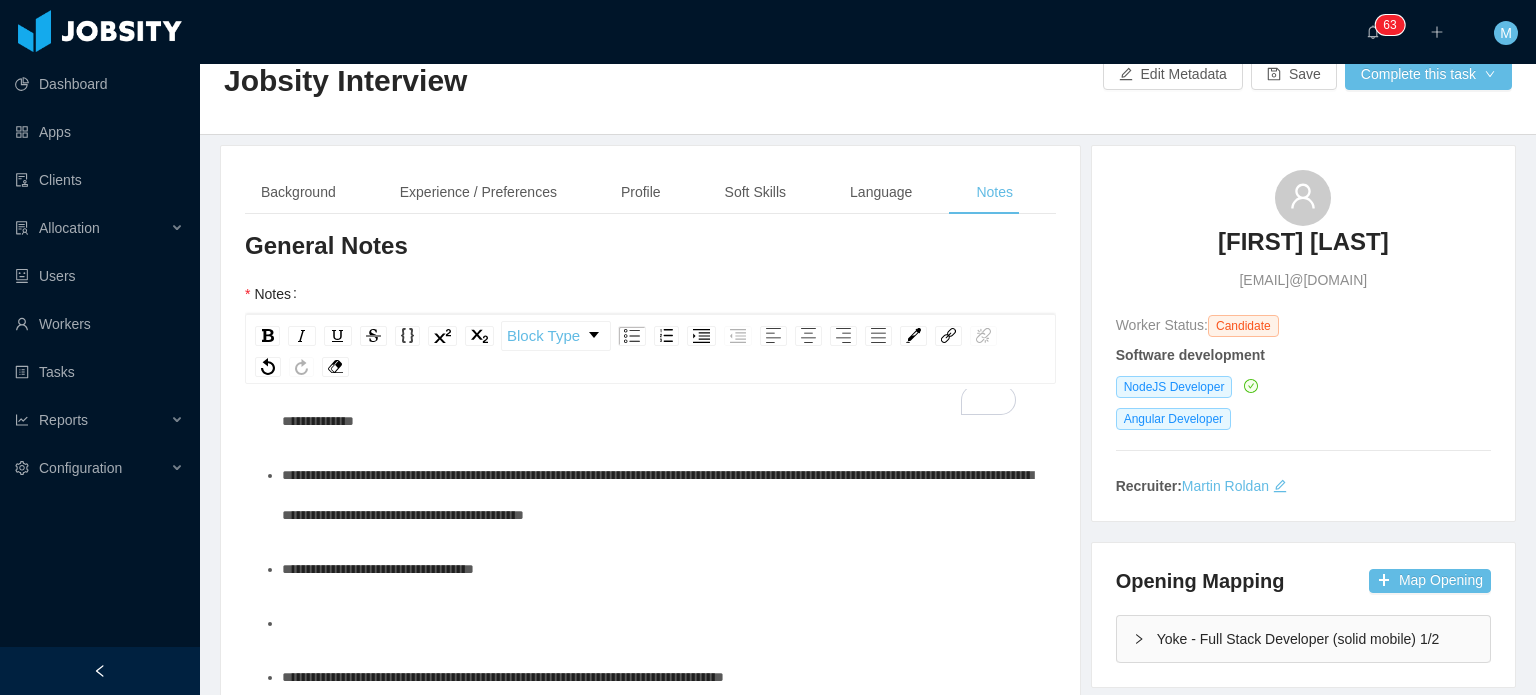 click at bounding box center [661, 623] 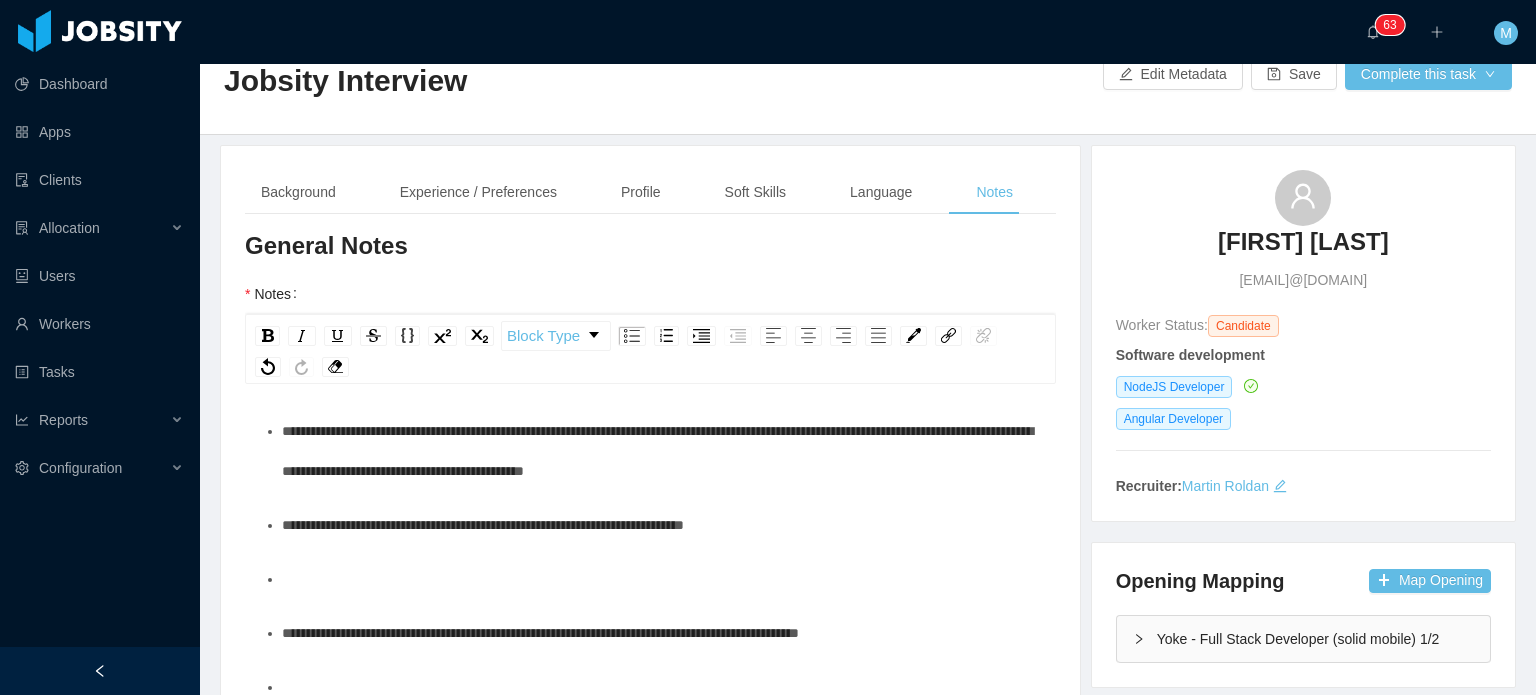 click on "**********" at bounding box center [651, 816] 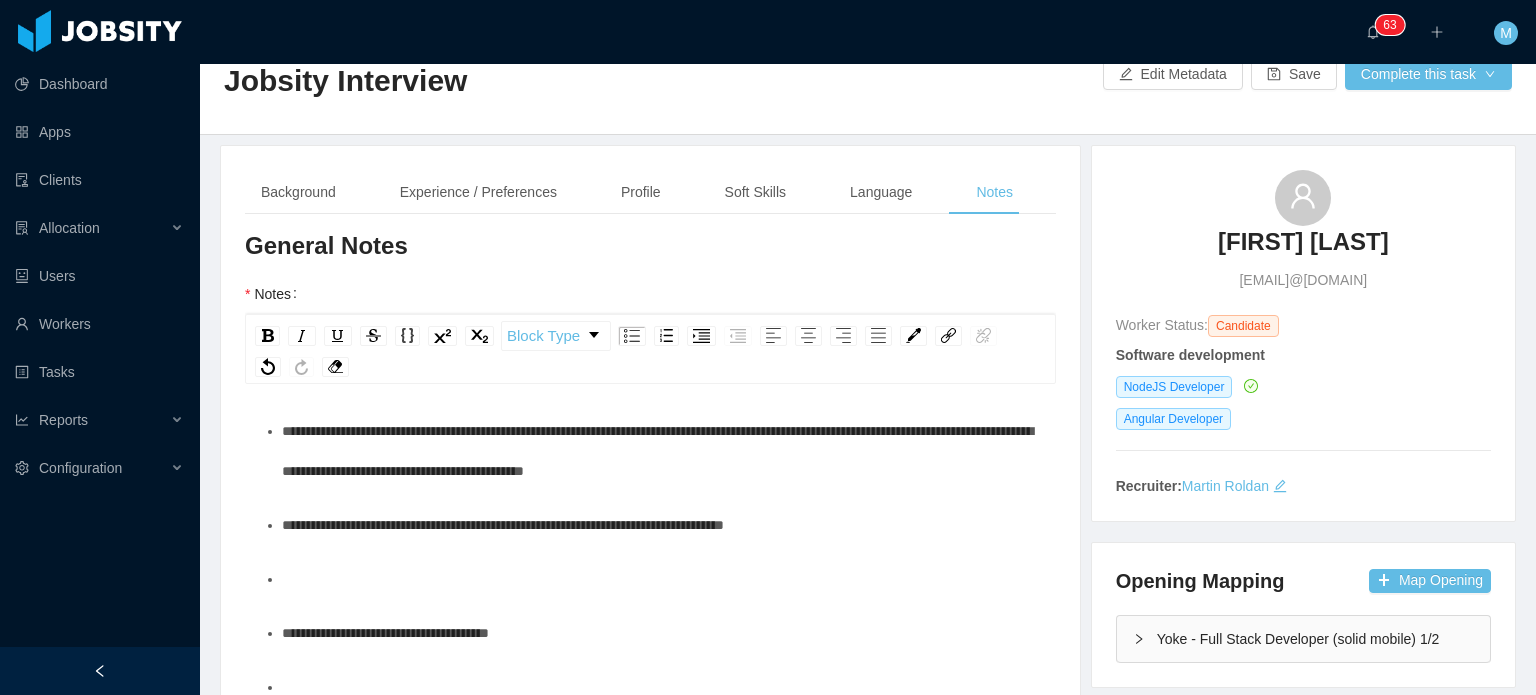 click on "**********" at bounding box center [651, 762] 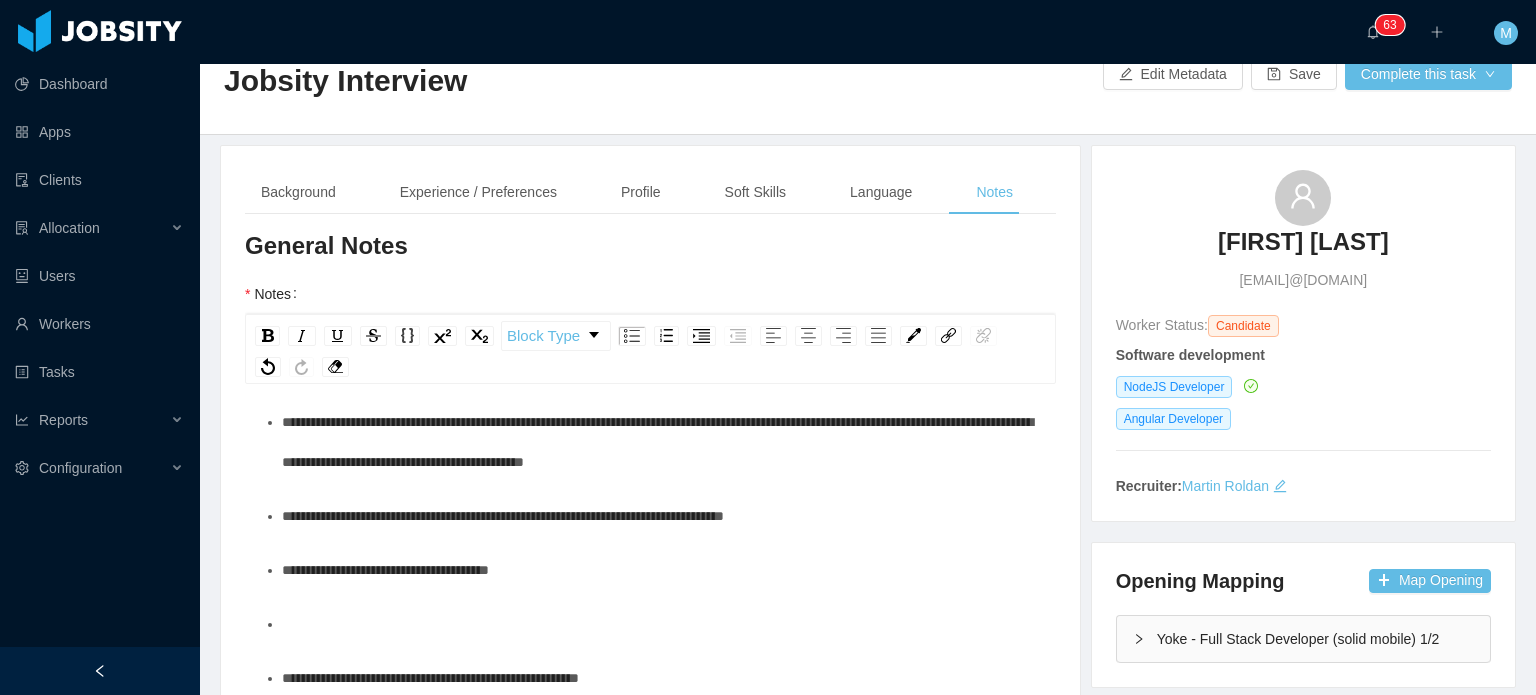 click on "**********" at bounding box center (651, 726) 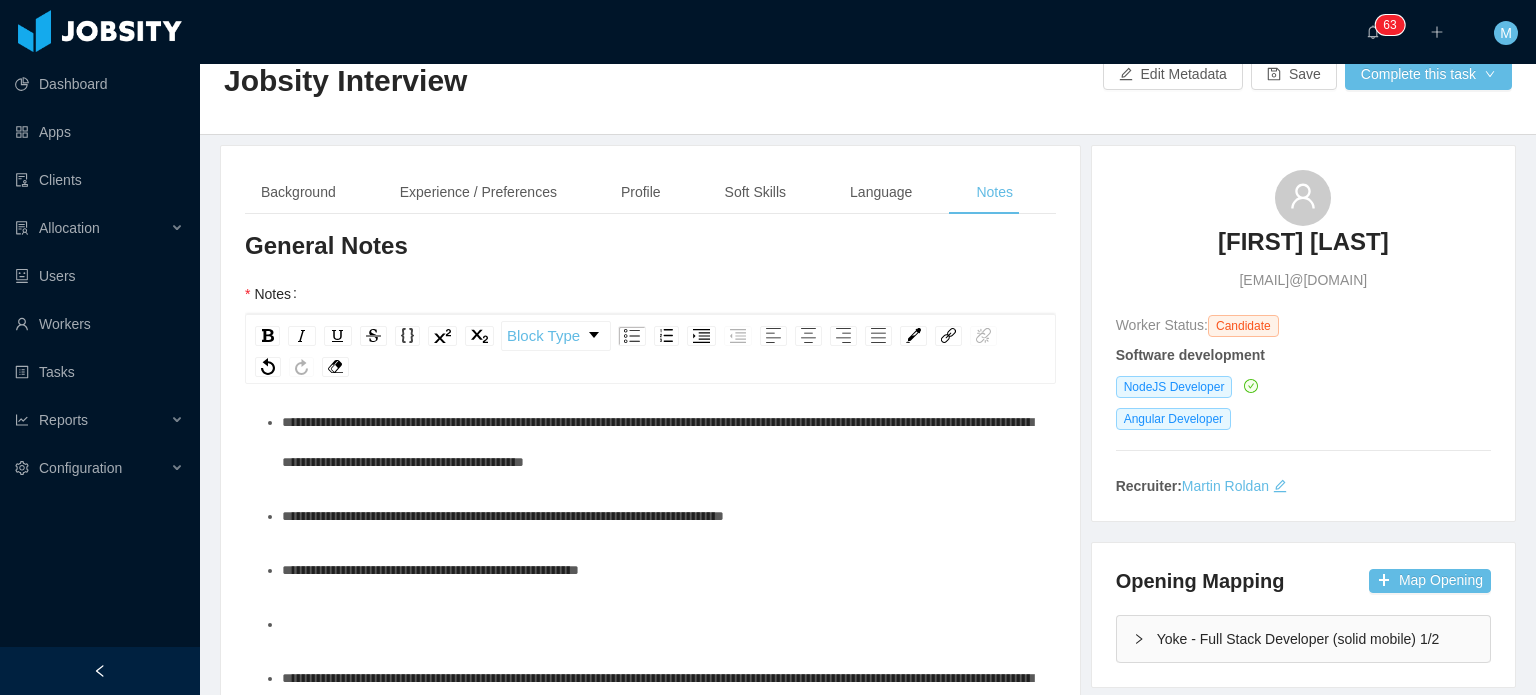 drag, startPoint x: 484, startPoint y: 556, endPoint x: 408, endPoint y: 564, distance: 76.41989 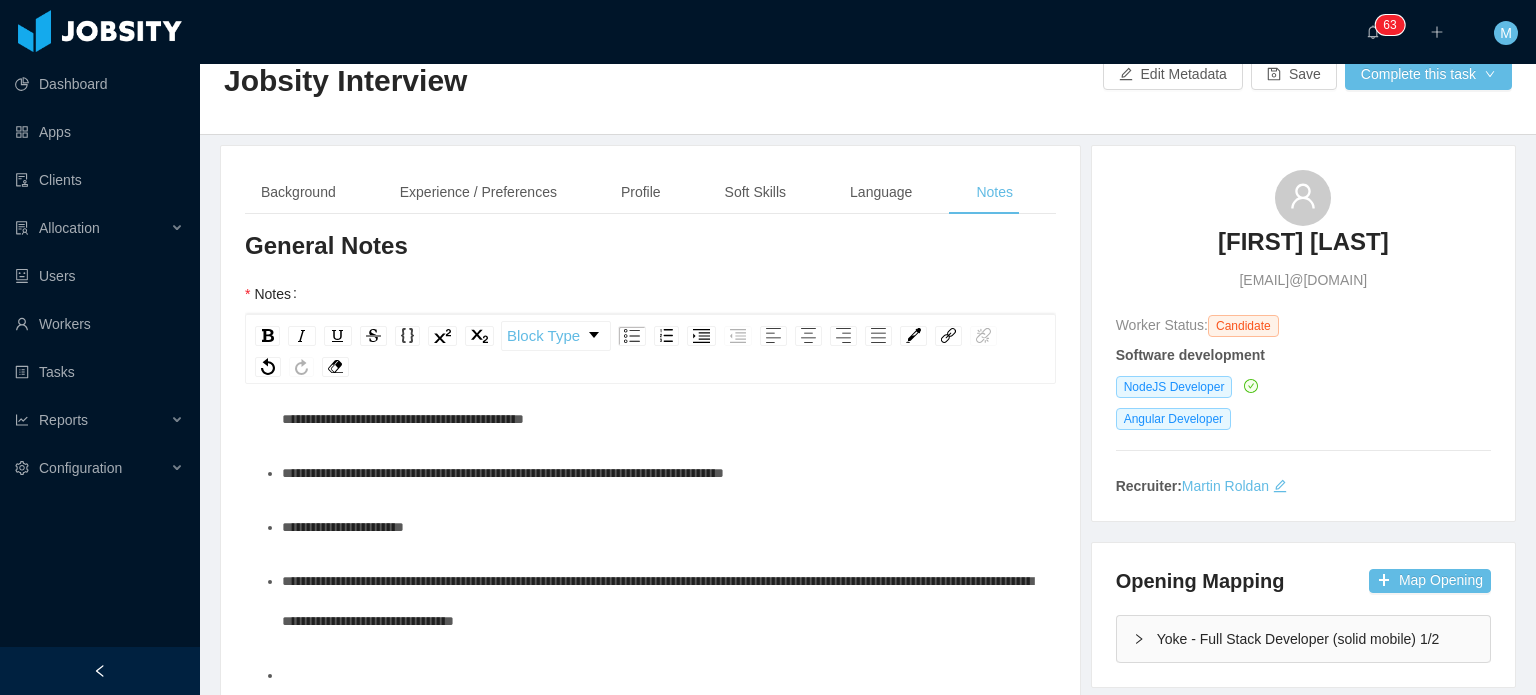 scroll, scrollTop: 538, scrollLeft: 0, axis: vertical 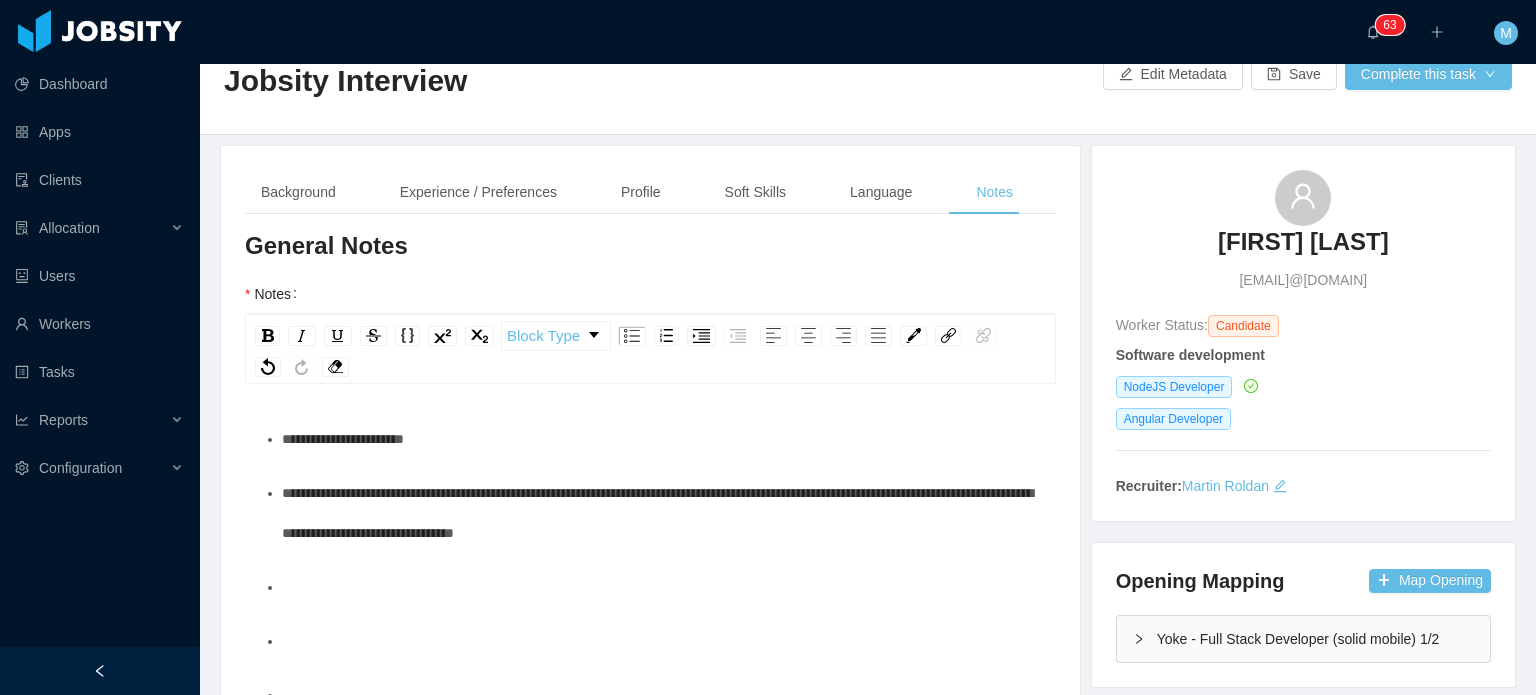 click on "**********" at bounding box center [657, 513] 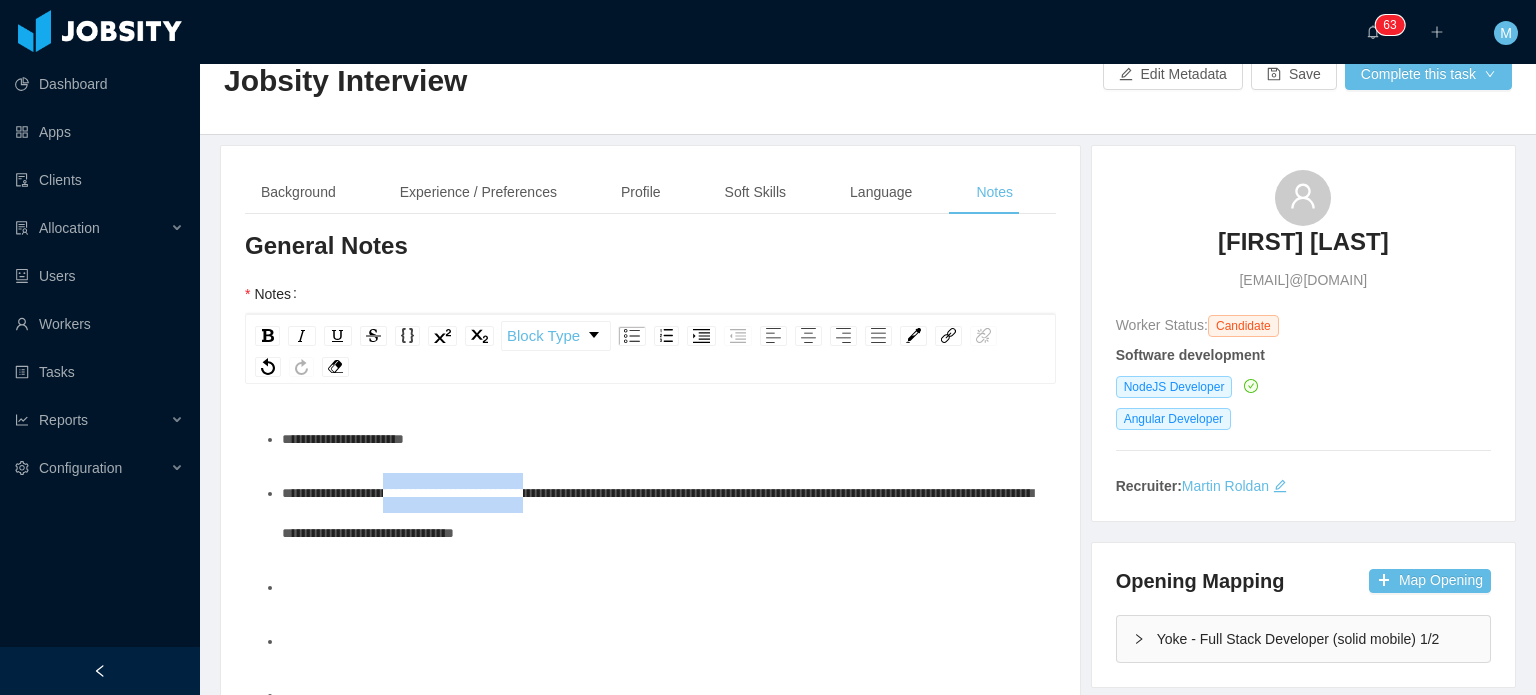 drag, startPoint x: 580, startPoint y: 491, endPoint x: 406, endPoint y: 502, distance: 174.34735 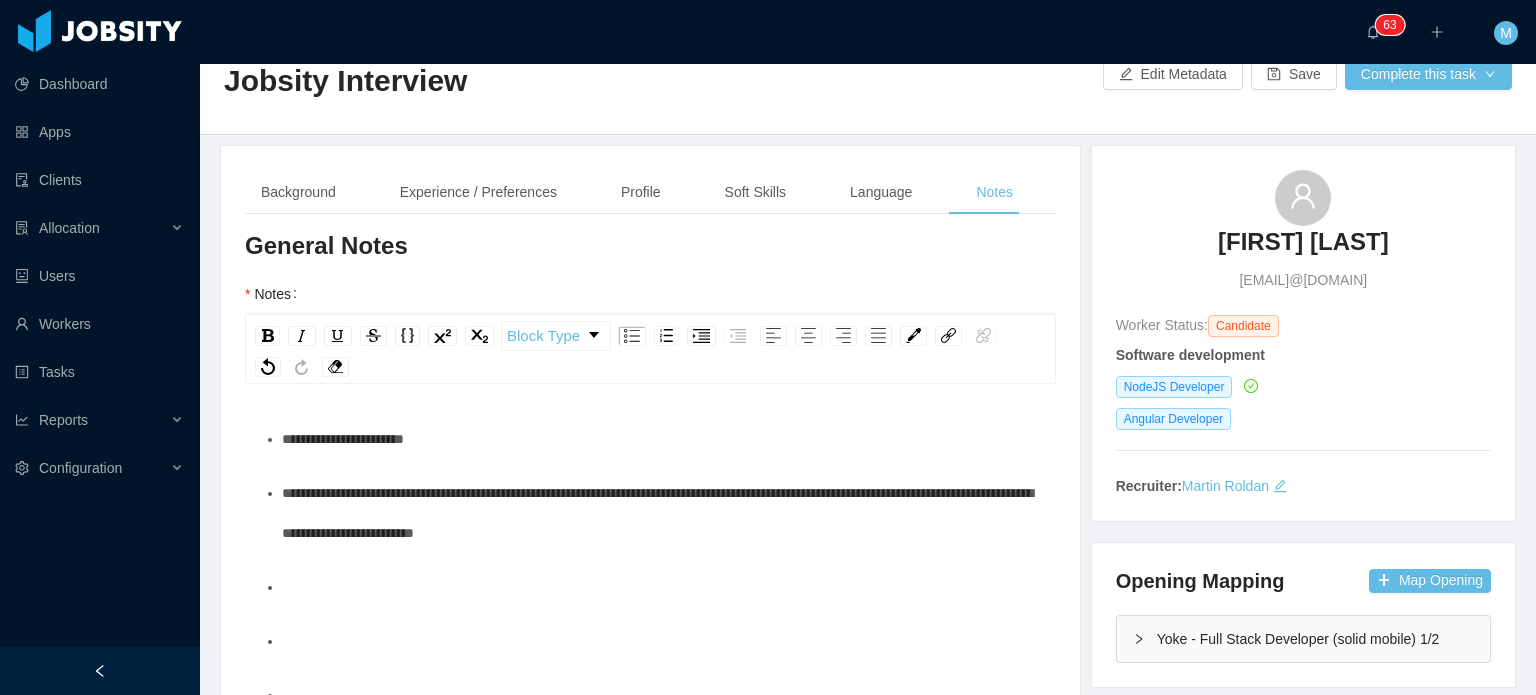 click on "**********" at bounding box center (651, 514) 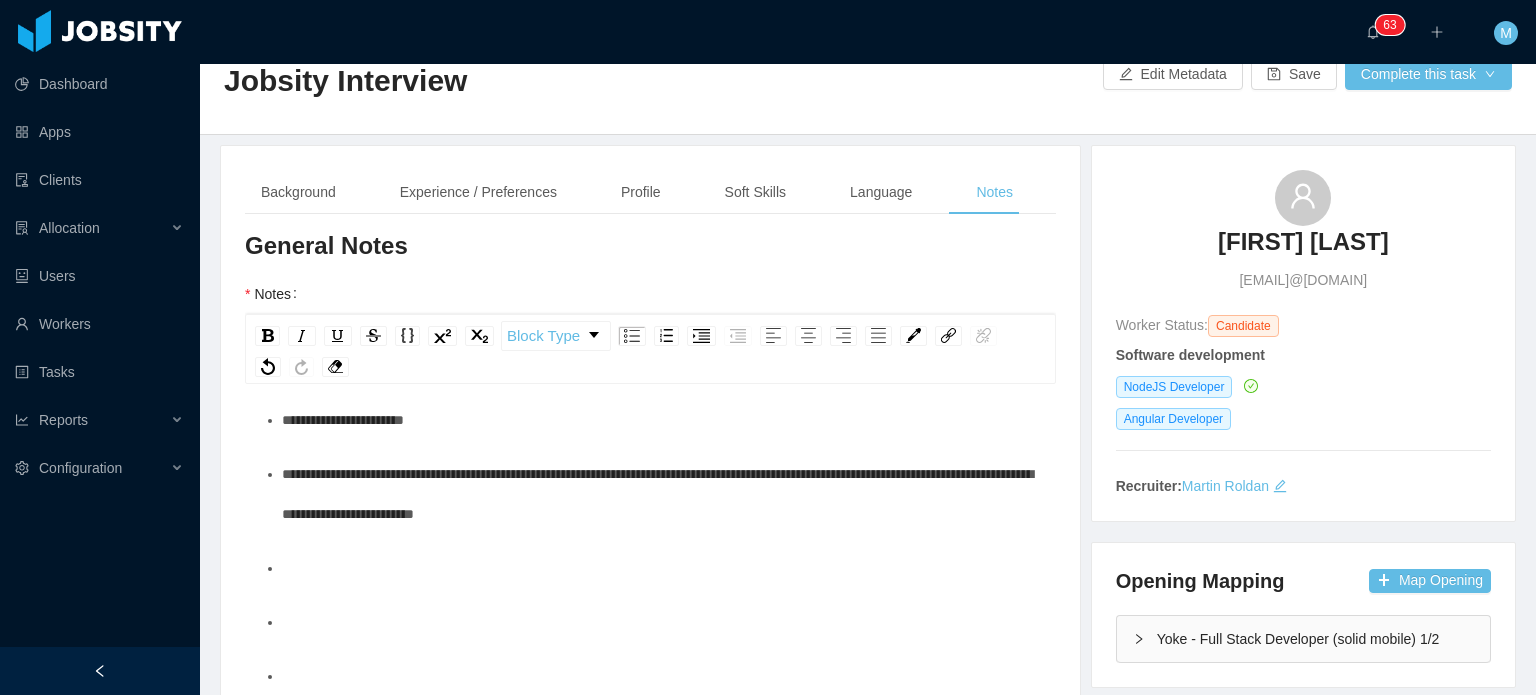 scroll, scrollTop: 779, scrollLeft: 0, axis: vertical 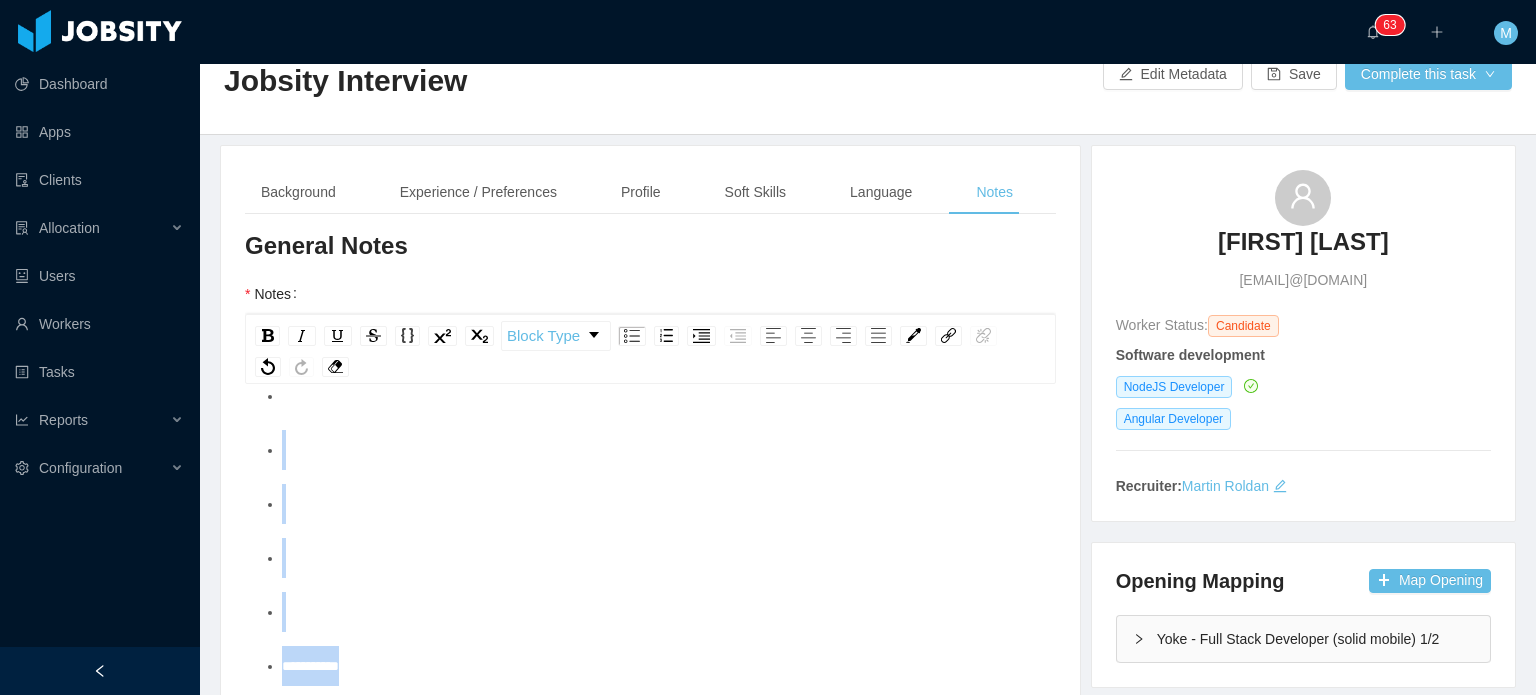 drag, startPoint x: 429, startPoint y: 654, endPoint x: 292, endPoint y: 439, distance: 254.93921 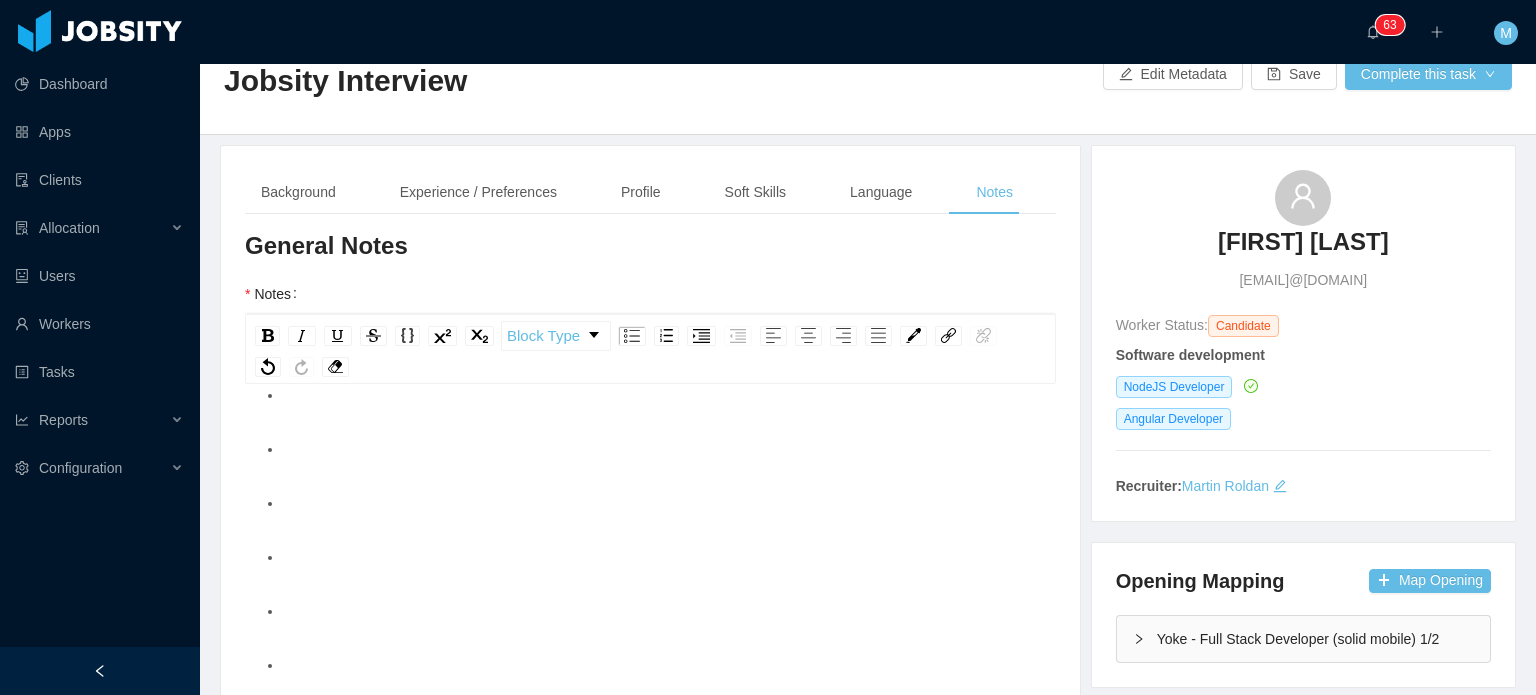 scroll, scrollTop: 730, scrollLeft: 0, axis: vertical 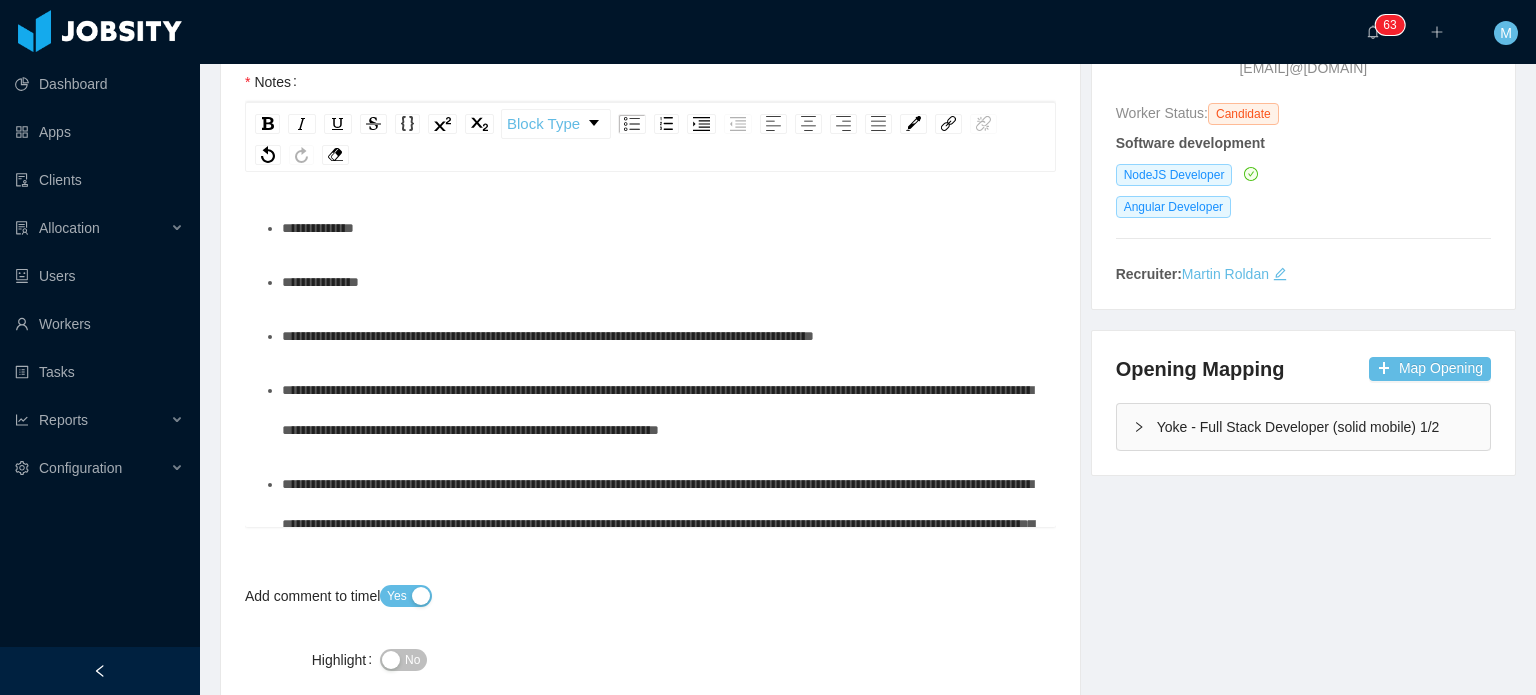 click on "**********" at bounding box center [661, 282] 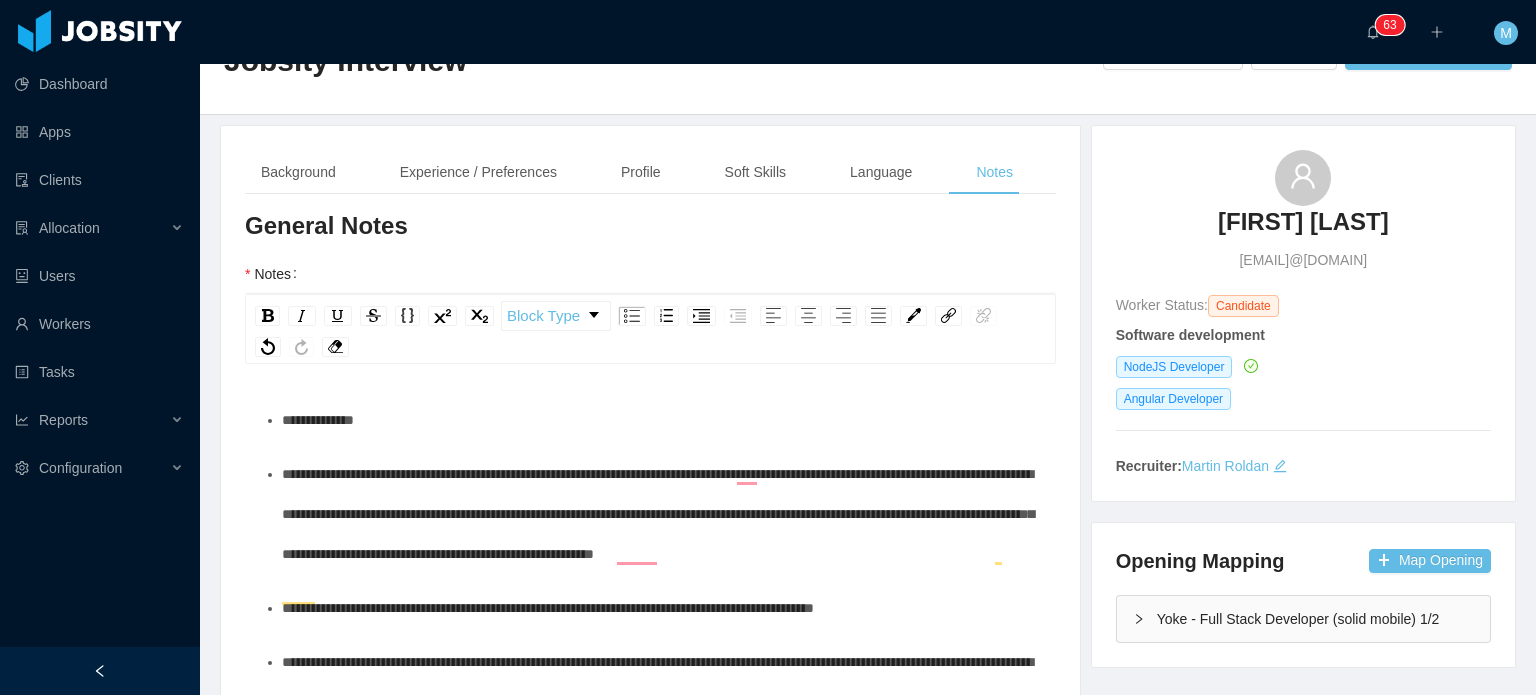 scroll, scrollTop: 11, scrollLeft: 0, axis: vertical 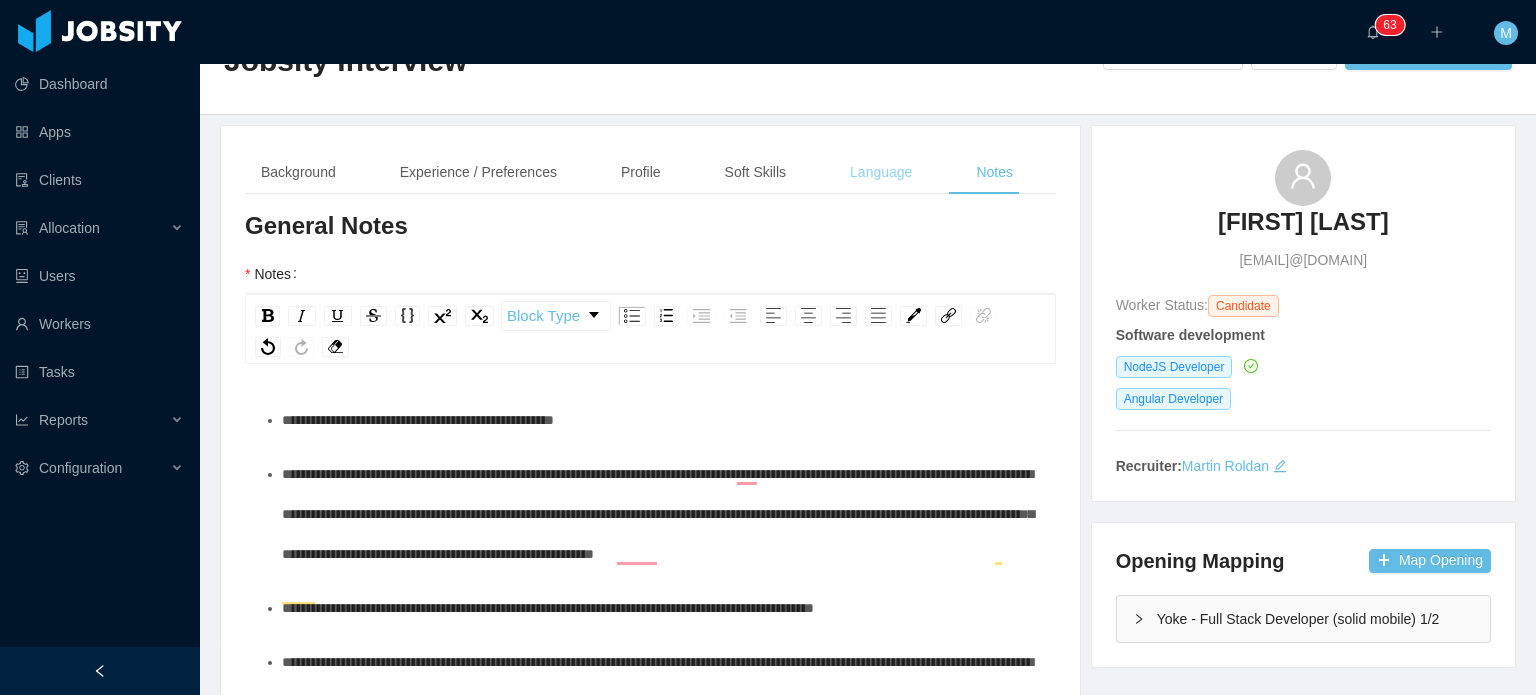 click on "Language" at bounding box center [881, 172] 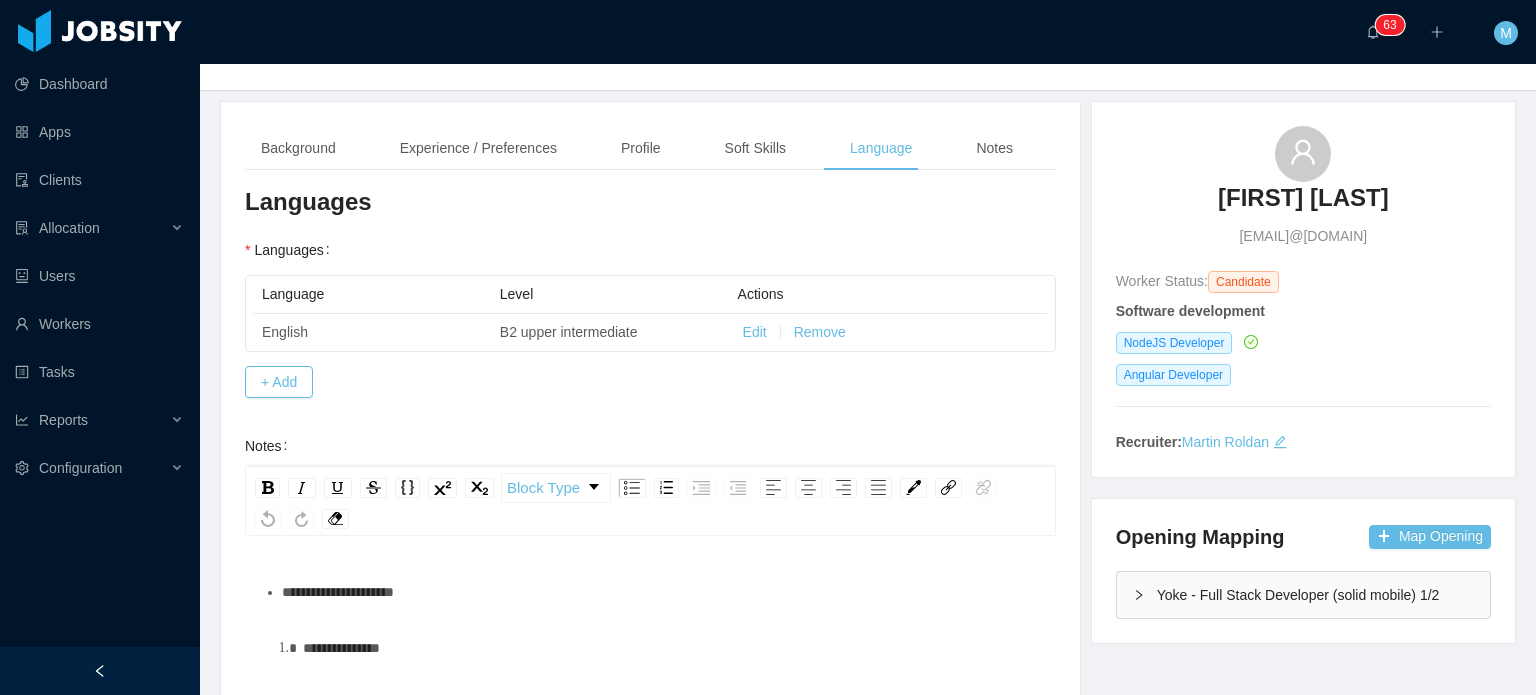 scroll, scrollTop: 356, scrollLeft: 0, axis: vertical 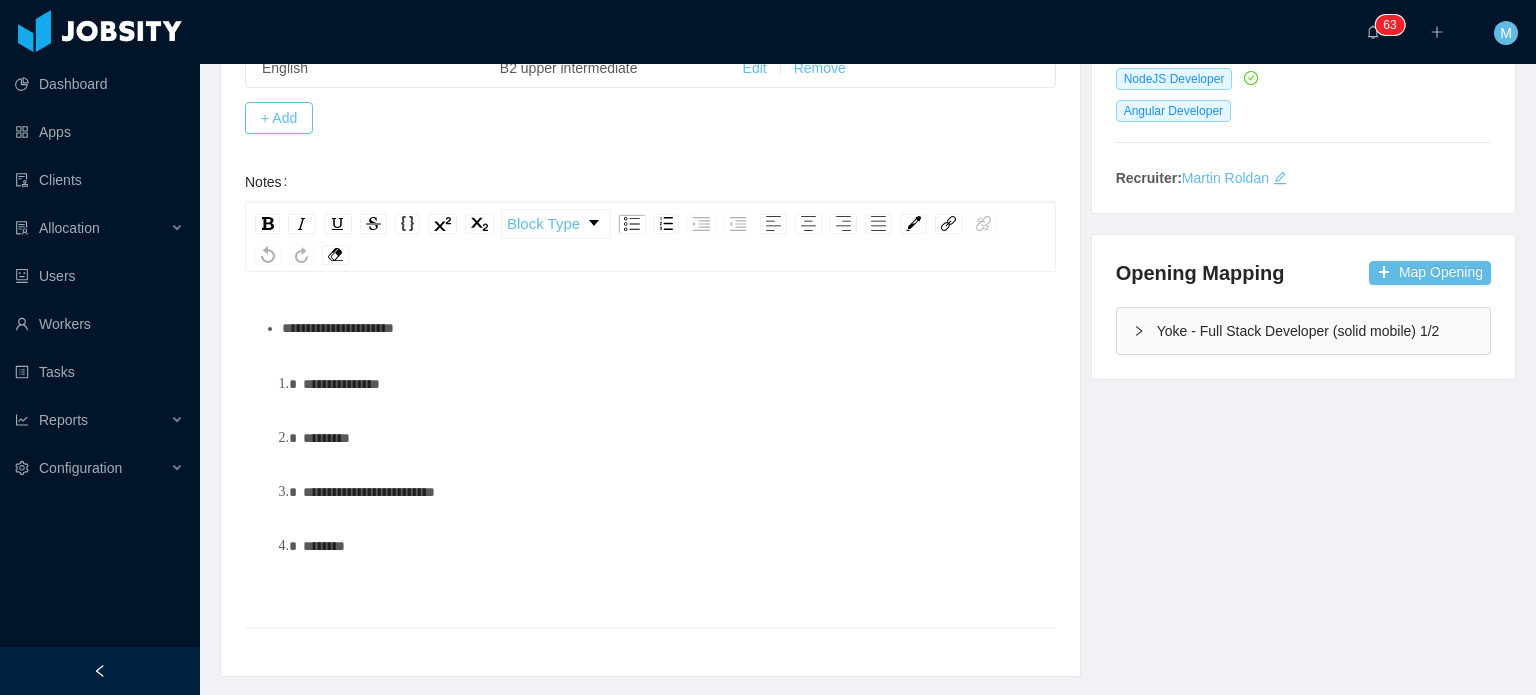 click on "**********" at bounding box center (661, 328) 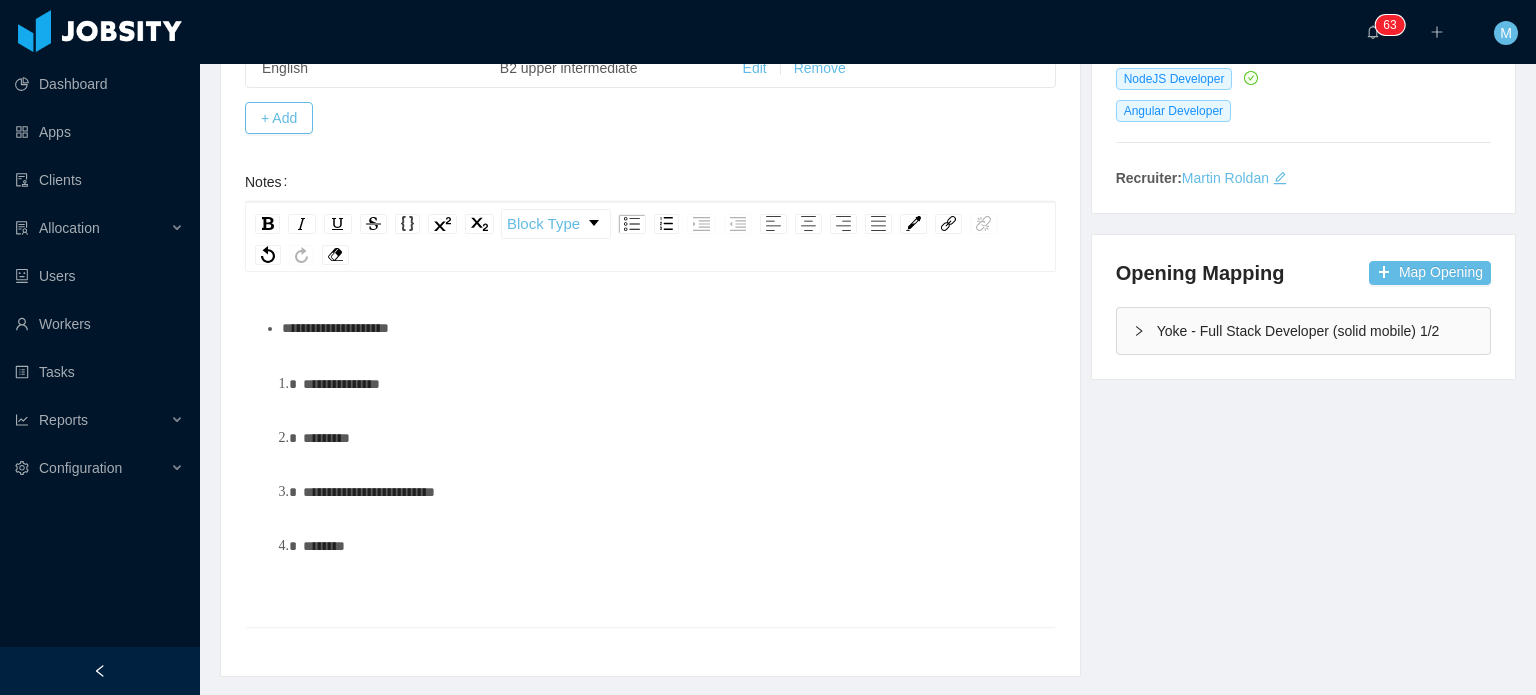 type 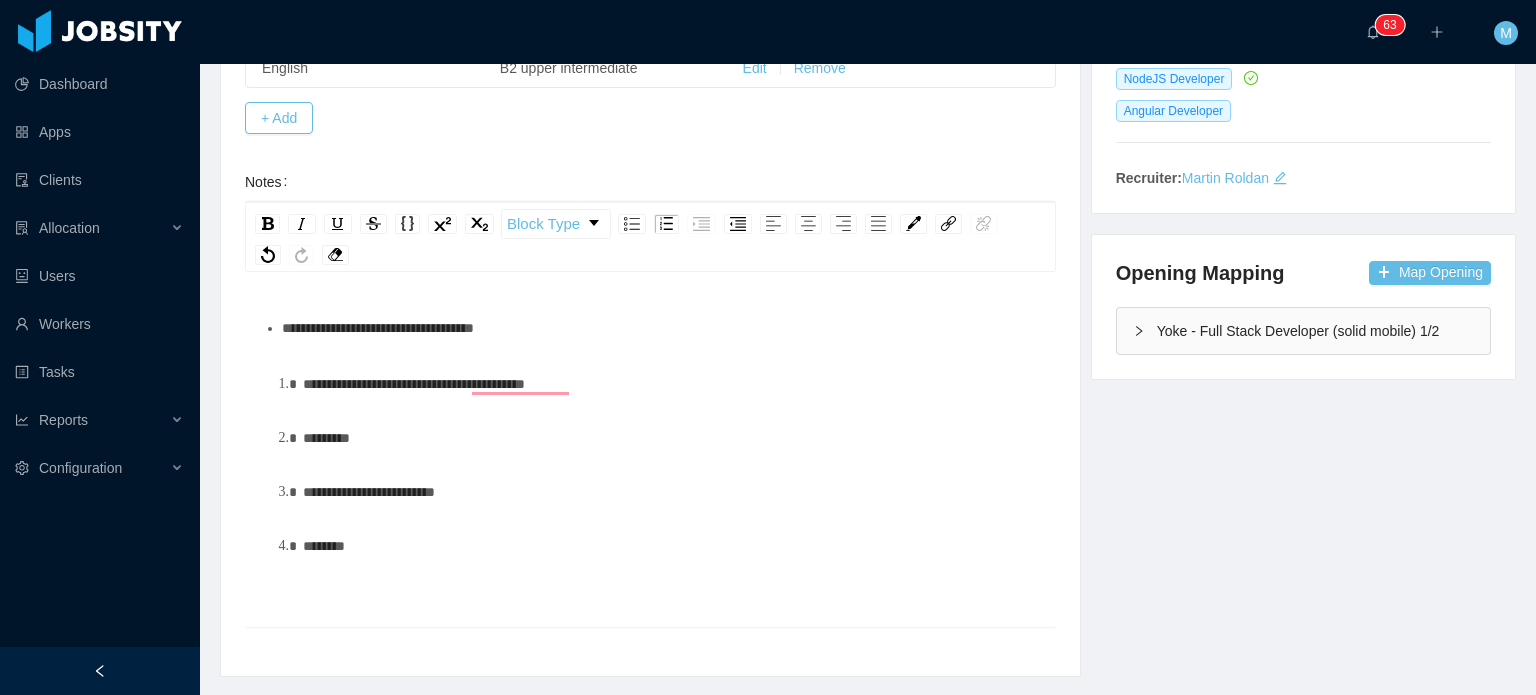 click on "Dashboard Apps Clients Allocation Users Workers Tasks Reports Configuration" at bounding box center [100, 299] 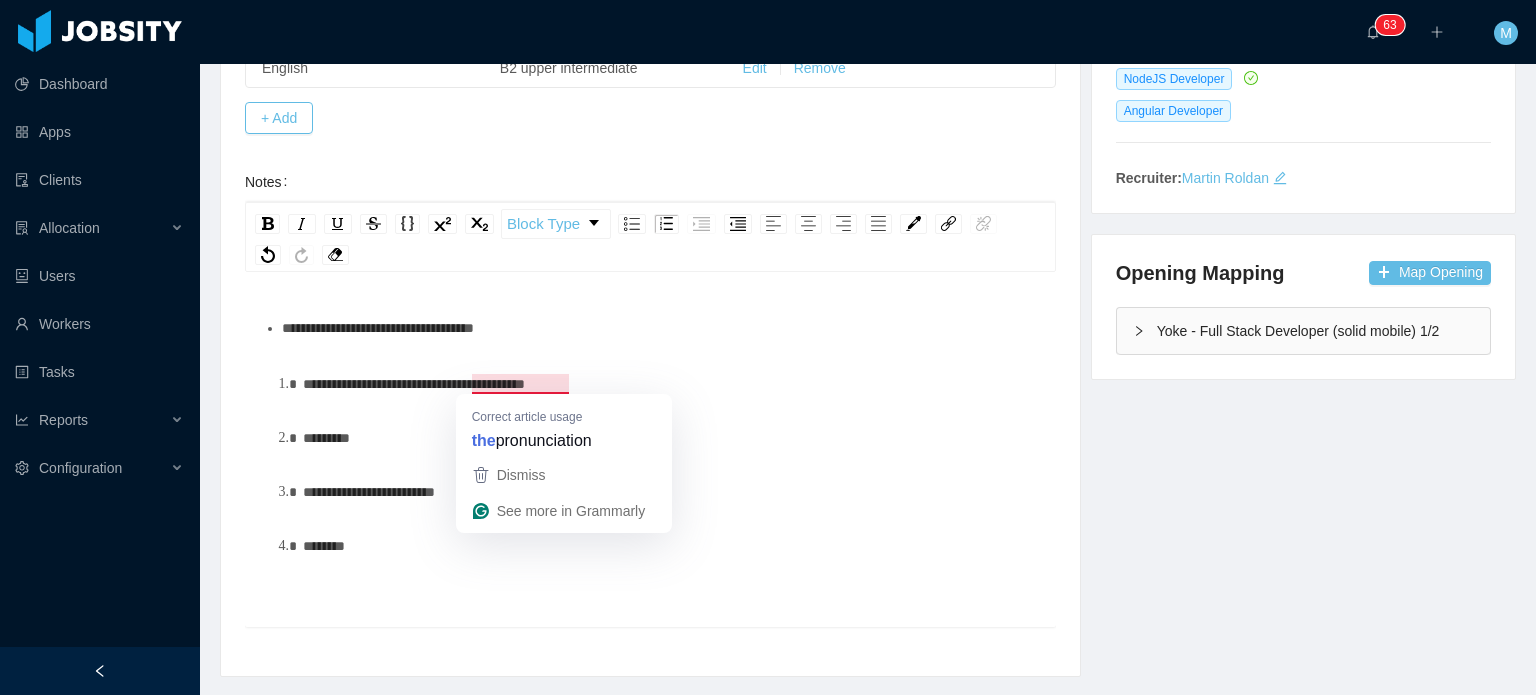 click on "**********" at bounding box center (414, 384) 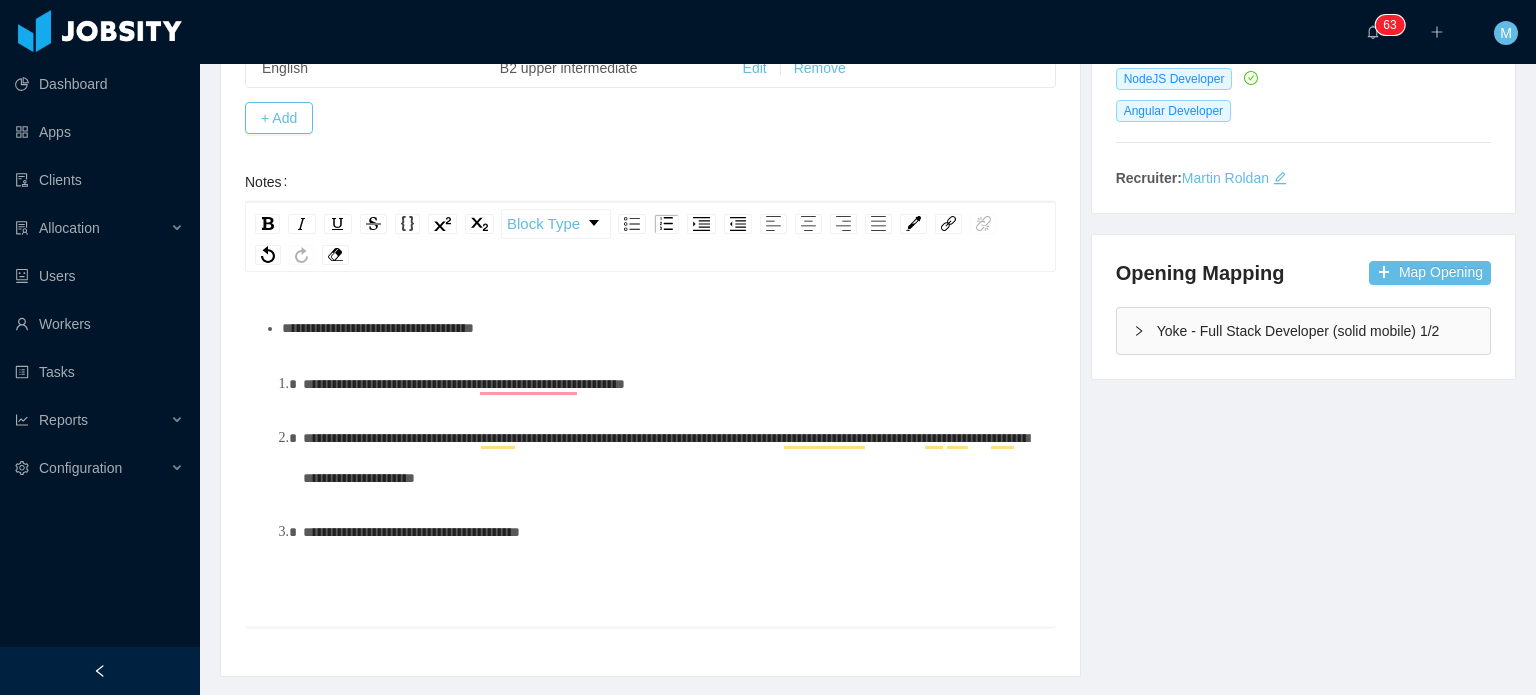 scroll, scrollTop: 0, scrollLeft: 0, axis: both 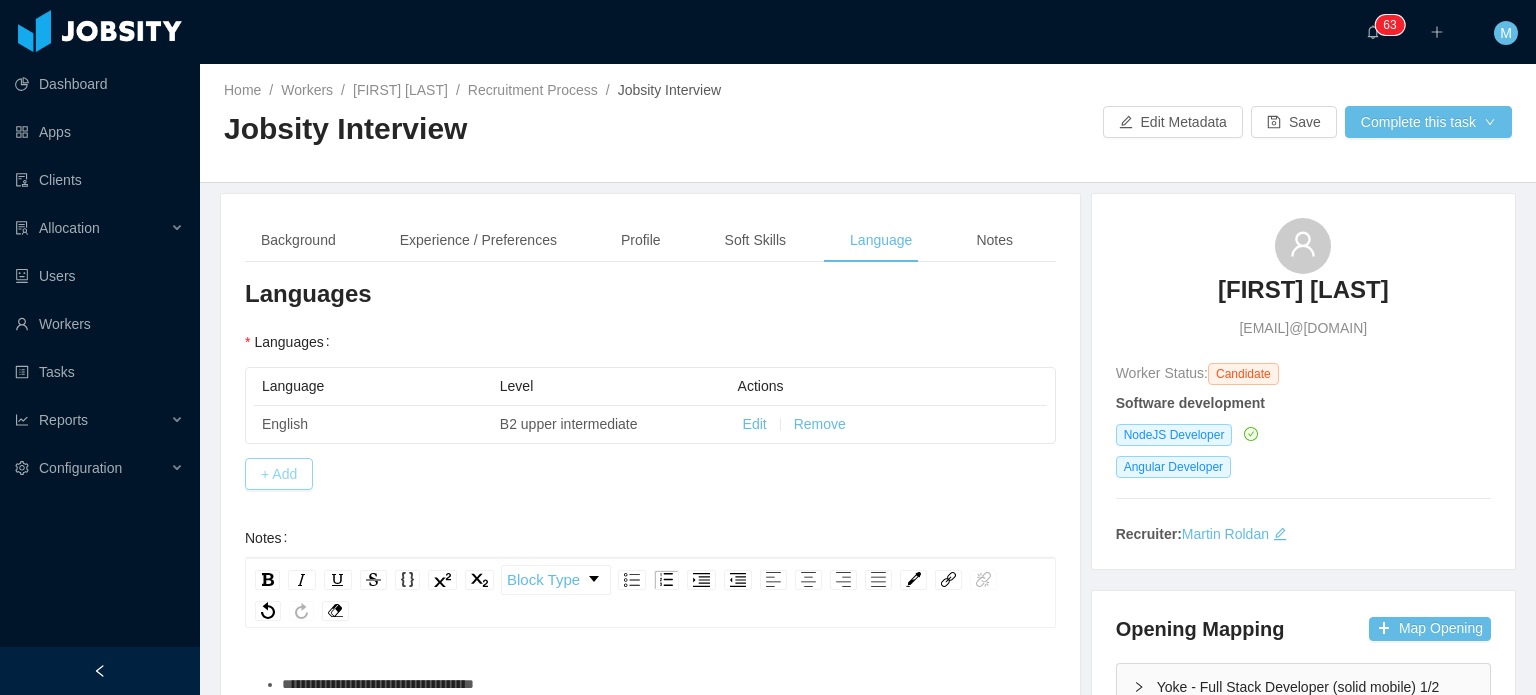 click on "+ Add" at bounding box center (279, 474) 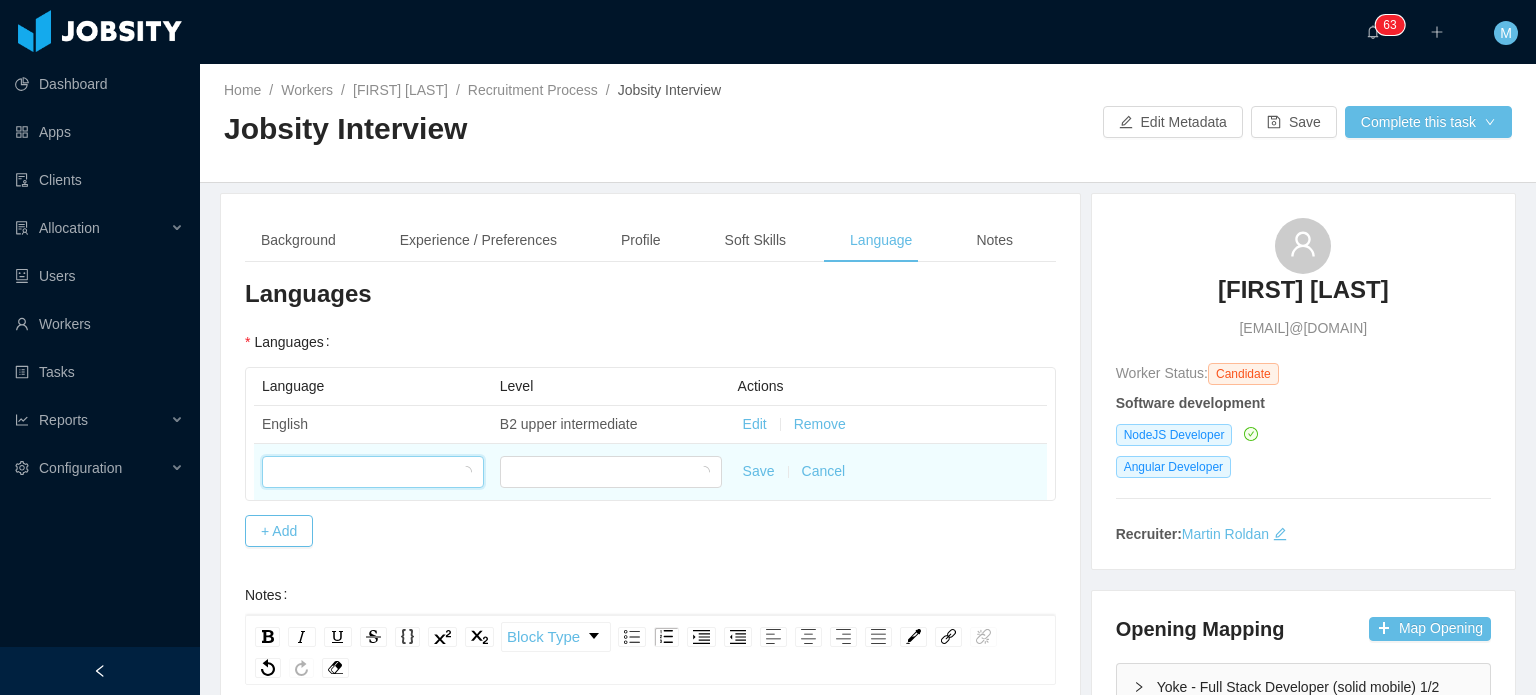 click at bounding box center (366, 472) 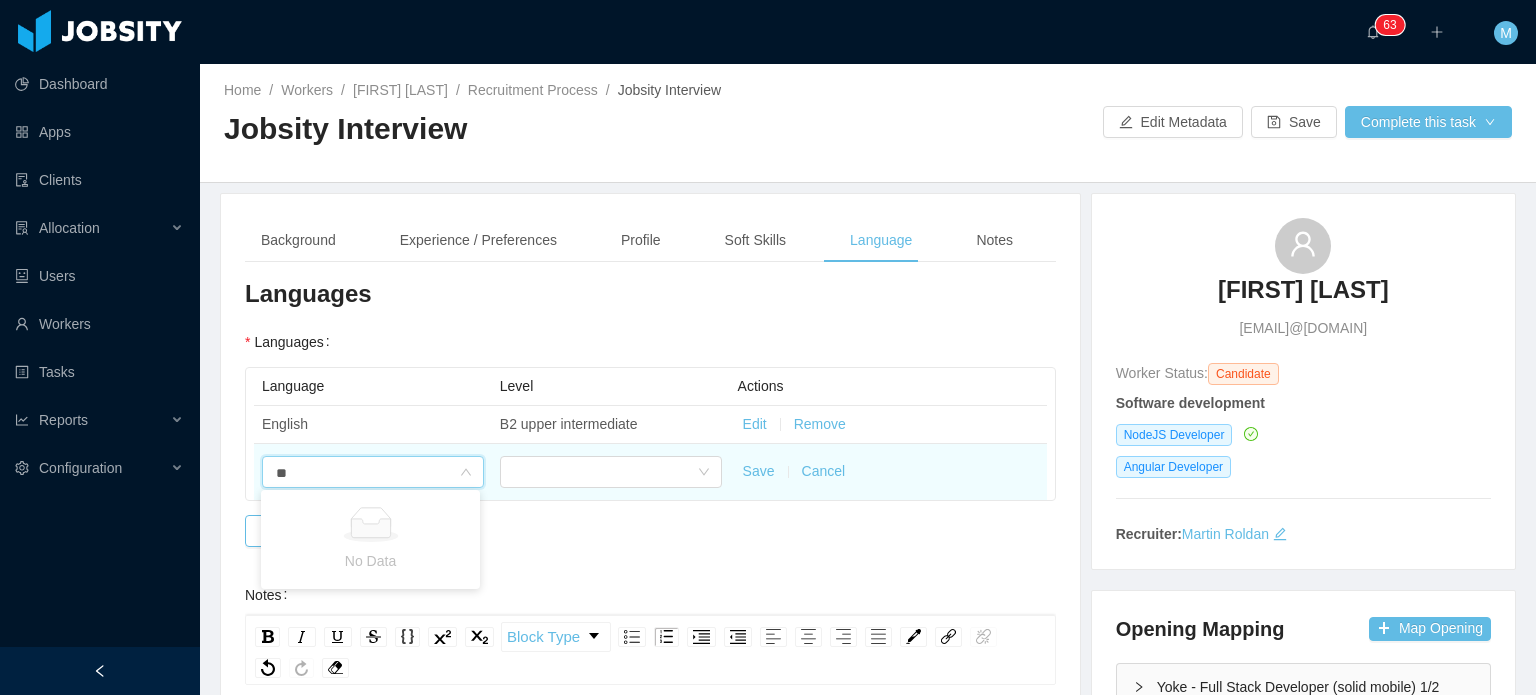 type on "*" 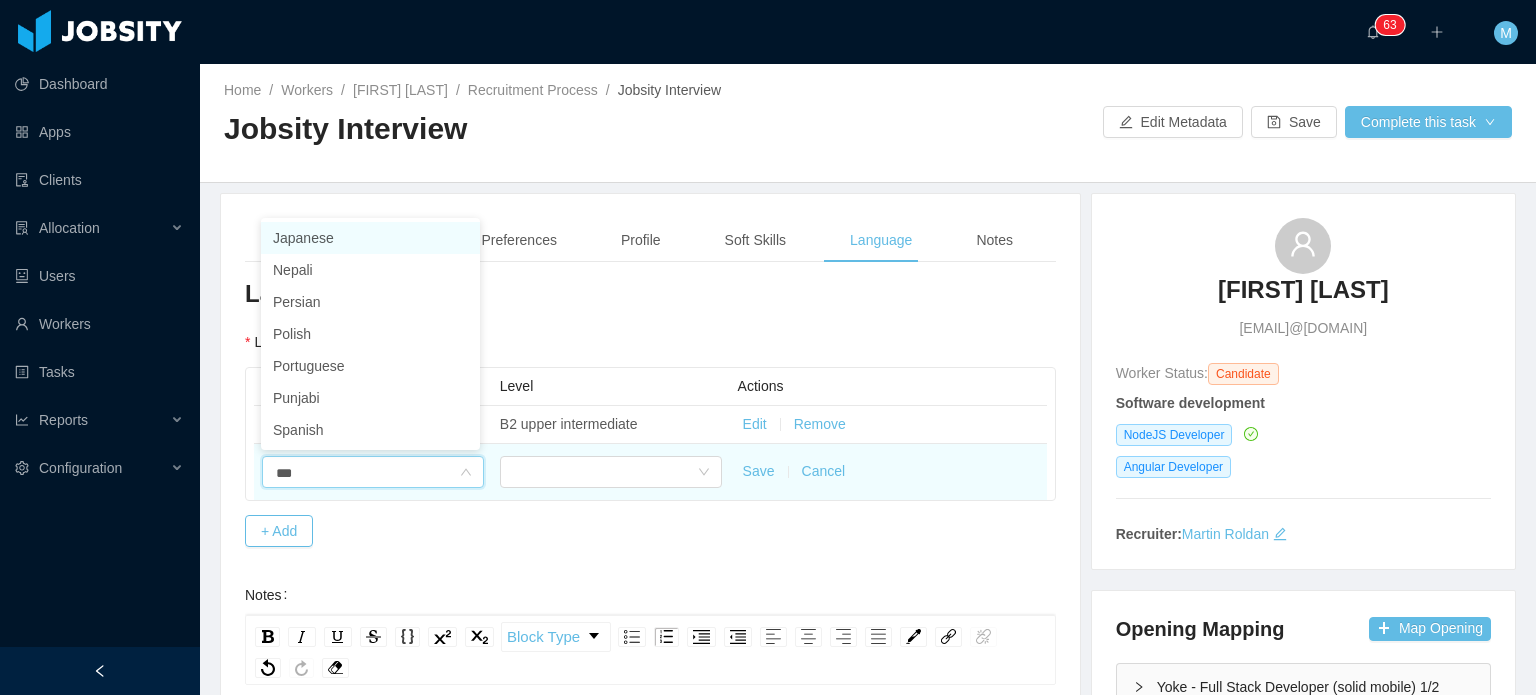 type on "****" 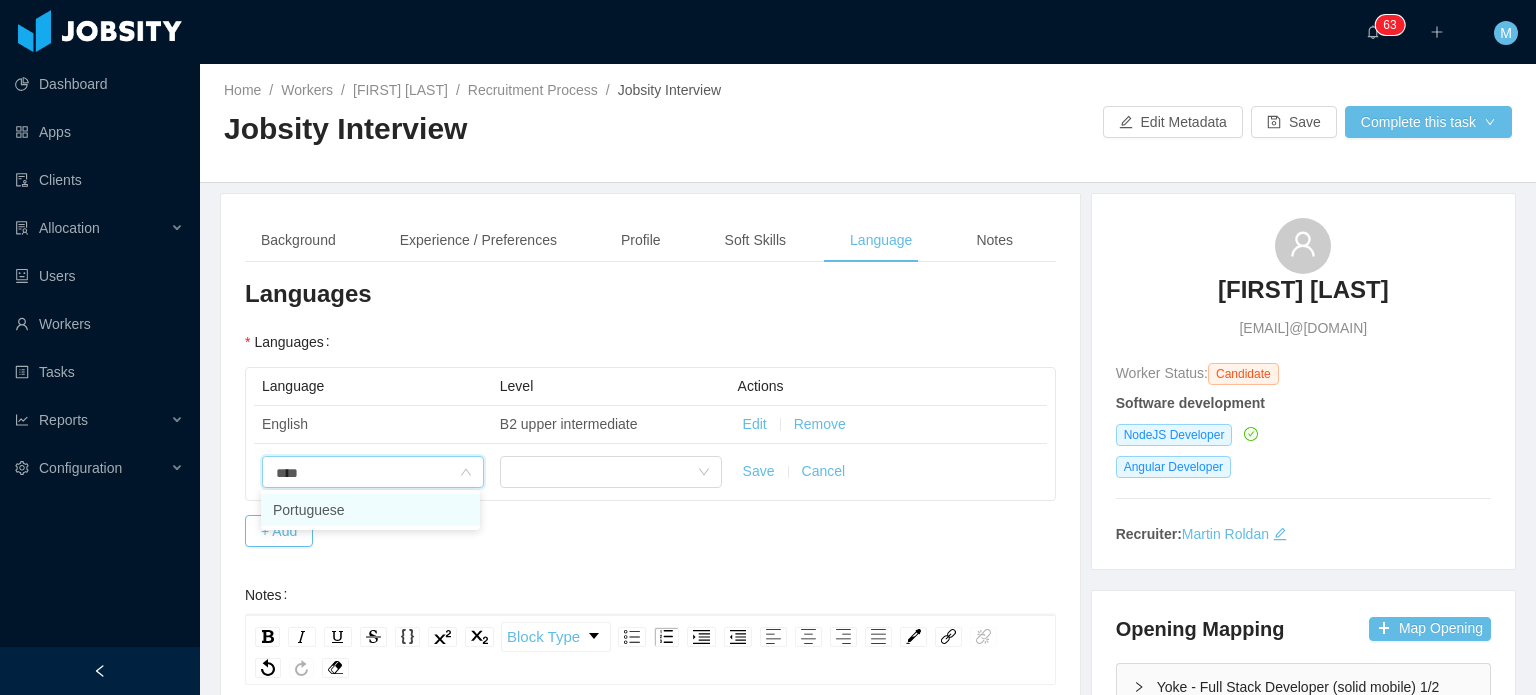 click on "Portuguese" at bounding box center (370, 510) 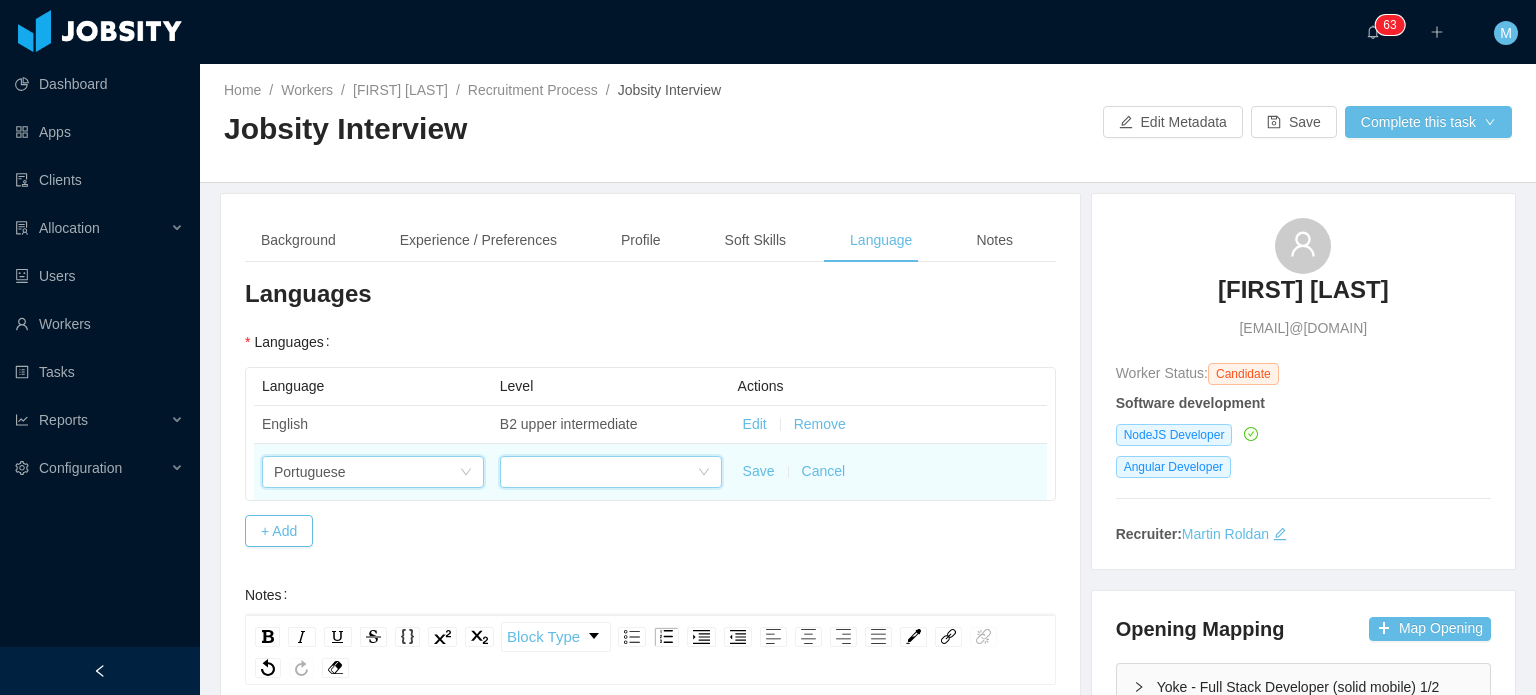 click at bounding box center [604, 472] 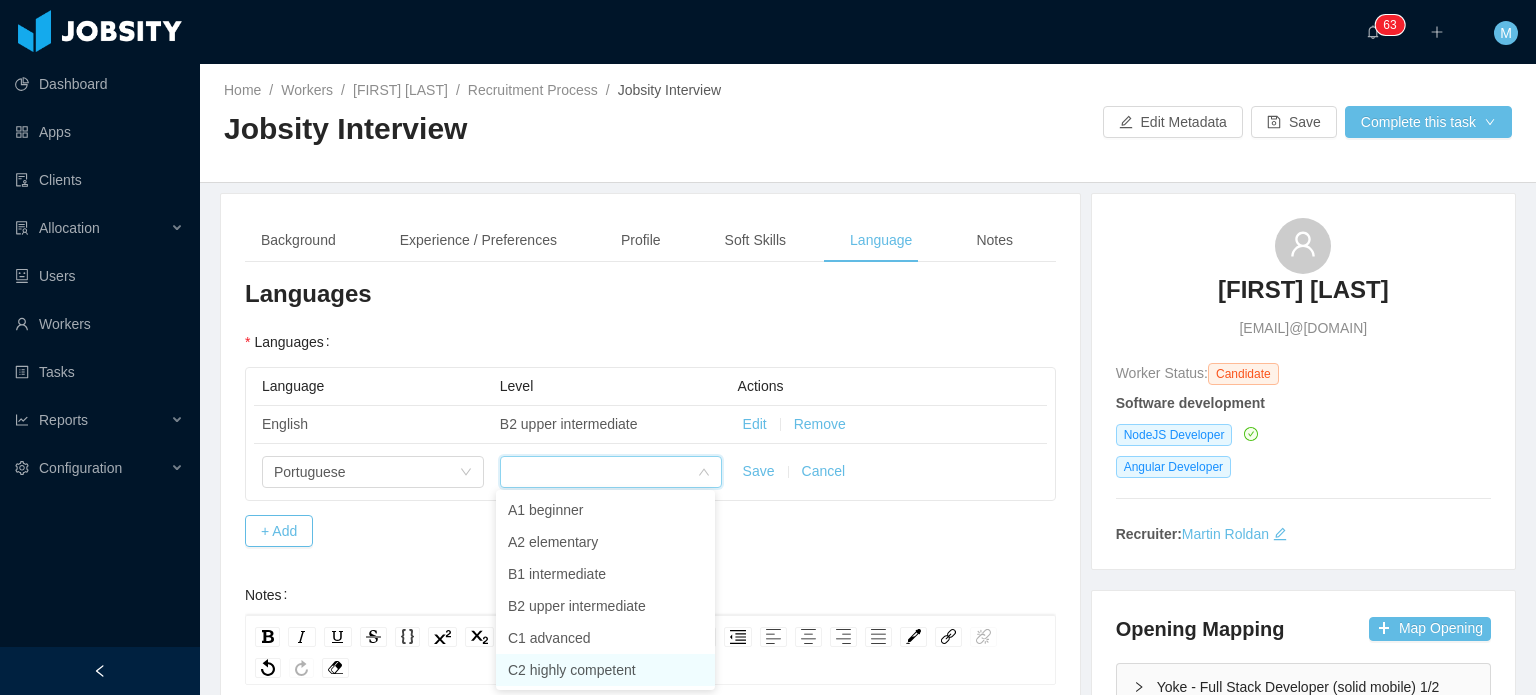 click on "C2 highly competent" at bounding box center (605, 670) 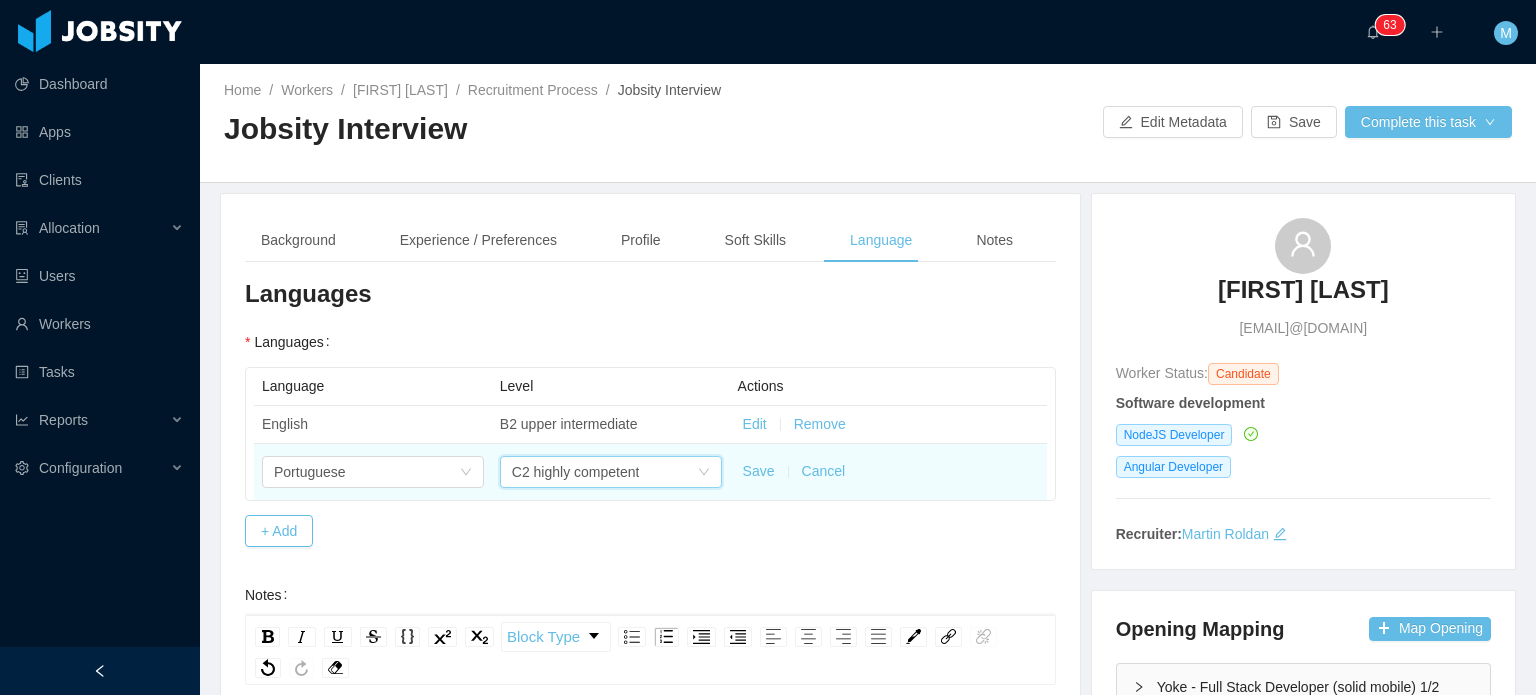 click on "Save" at bounding box center [759, 471] 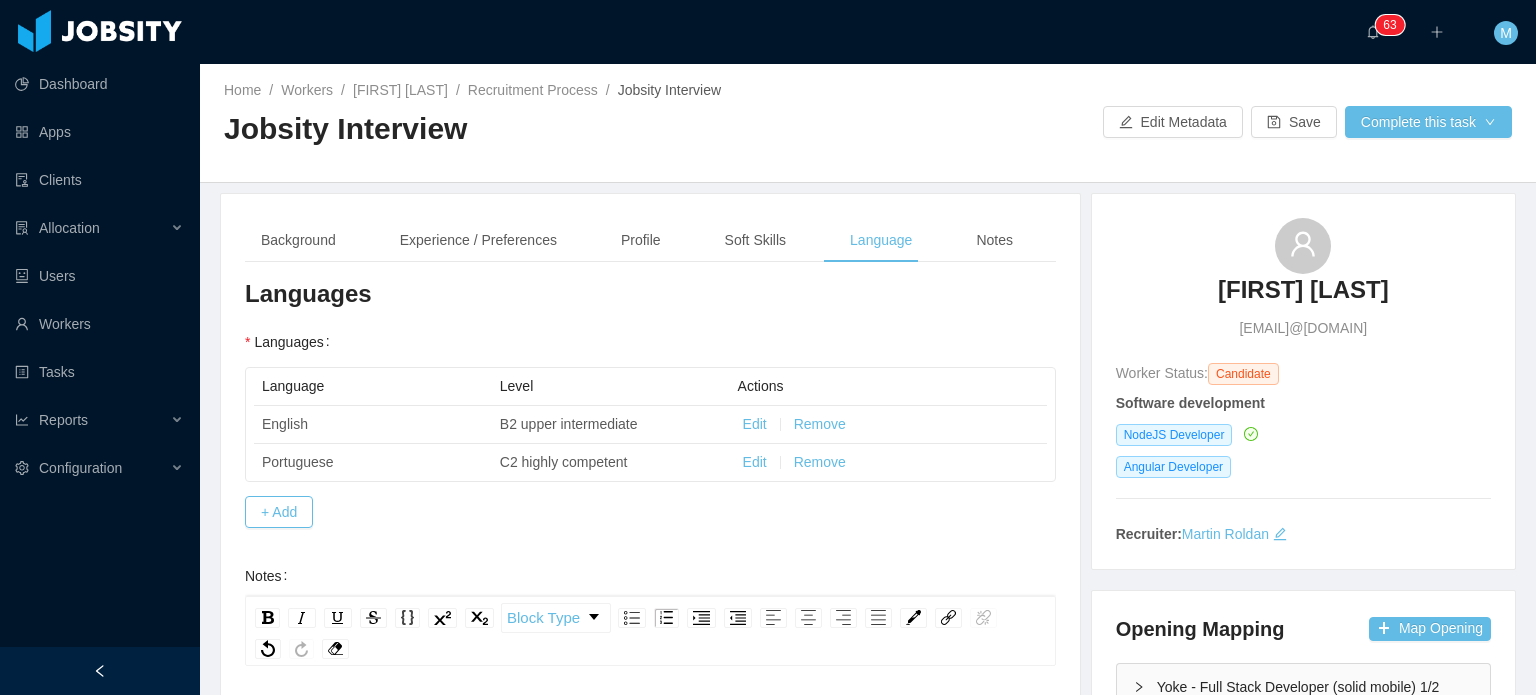 click on "**********" at bounding box center [650, 632] 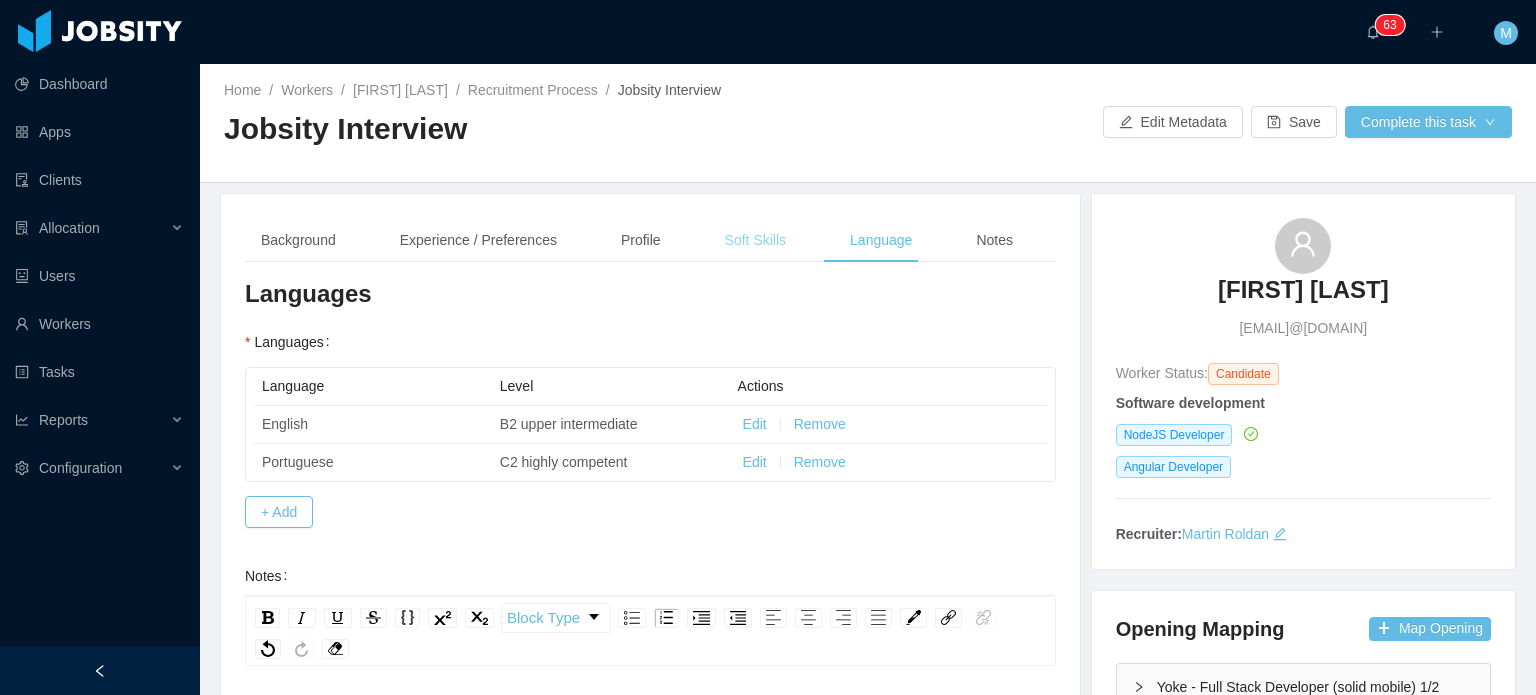 click on "Soft Skills" at bounding box center [755, 240] 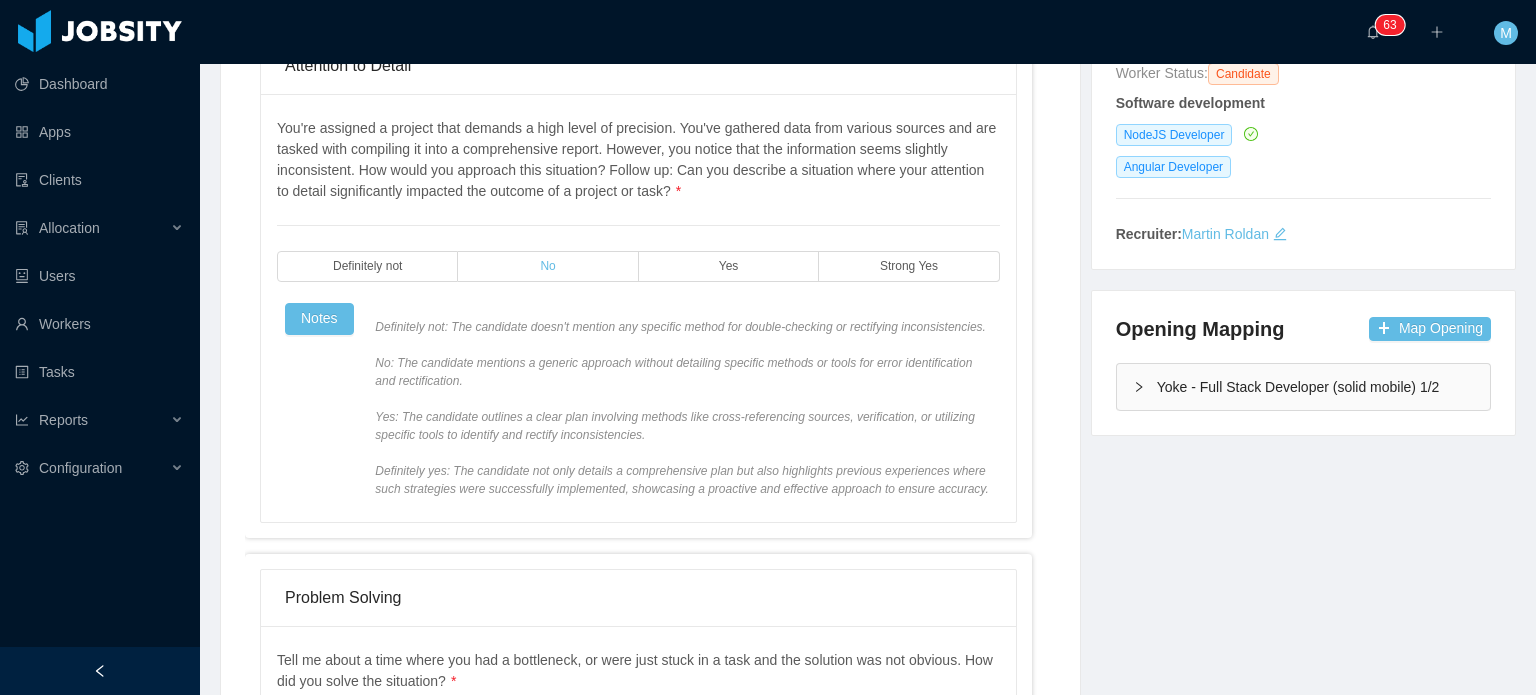 click on "No" at bounding box center [548, 266] 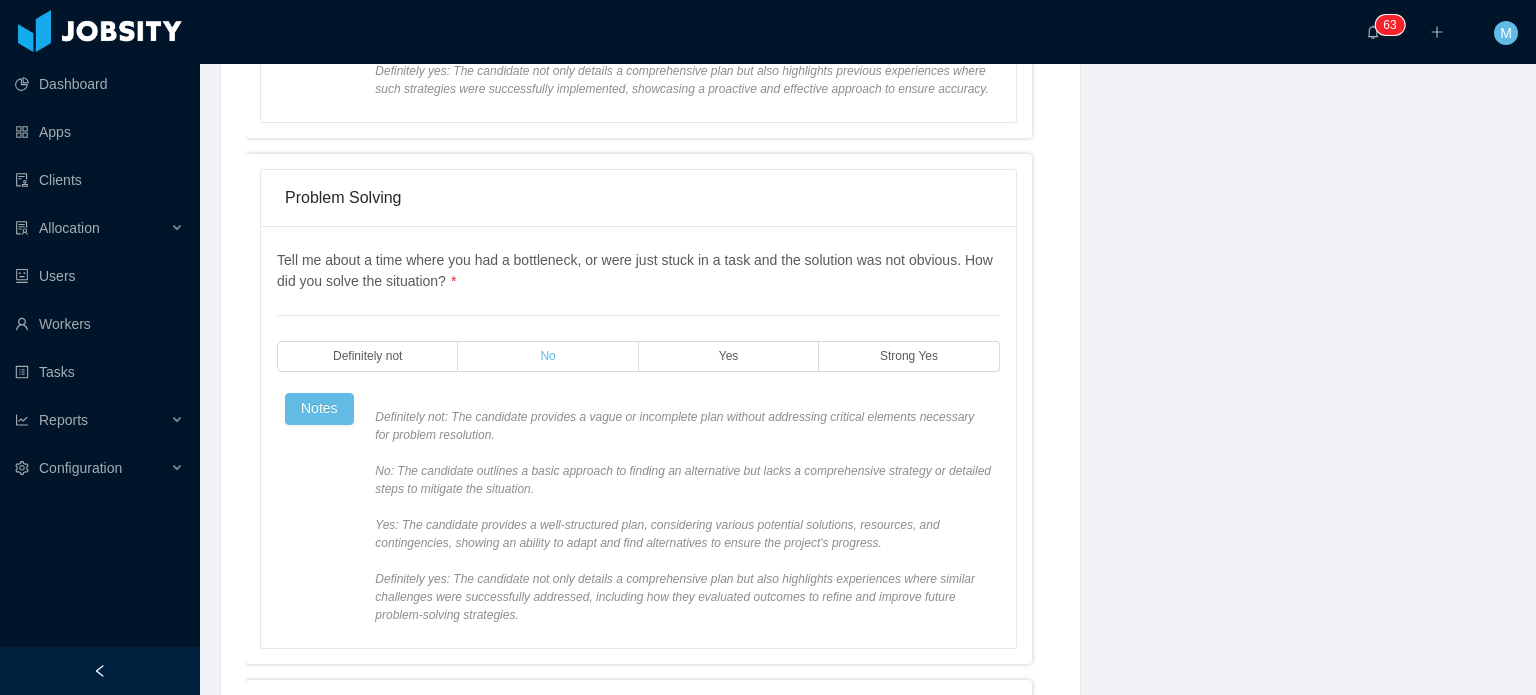 click on "No" at bounding box center [548, 356] 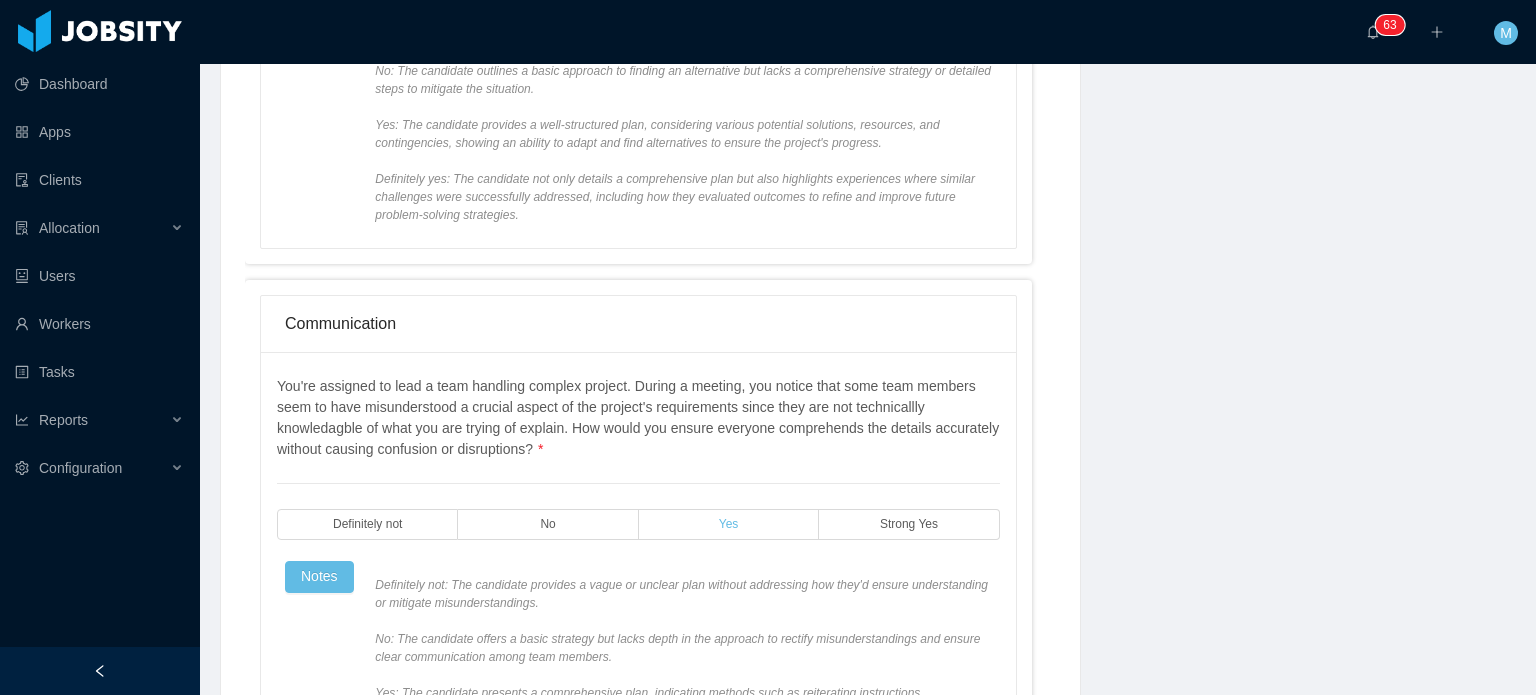 click on "Yes" at bounding box center (729, 524) 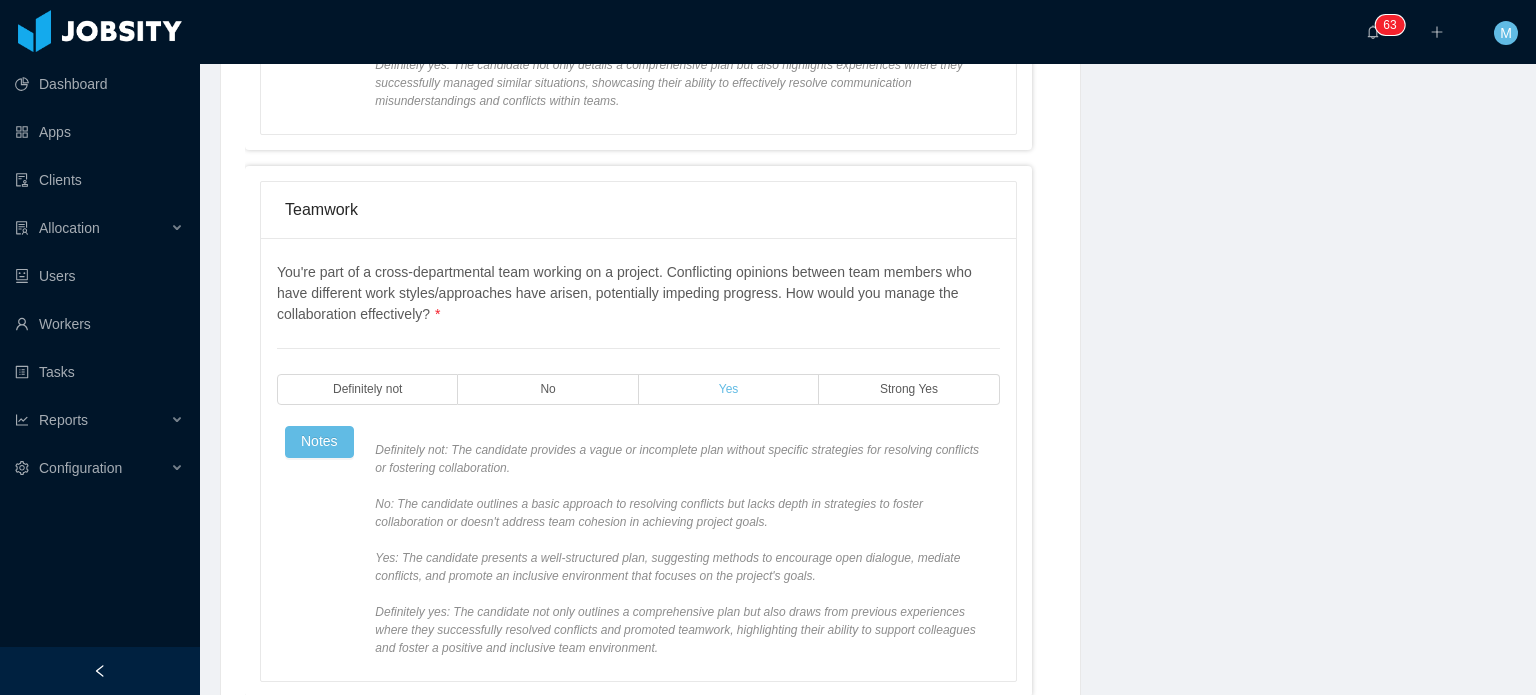 drag, startPoint x: 732, startPoint y: 397, endPoint x: 724, endPoint y: 385, distance: 14.422205 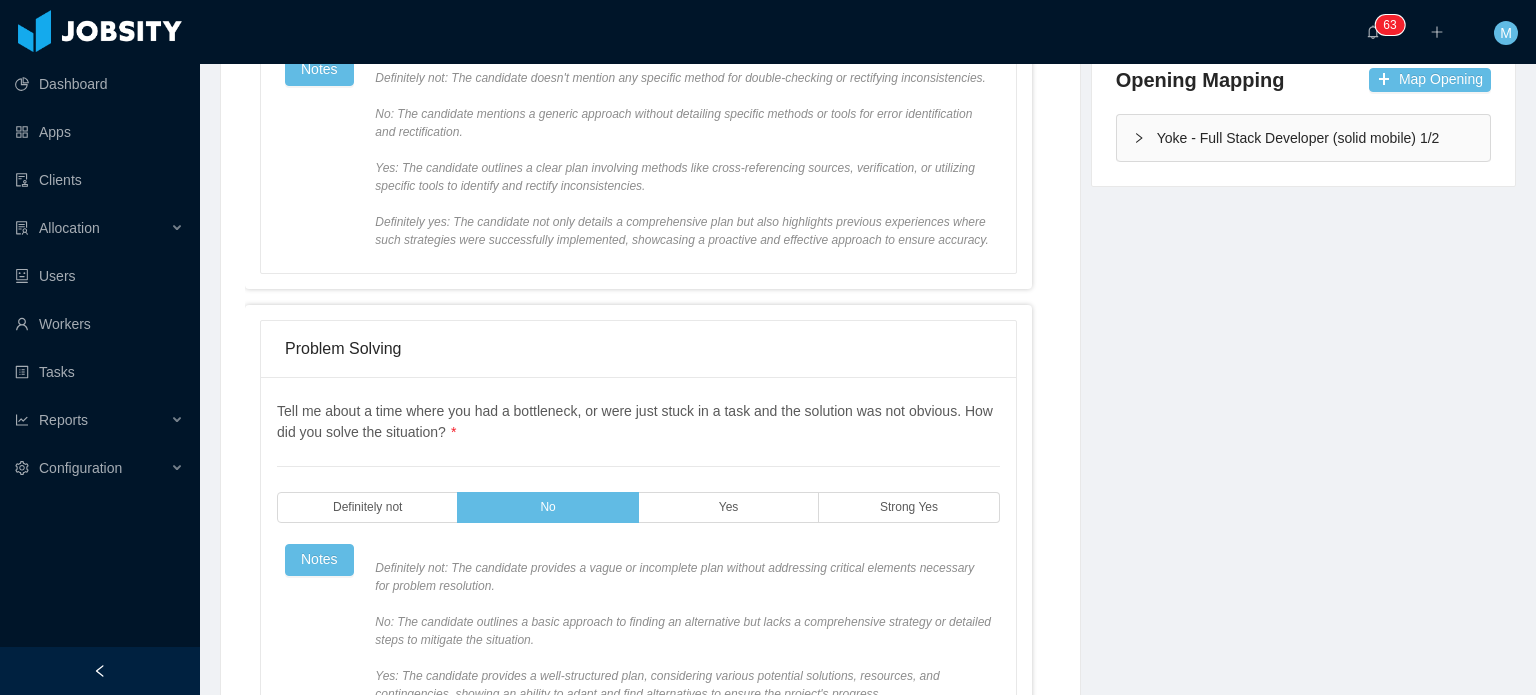 scroll, scrollTop: 0, scrollLeft: 0, axis: both 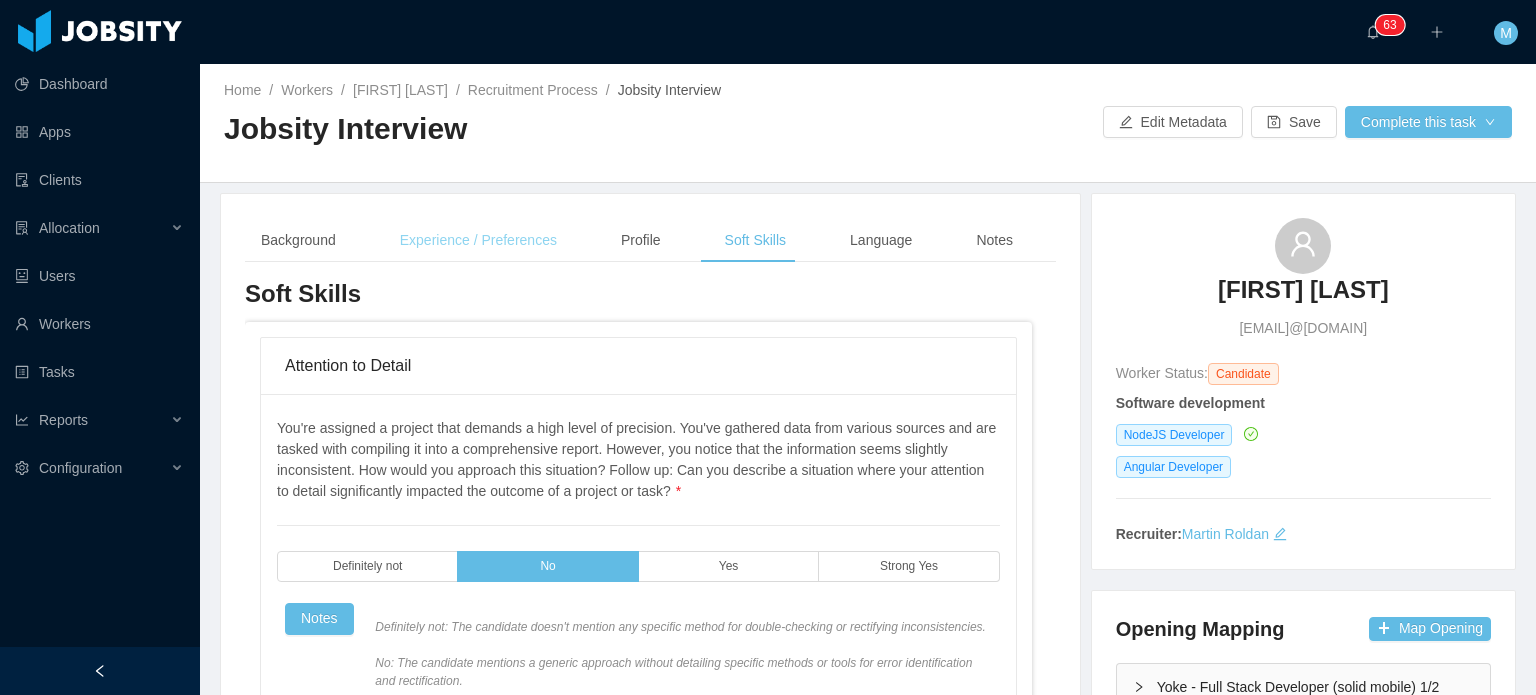 click on "Experience / Preferences" at bounding box center (478, 240) 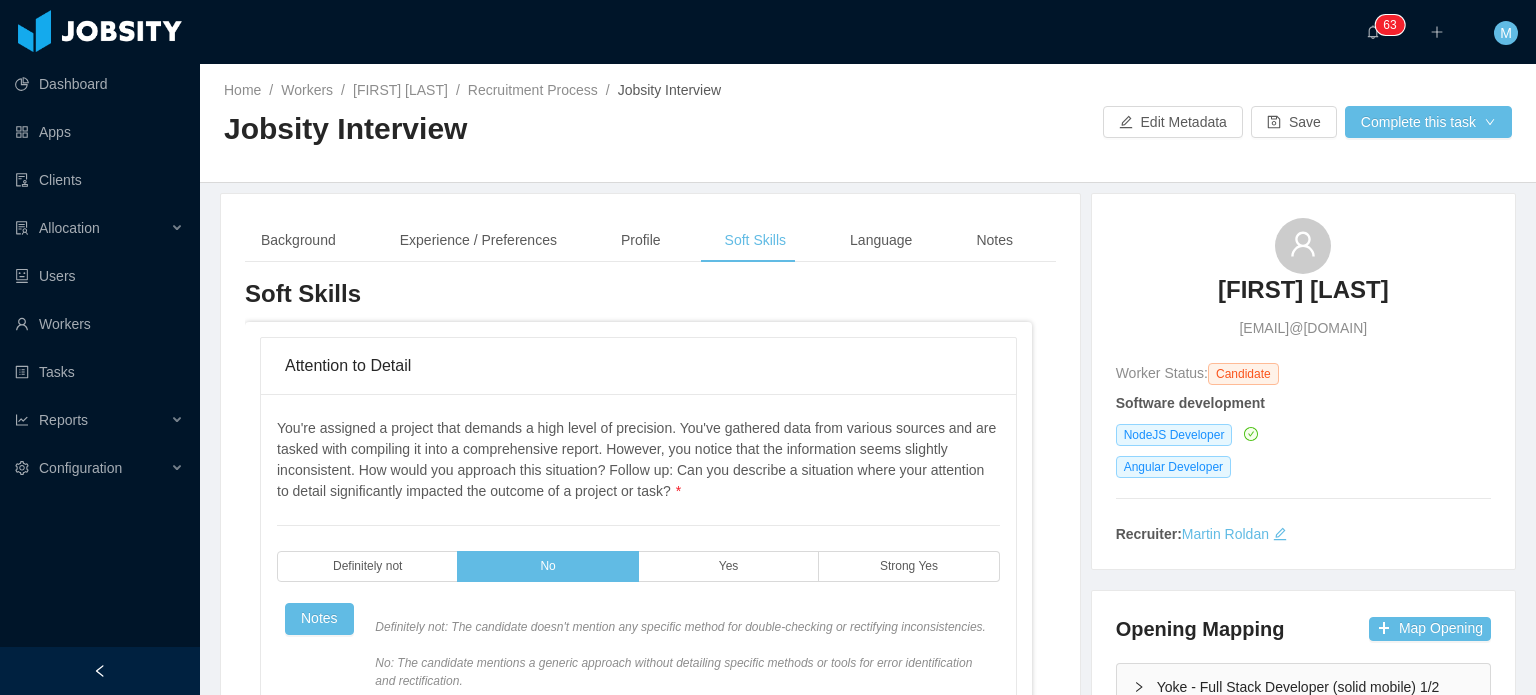 click on "Background Experience / Preferences Profile Soft Skills Language Notes" at bounding box center (637, 240) 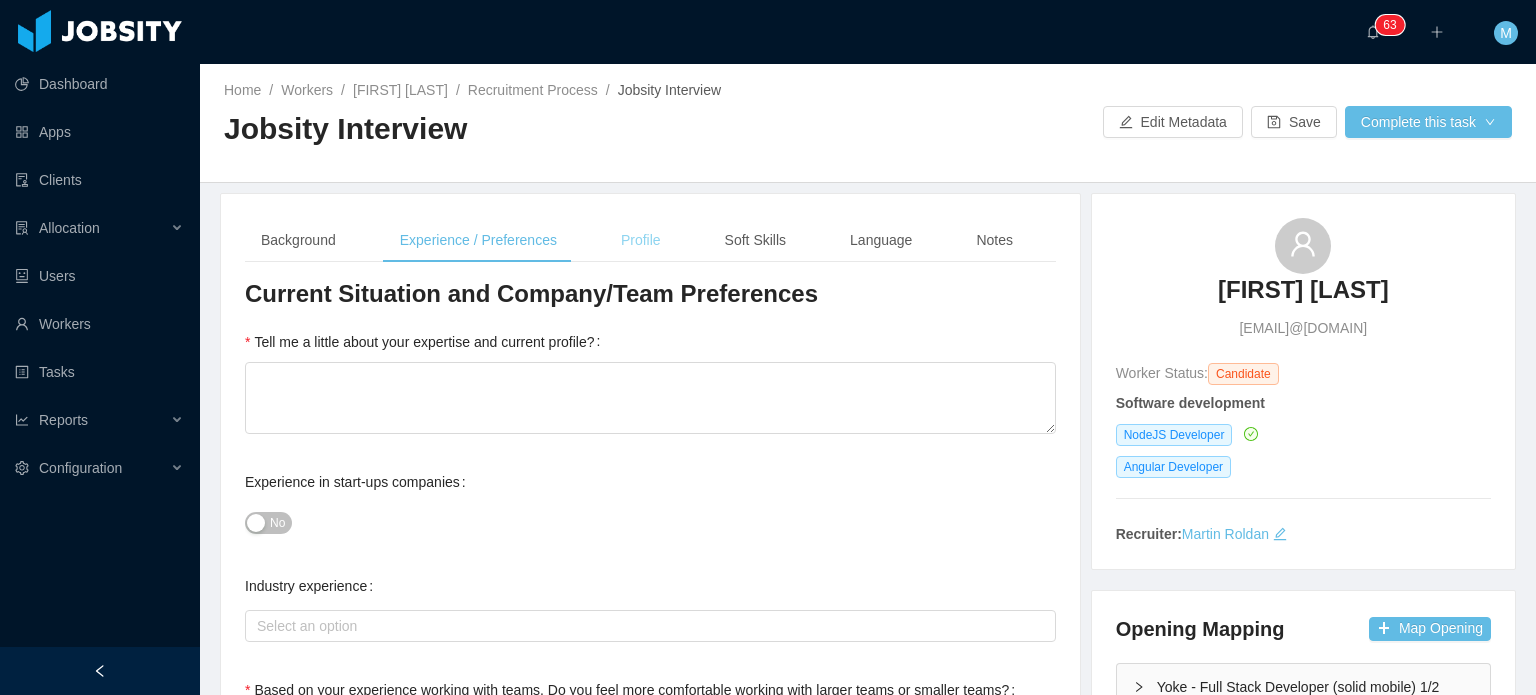 click on "Profile" at bounding box center [641, 240] 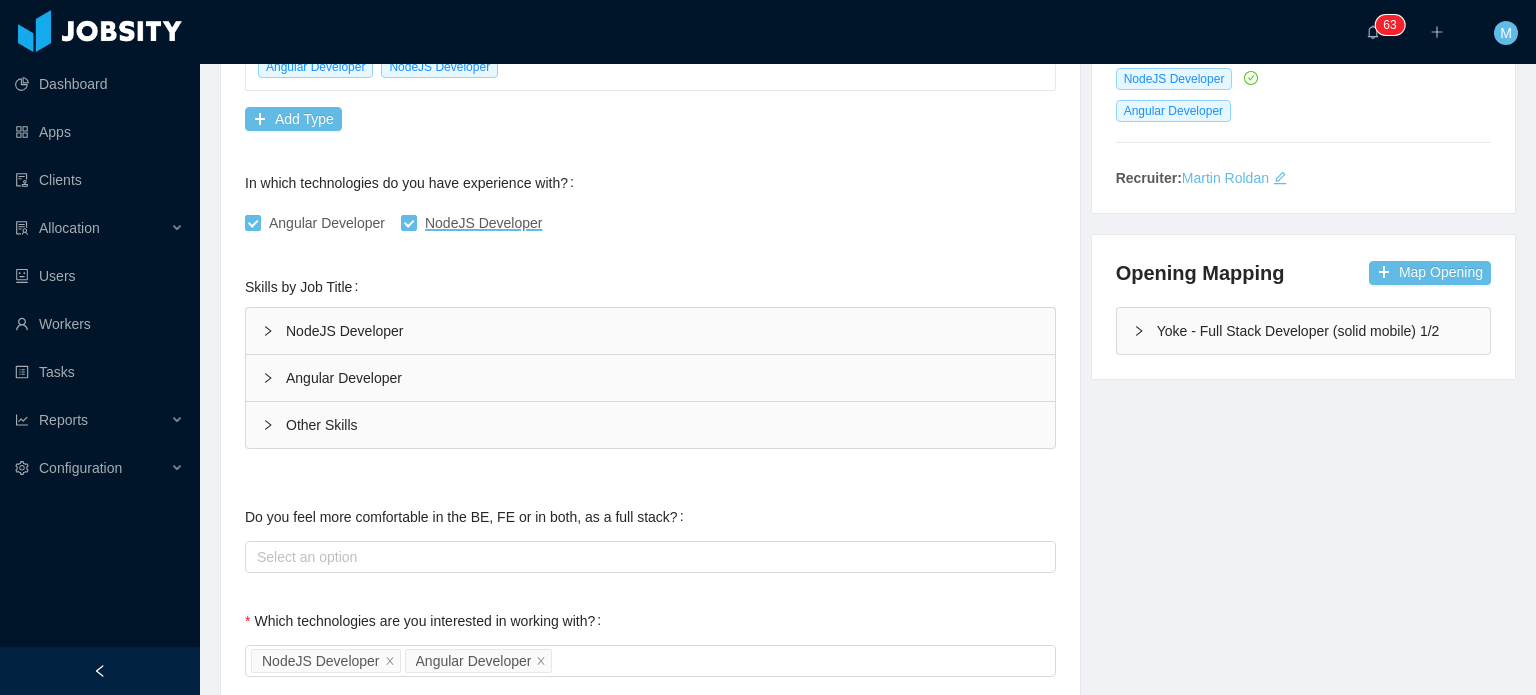 scroll, scrollTop: 400, scrollLeft: 0, axis: vertical 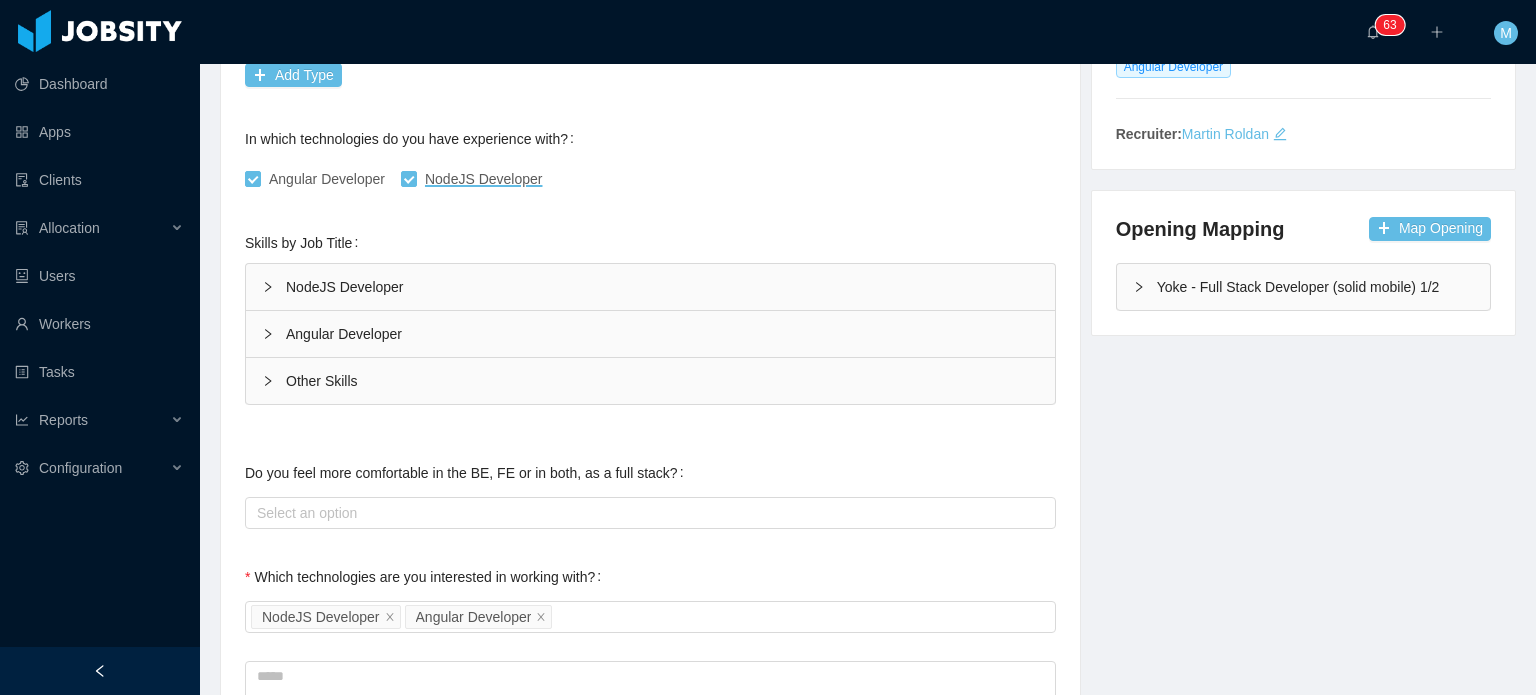click on "NodeJS Developer" at bounding box center [650, 287] 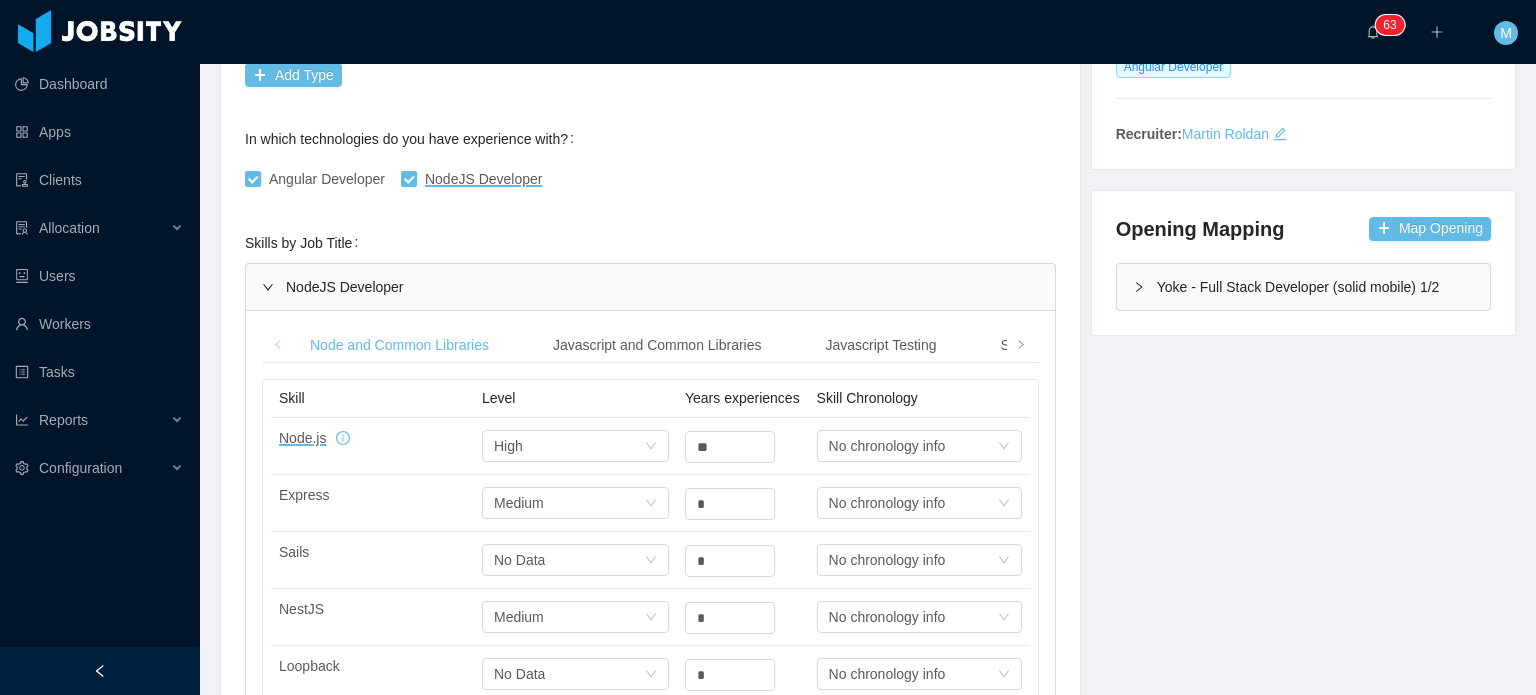 click 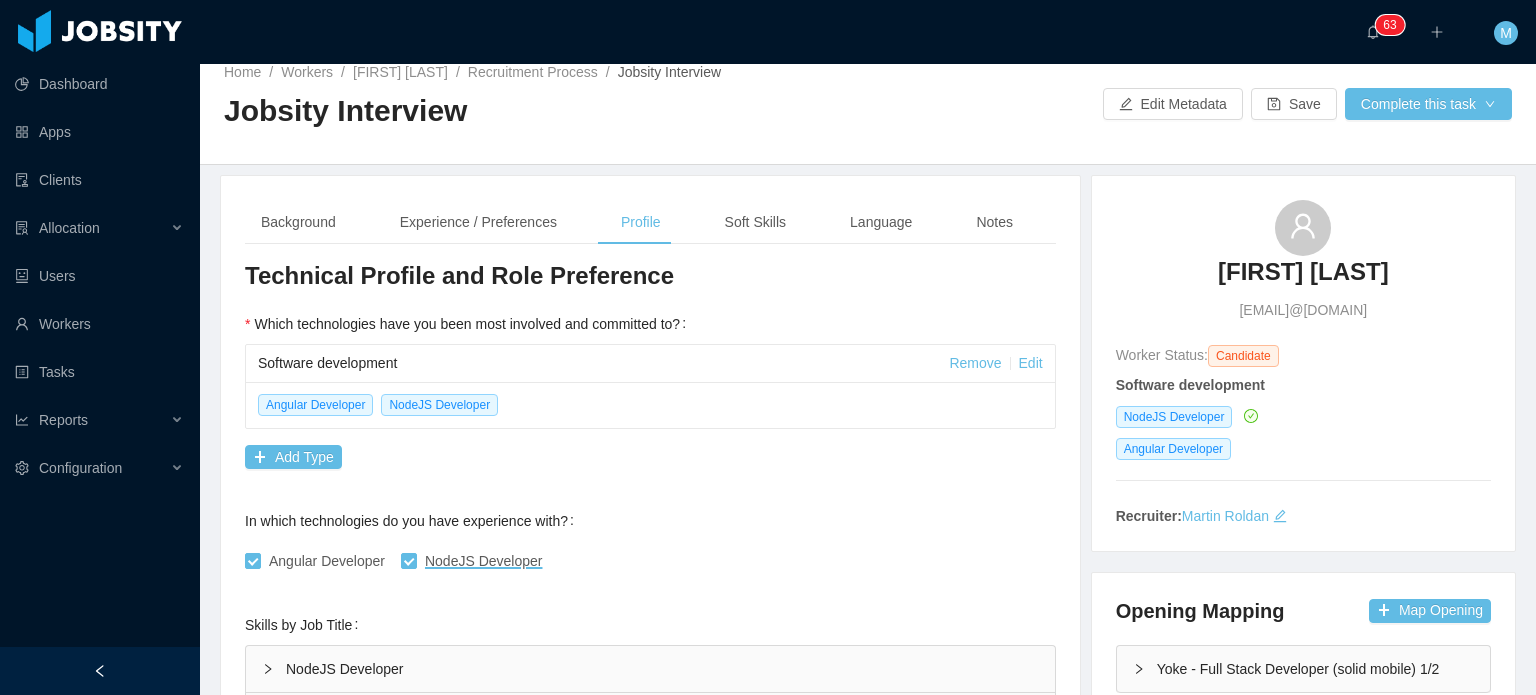 scroll, scrollTop: 0, scrollLeft: 0, axis: both 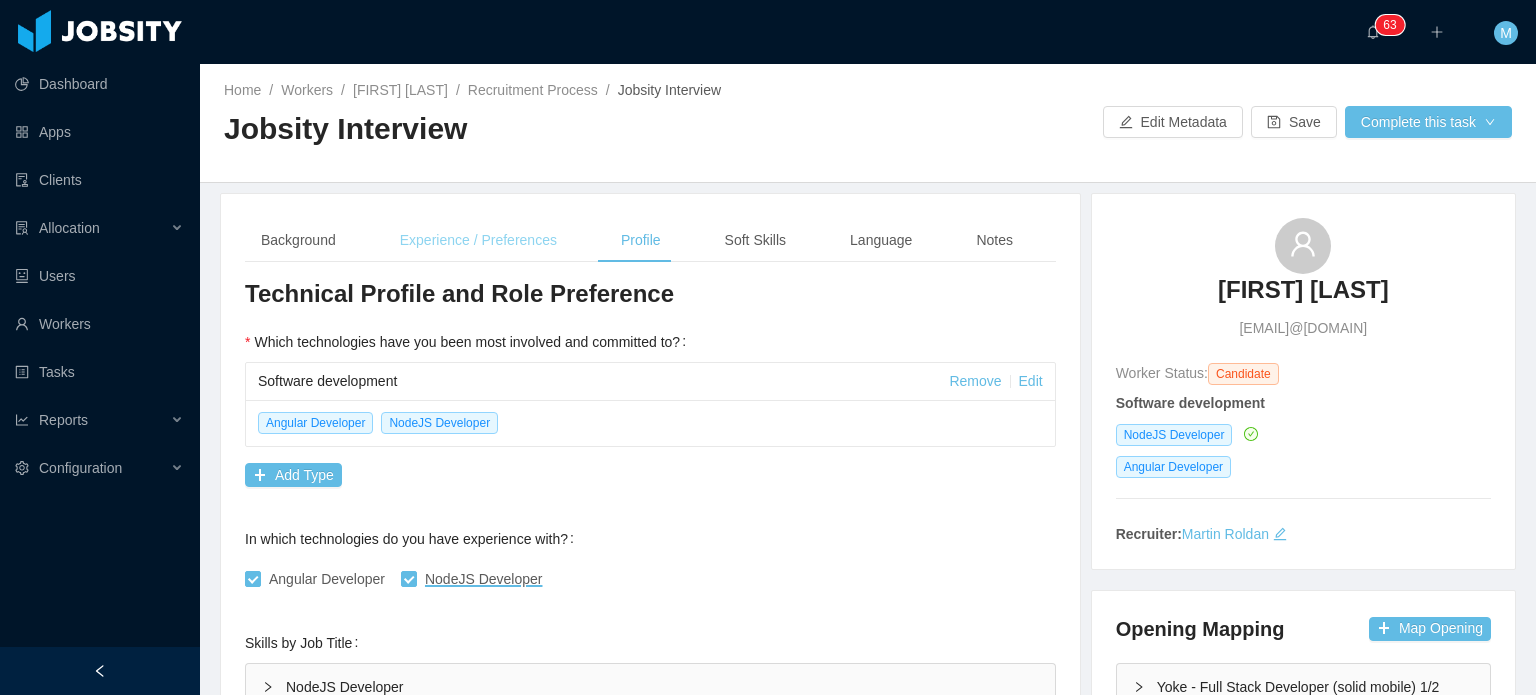 click on "Experience / Preferences" at bounding box center (478, 240) 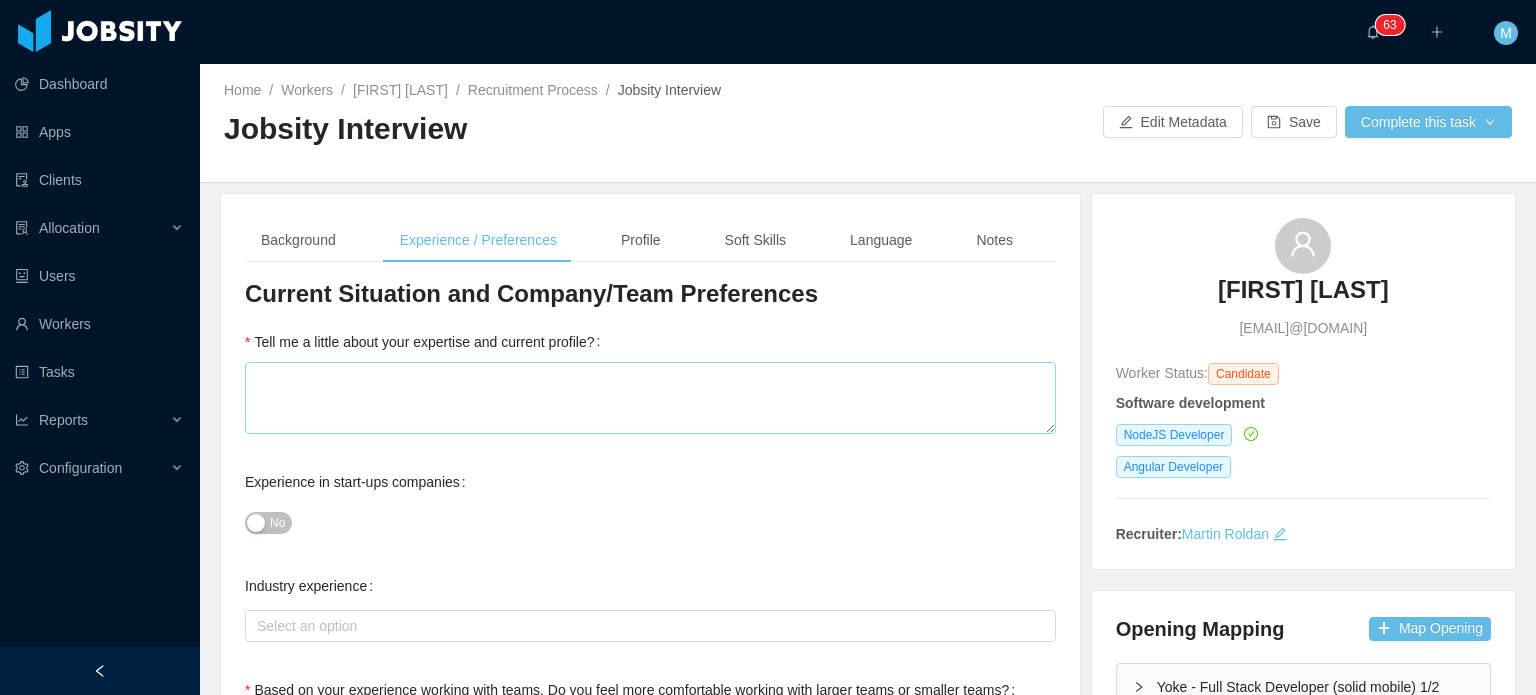 scroll, scrollTop: 200, scrollLeft: 0, axis: vertical 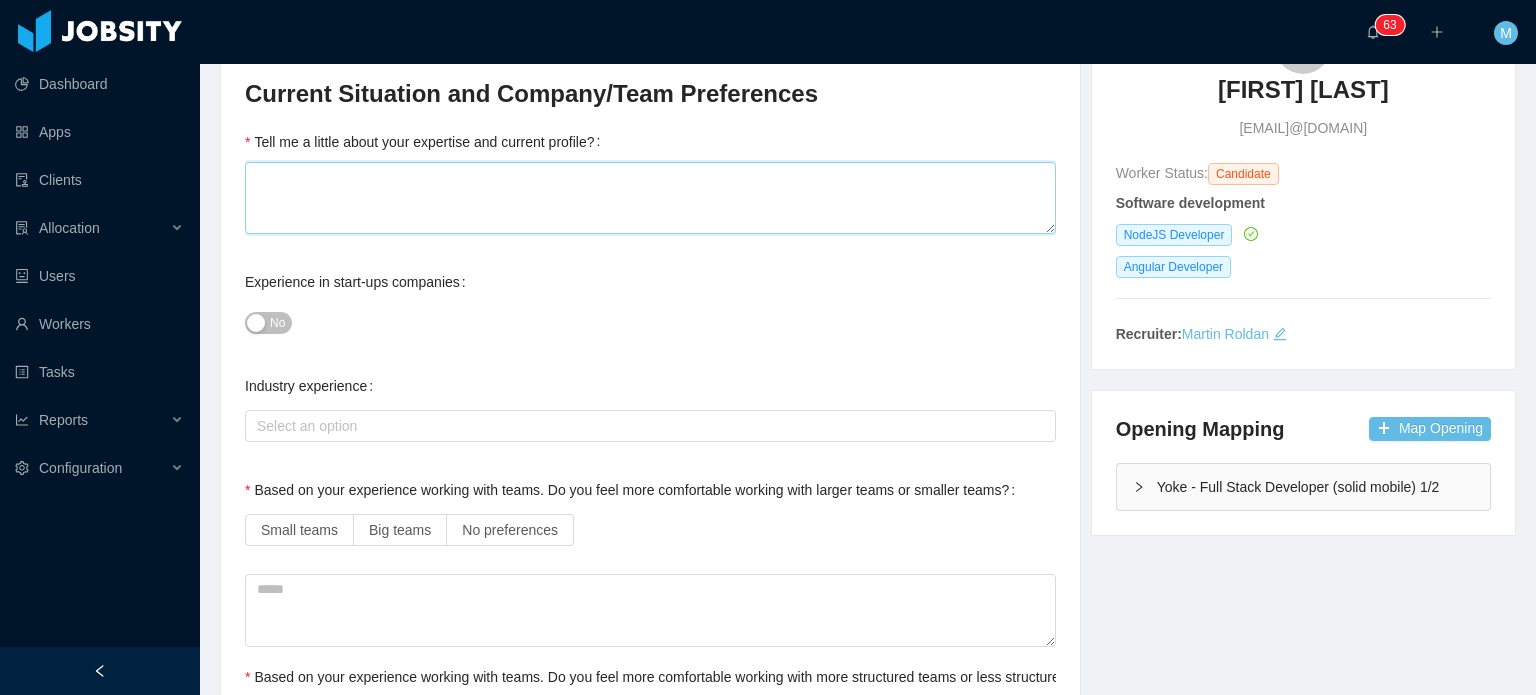 click on "Tell me a little about your expertise and current profile?" at bounding box center (650, 198) 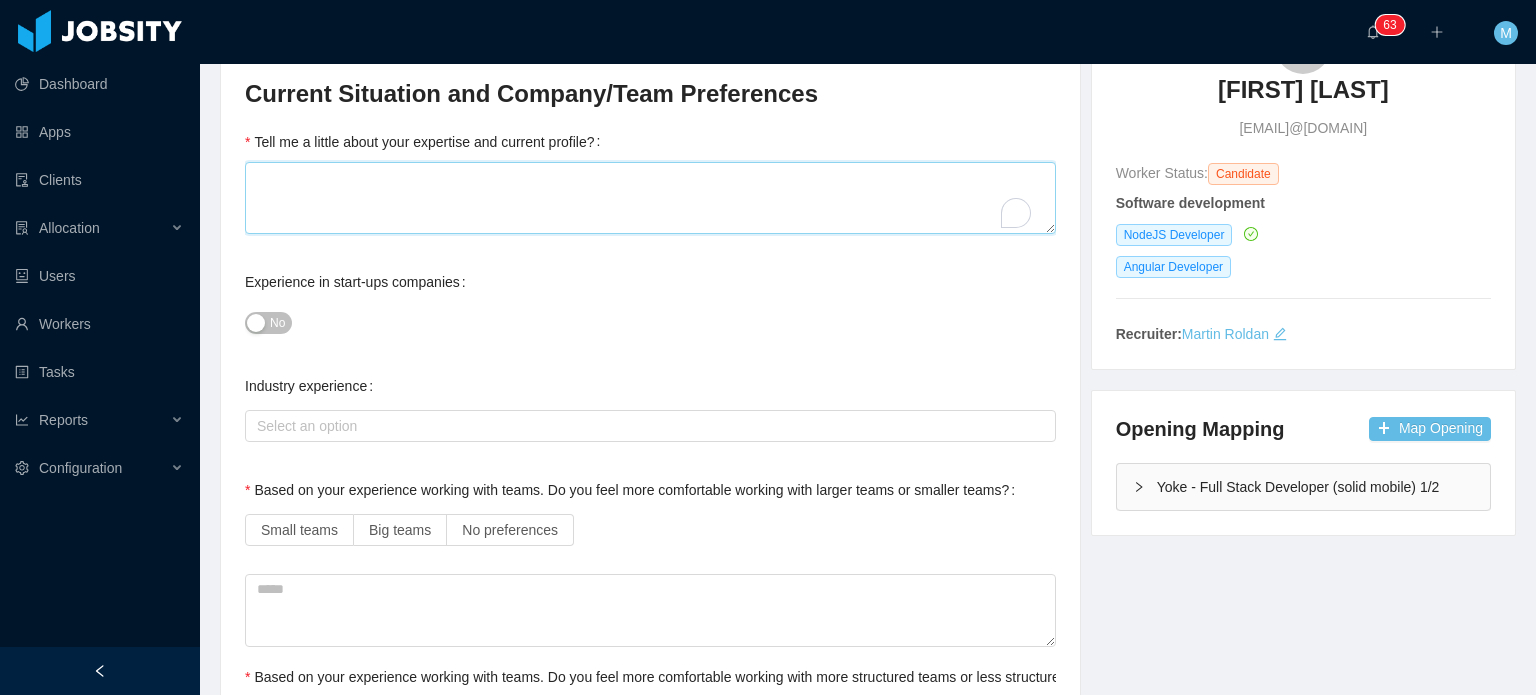 type 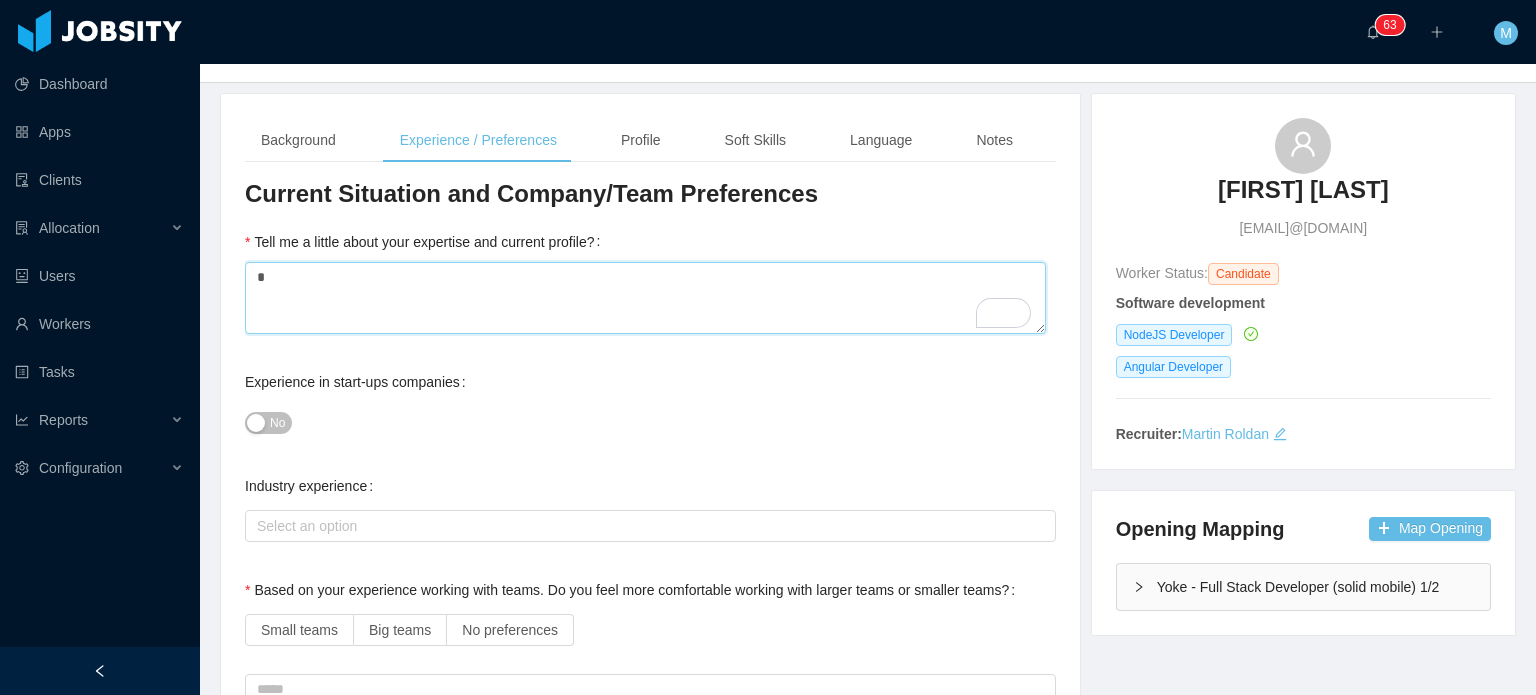 scroll, scrollTop: 100, scrollLeft: 0, axis: vertical 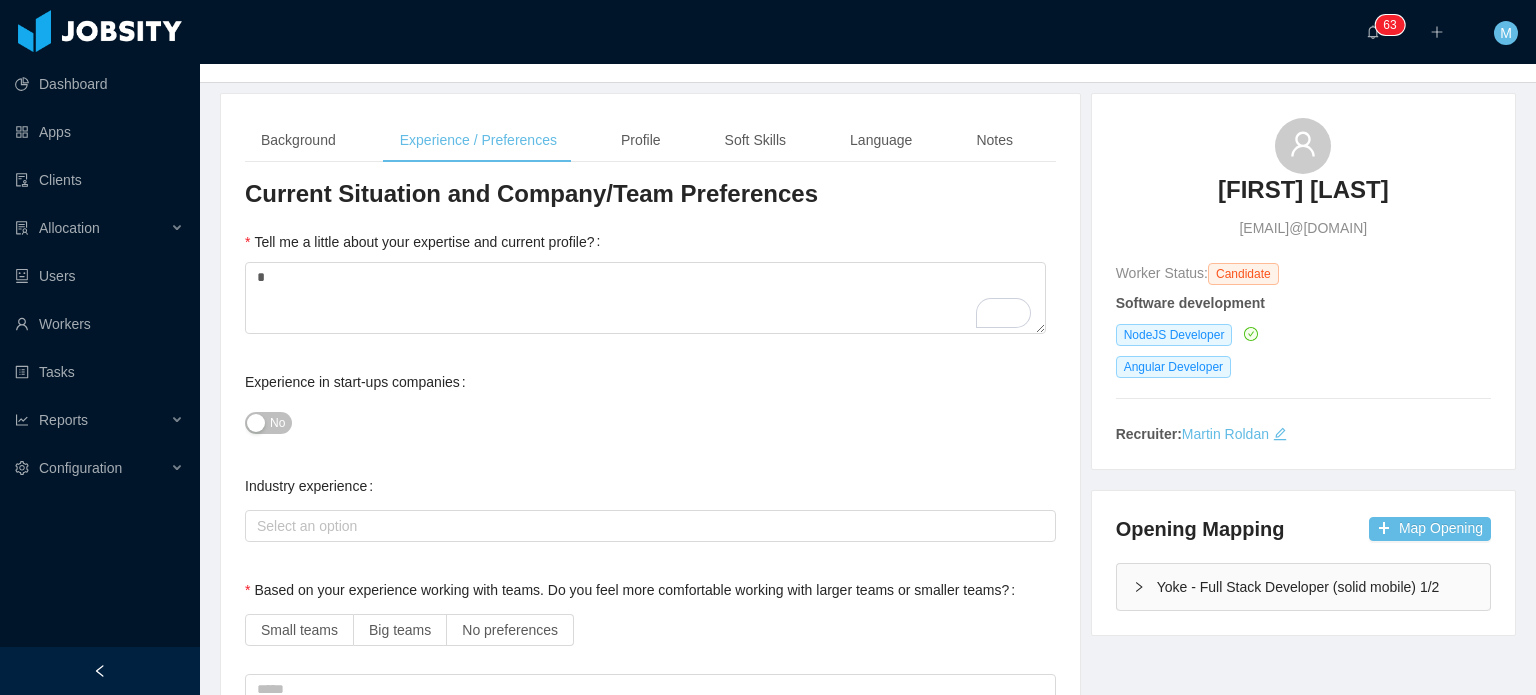 click on "Experience in start-ups companies No" at bounding box center (650, 402) 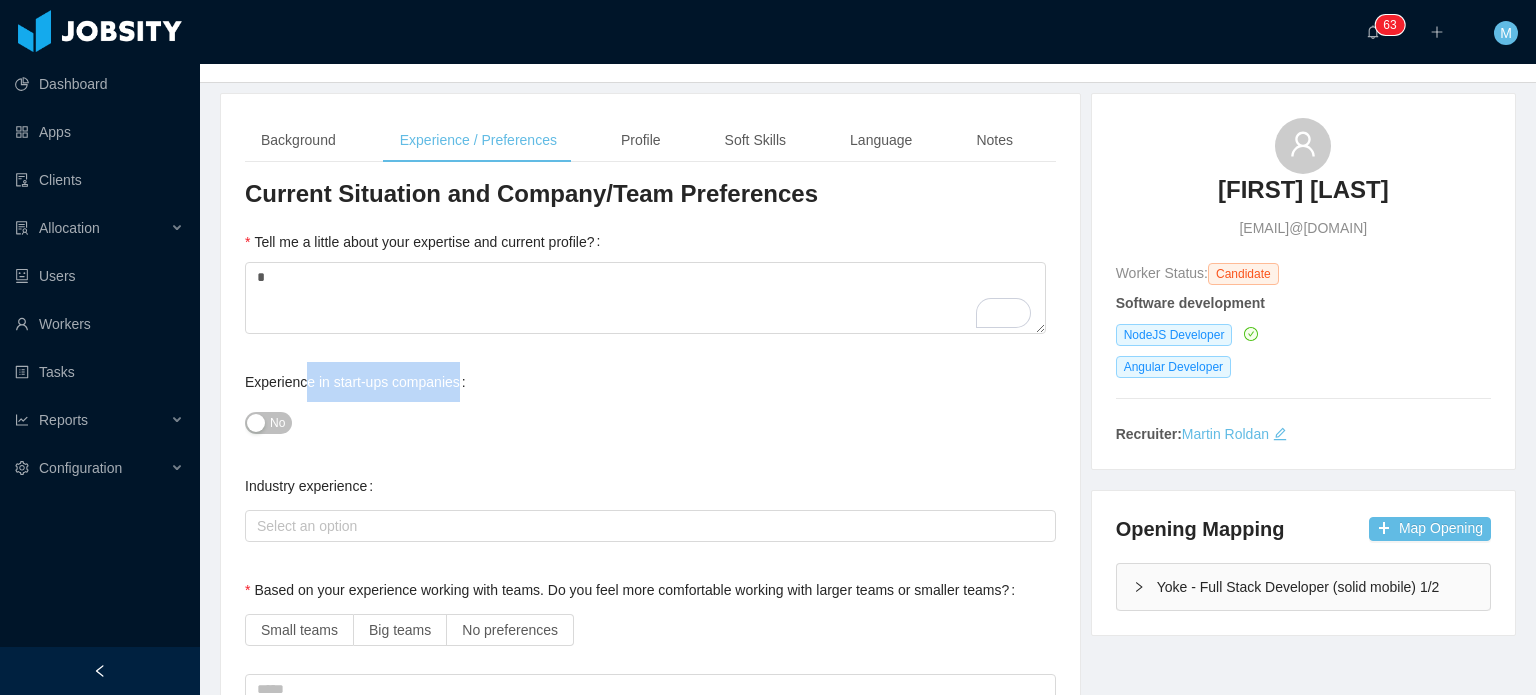 click on "No" at bounding box center (277, 423) 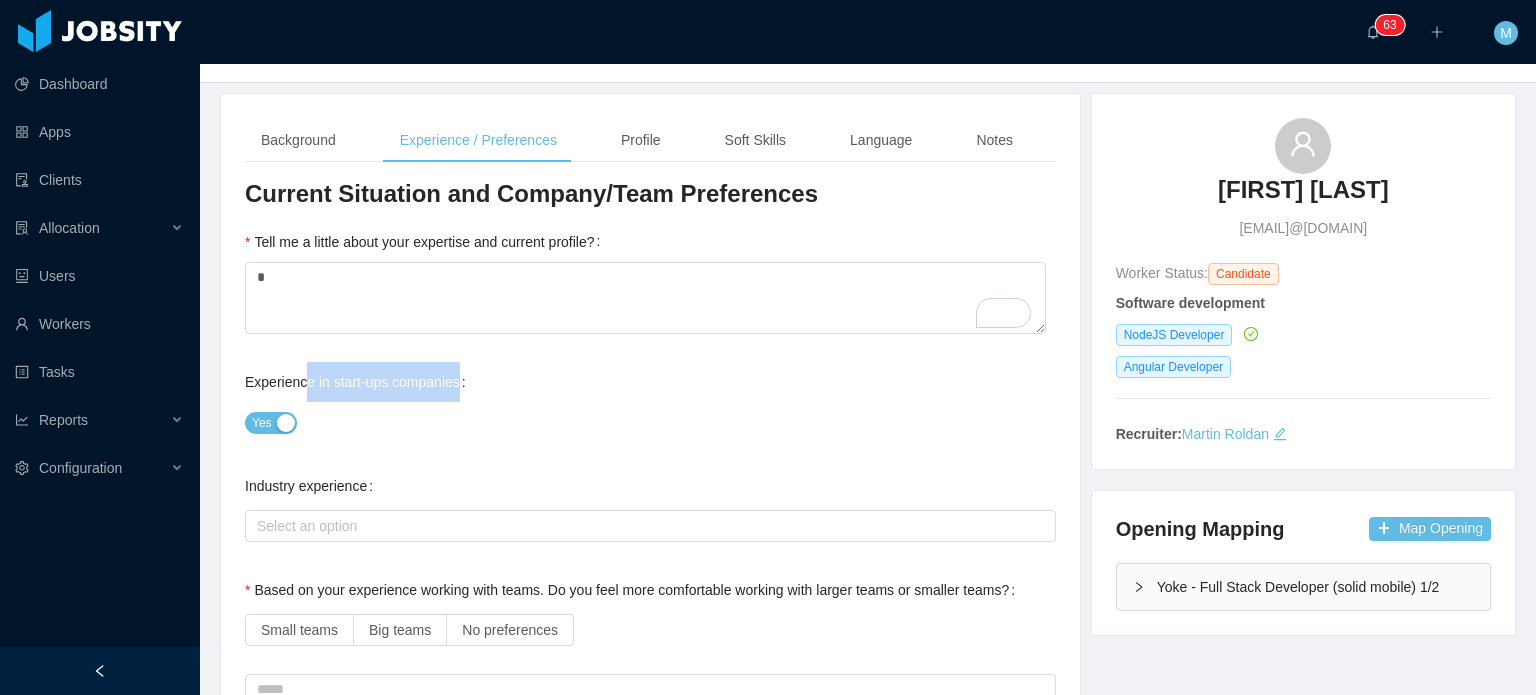 click on "Yes" at bounding box center [650, 422] 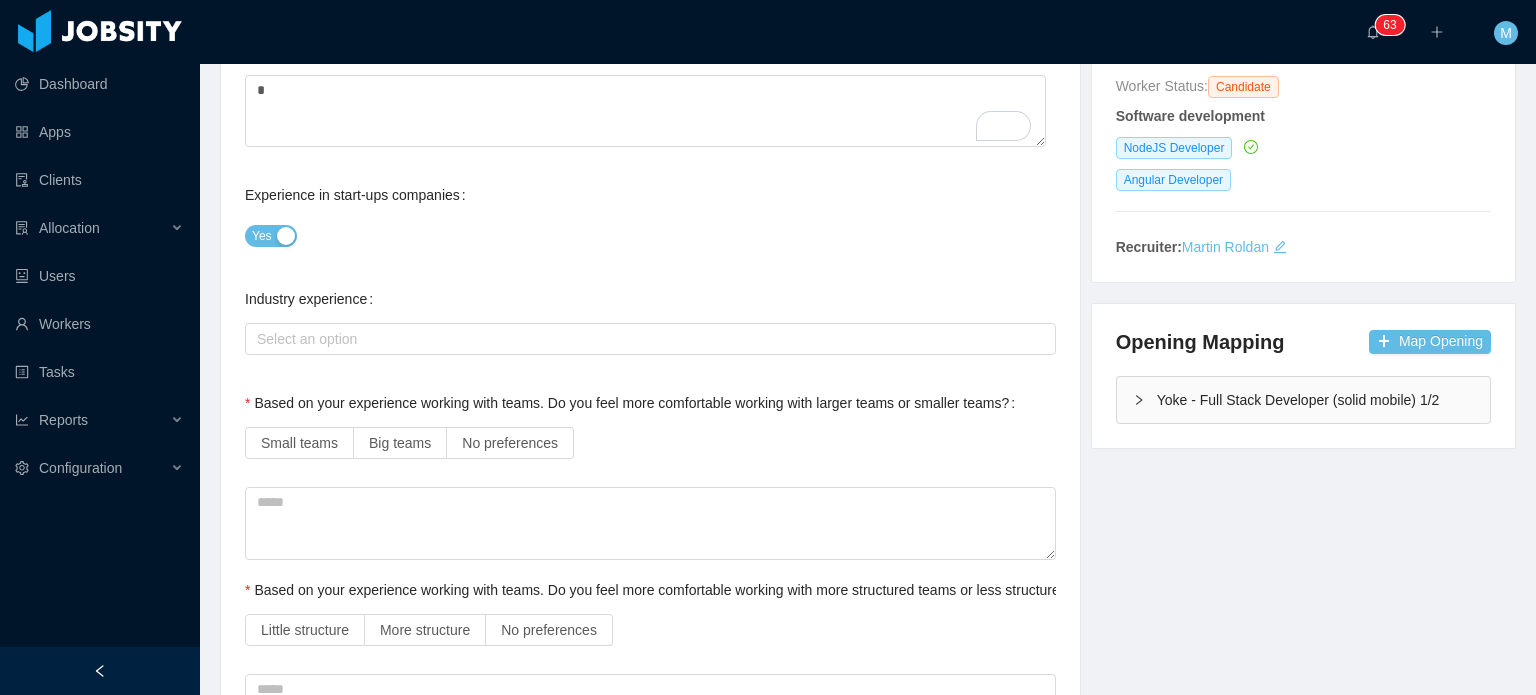 scroll, scrollTop: 300, scrollLeft: 0, axis: vertical 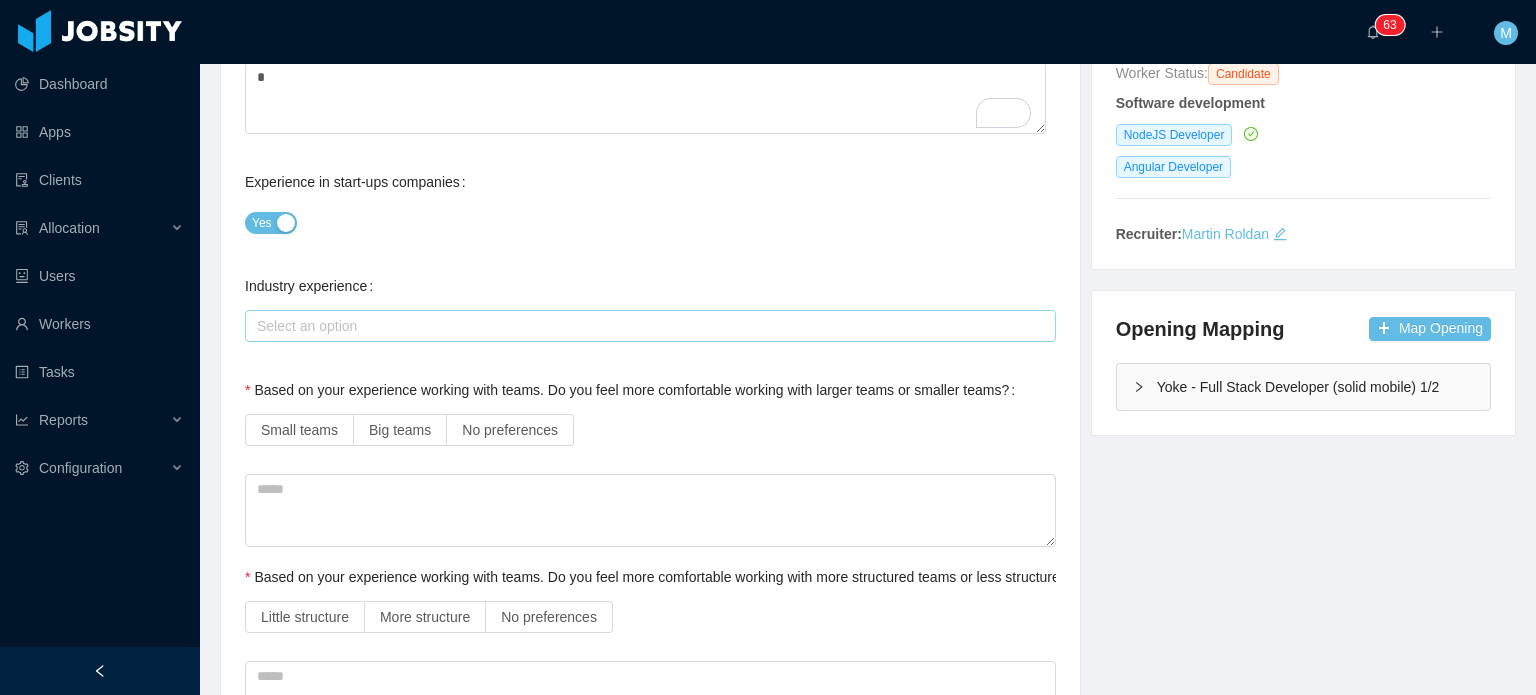 click on "Select an option" at bounding box center (646, 326) 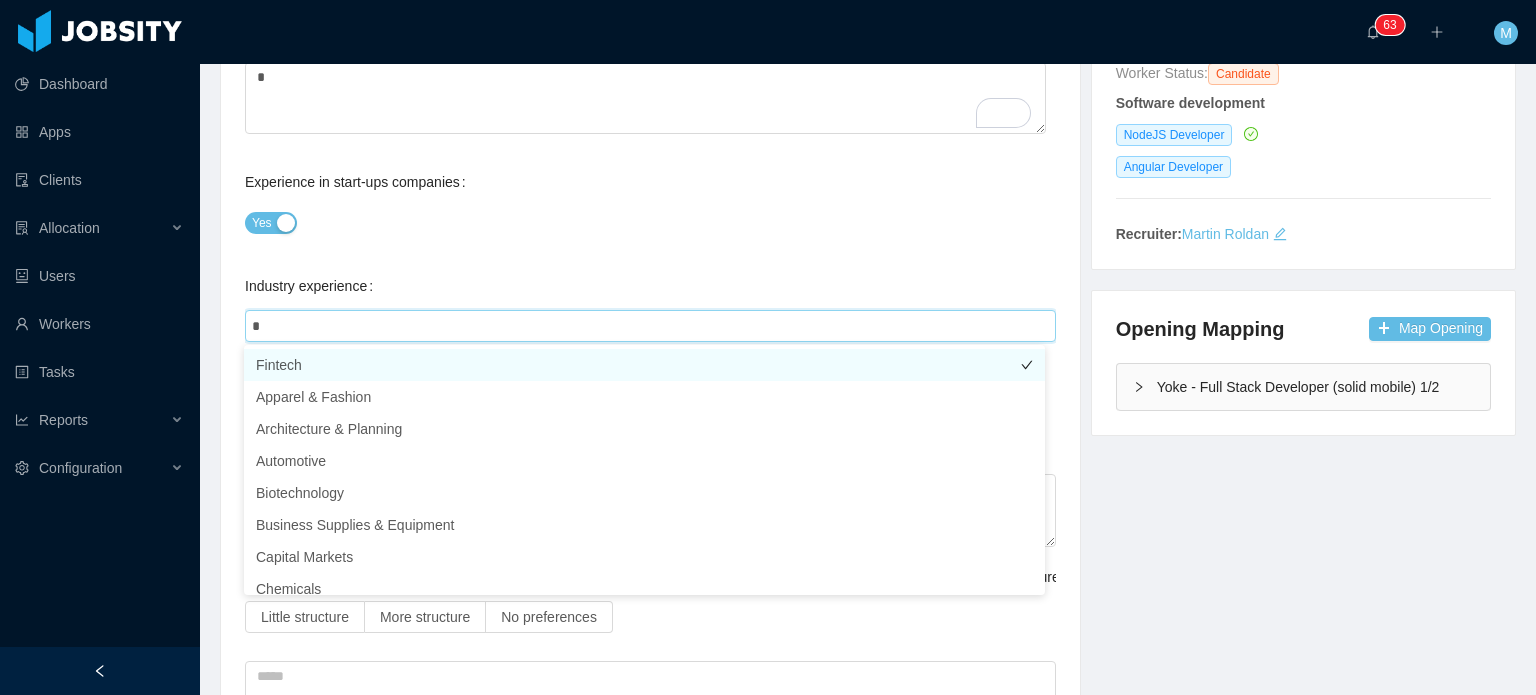 type on "**" 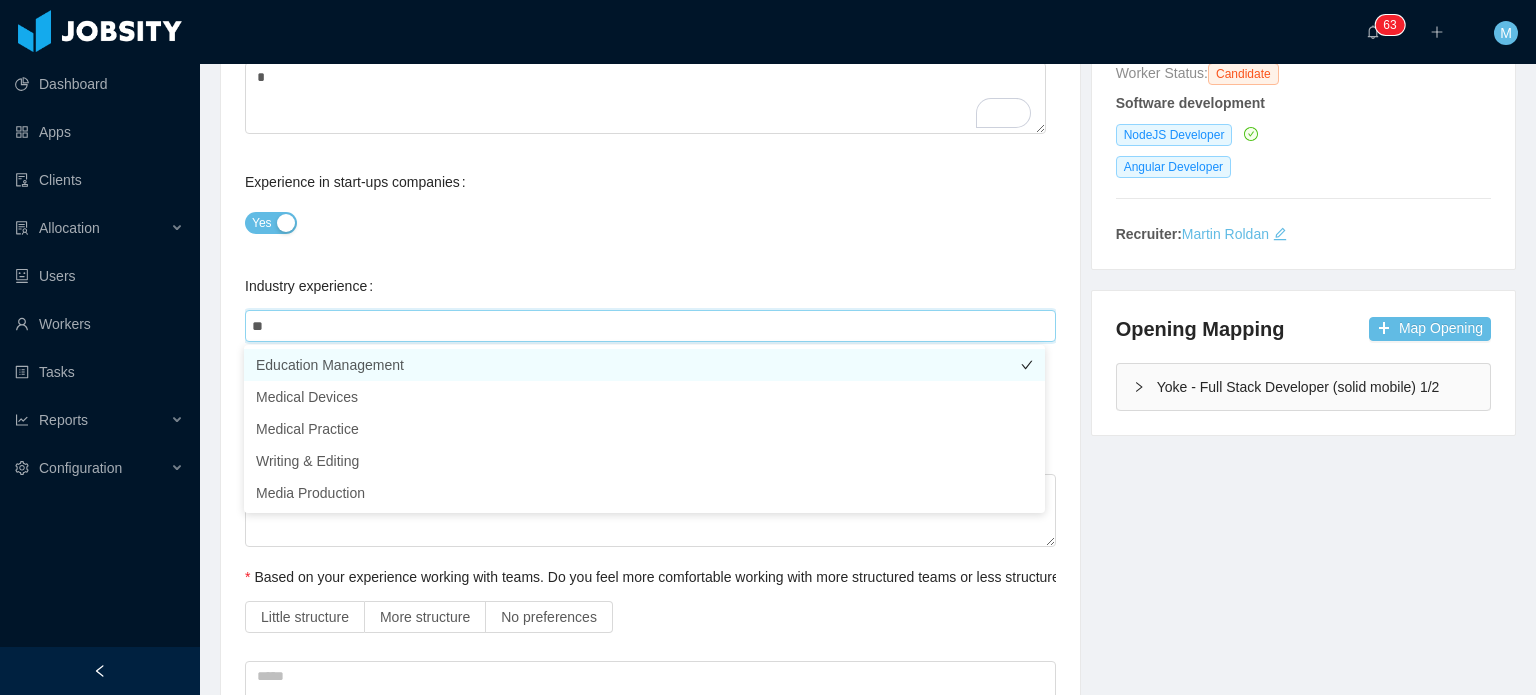 click on "Education Management" at bounding box center [644, 365] 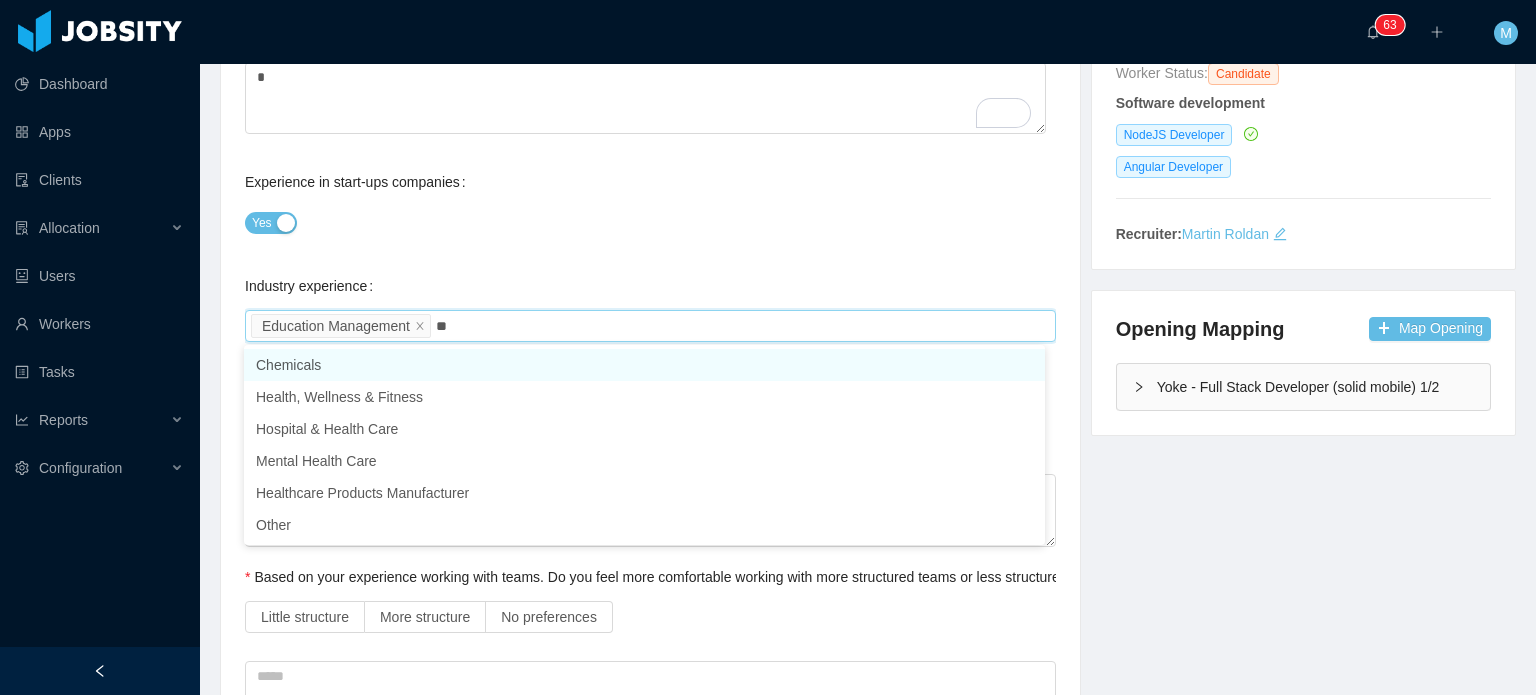 type on "***" 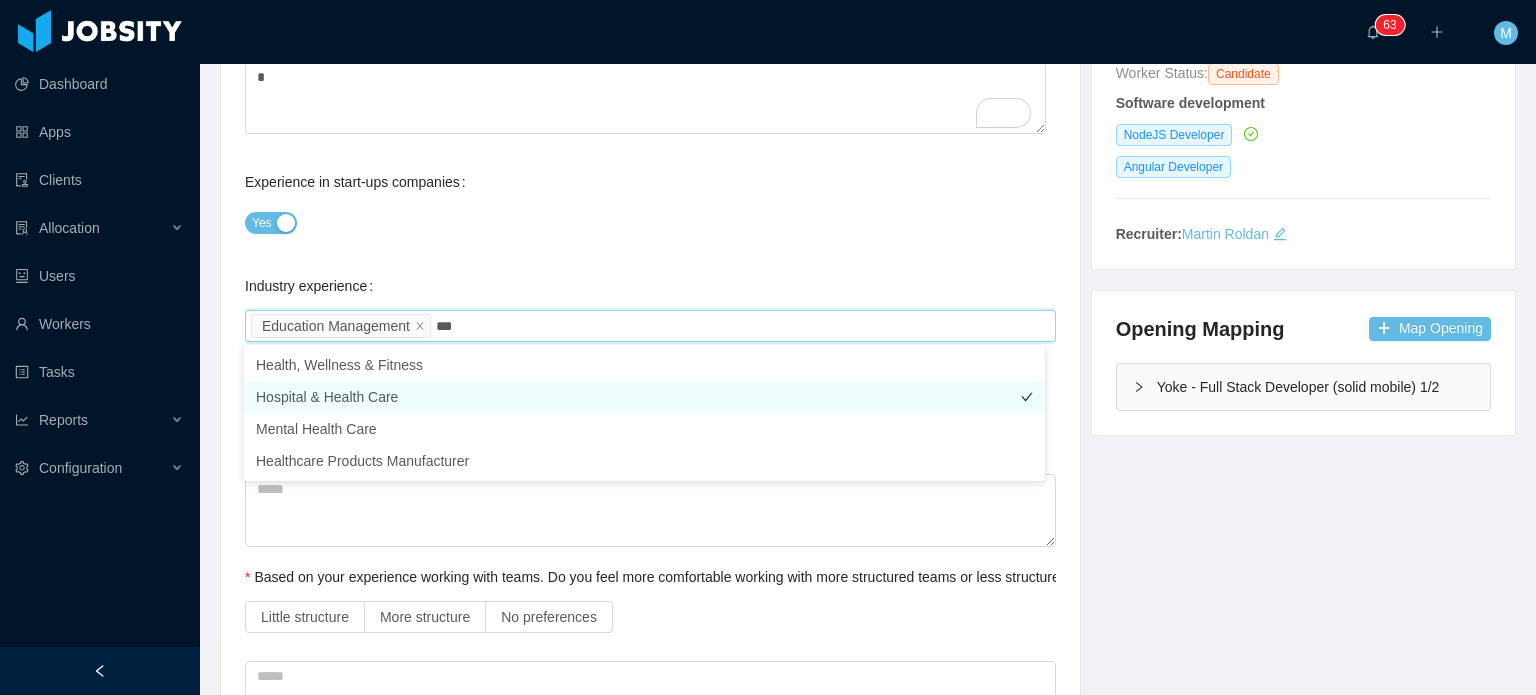 click on "Hospital & Health Care" at bounding box center [644, 397] 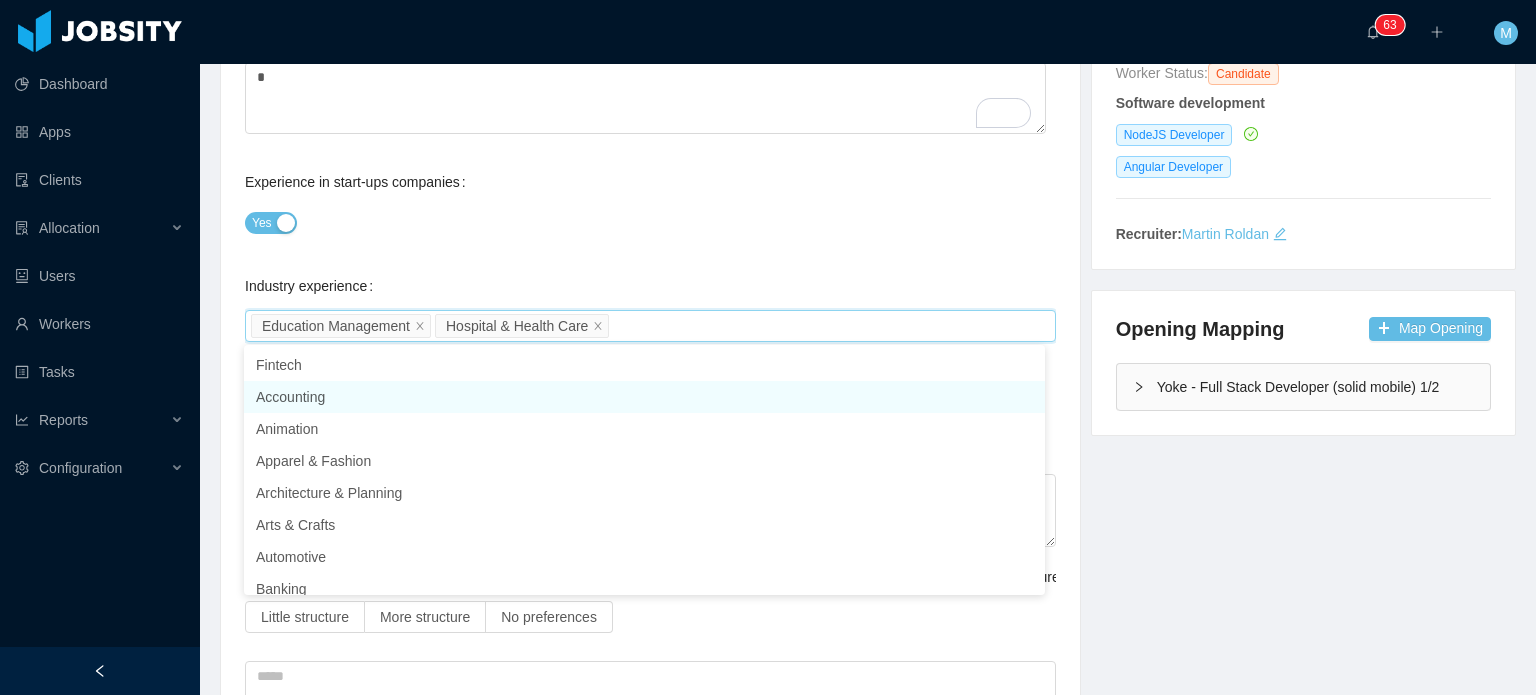 click on "Industry experience Select an option Education Management Hospital & Health Care" at bounding box center (650, 306) 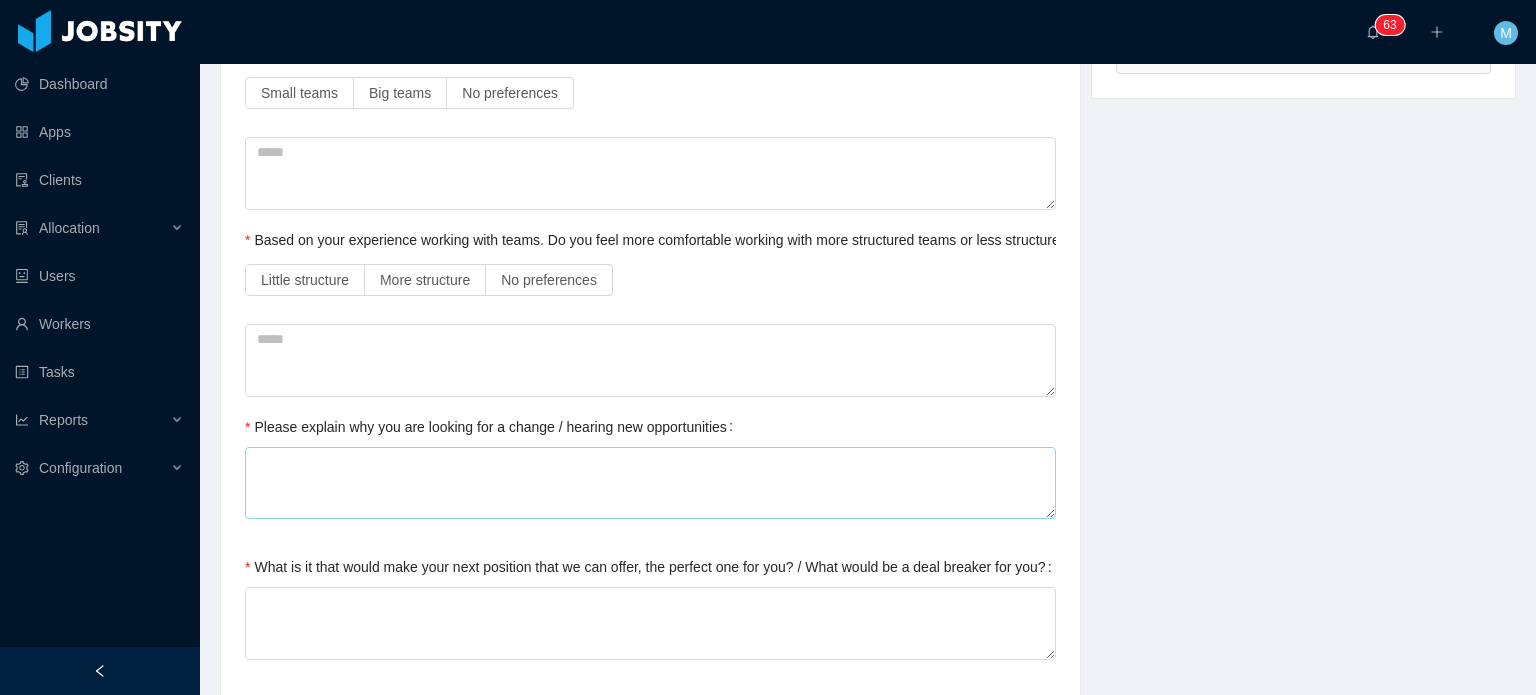 scroll, scrollTop: 600, scrollLeft: 0, axis: vertical 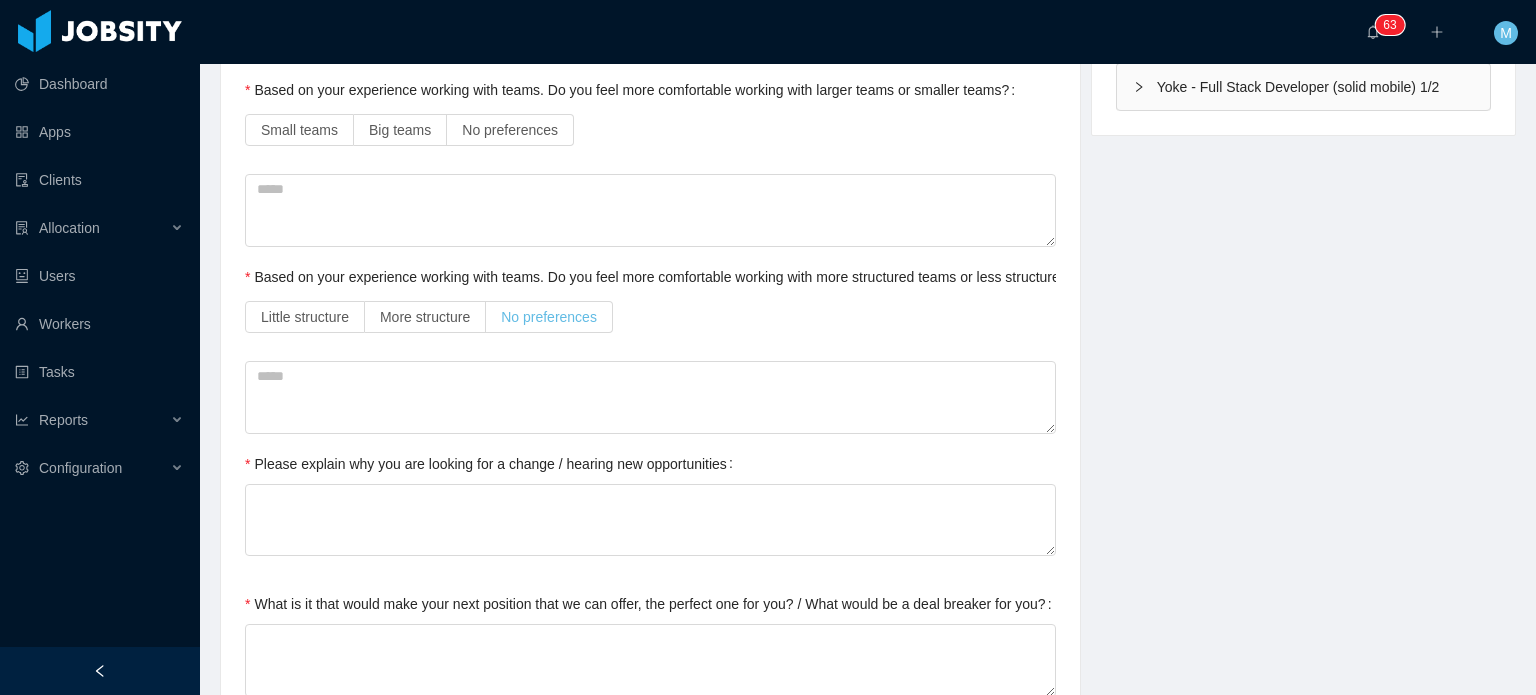 click on "No preferences" at bounding box center (549, 317) 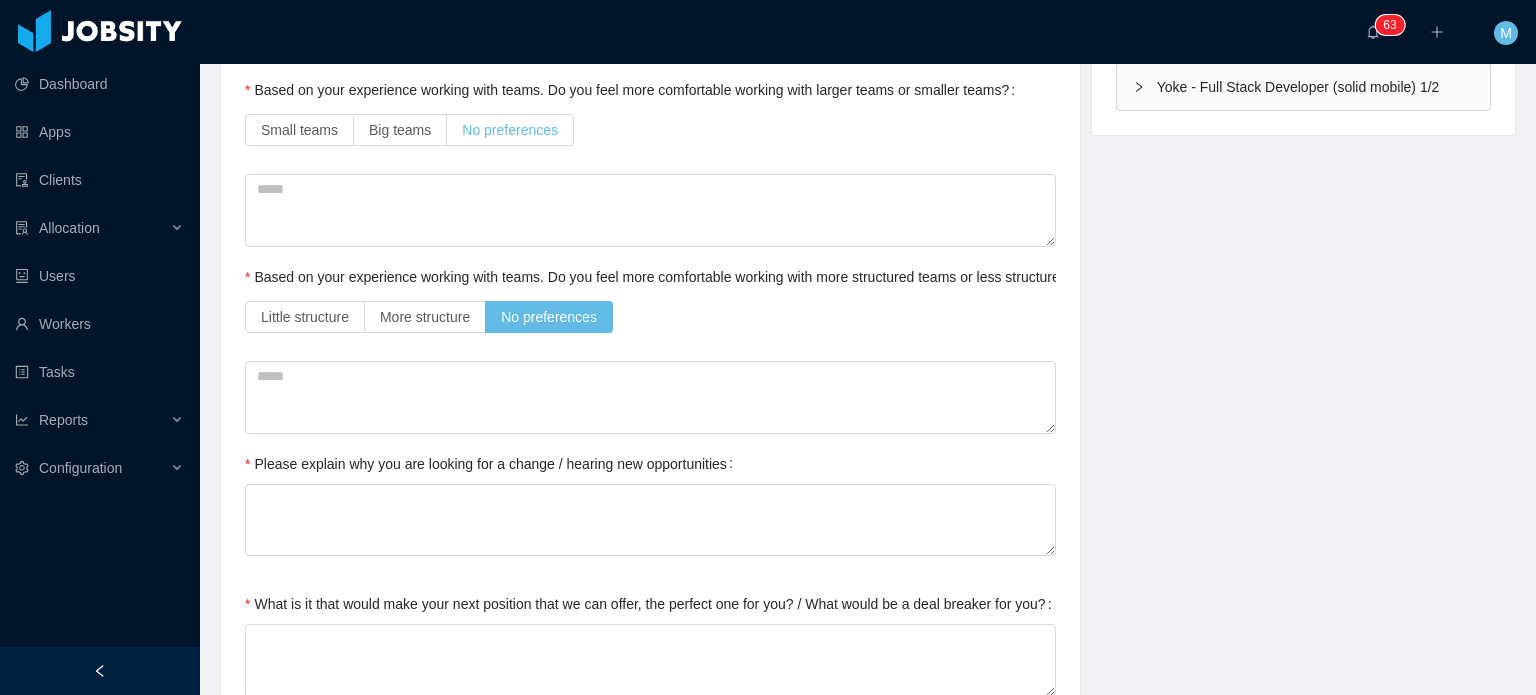 click on "No preferences" at bounding box center [510, 130] 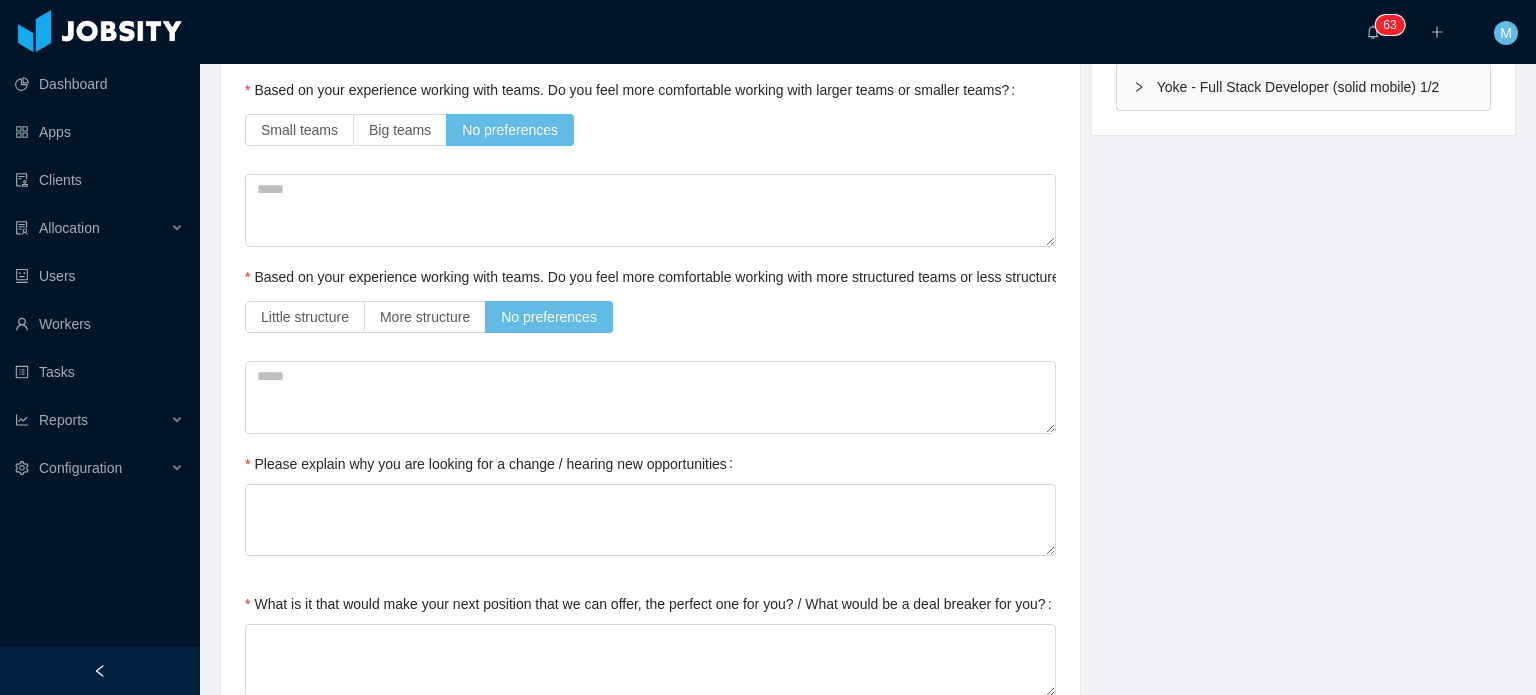 scroll, scrollTop: 0, scrollLeft: 0, axis: both 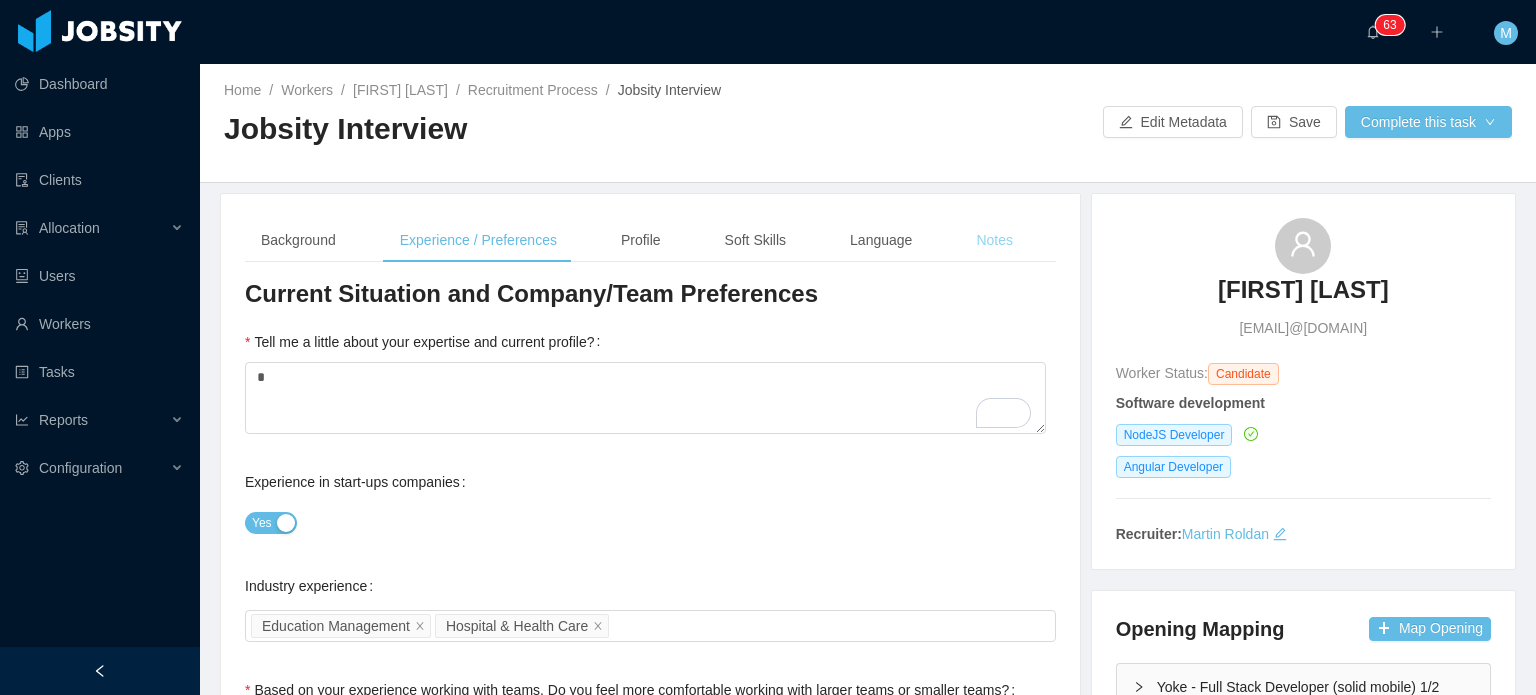 click on "Notes" at bounding box center (994, 240) 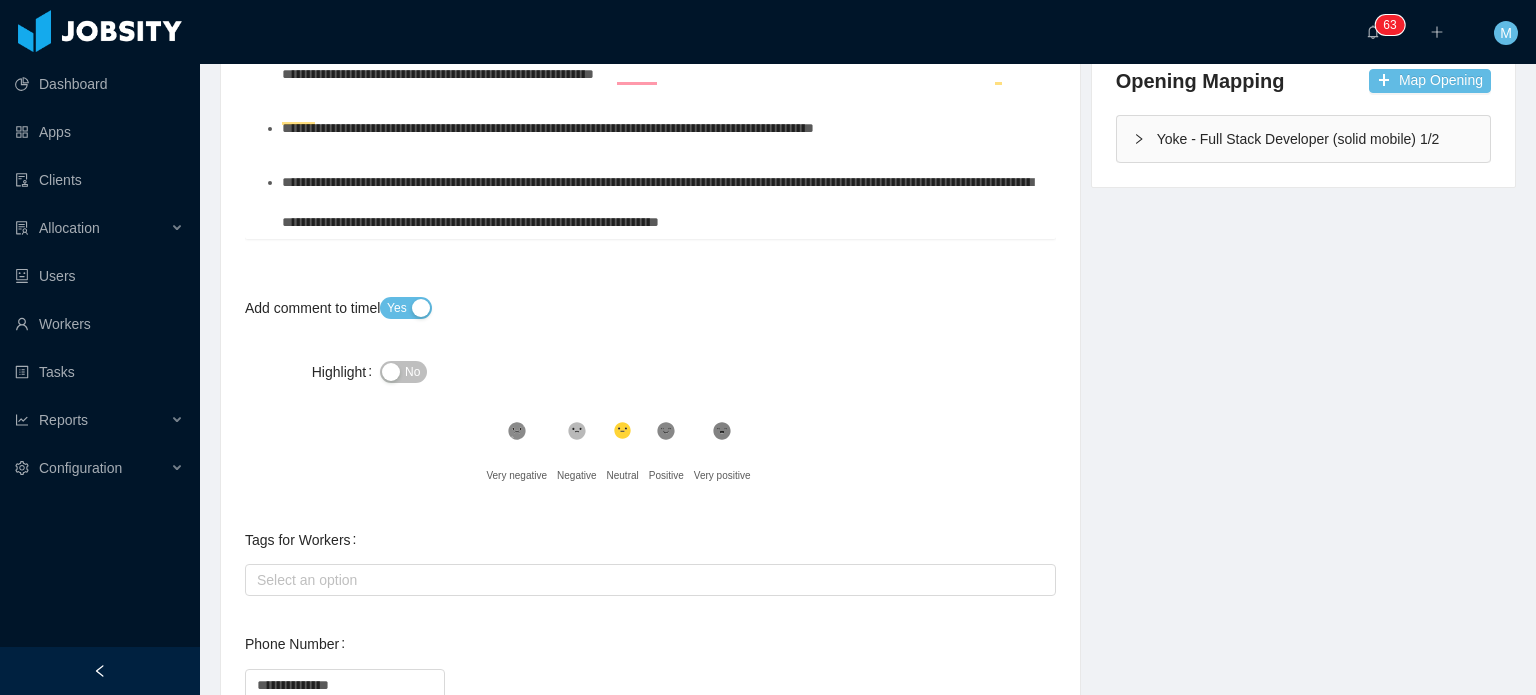 scroll, scrollTop: 278, scrollLeft: 0, axis: vertical 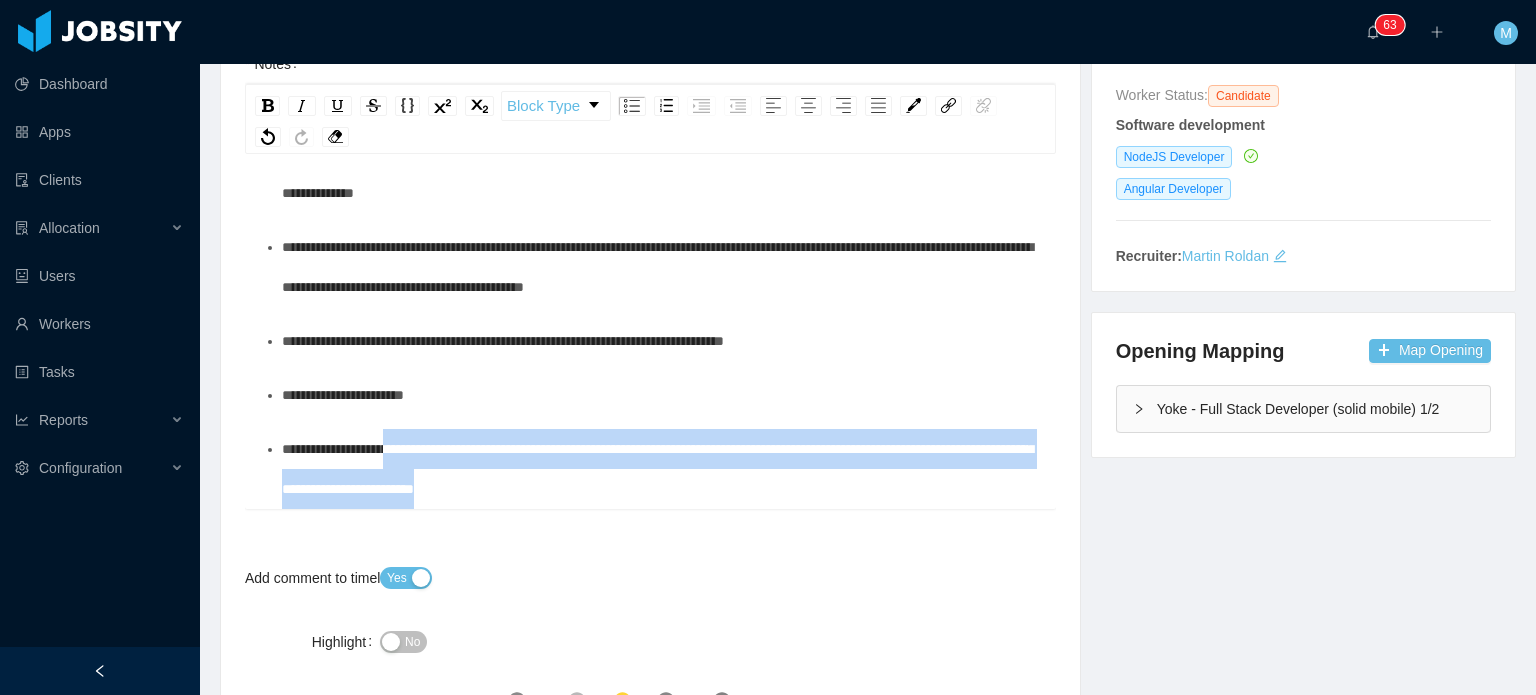 drag, startPoint x: 301, startPoint y: 471, endPoint x: 406, endPoint y: 451, distance: 106.887794 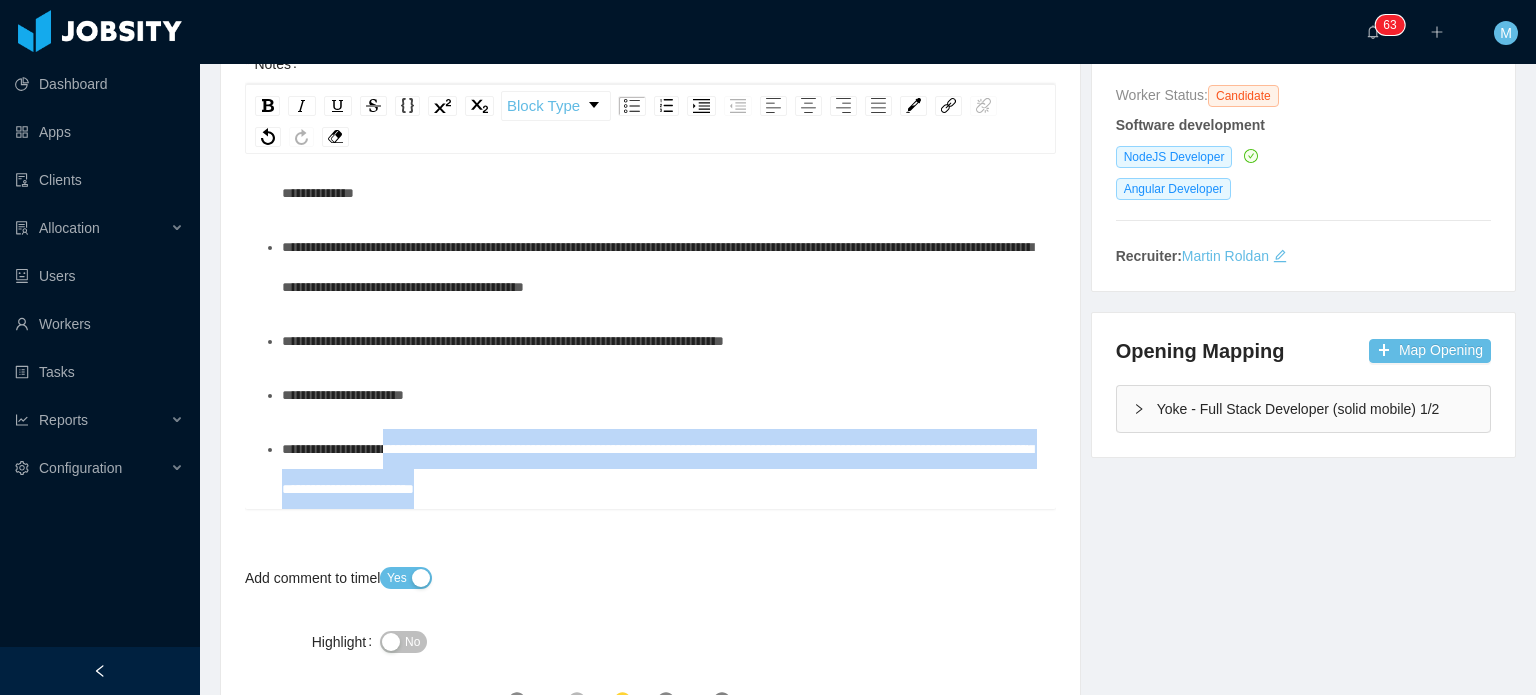 scroll, scrollTop: 60, scrollLeft: 0, axis: vertical 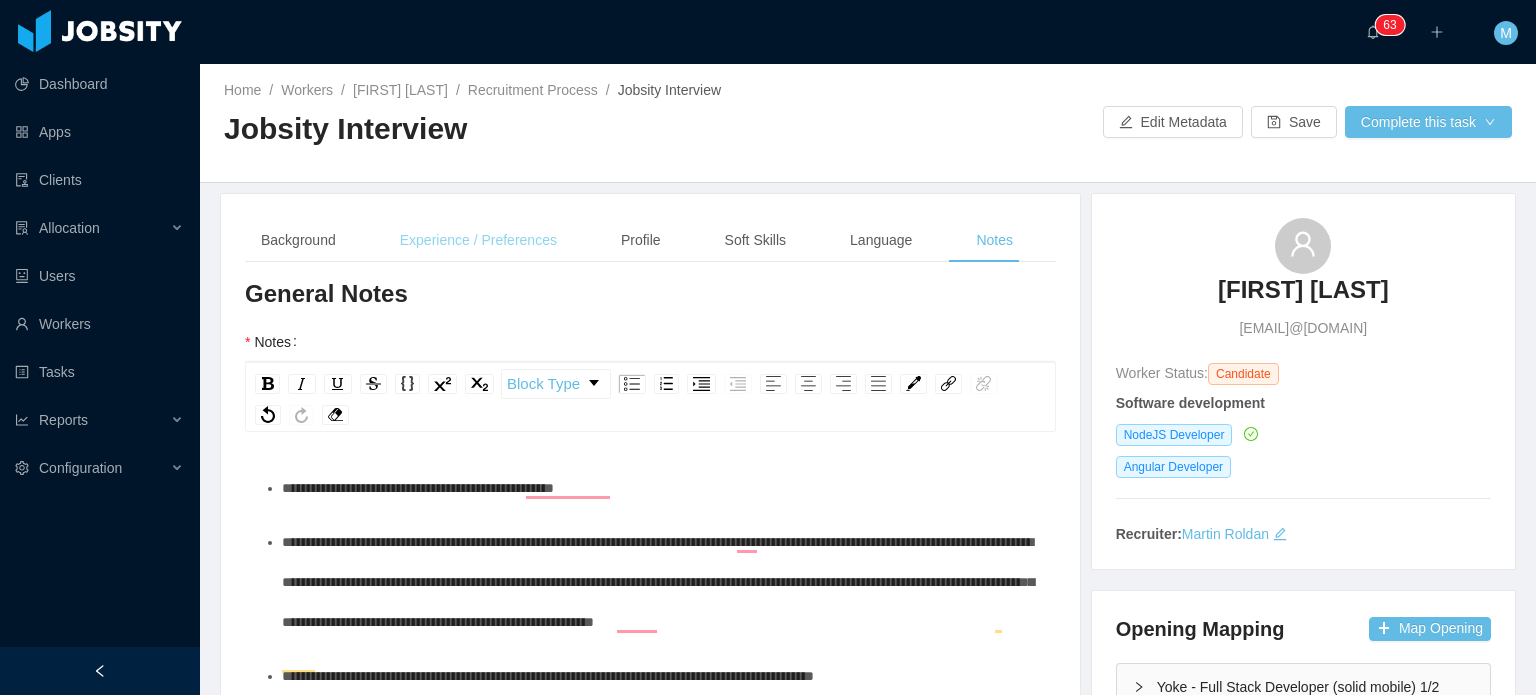 click on "Experience / Preferences" at bounding box center [478, 240] 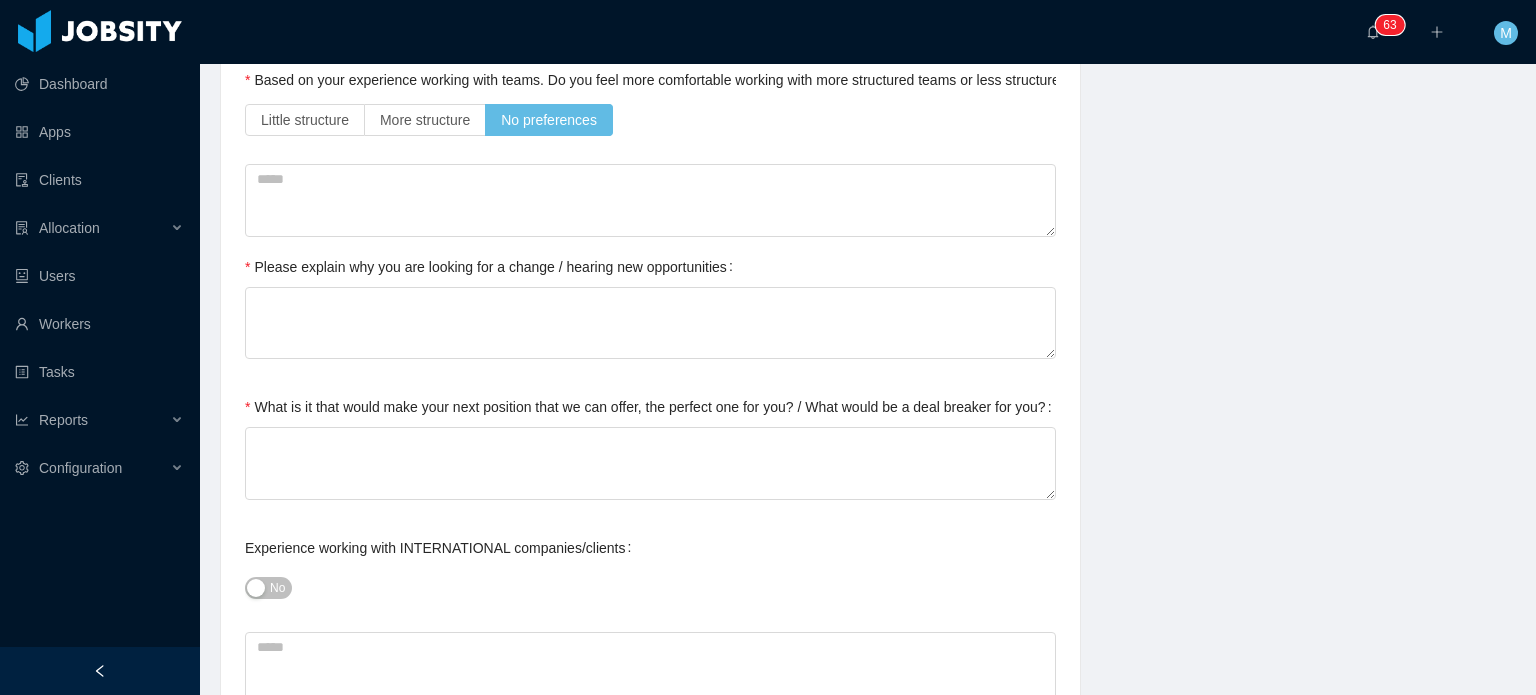 scroll, scrollTop: 800, scrollLeft: 0, axis: vertical 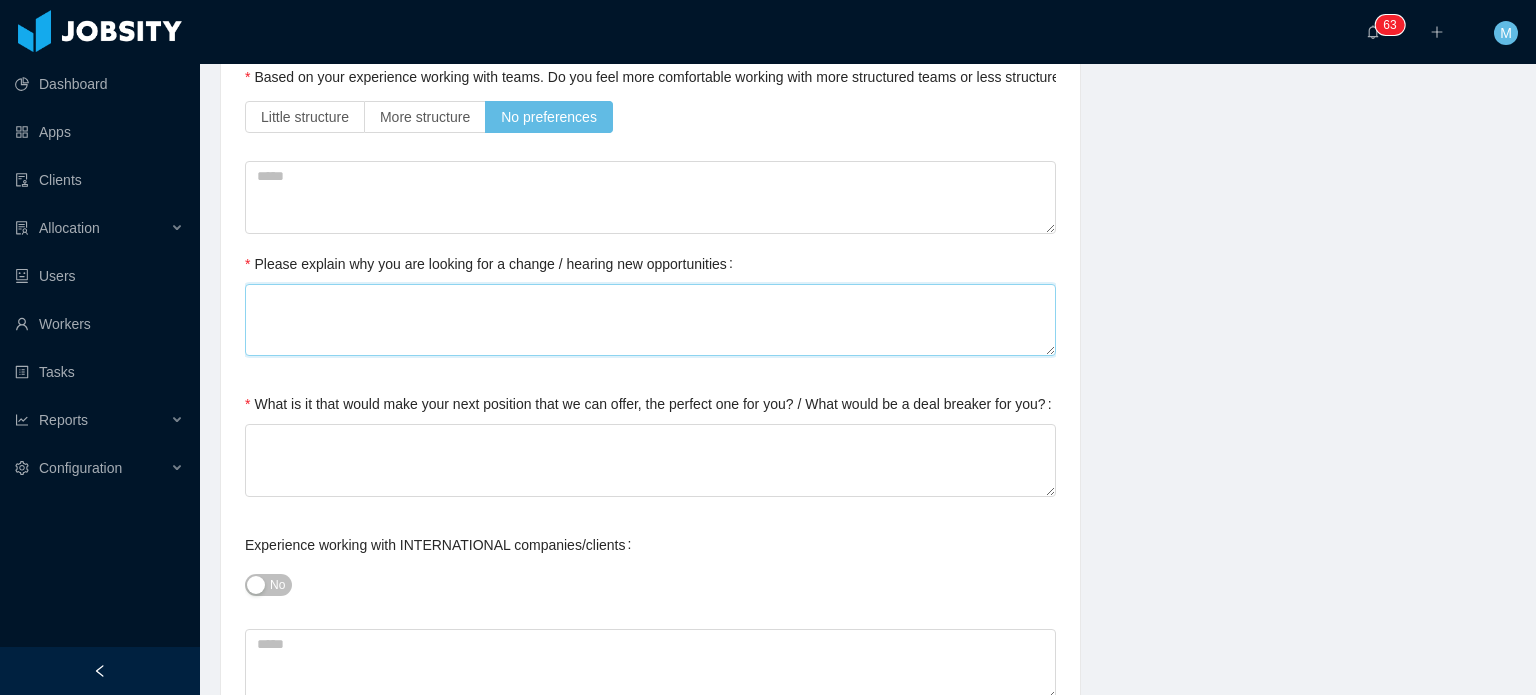 click on "Please explain why you are looking for a change / hearing new opportunities" at bounding box center [650, 320] 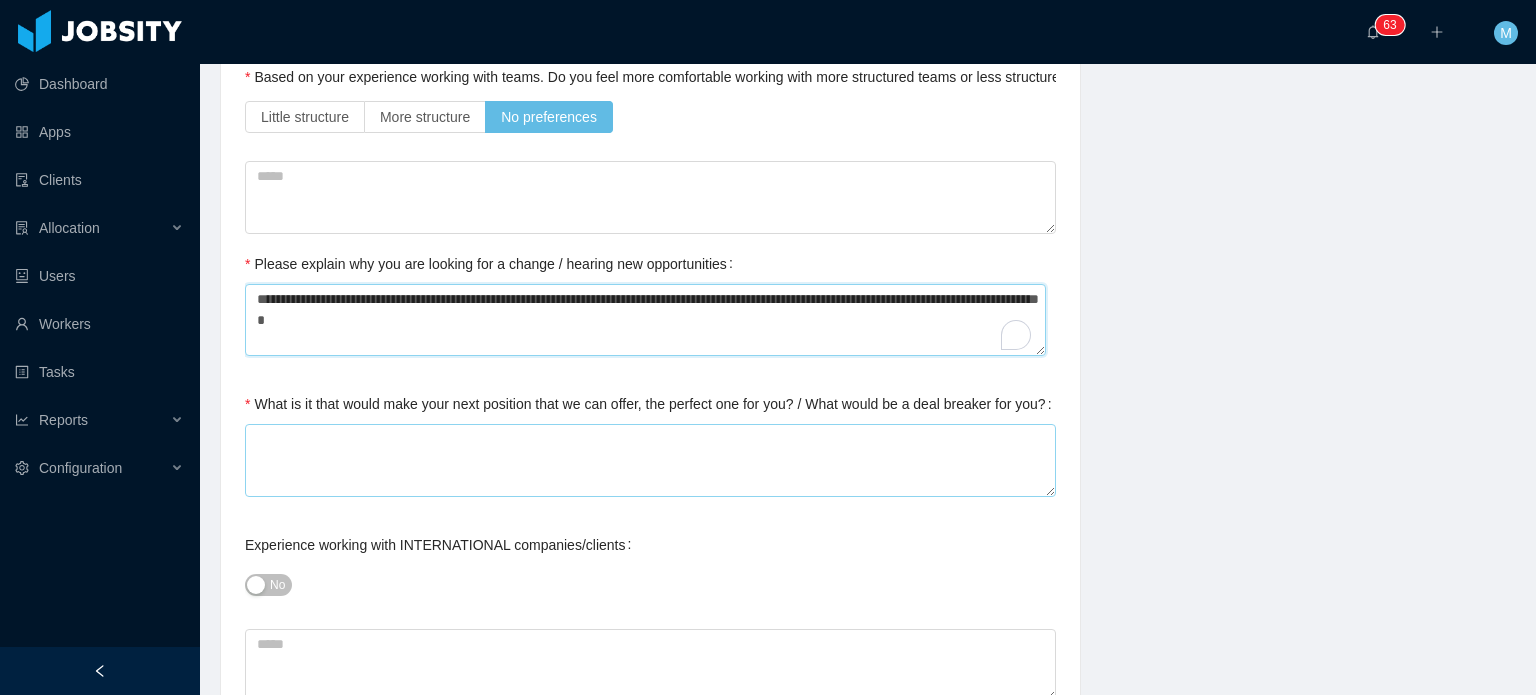 type on "**********" 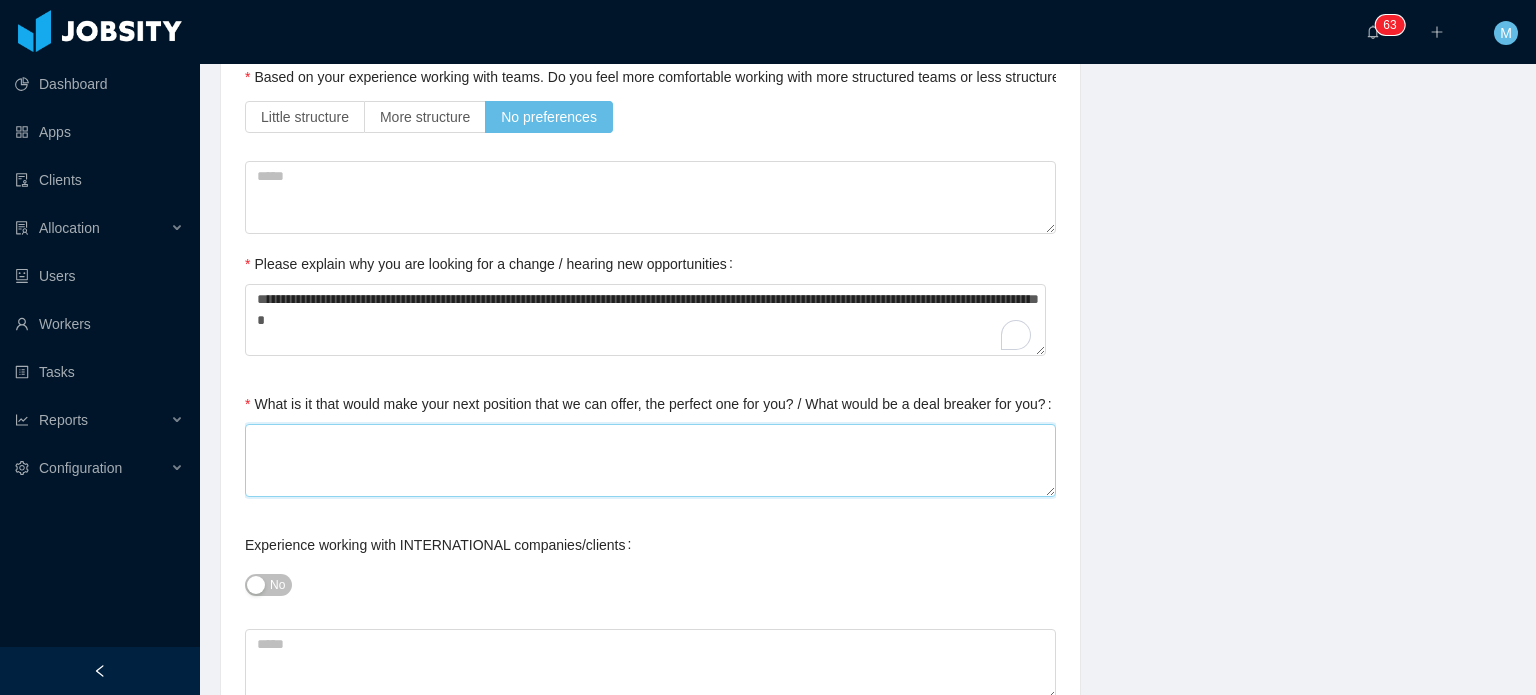 click on "What is it that would make your next position that we can offer, the perfect one for you? / What would be a deal breaker for you?" at bounding box center [650, 460] 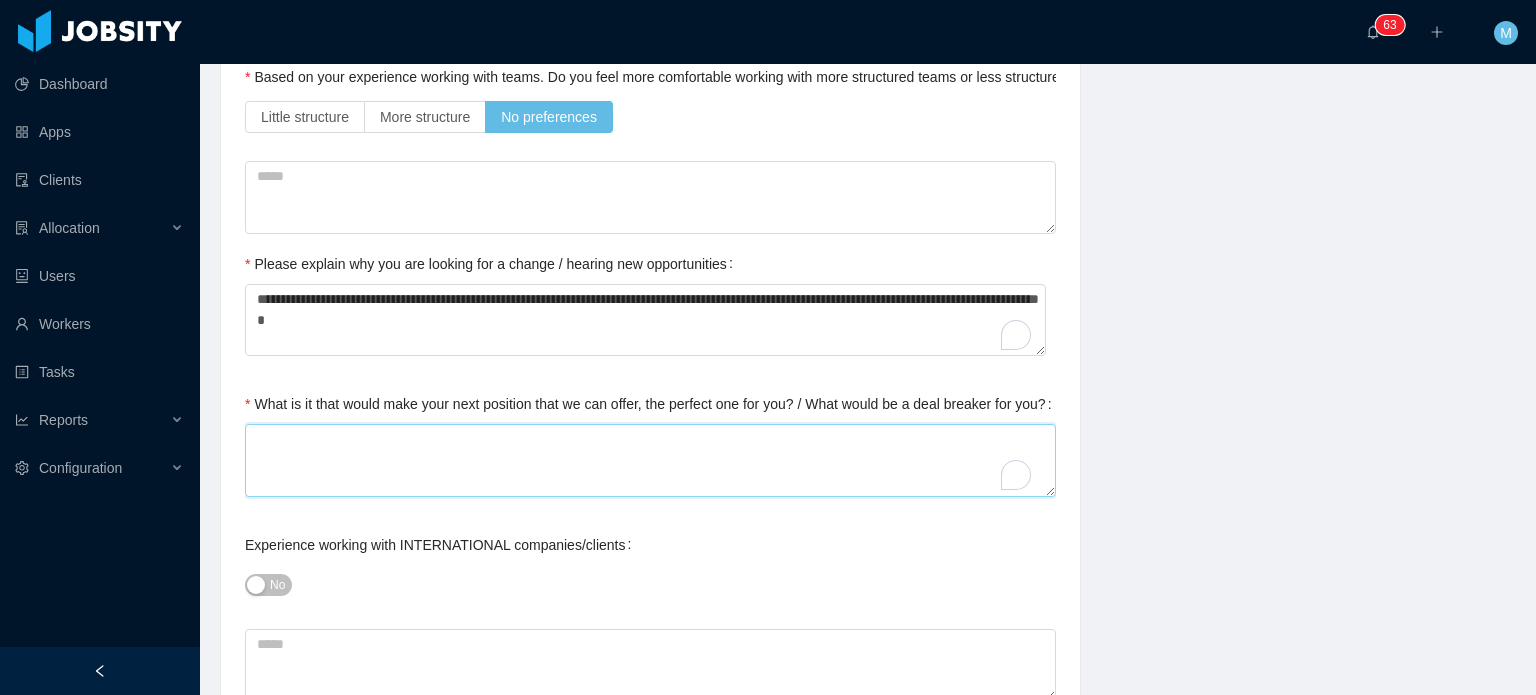 click on "What is it that would make your next position that we can offer, the perfect one for you? / What would be a deal breaker for you?" at bounding box center (650, 460) 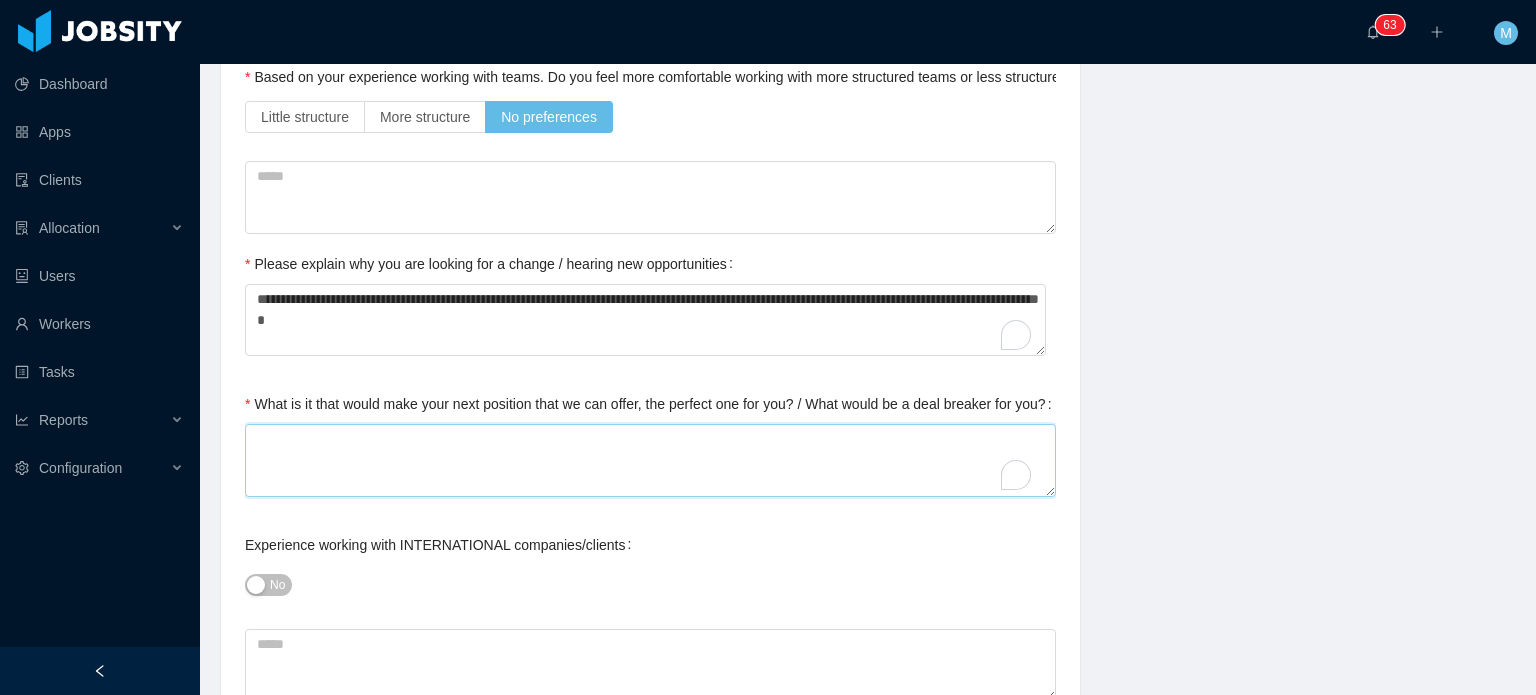 type on "*" 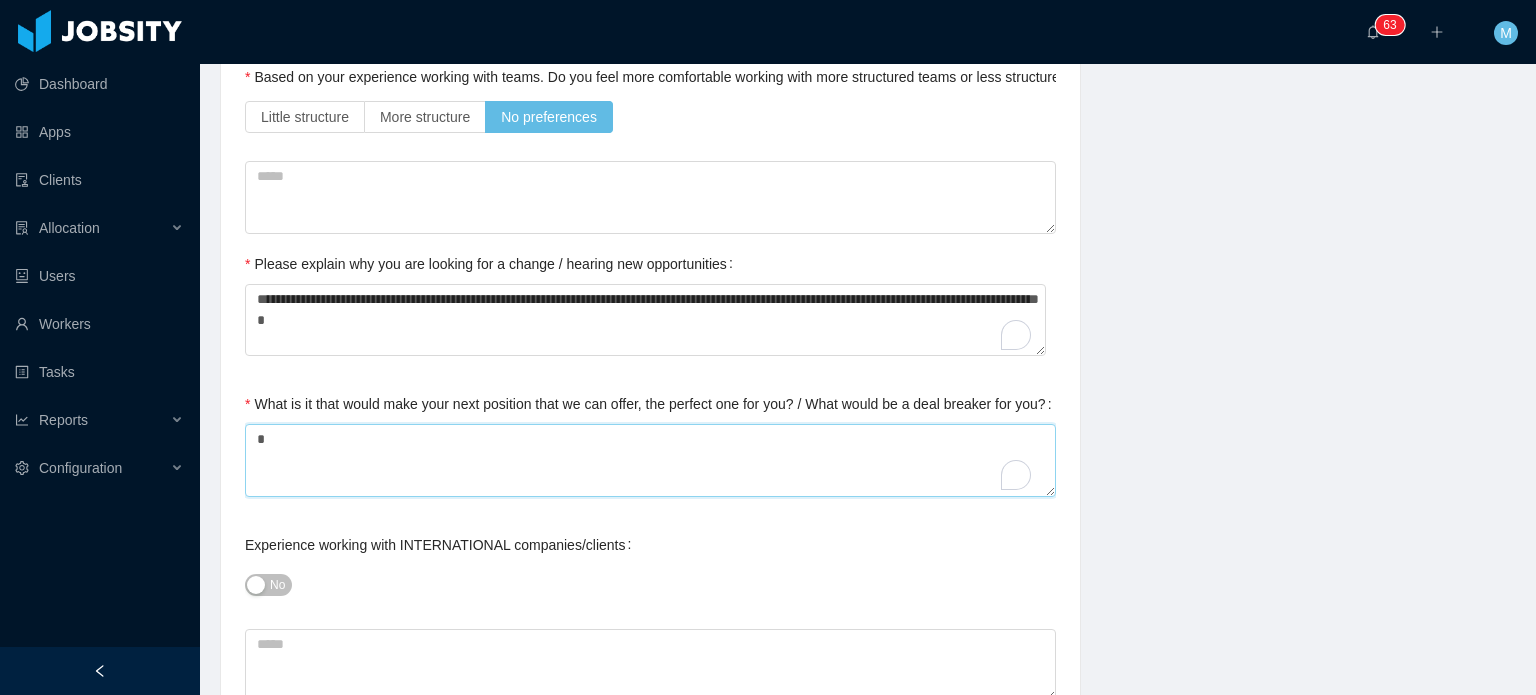 type 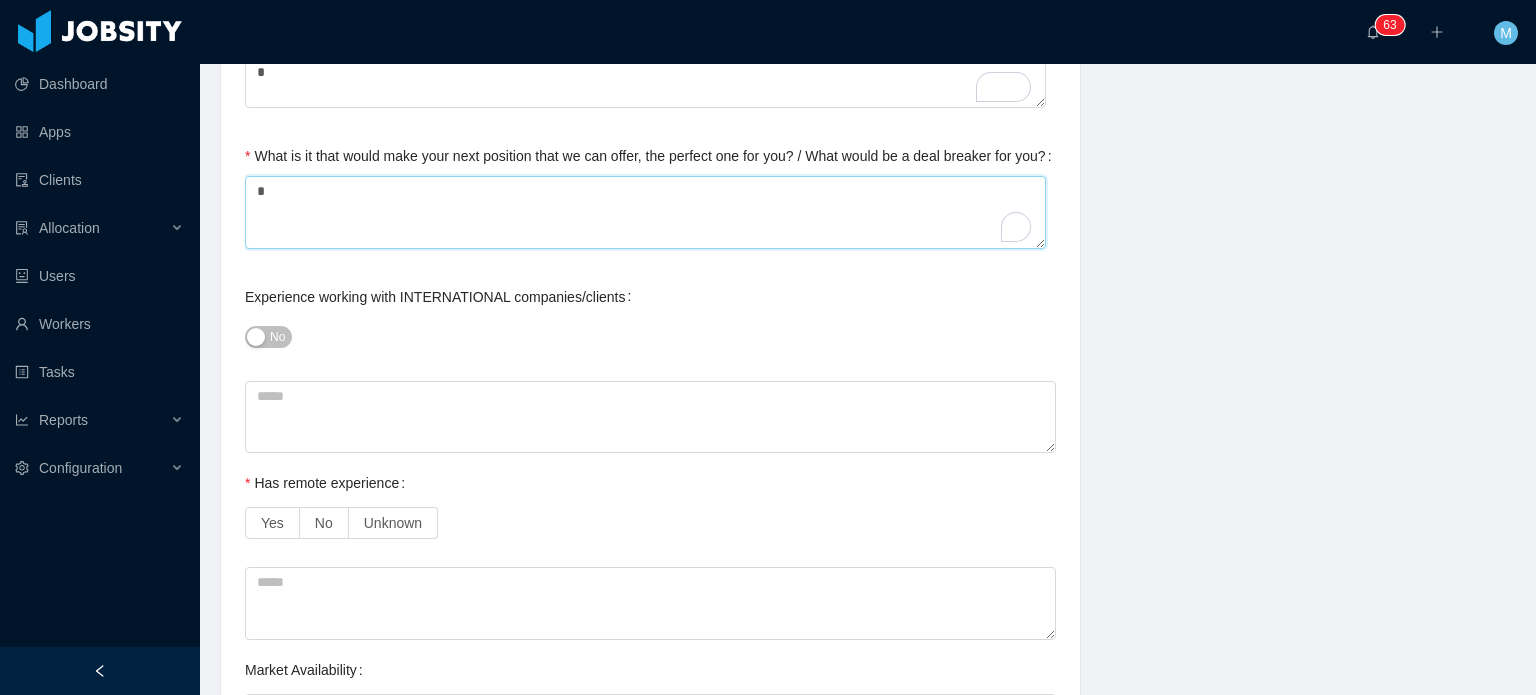 scroll, scrollTop: 1100, scrollLeft: 0, axis: vertical 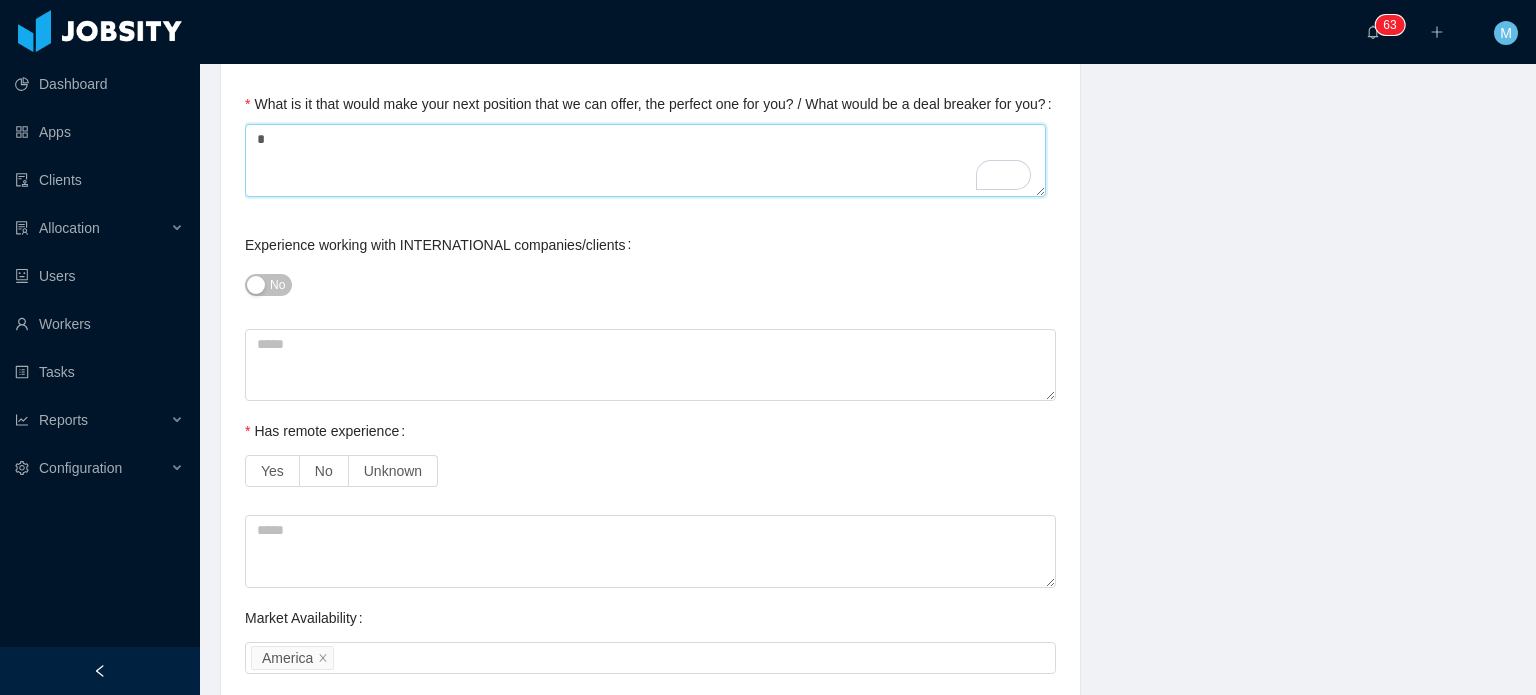type on "*" 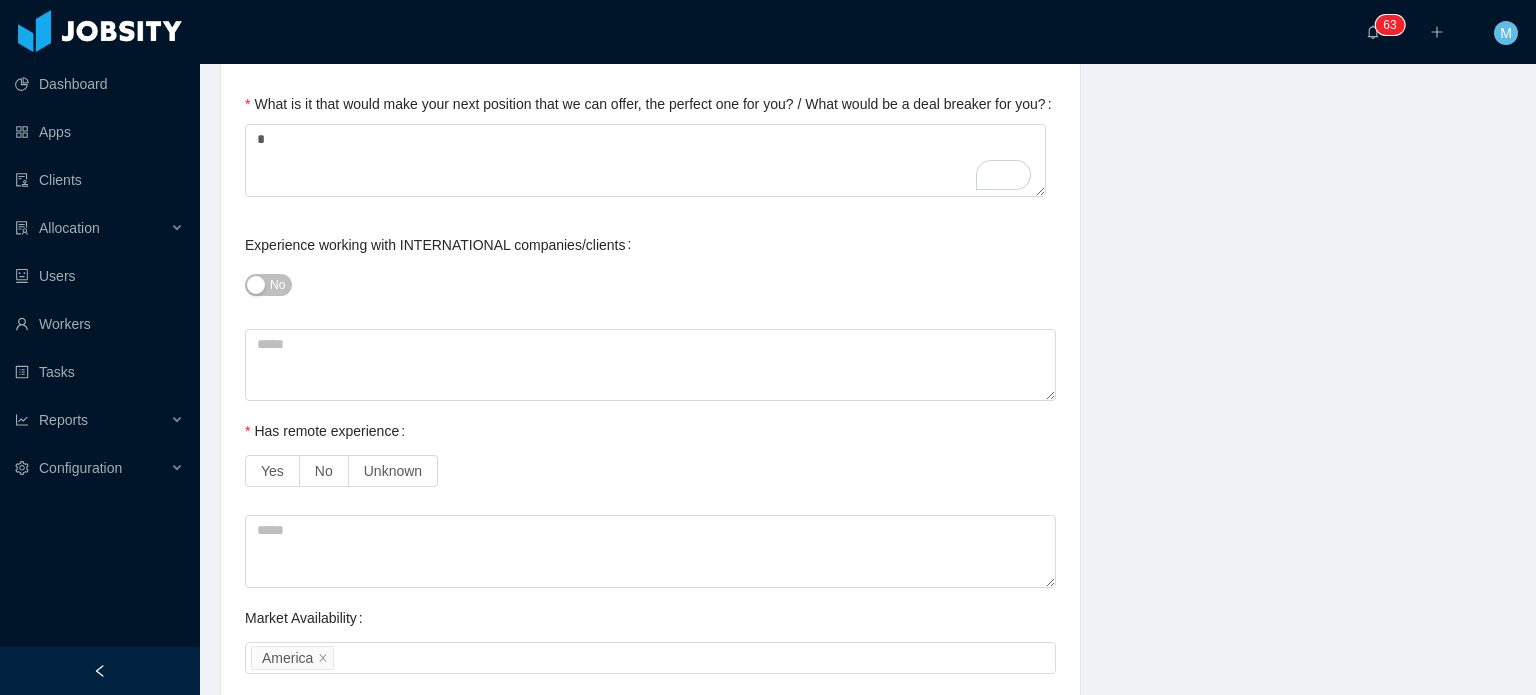 click on "No" at bounding box center [277, 285] 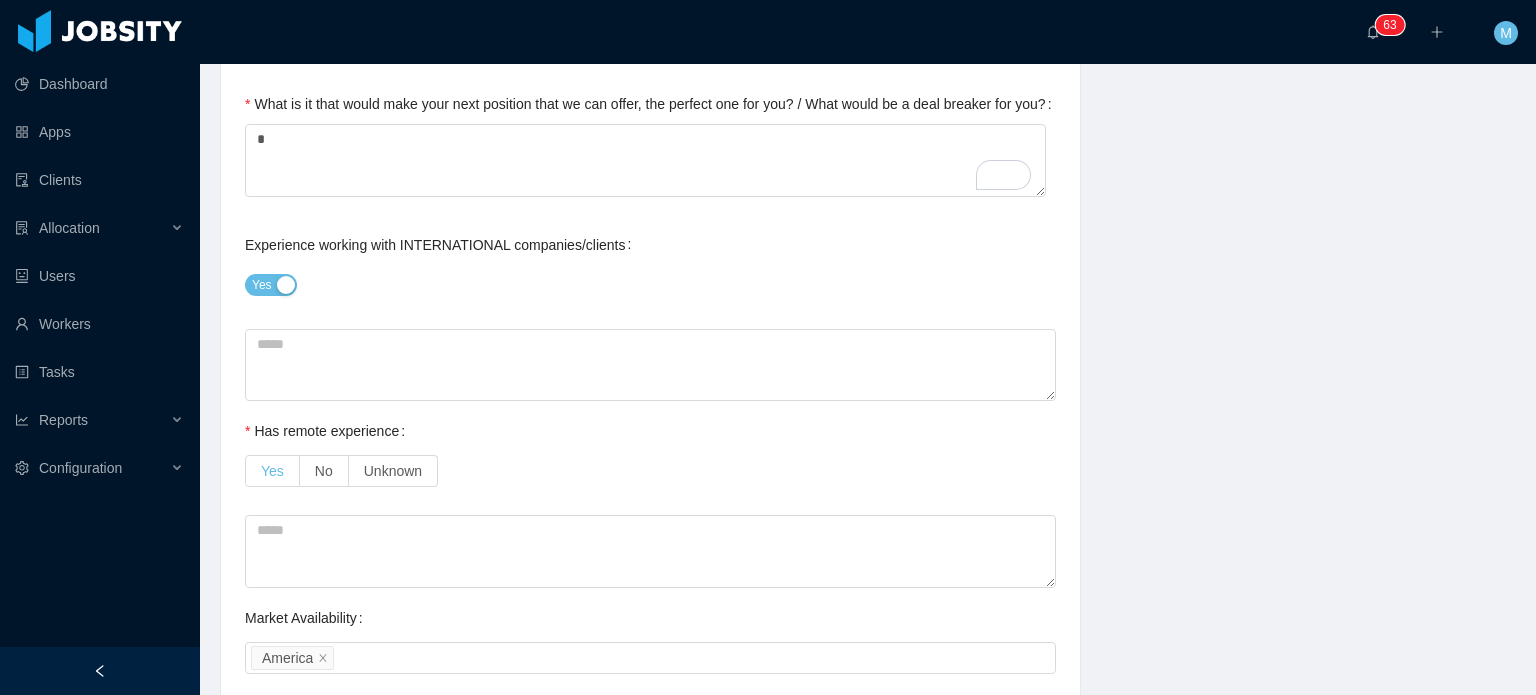 click on "Yes" at bounding box center (272, 471) 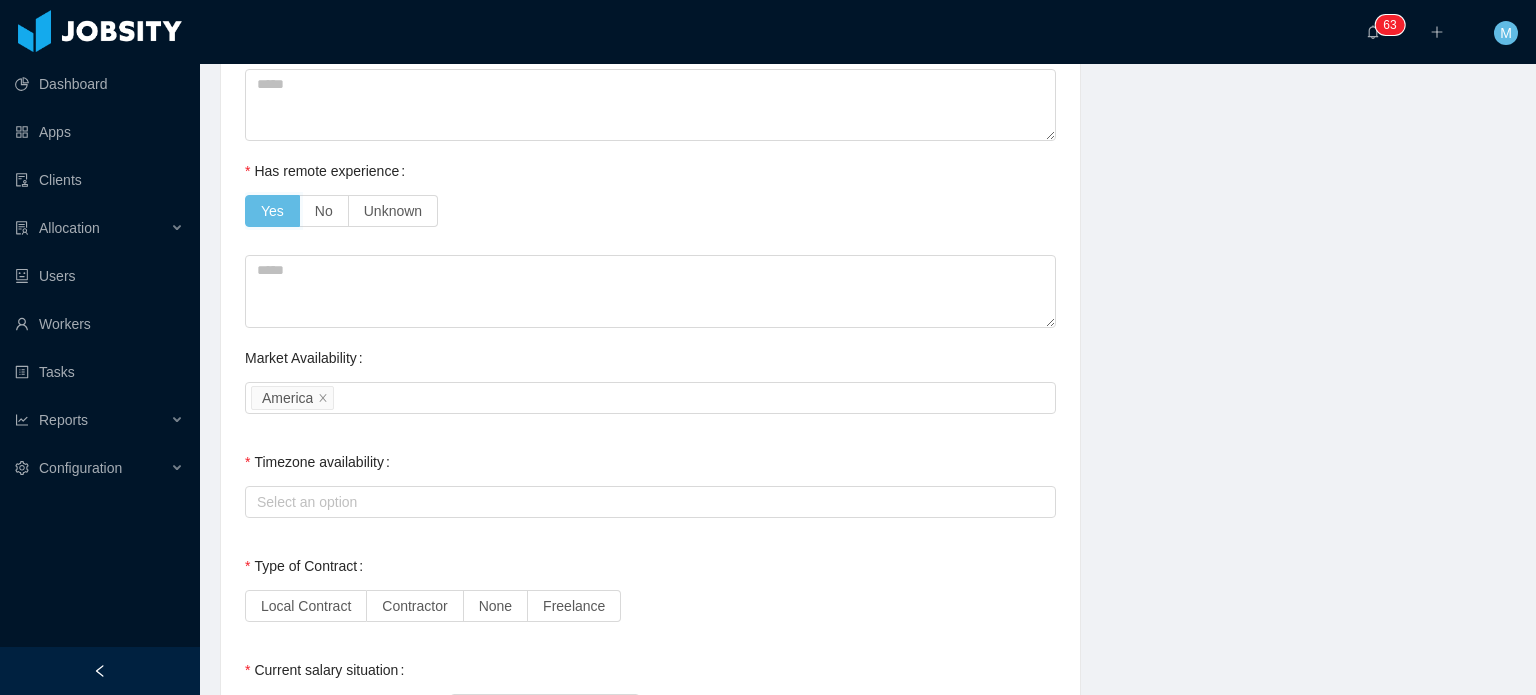 scroll, scrollTop: 1400, scrollLeft: 0, axis: vertical 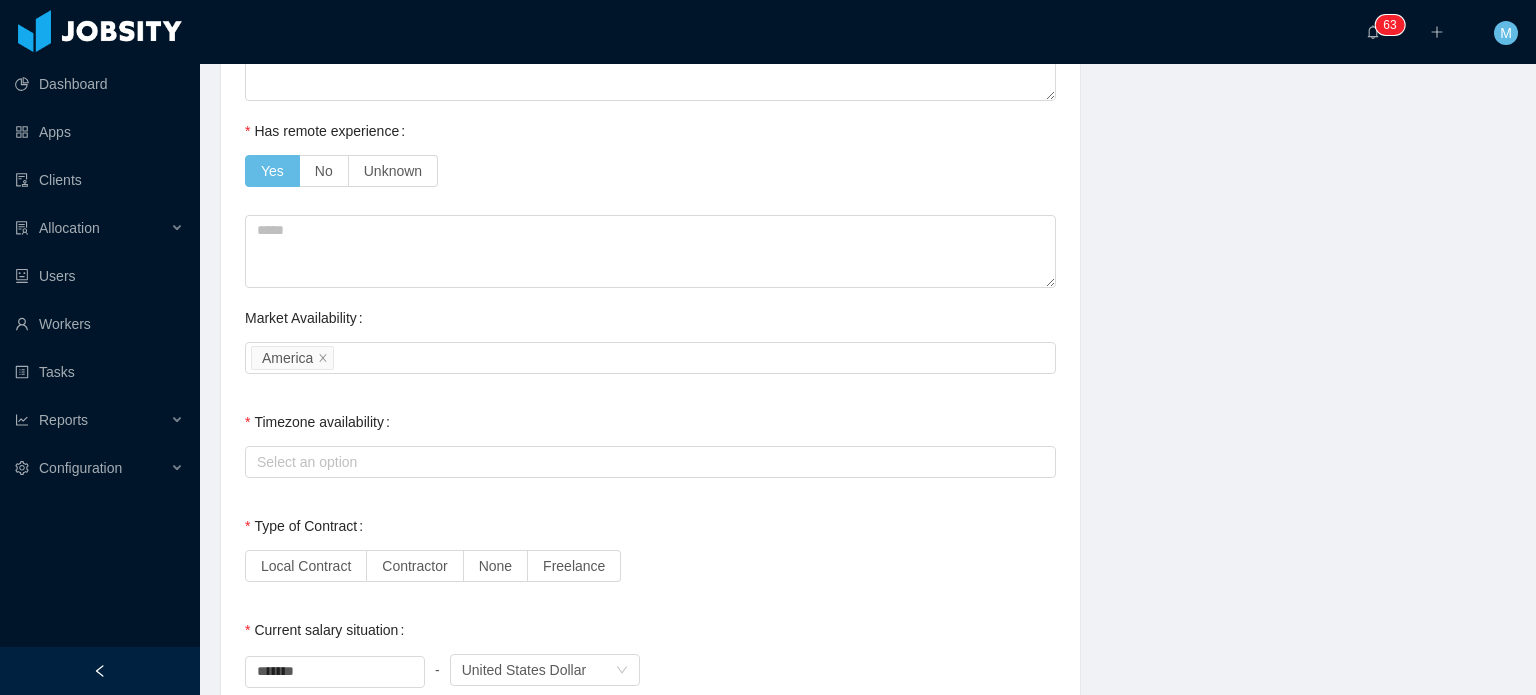 click on "Select an option" at bounding box center (650, 462) 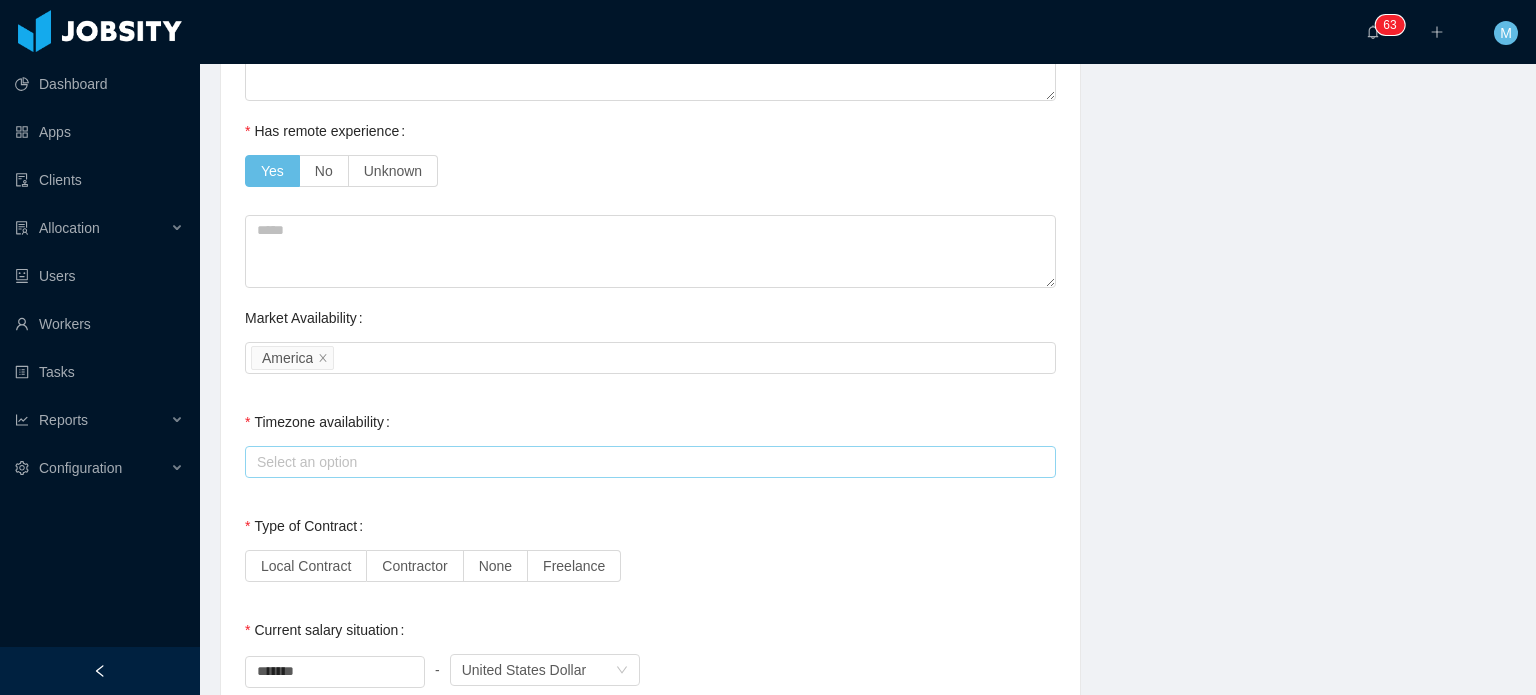 click on "Select an option" at bounding box center (646, 462) 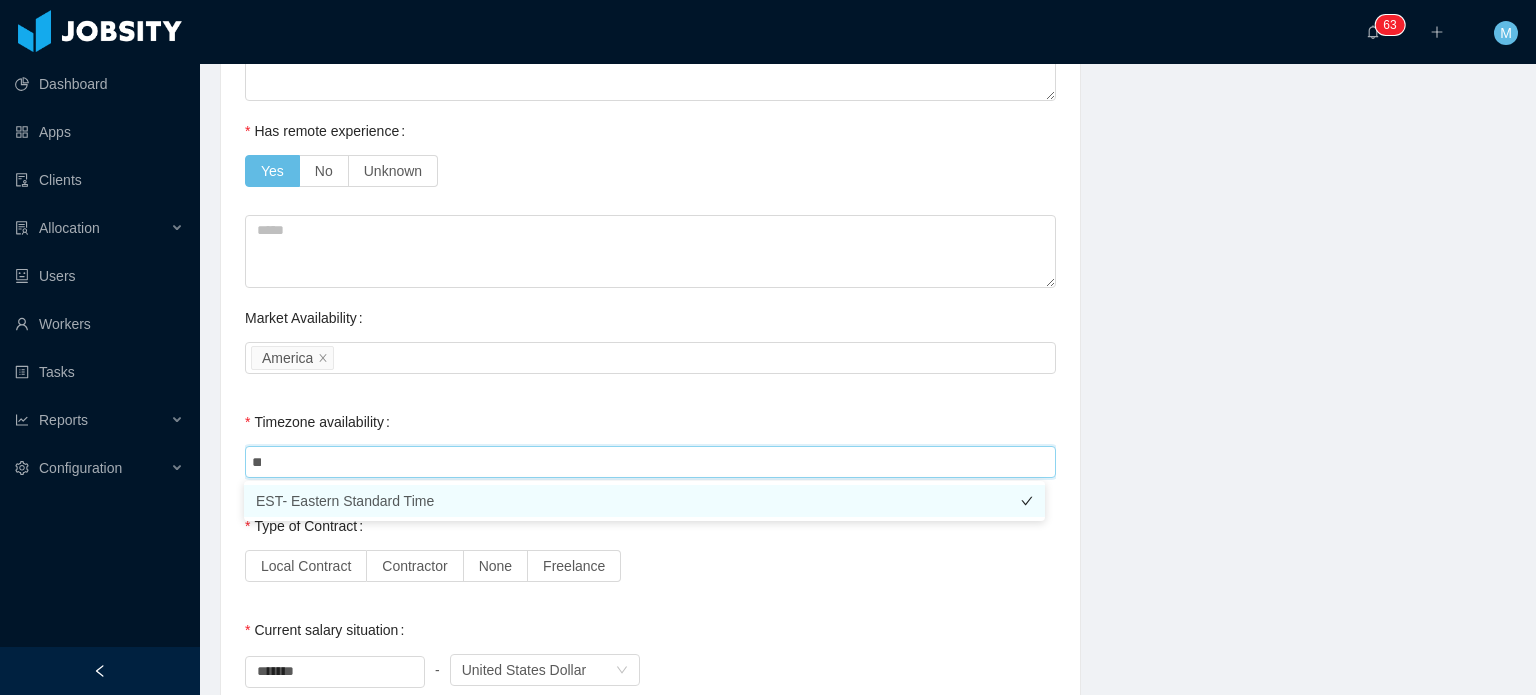type on "***" 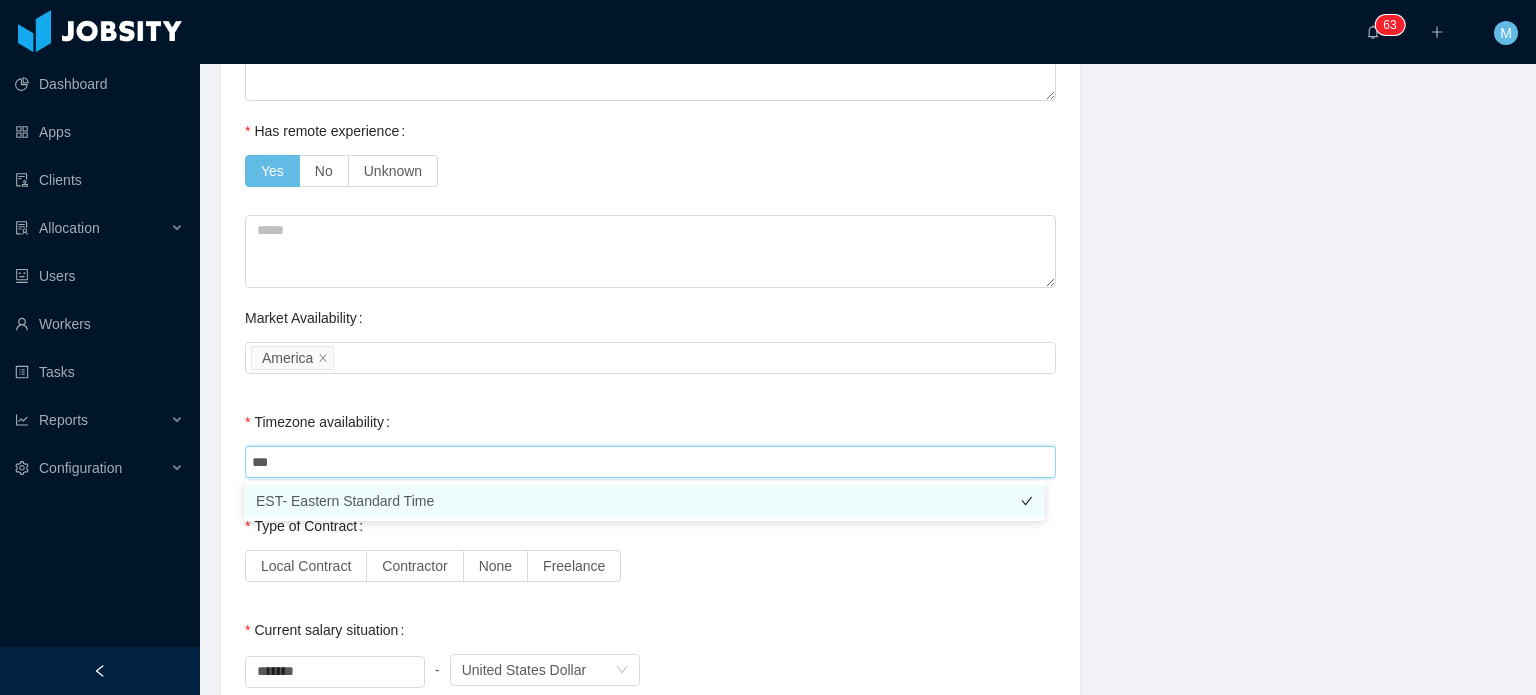 click on "EST- Eastern Standard Time" at bounding box center [644, 501] 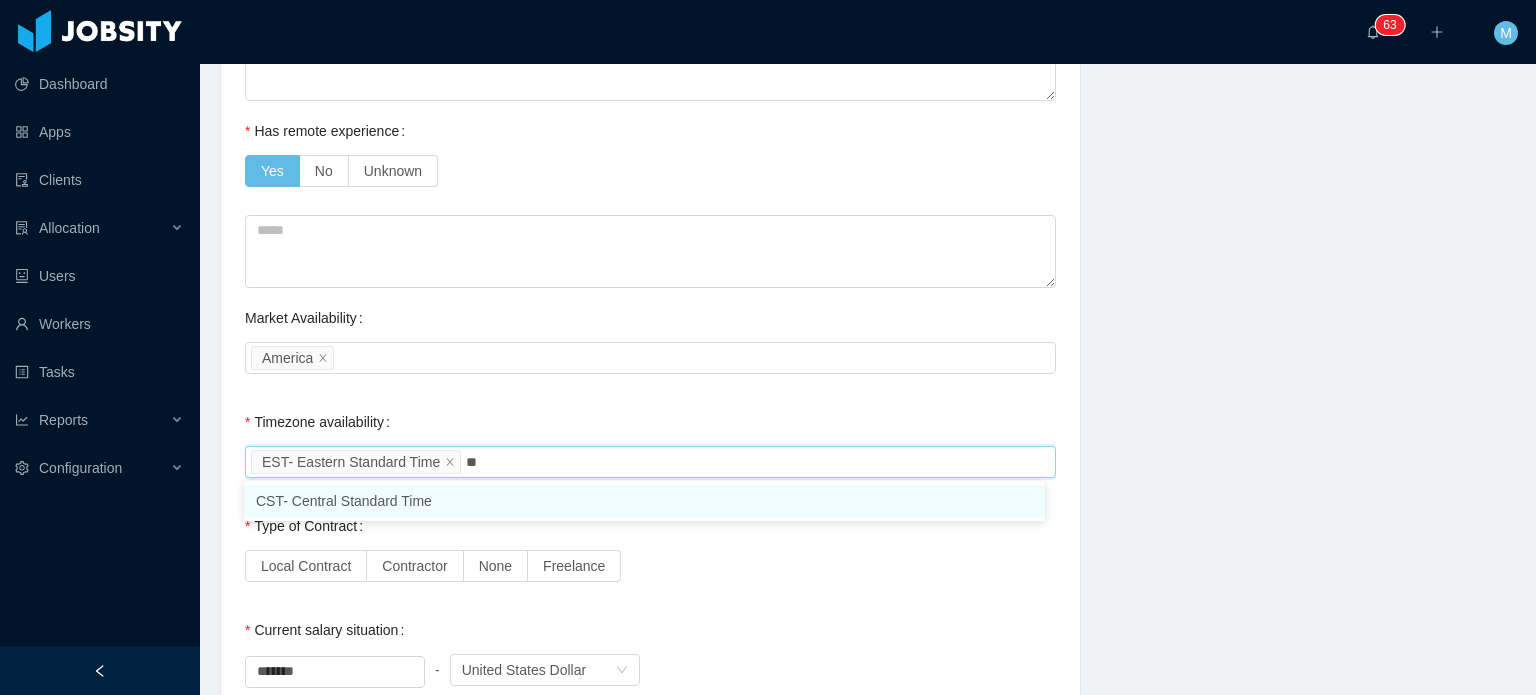 type on "***" 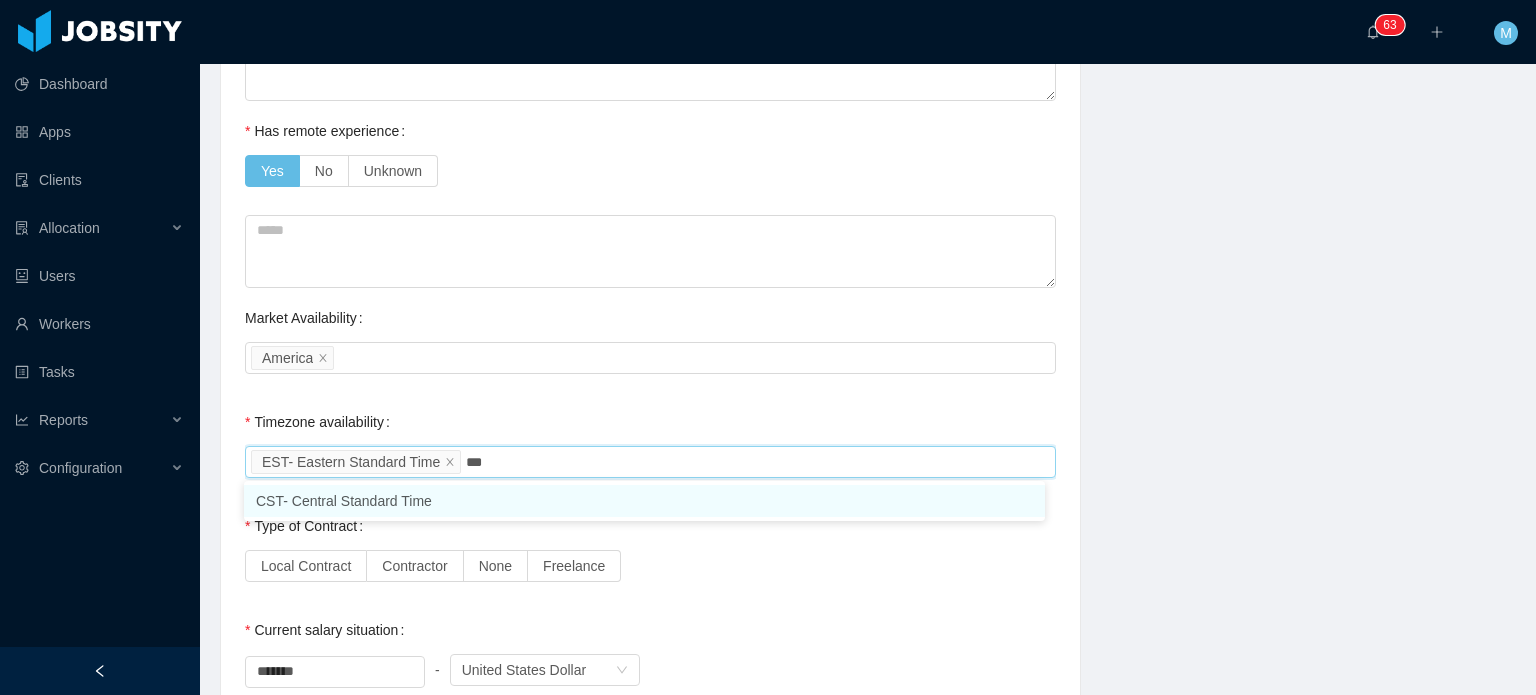click on "CST- Central Standard Time" at bounding box center [644, 501] 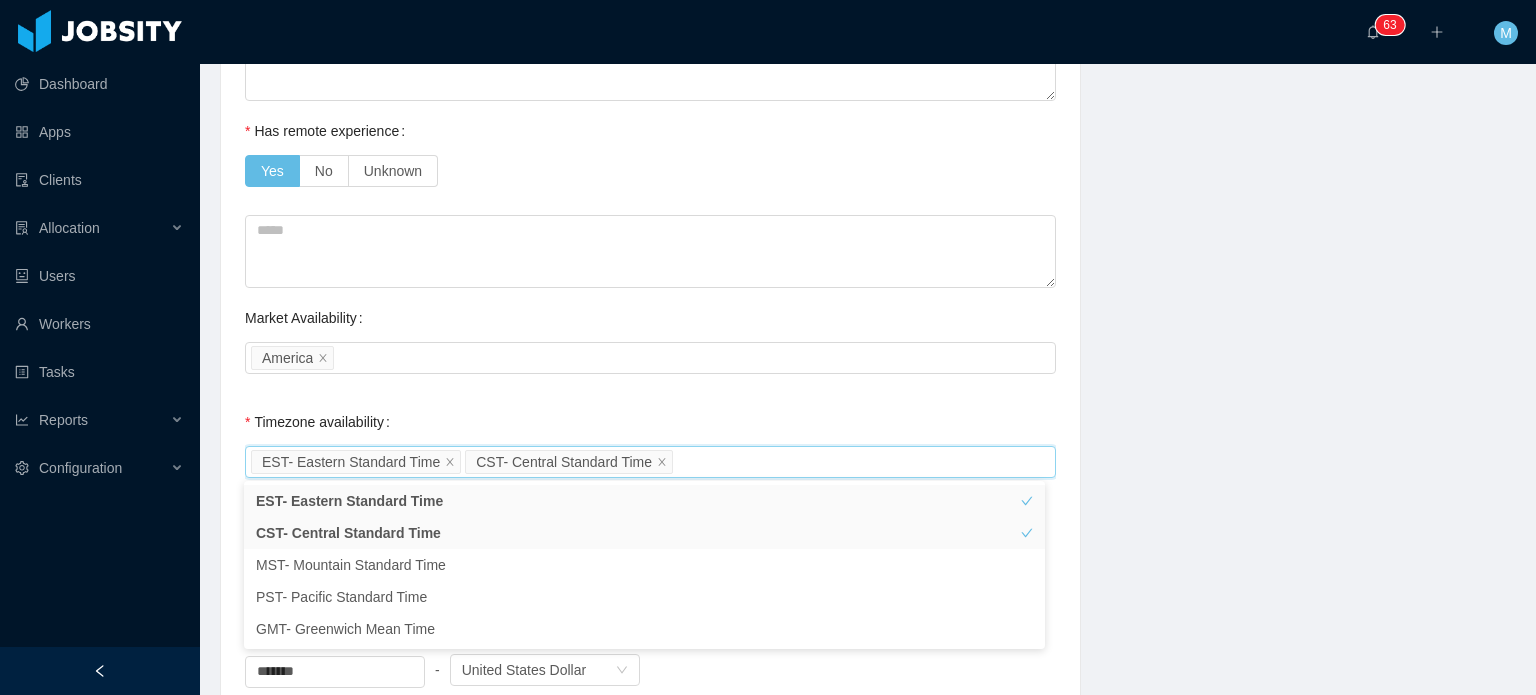 click on "**********" at bounding box center (868, 109) 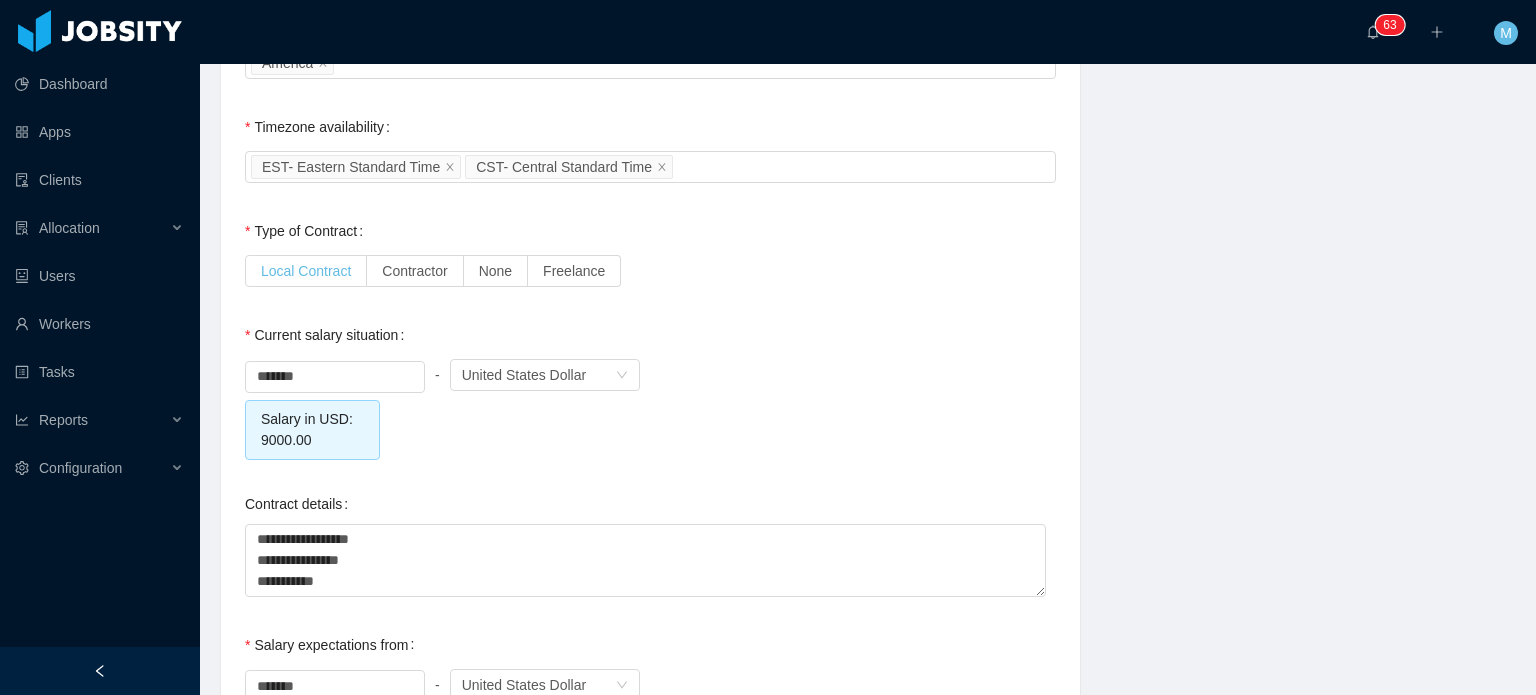 scroll, scrollTop: 1700, scrollLeft: 0, axis: vertical 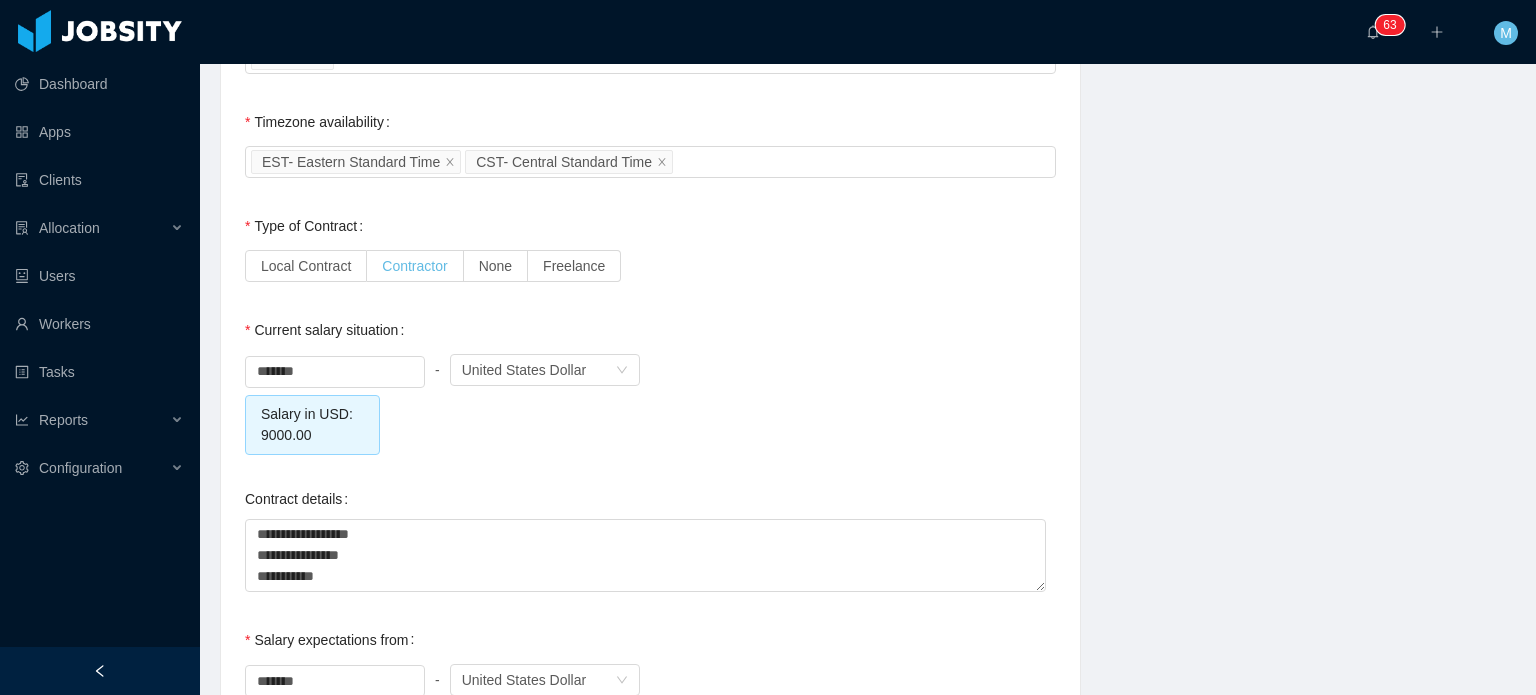 click on "Contractor" at bounding box center (415, 266) 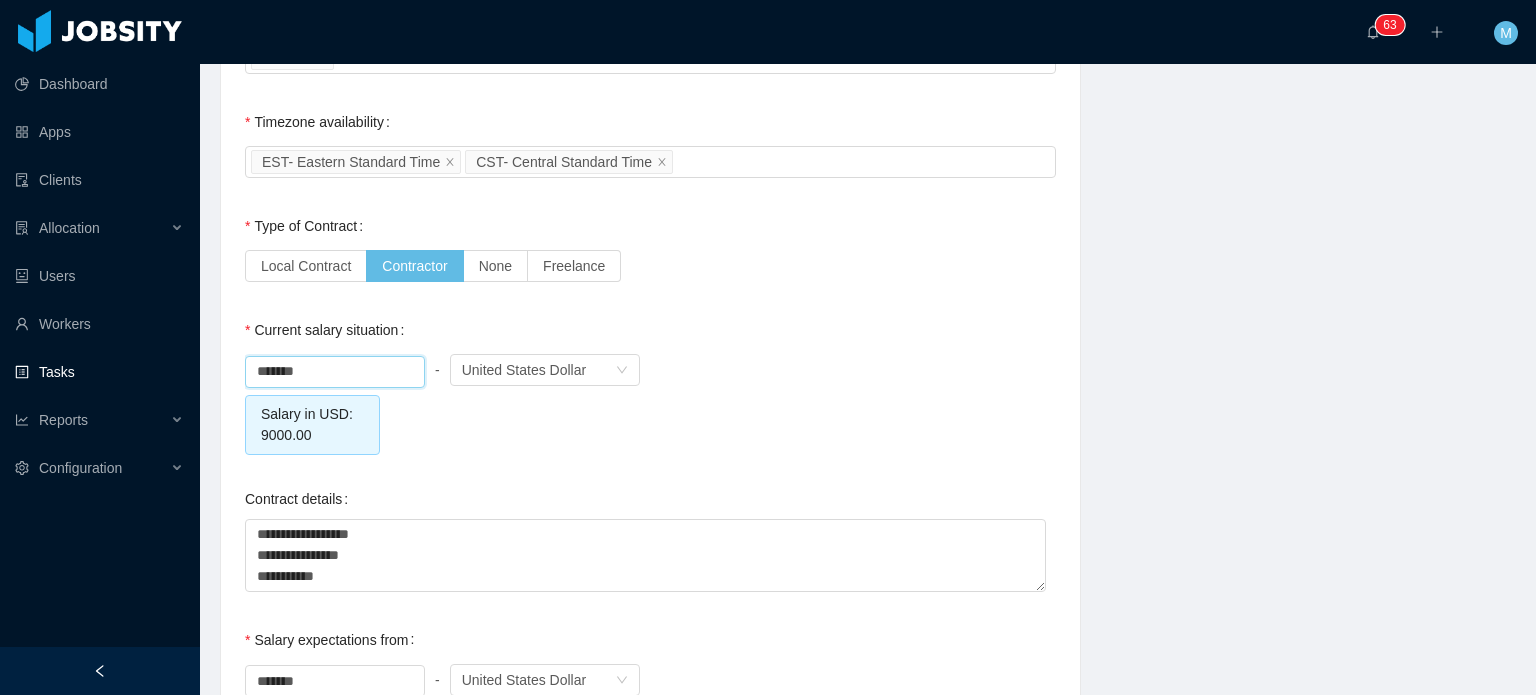 drag, startPoint x: 375, startPoint y: 378, endPoint x: 180, endPoint y: 353, distance: 196.59604 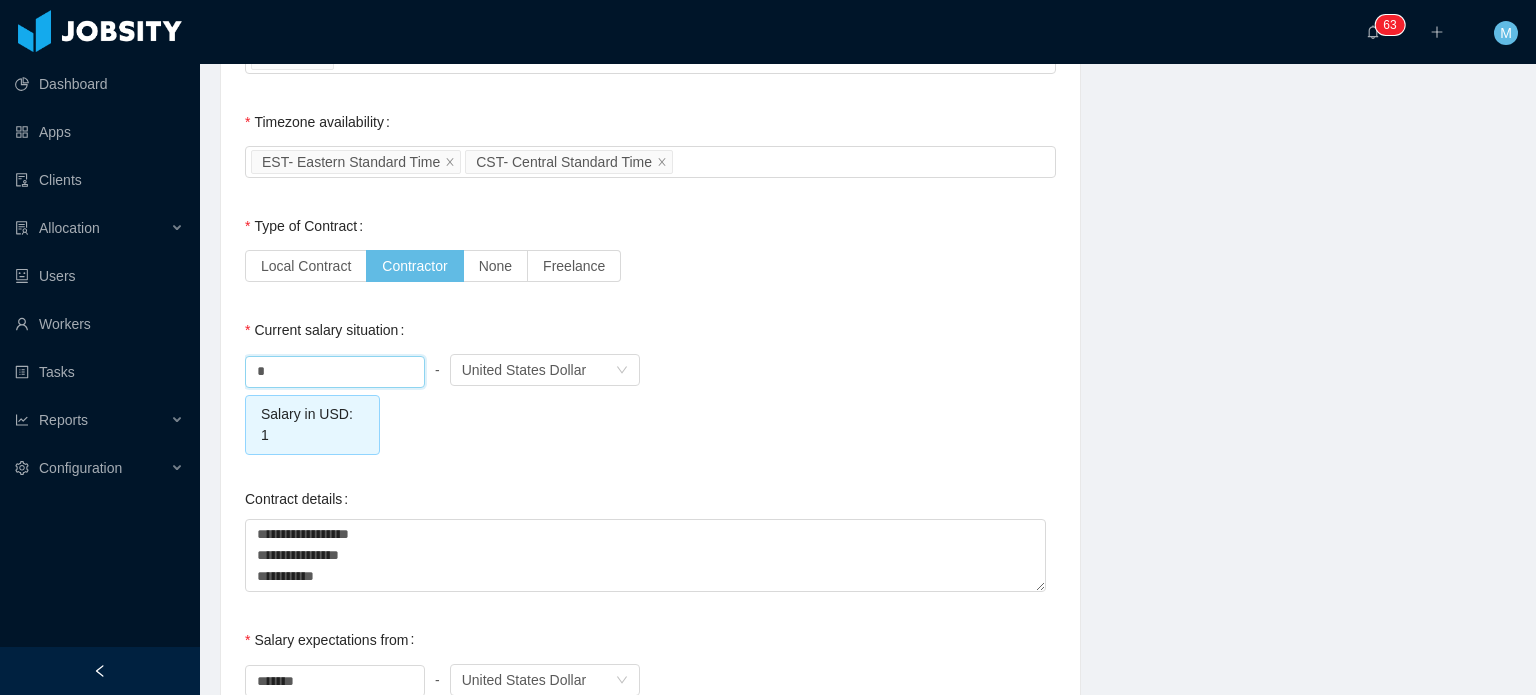 click on "**********" at bounding box center [650, -161] 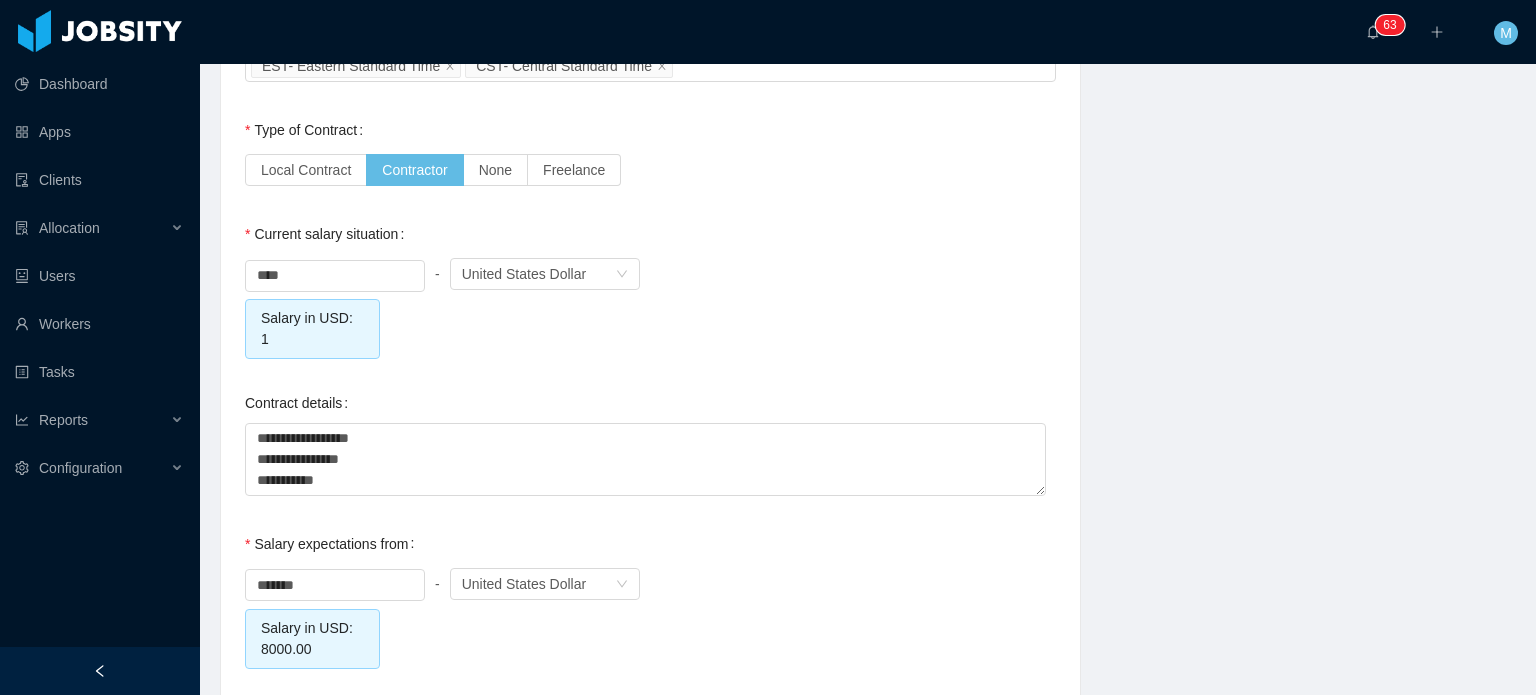scroll, scrollTop: 1900, scrollLeft: 0, axis: vertical 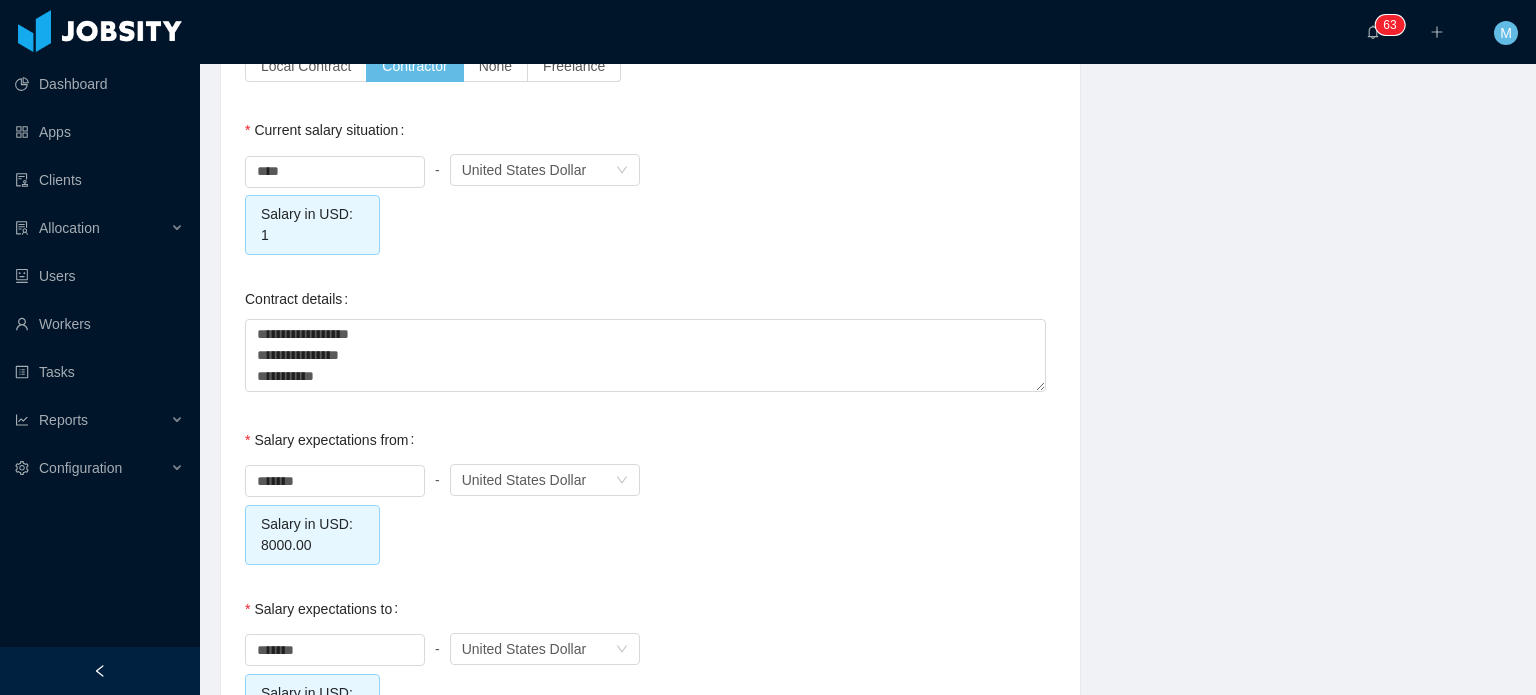 drag, startPoint x: 320, startPoint y: 441, endPoint x: 202, endPoint y: 446, distance: 118.10589 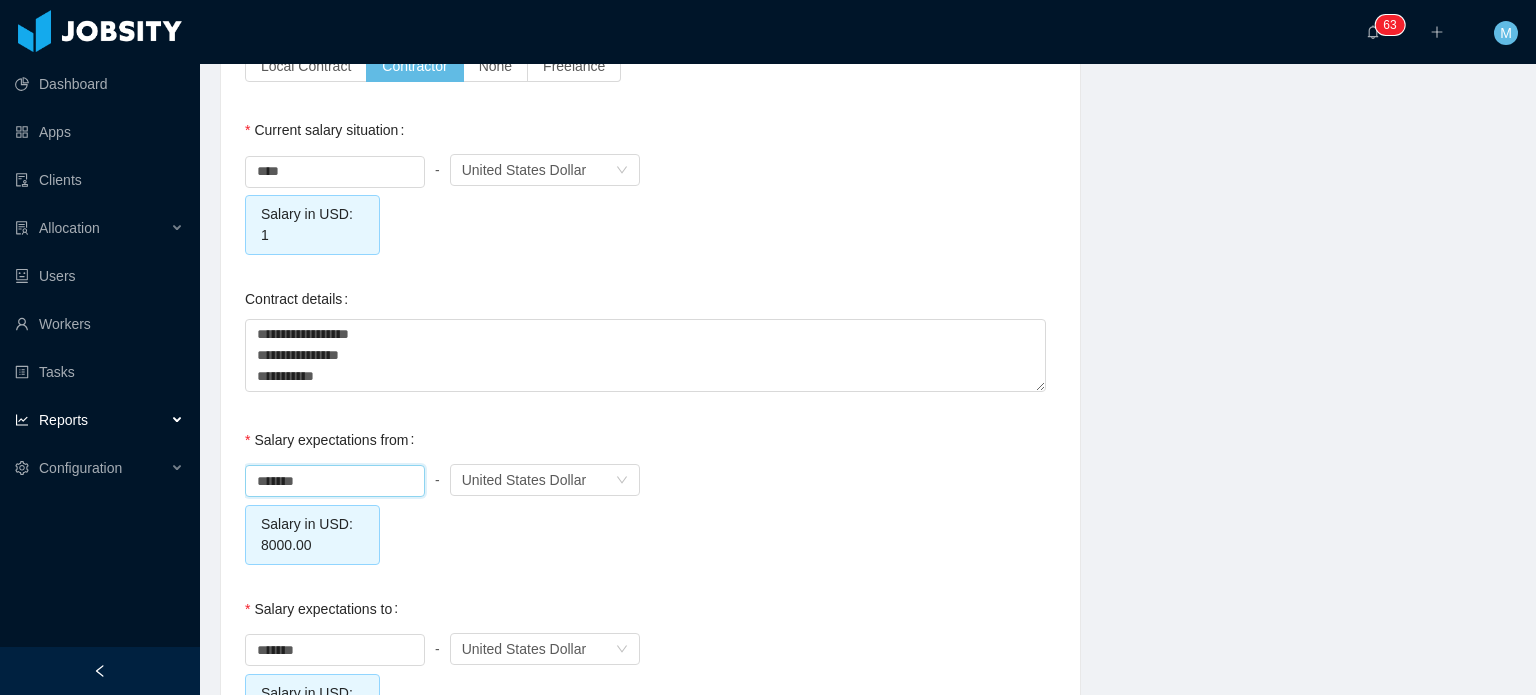 drag, startPoint x: 355, startPoint y: 467, endPoint x: 195, endPoint y: 439, distance: 162.43152 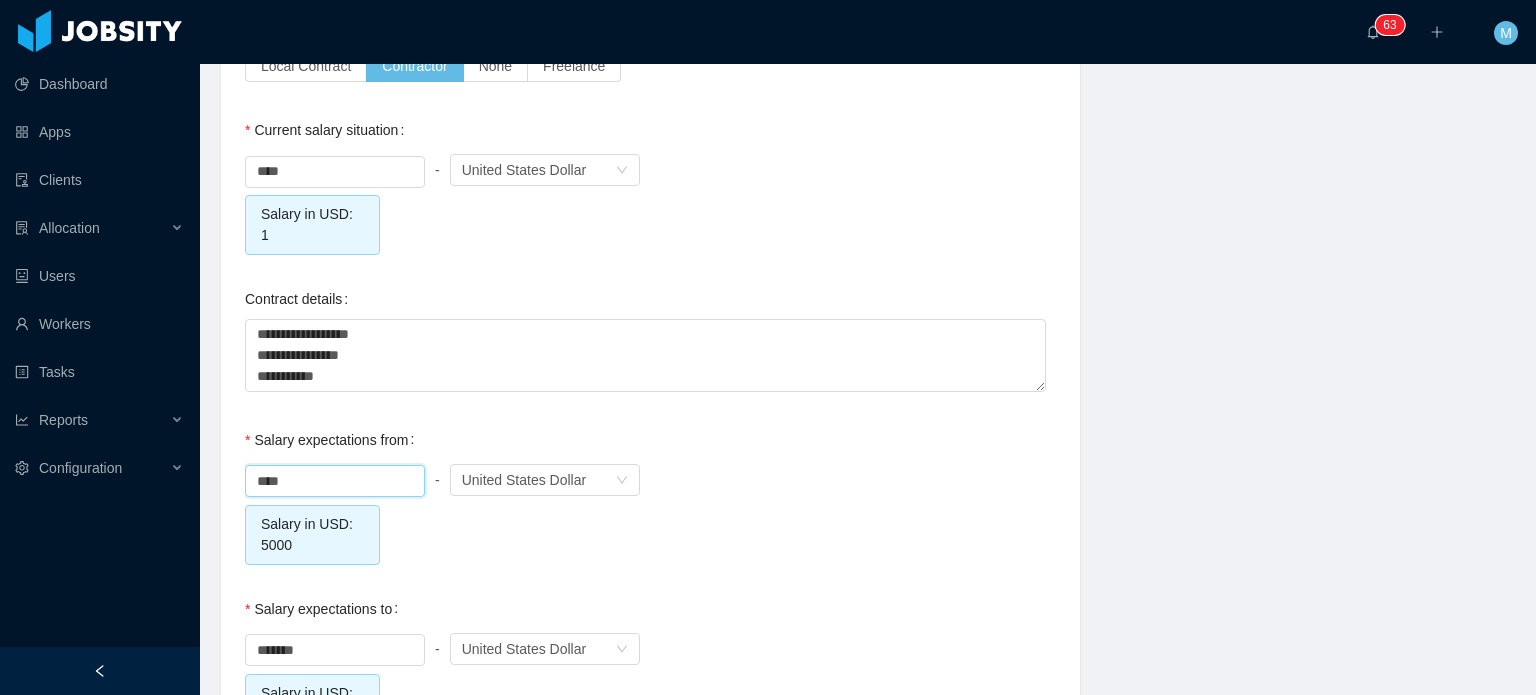 drag, startPoint x: 768, startPoint y: 473, endPoint x: 692, endPoint y: 473, distance: 76 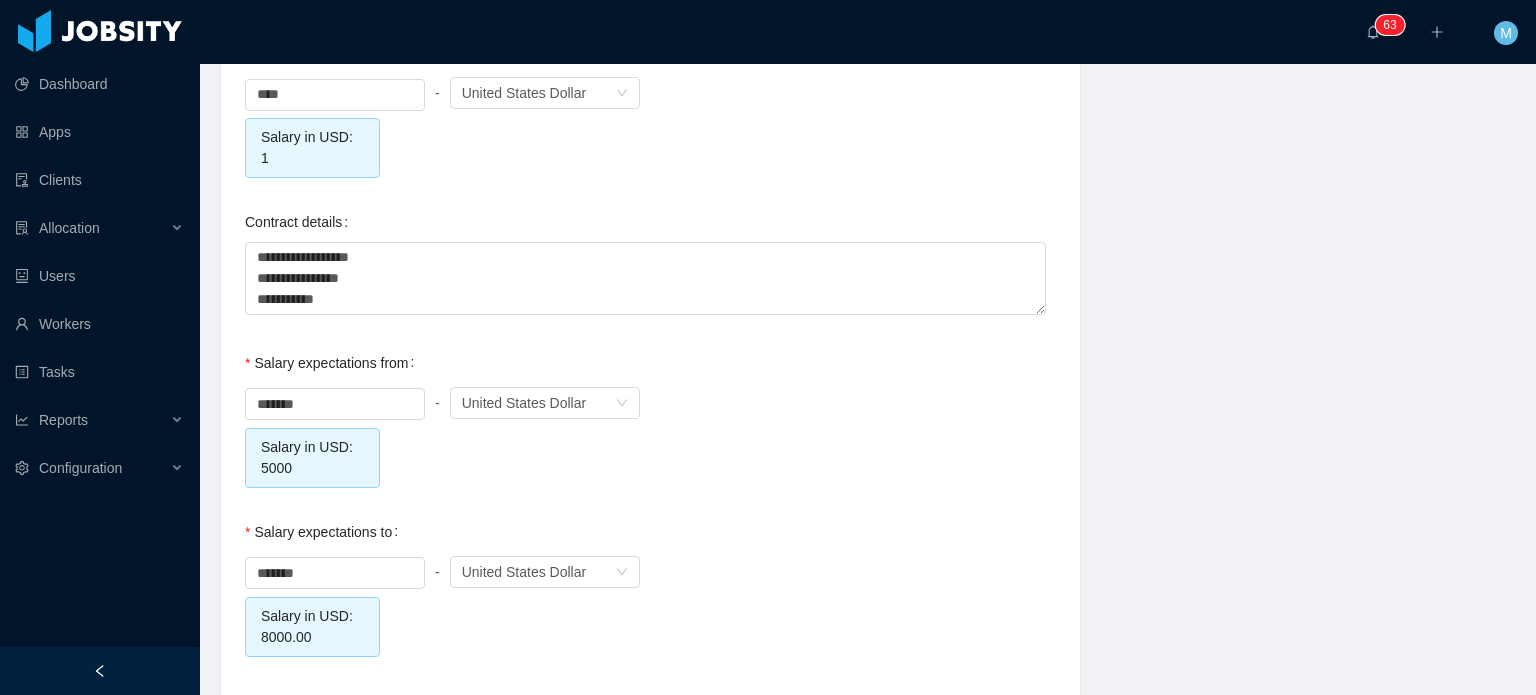 scroll, scrollTop: 2100, scrollLeft: 0, axis: vertical 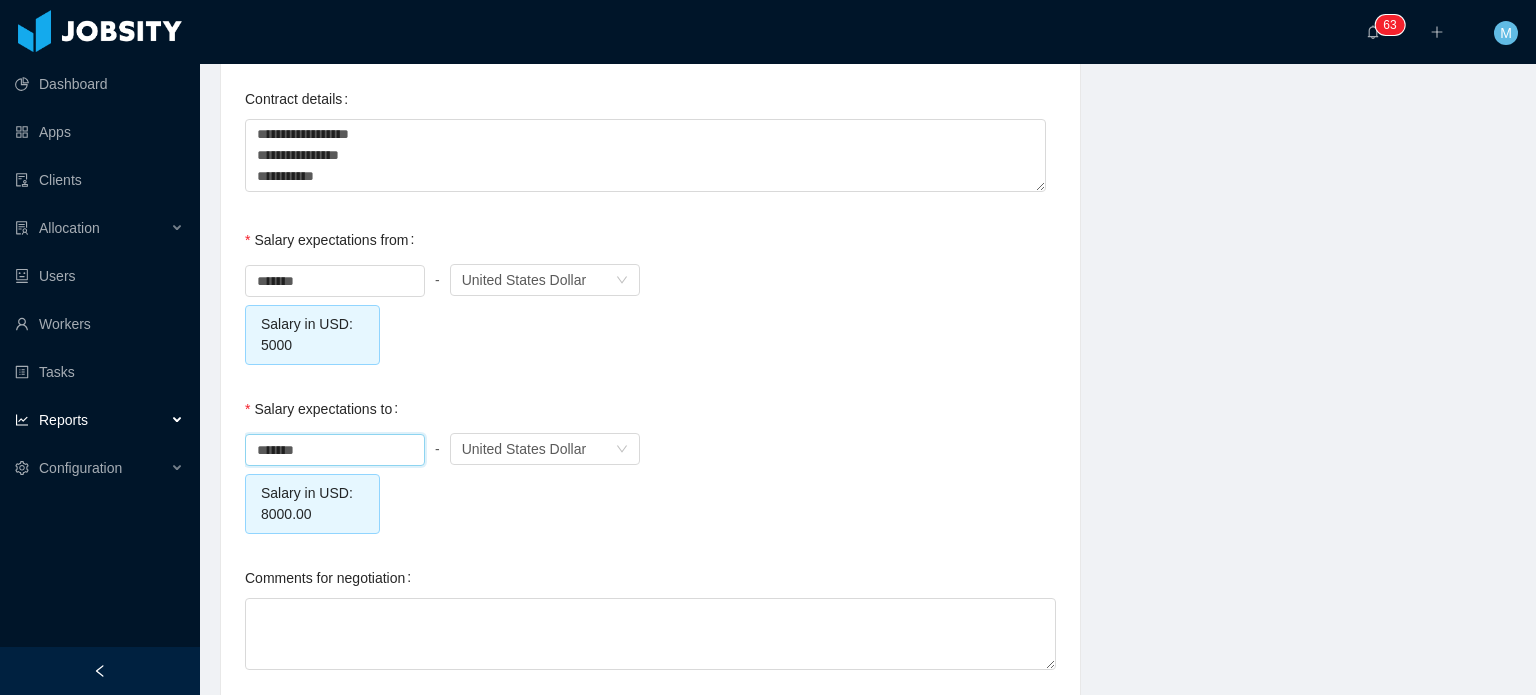 drag, startPoint x: 369, startPoint y: 423, endPoint x: 65, endPoint y: 410, distance: 304.27783 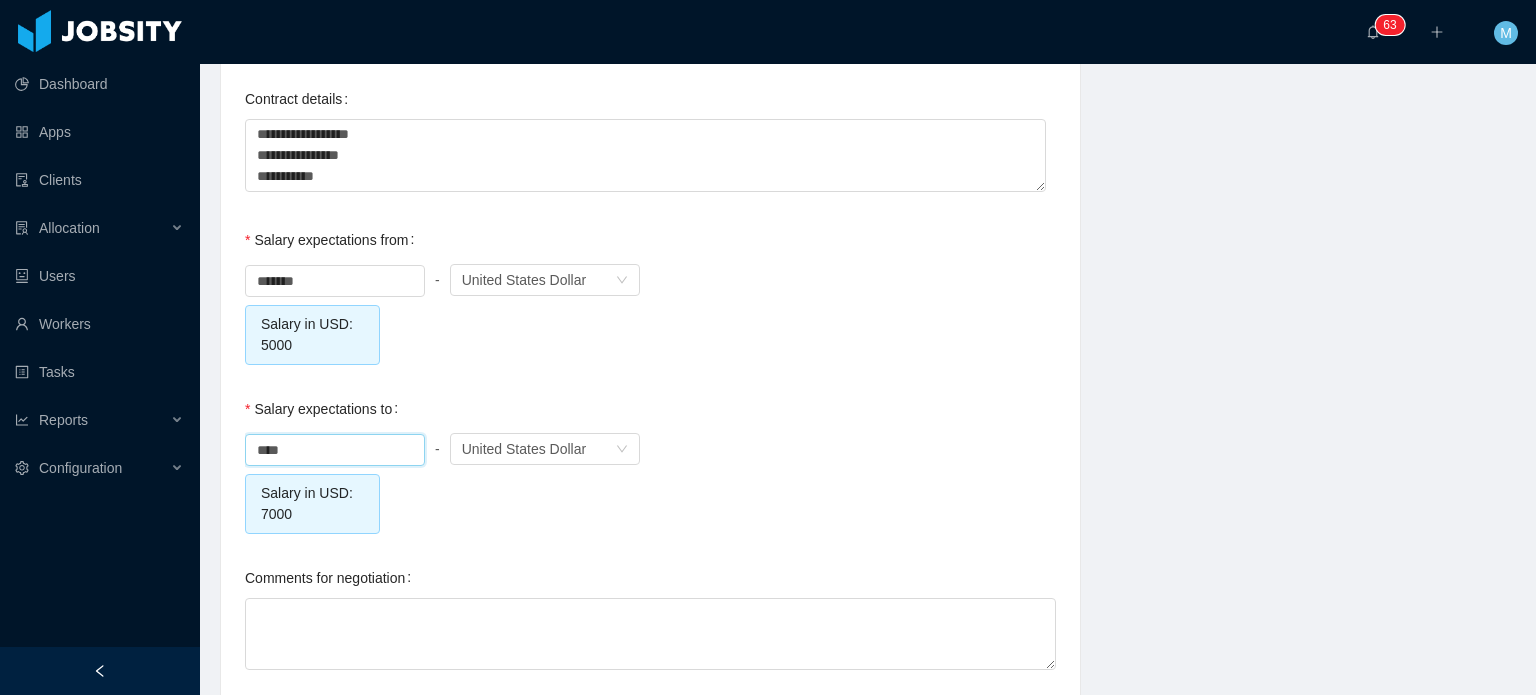 type on "*******" 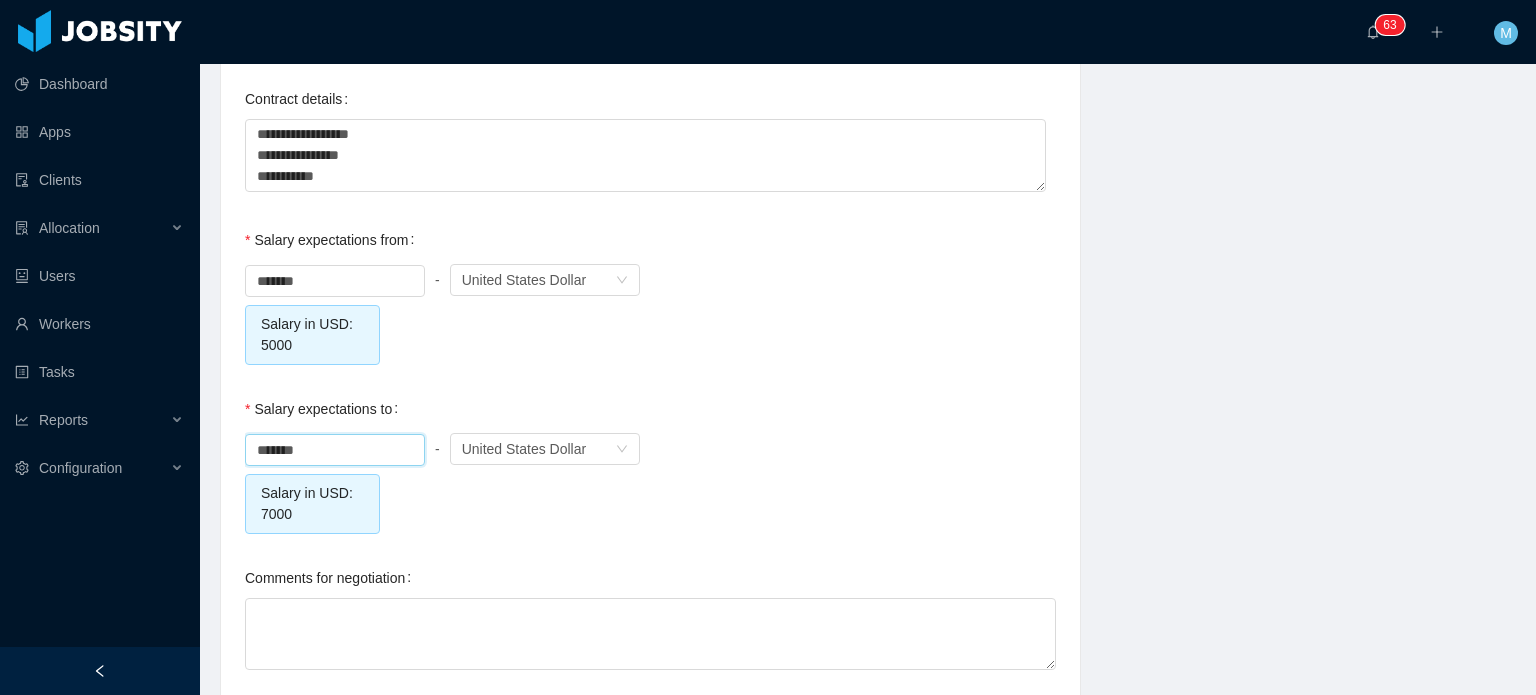 click on "******* - Currency United States Dollar   Salary in USD: 5000" at bounding box center (650, 312) 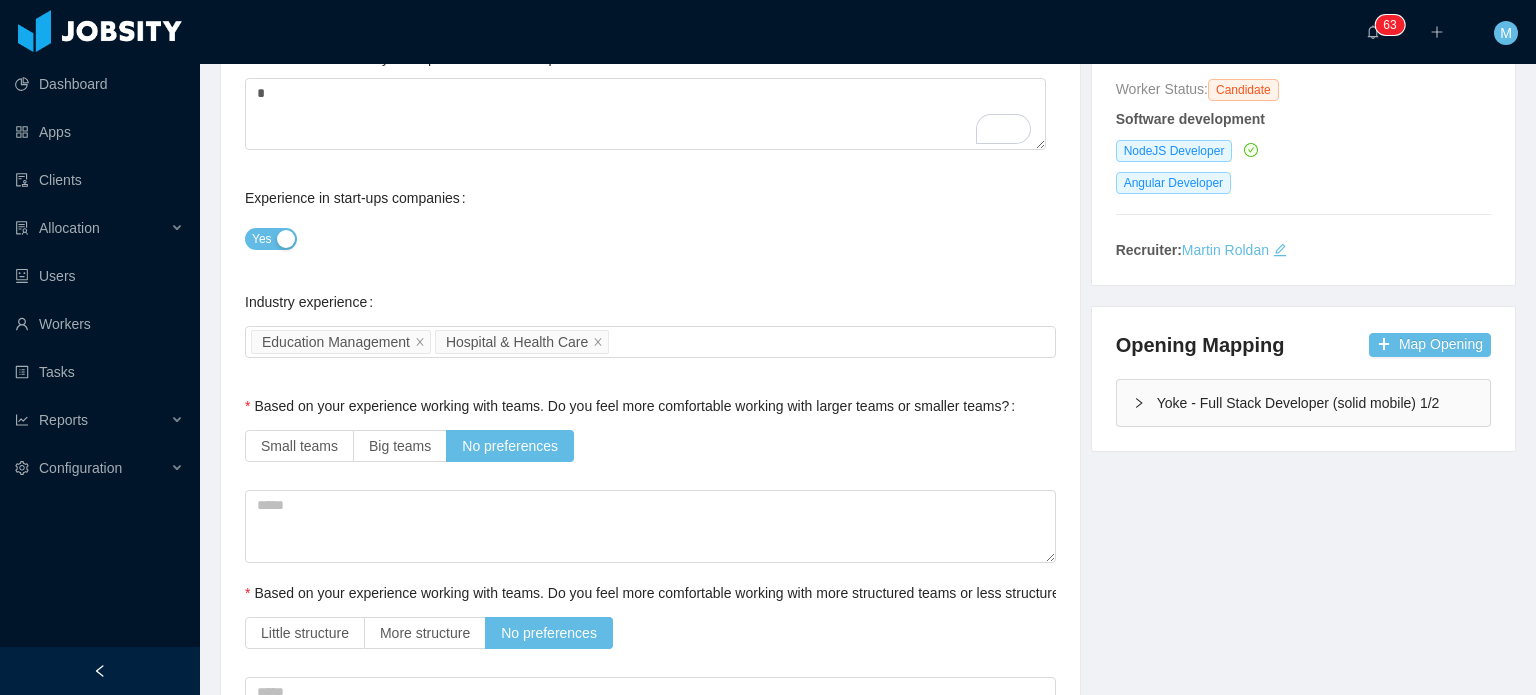 scroll, scrollTop: 0, scrollLeft: 0, axis: both 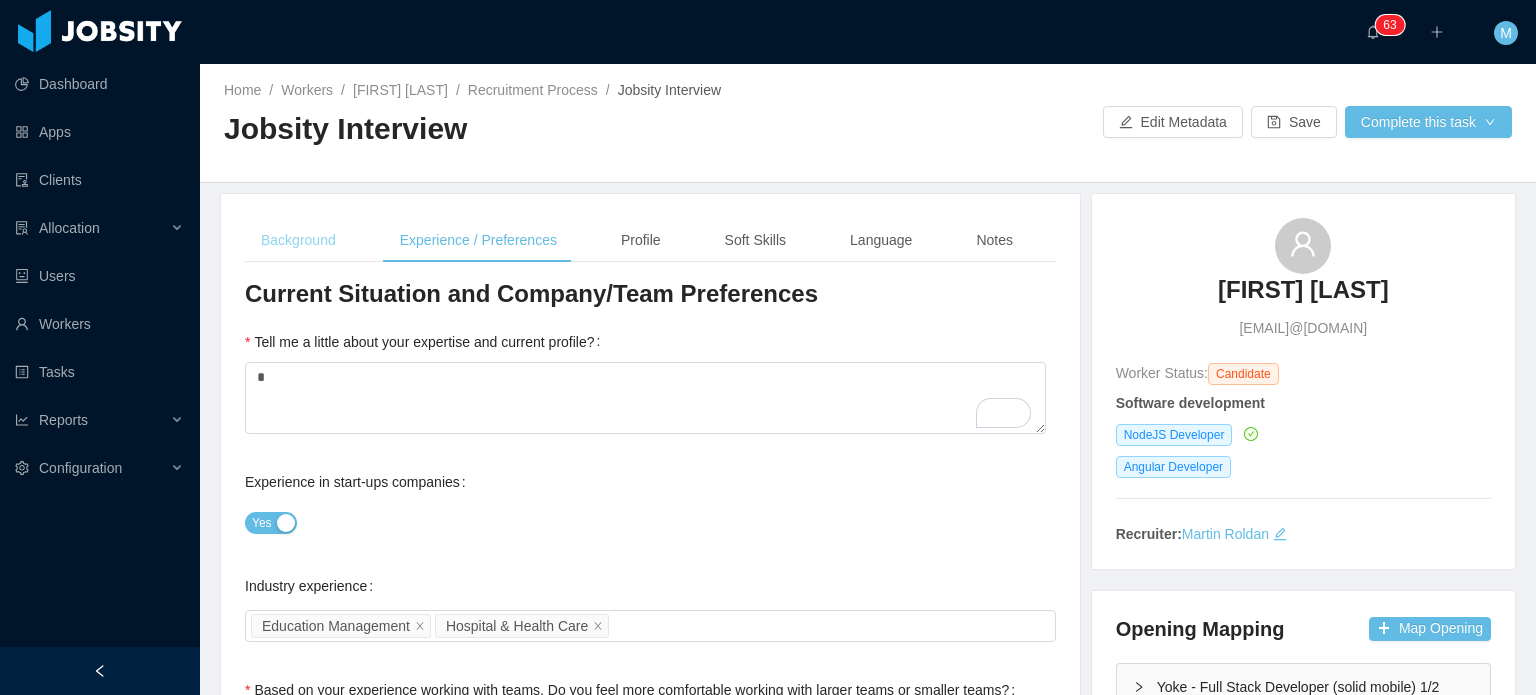 click on "Background" at bounding box center [298, 240] 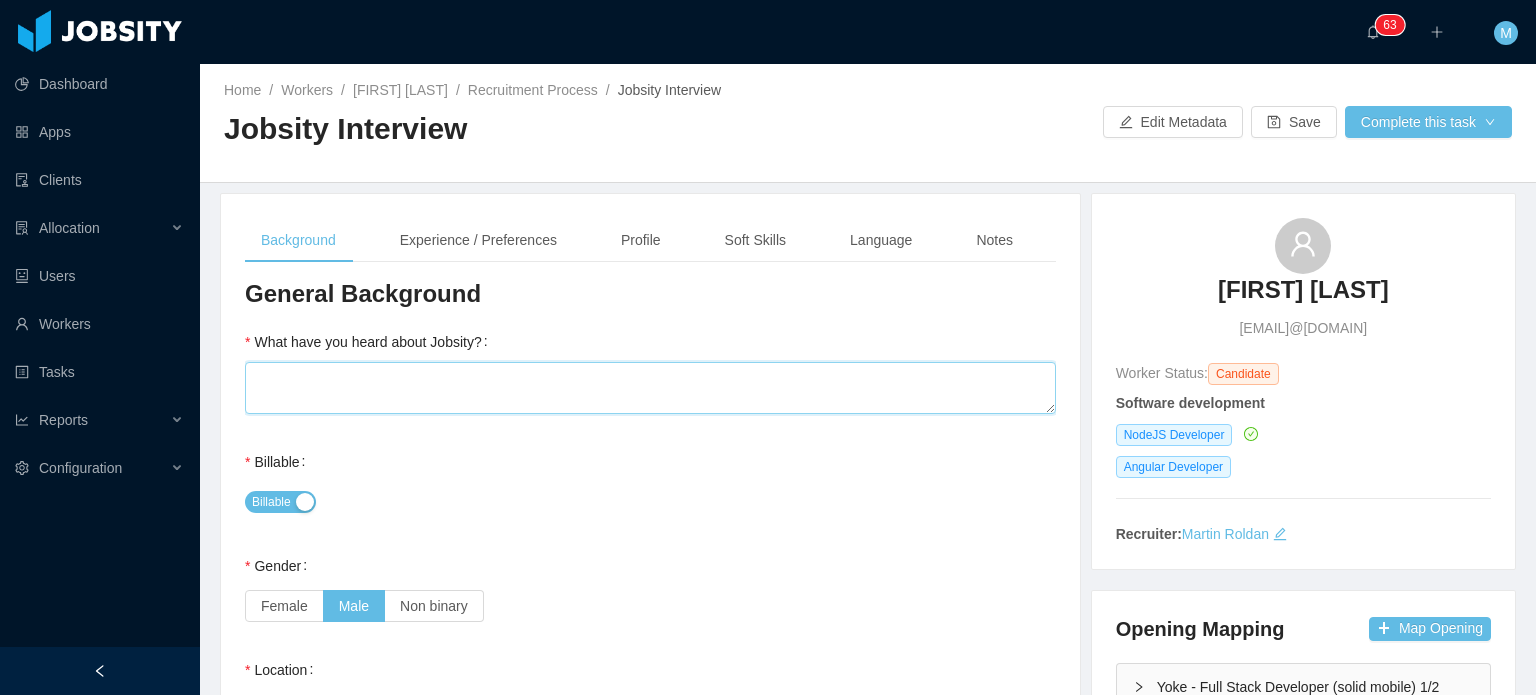 click on "What have you heard about Jobsity?" at bounding box center [650, 388] 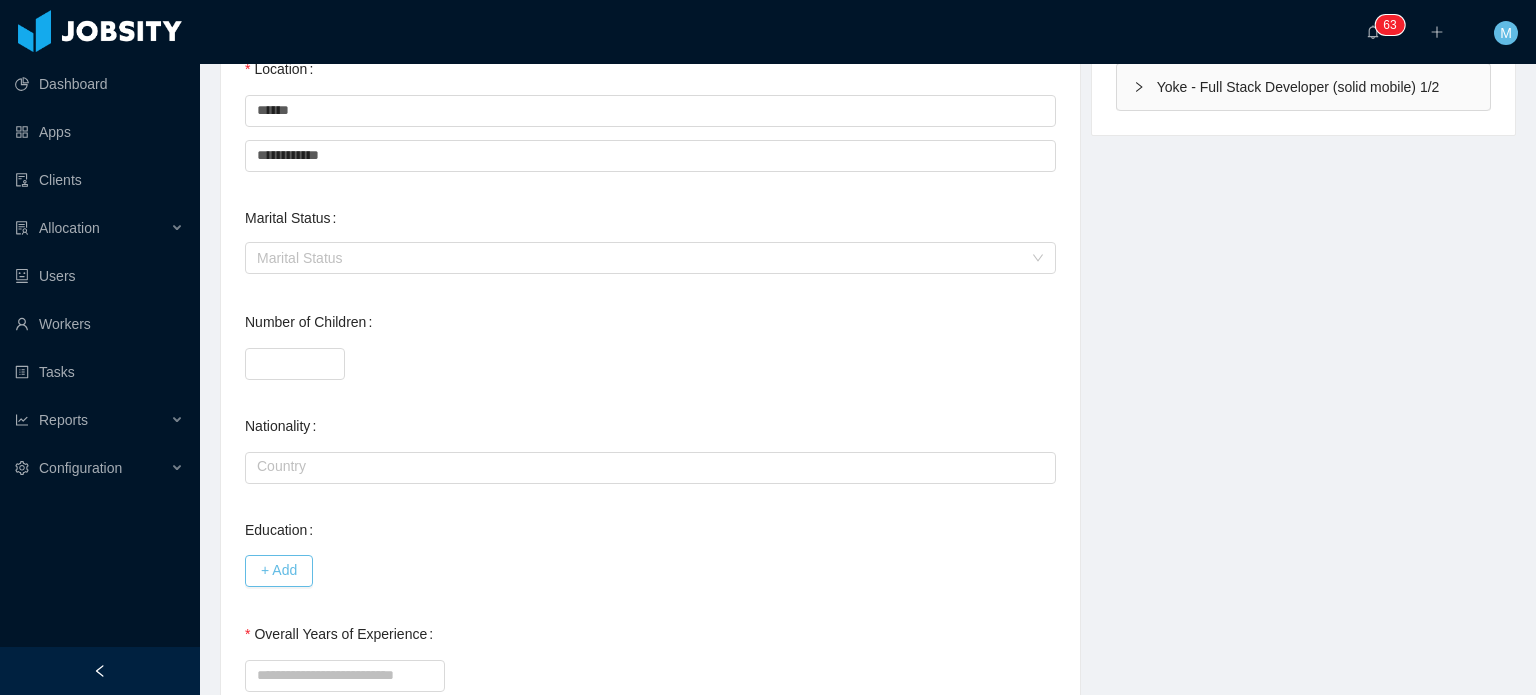 scroll, scrollTop: 820, scrollLeft: 0, axis: vertical 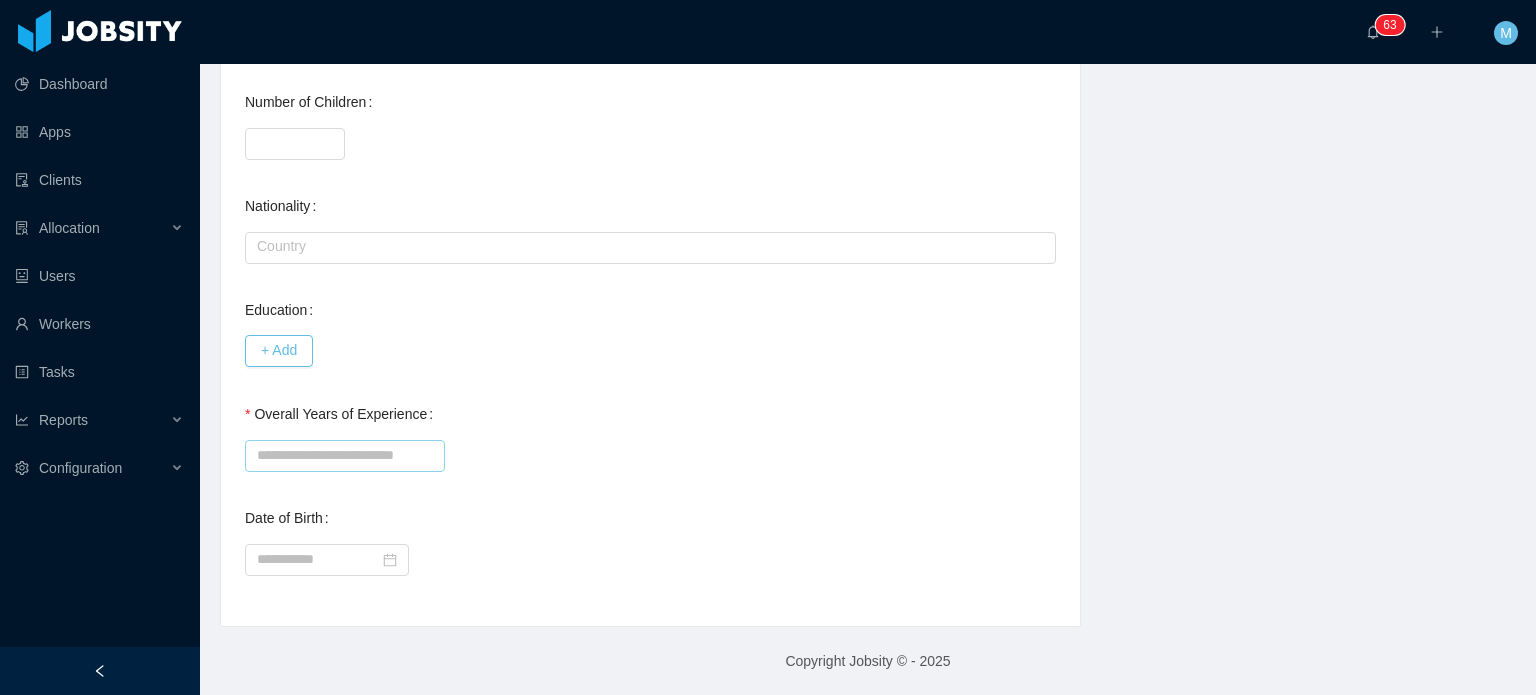 type on "*" 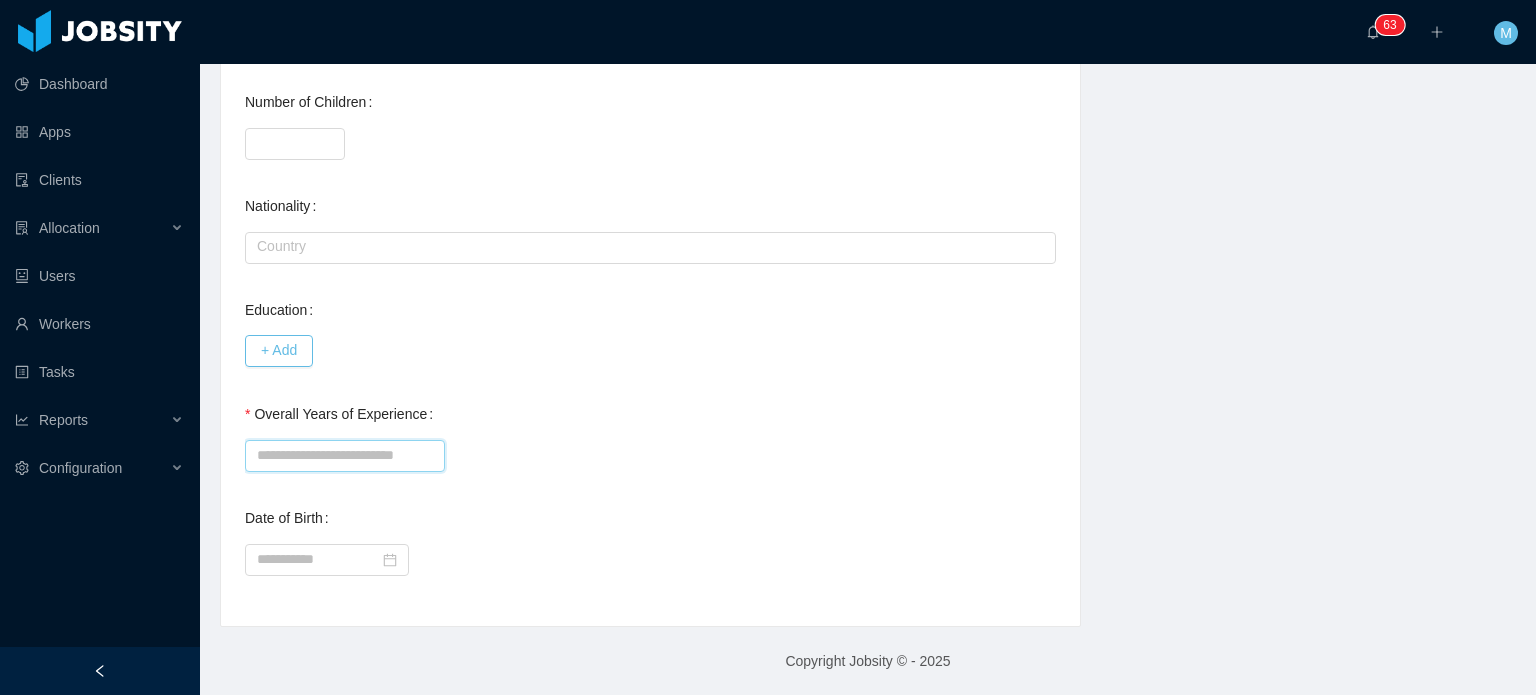click on "Overall Years of Experience" at bounding box center [345, 456] 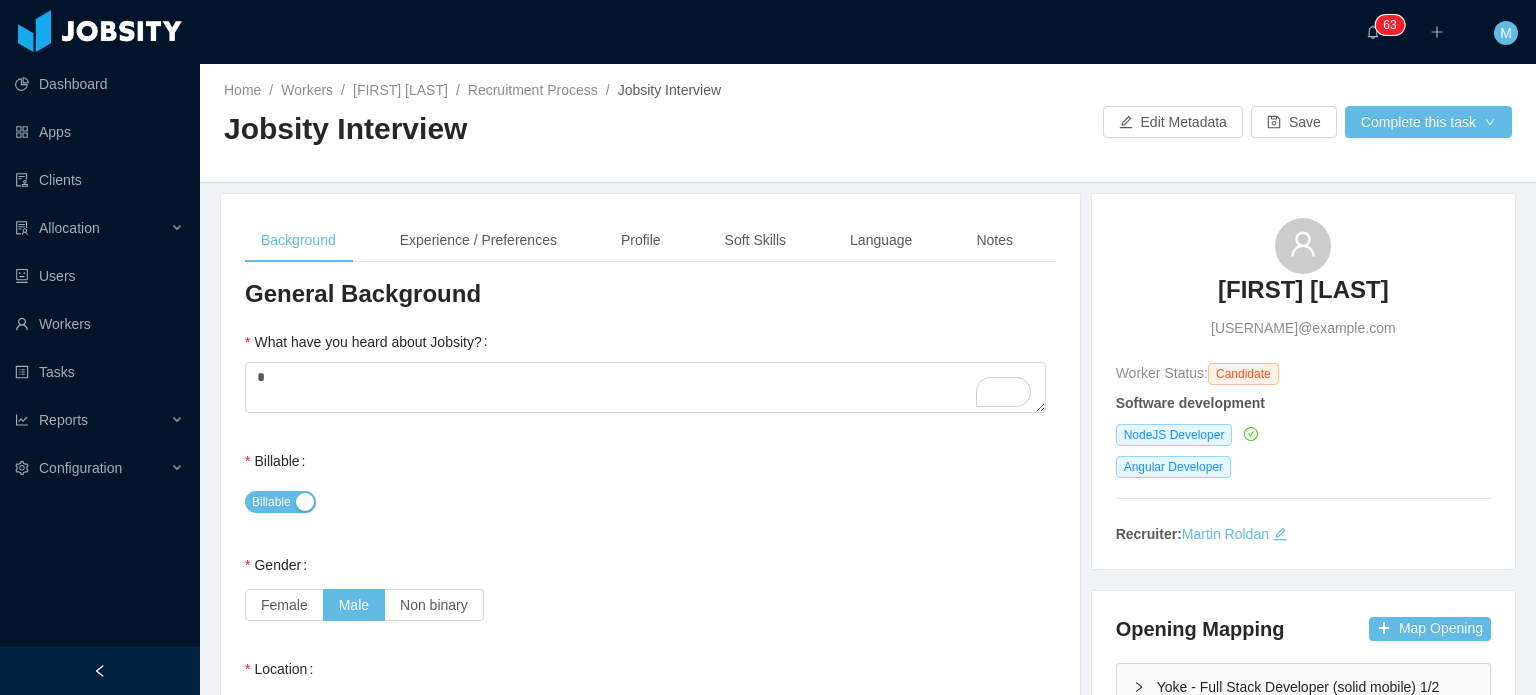 scroll, scrollTop: 0, scrollLeft: 0, axis: both 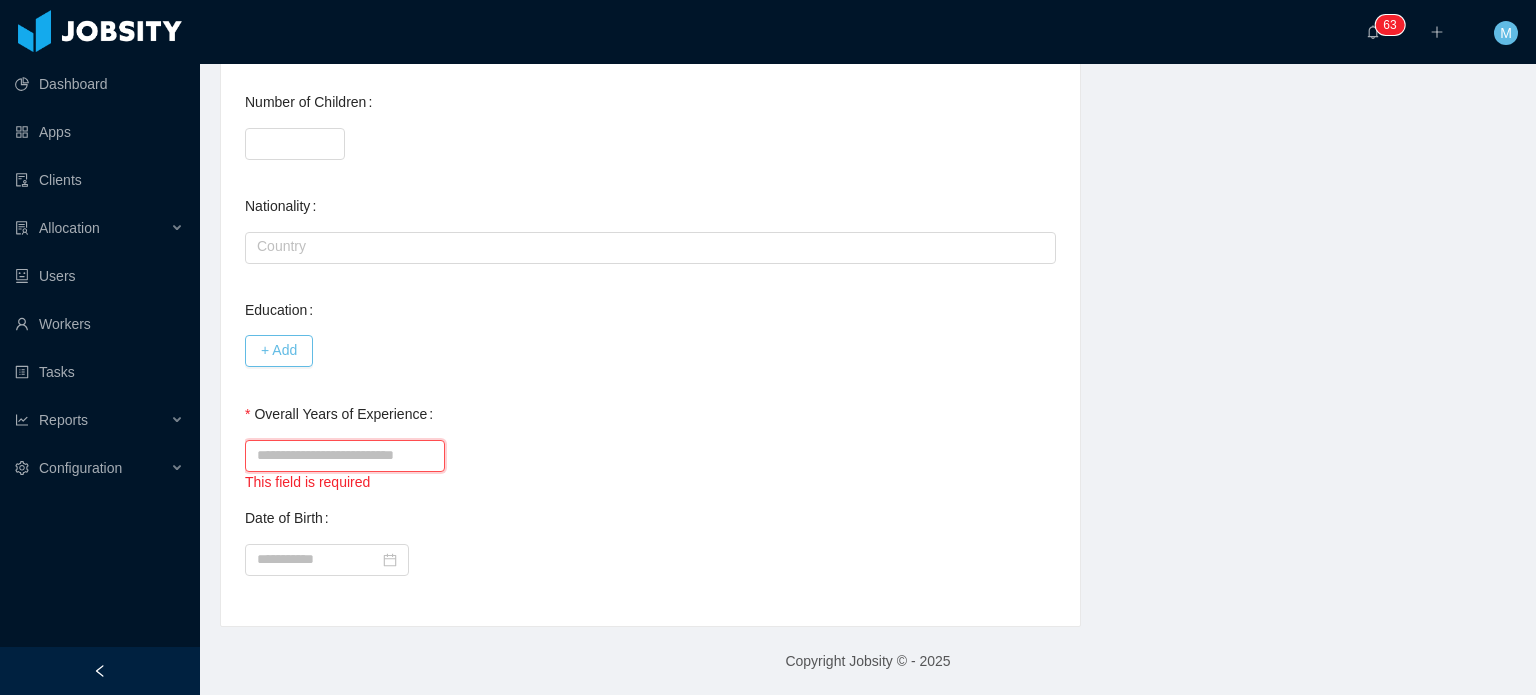 type on "*" 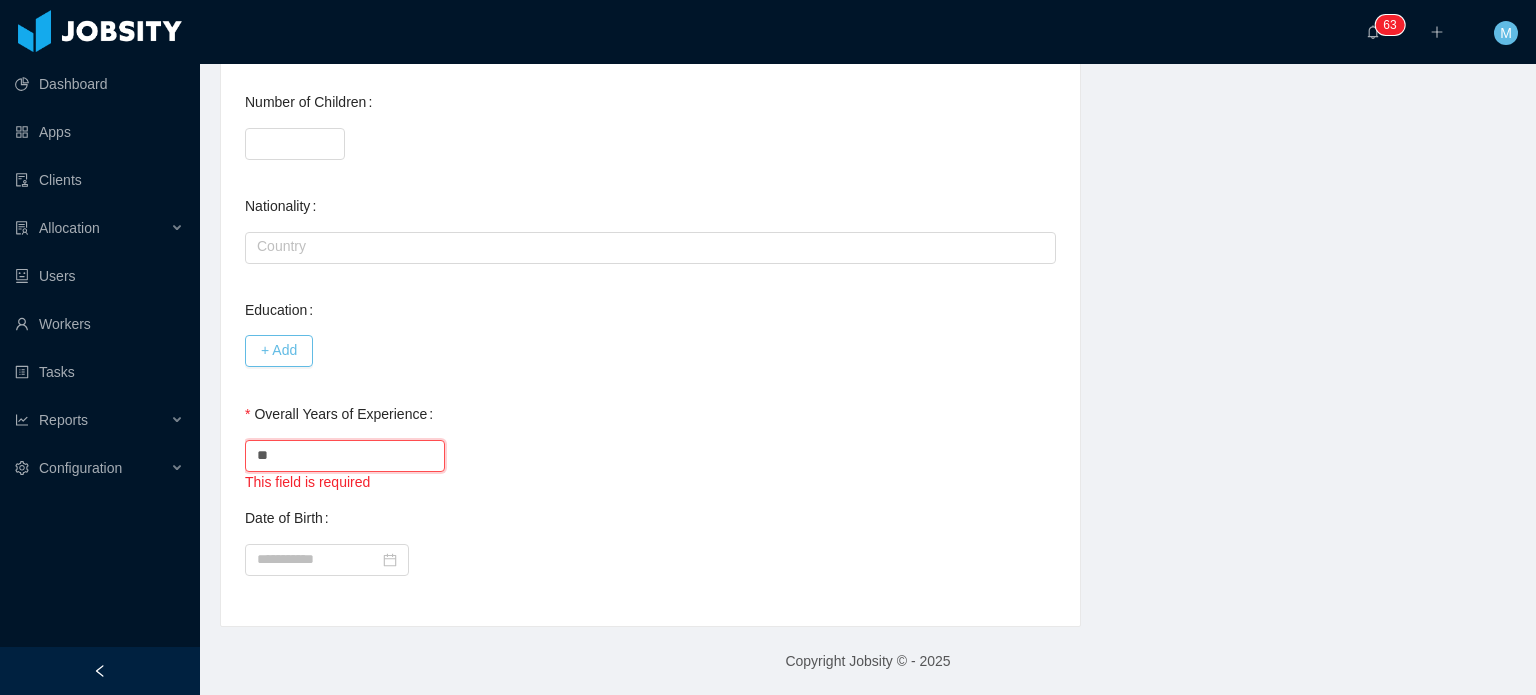 type on "*" 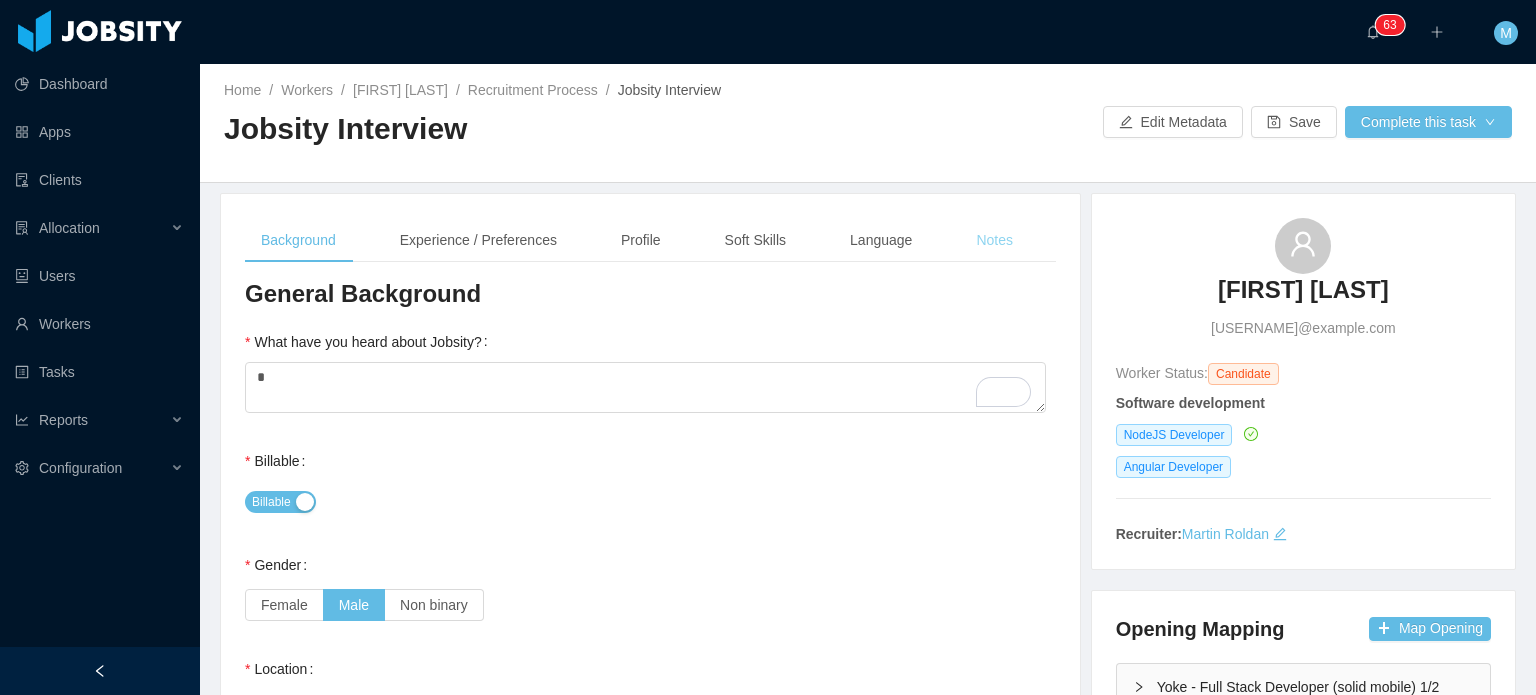 type on "**" 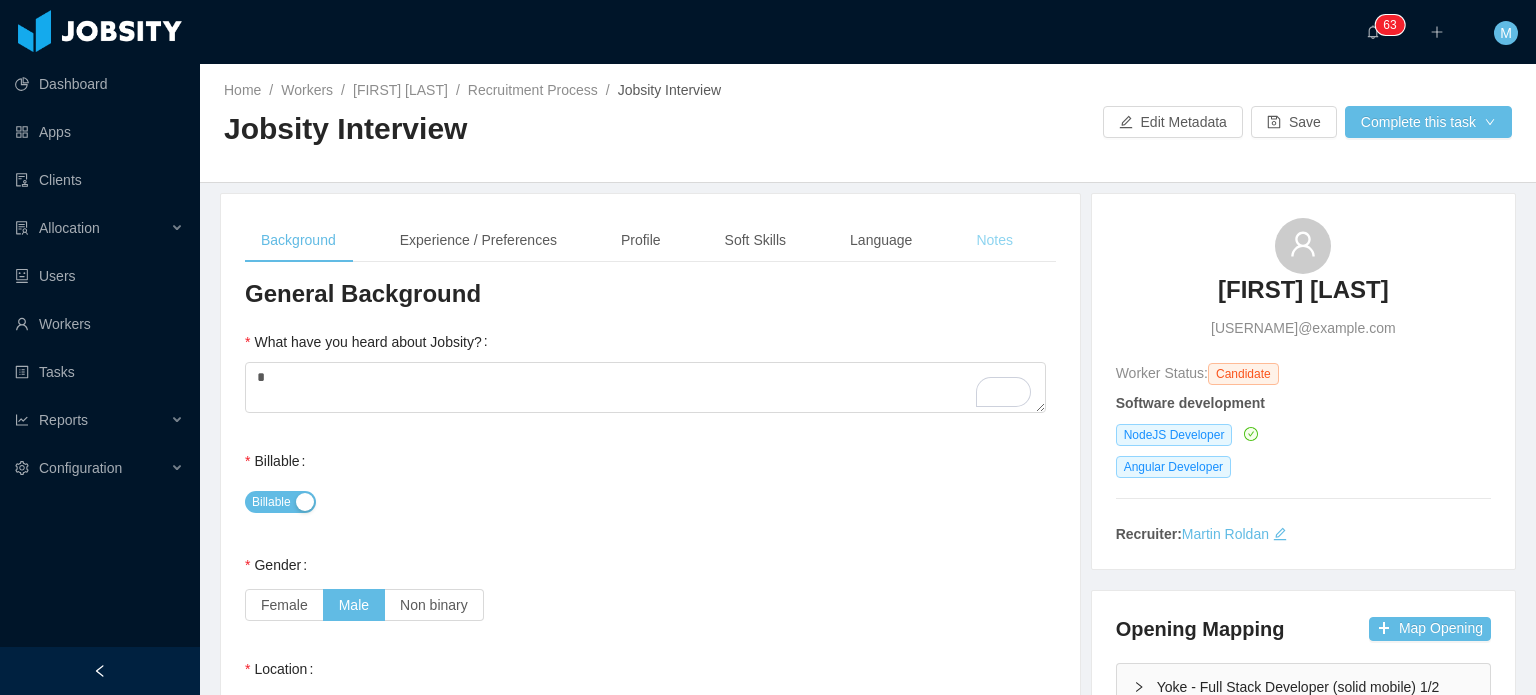 click on "Notes" at bounding box center [994, 240] 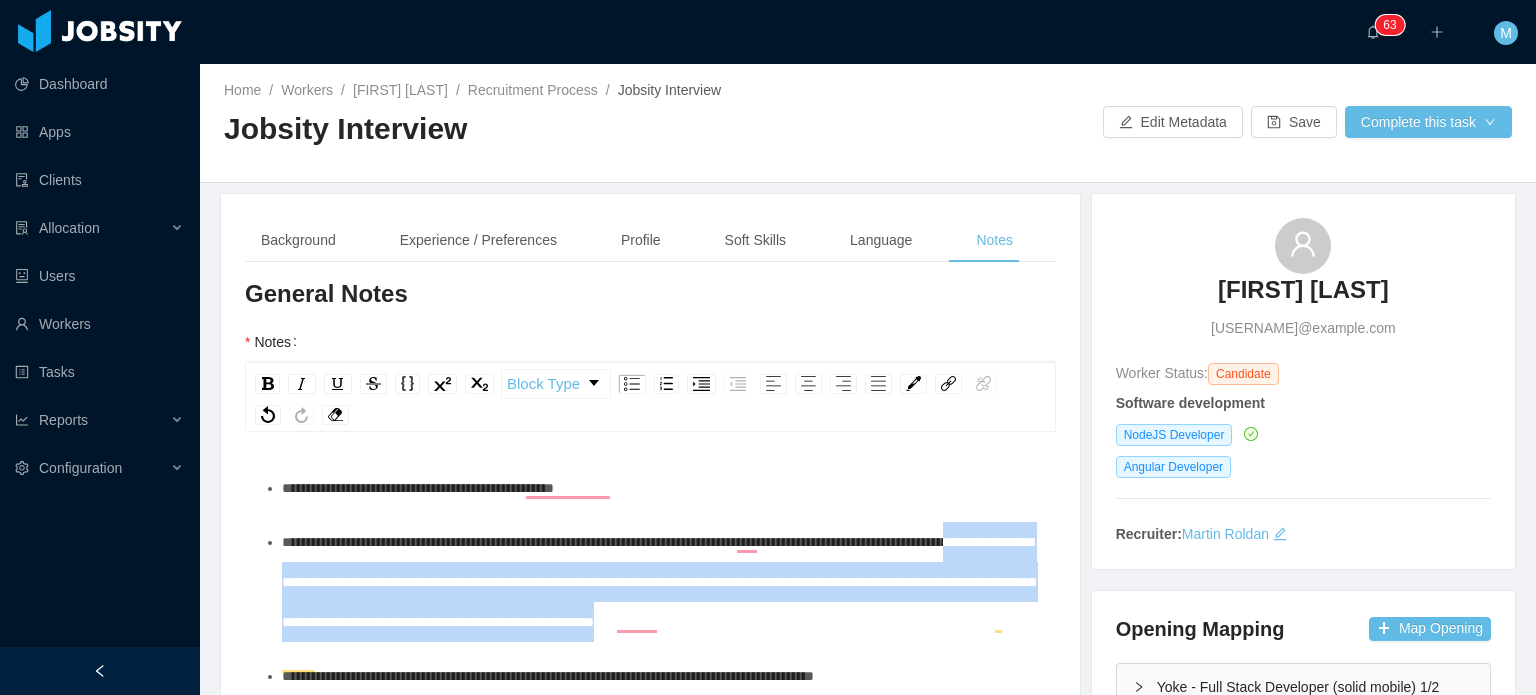 drag, startPoint x: 449, startPoint y: 673, endPoint x: 408, endPoint y: 577, distance: 104.388695 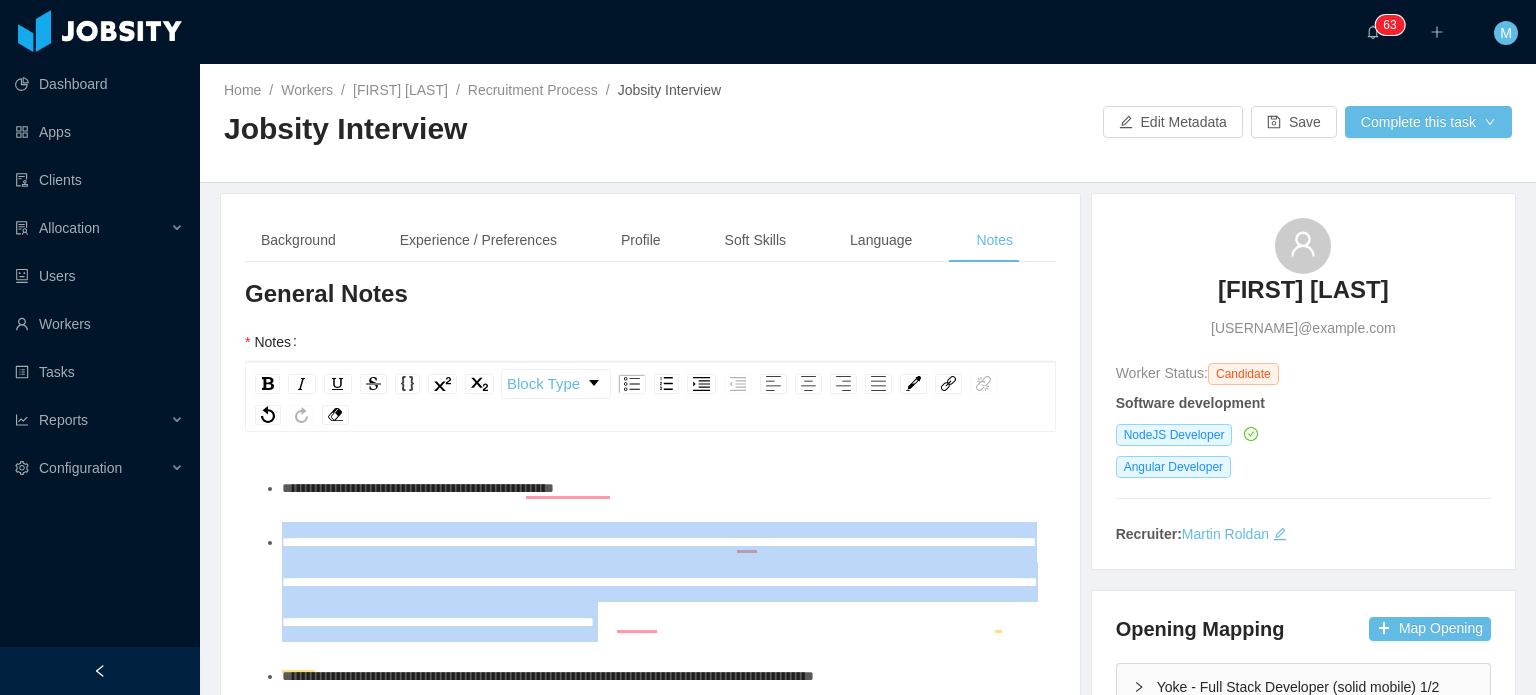 click on "**********" at bounding box center [661, 582] 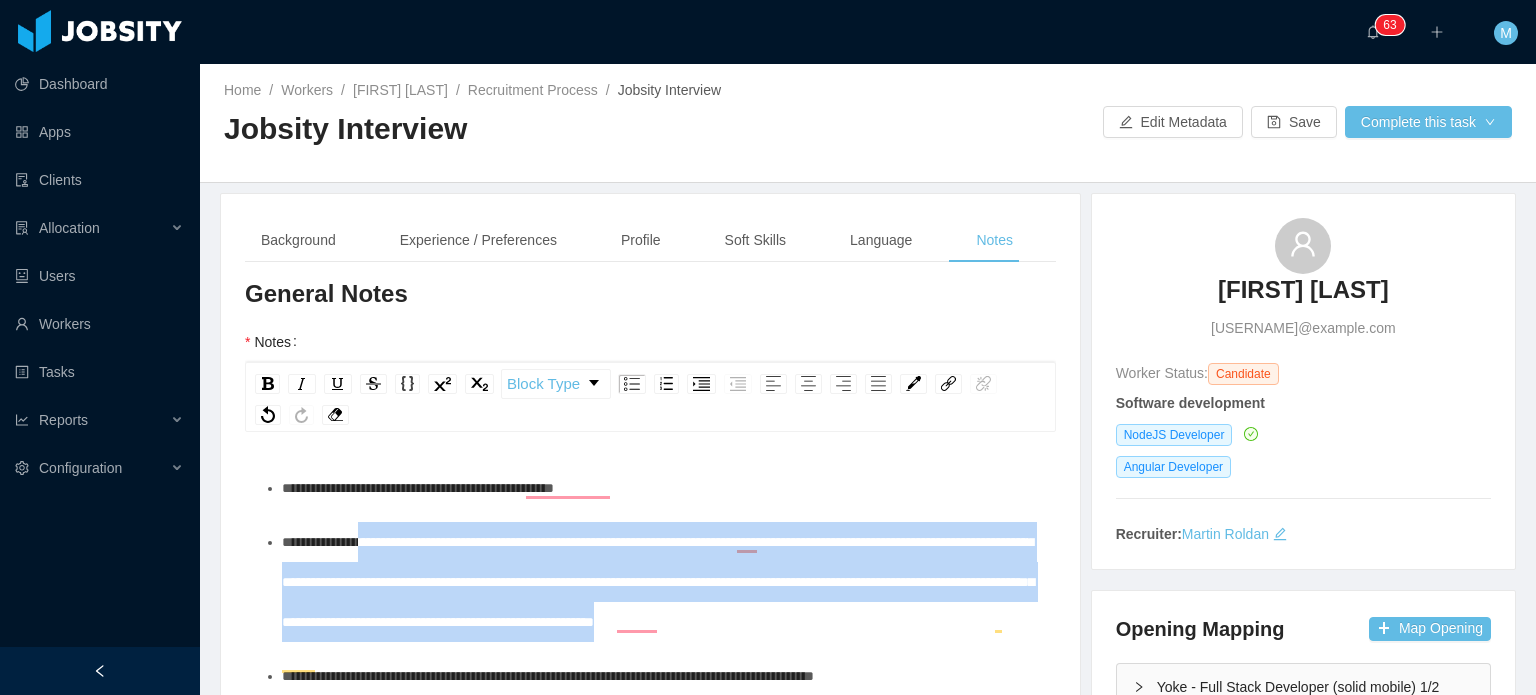 drag, startPoint x: 436, startPoint y: 647, endPoint x: 446, endPoint y: 636, distance: 14.866069 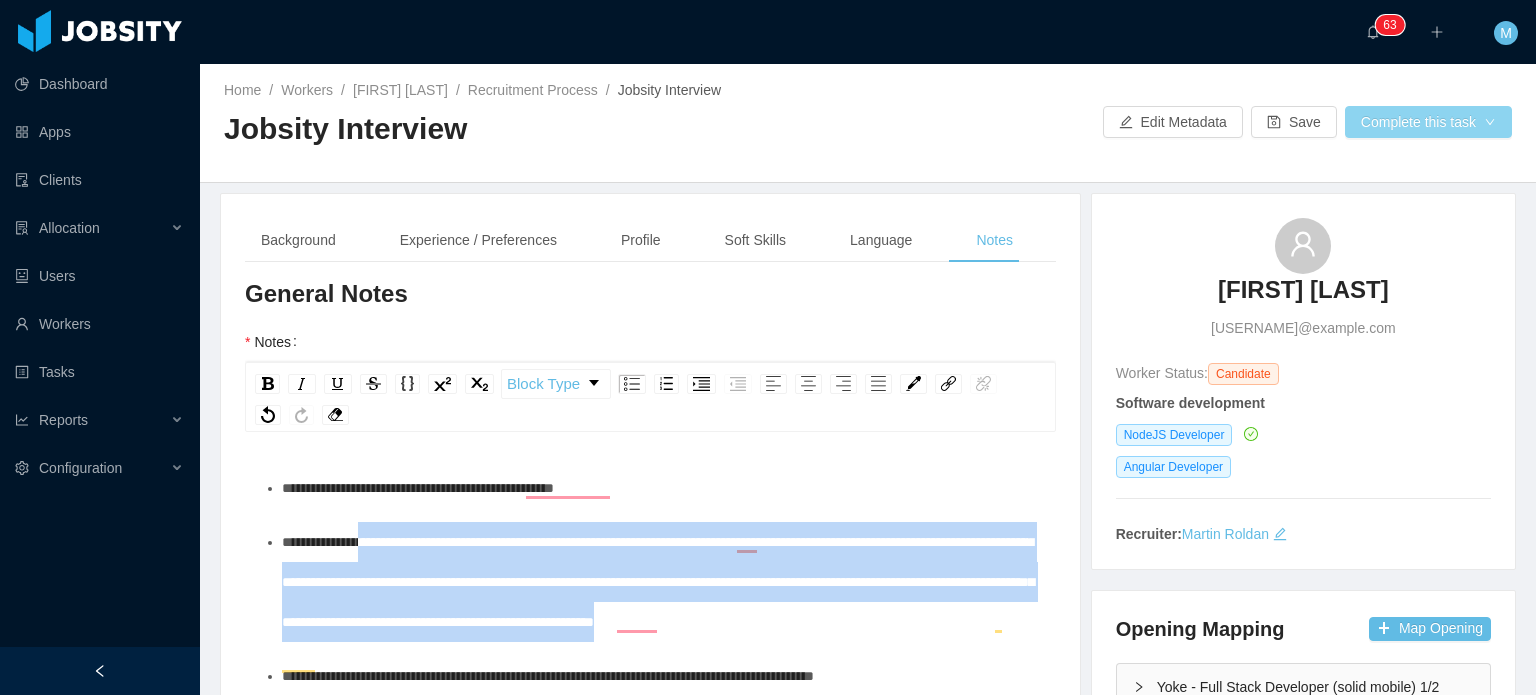 click on "Complete this task" at bounding box center [1428, 122] 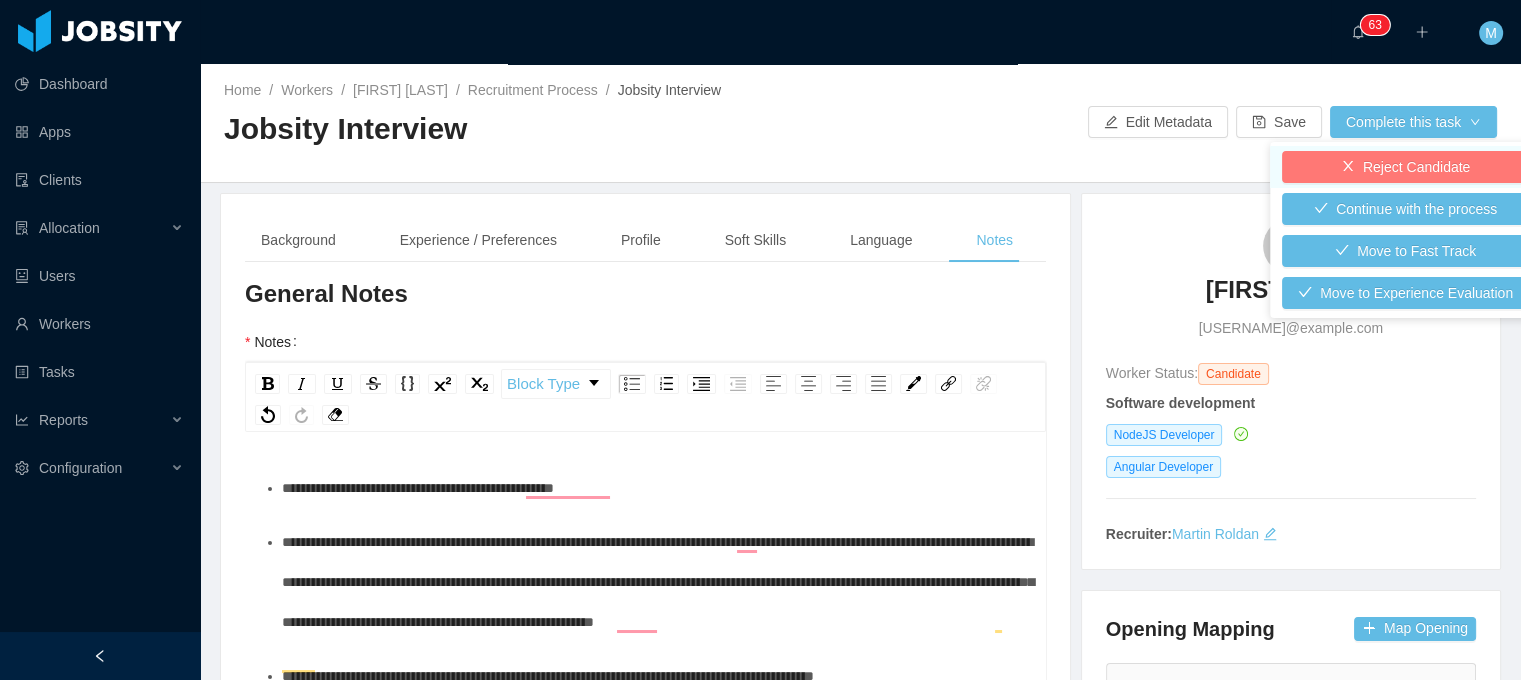 click on "Reject Candidate" at bounding box center [1405, 167] 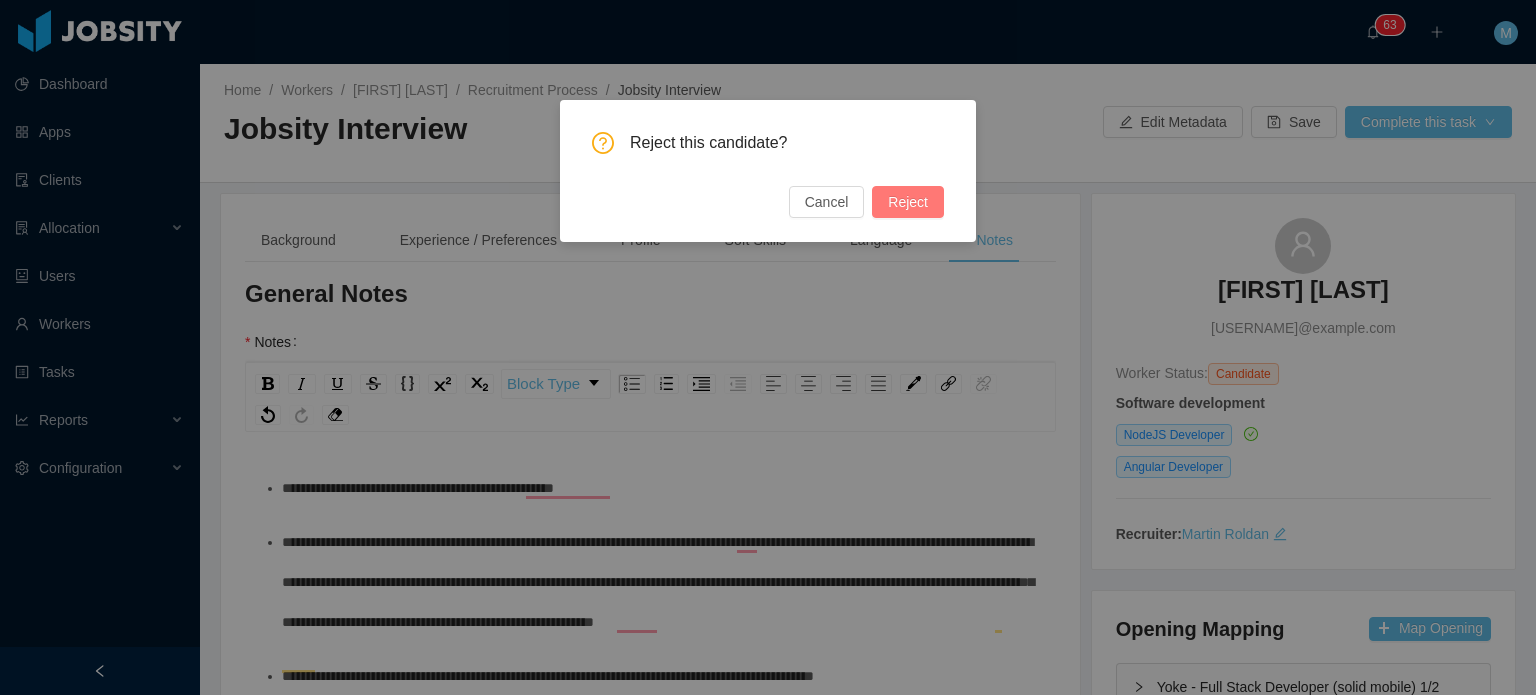 click on "Reject" at bounding box center [908, 202] 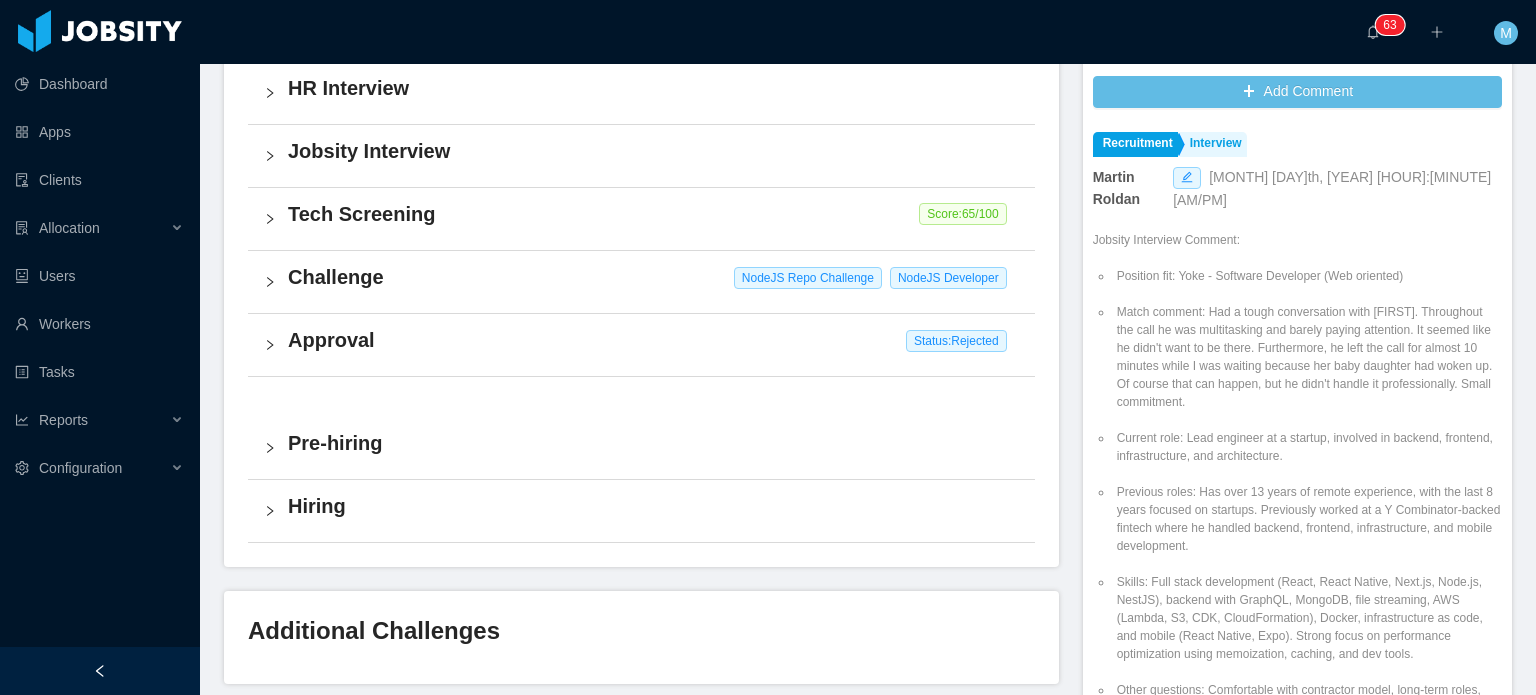 scroll, scrollTop: 594, scrollLeft: 0, axis: vertical 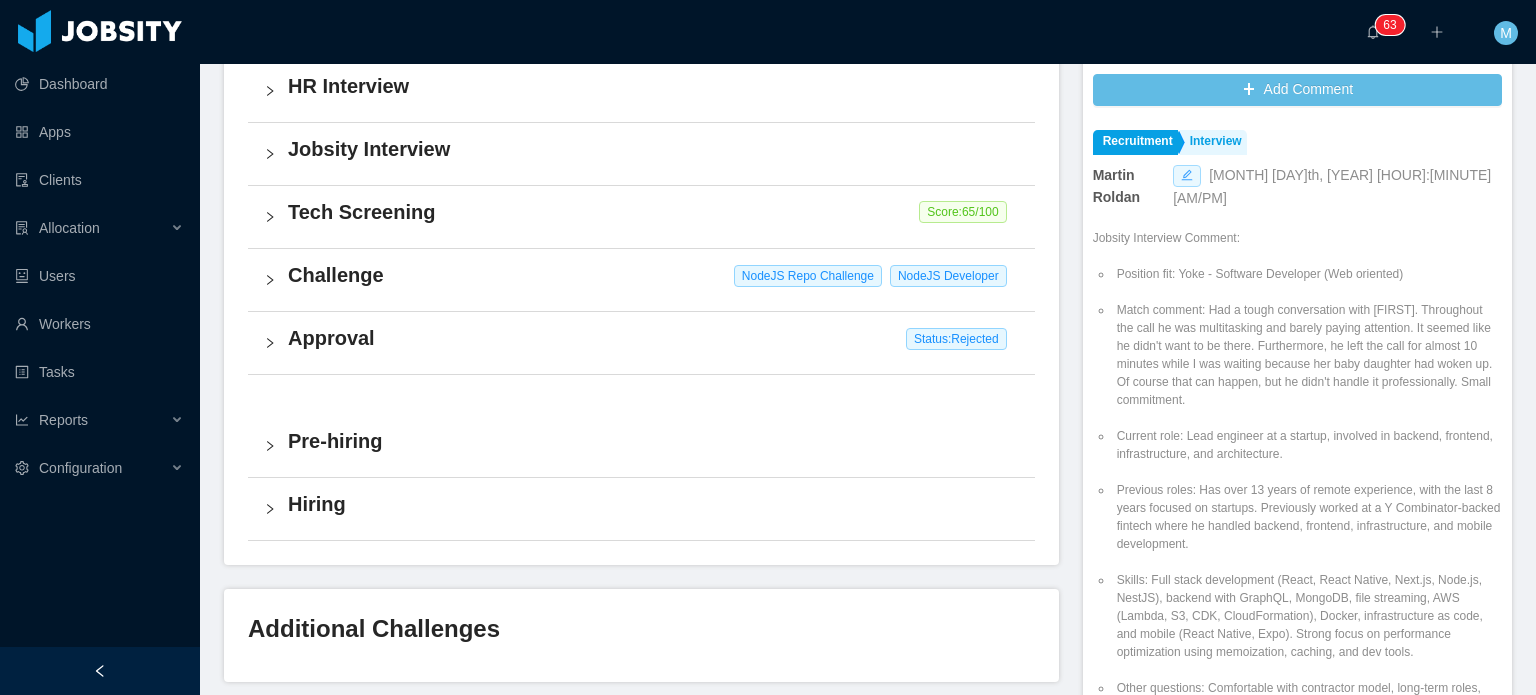 click 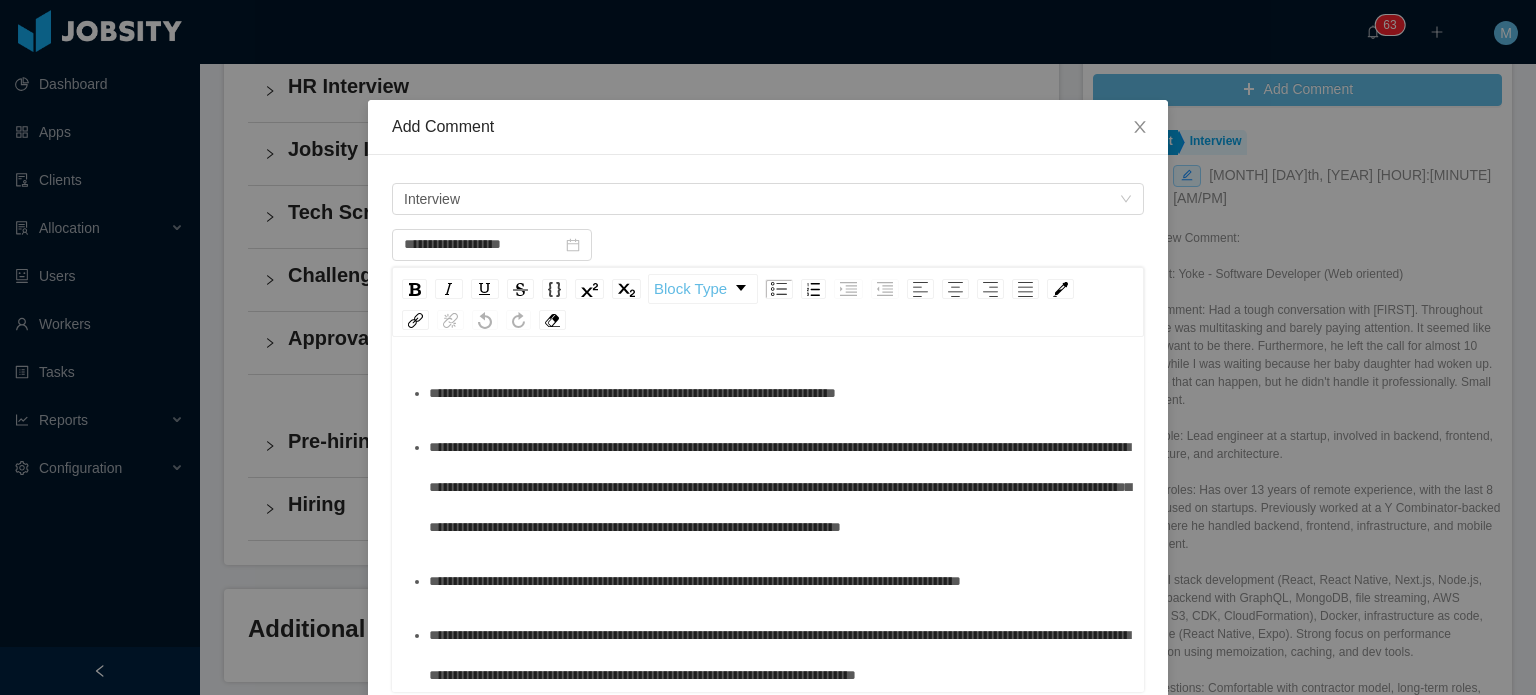 scroll, scrollTop: 72, scrollLeft: 0, axis: vertical 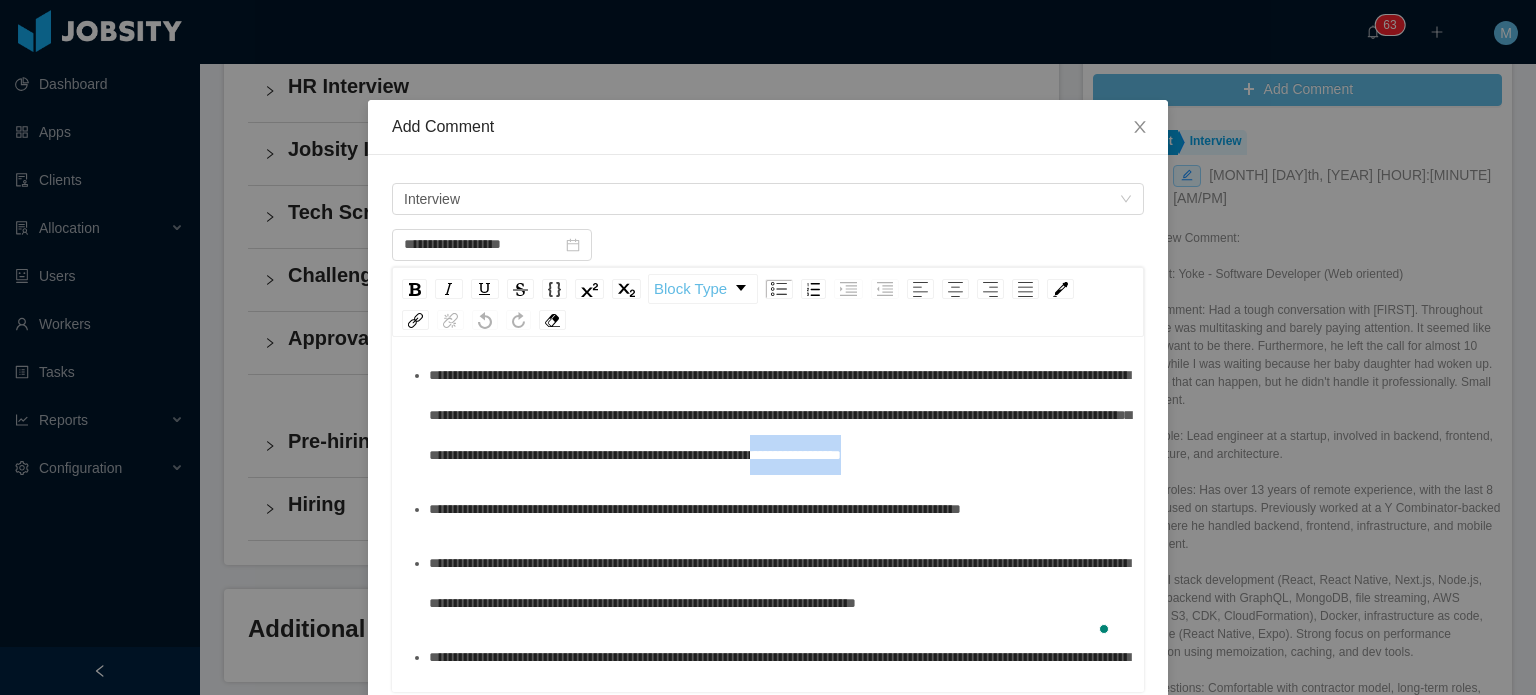 drag, startPoint x: 575, startPoint y: 472, endPoint x: 524, endPoint y: 495, distance: 55.946404 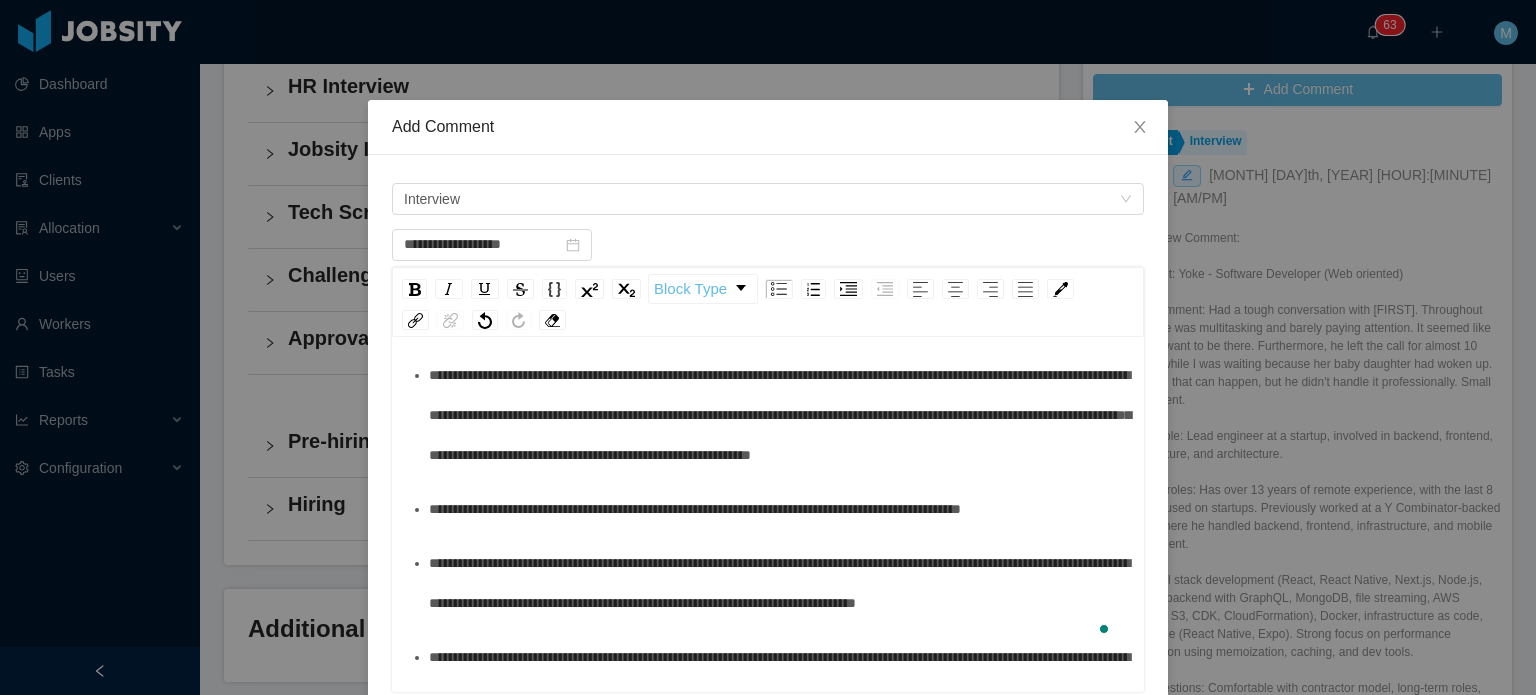 scroll, scrollTop: 512, scrollLeft: 0, axis: vertical 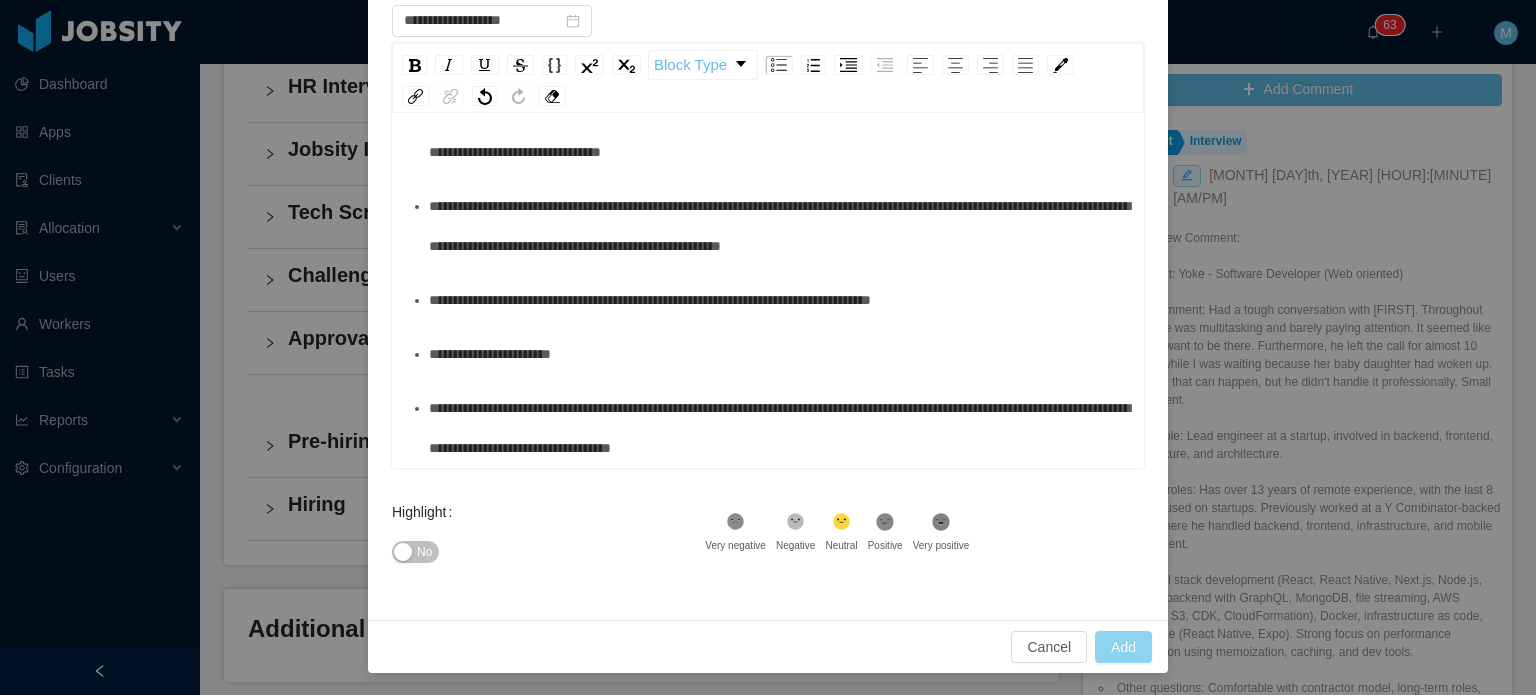 click on "Add" at bounding box center (1123, 647) 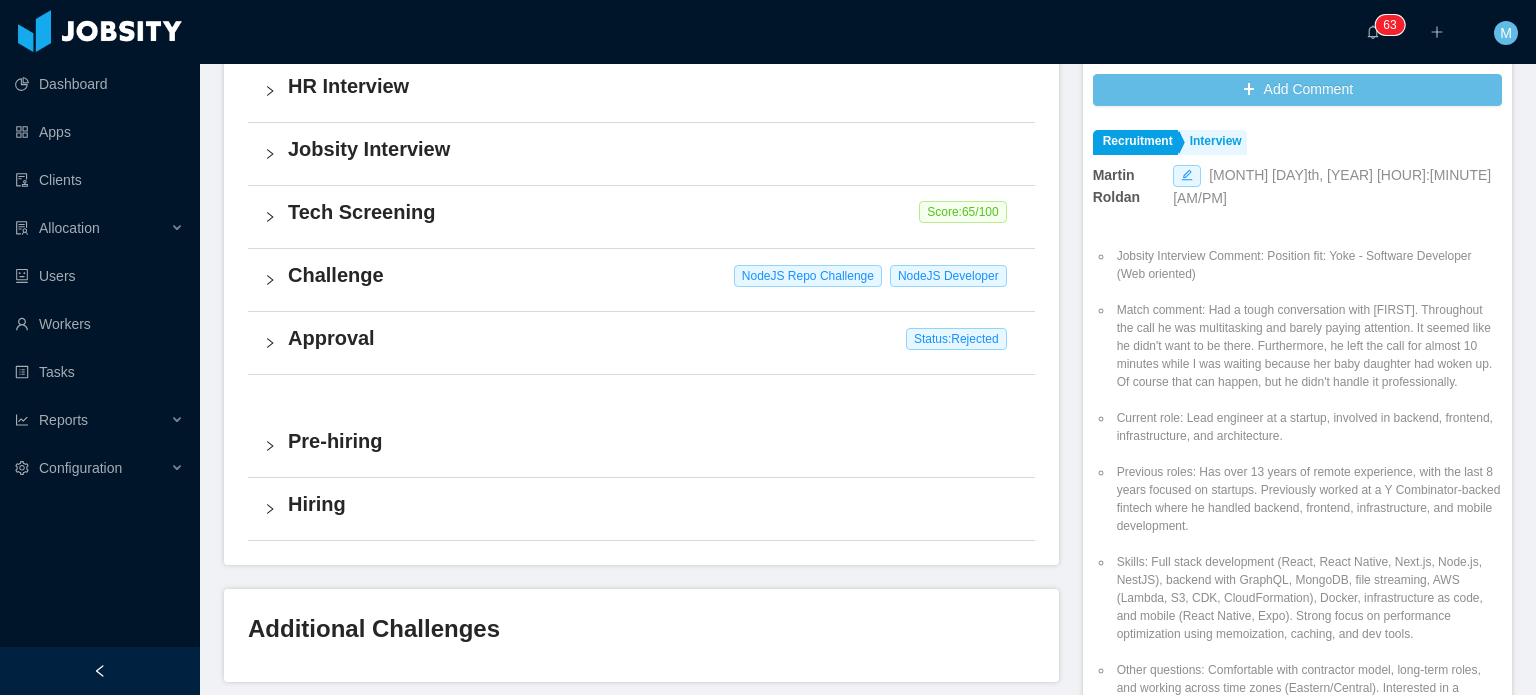click on "Dashboard Apps Clients Allocation Users Workers Tasks Reports Configuration" at bounding box center [100, 299] 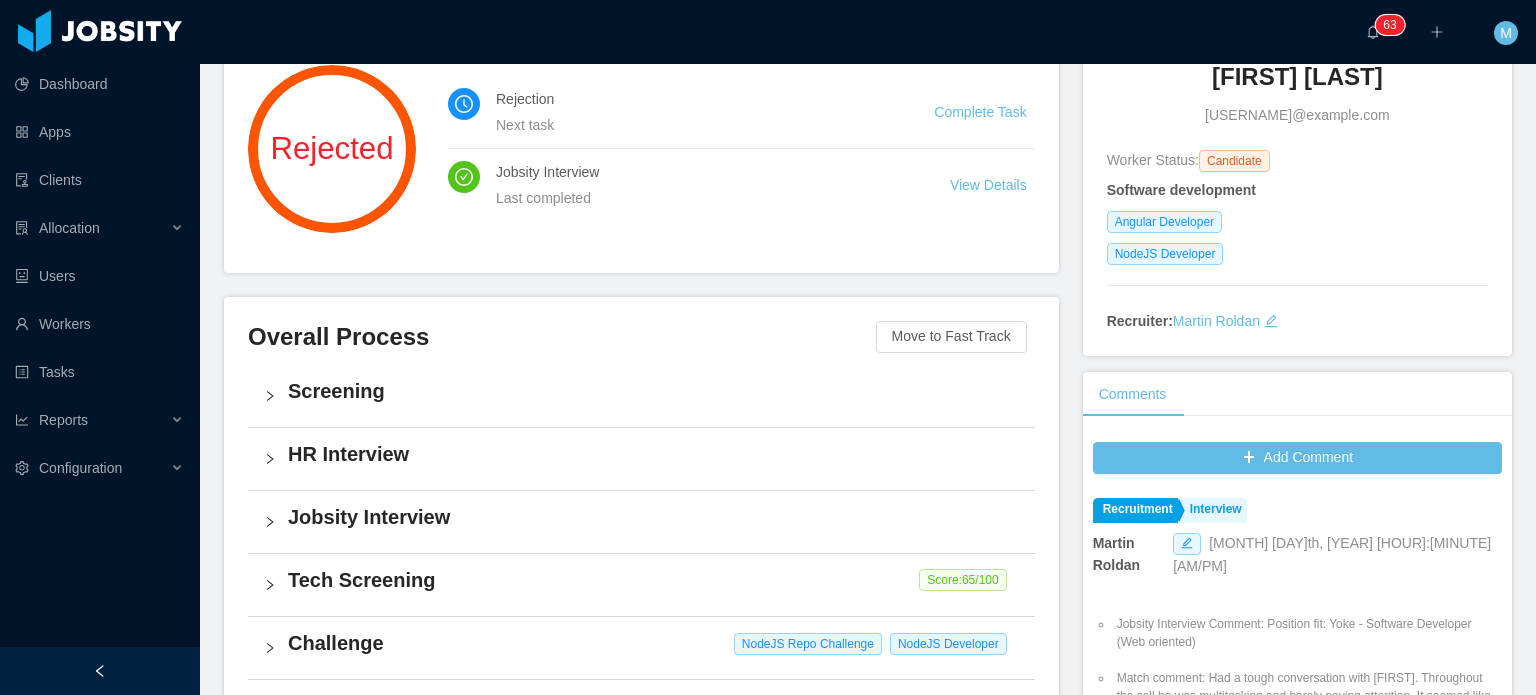 scroll, scrollTop: 0, scrollLeft: 0, axis: both 